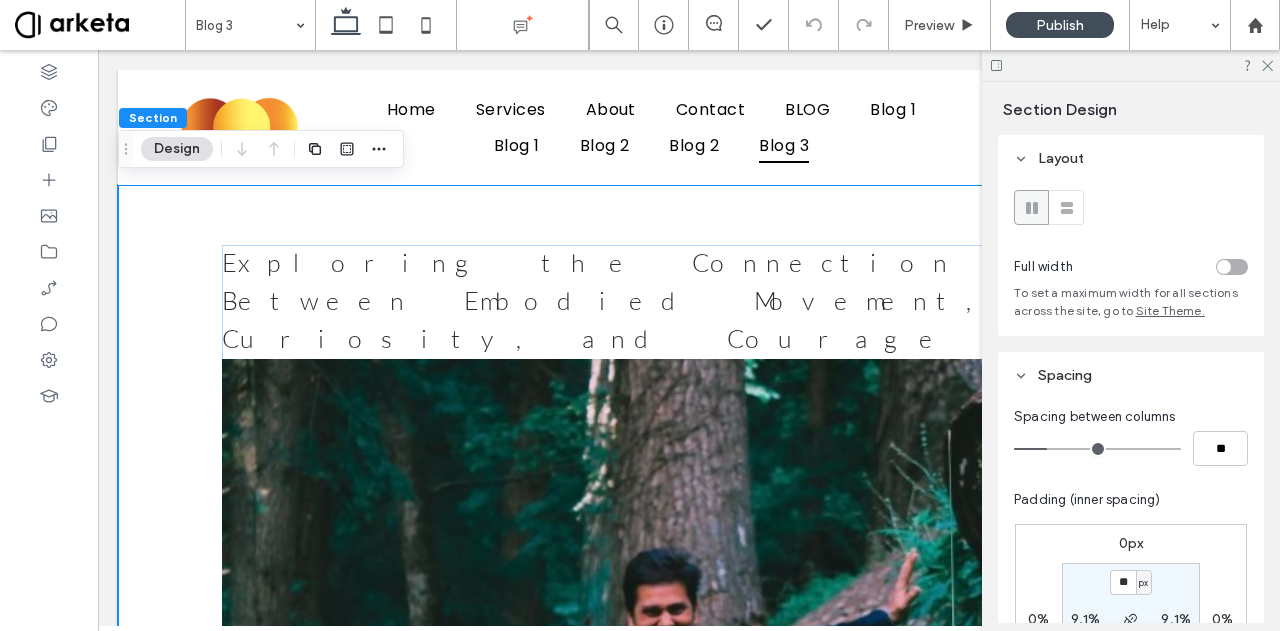 scroll, scrollTop: 0, scrollLeft: 0, axis: both 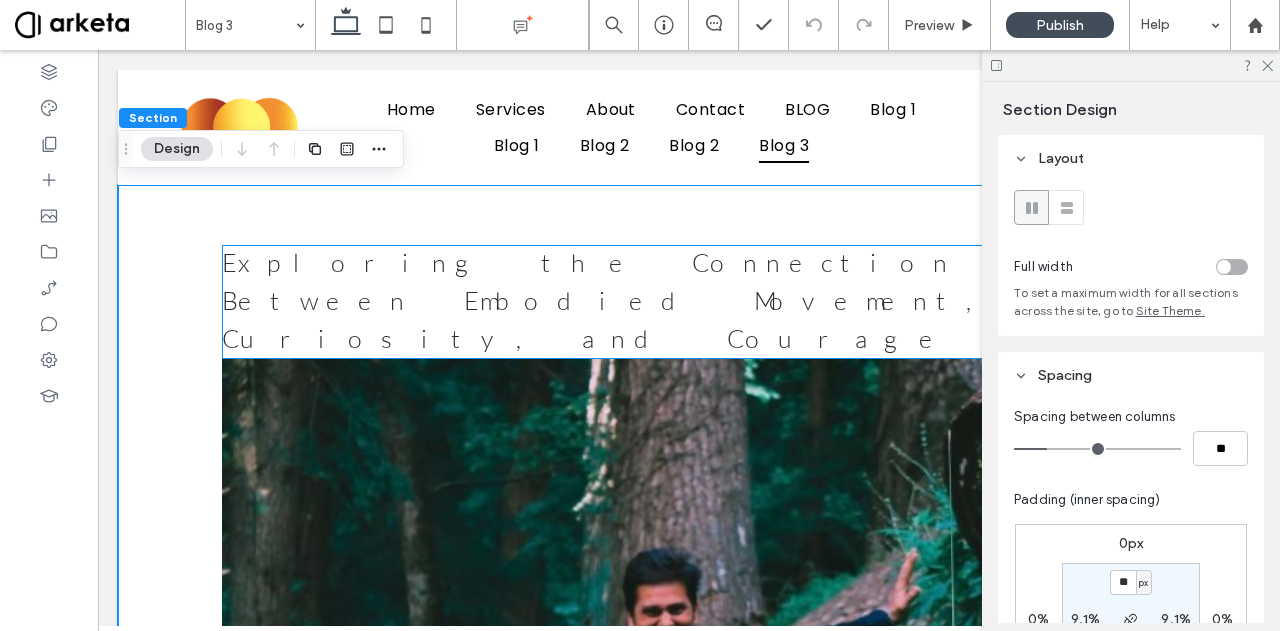 click on "Exploring the Connection Between Embodied Movement, Curiosity, and Courage" at bounding box center [601, 300] 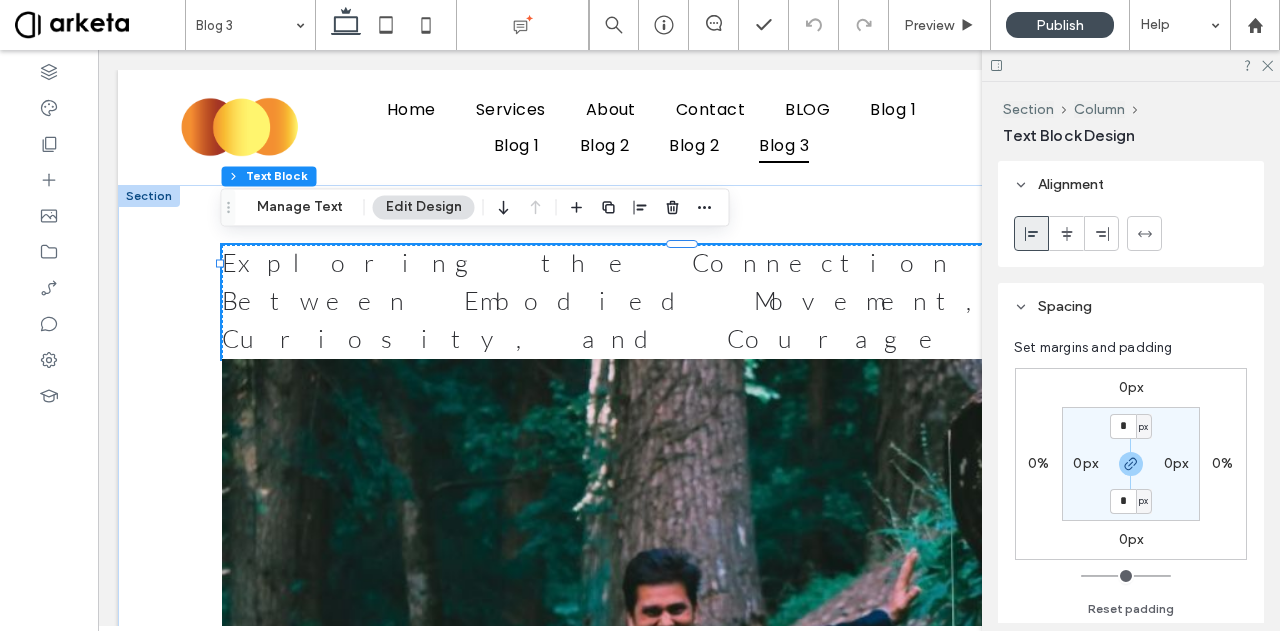 click on "Exploring the Connection Between Embodied Movement, Curiosity, and Courage" at bounding box center [601, 300] 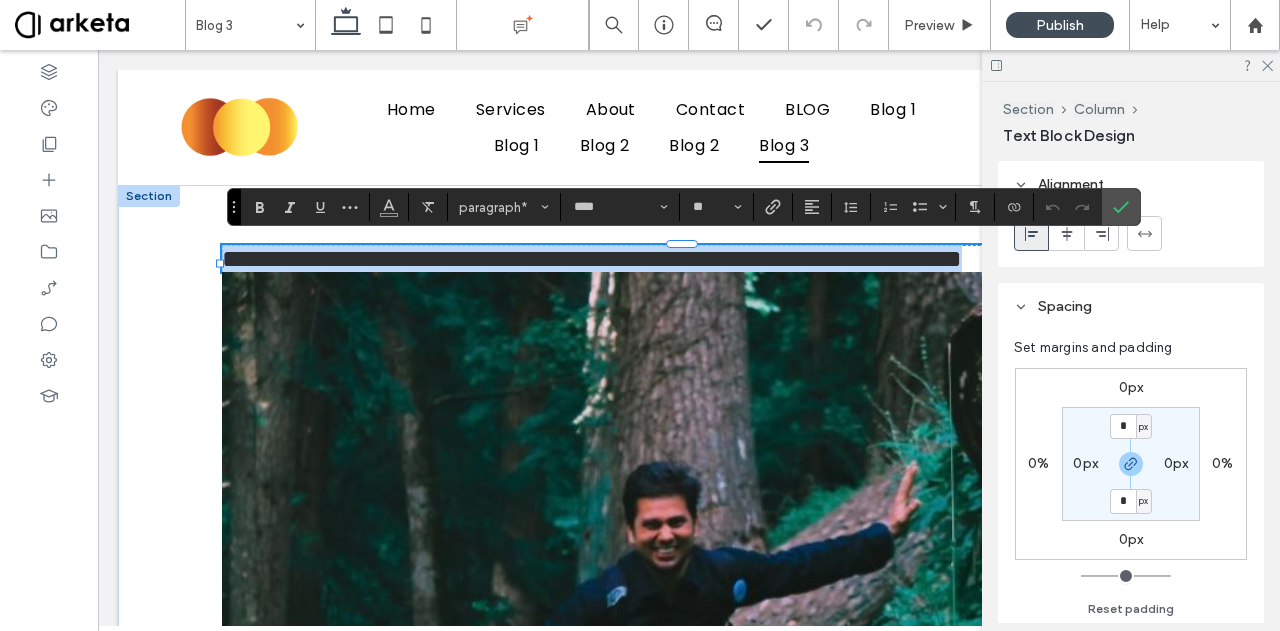 click on "**********" at bounding box center [592, 258] 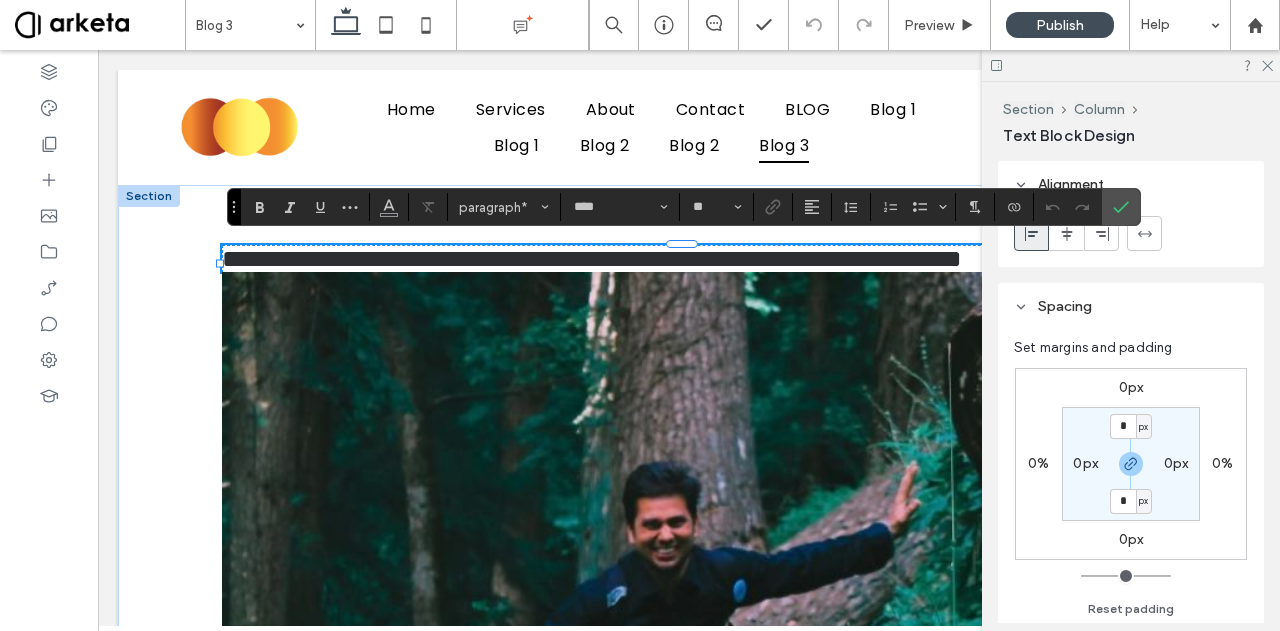 click on "0px" at bounding box center (1131, 539) 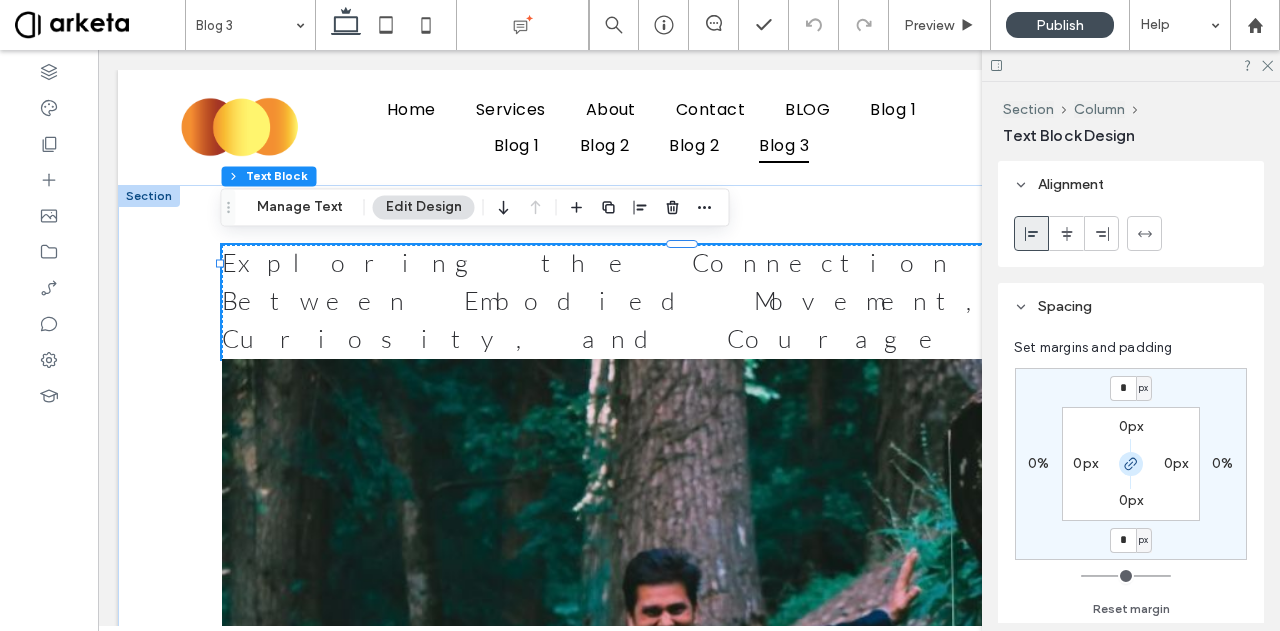 click 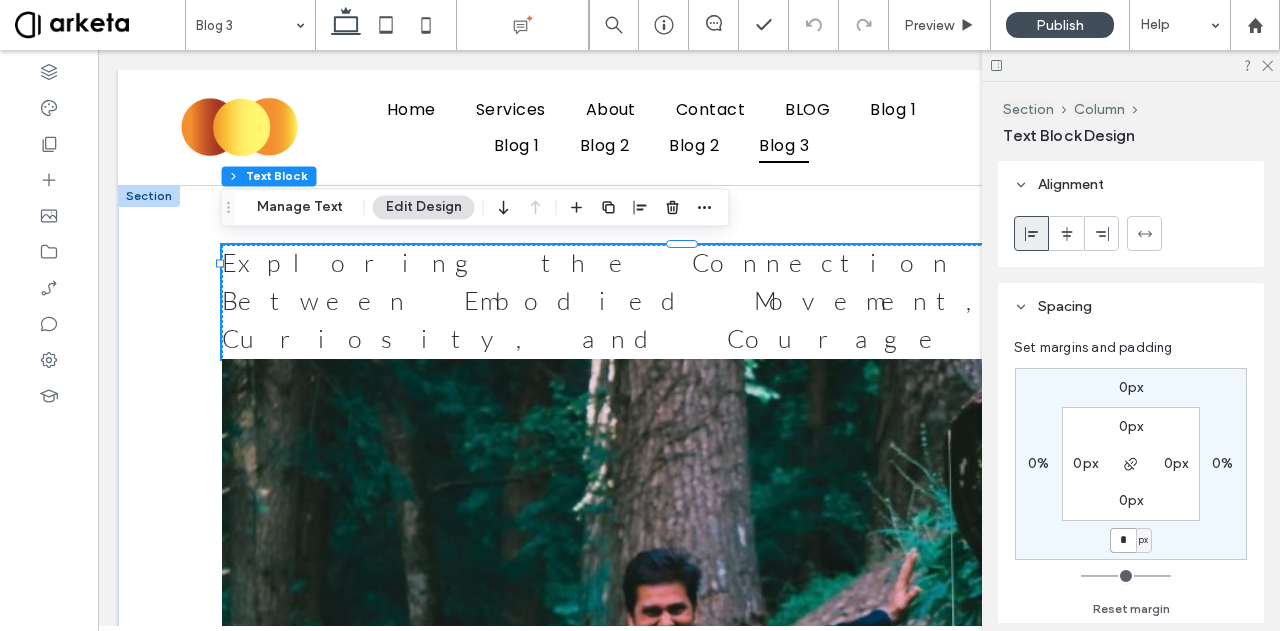 click on "*" at bounding box center (1123, 540) 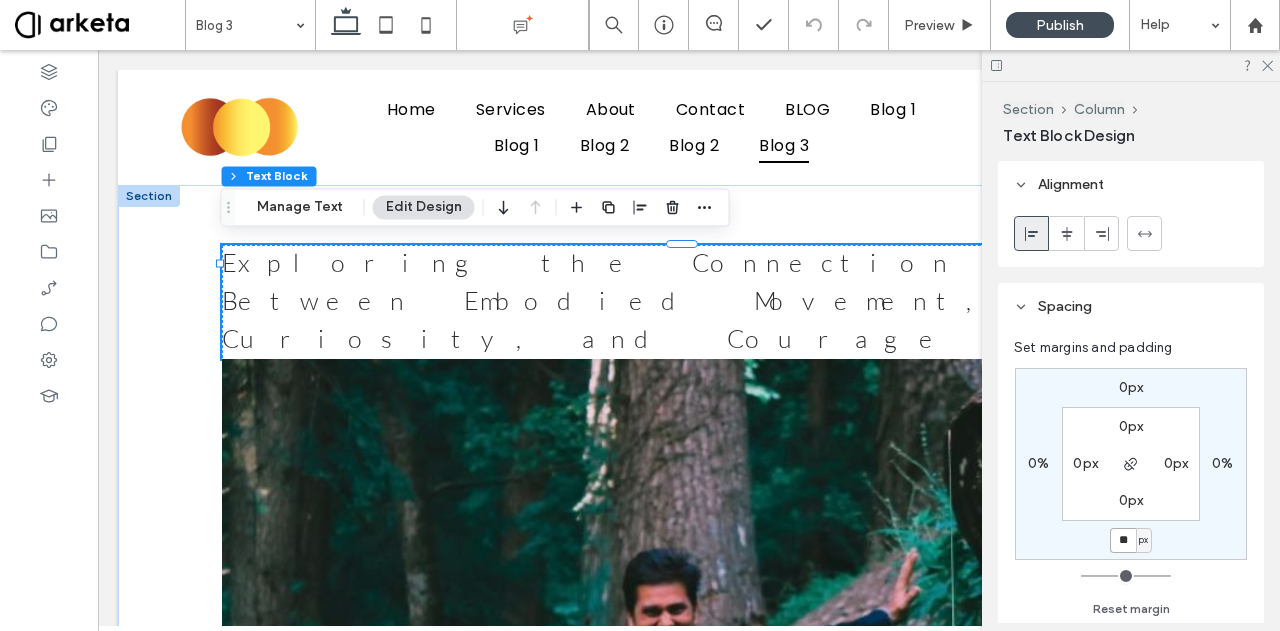 type on "**" 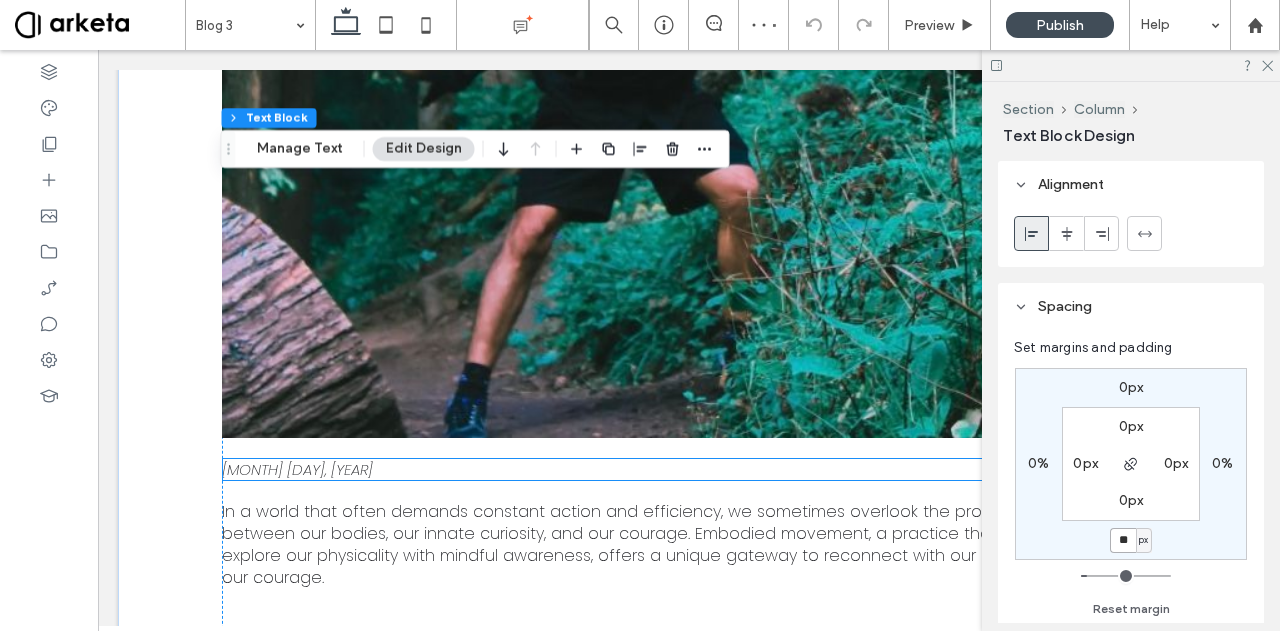scroll, scrollTop: 759, scrollLeft: 0, axis: vertical 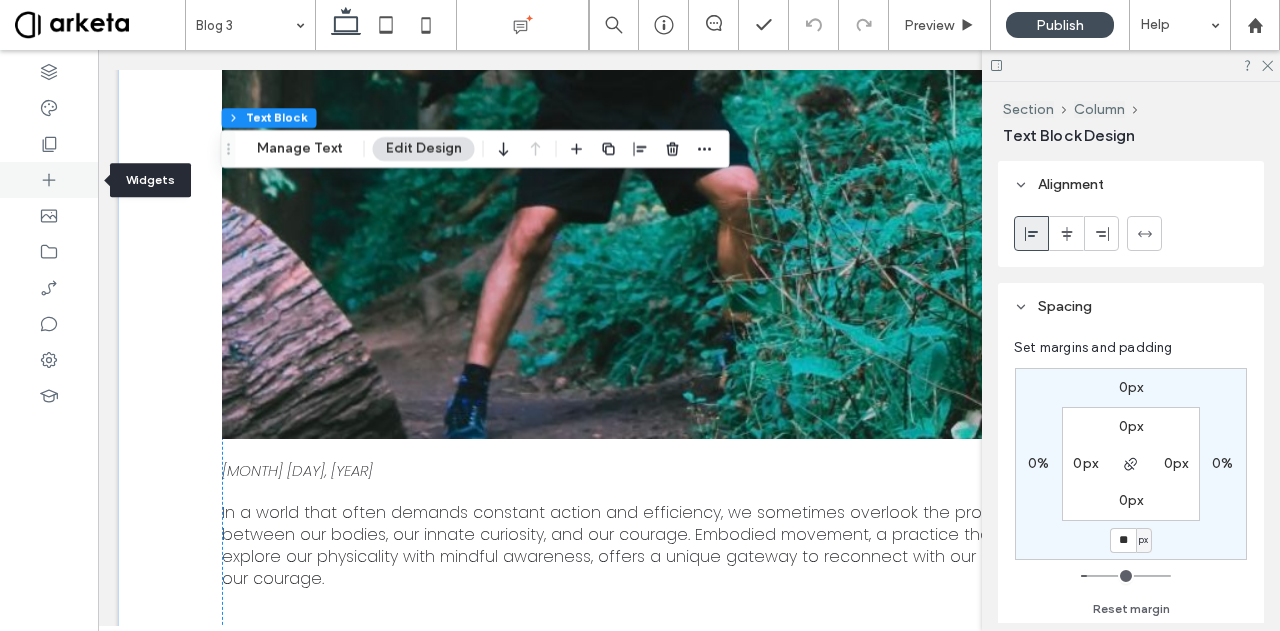 click at bounding box center [49, 180] 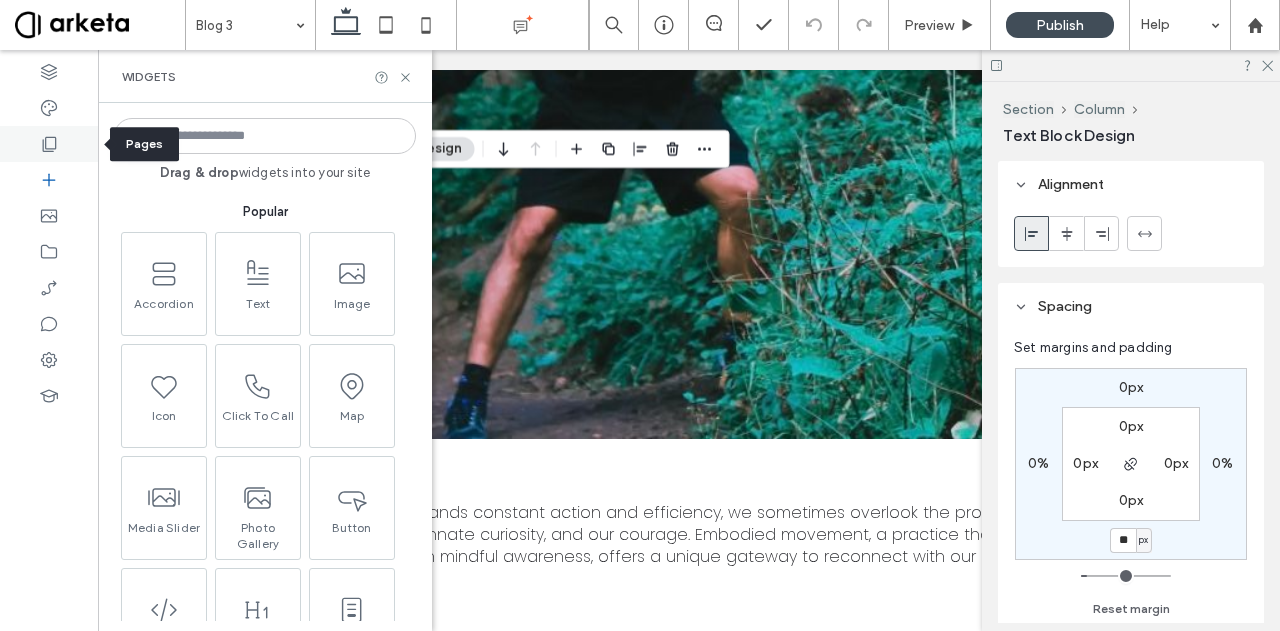 click at bounding box center [49, 144] 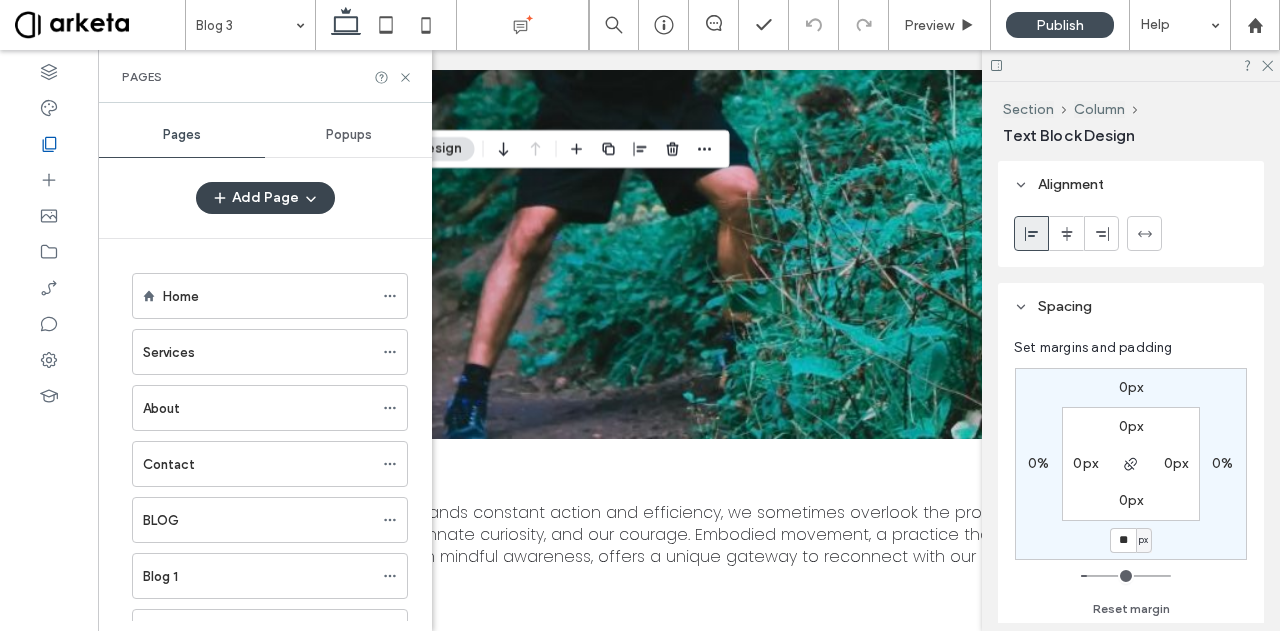 click on "Add Page" at bounding box center [265, 198] 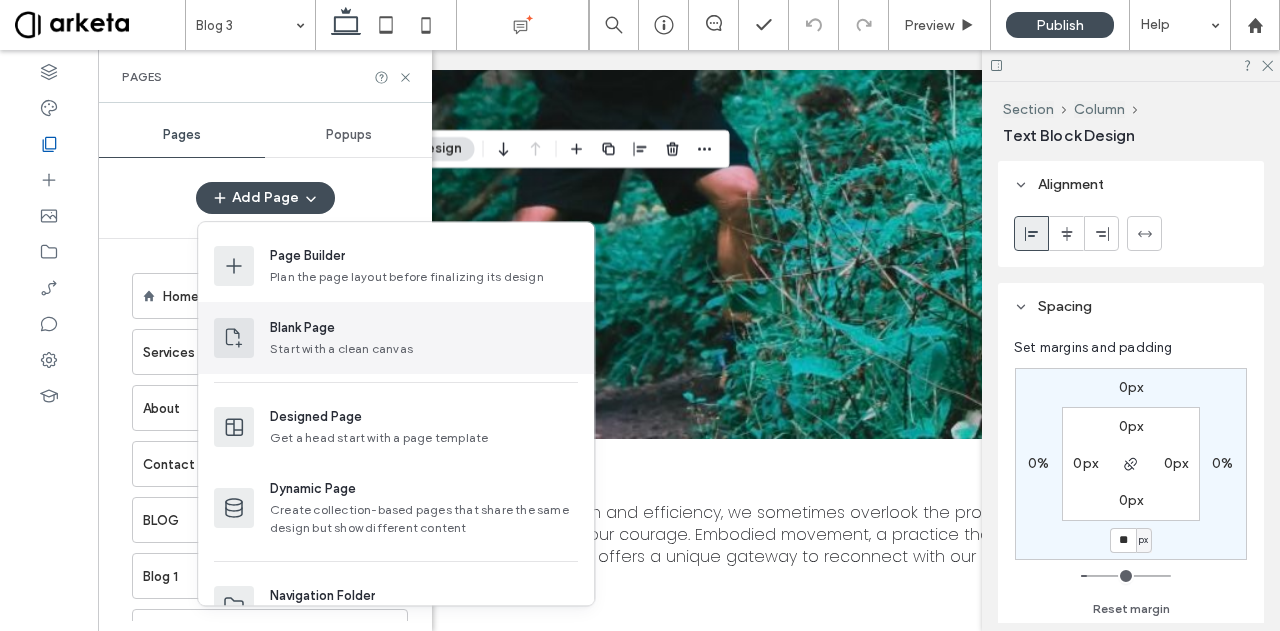 click on "Blank Page" at bounding box center [302, 328] 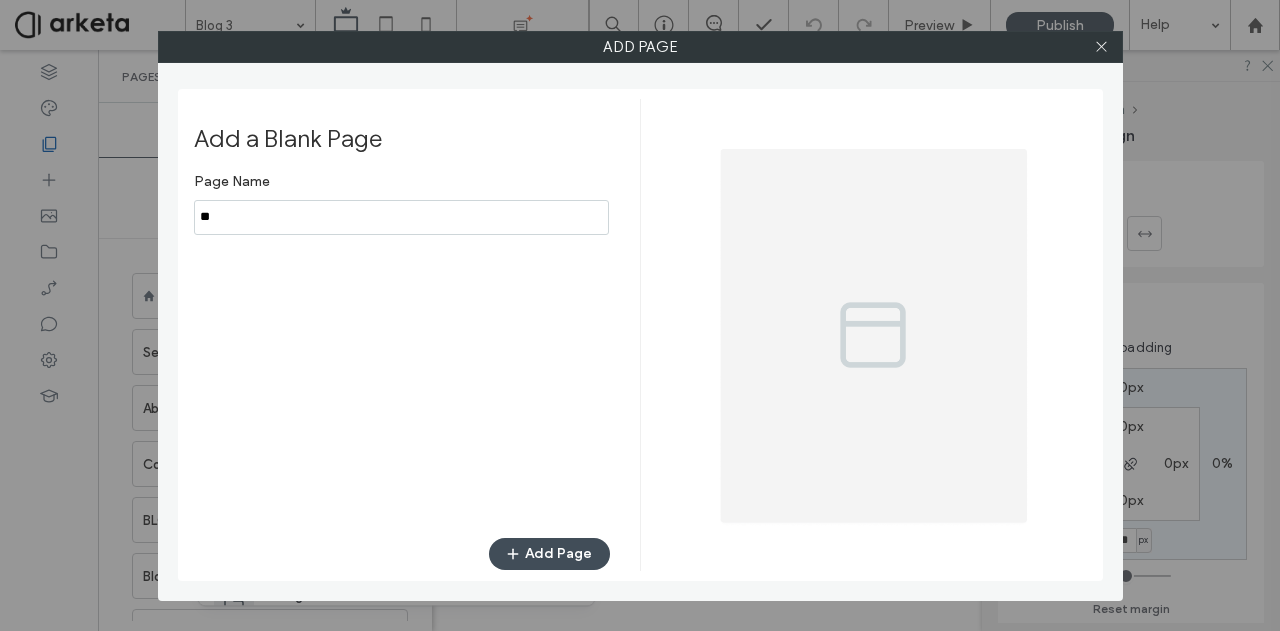 type on "*" 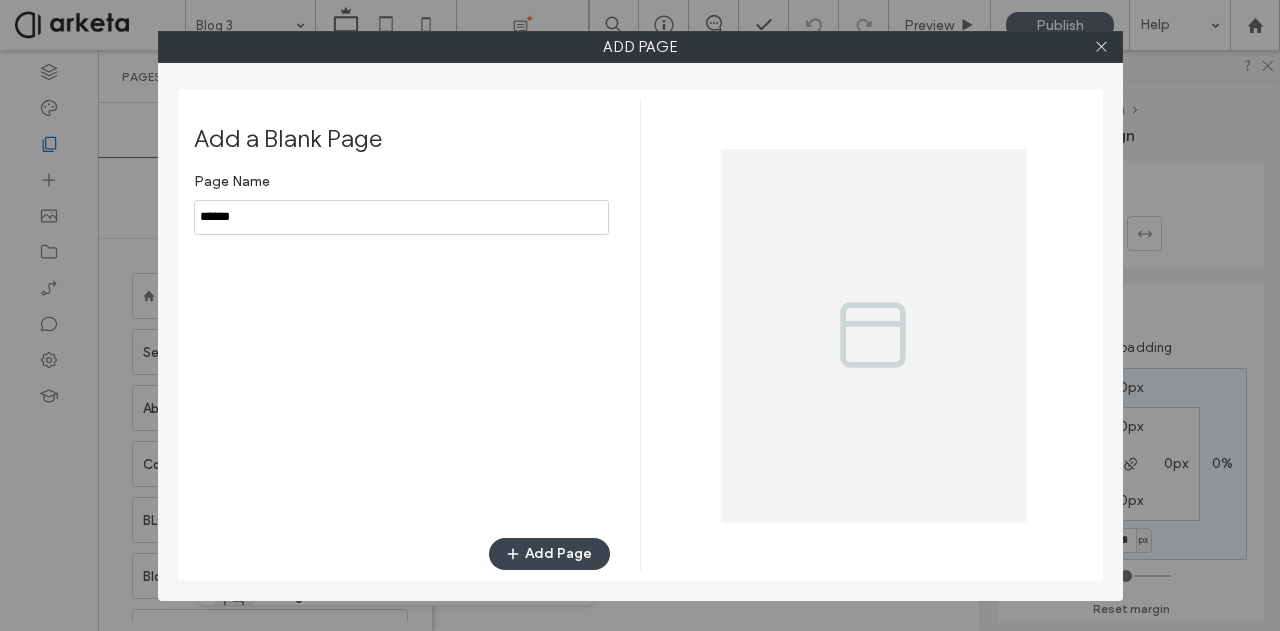 type on "******" 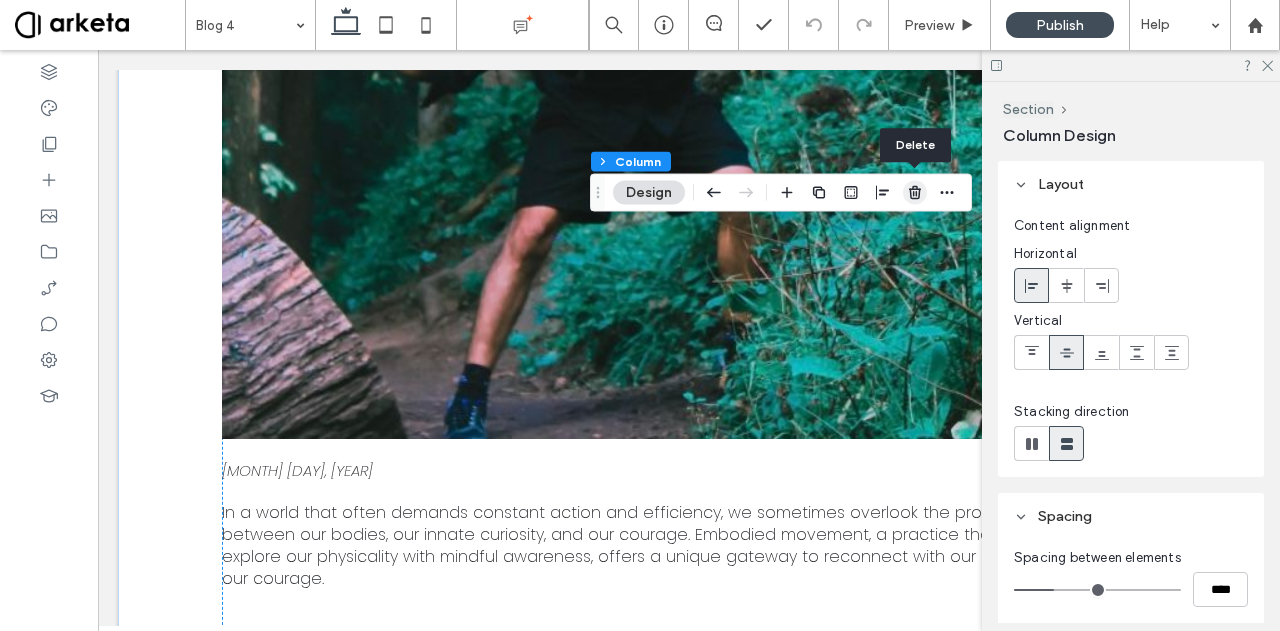 click 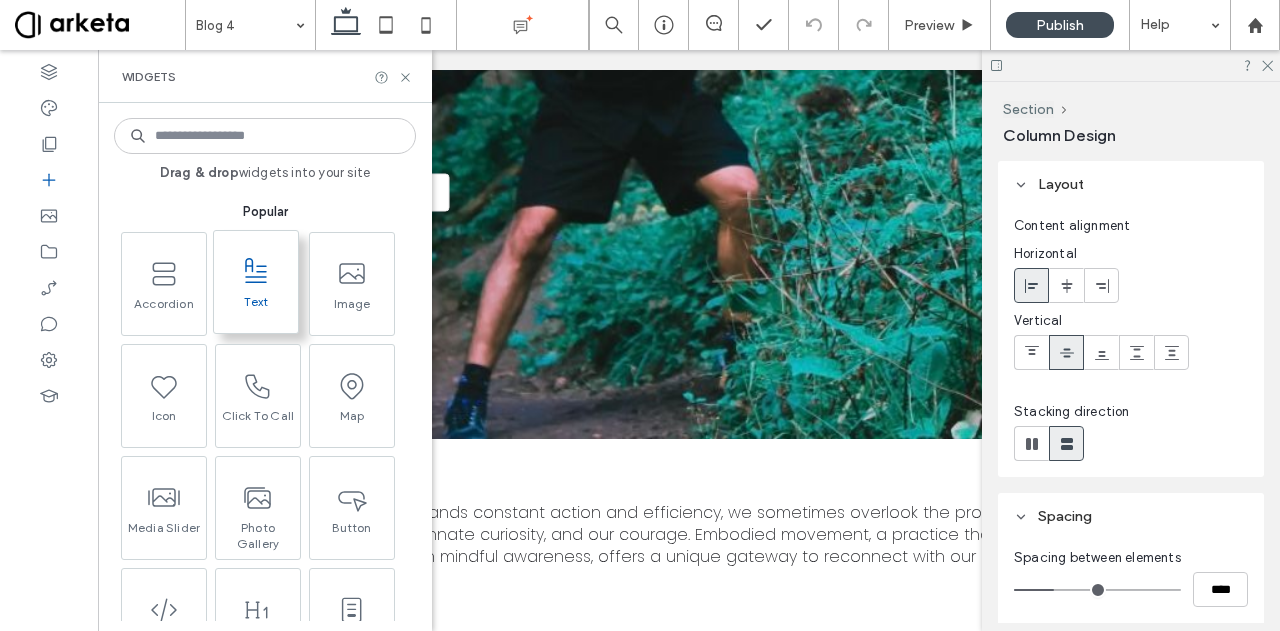 click on "Text" at bounding box center [256, 308] 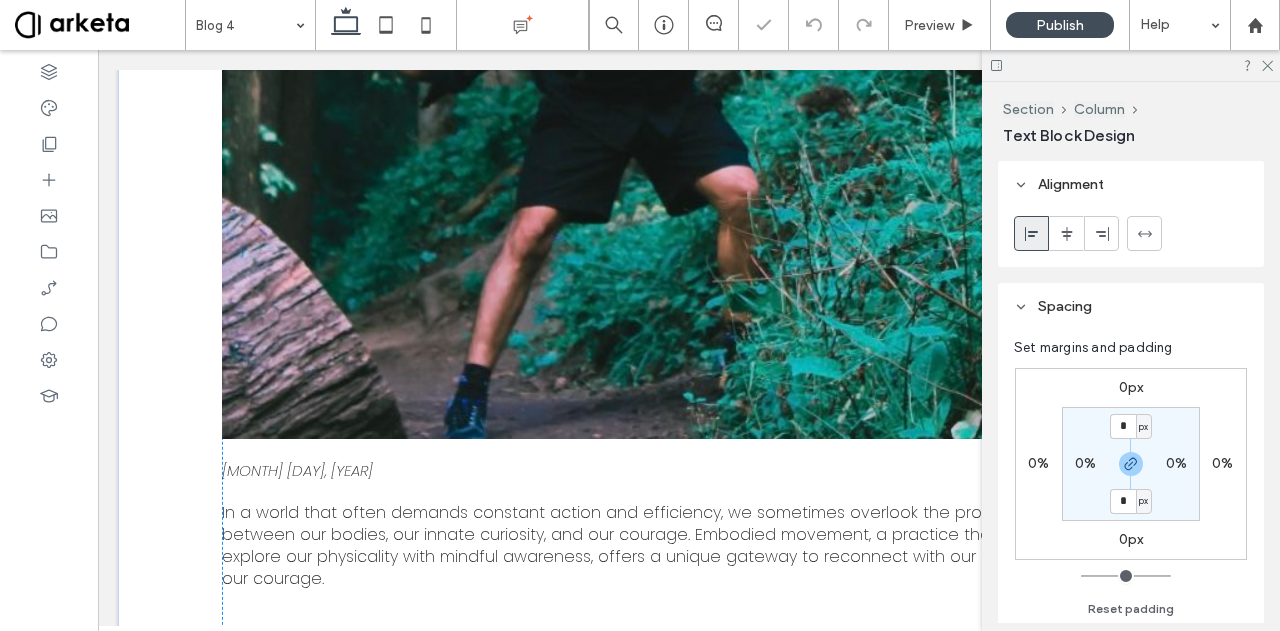 type on "*******" 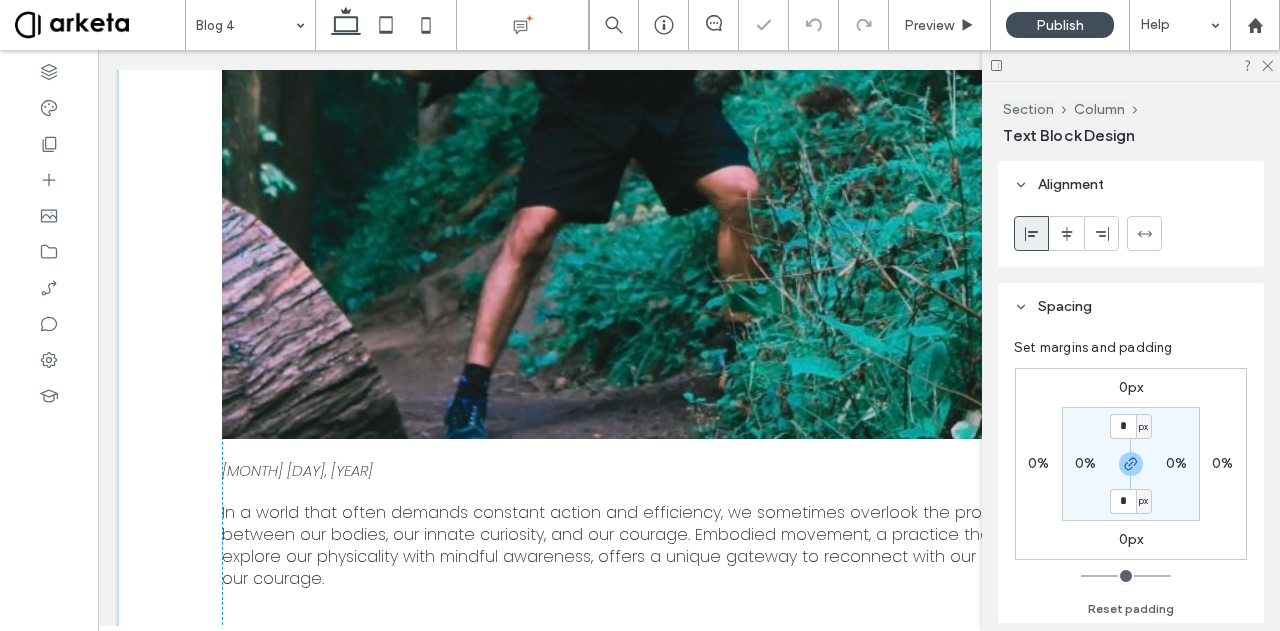 type on "**" 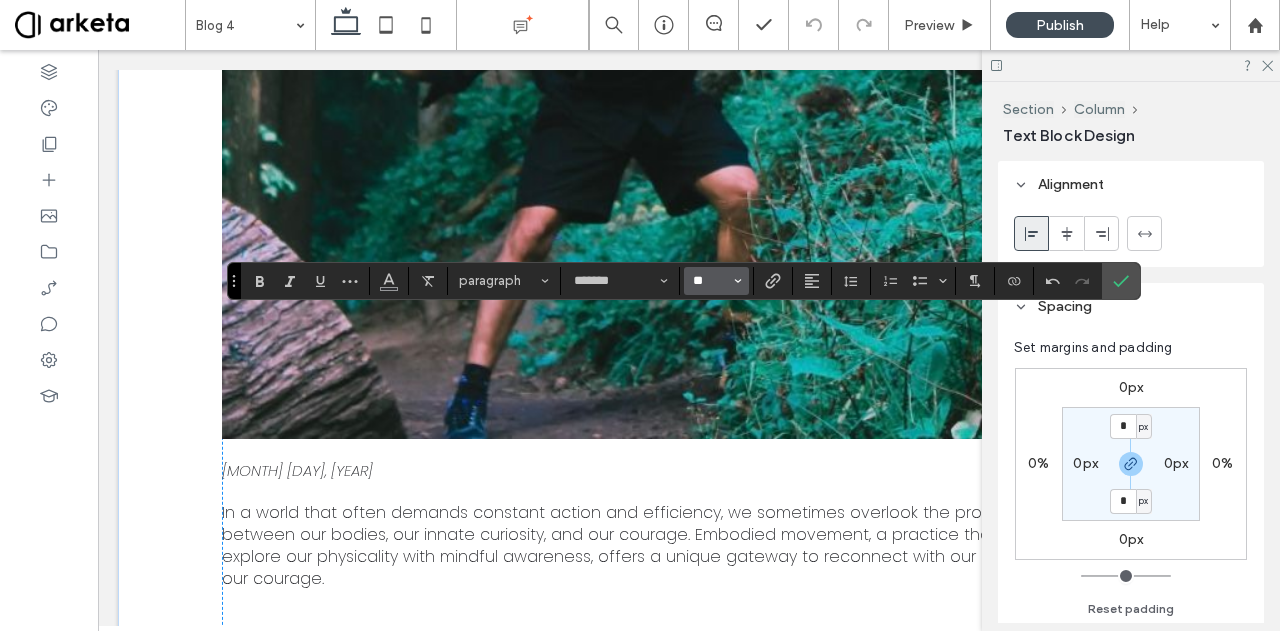 click on "**" at bounding box center (710, 281) 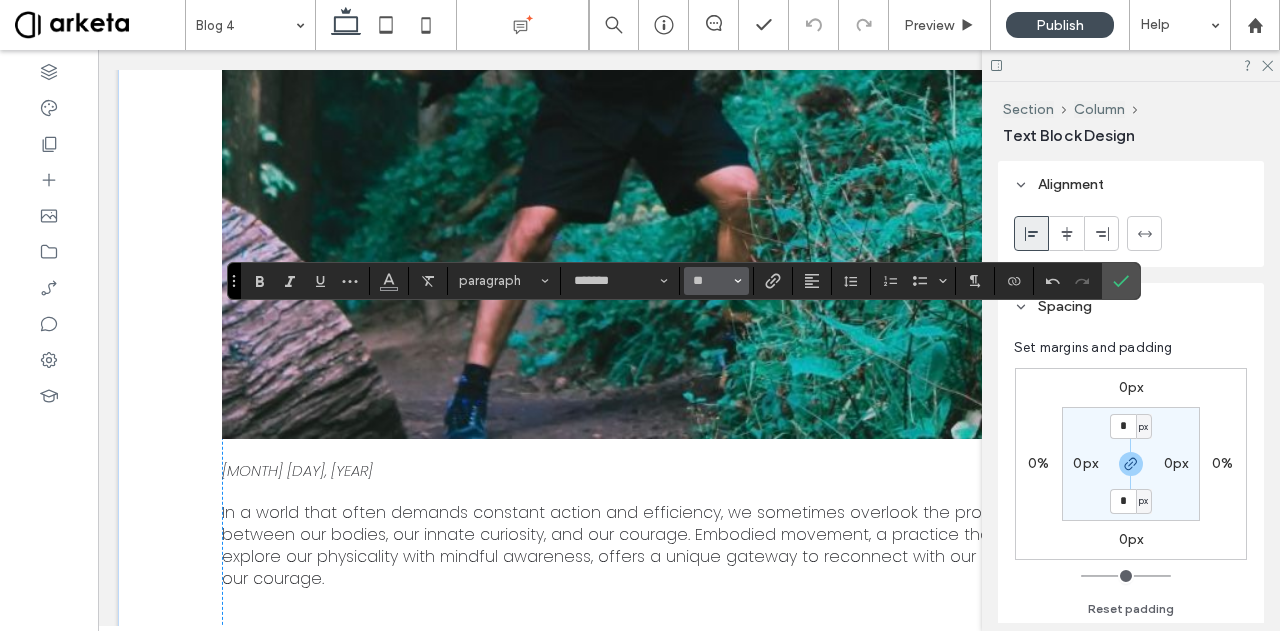 type on "**" 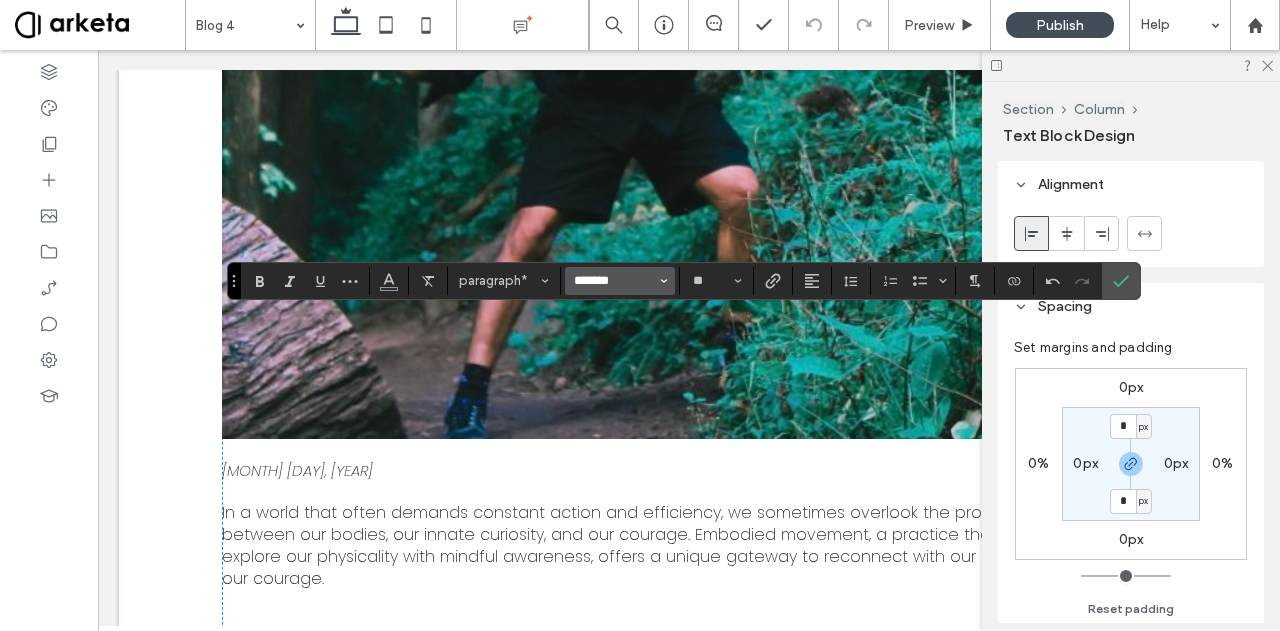 click on "*******" at bounding box center [614, 281] 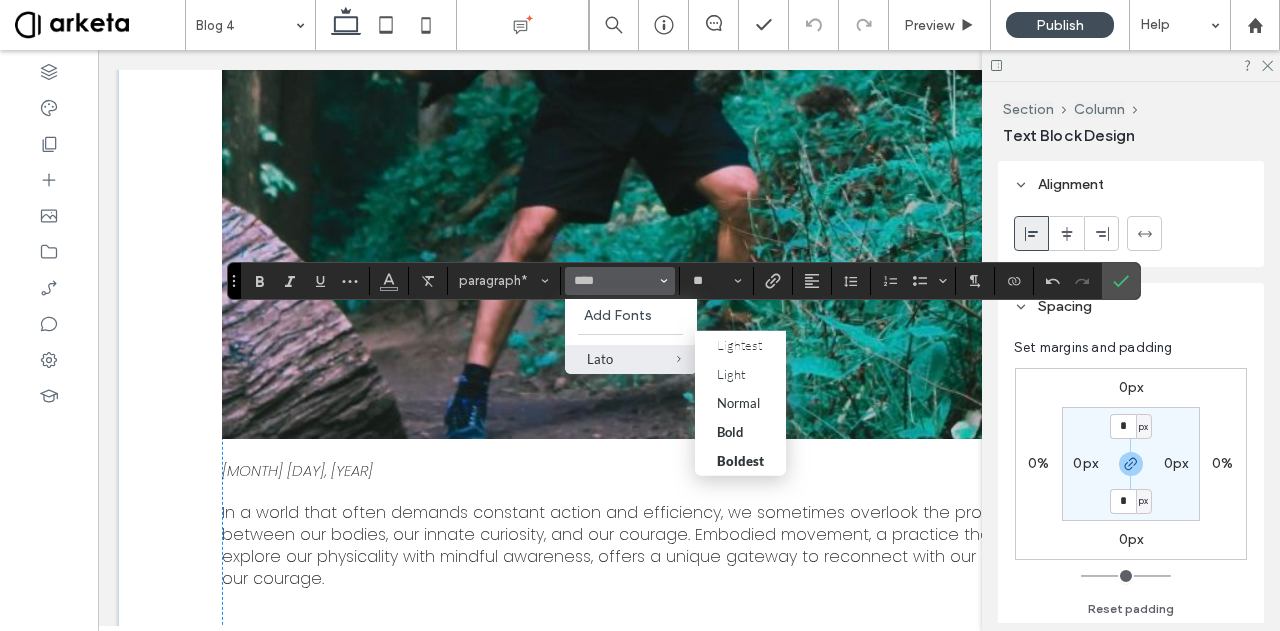 click on "Lato" at bounding box center [631, 359] 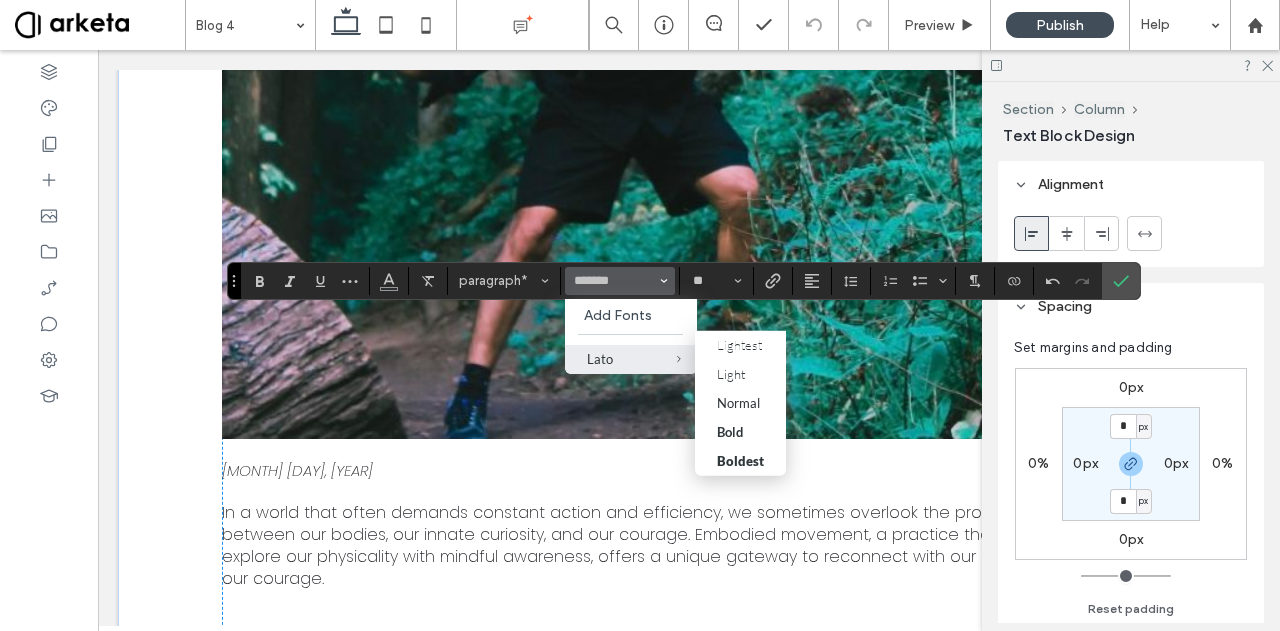 type on "****" 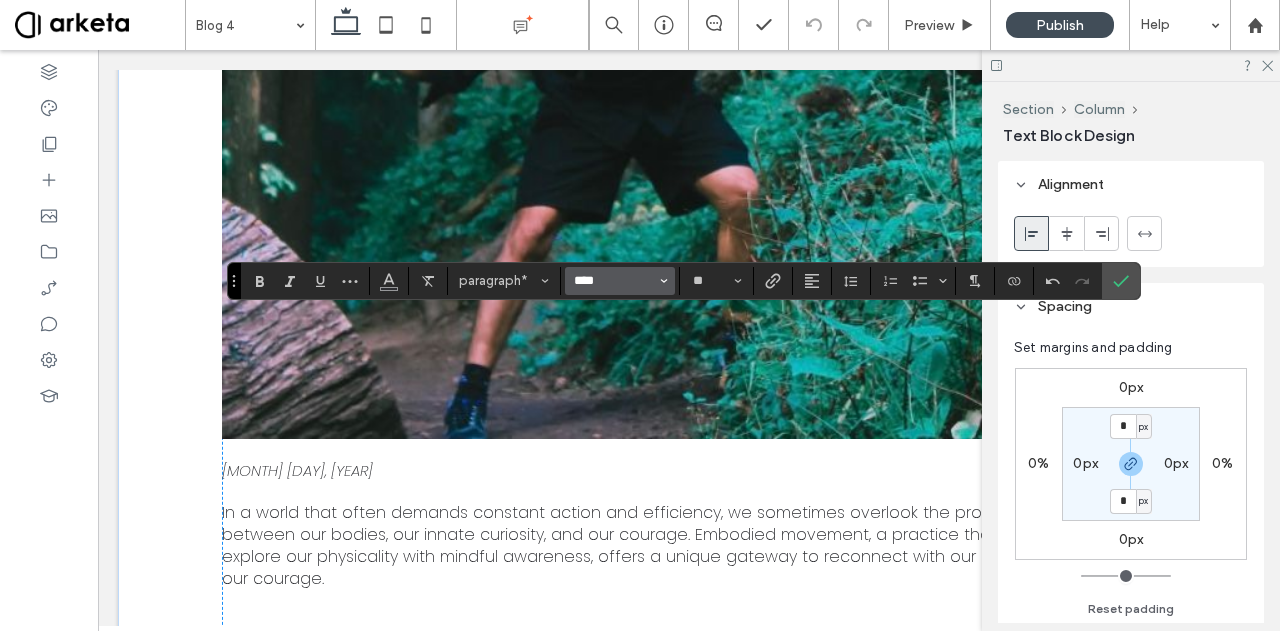 click on "****" at bounding box center (614, 281) 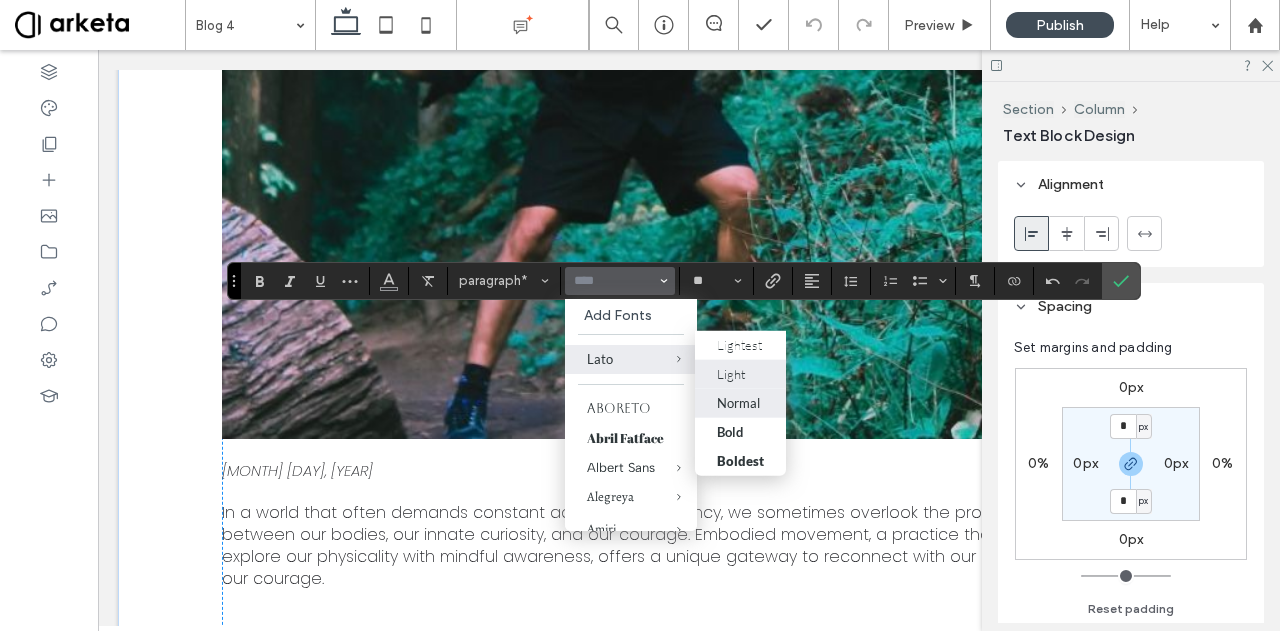 click on "Light" at bounding box center (740, 373) 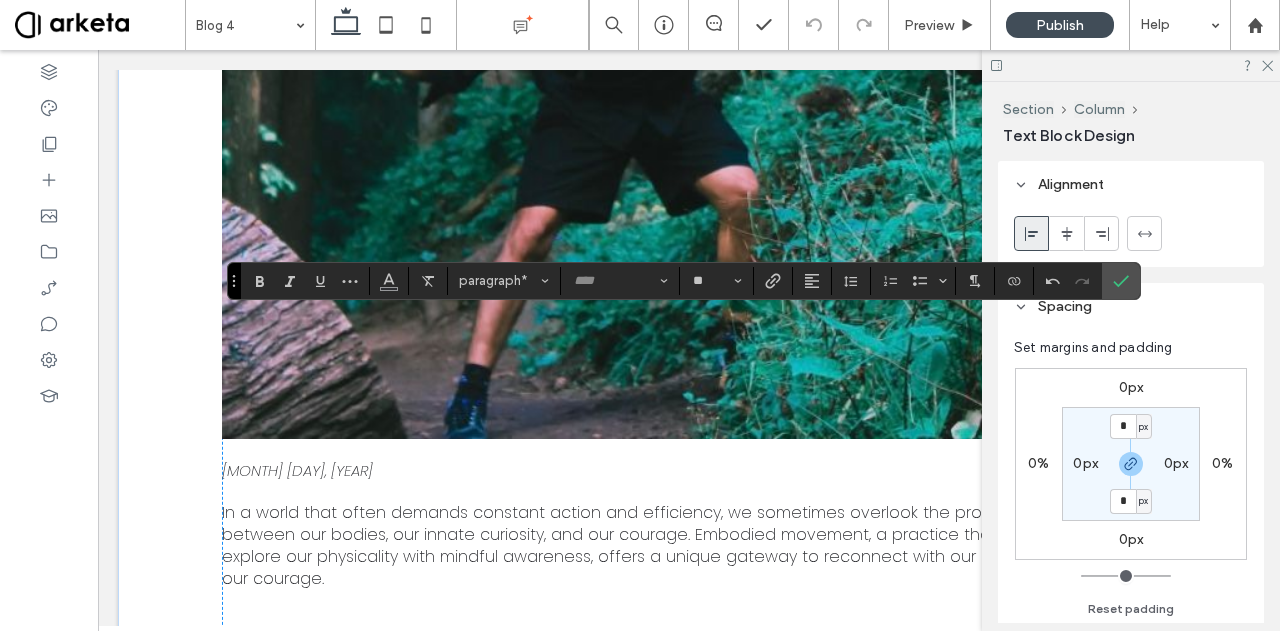 type on "****" 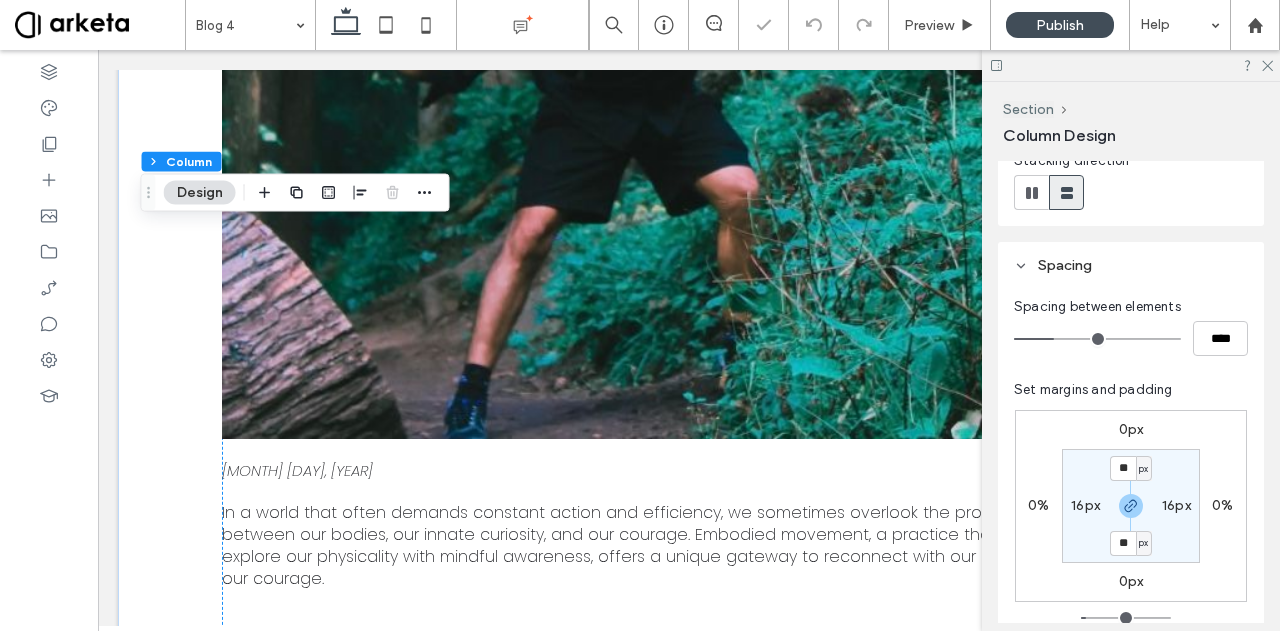 scroll, scrollTop: 256, scrollLeft: 0, axis: vertical 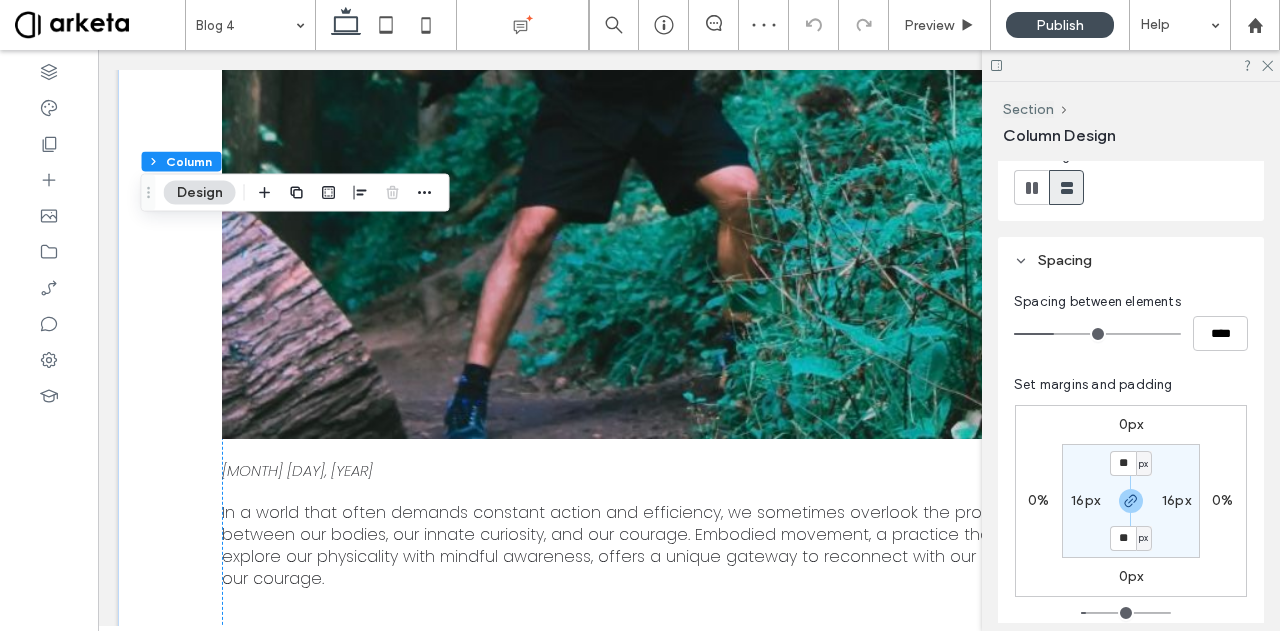 click on "16px" at bounding box center [1085, 500] 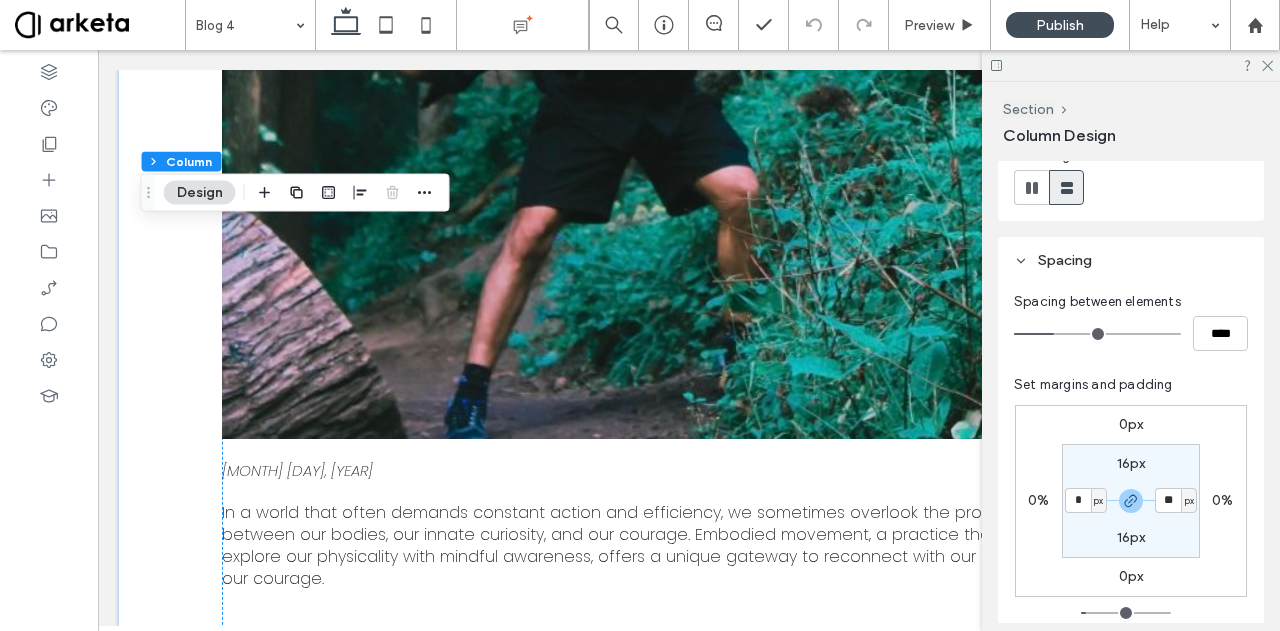 type on "*" 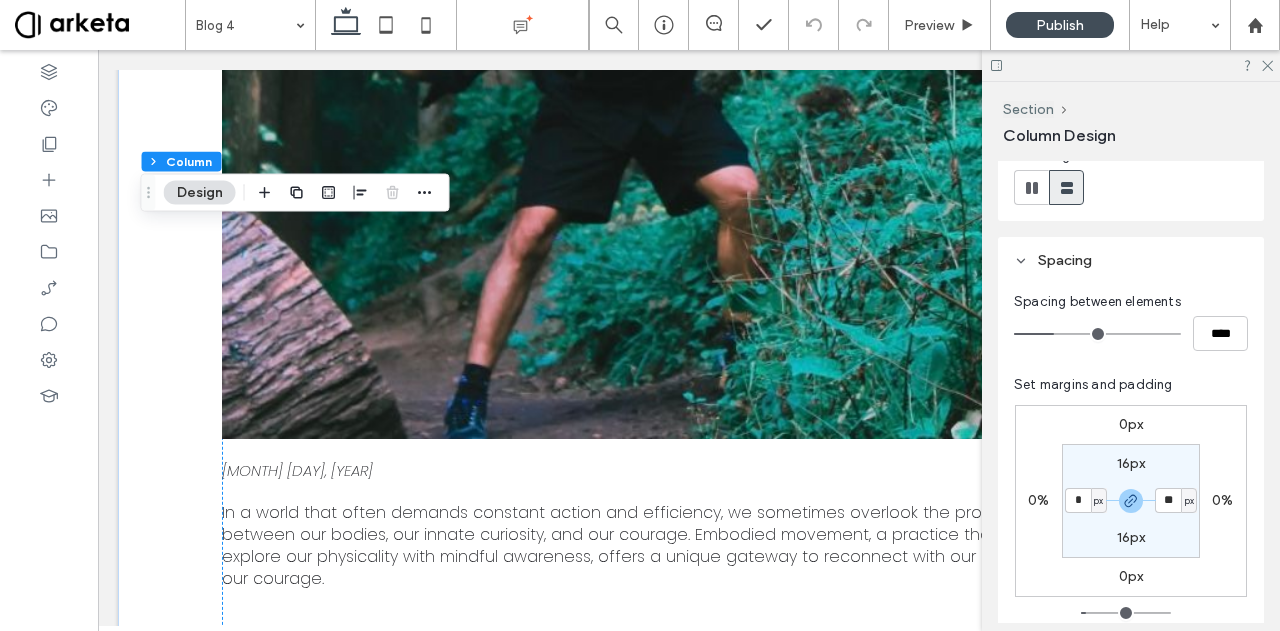 type on "*" 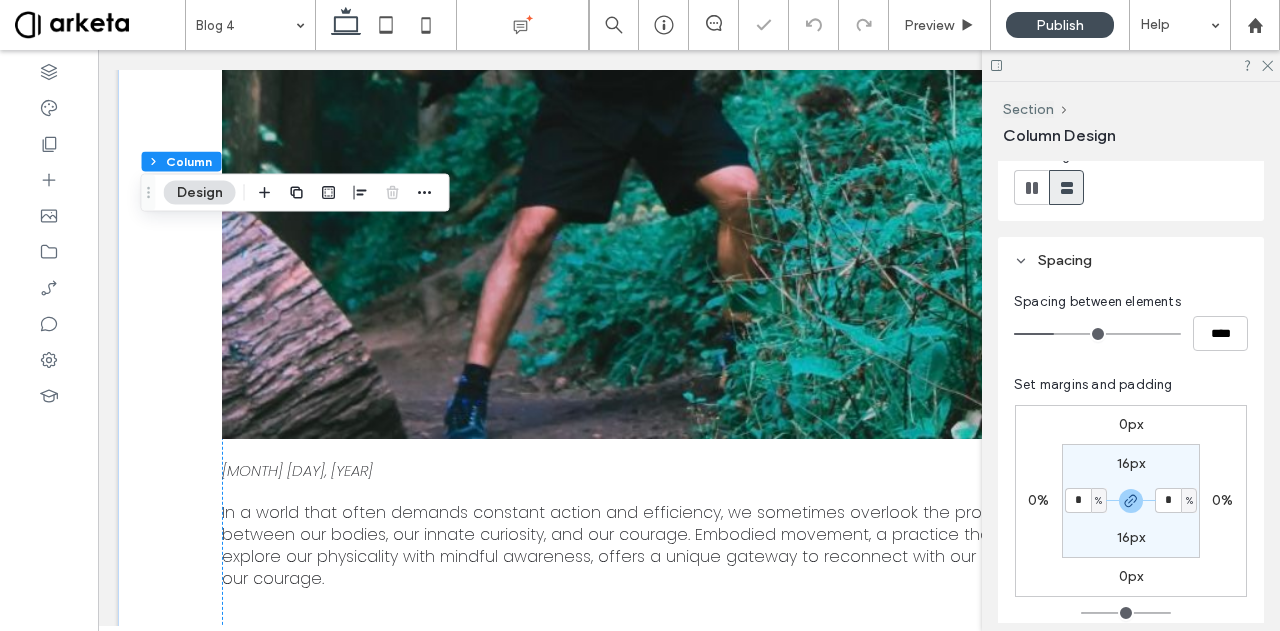 click on "16px" at bounding box center (1131, 463) 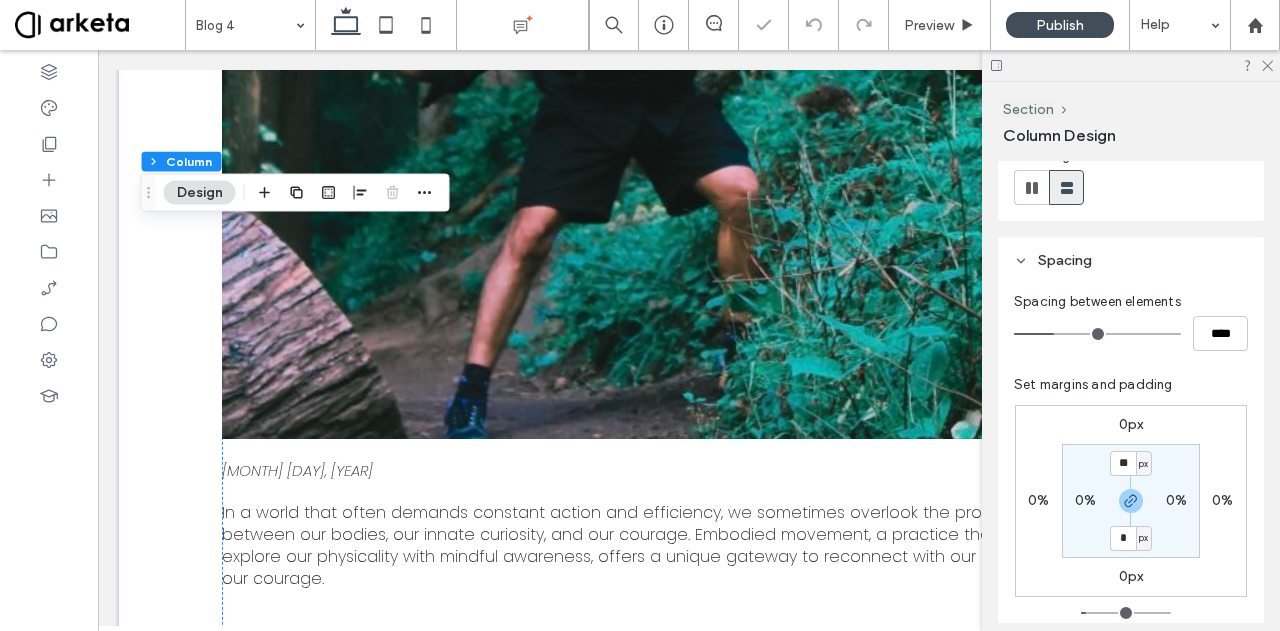 type on "*" 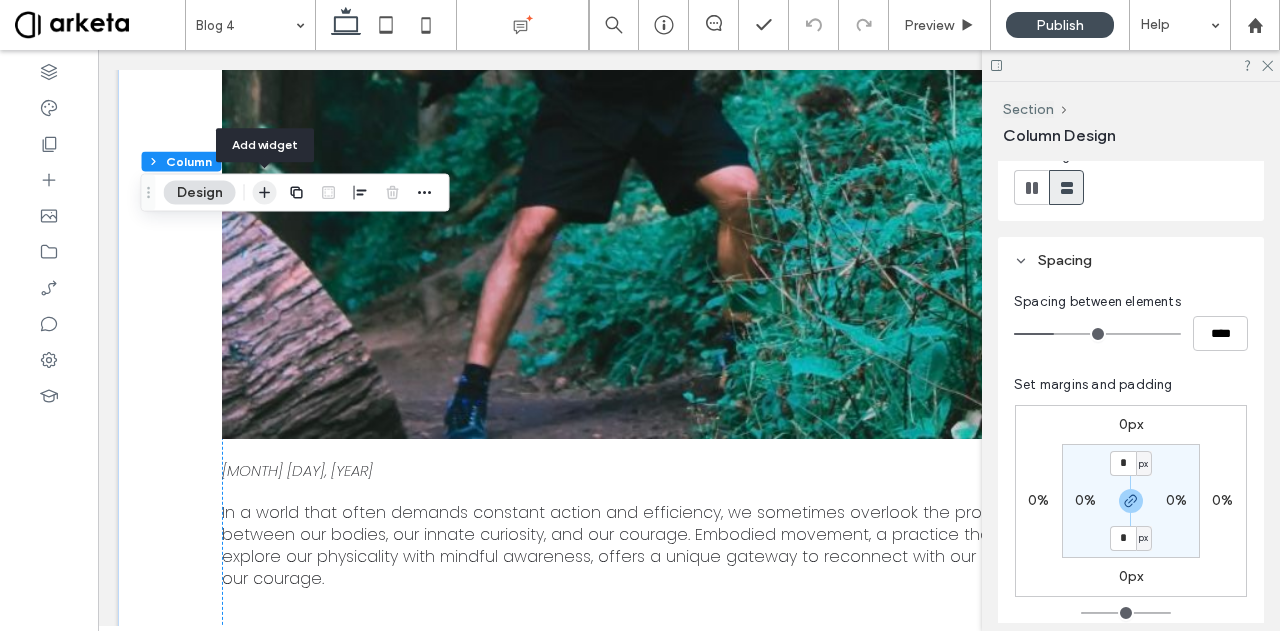 click at bounding box center [265, 193] 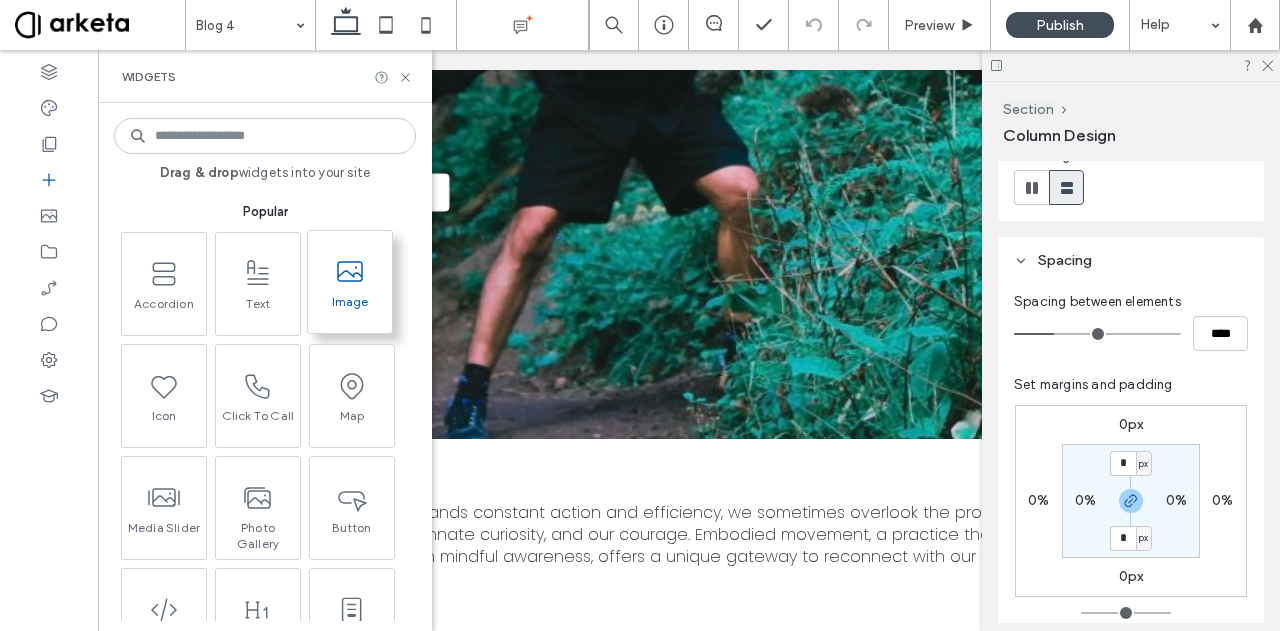 click on "Image" at bounding box center [350, 308] 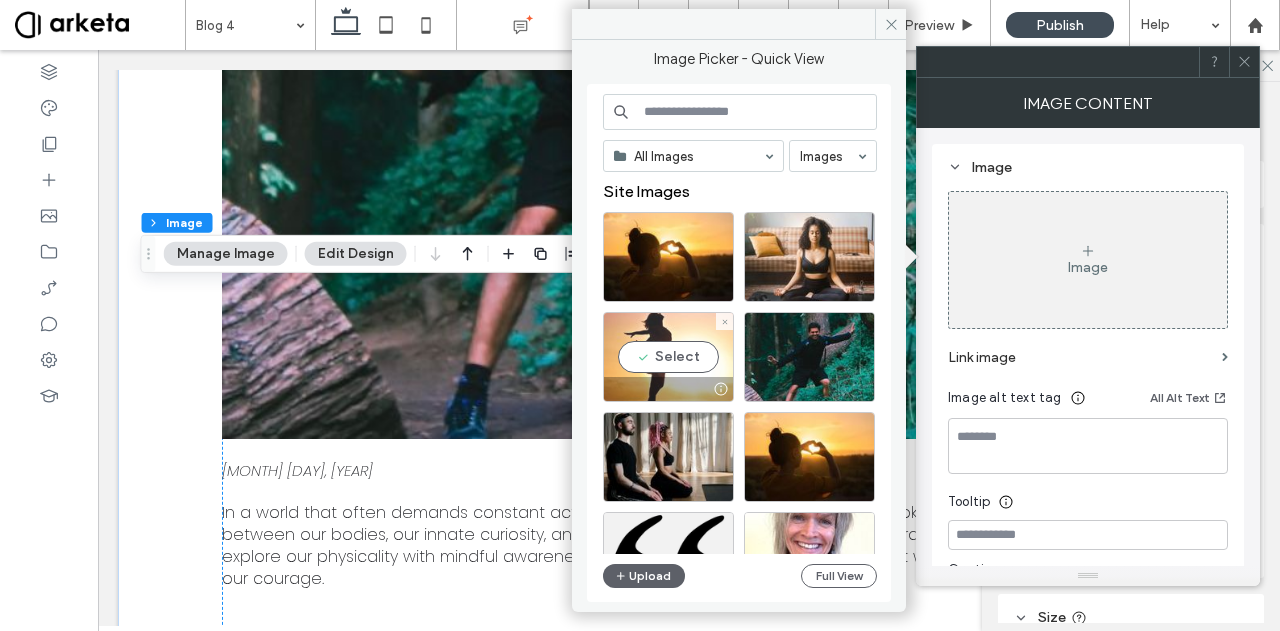 click on "Select" at bounding box center [668, 357] 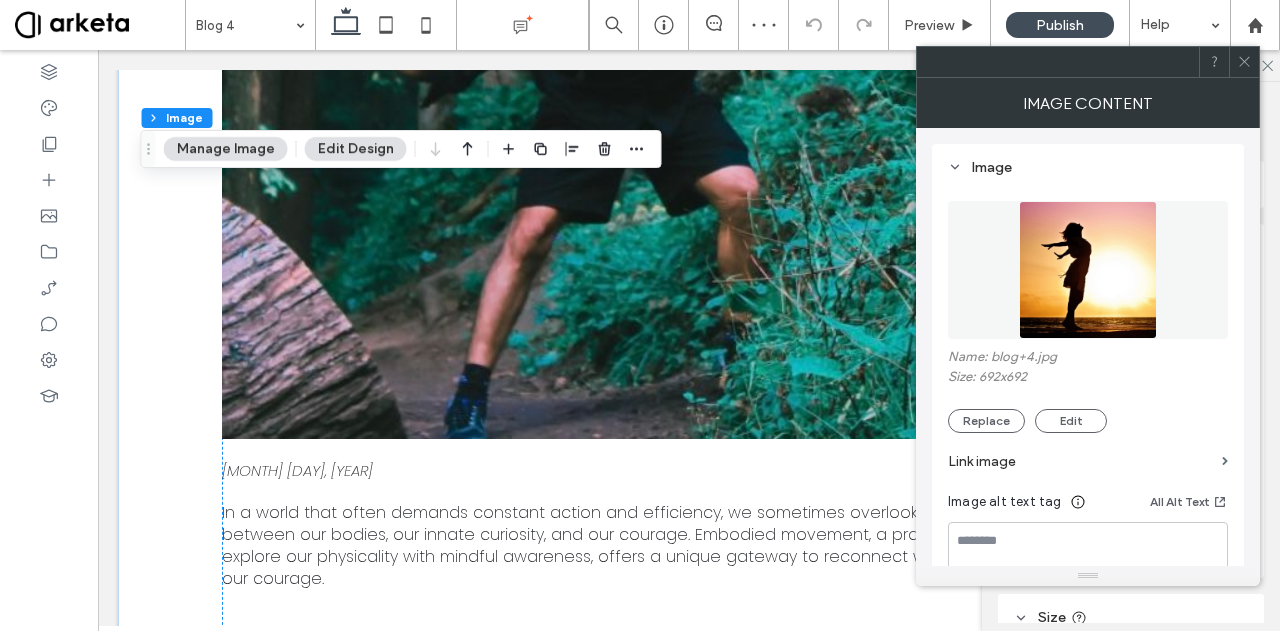 click 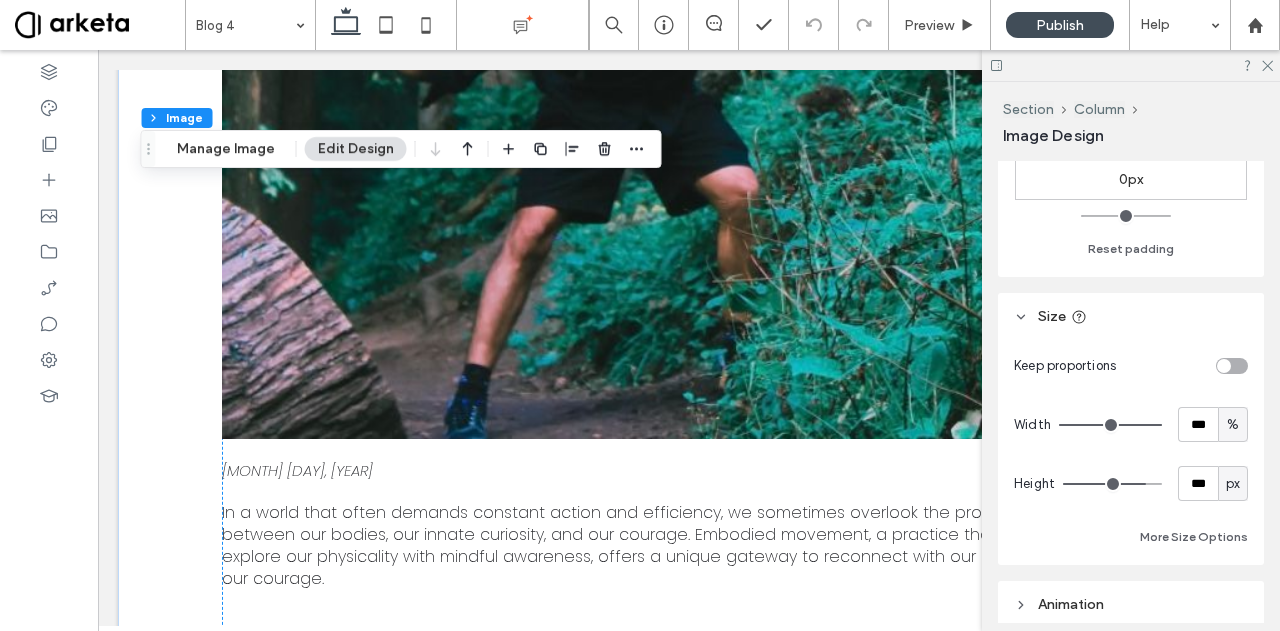 scroll, scrollTop: 302, scrollLeft: 0, axis: vertical 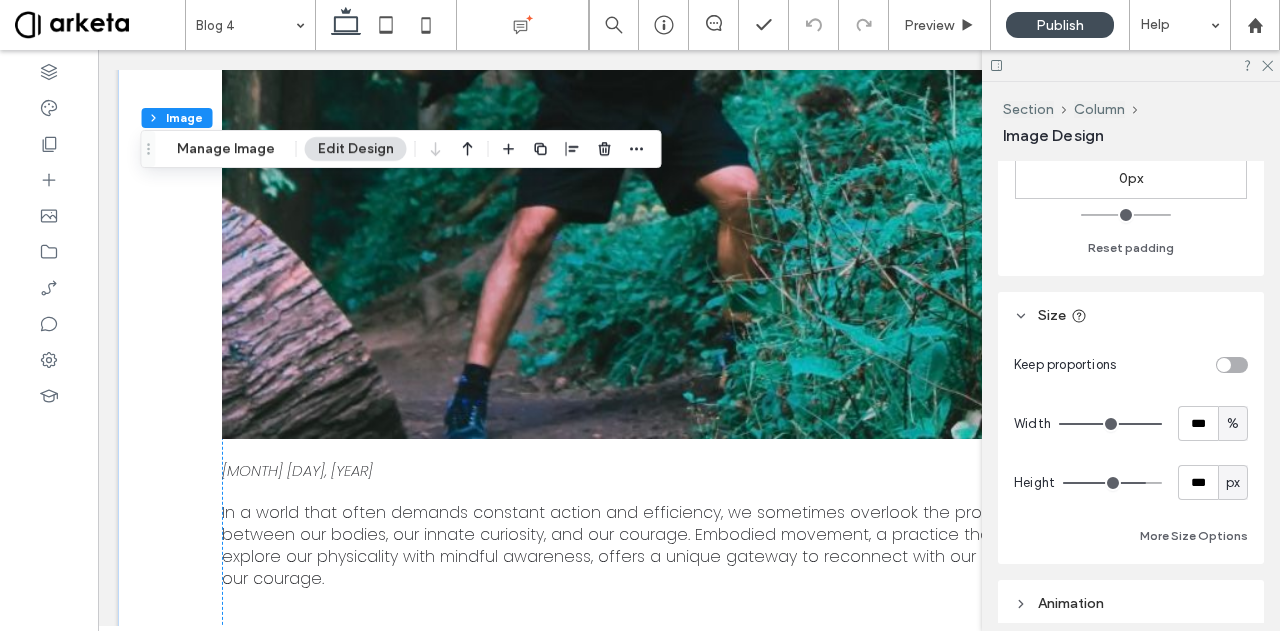 click on "%" at bounding box center (1233, 424) 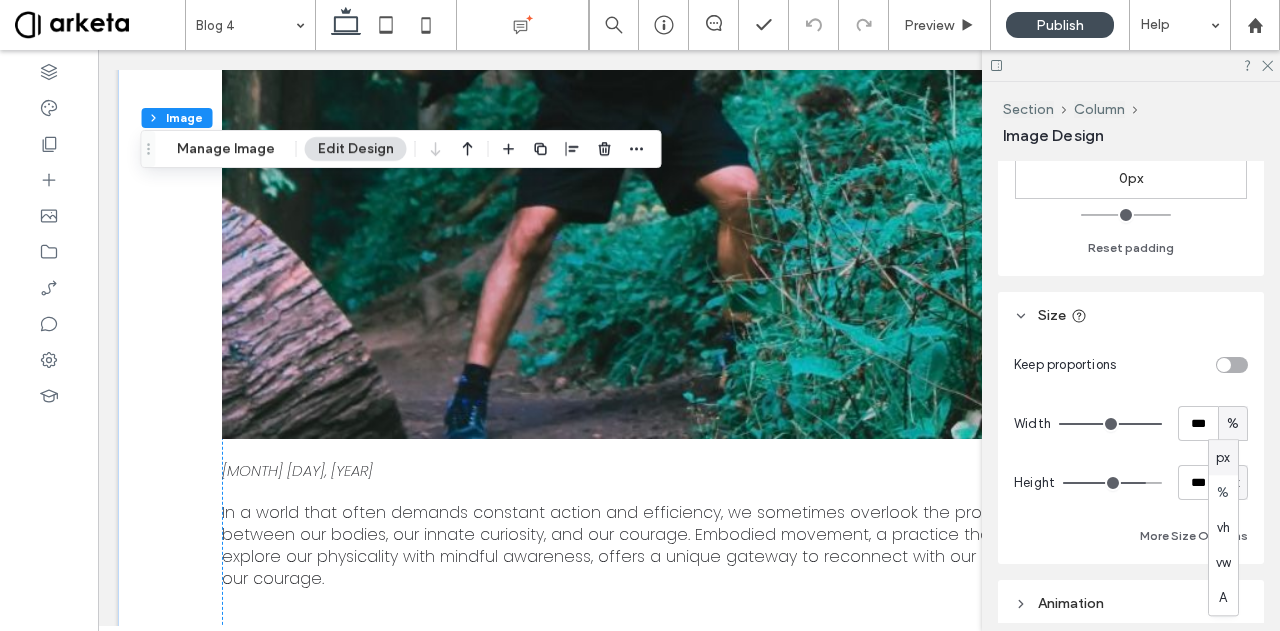 click on "px" at bounding box center (1223, 458) 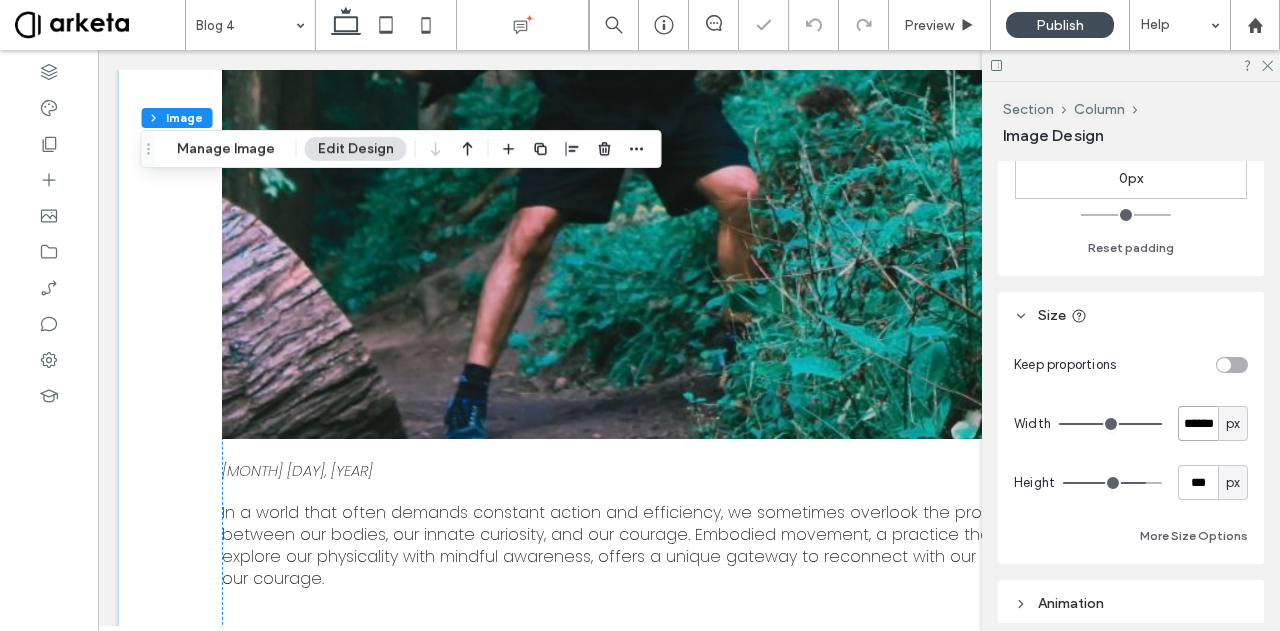 click on "******" at bounding box center [1198, 423] 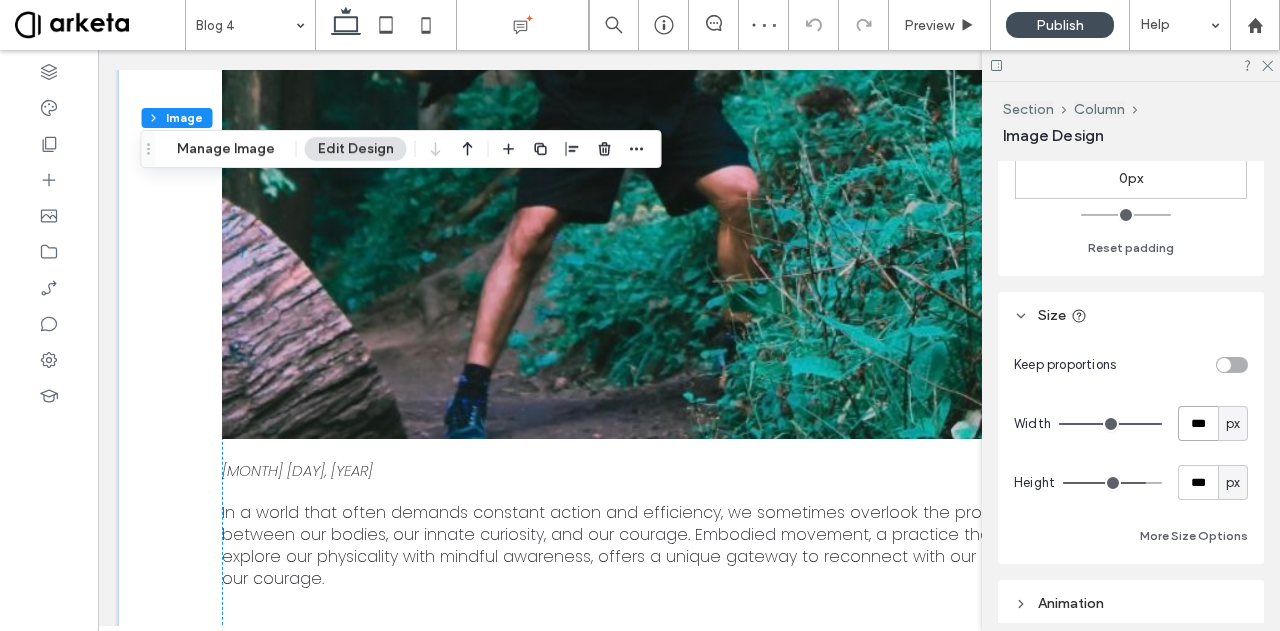 type on "***" 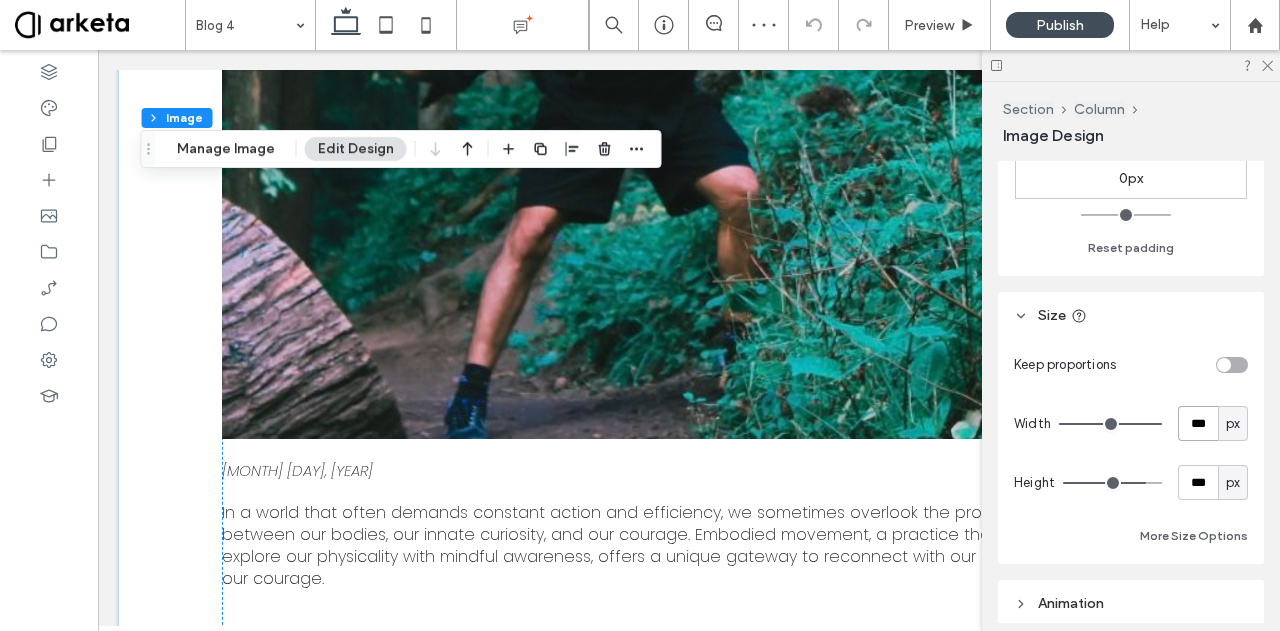 type on "***" 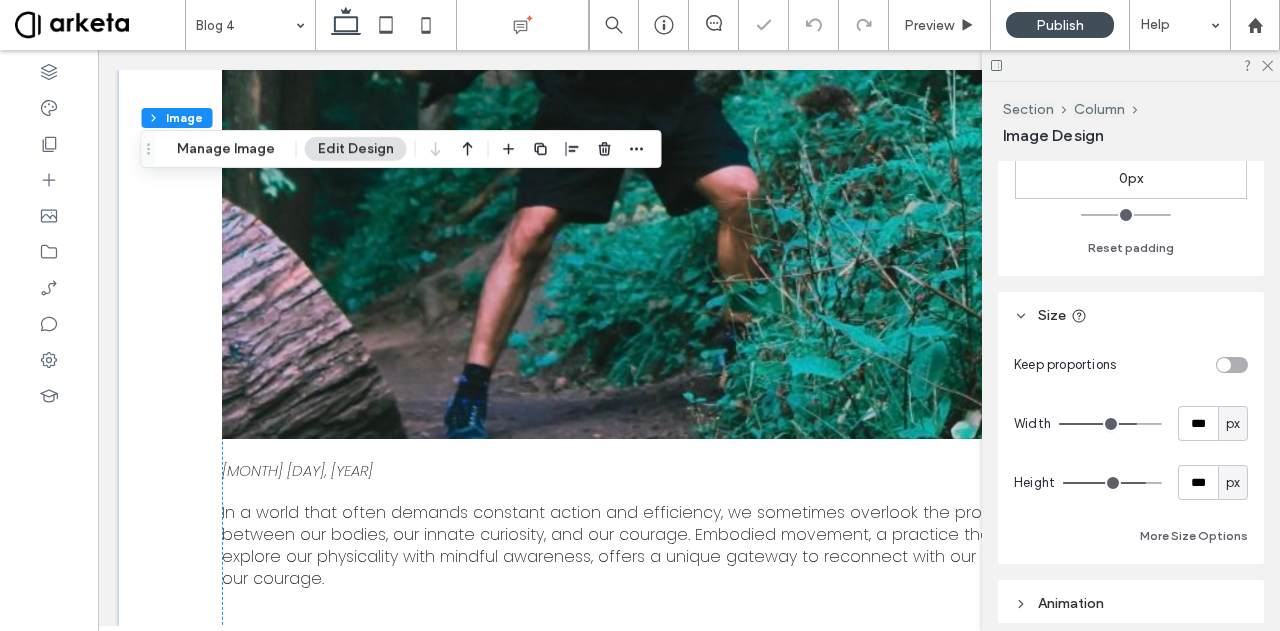 click at bounding box center [1232, 365] 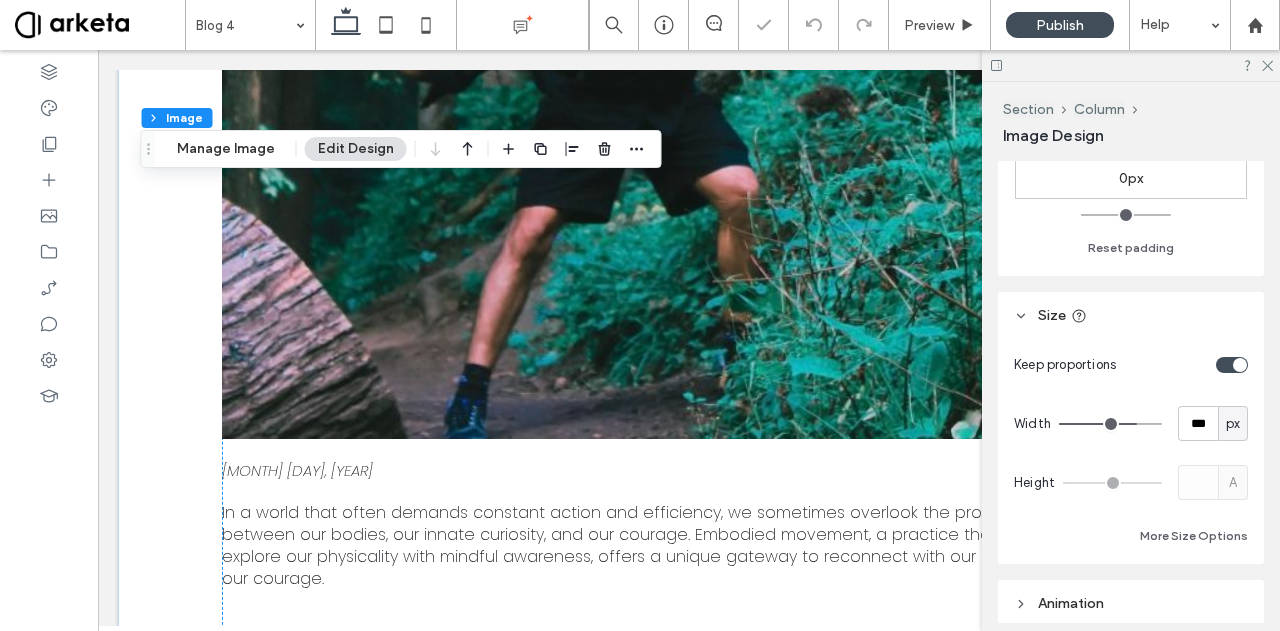 type 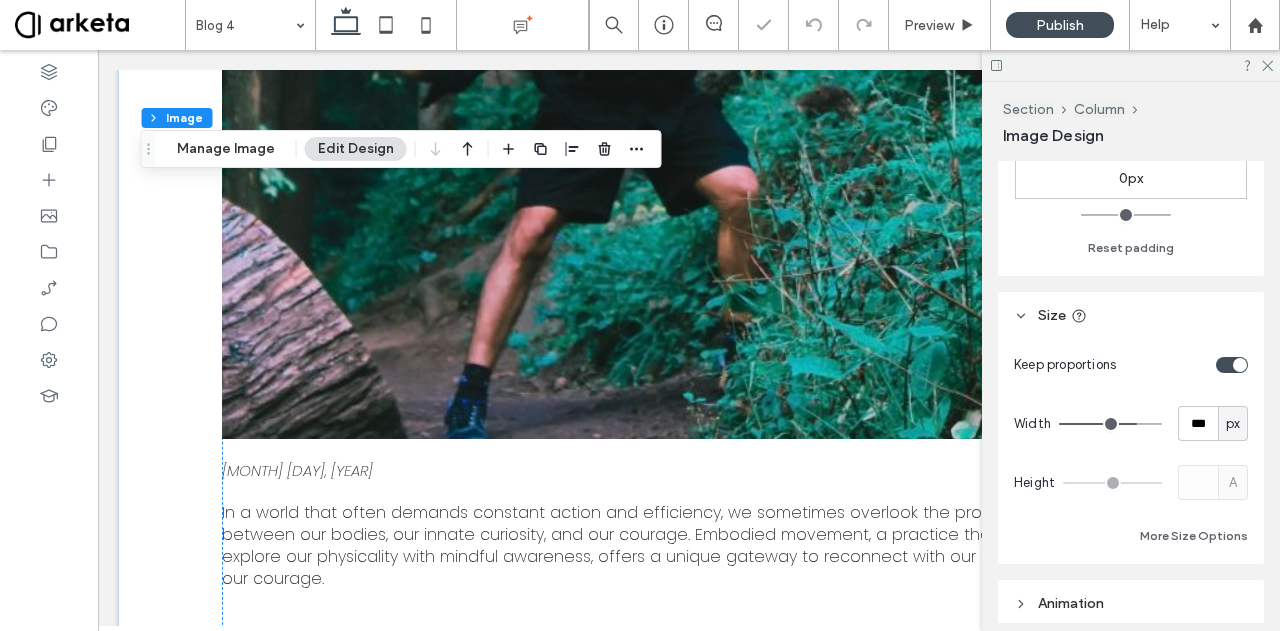 click on "Keep proportions" at bounding box center (1131, 364) 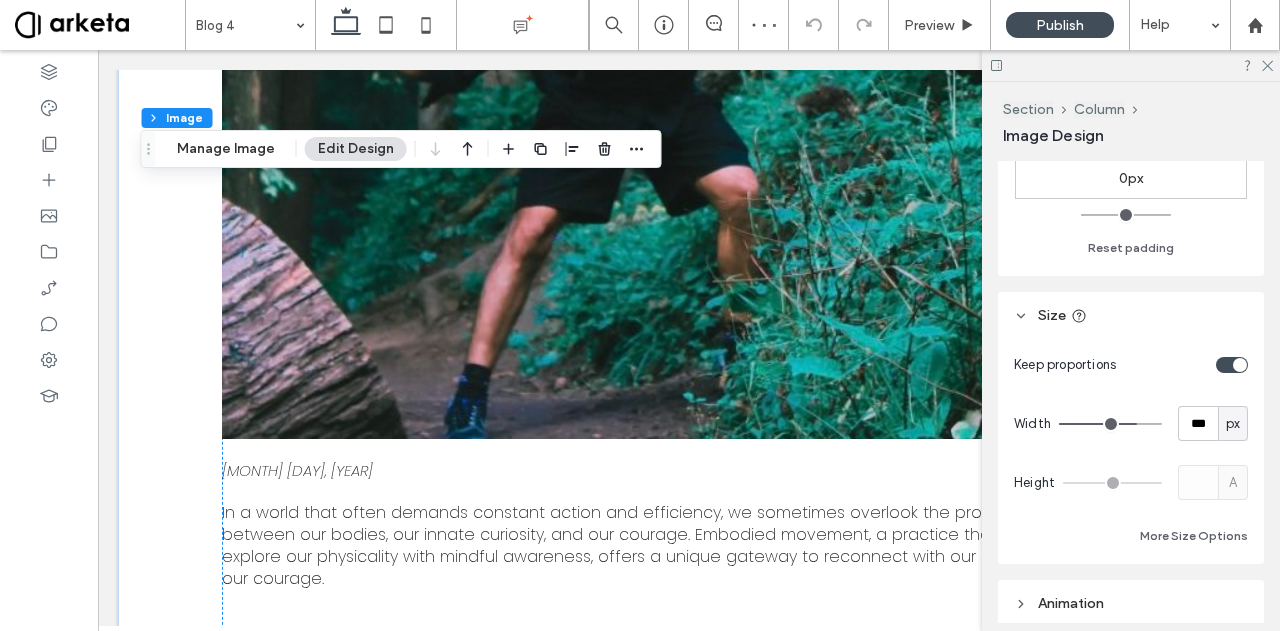 click at bounding box center [1240, 365] 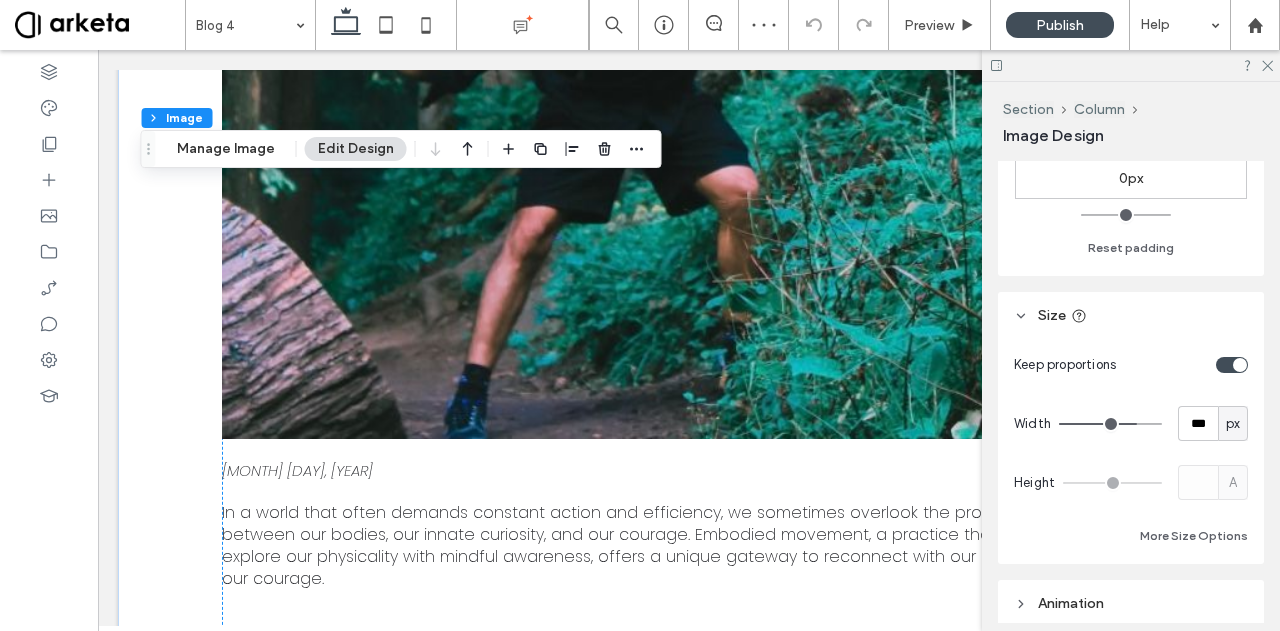 type on "***" 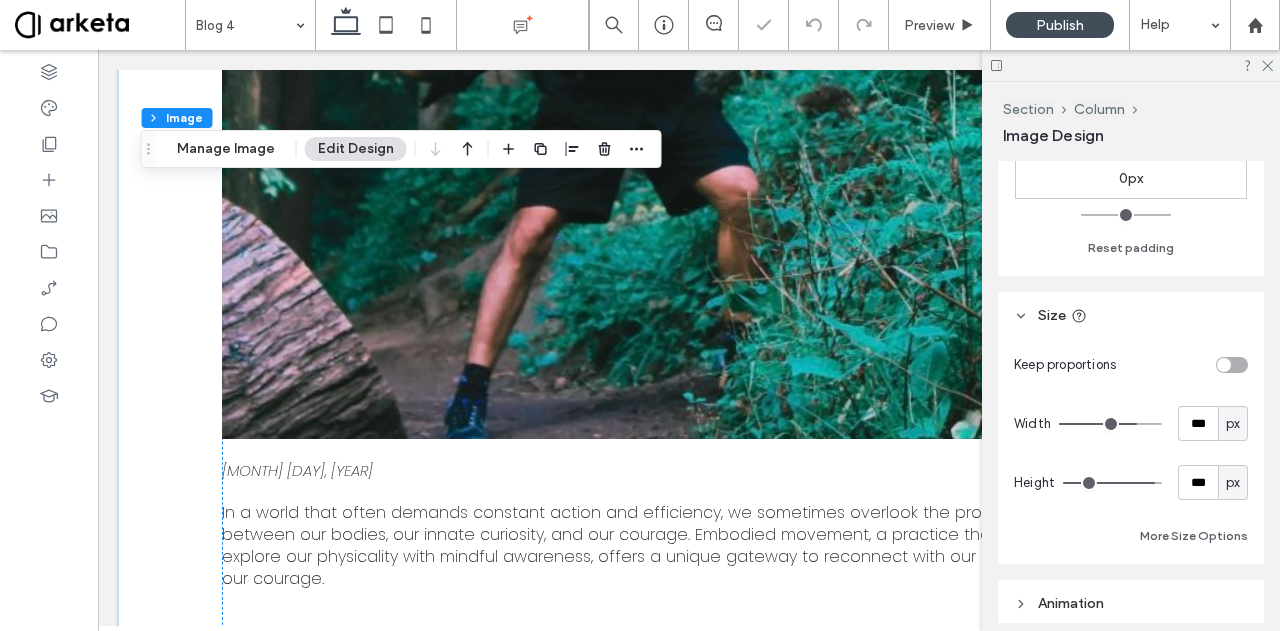 click at bounding box center [1232, 365] 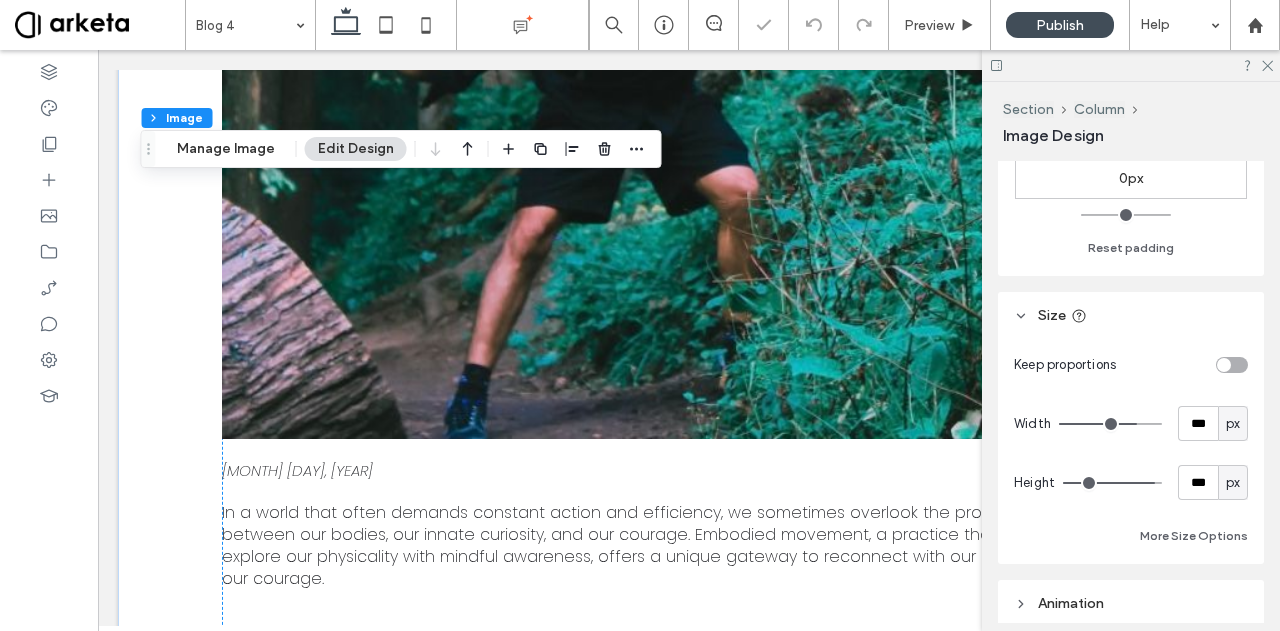 type 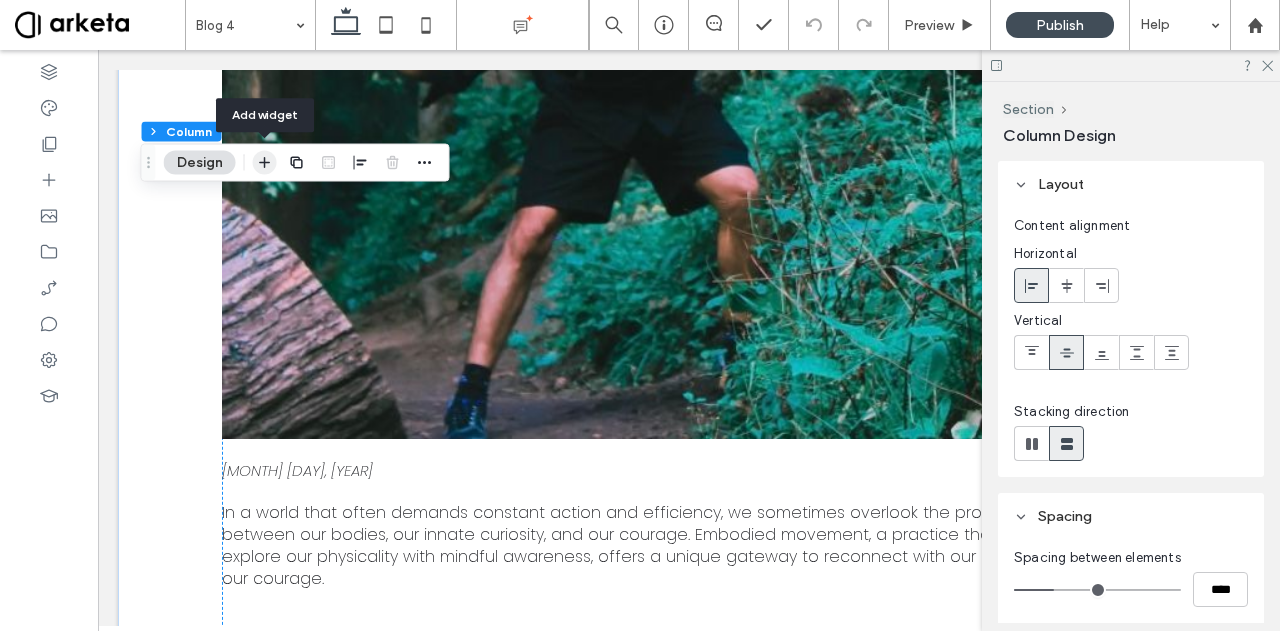 click 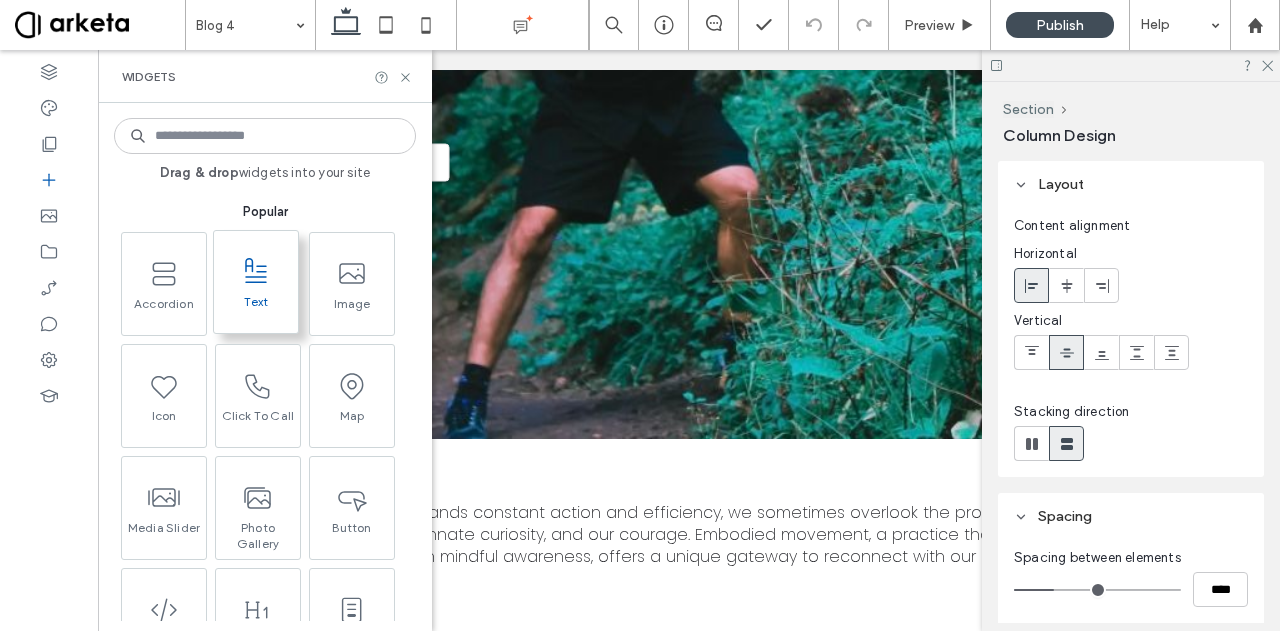 click 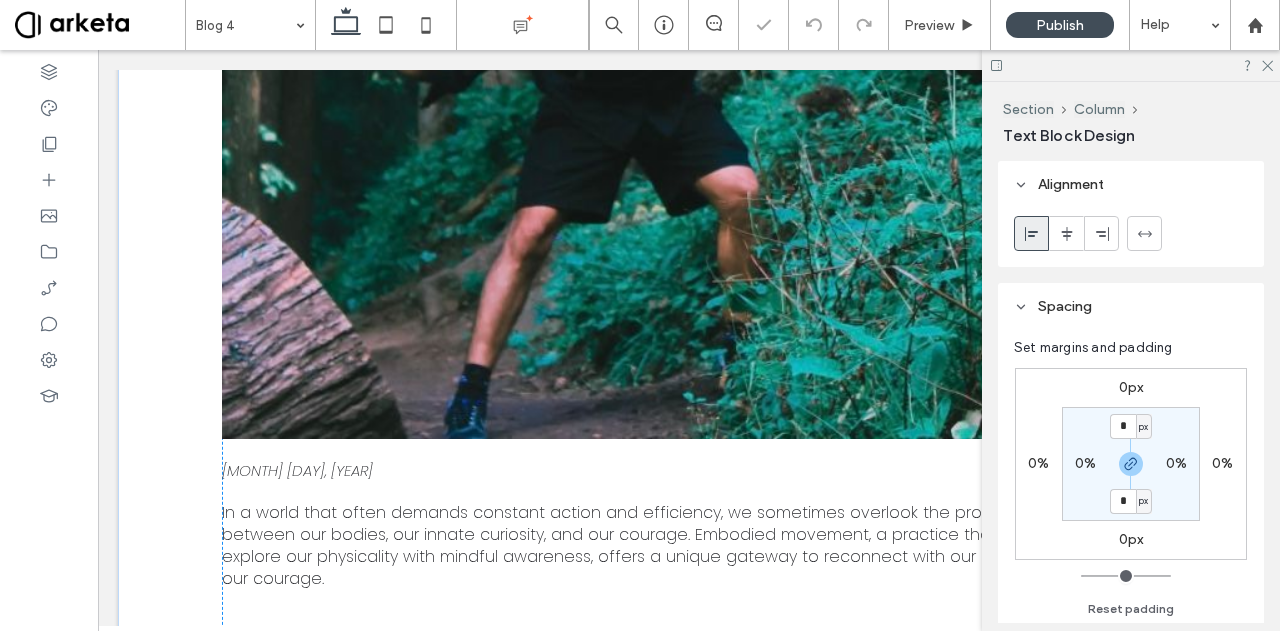 type on "*******" 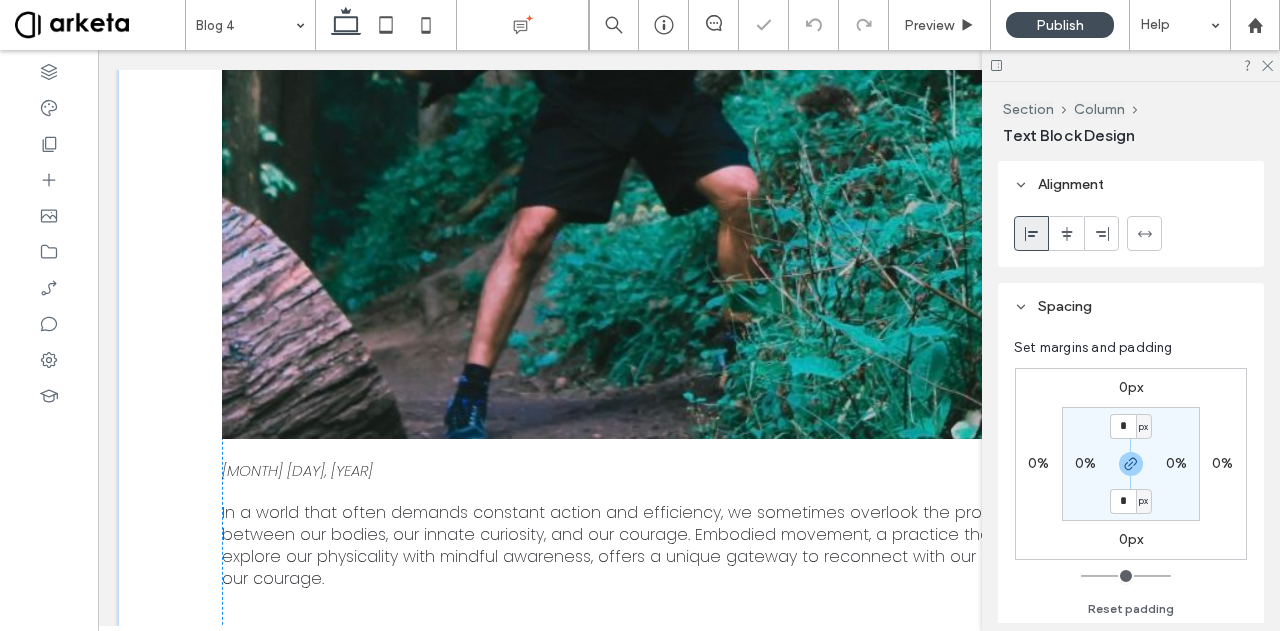 type on "**" 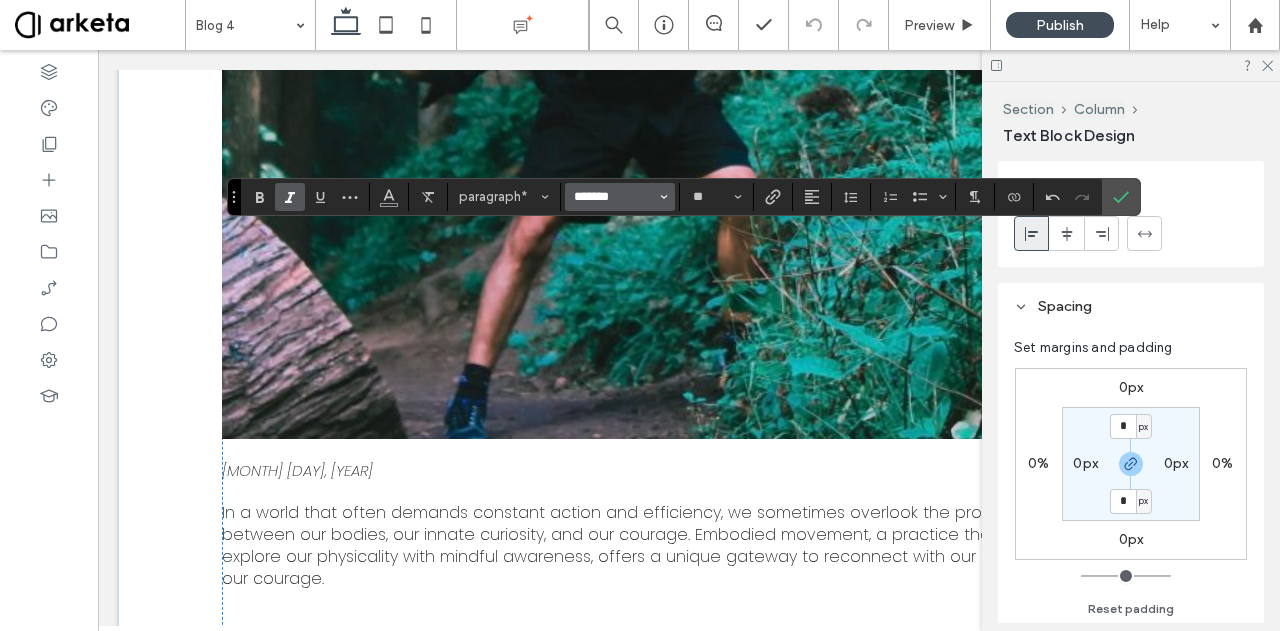 click on "*******" at bounding box center (614, 197) 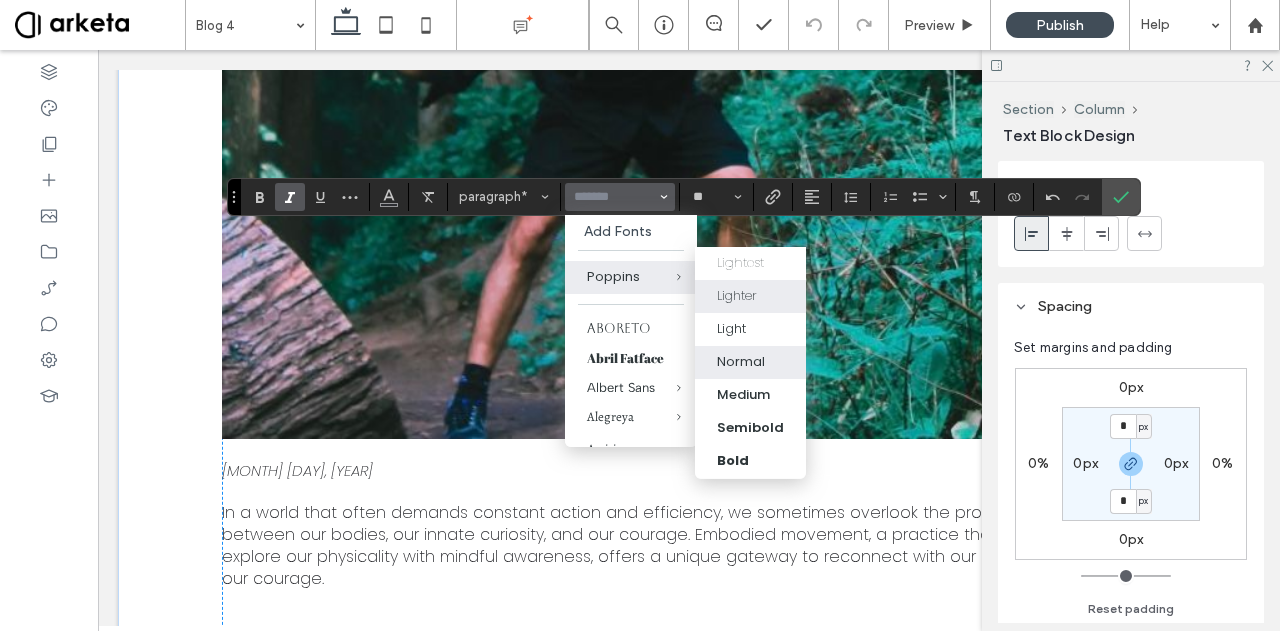 click on "Lighter" at bounding box center (737, 296) 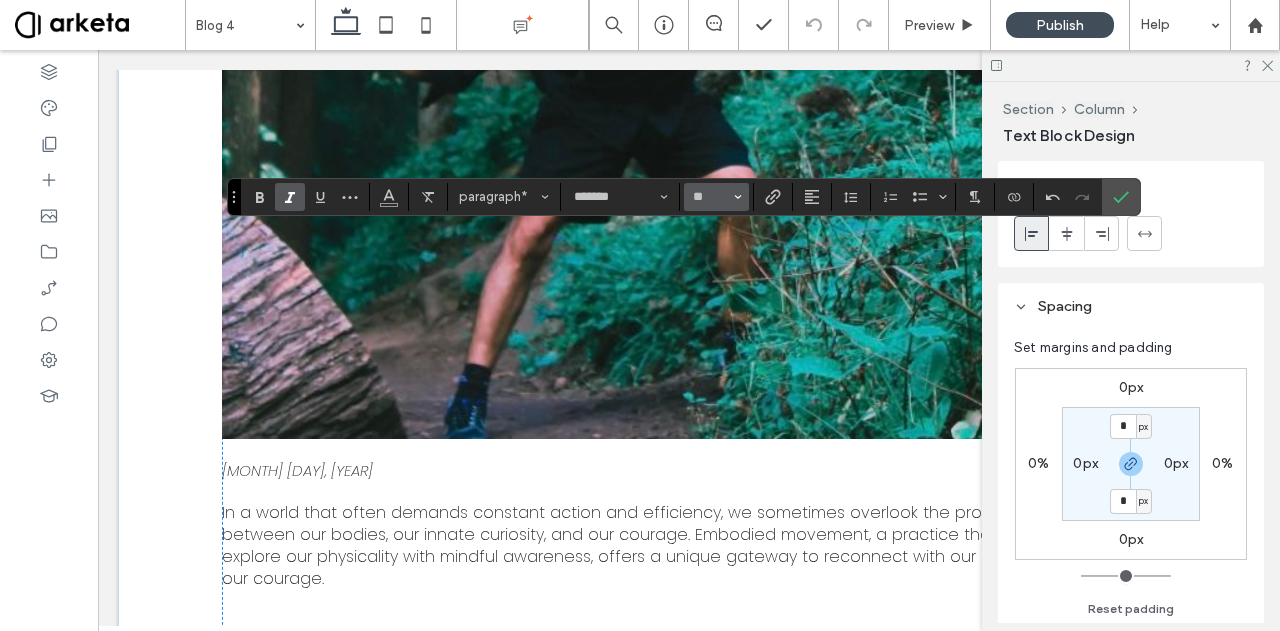click on "**" at bounding box center (716, 197) 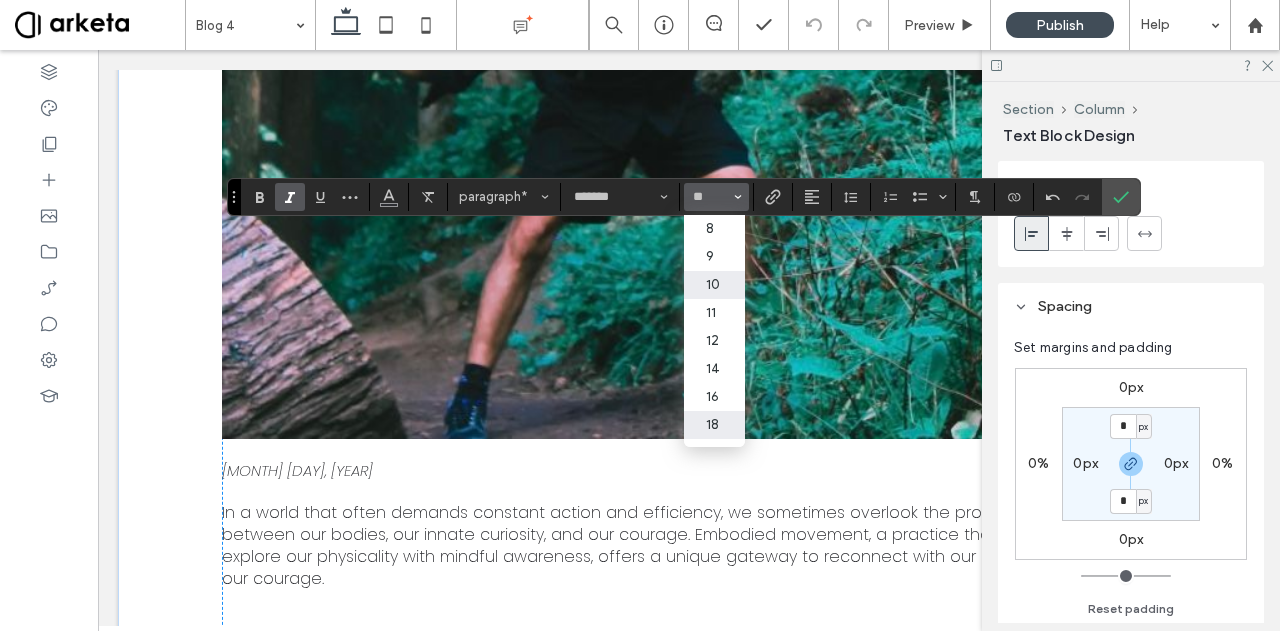 type 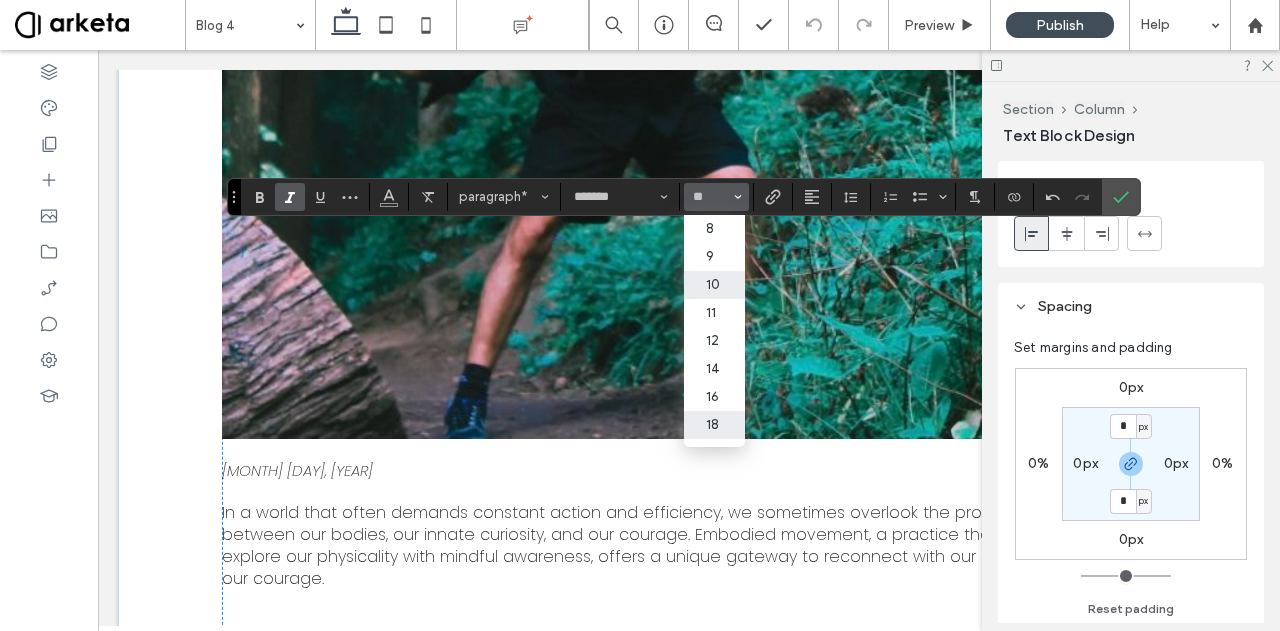 type on "*" 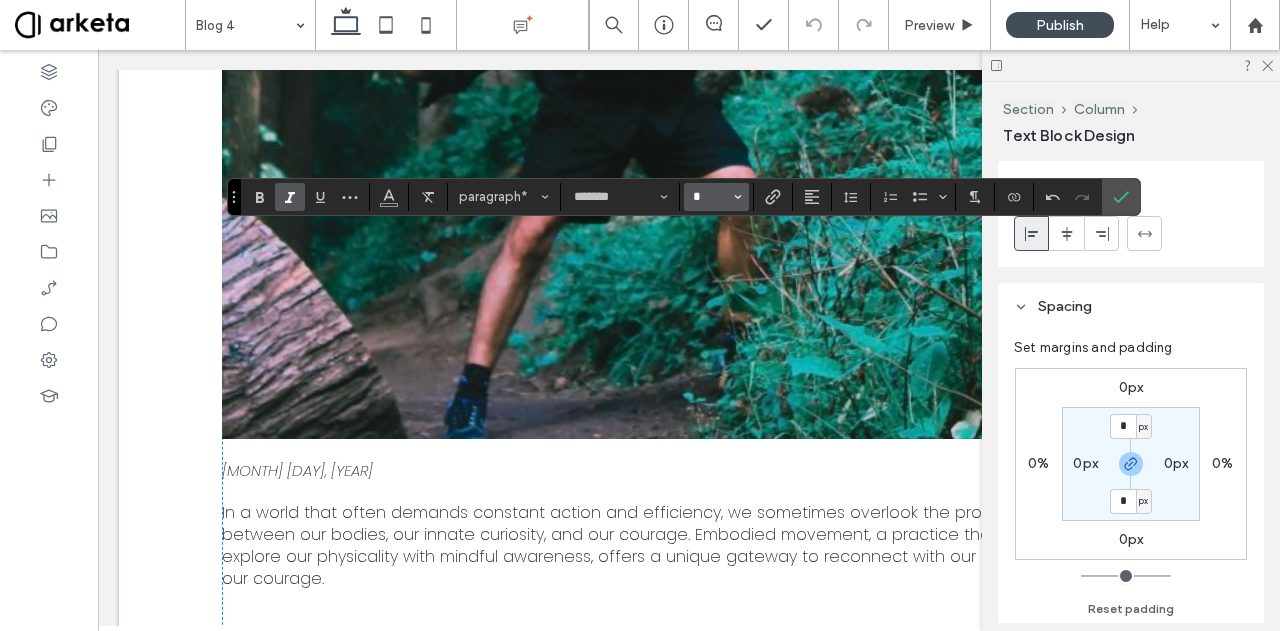 click on "*" at bounding box center [710, 197] 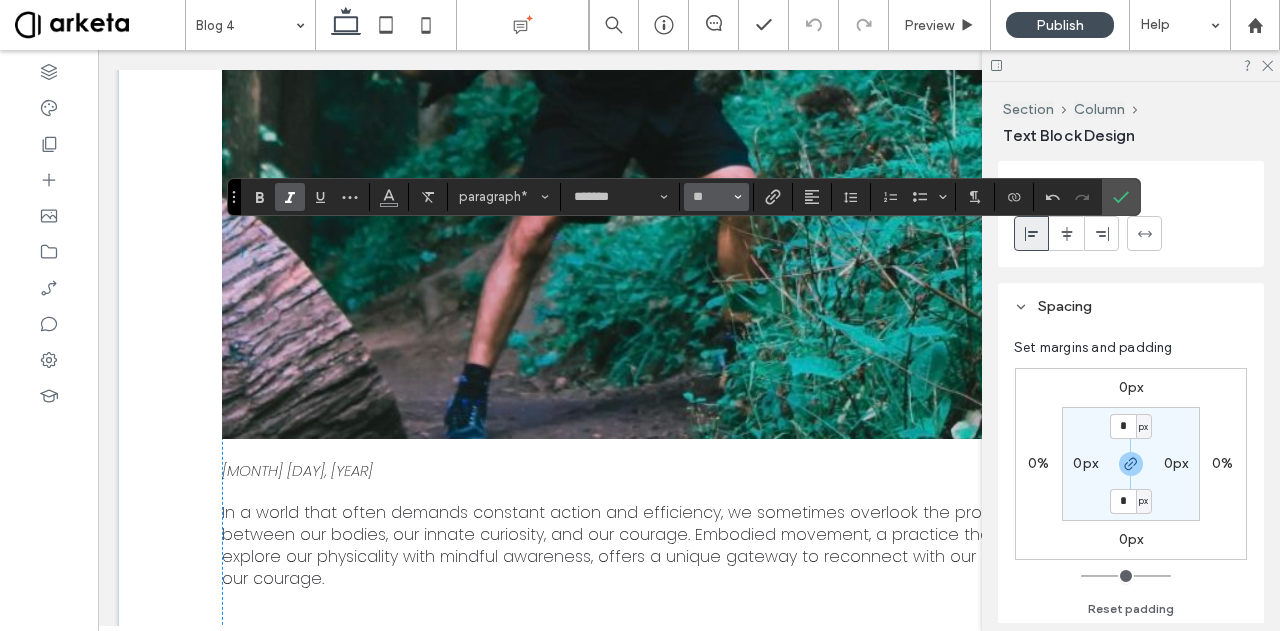 type on "**" 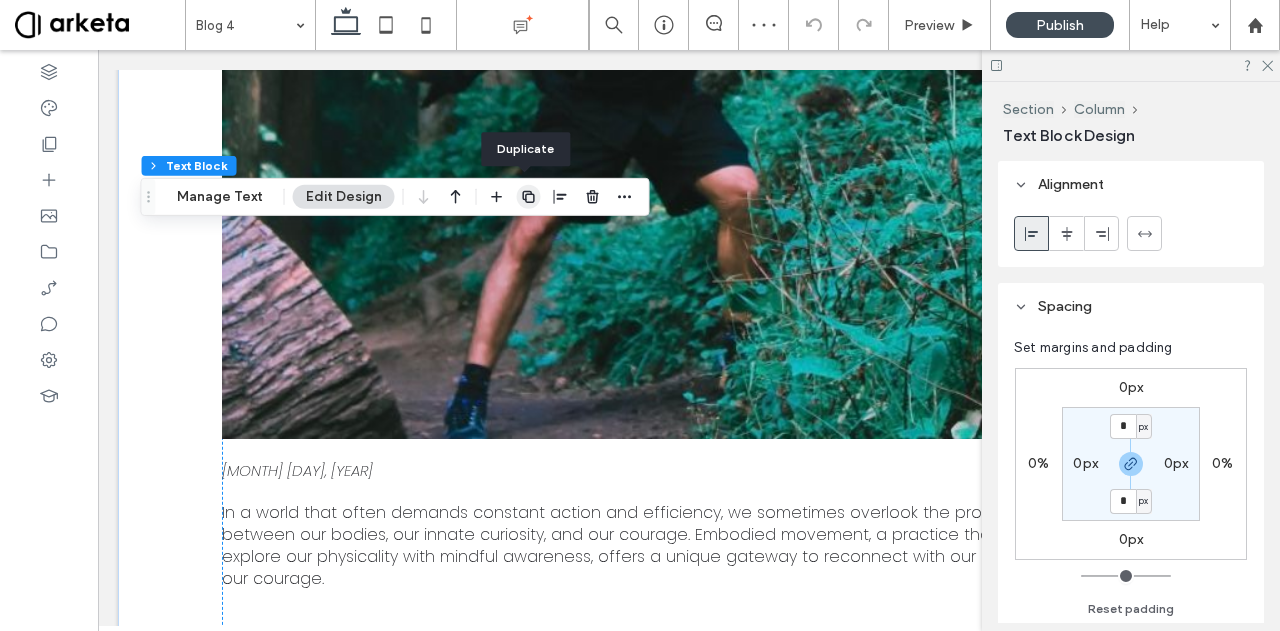 click 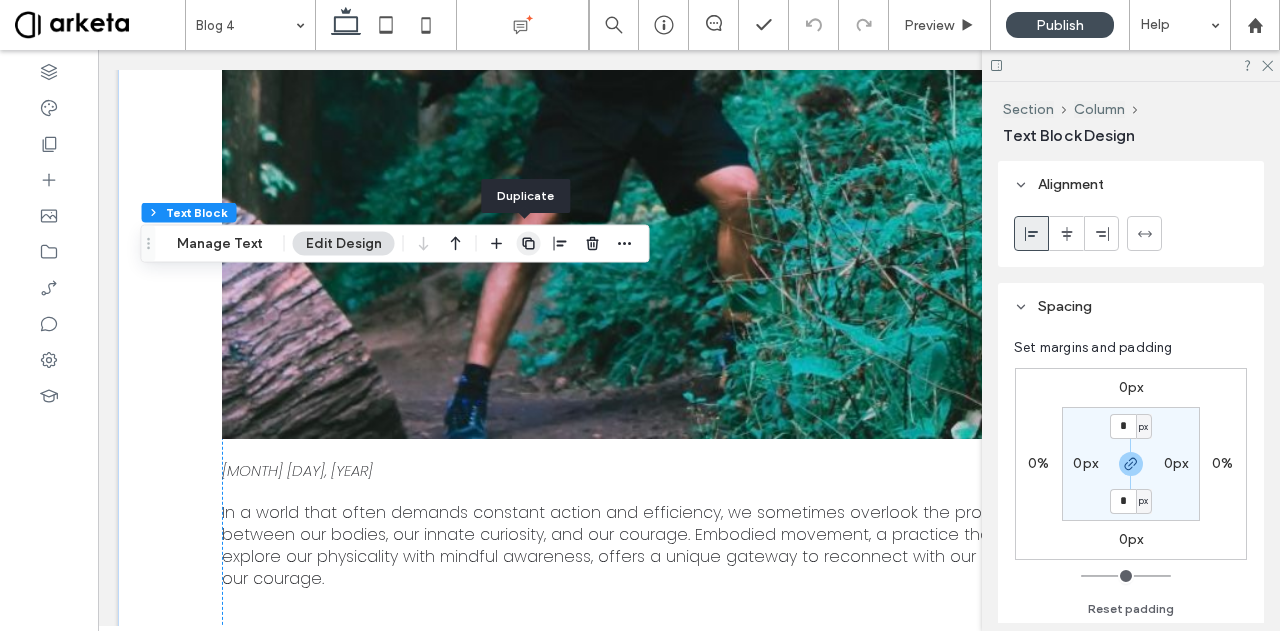 click 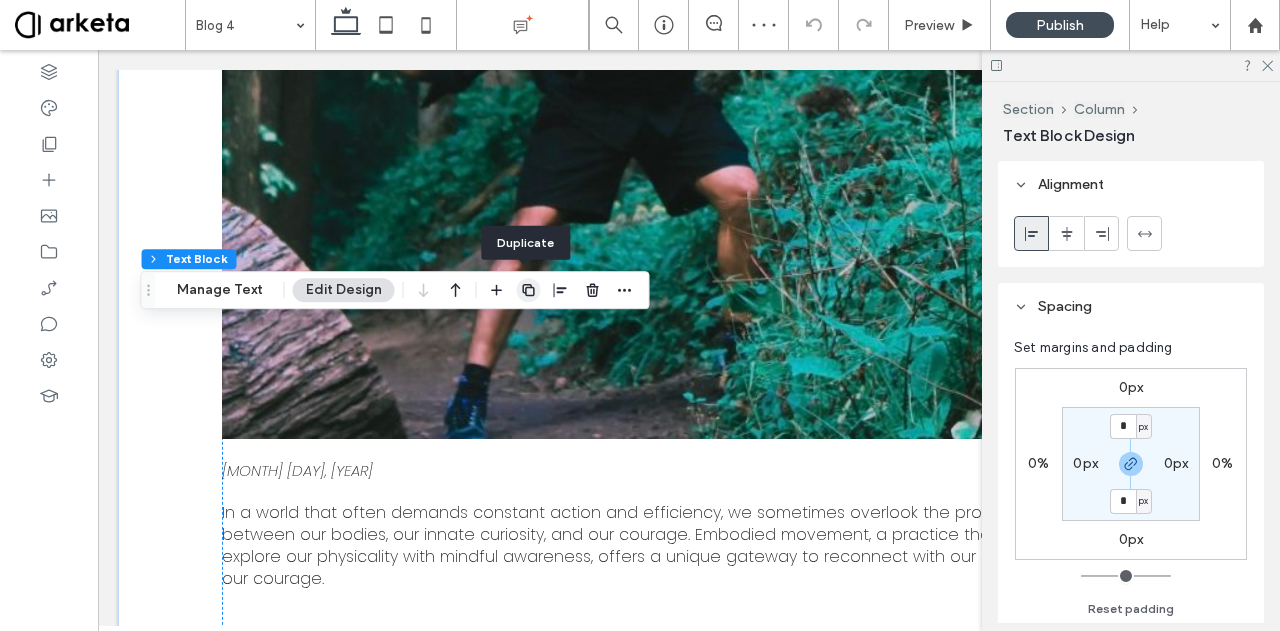 click 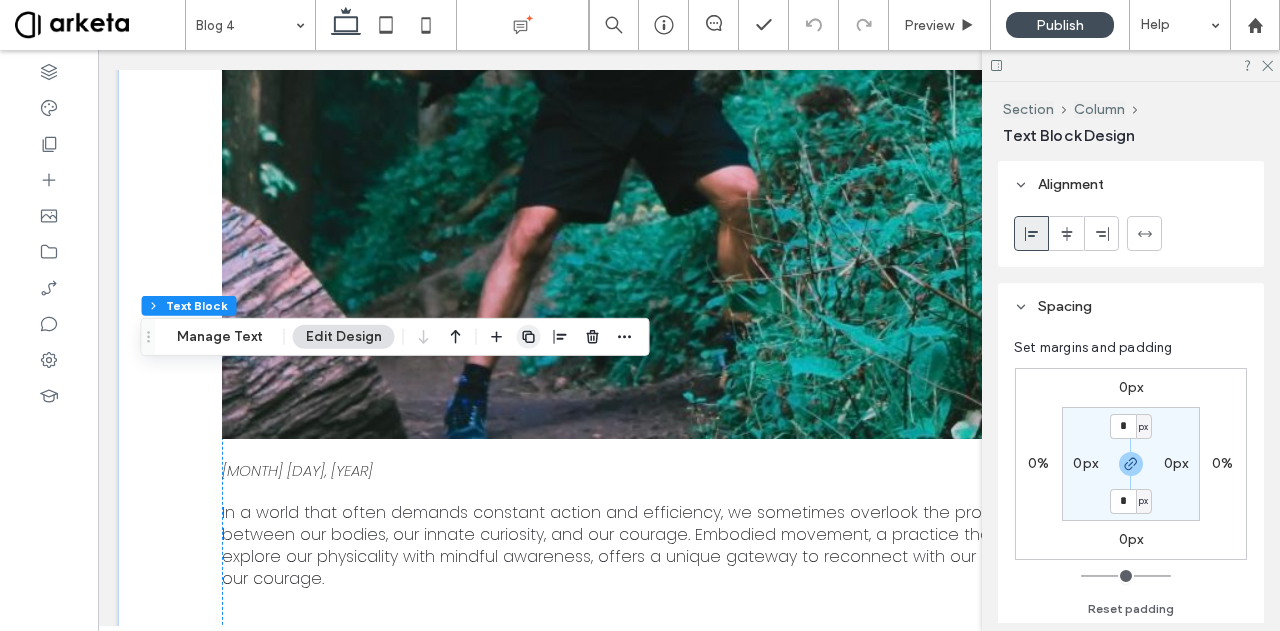 click 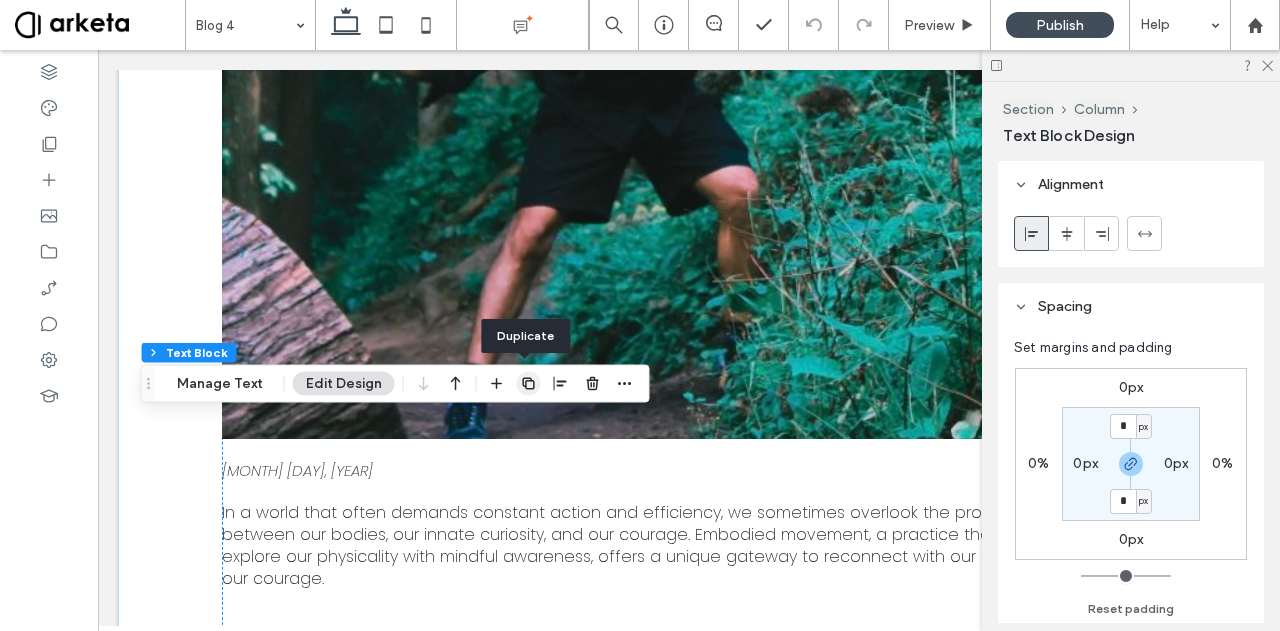 click 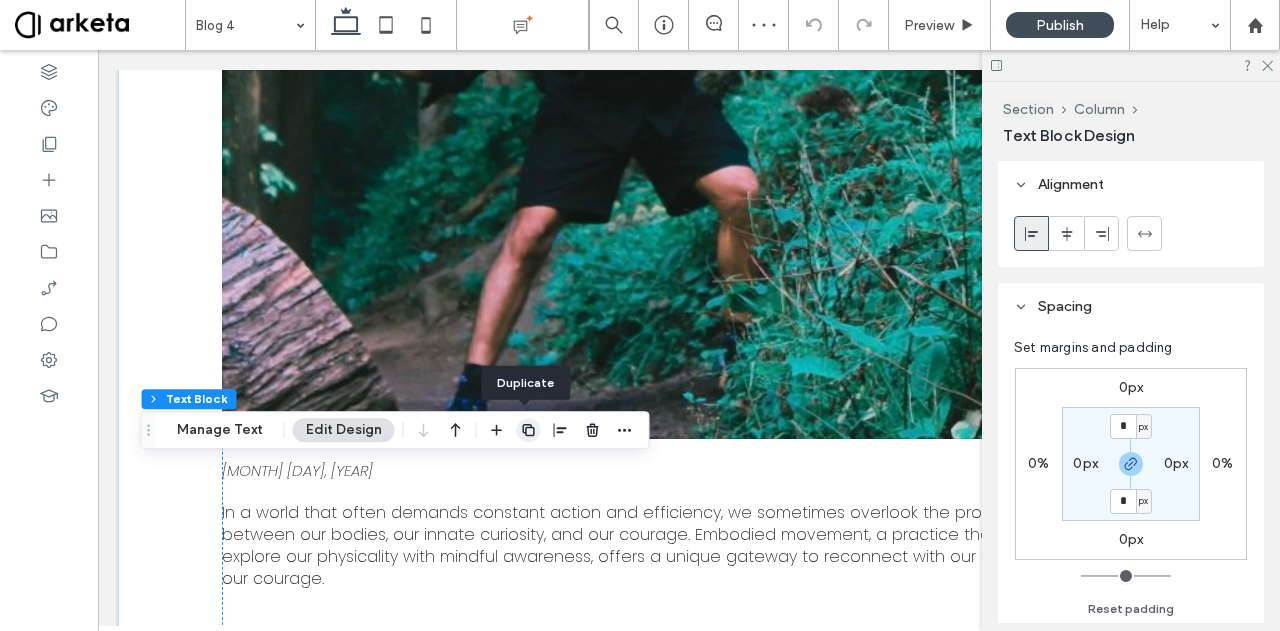 click 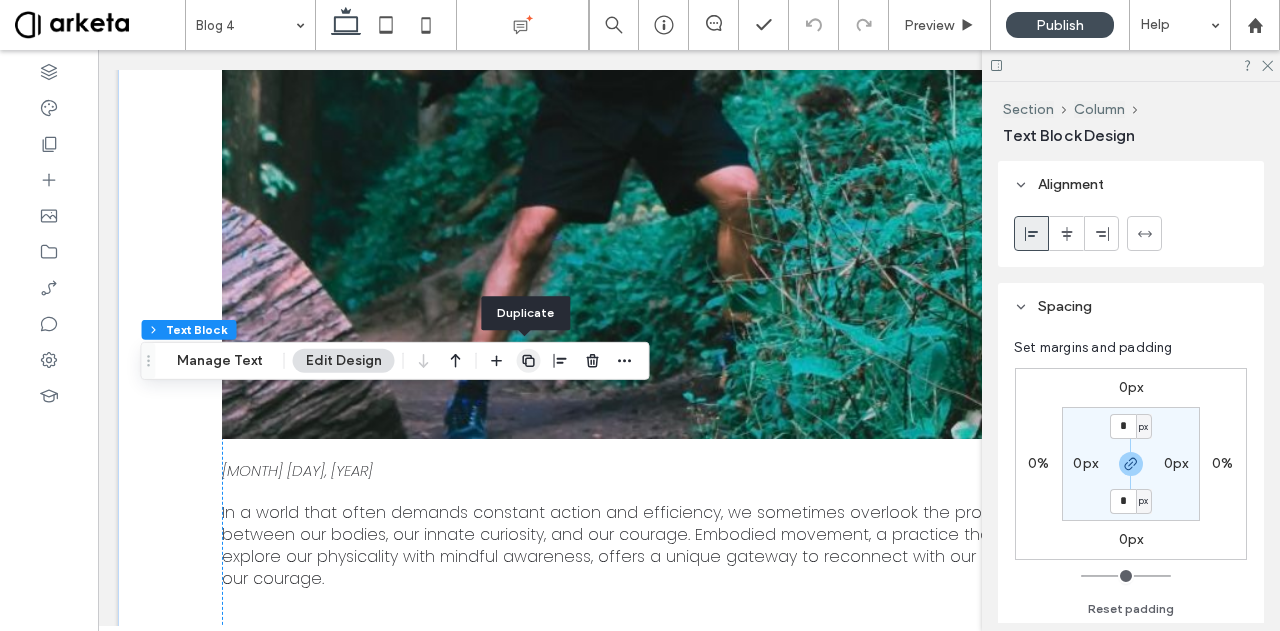 click at bounding box center (529, 361) 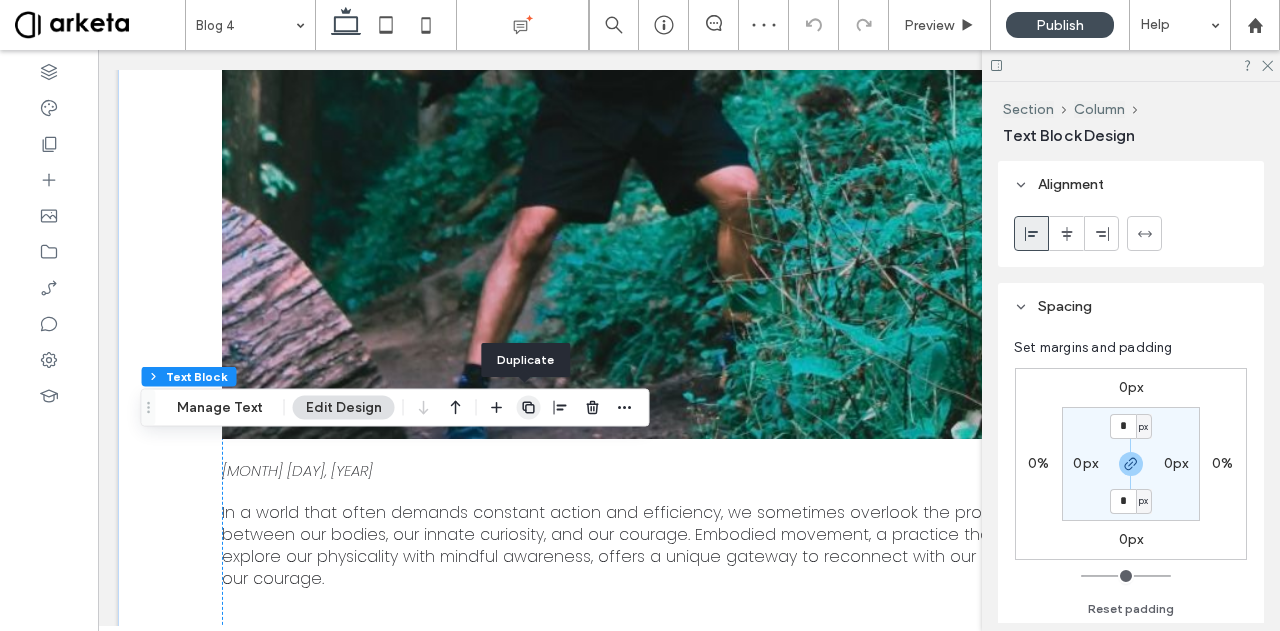 click at bounding box center (529, 408) 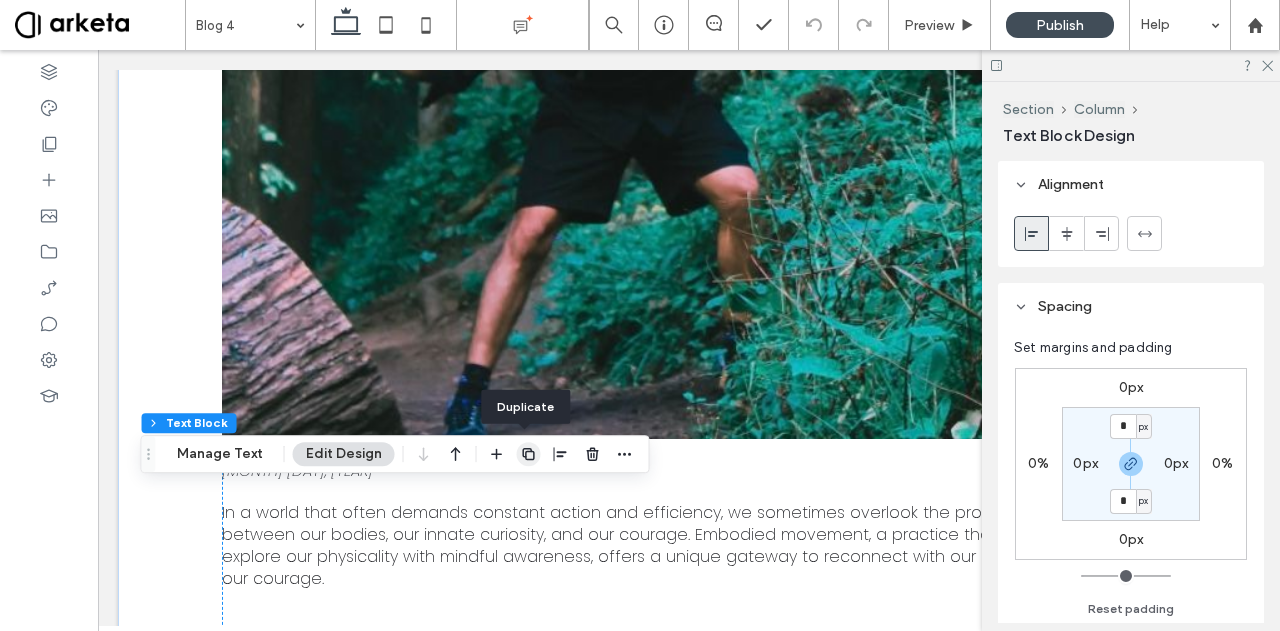 click 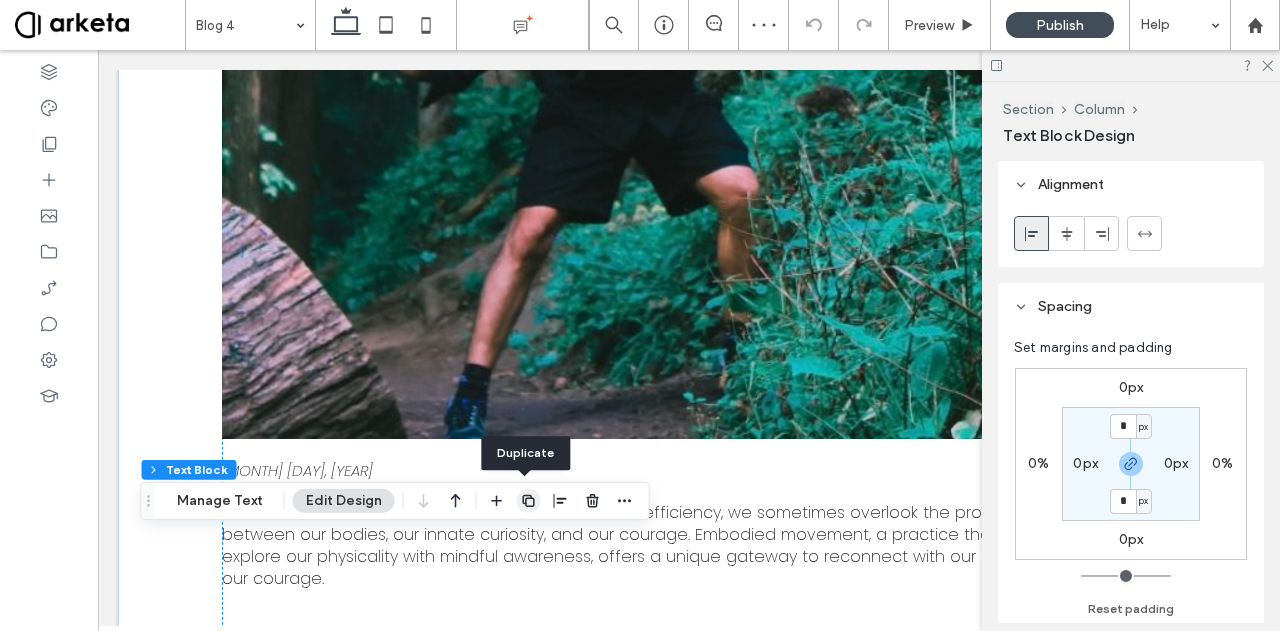 click 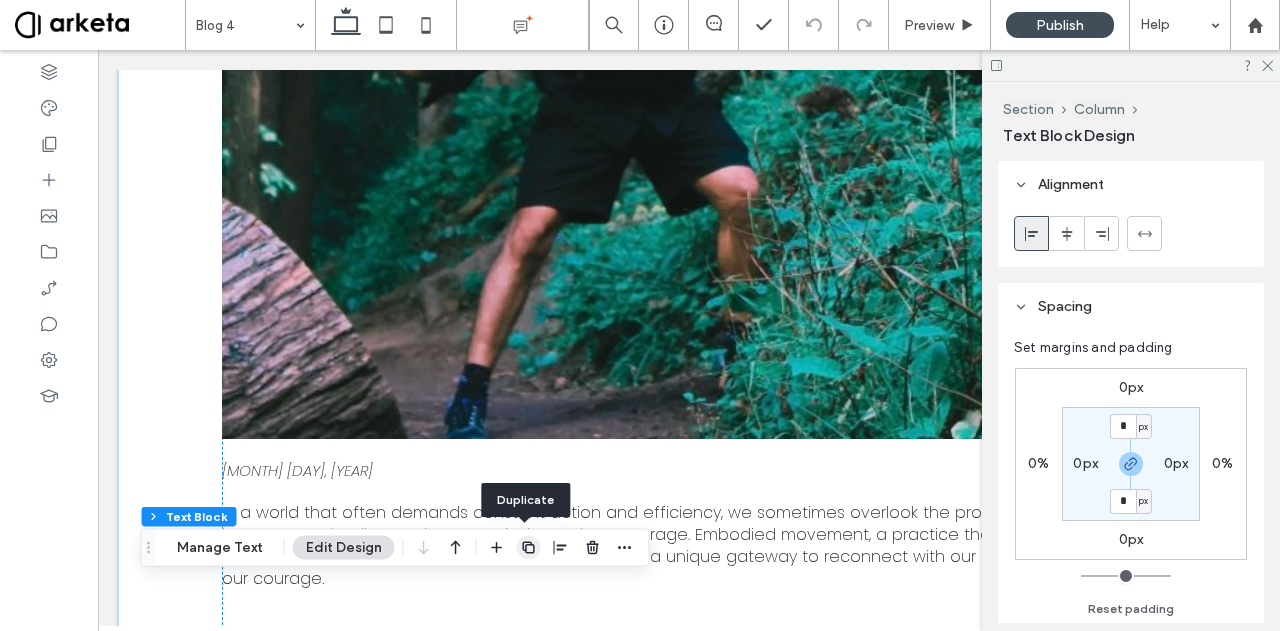 click 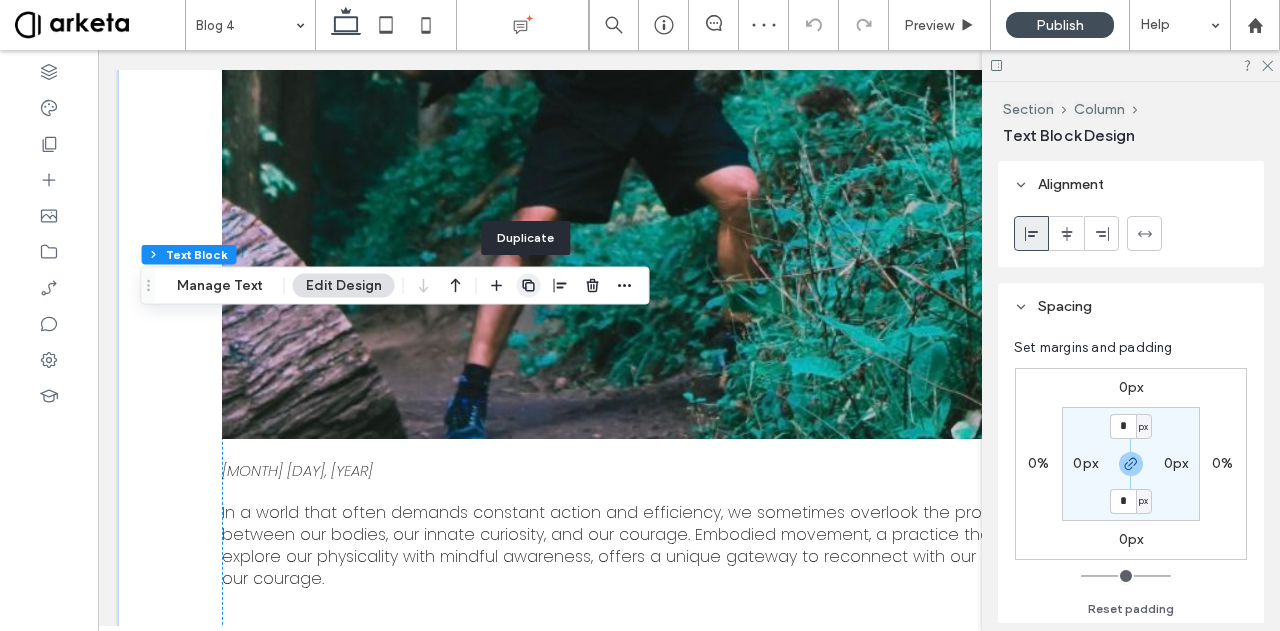 click 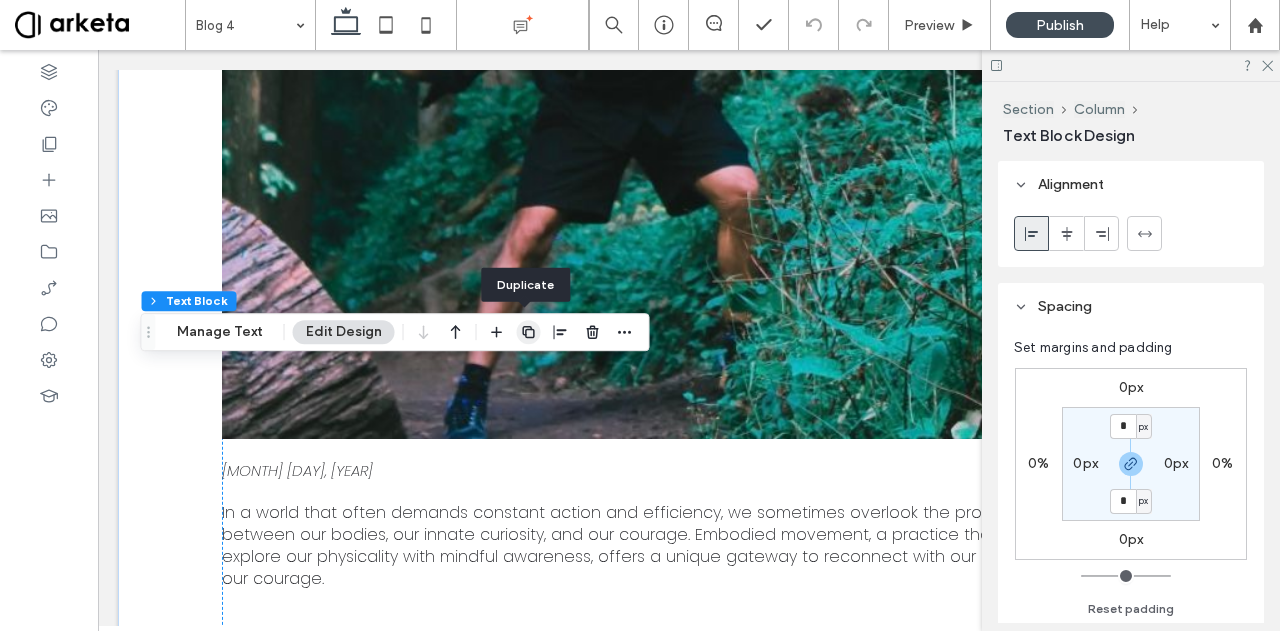 click 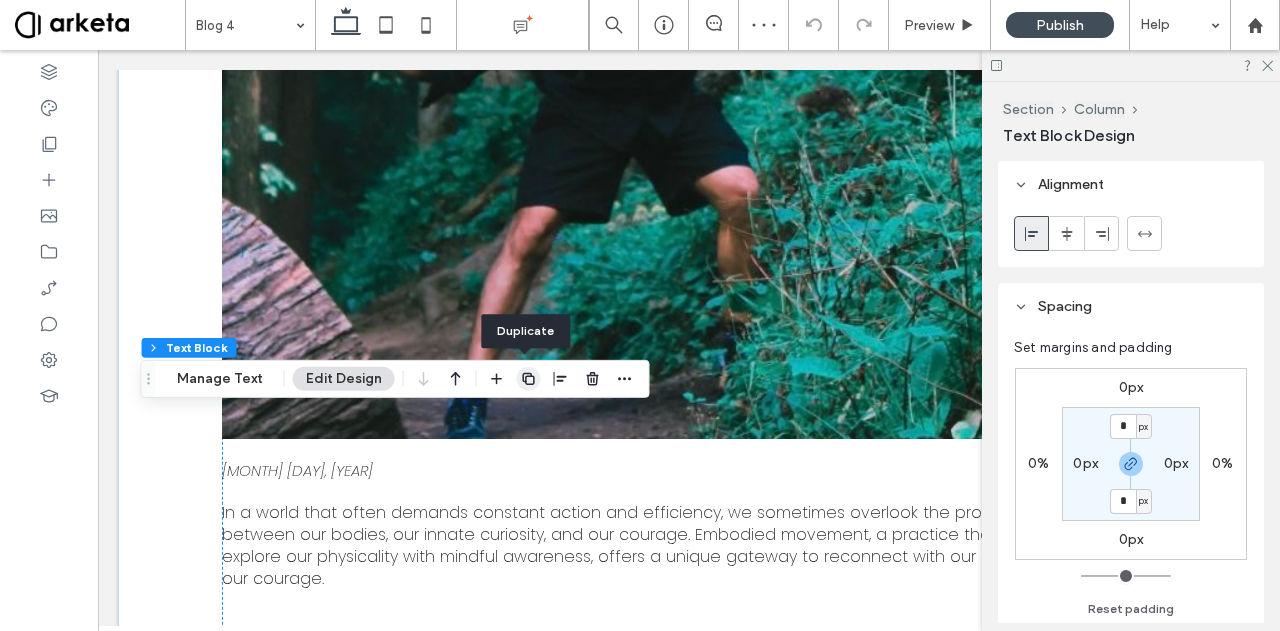 click 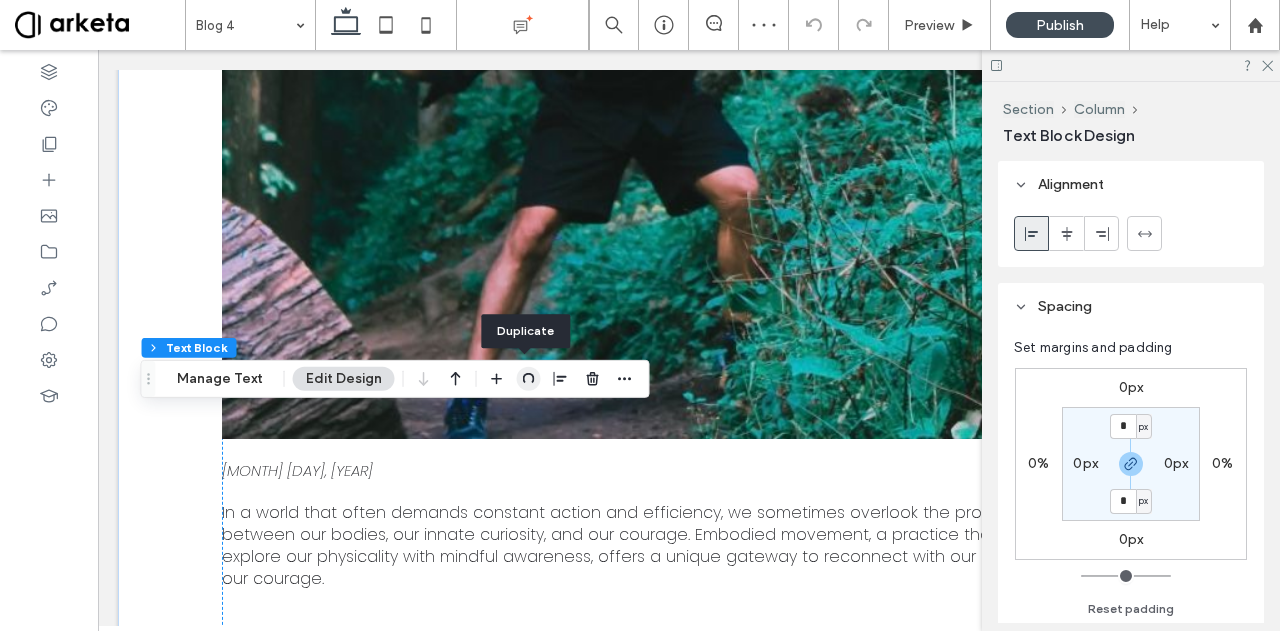type 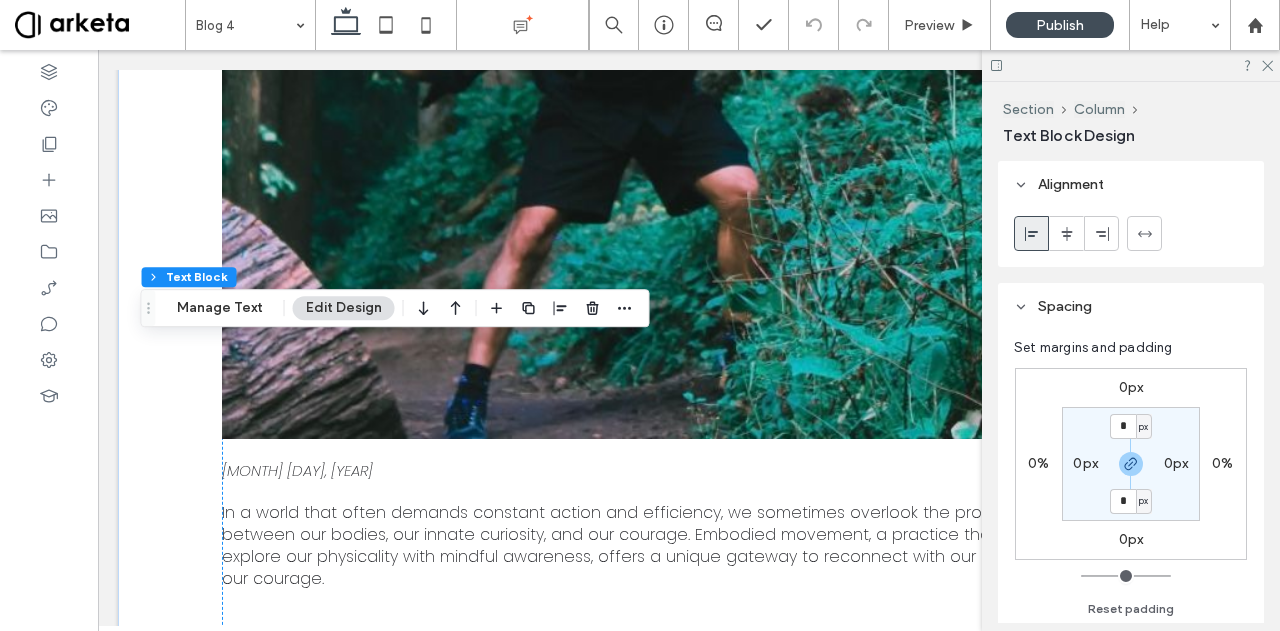 click on "0px" at bounding box center (1131, 539) 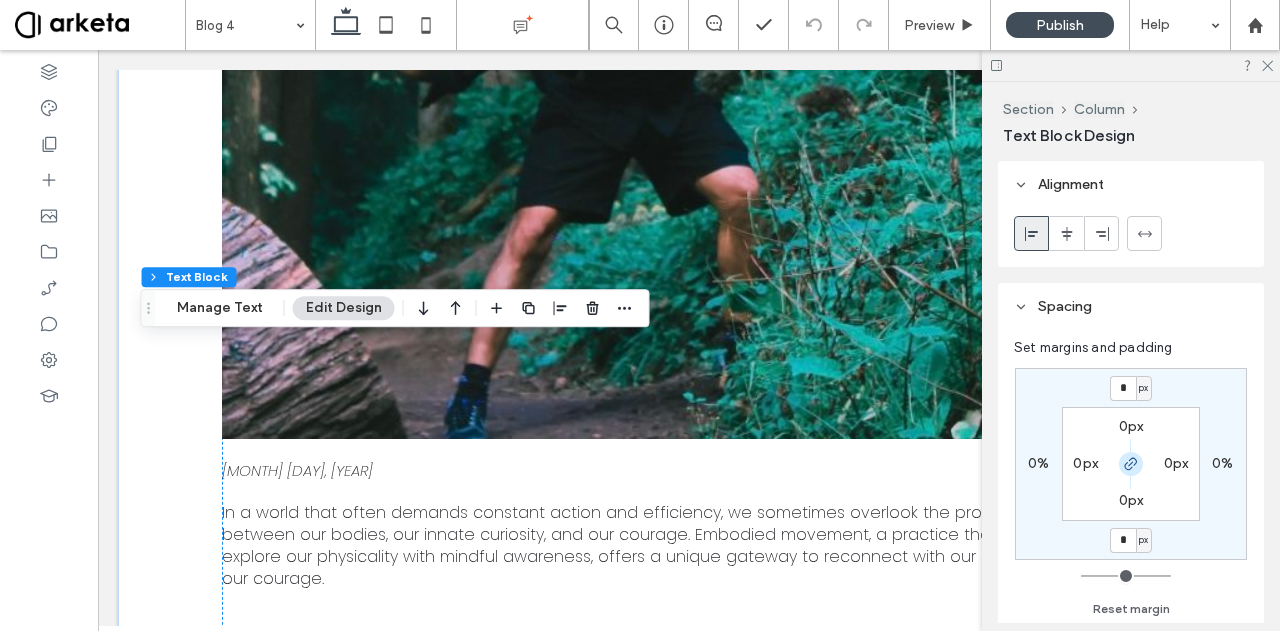 click 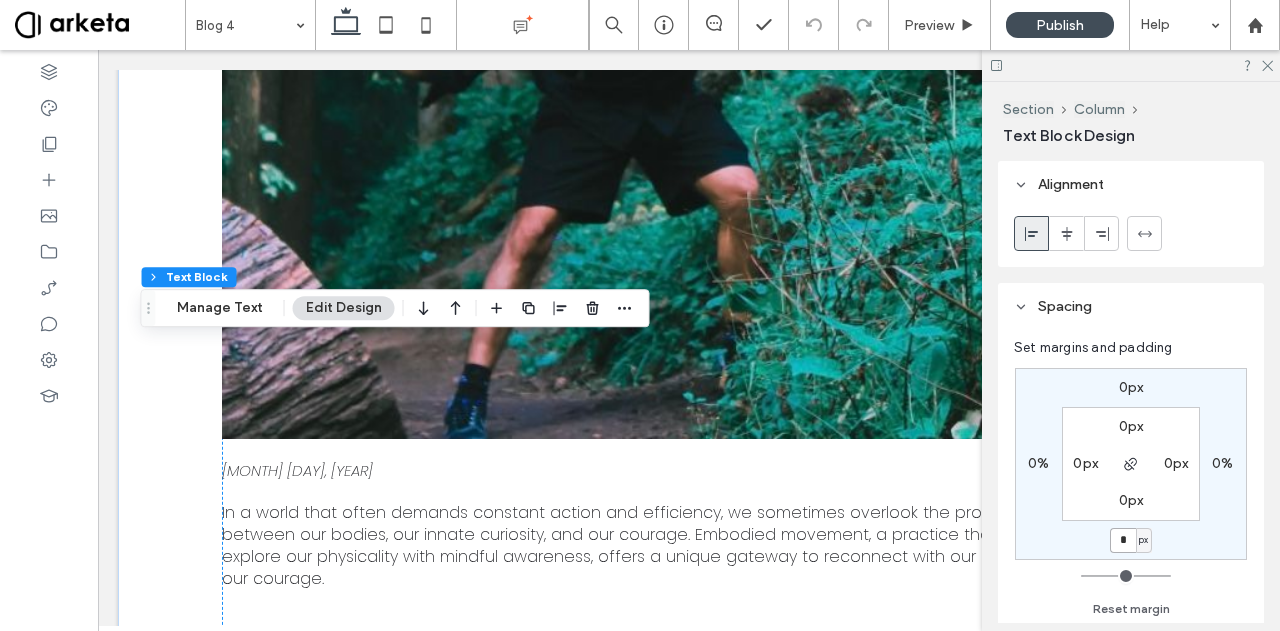click on "*" at bounding box center [1123, 540] 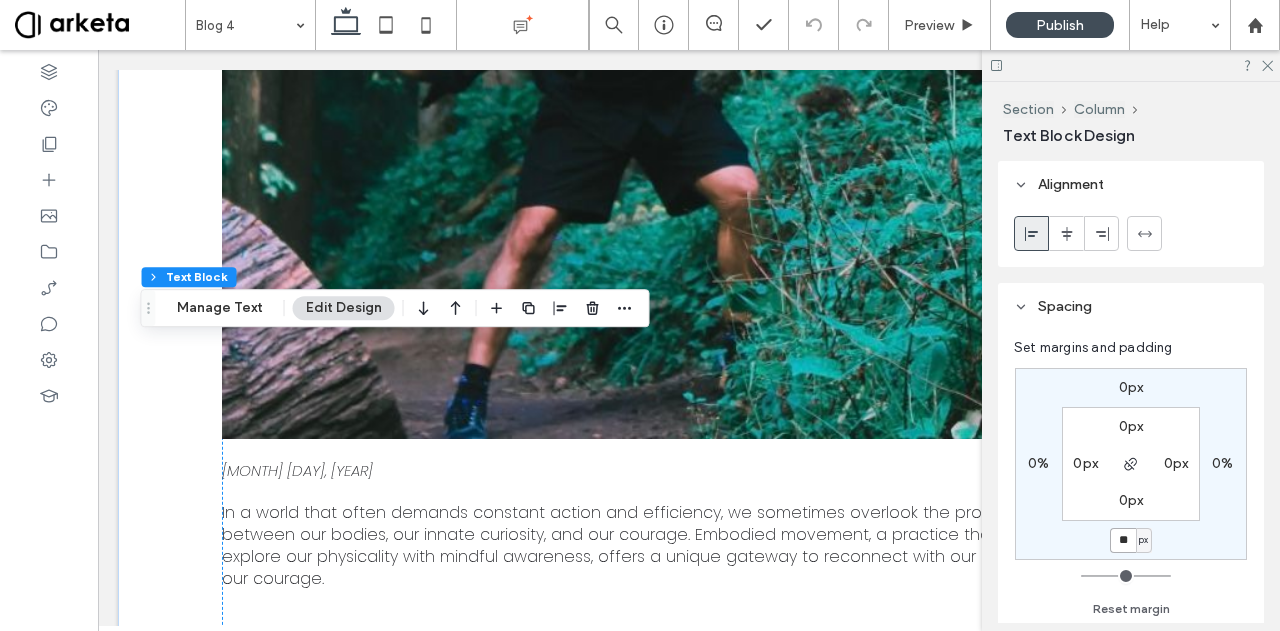 type on "**" 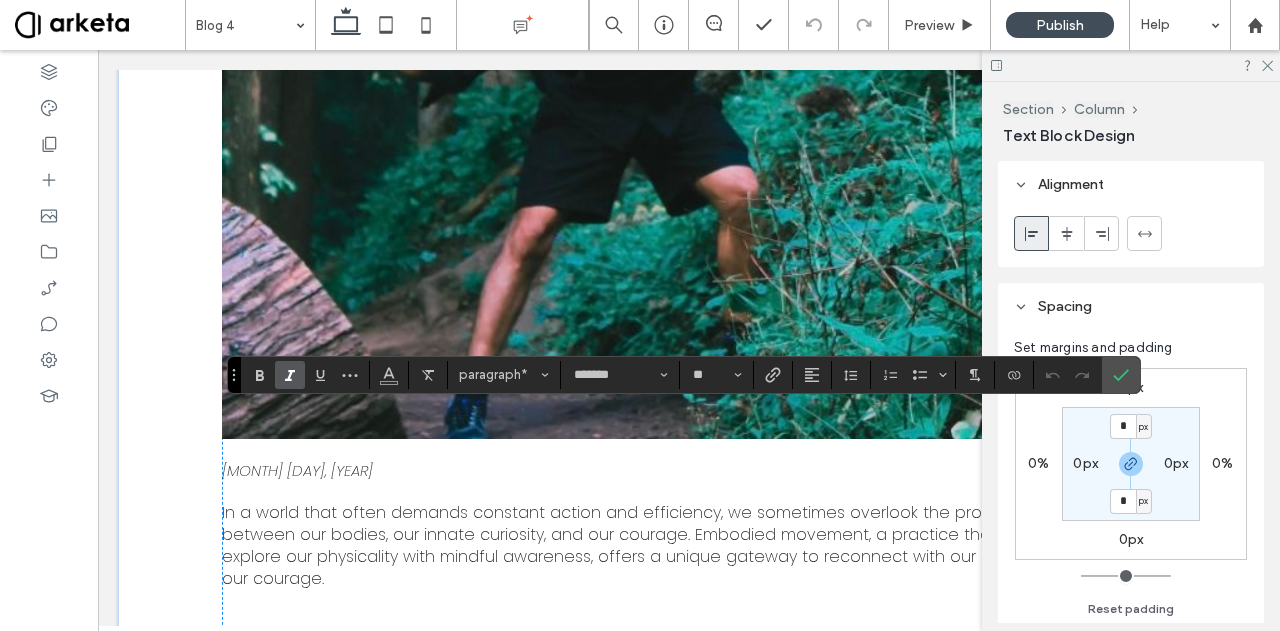 type on "**" 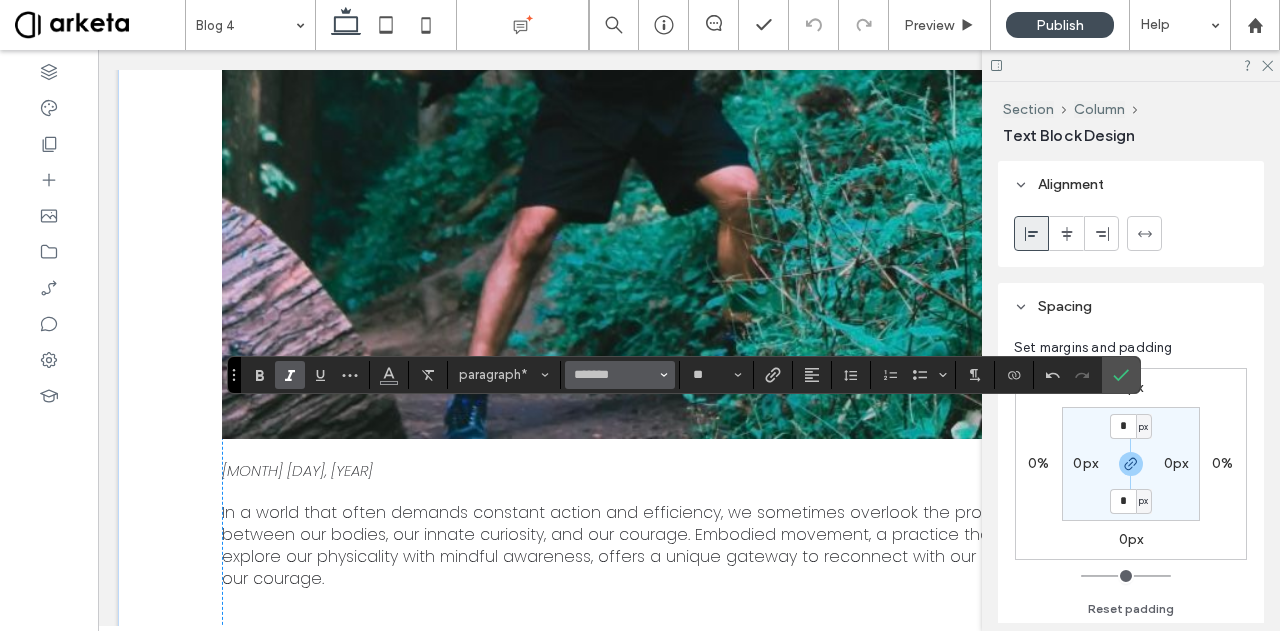 drag, startPoint x: 629, startPoint y: 356, endPoint x: 630, endPoint y: 379, distance: 23.021729 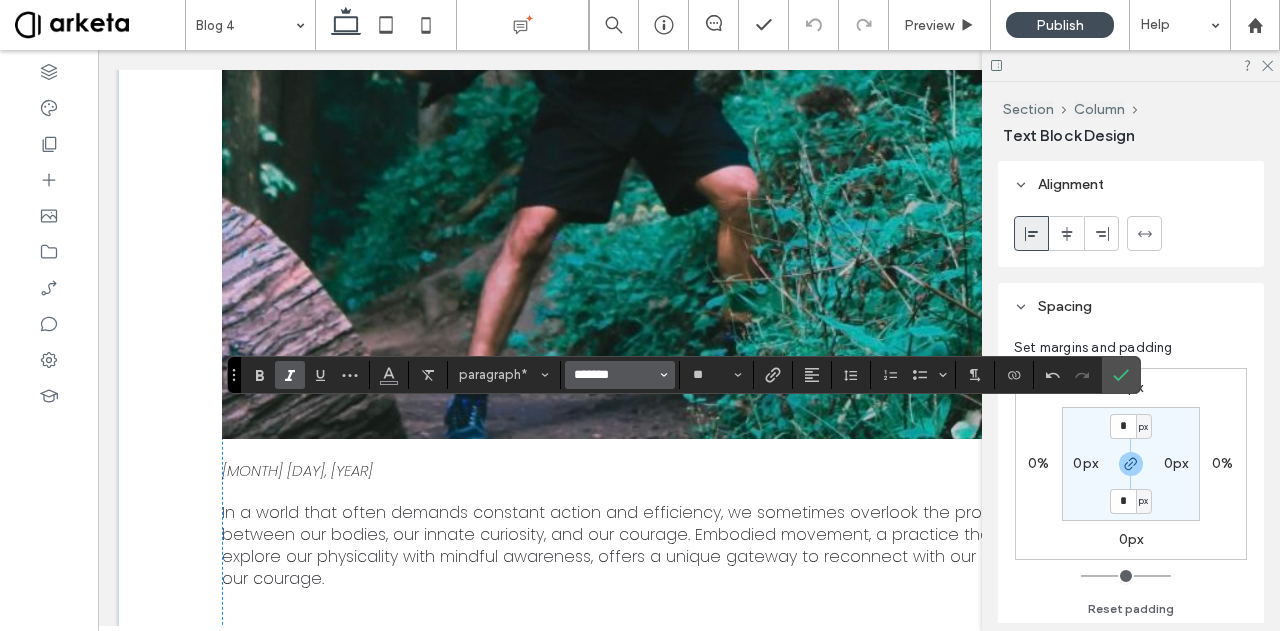 click on "*******" at bounding box center (614, 375) 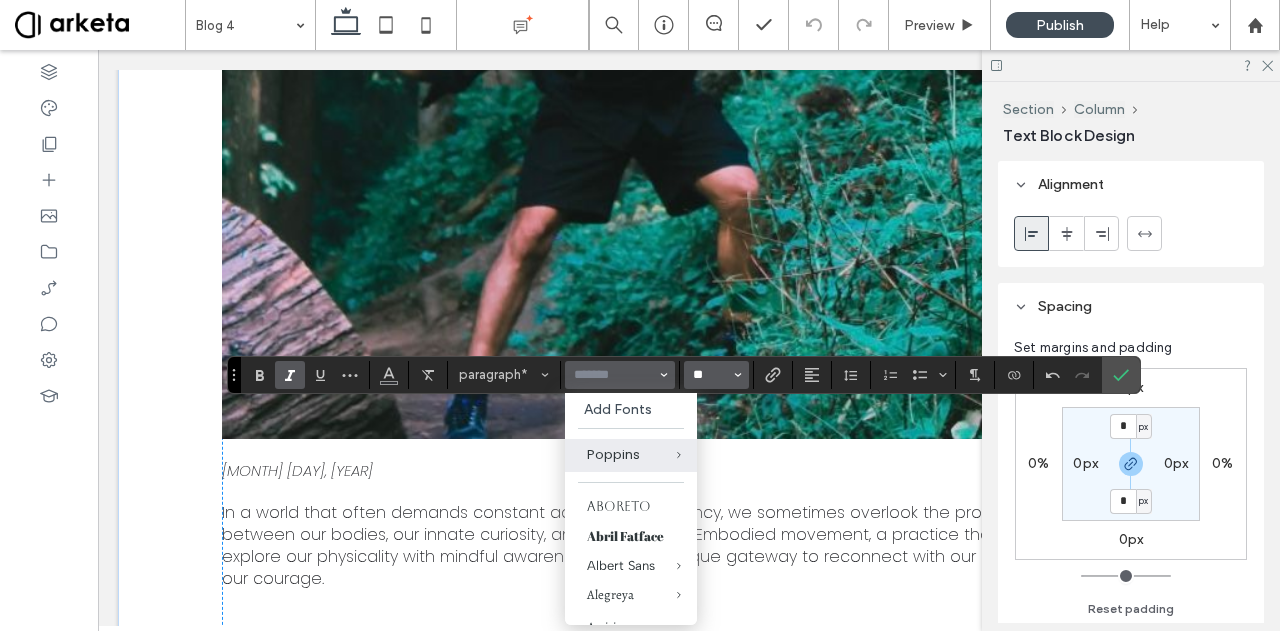 click on "**" at bounding box center (710, 375) 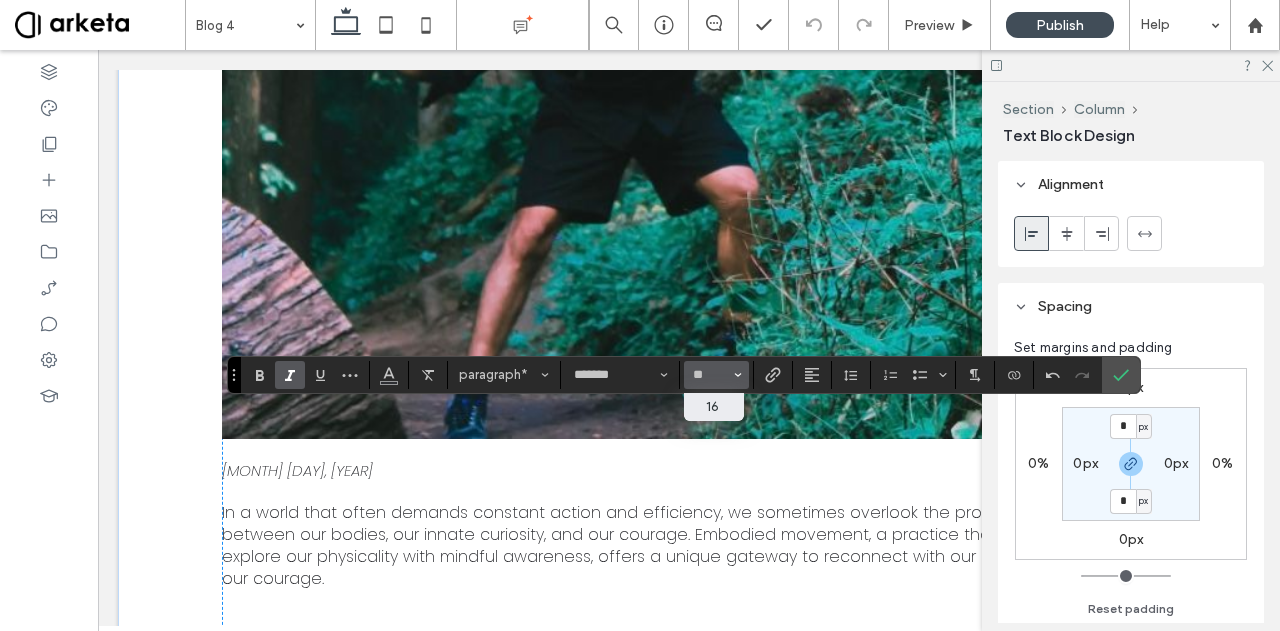 type on "**" 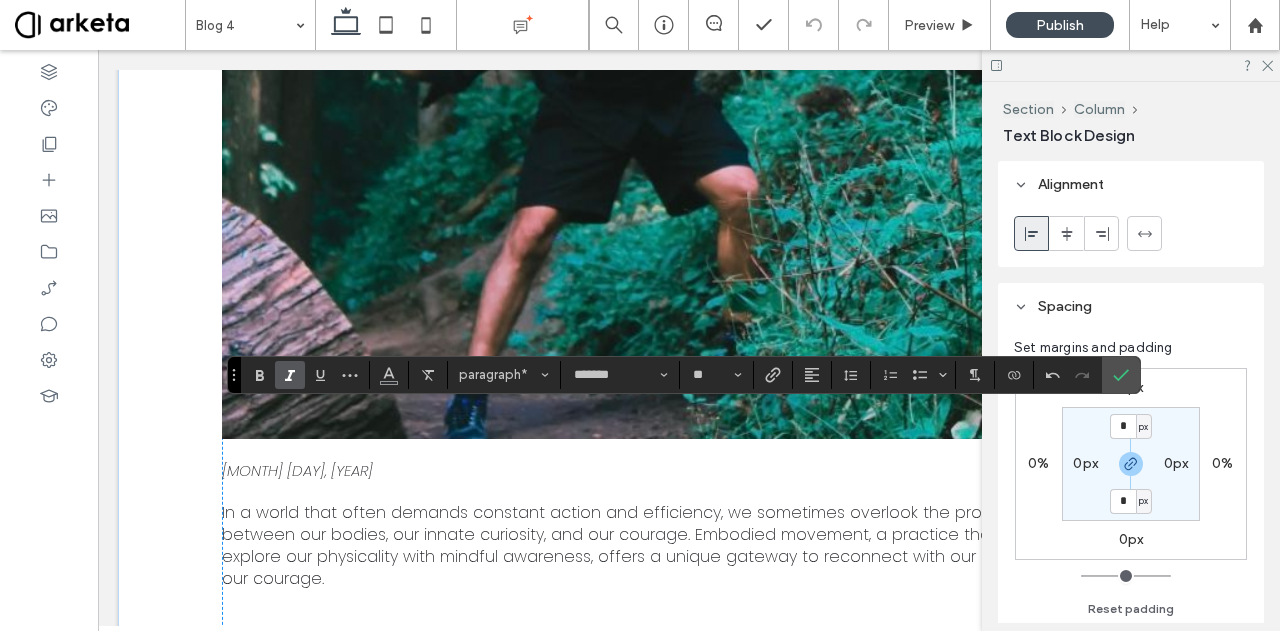 click 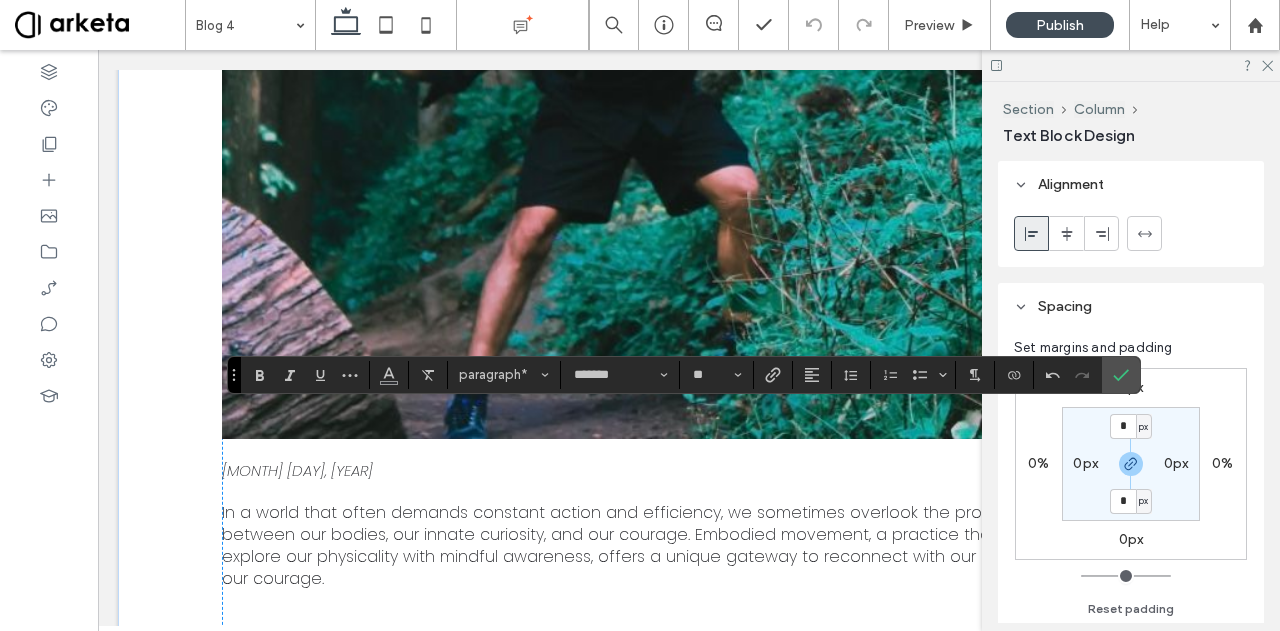 click on "0px" at bounding box center [1131, 539] 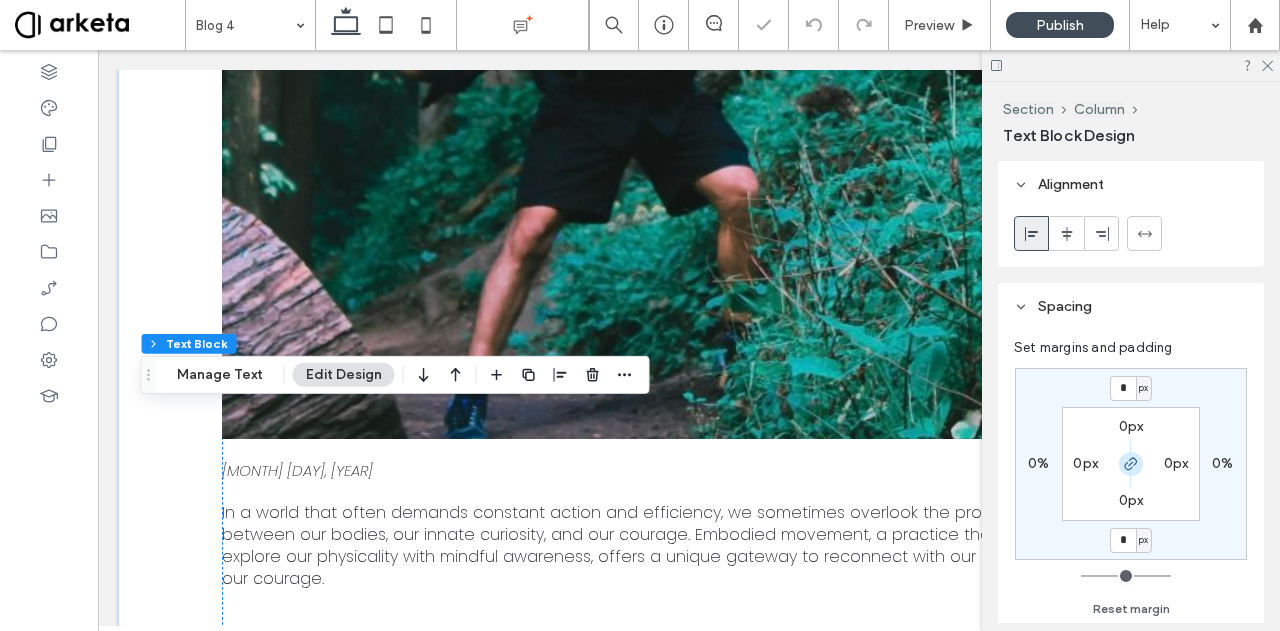 click 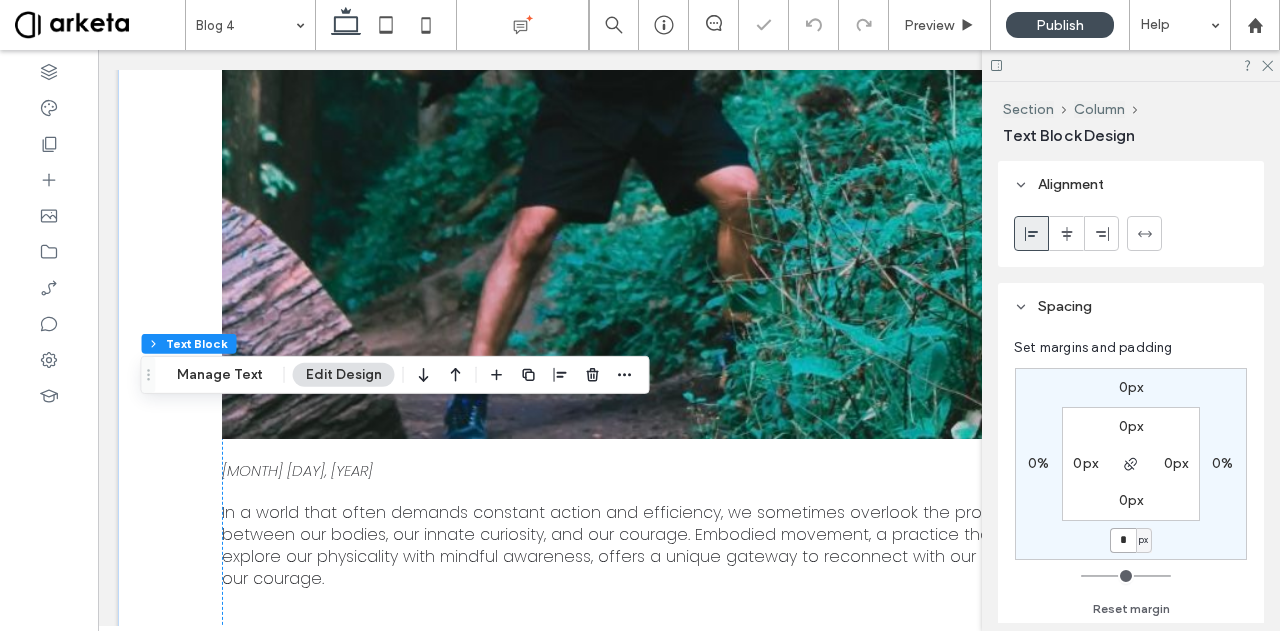 click on "*" at bounding box center [1123, 540] 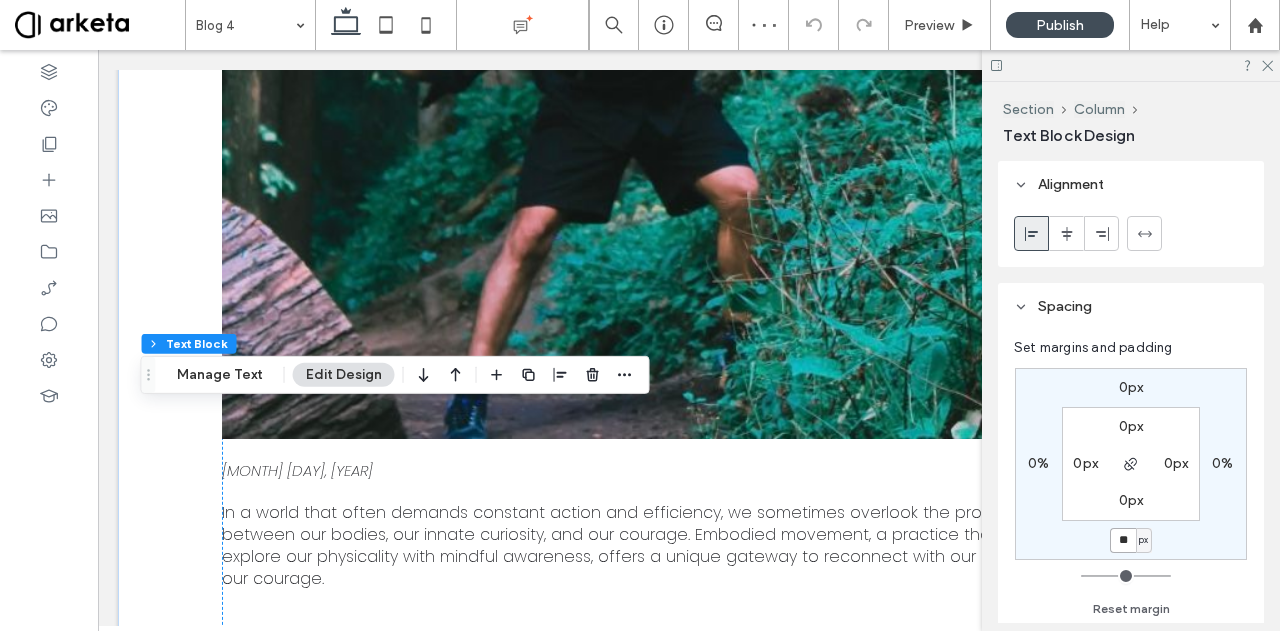 type on "**" 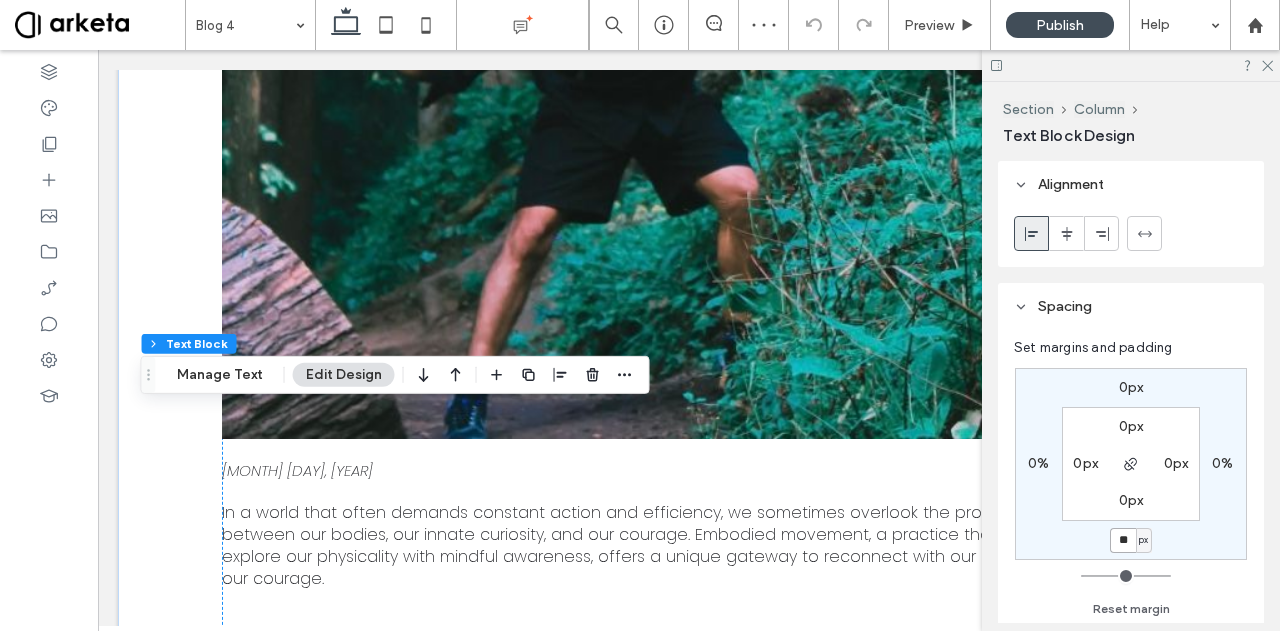 type on "**" 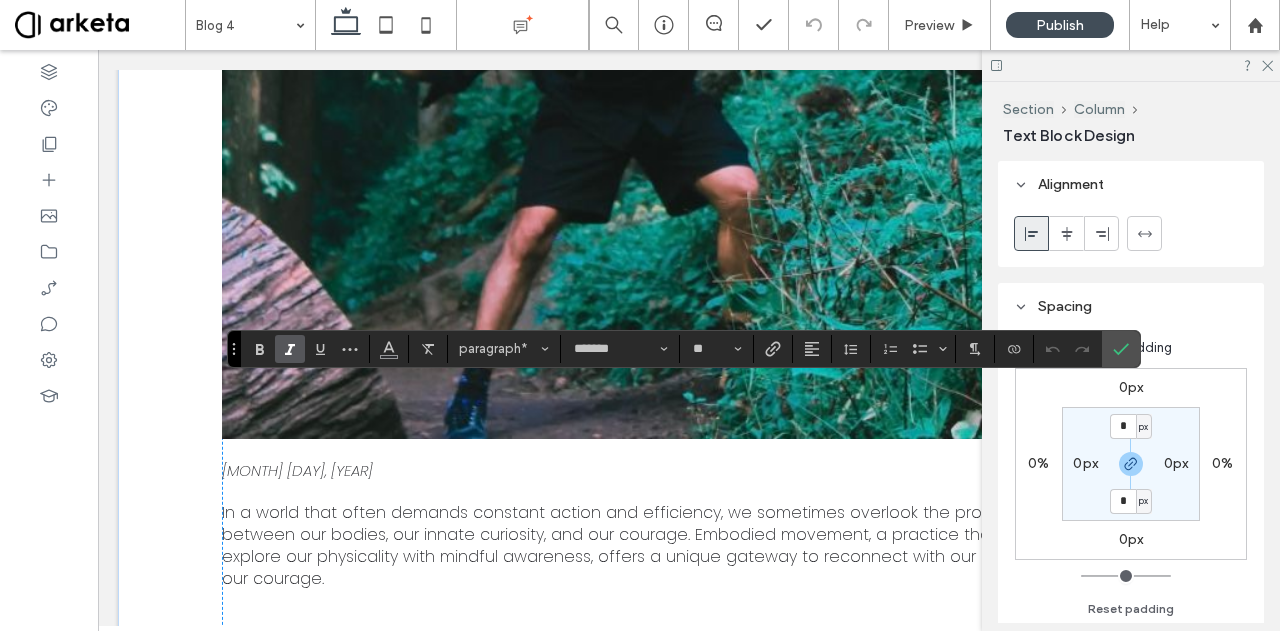 type on "**" 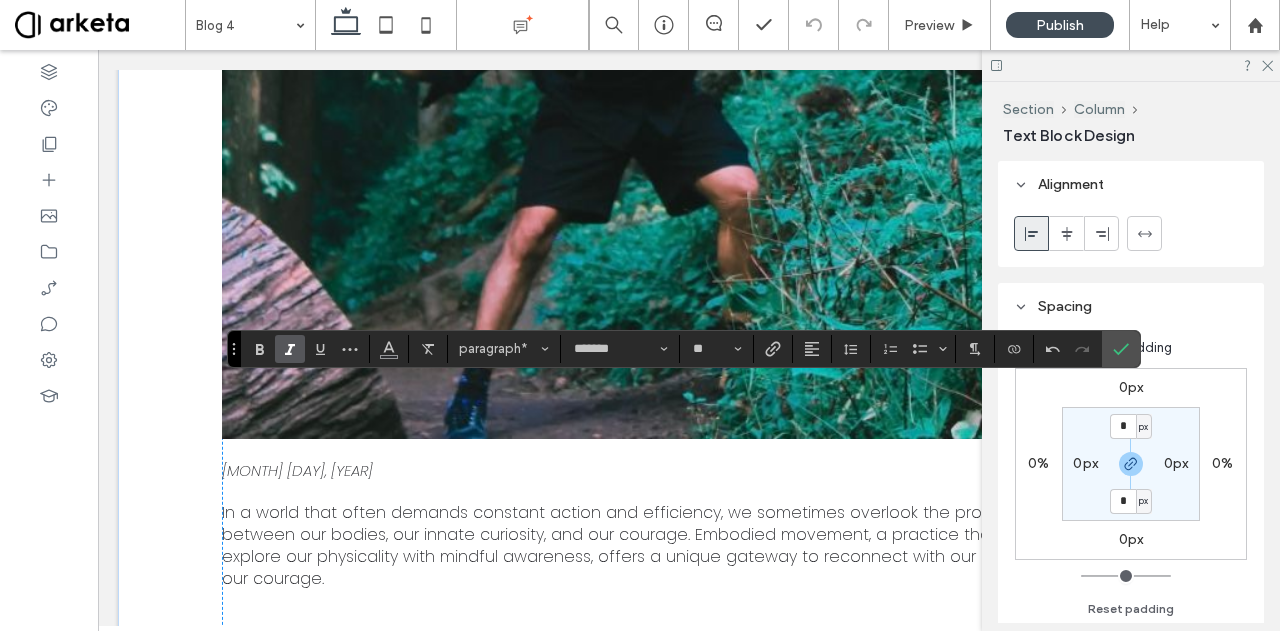 click 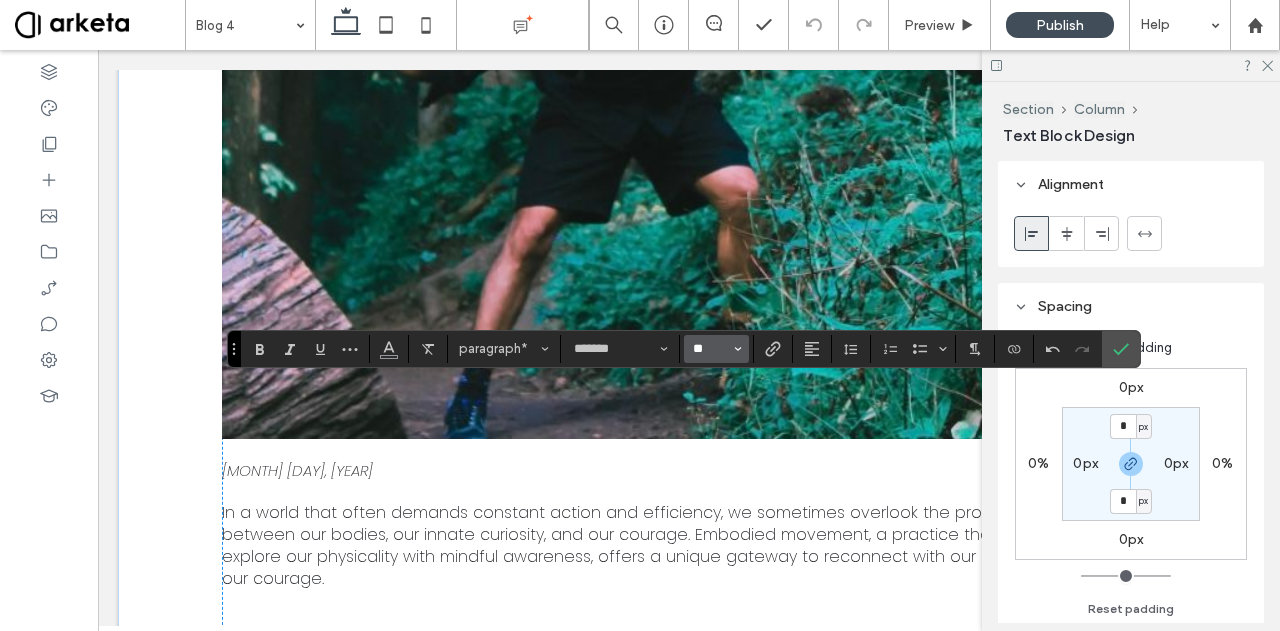 click on "**" at bounding box center [710, 349] 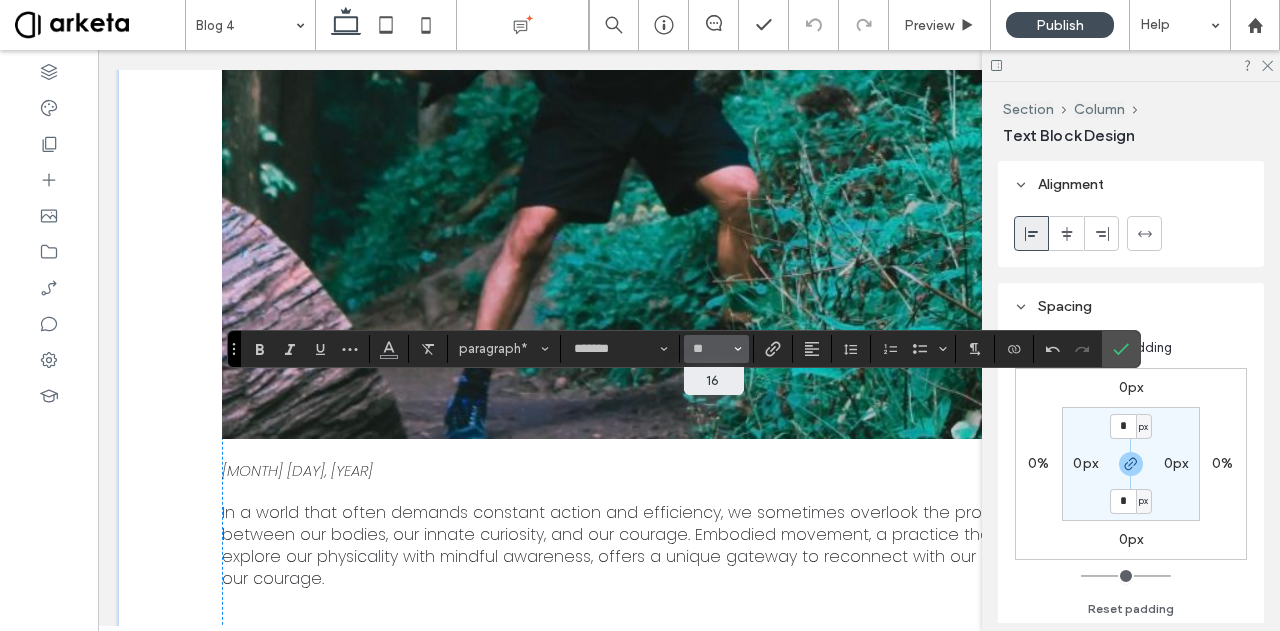 type on "**" 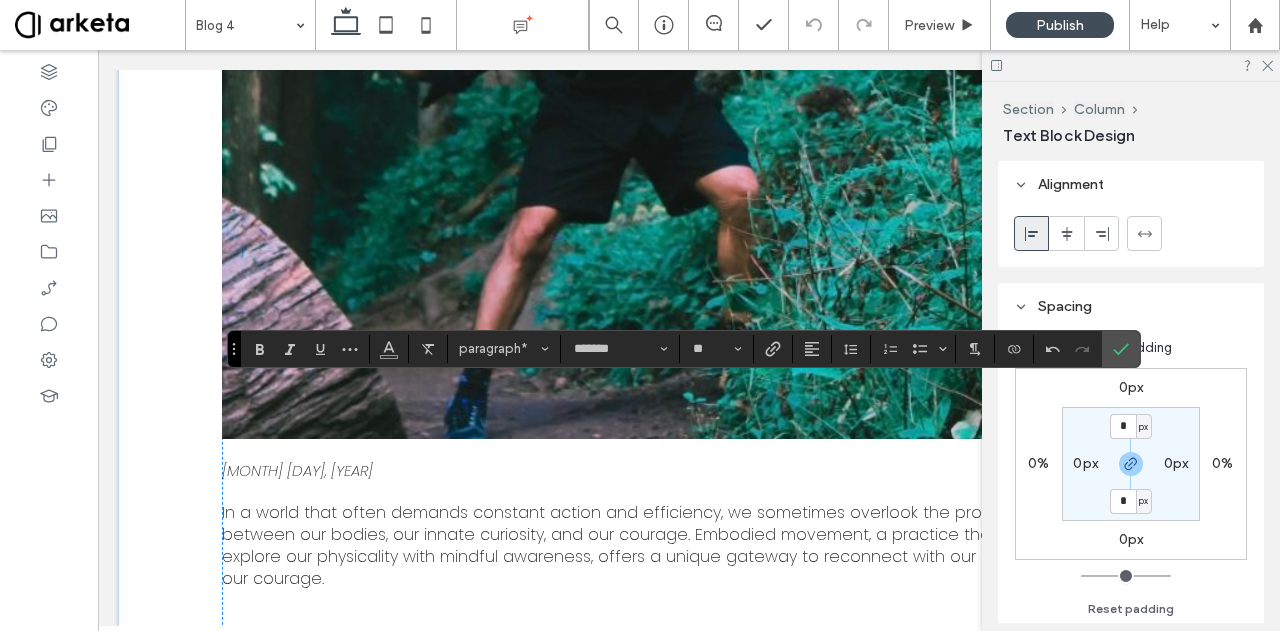 click on "0px" at bounding box center [1131, 540] 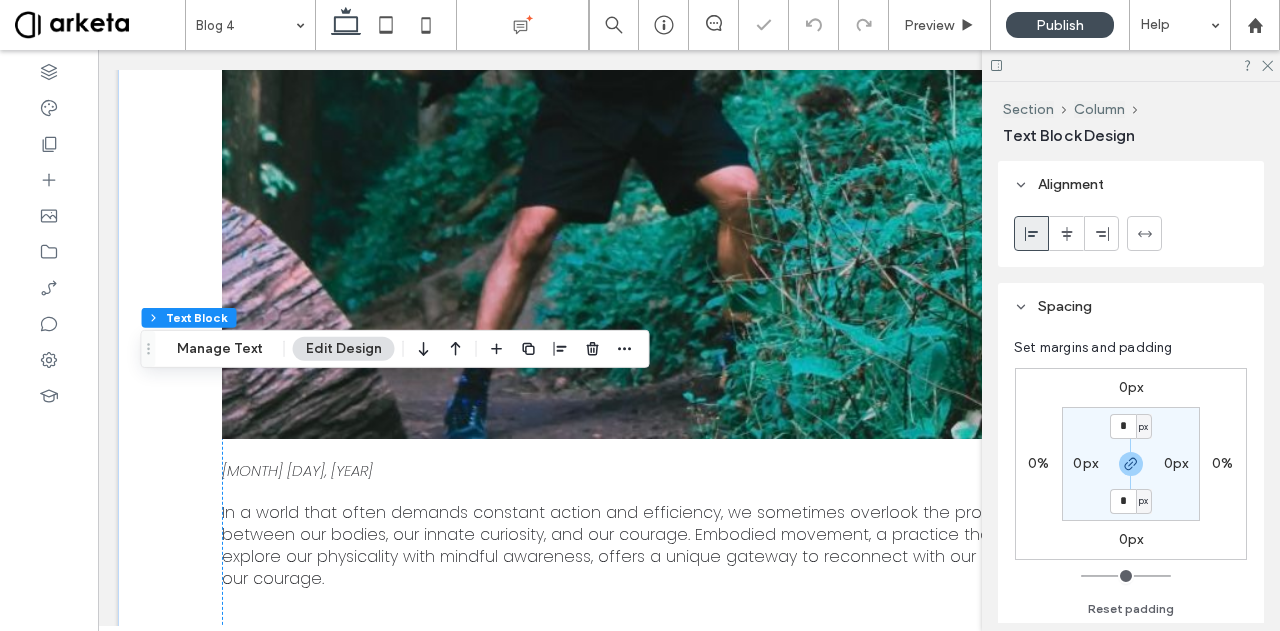click on "0px" at bounding box center [1131, 539] 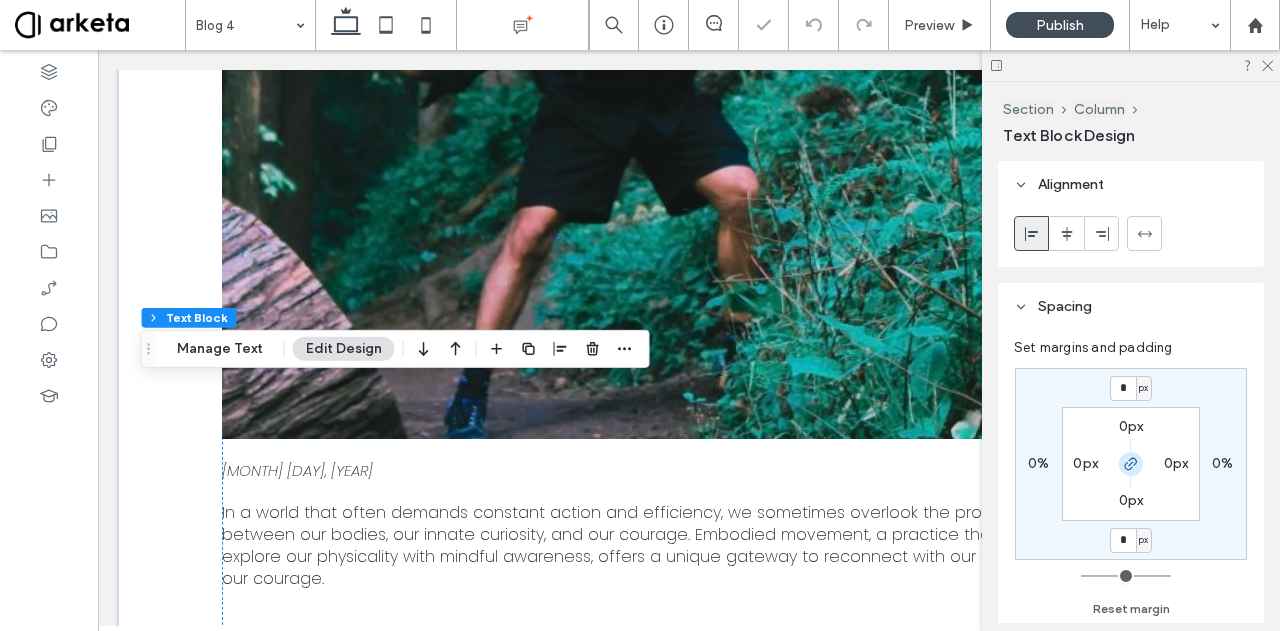 click 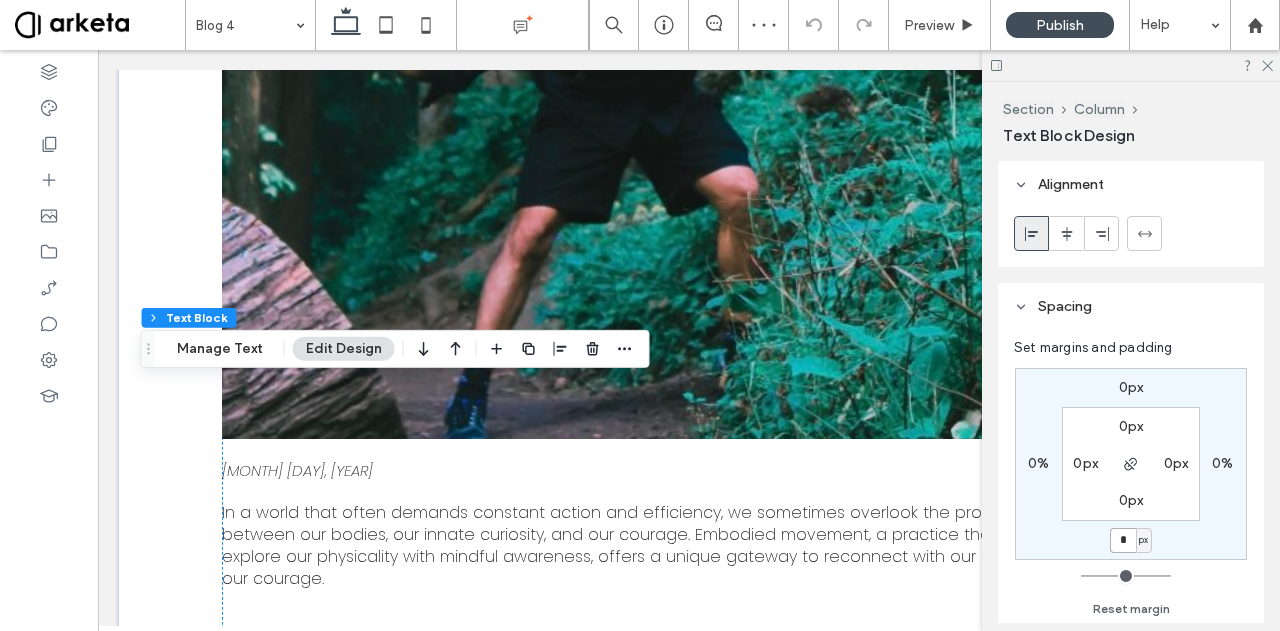 click on "*" at bounding box center [1123, 540] 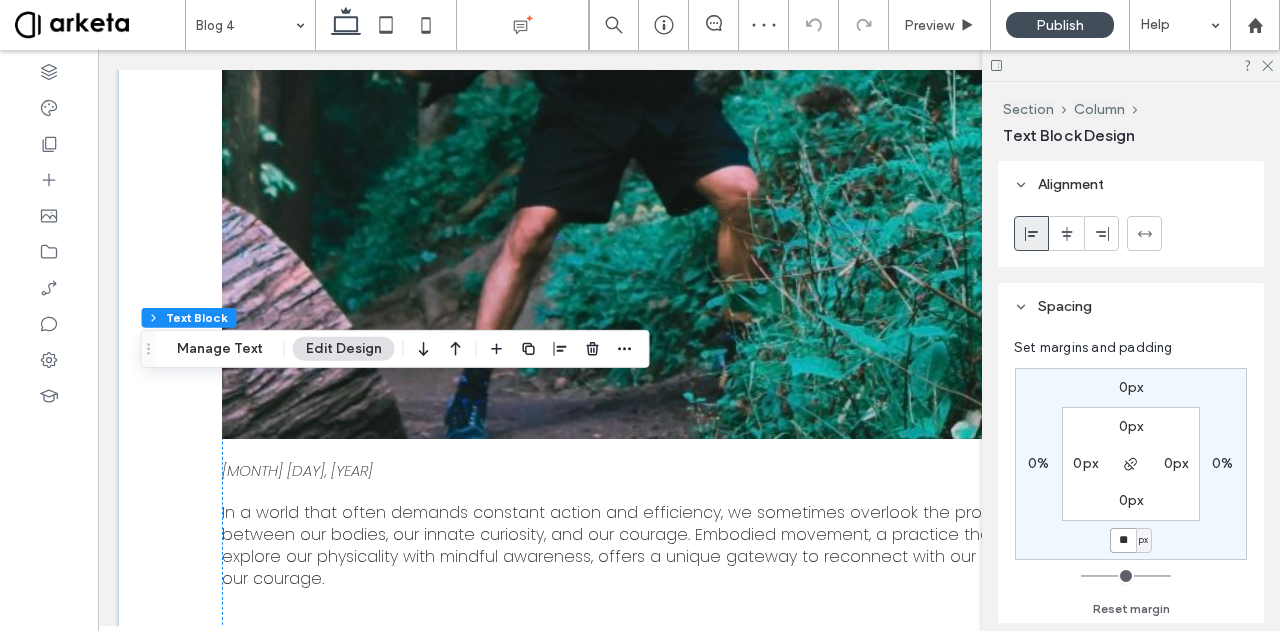 type on "*" 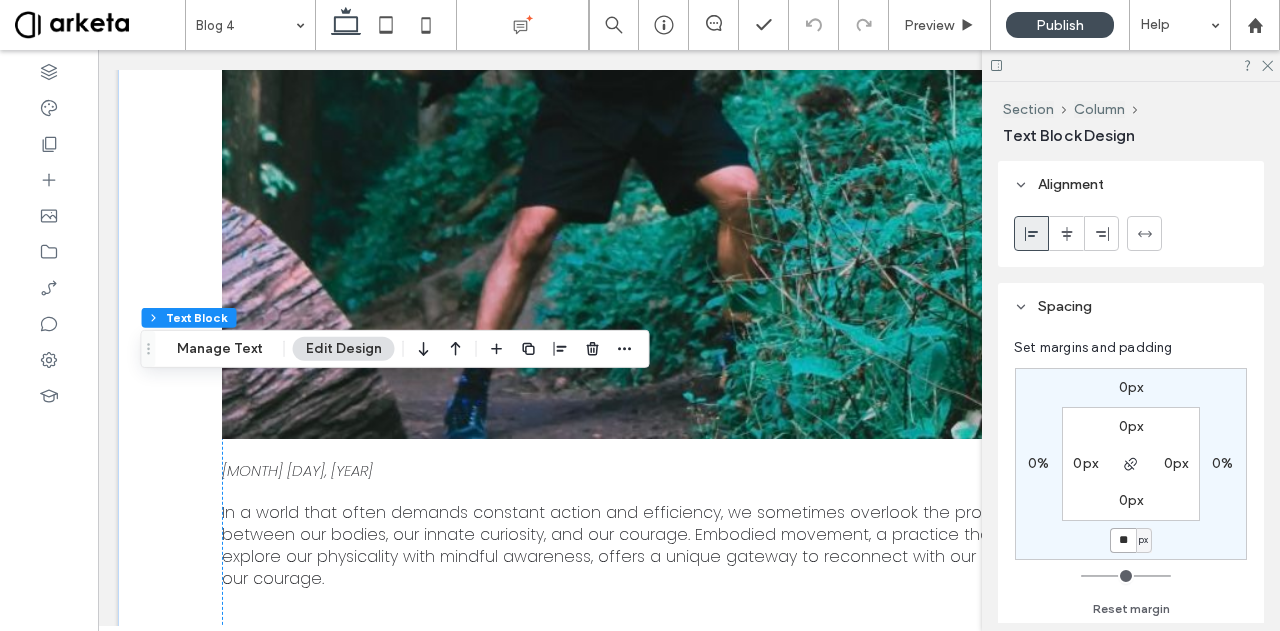 type on "**" 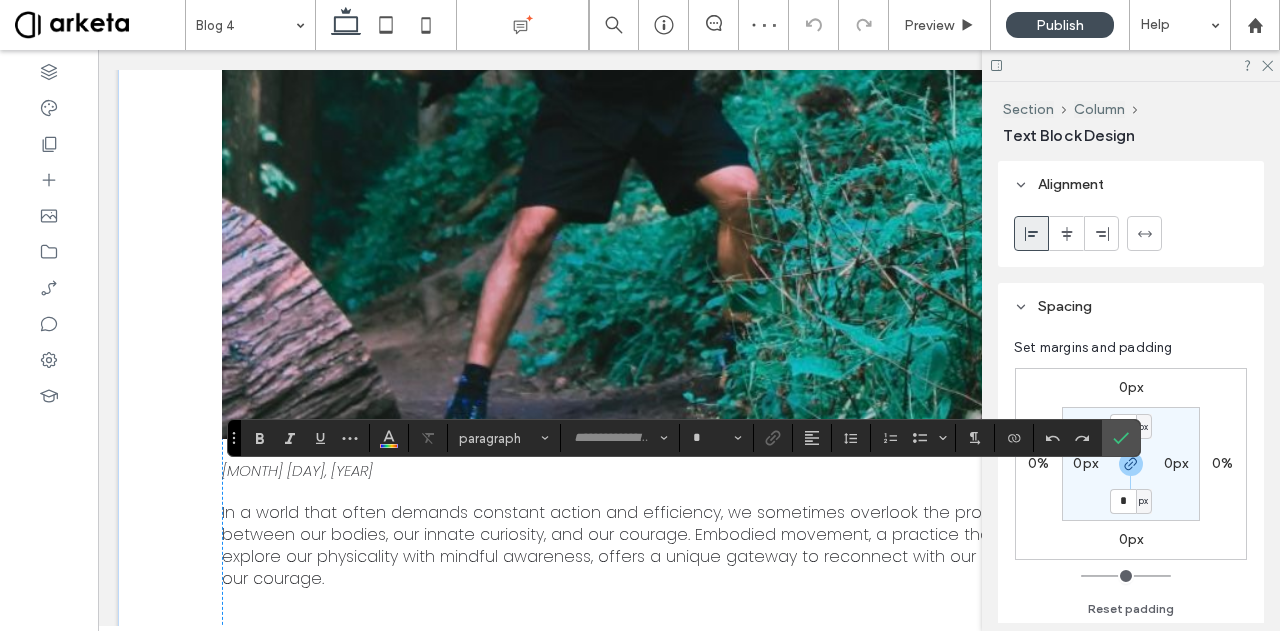 type on "*******" 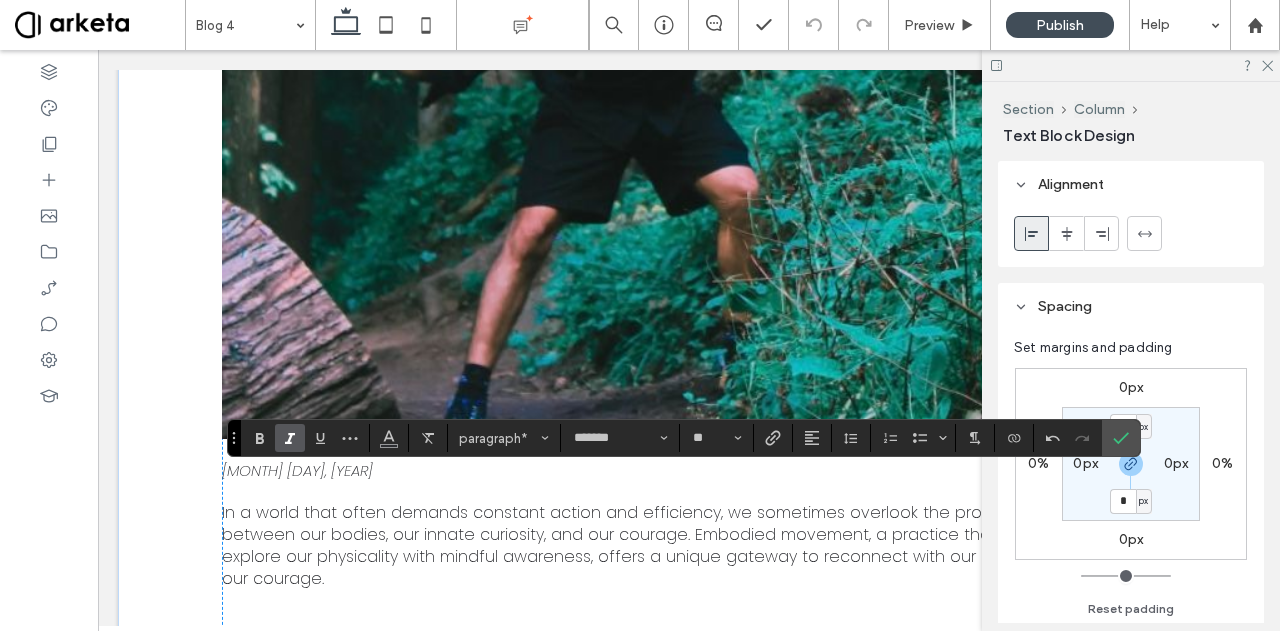 click 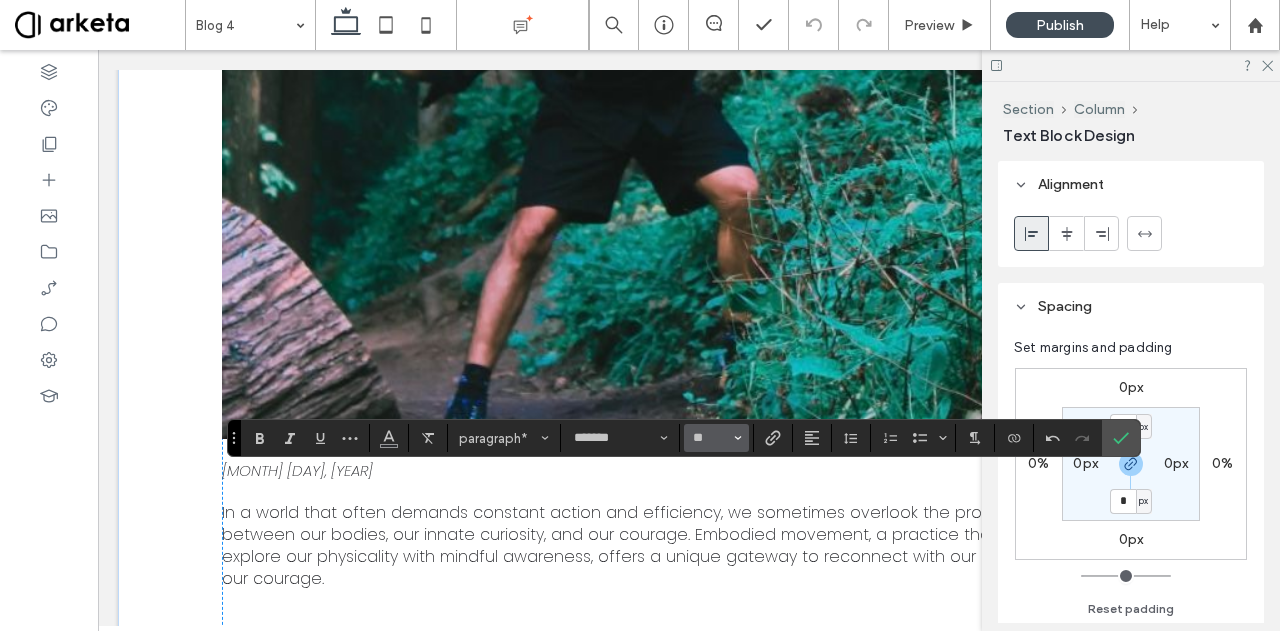 click on "**" at bounding box center (716, 438) 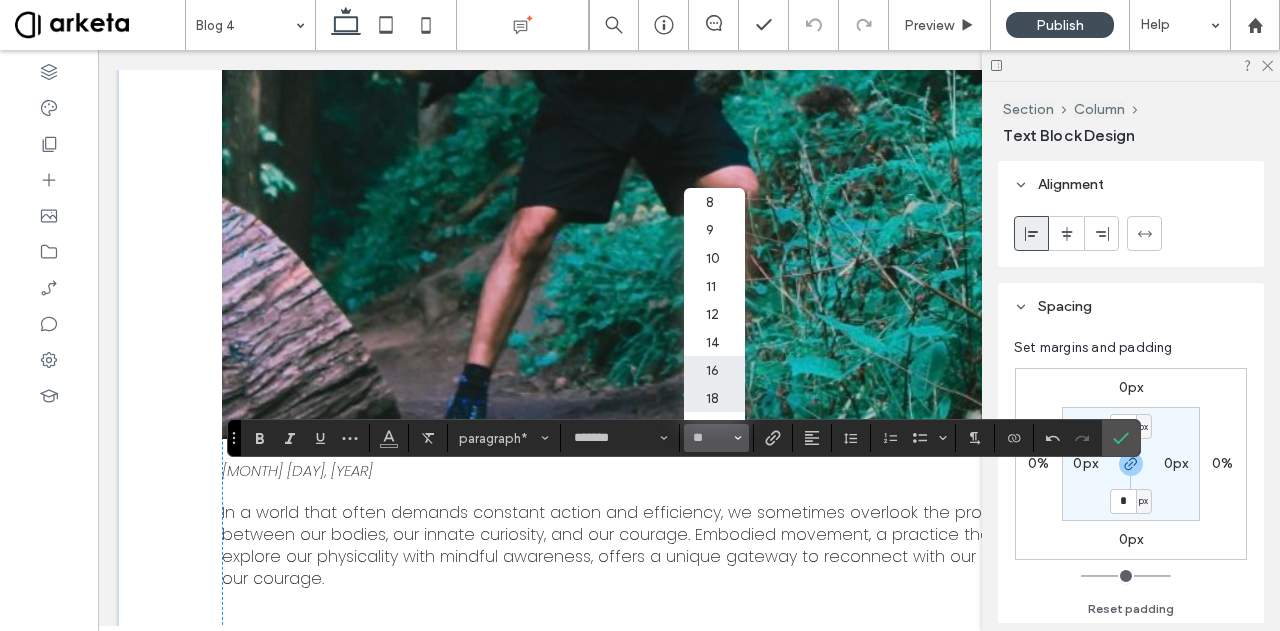 click on "16" at bounding box center [714, 370] 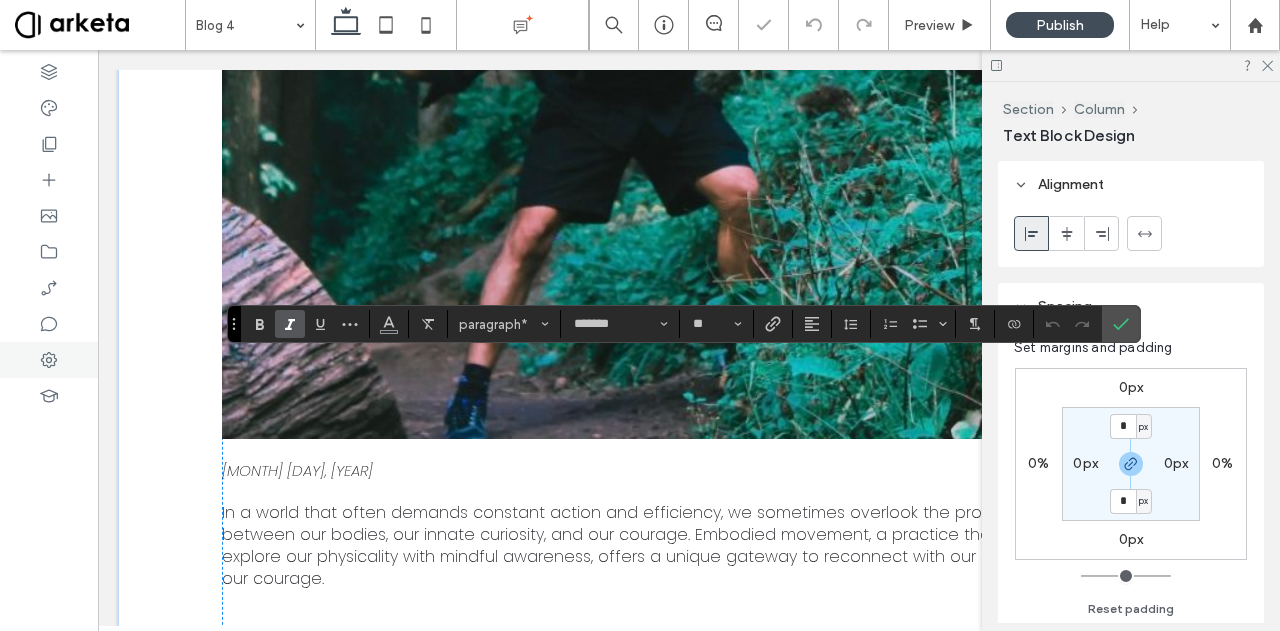 type on "**" 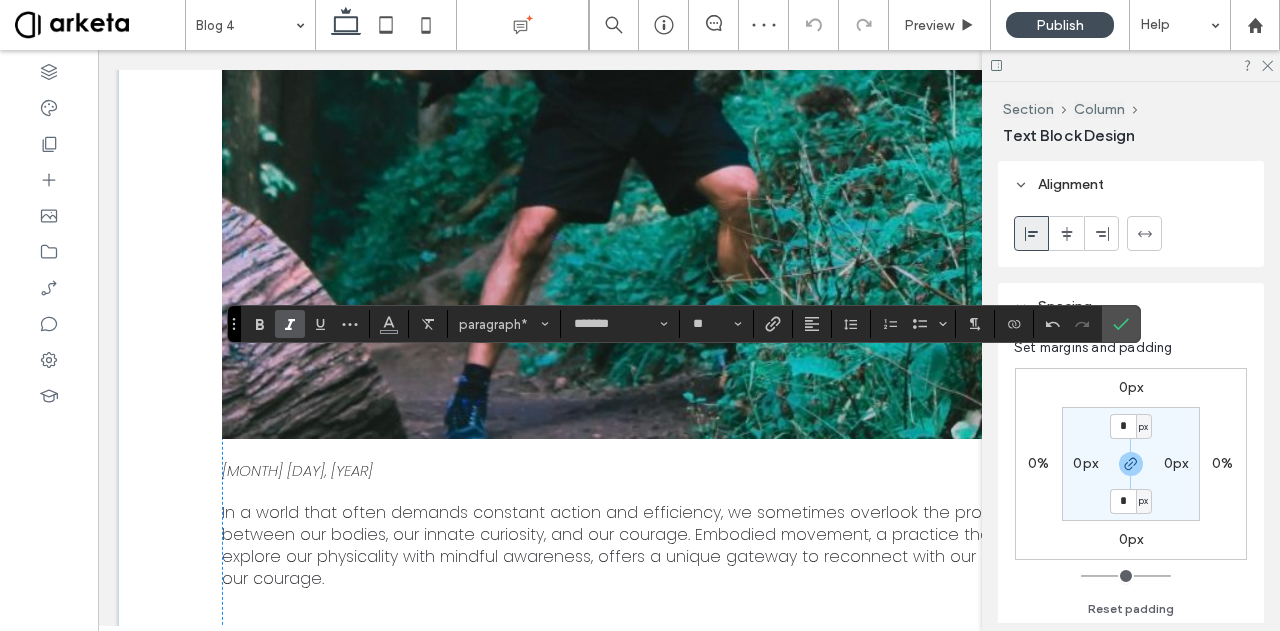 click 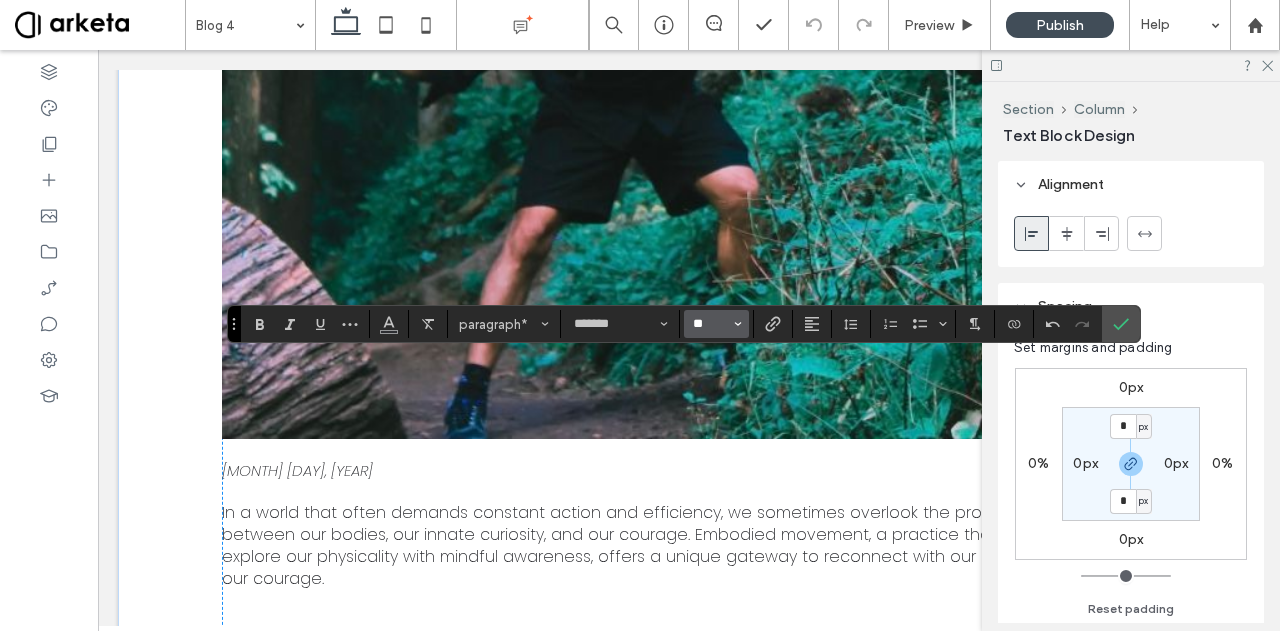 click on "**" at bounding box center (710, 324) 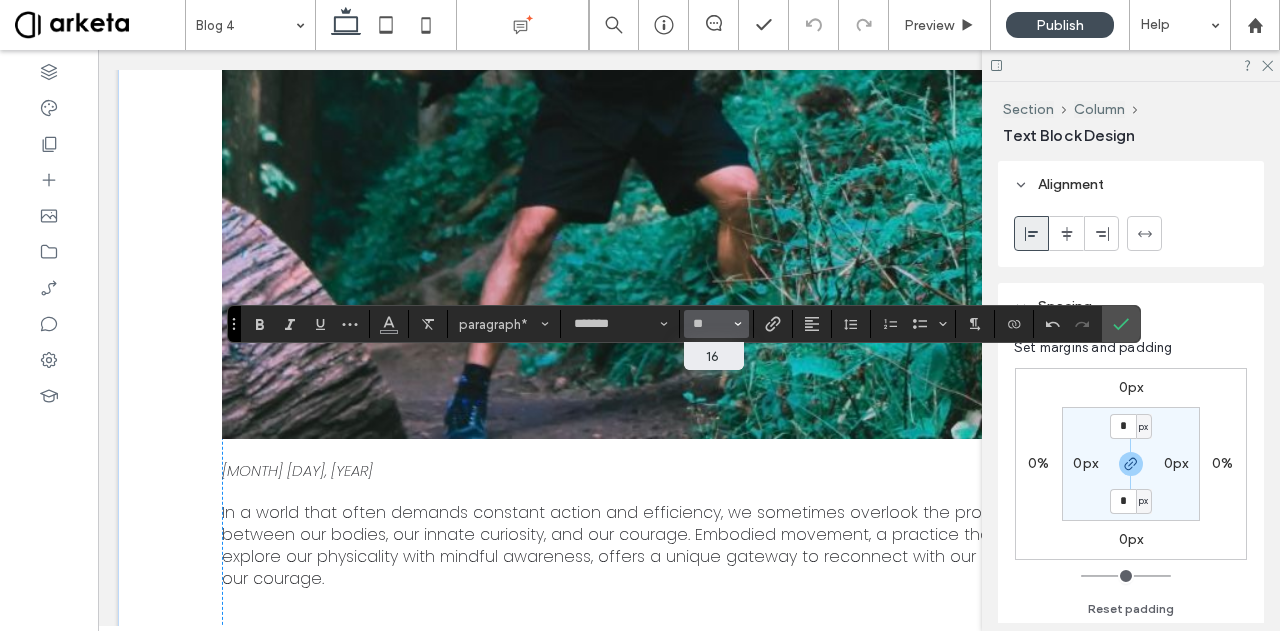 type on "**" 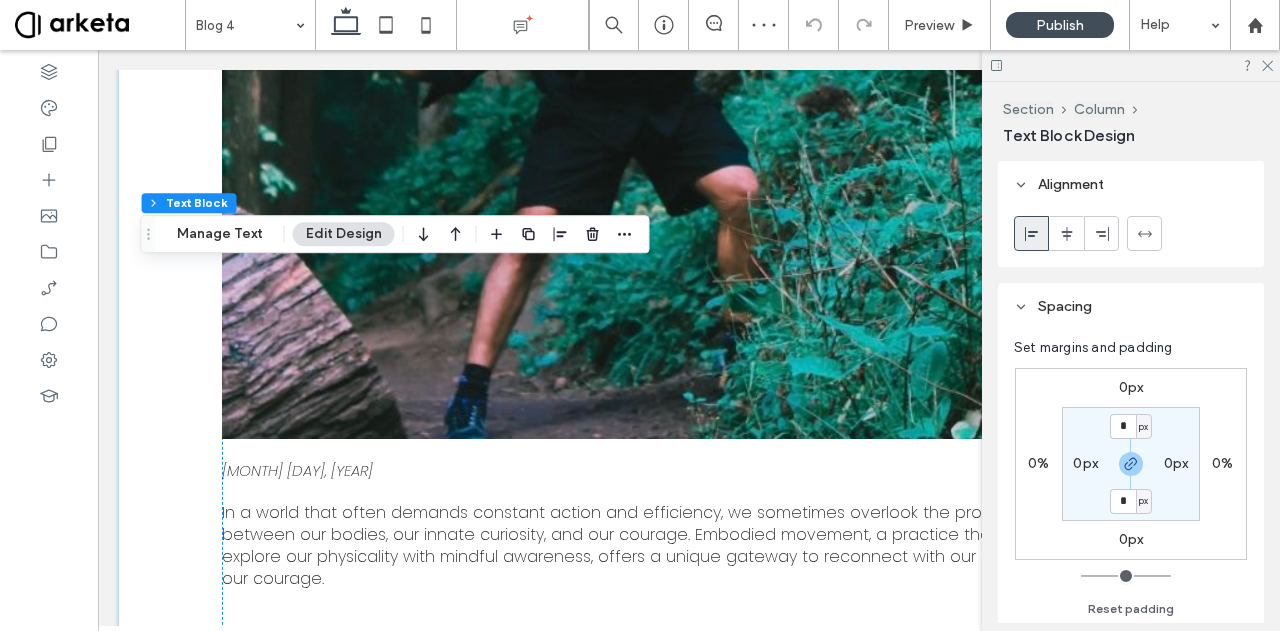 click on "0px" at bounding box center (1131, 540) 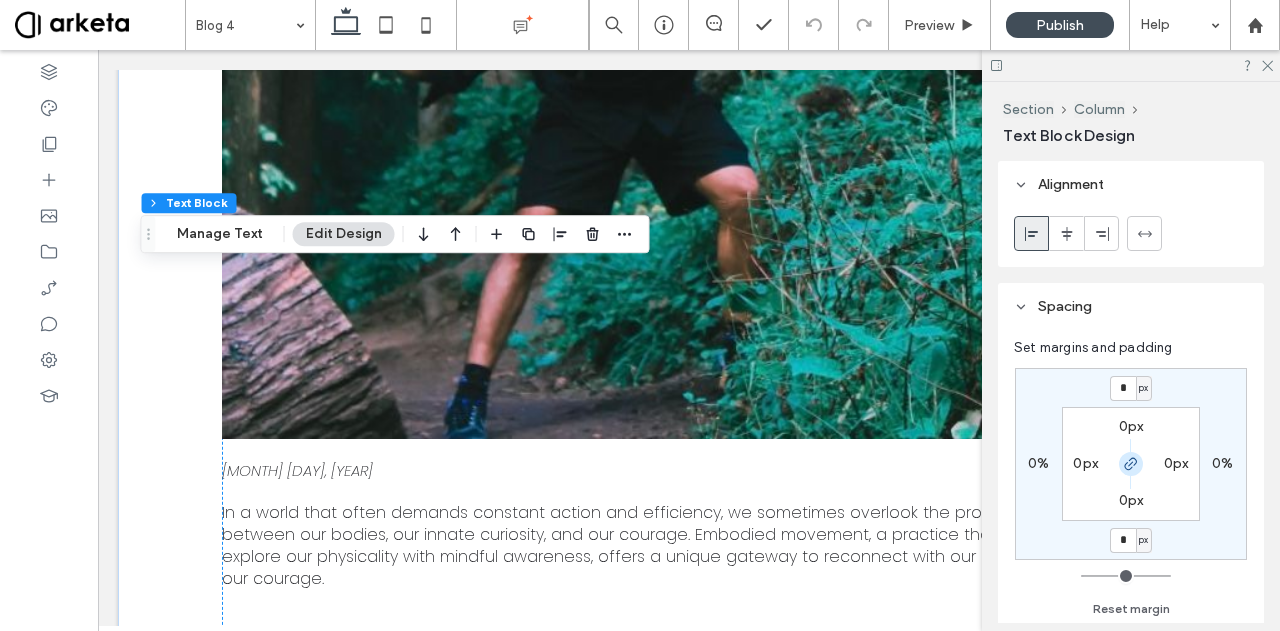 click 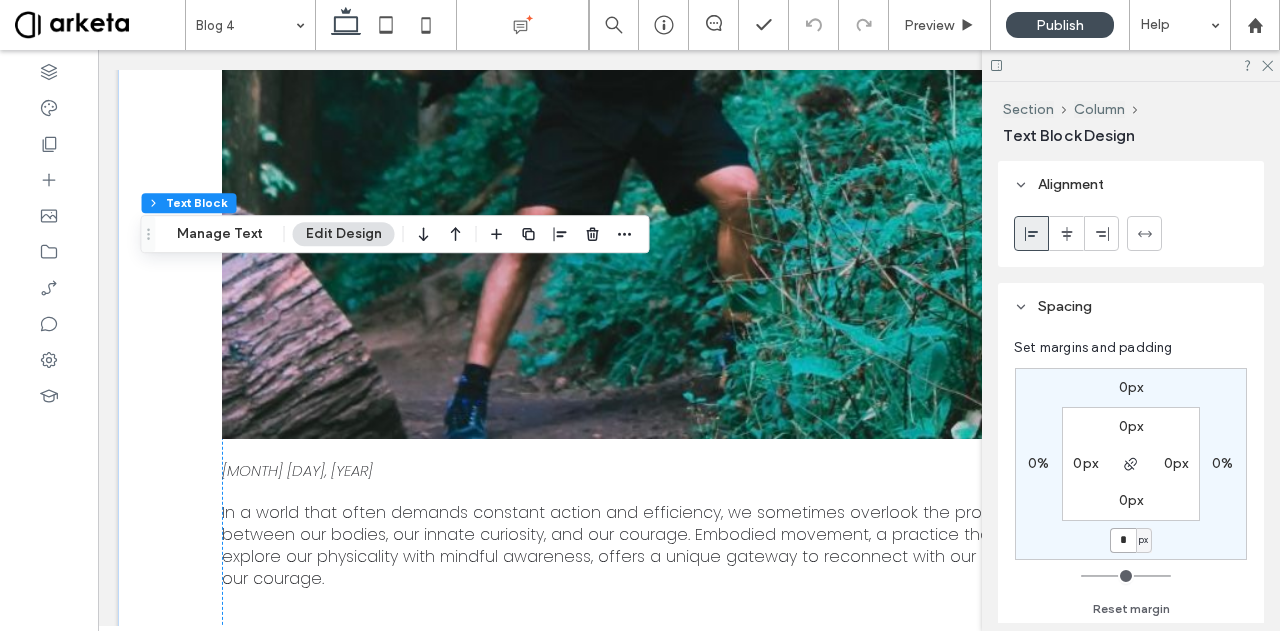 click on "*" at bounding box center (1123, 540) 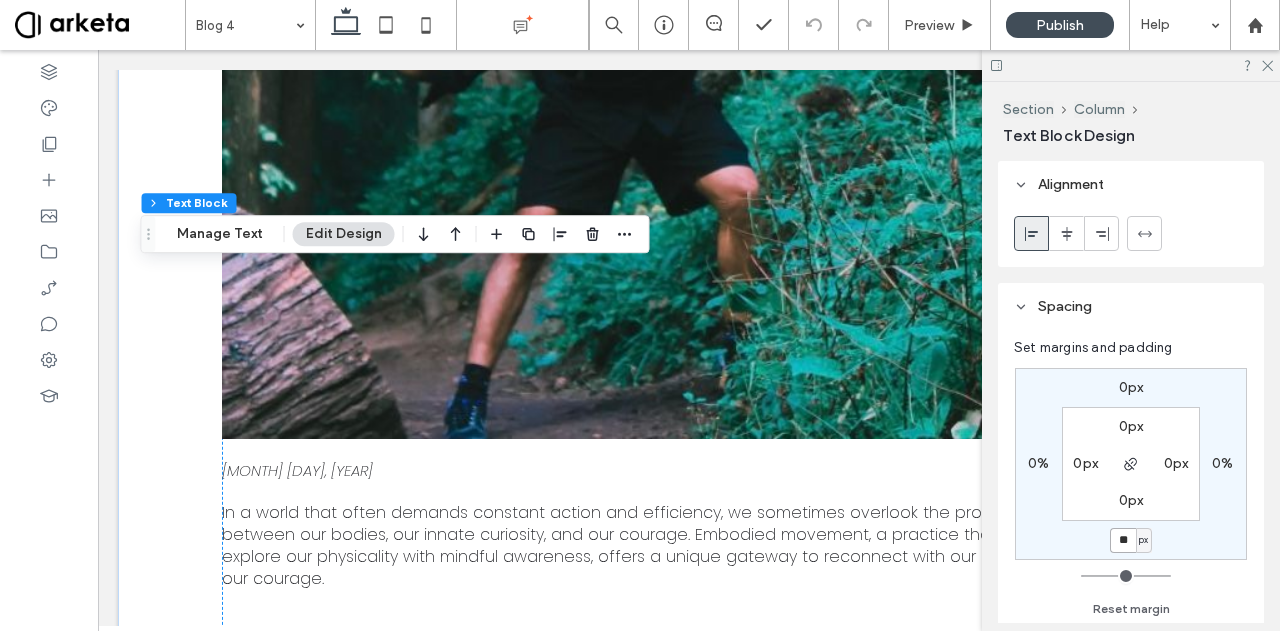 type on "**" 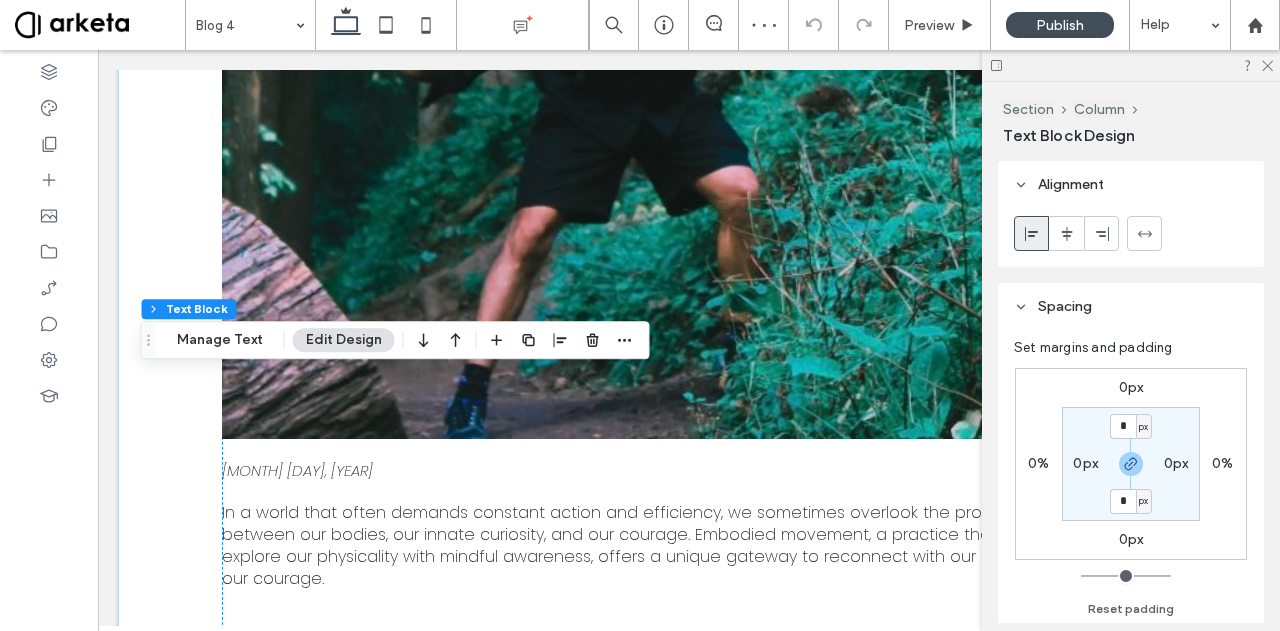 click on "0px" at bounding box center (1131, 539) 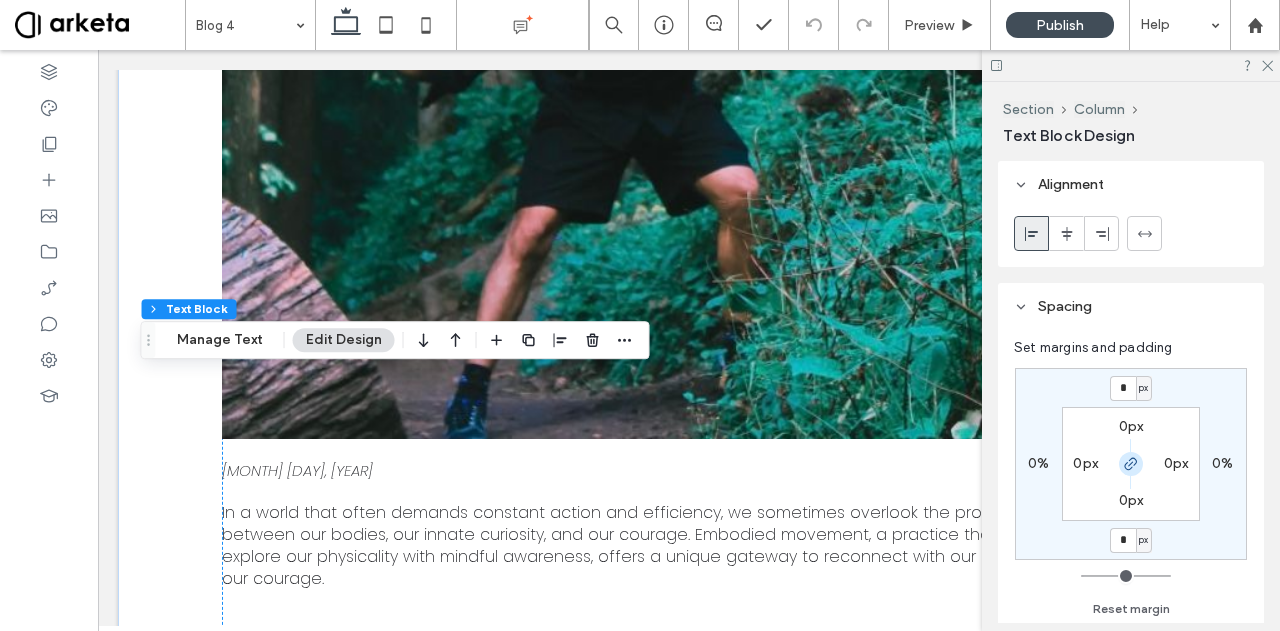 click 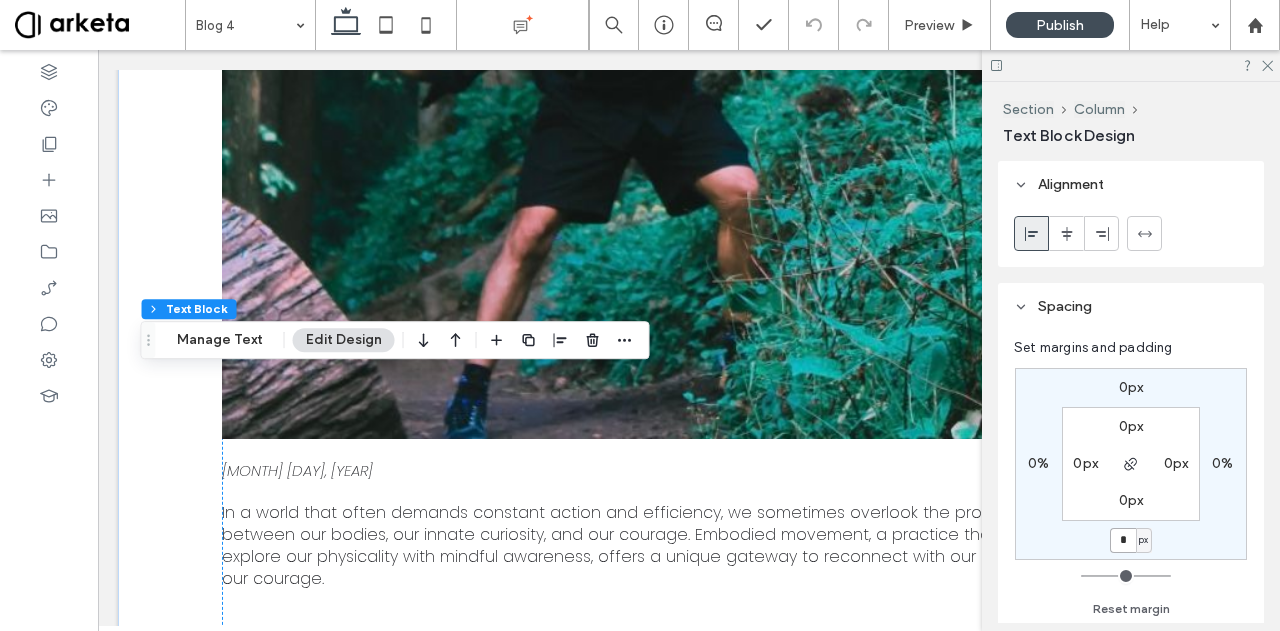 click on "*" at bounding box center [1123, 540] 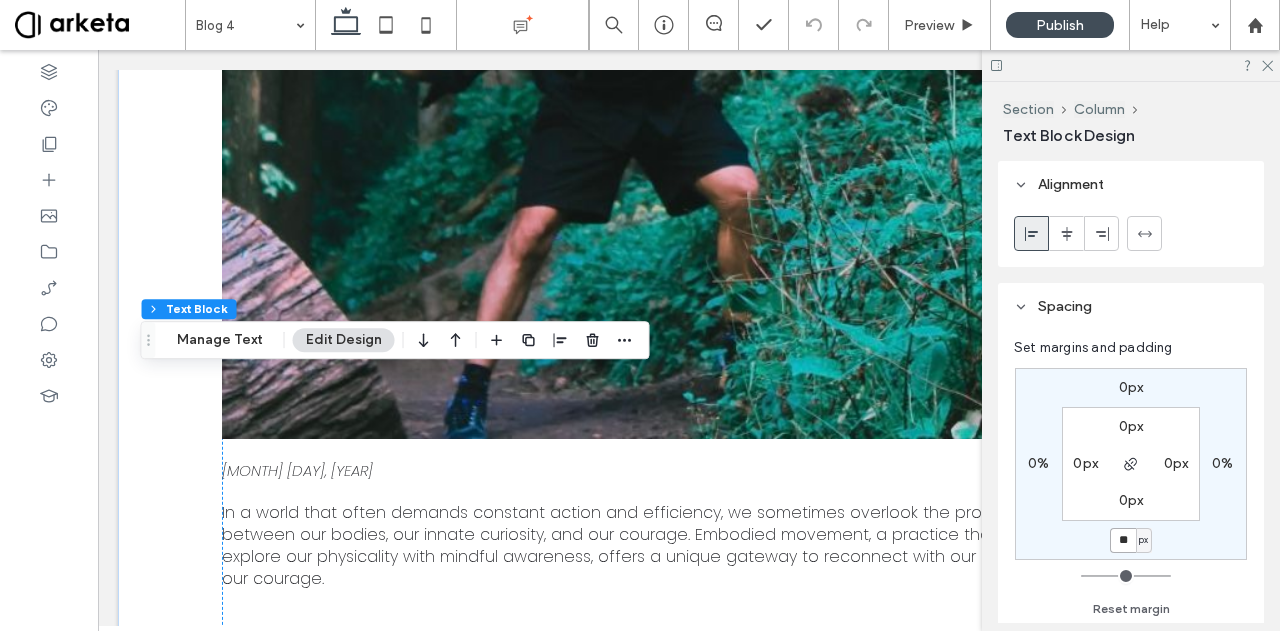 type on "**" 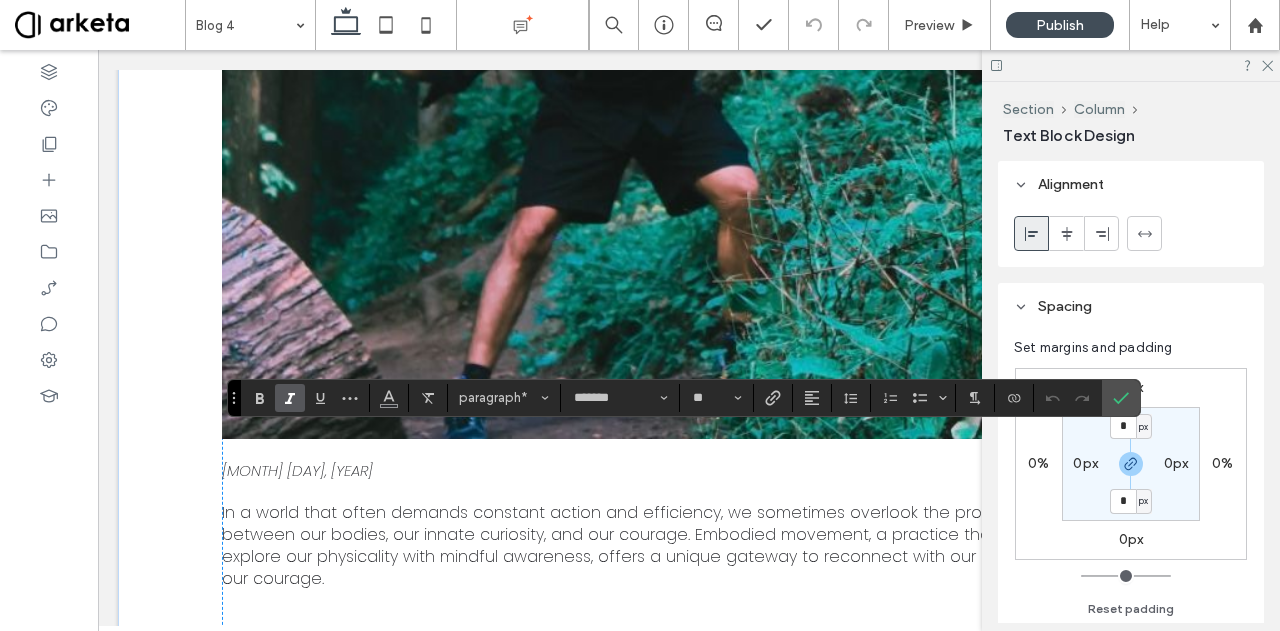 type on "**" 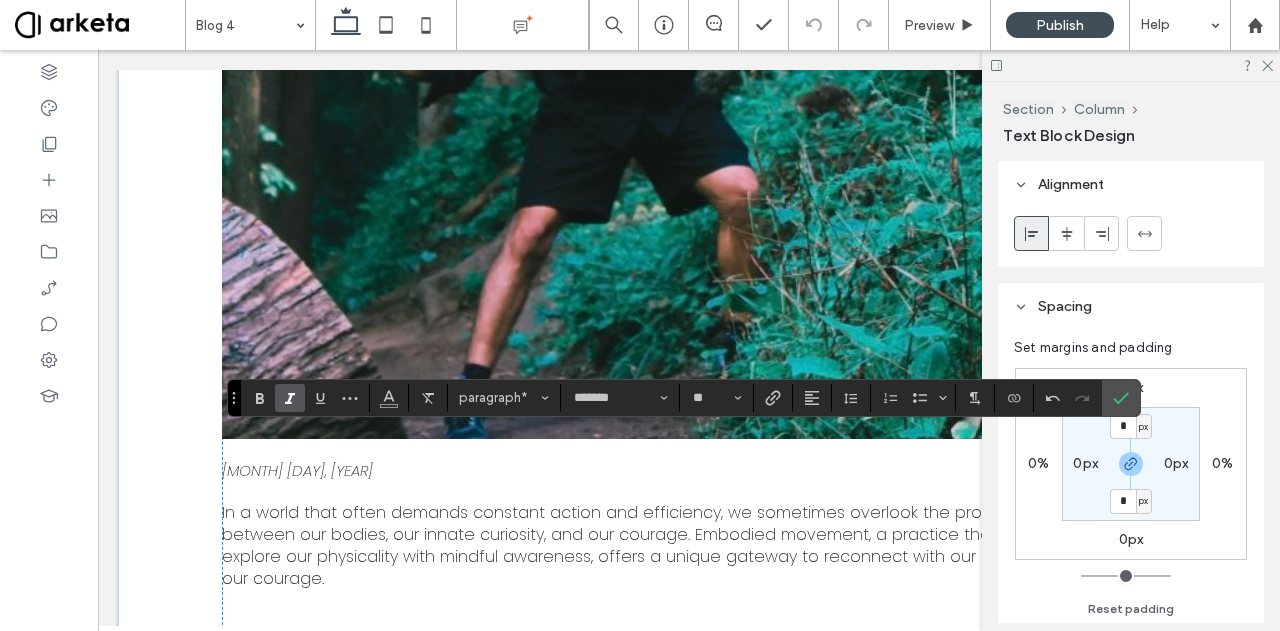 click 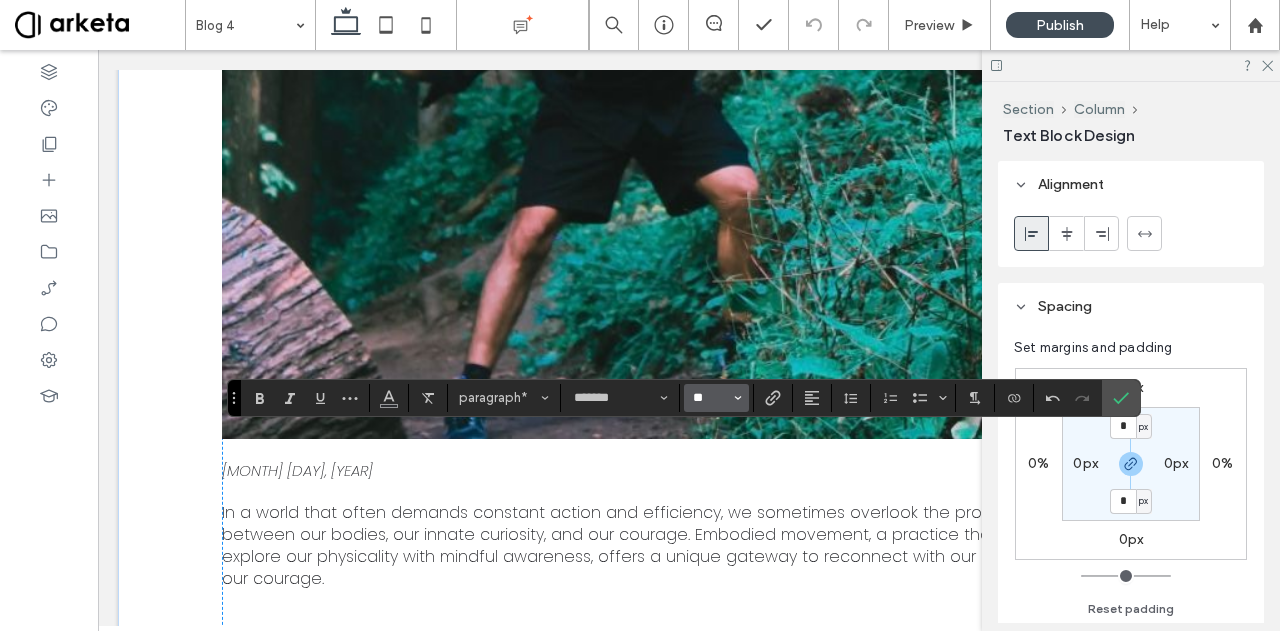 click on "**" at bounding box center (710, 398) 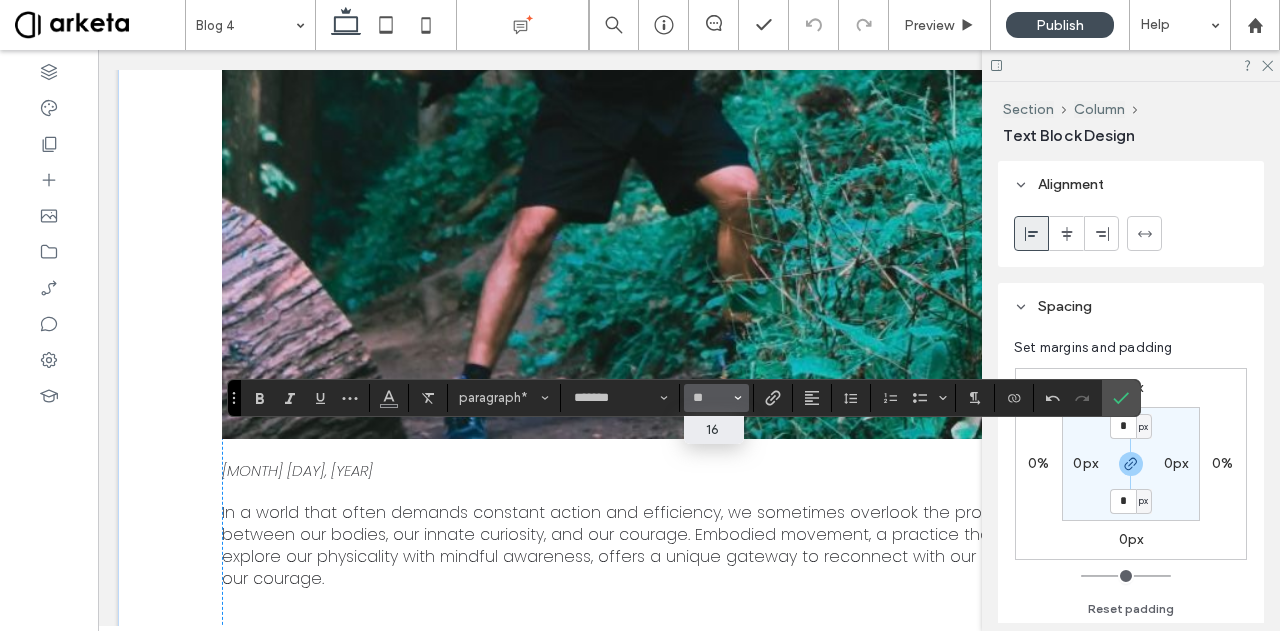 type on "**" 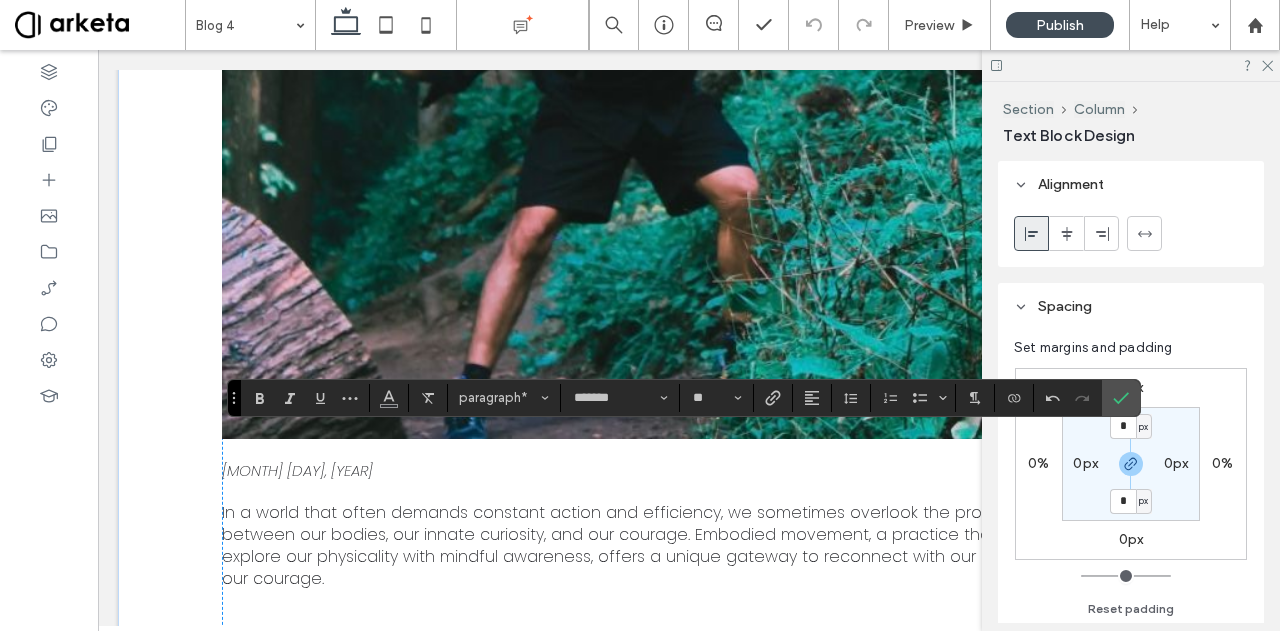 click on "0px" at bounding box center [1131, 539] 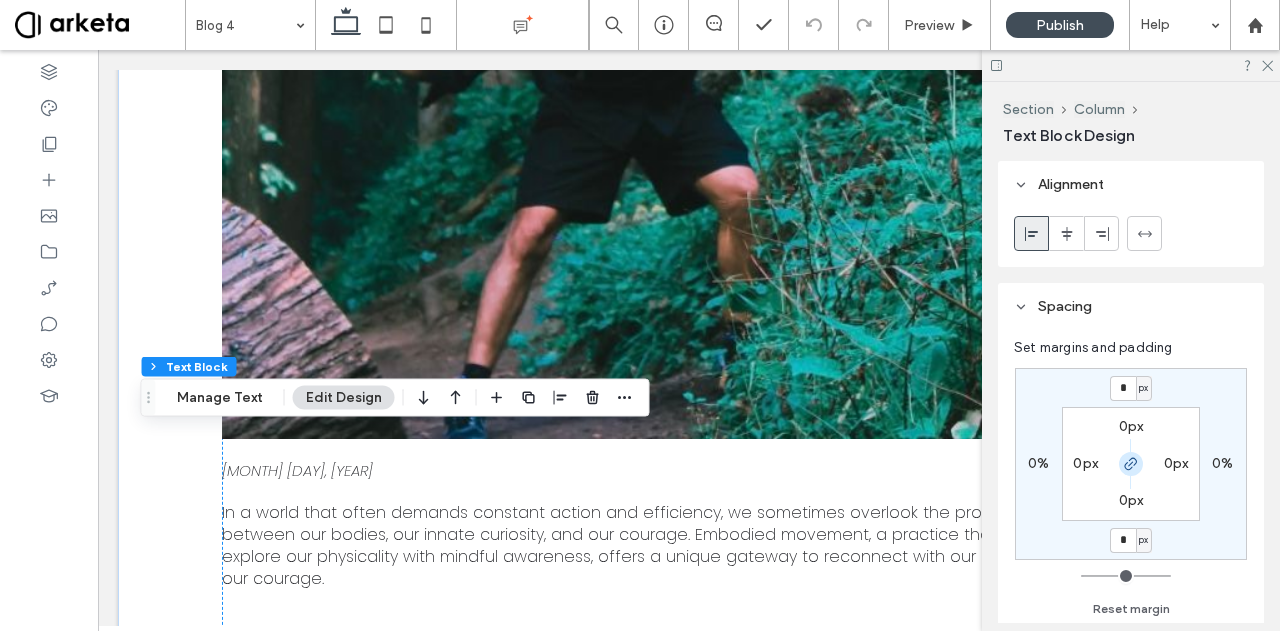 click 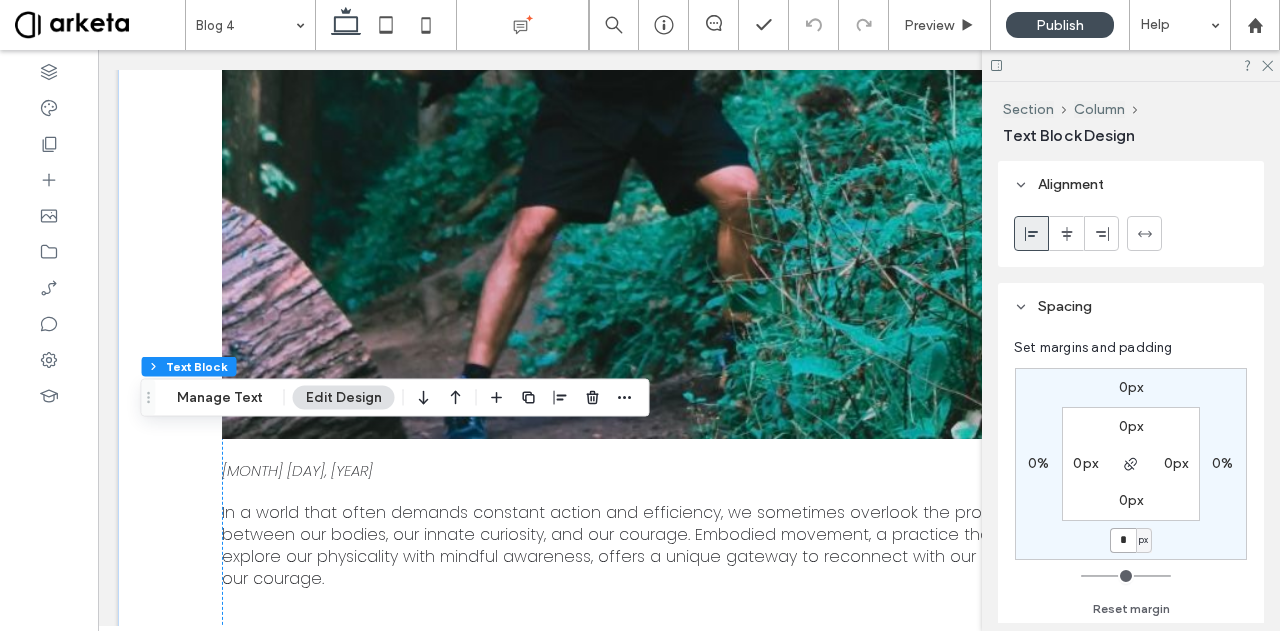 click on "*" at bounding box center [1123, 540] 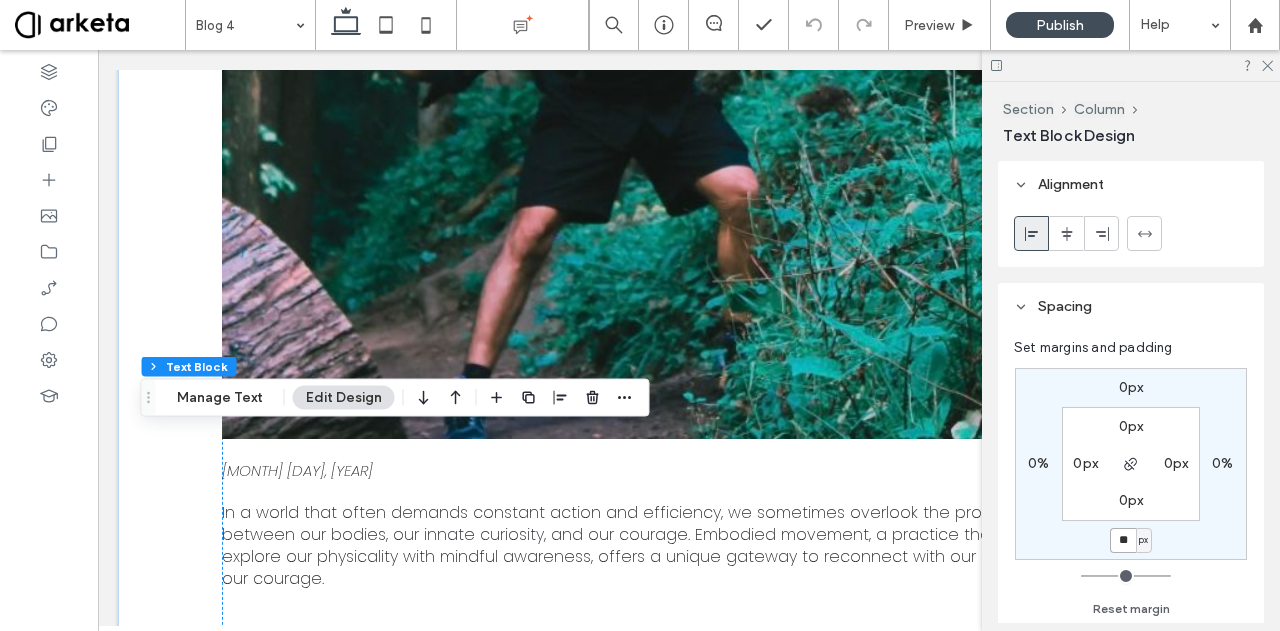type on "**" 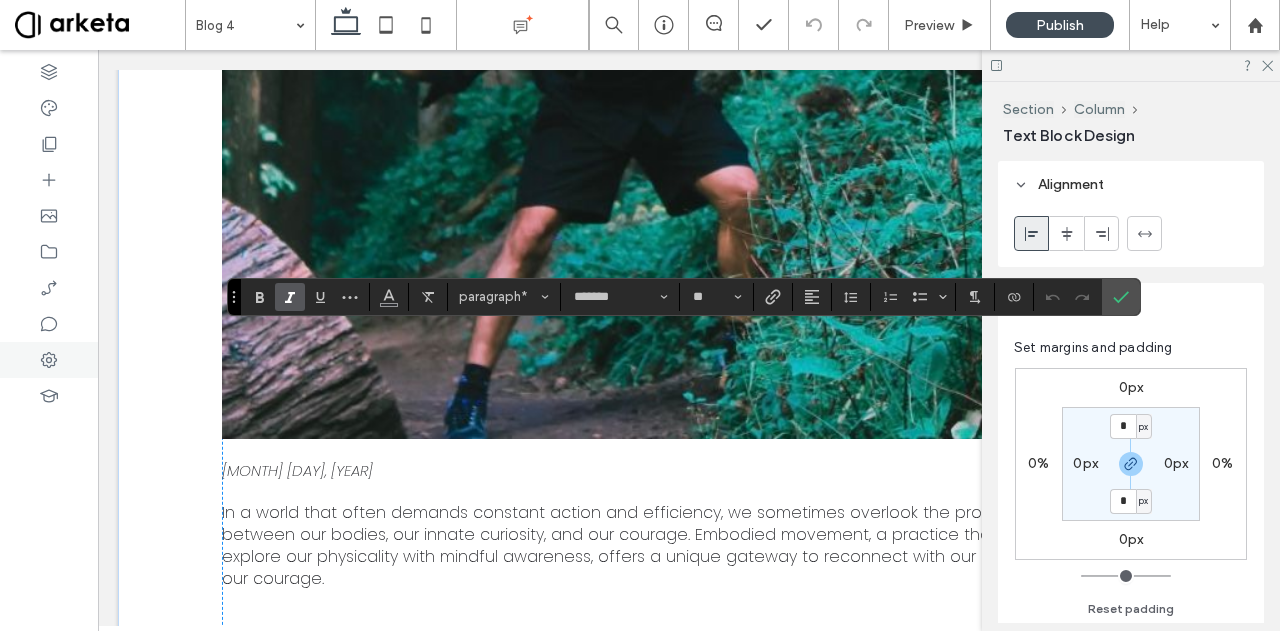 type on "**" 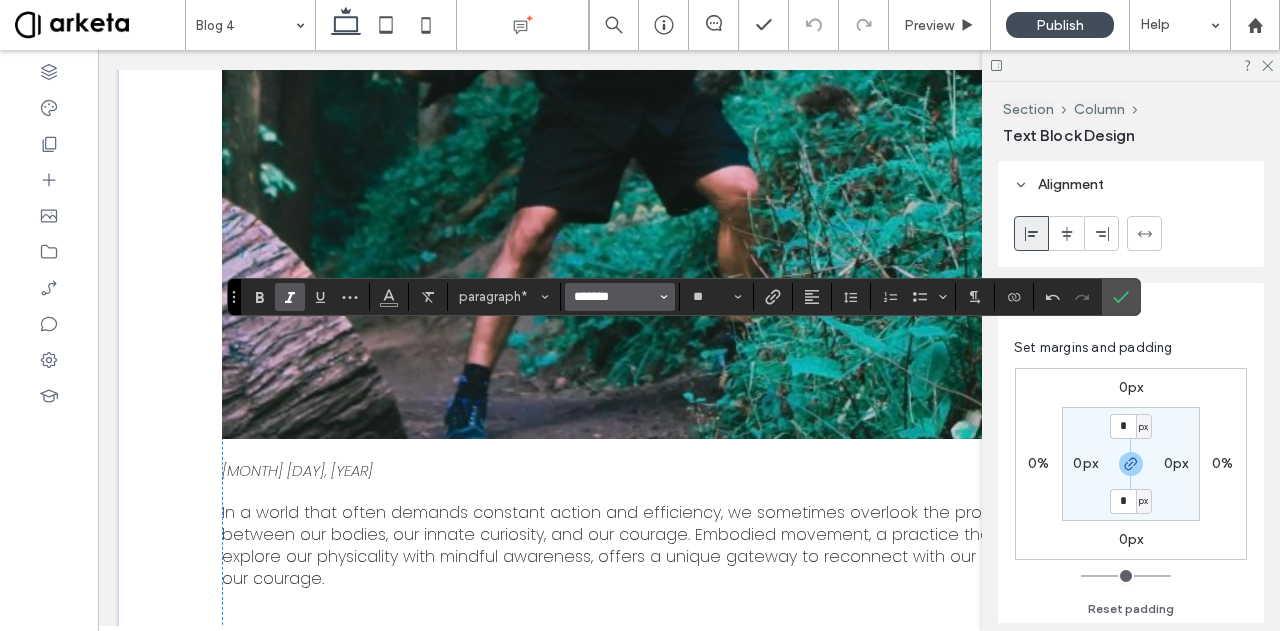 click on "*******" at bounding box center (614, 297) 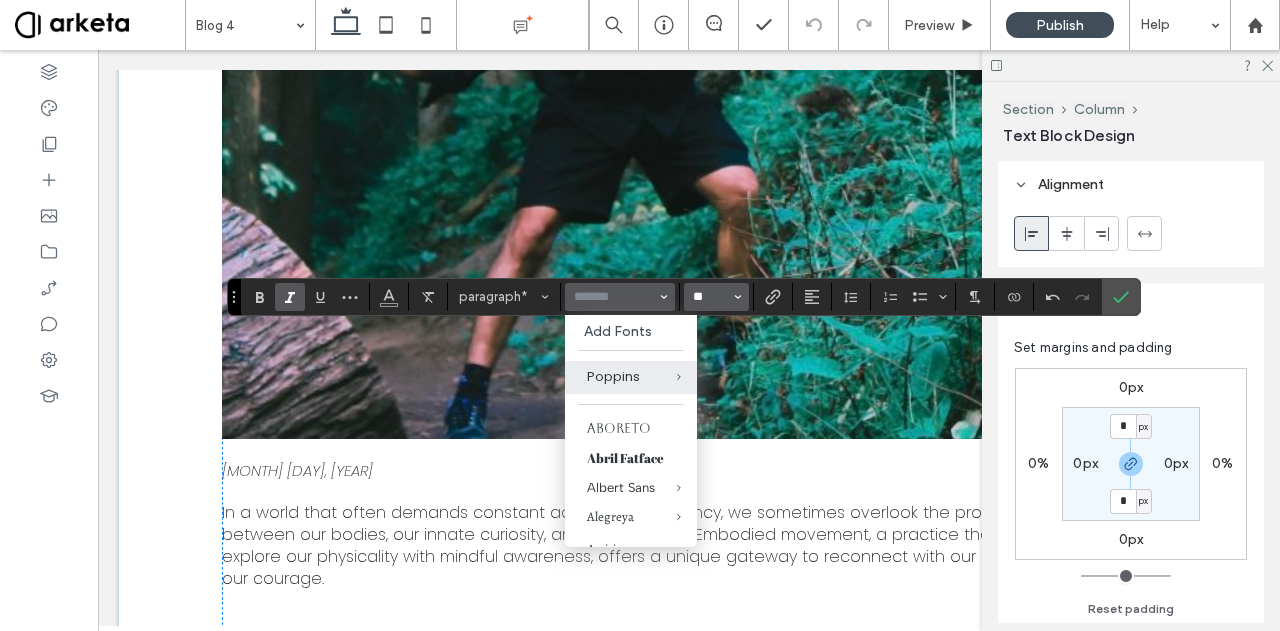 click on "**" at bounding box center [710, 297] 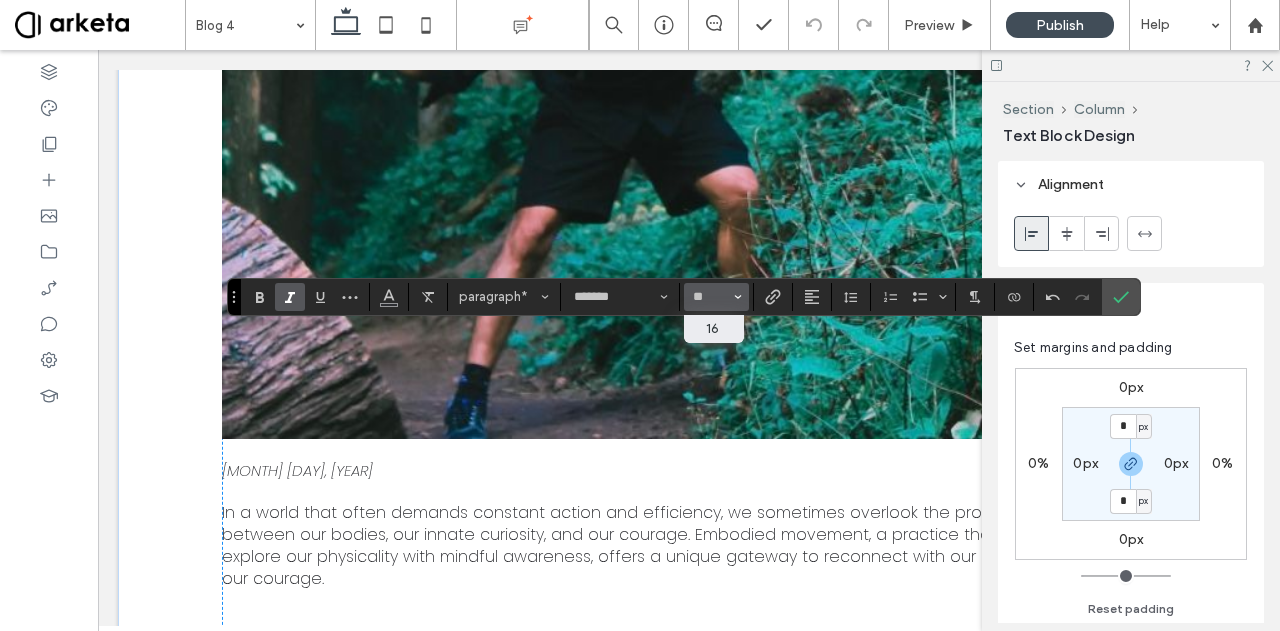 type on "**" 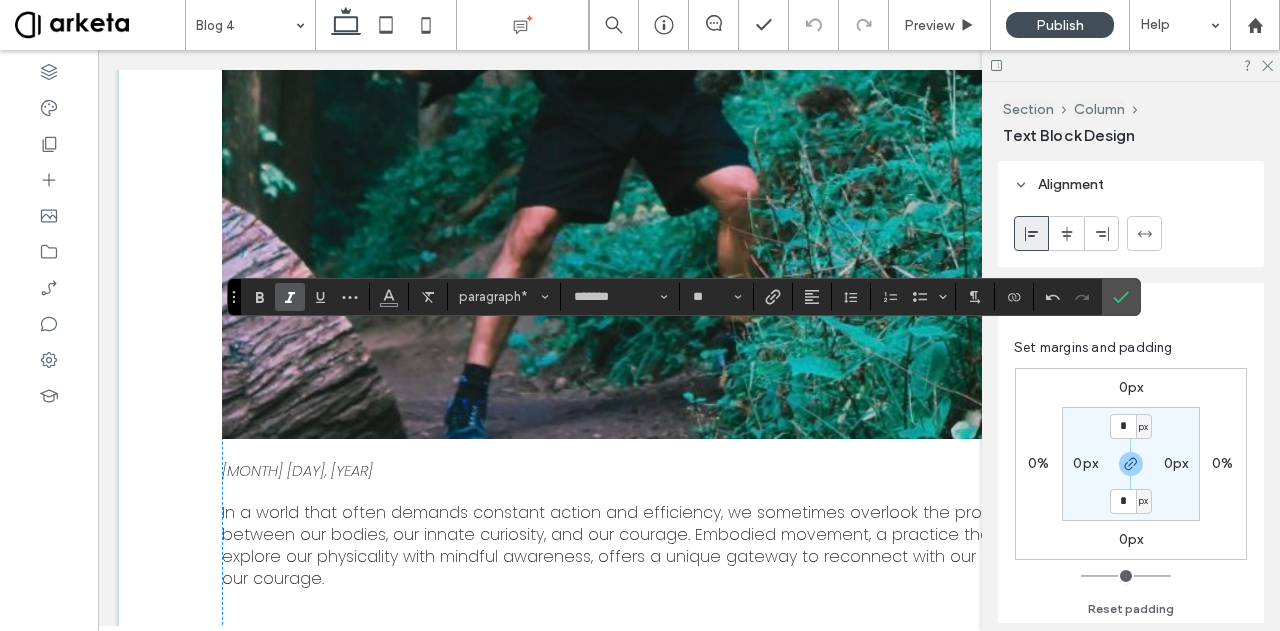 click 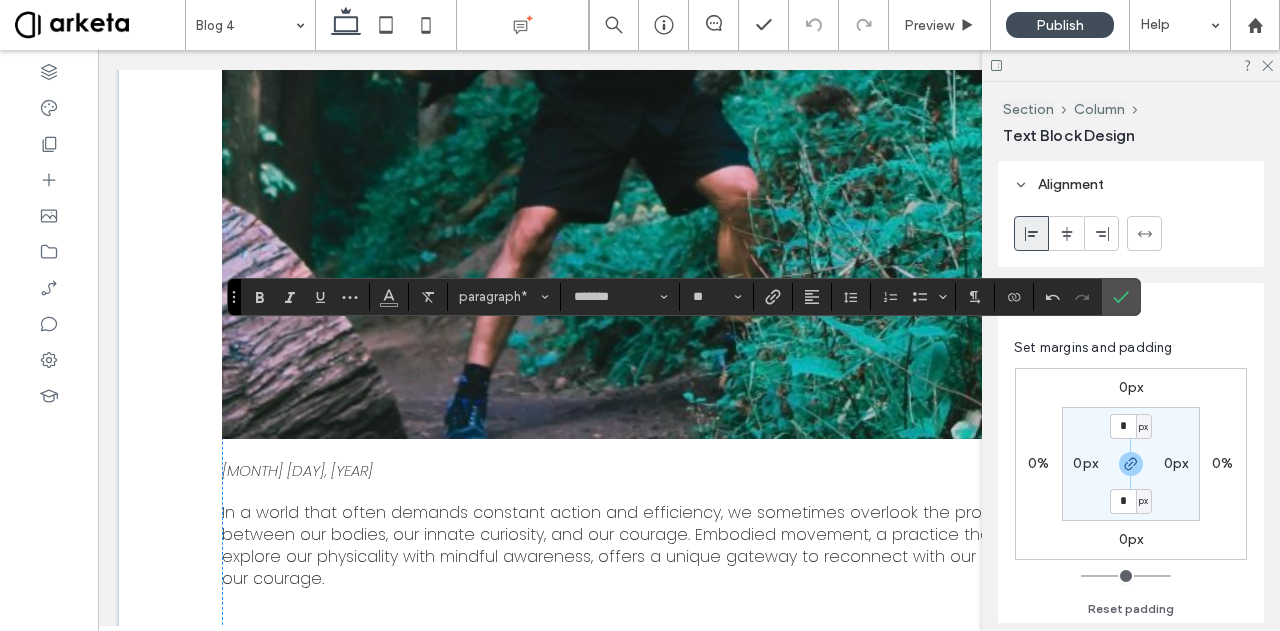 click on "0px" at bounding box center [1131, 539] 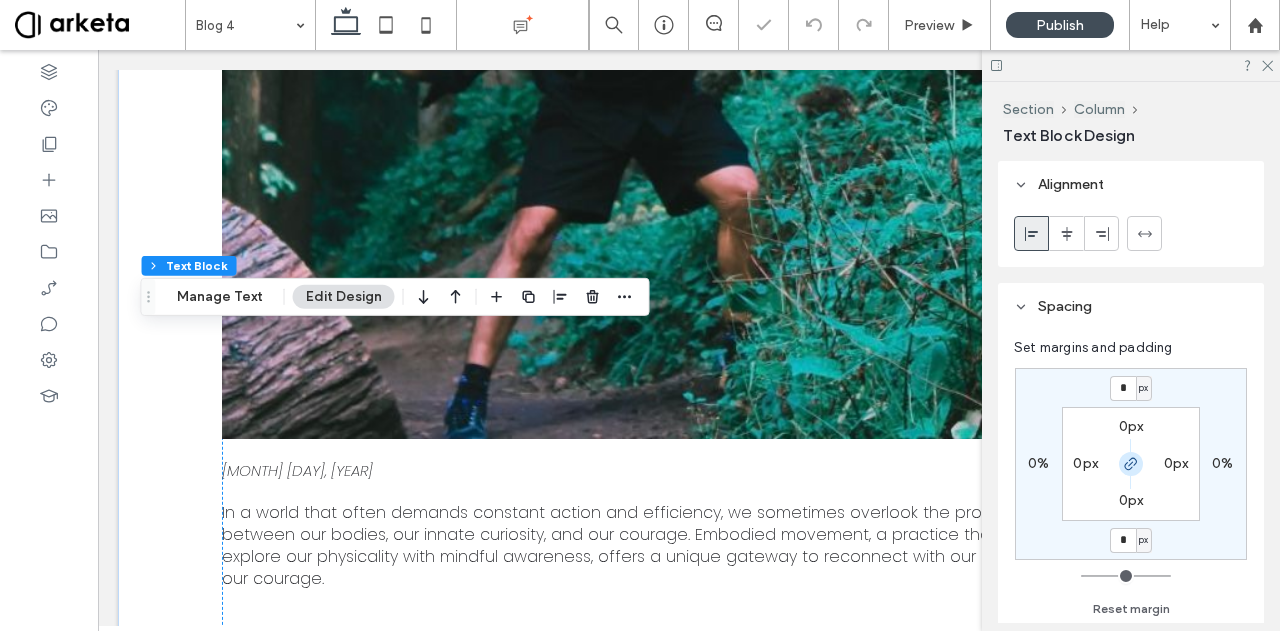 click 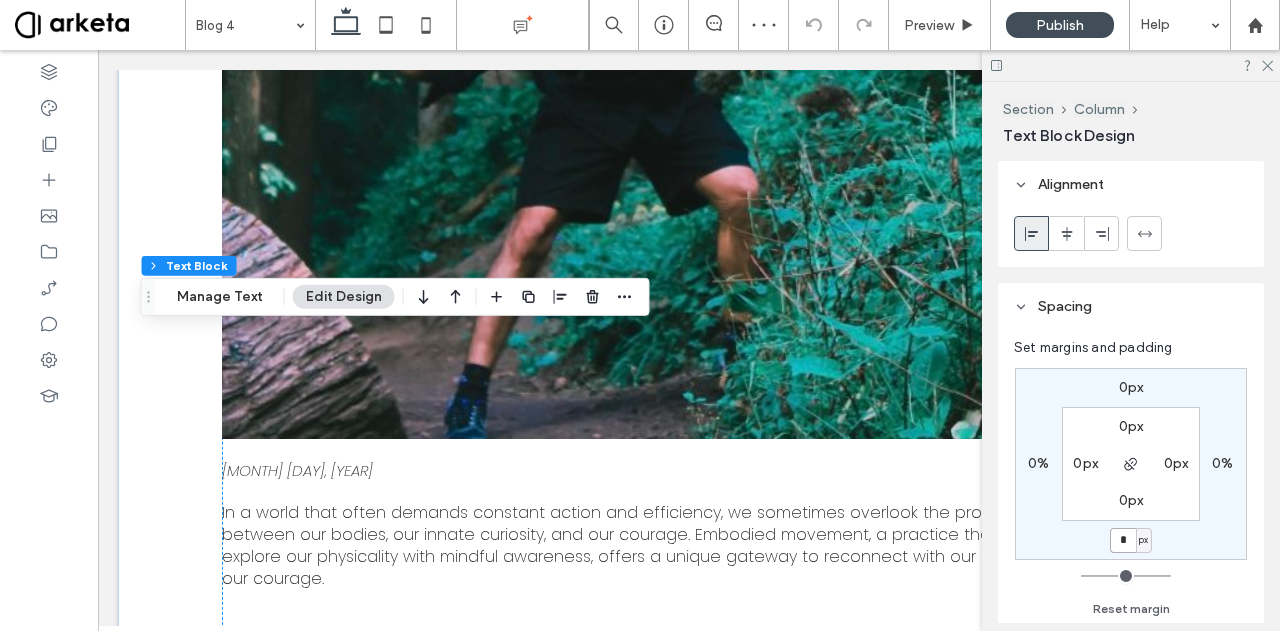 click on "*" at bounding box center (1123, 540) 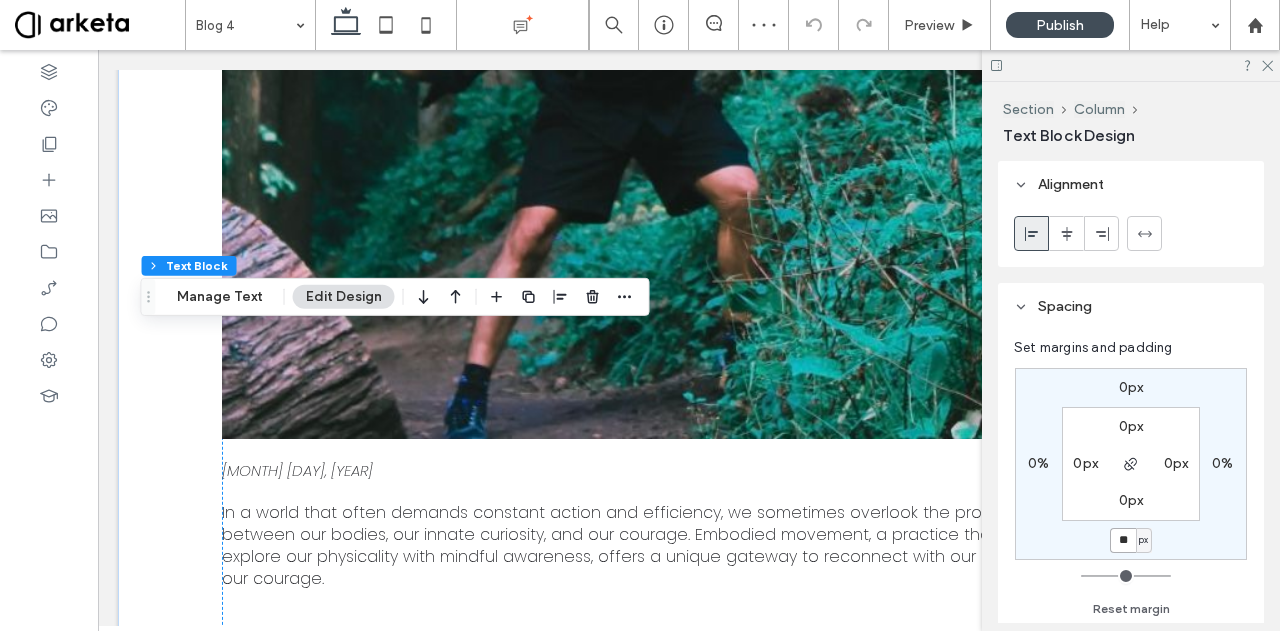 type on "**" 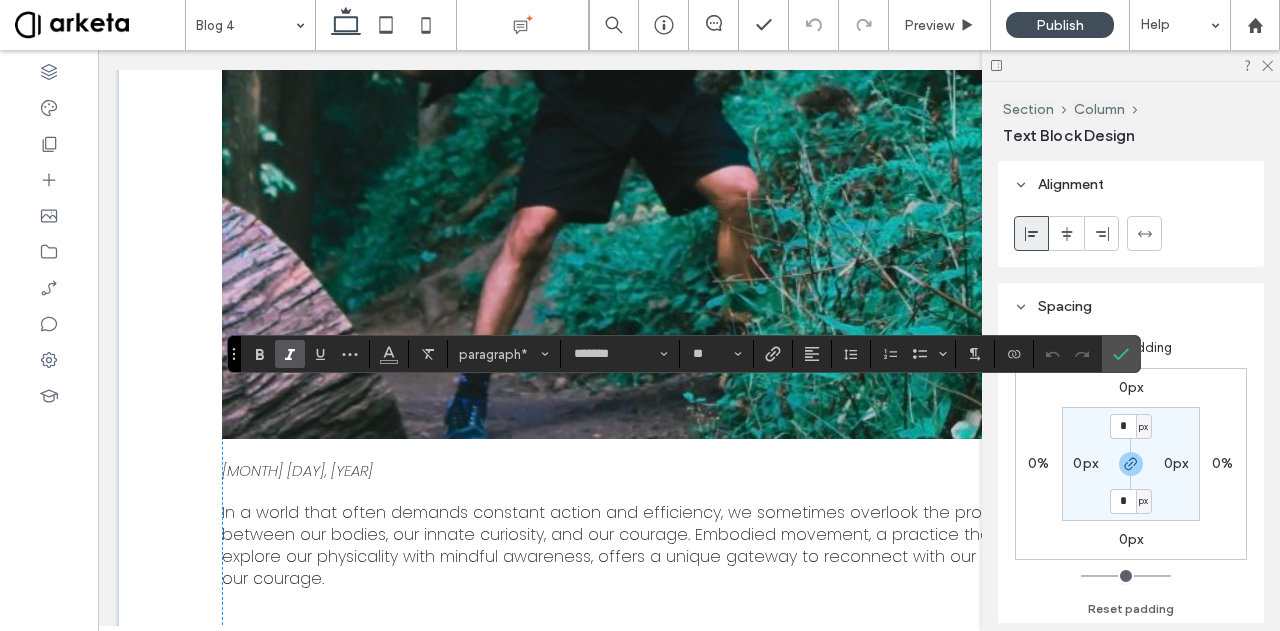 type on "**" 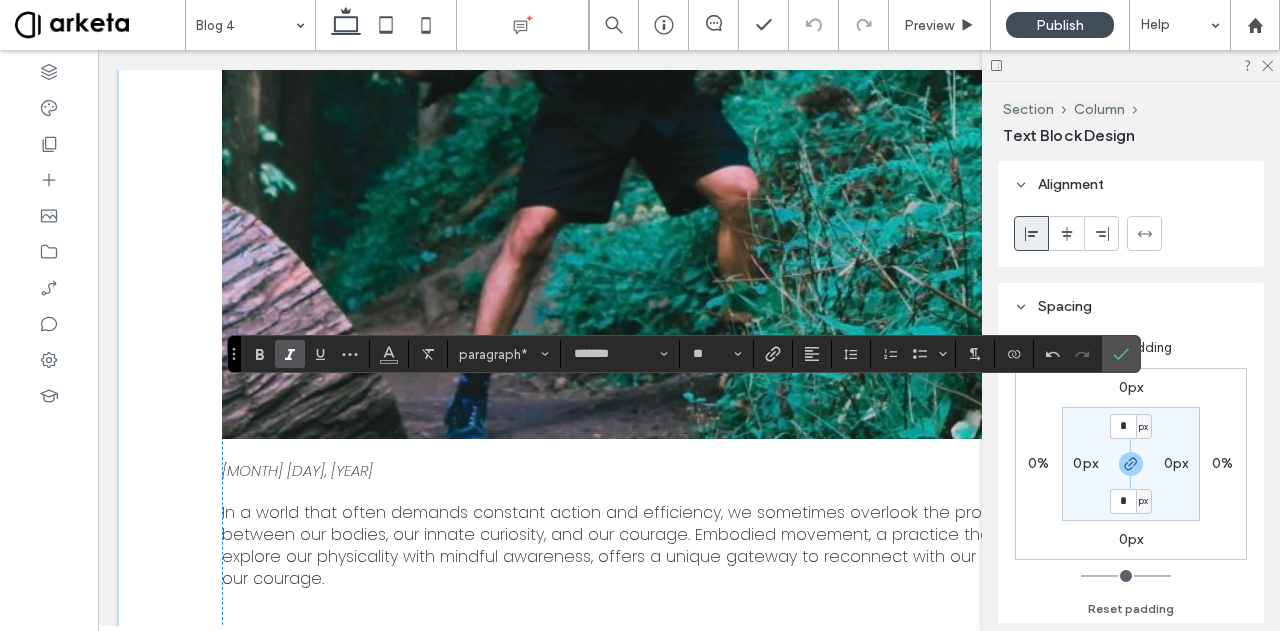 click 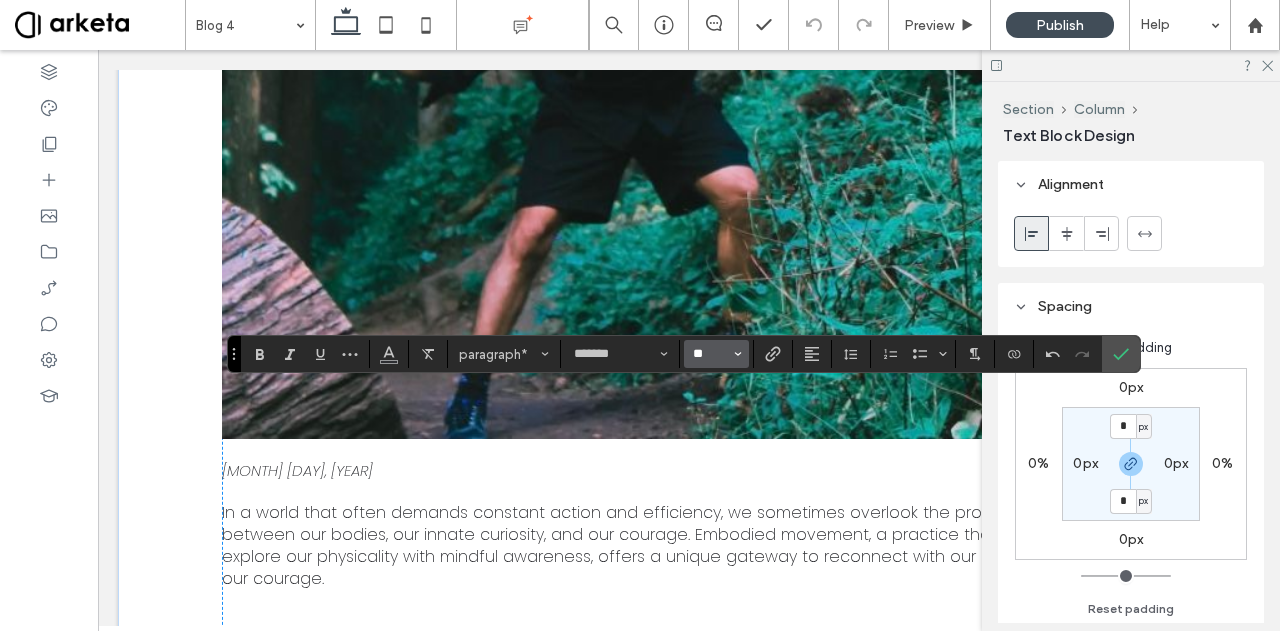 click on "**" at bounding box center (710, 354) 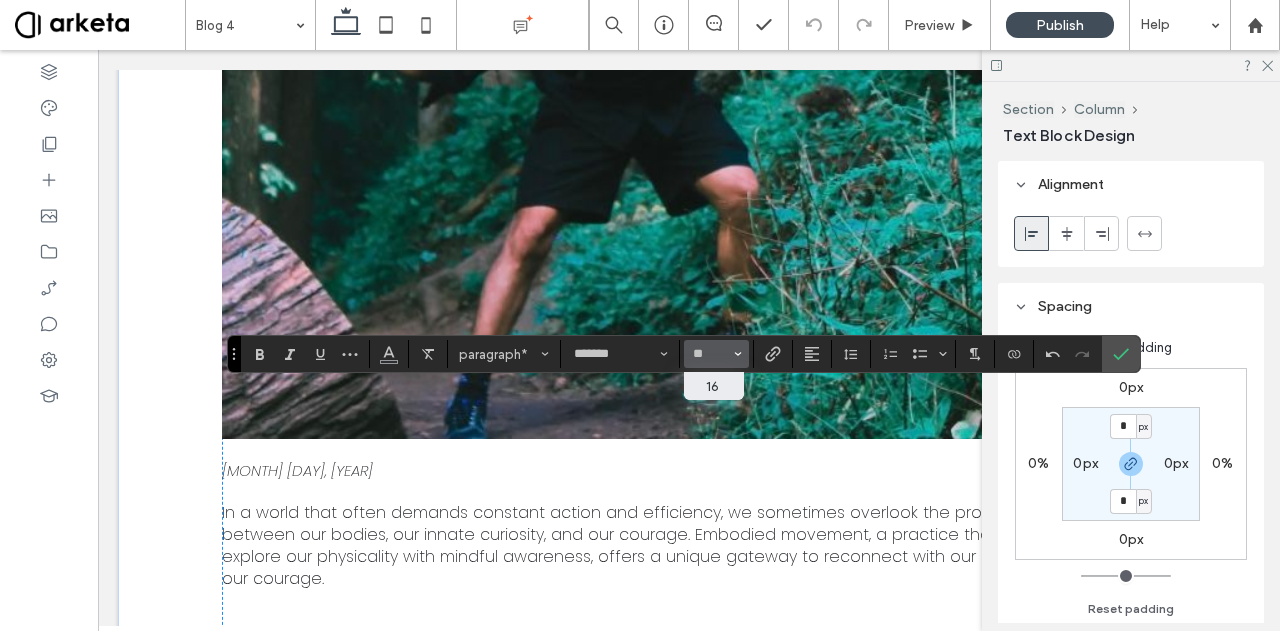 type on "**" 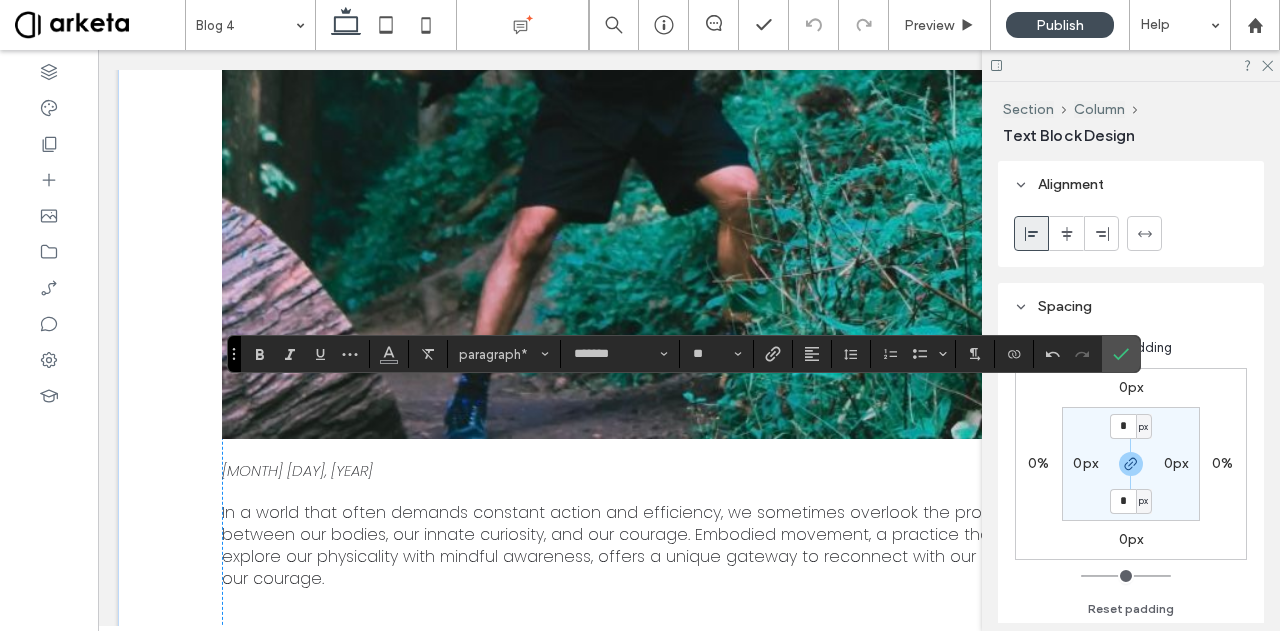 click on "0px" at bounding box center (1131, 539) 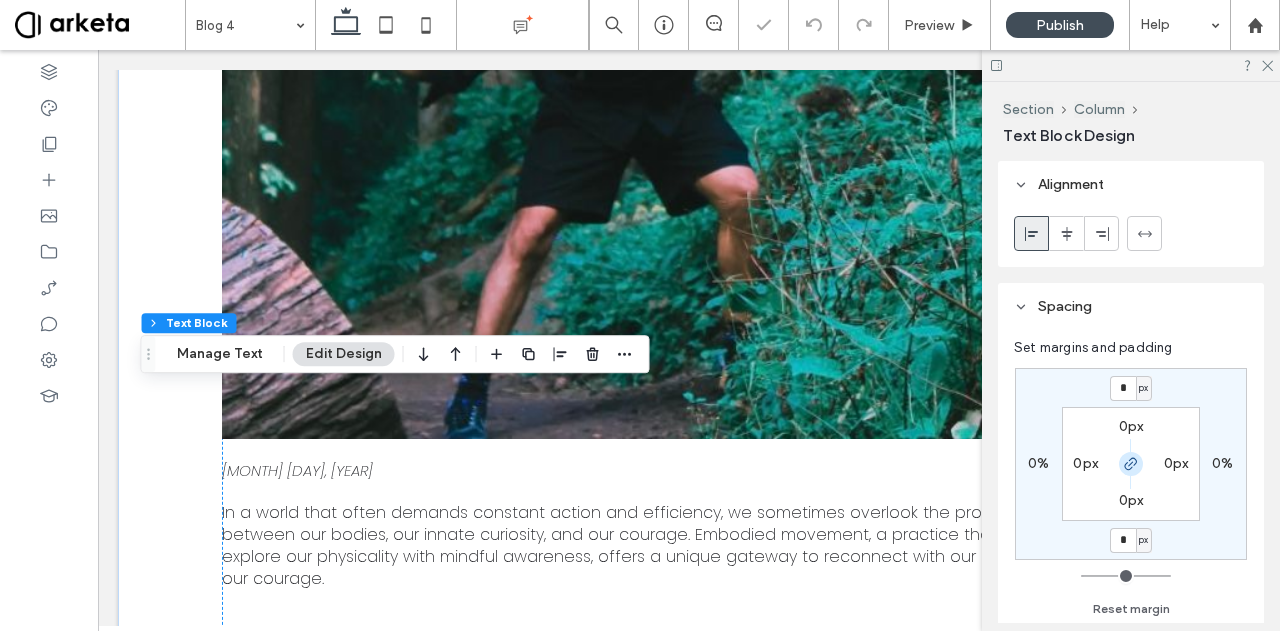 click 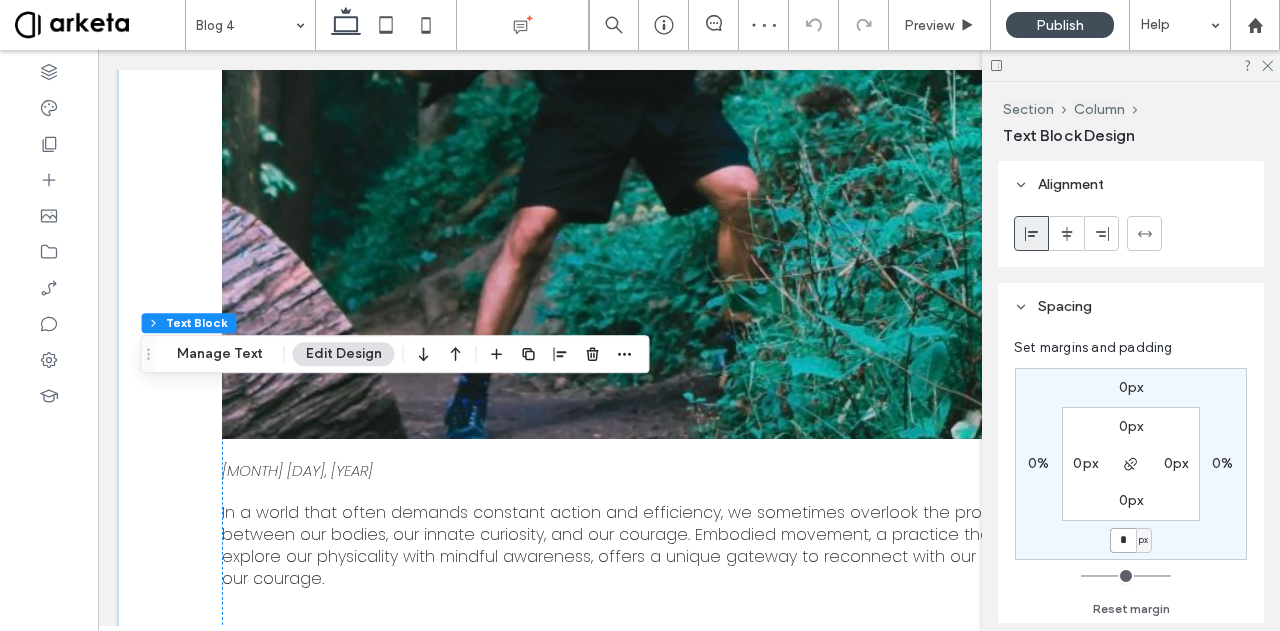 click on "*" at bounding box center [1123, 540] 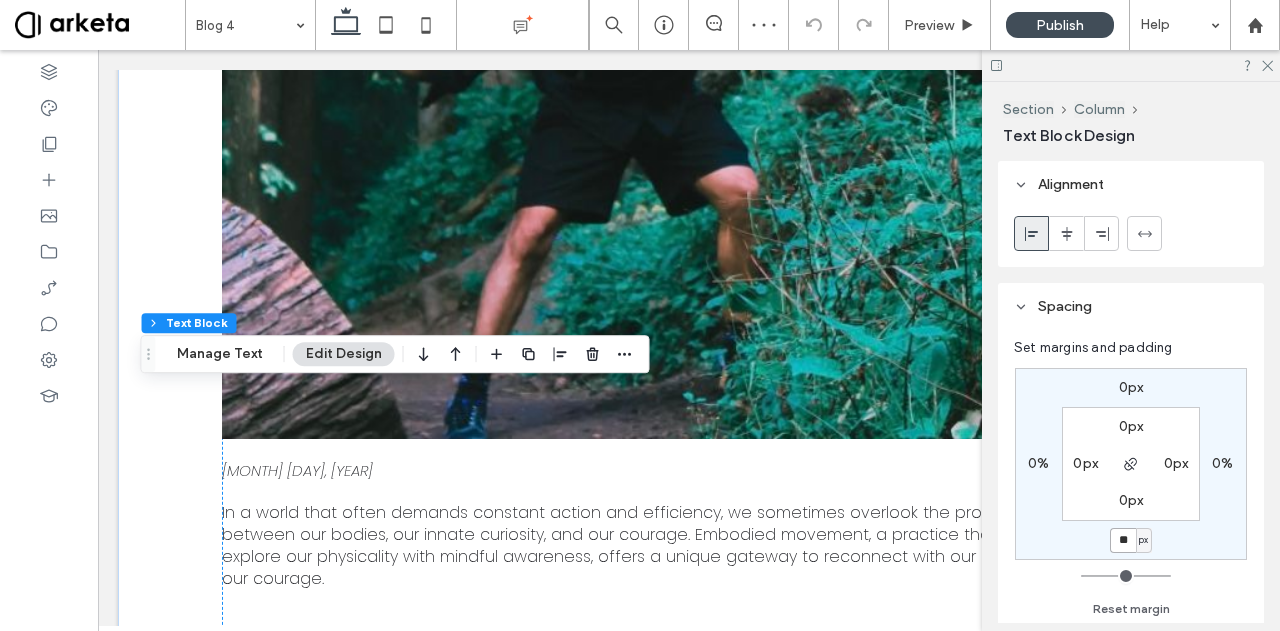 type on "**" 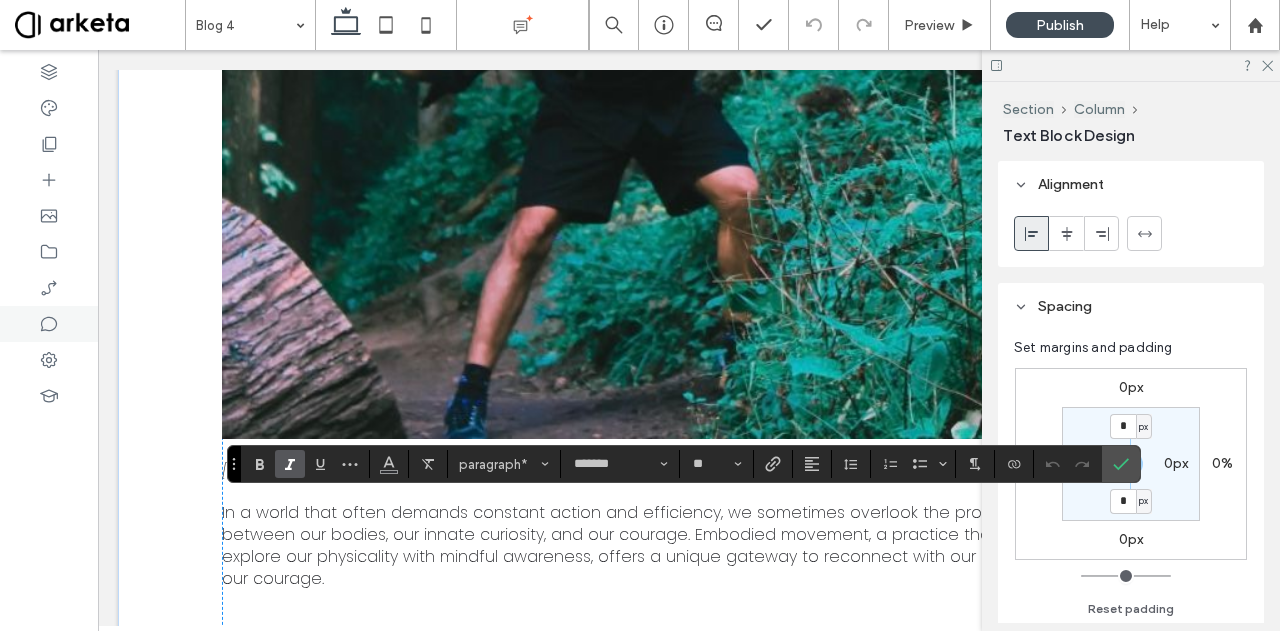 type on "**" 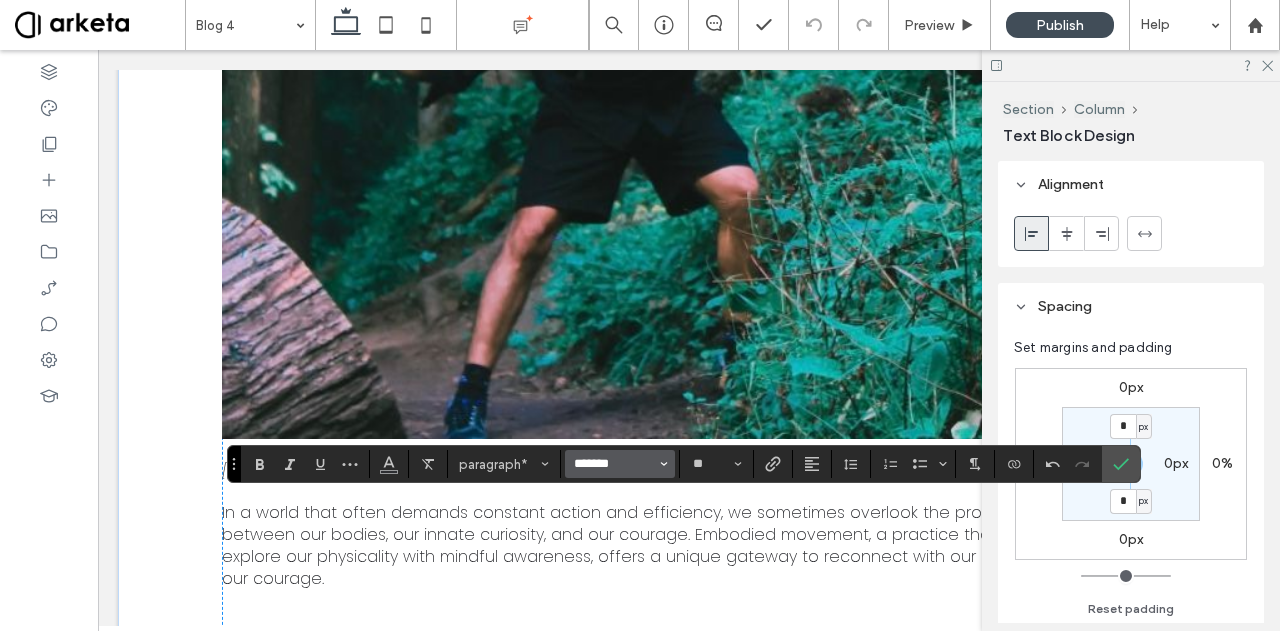 click on "*******" at bounding box center [614, 464] 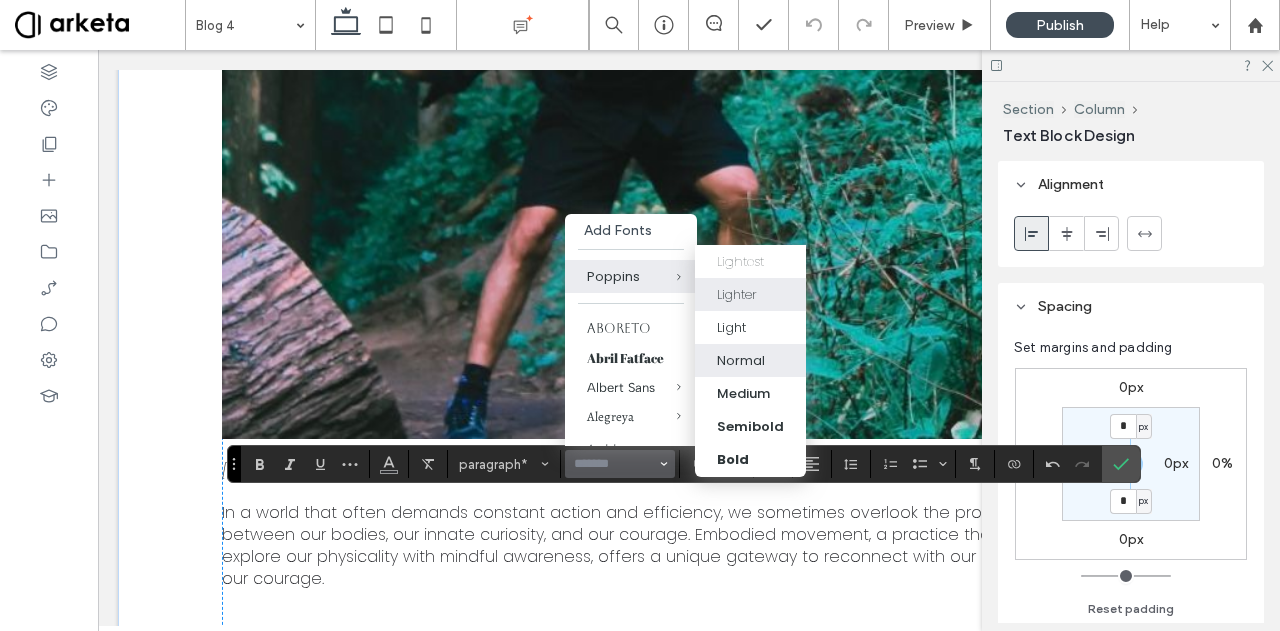 click on "Lighter" at bounding box center (737, 295) 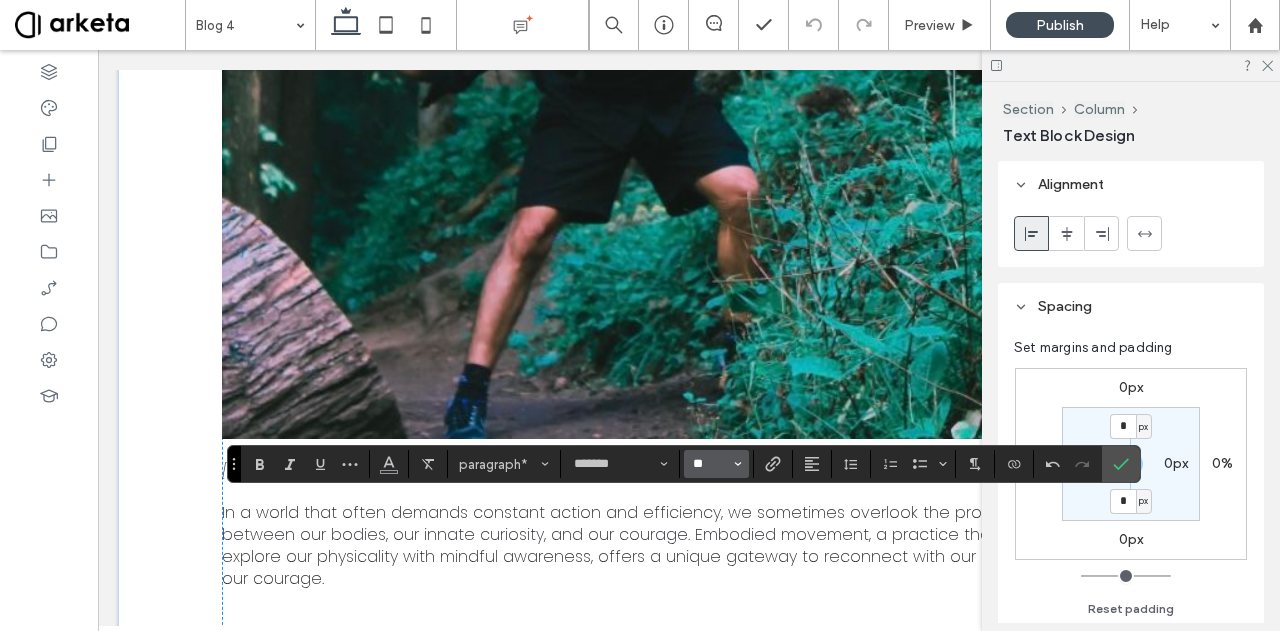 click on "**" at bounding box center [710, 464] 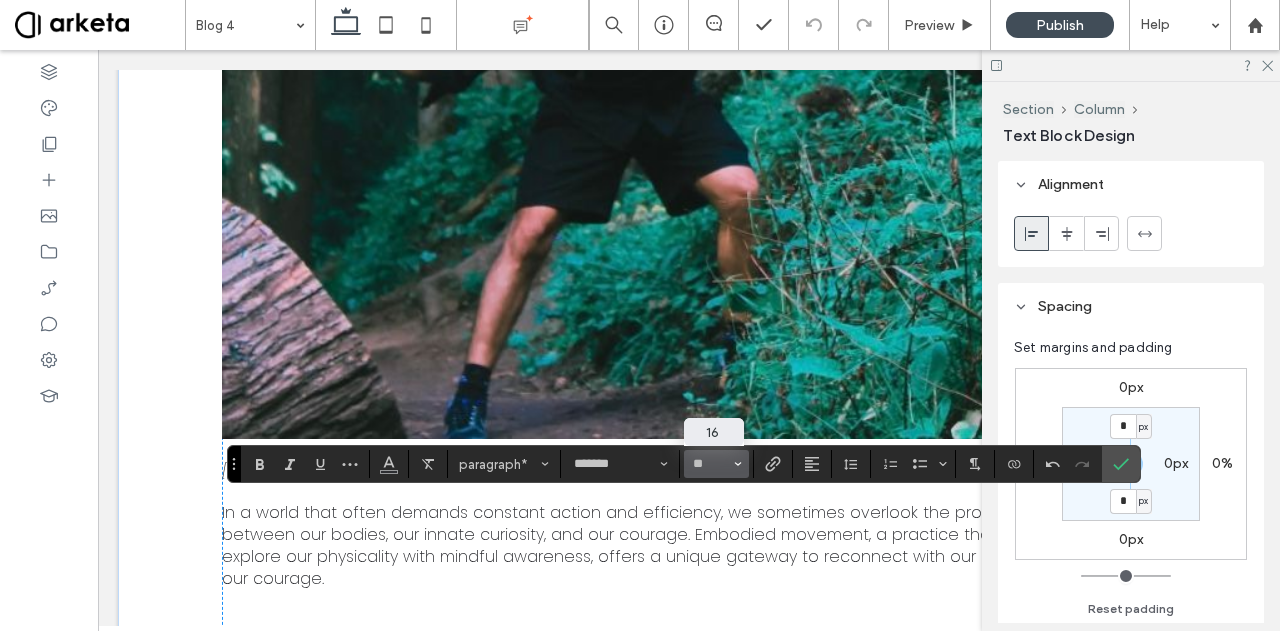 type on "**" 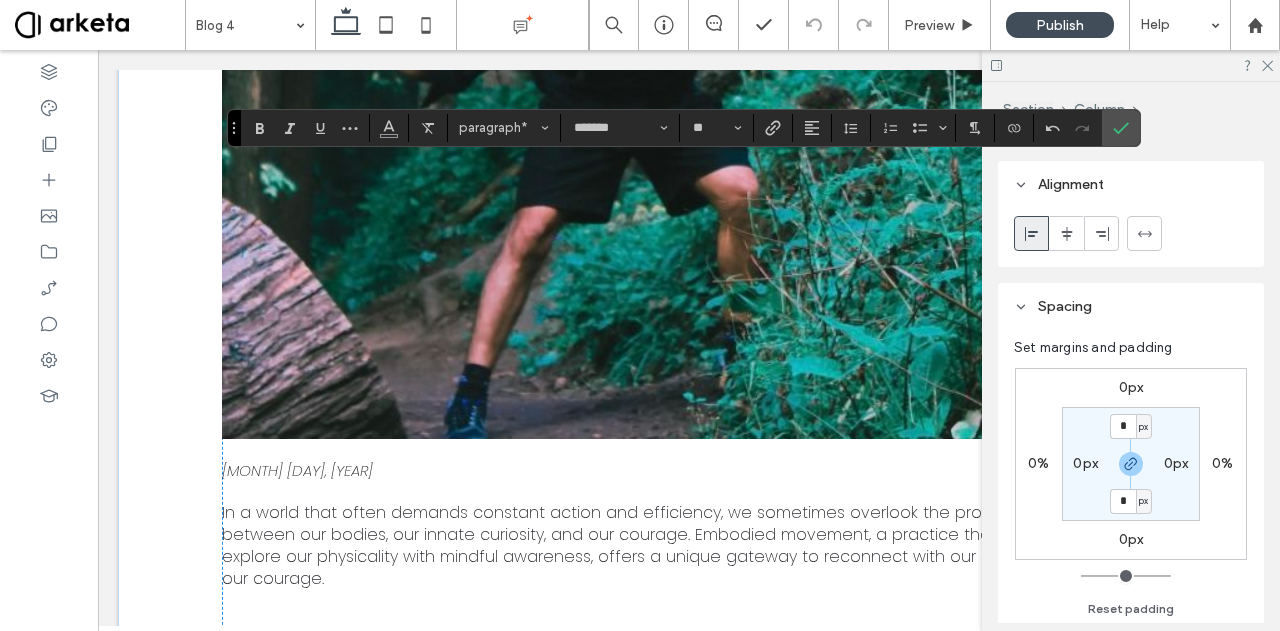 click on "0px" at bounding box center (1131, 539) 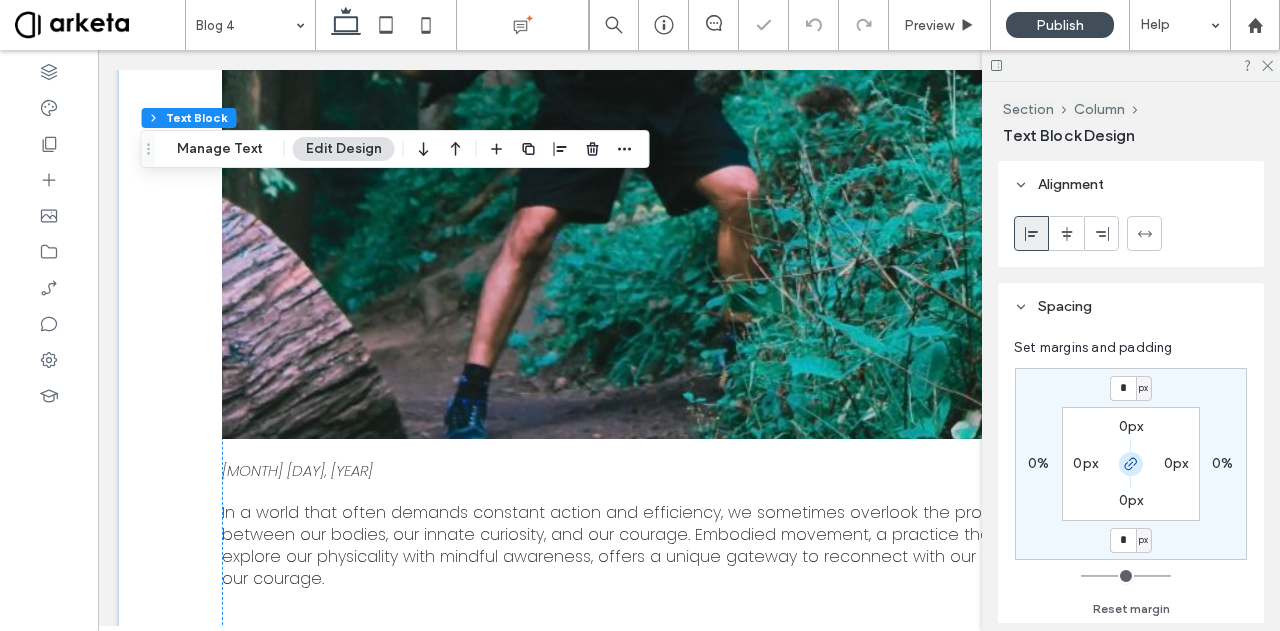 click 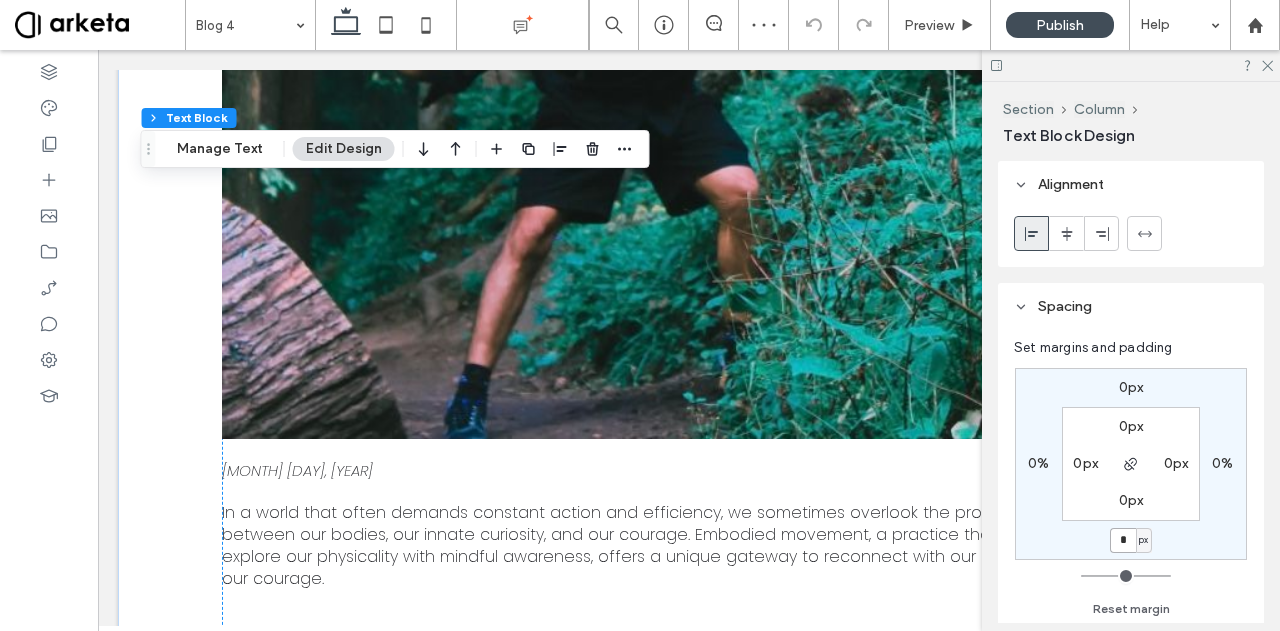 click on "*" at bounding box center [1123, 540] 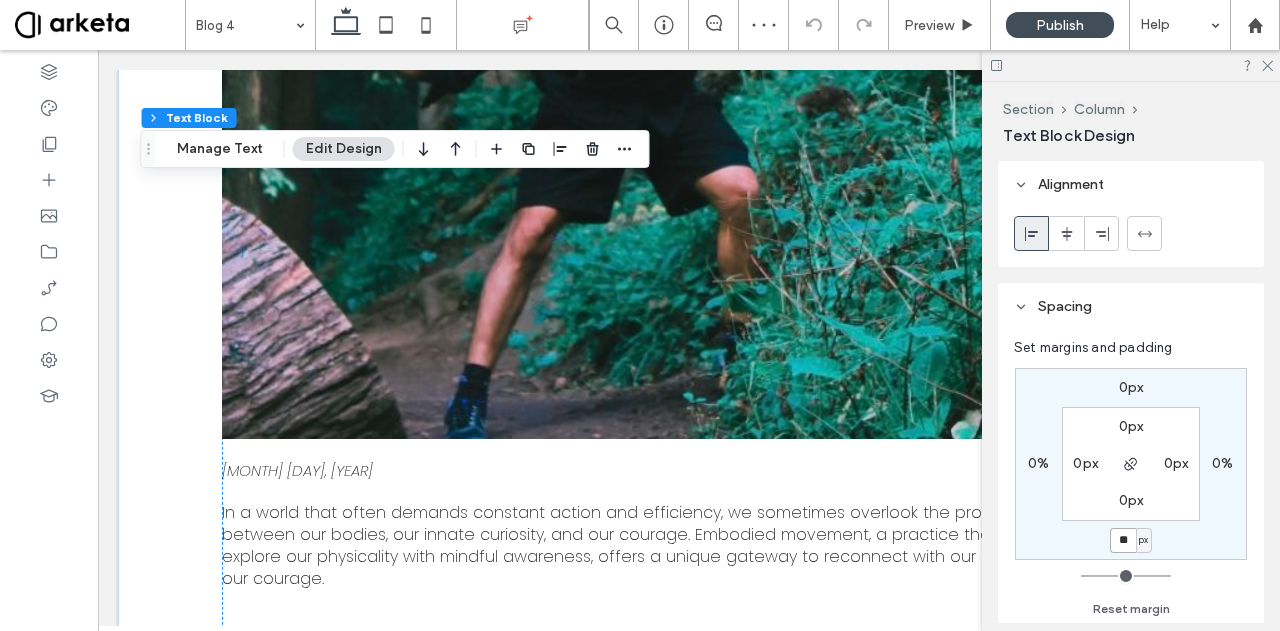 type on "**" 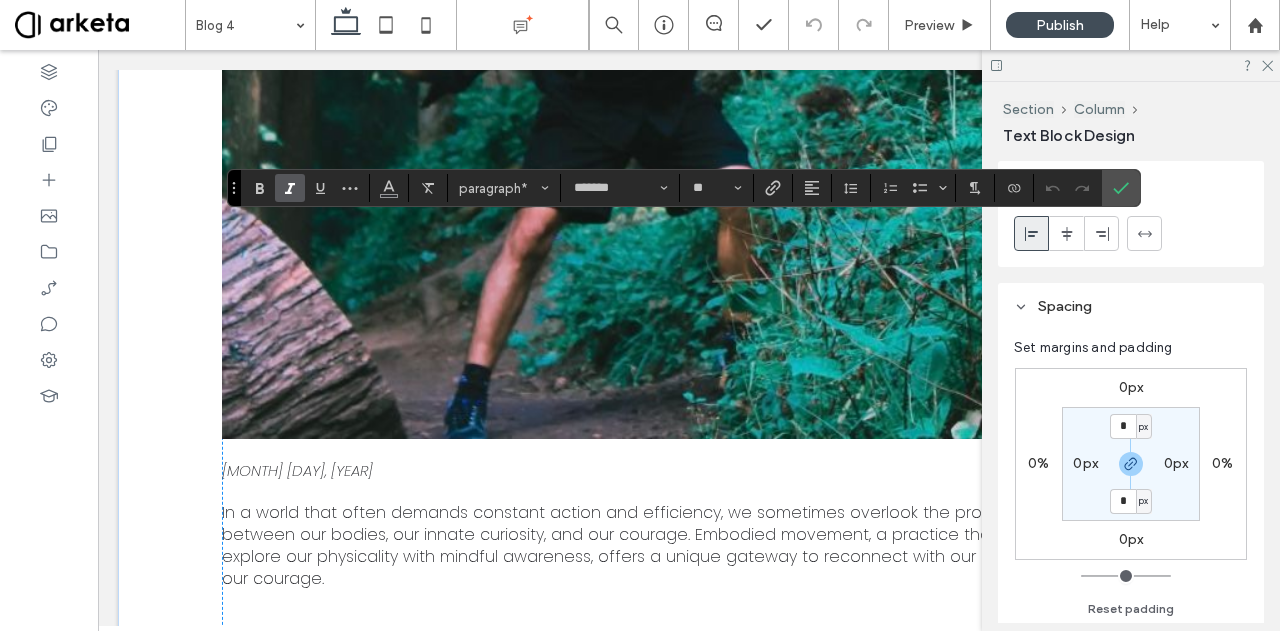 type on "**" 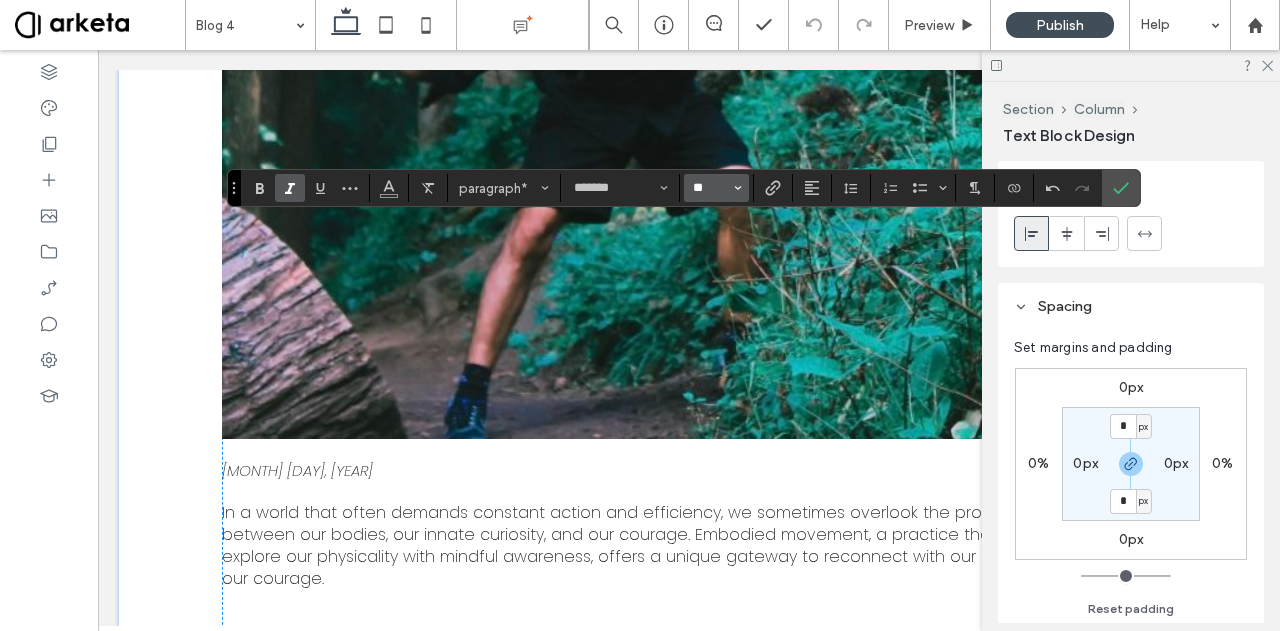 click on "**" at bounding box center (710, 188) 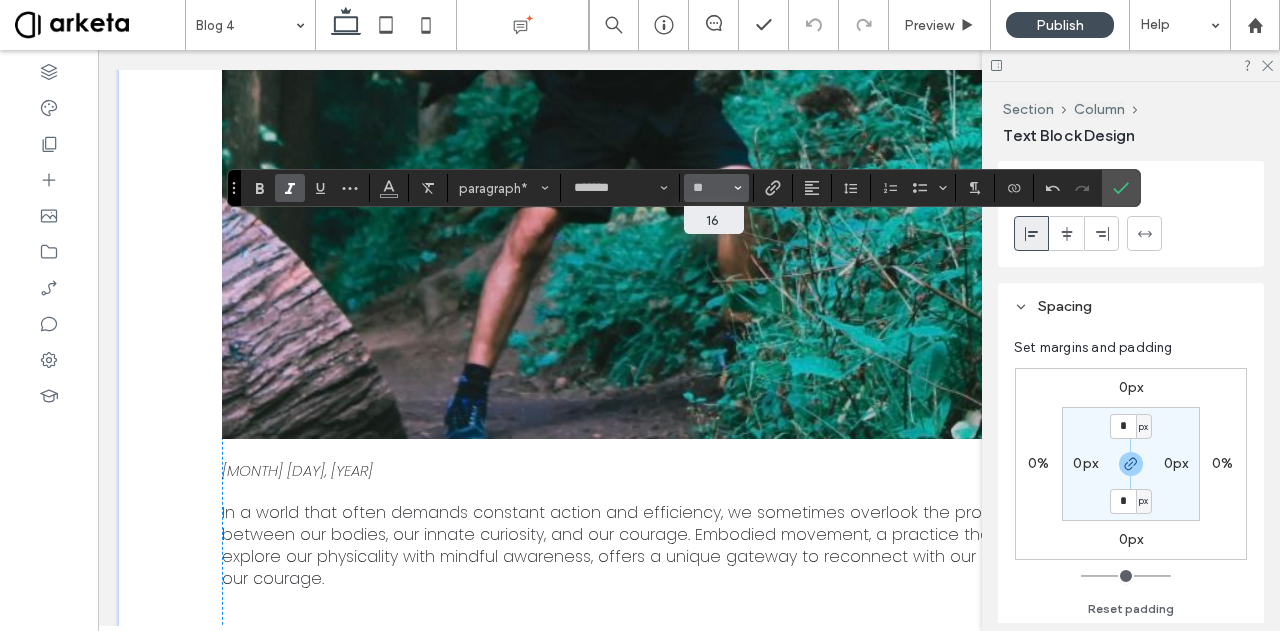 type on "**" 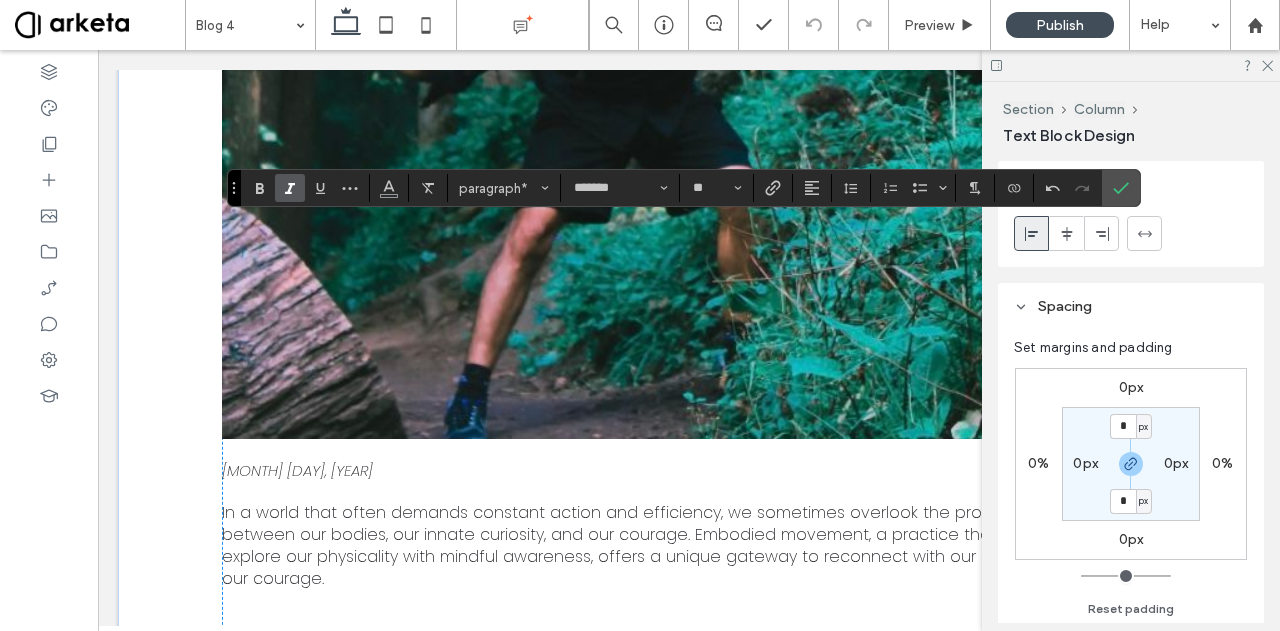 click 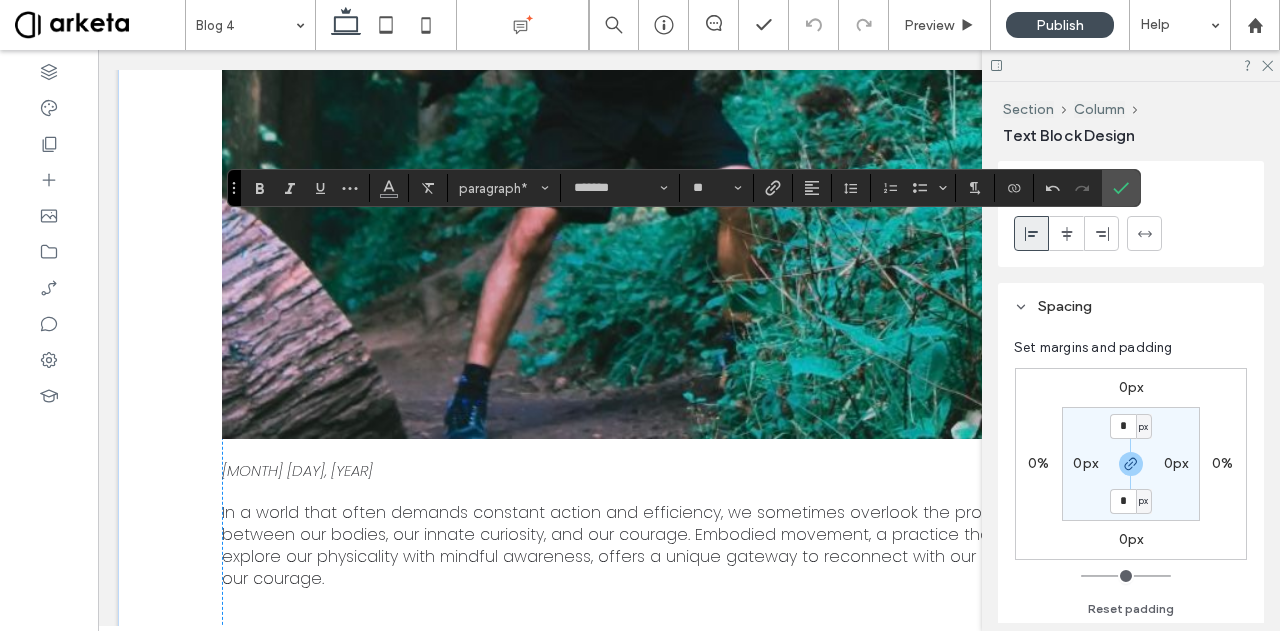 click on "0px" at bounding box center (1131, 539) 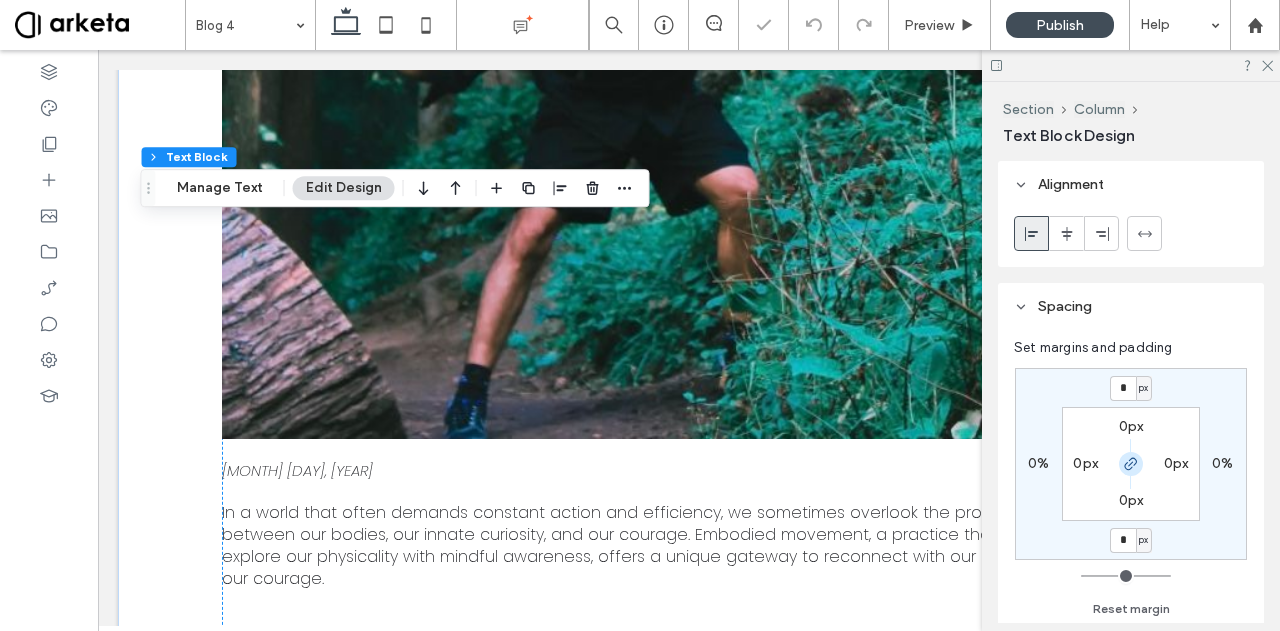 click 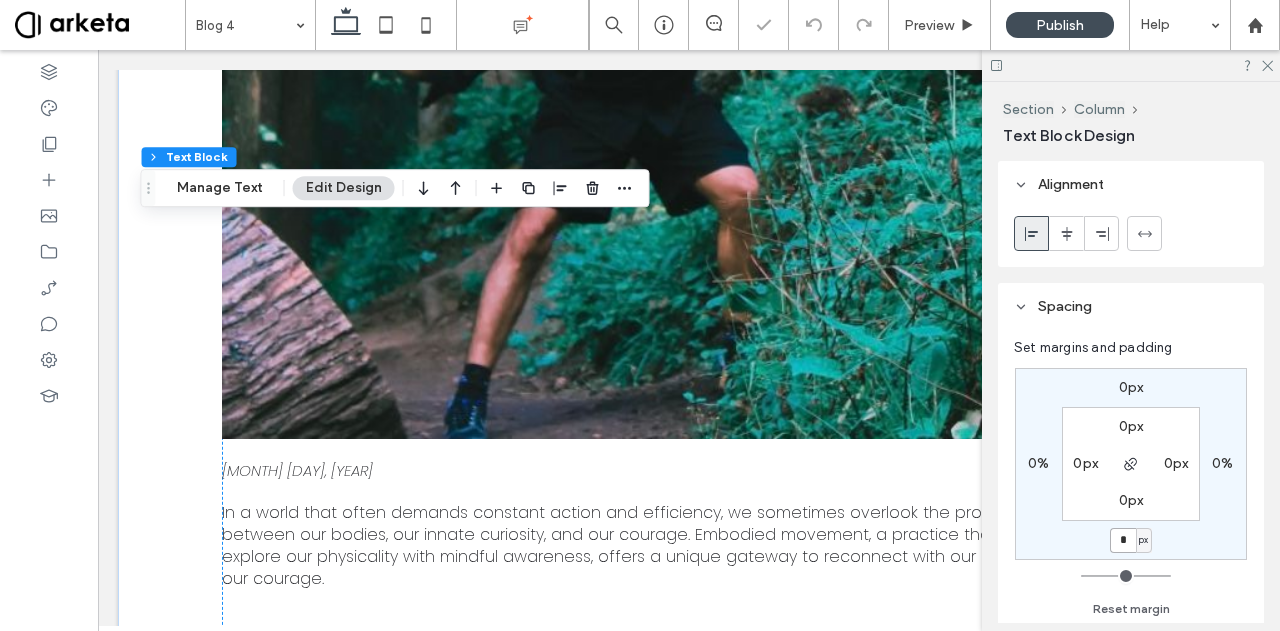 type on "*" 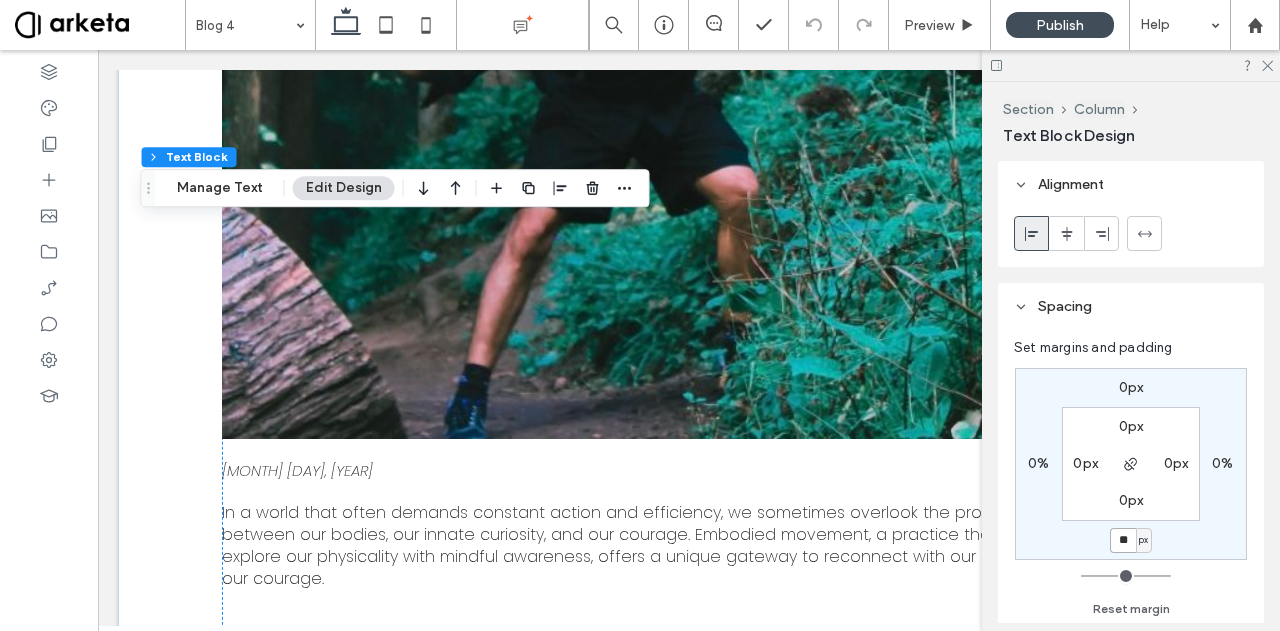 type on "**" 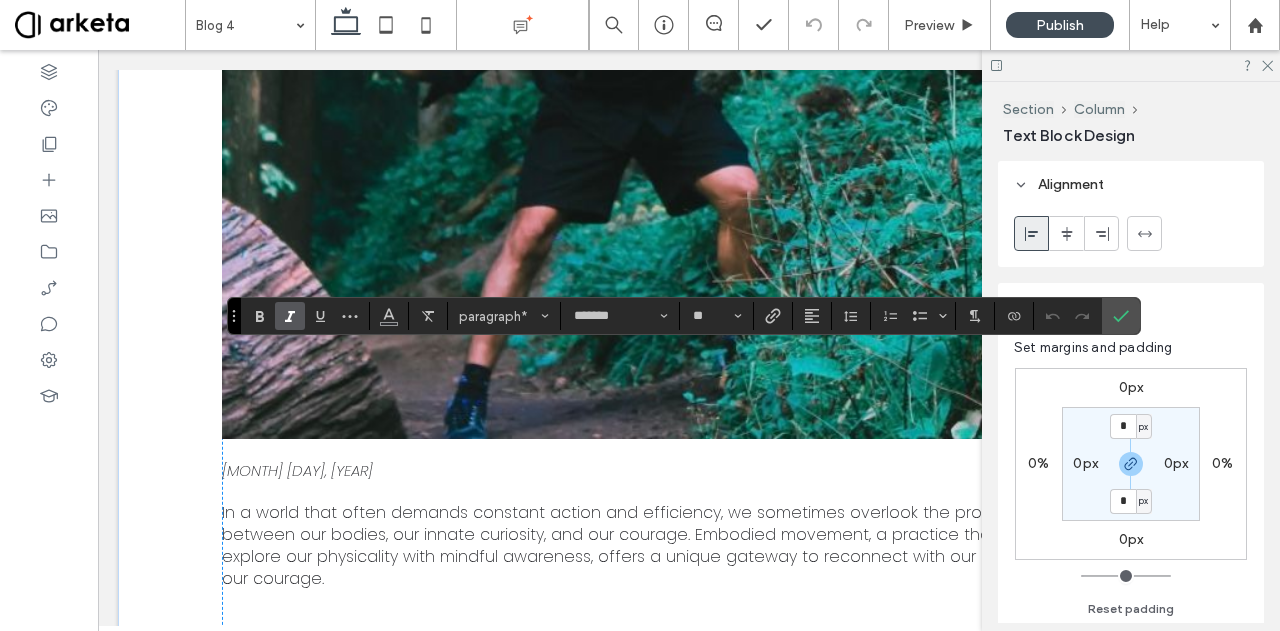 type on "**" 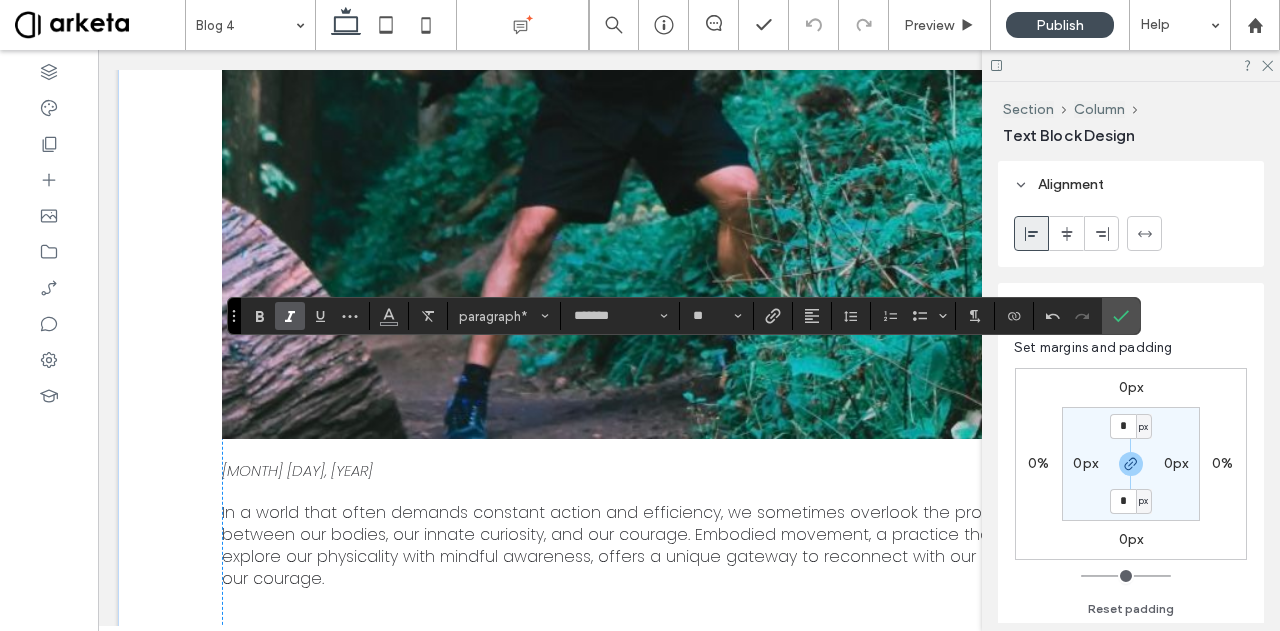 click at bounding box center (290, 316) 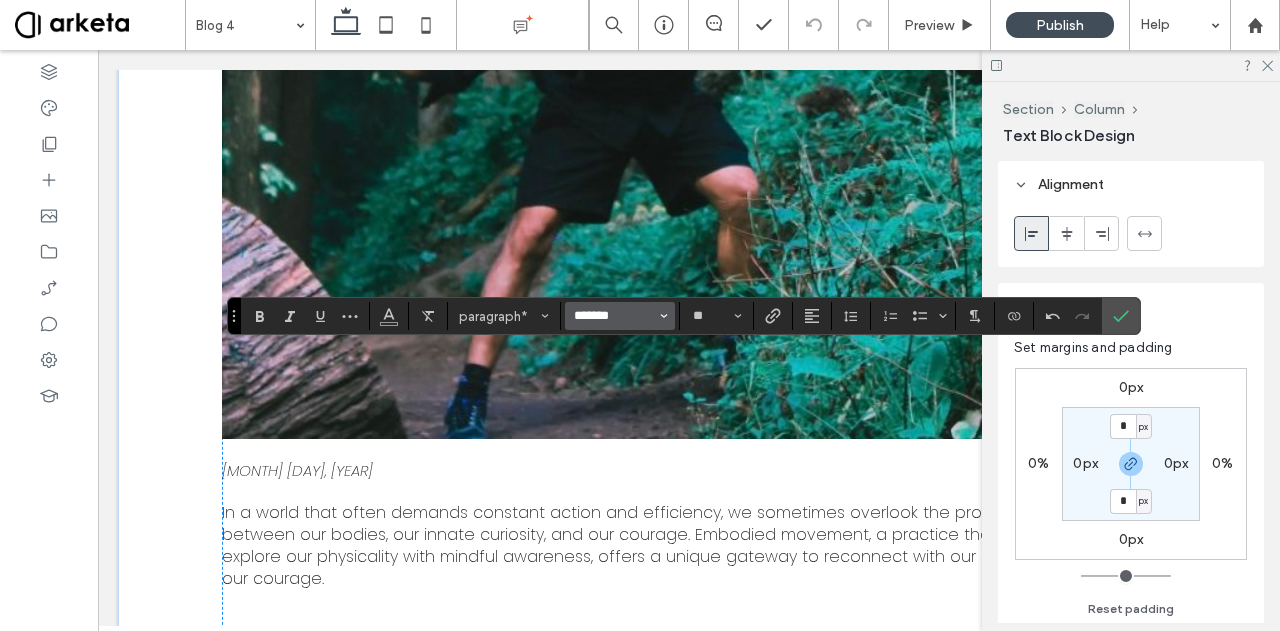 click on "*******" at bounding box center (614, 316) 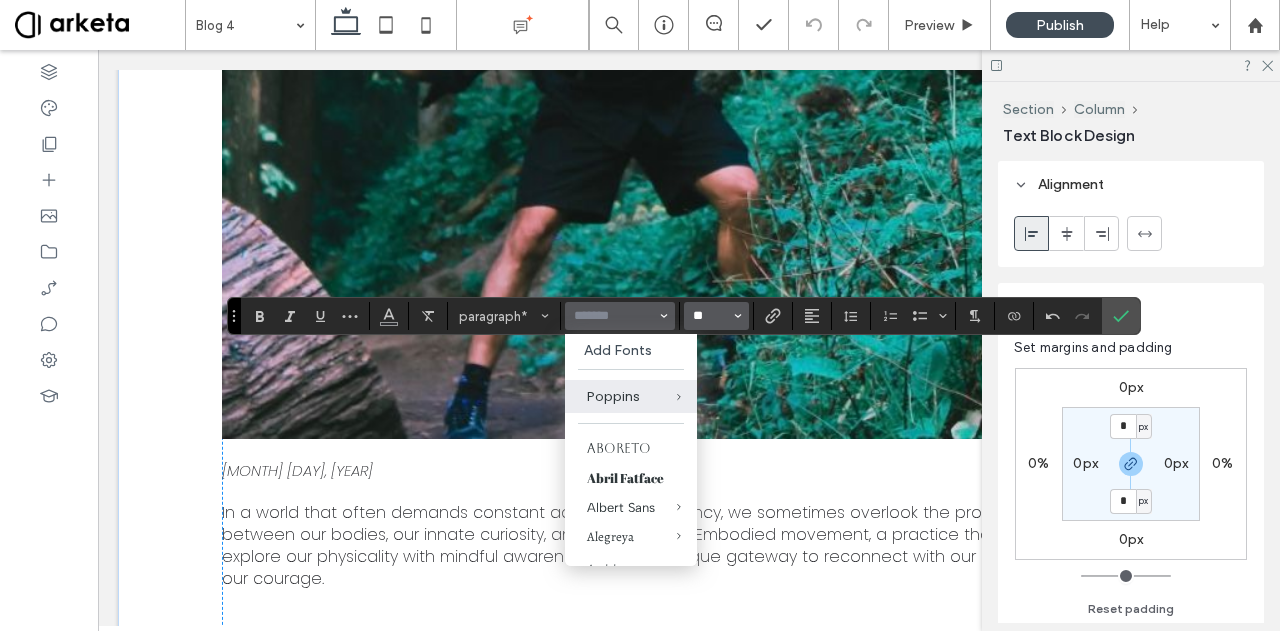 click on "**" at bounding box center [710, 316] 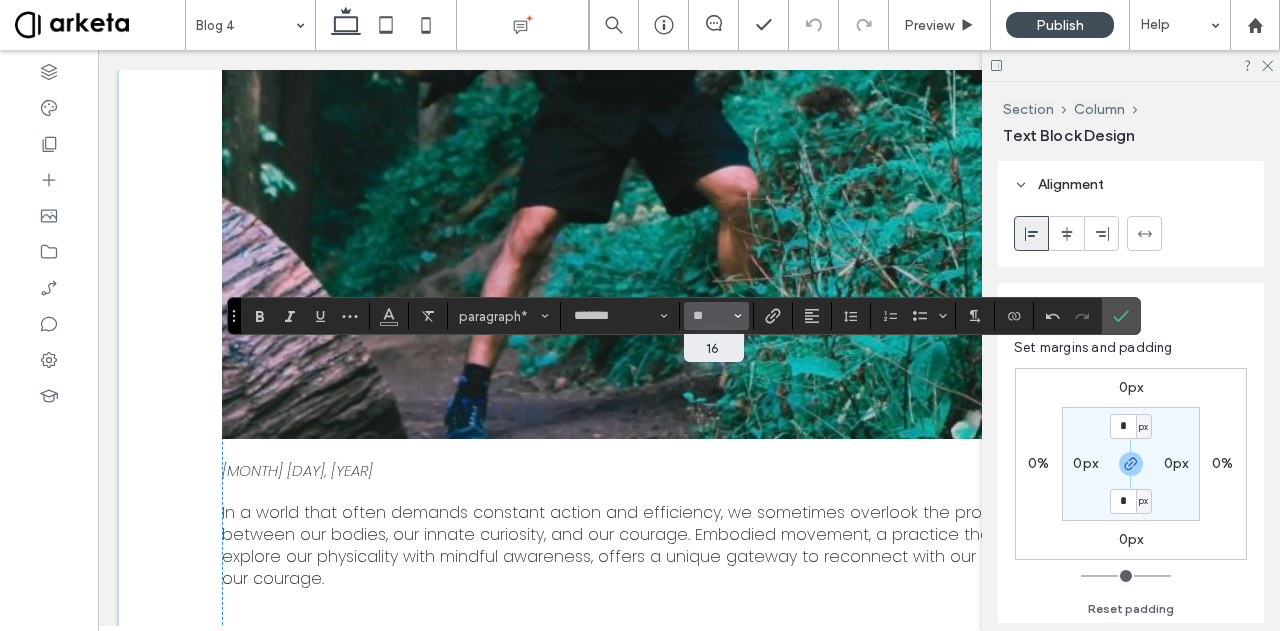 type on "**" 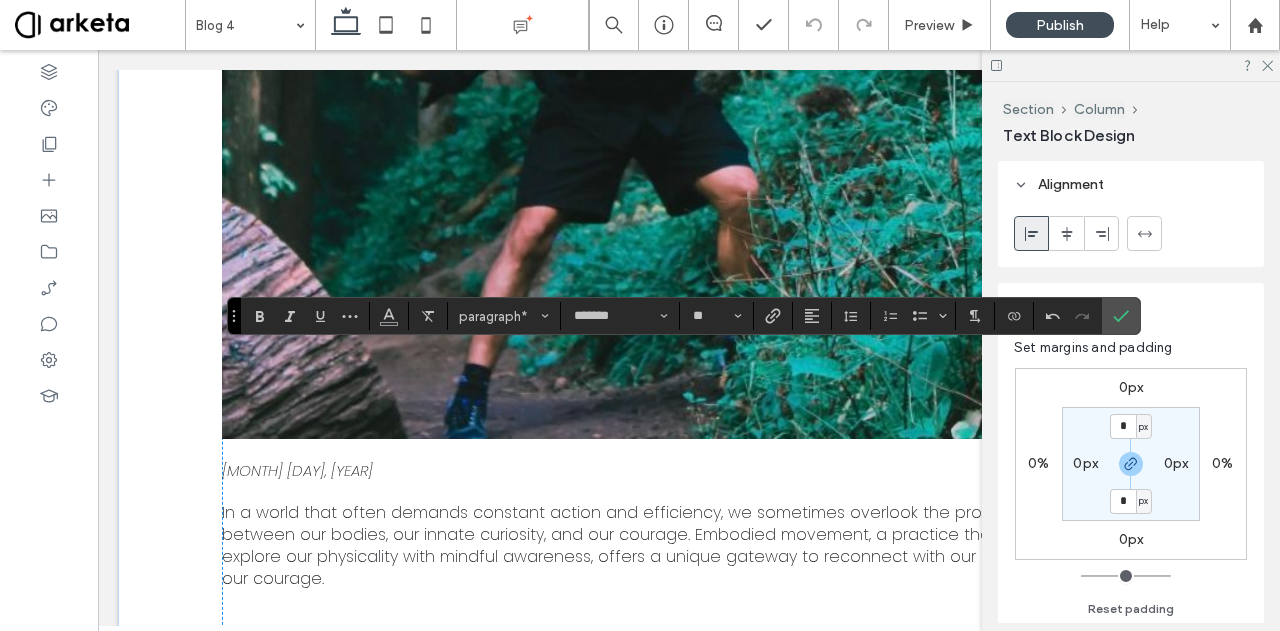 click on "0px" at bounding box center (1131, 539) 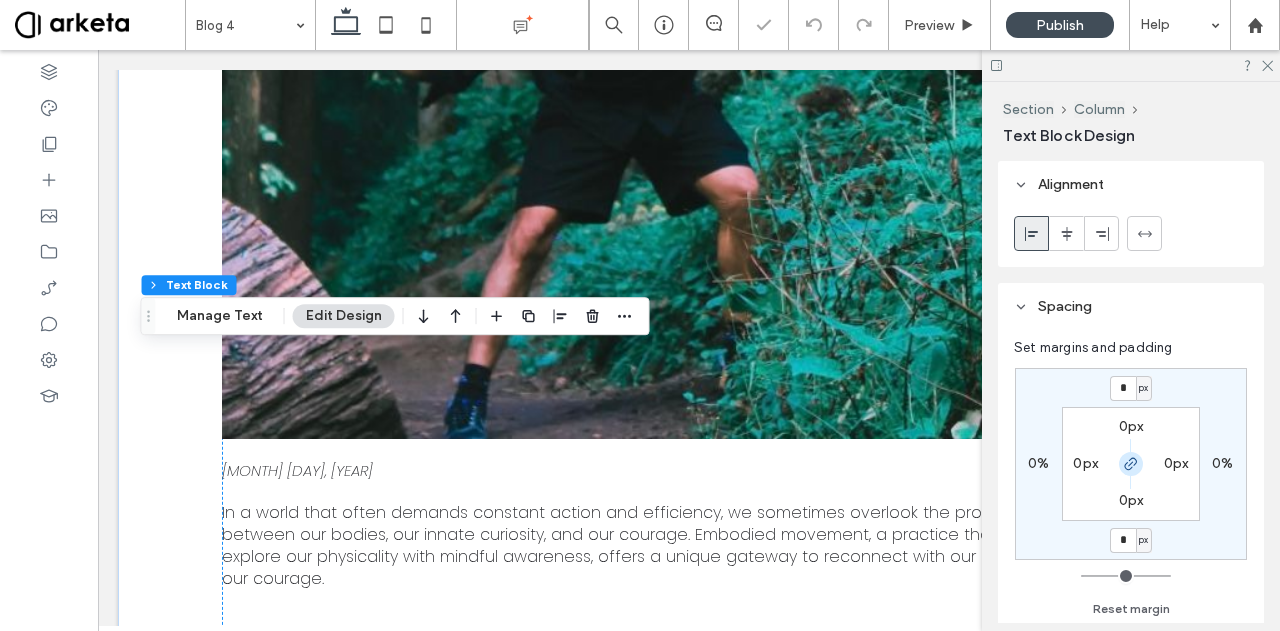 click 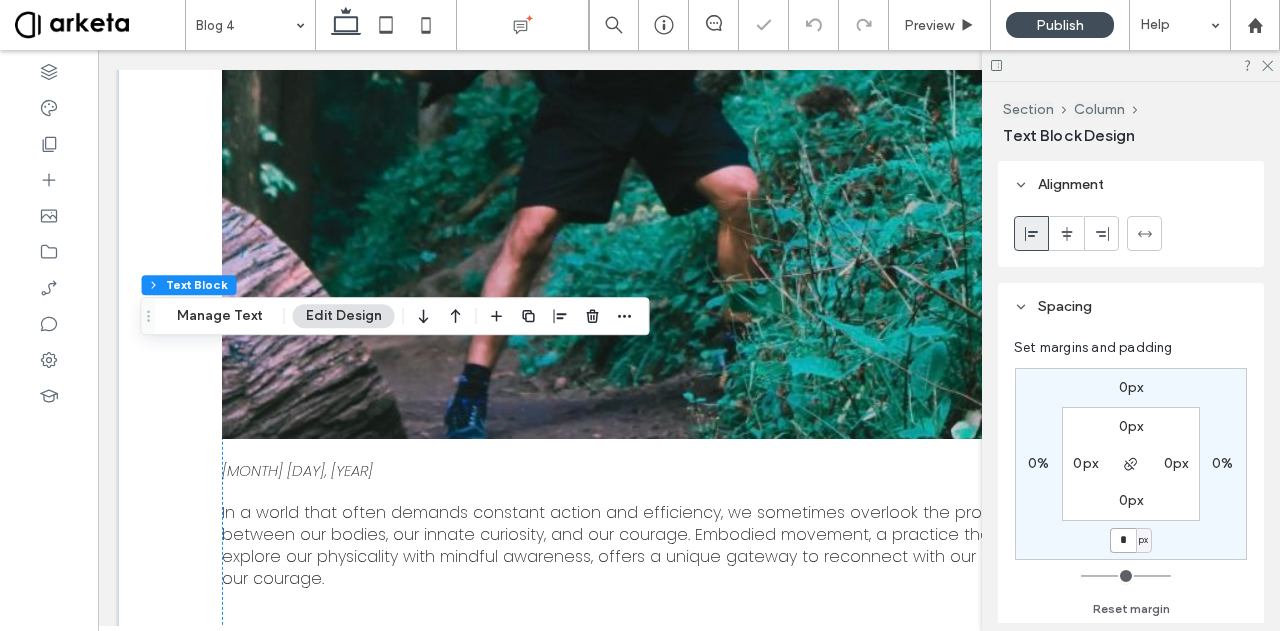click on "*" at bounding box center [1123, 540] 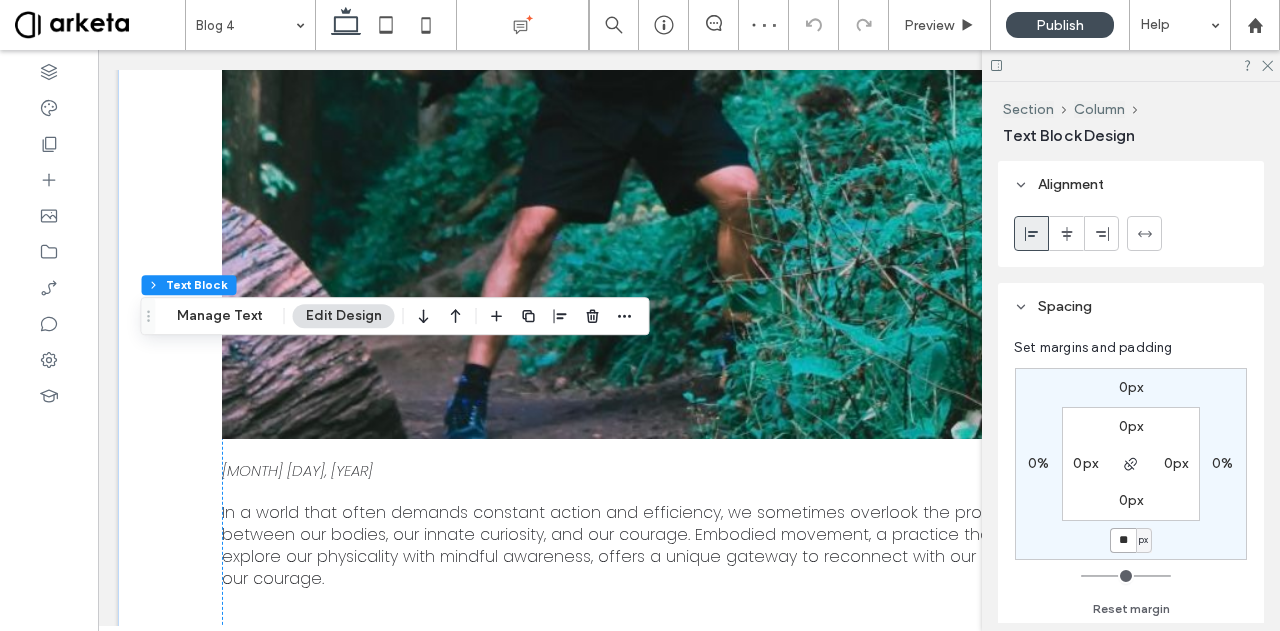type on "**" 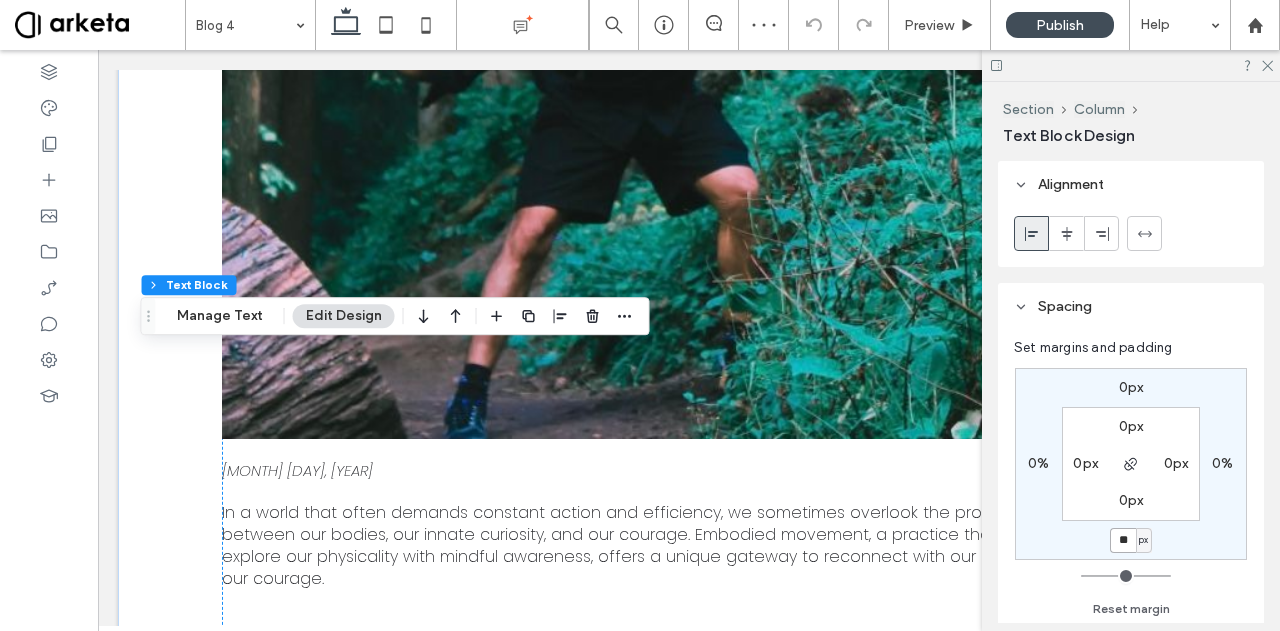 type on "**" 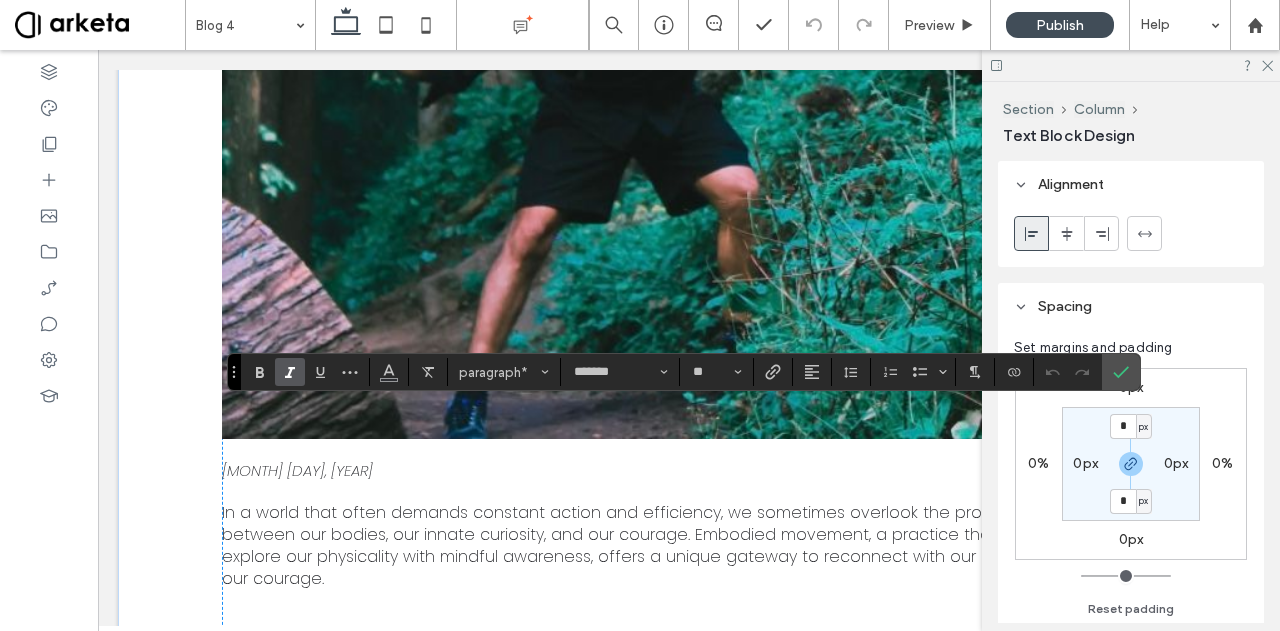 type on "**" 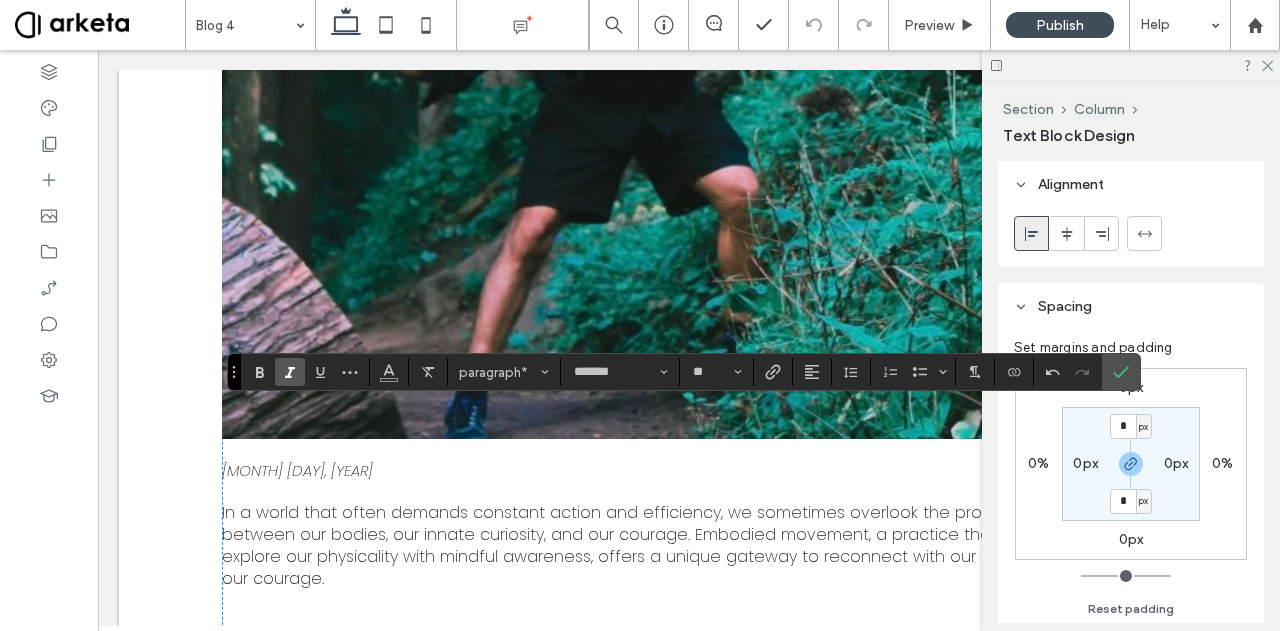 click 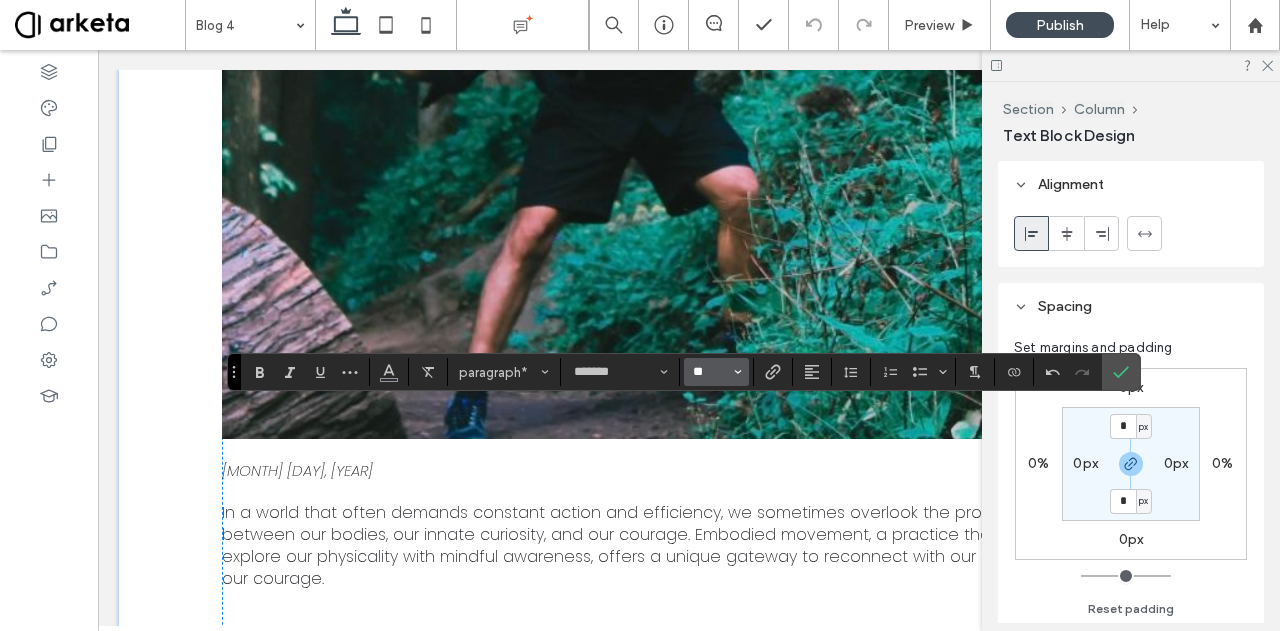 click on "**" at bounding box center (710, 372) 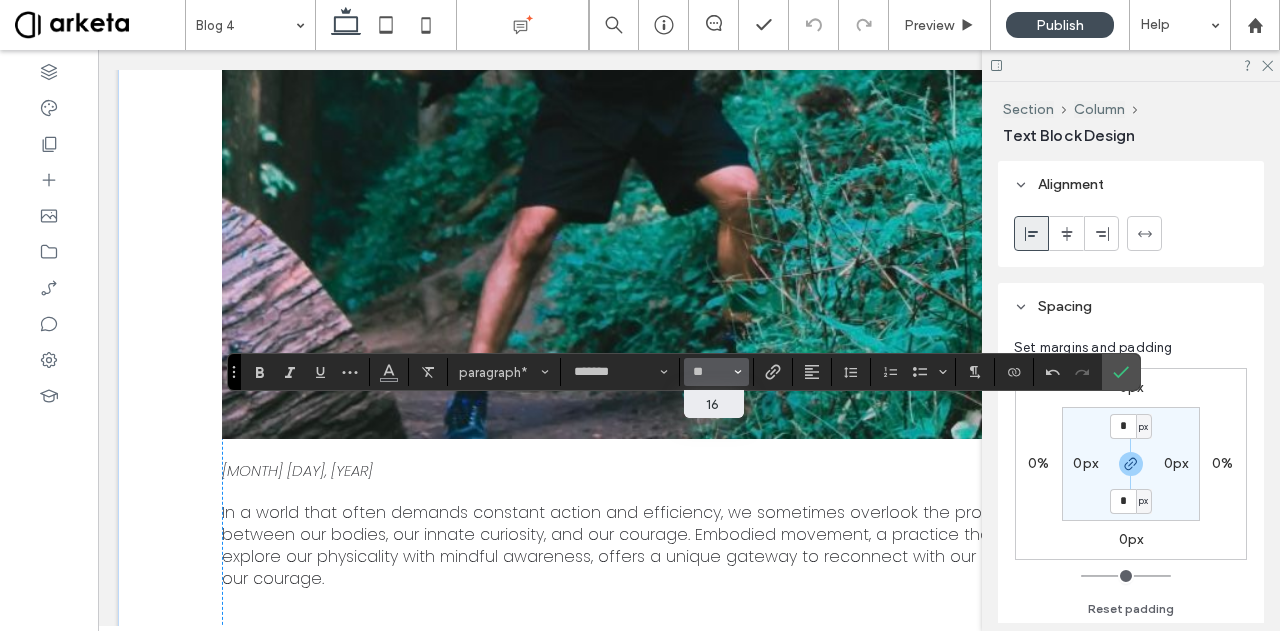 type on "**" 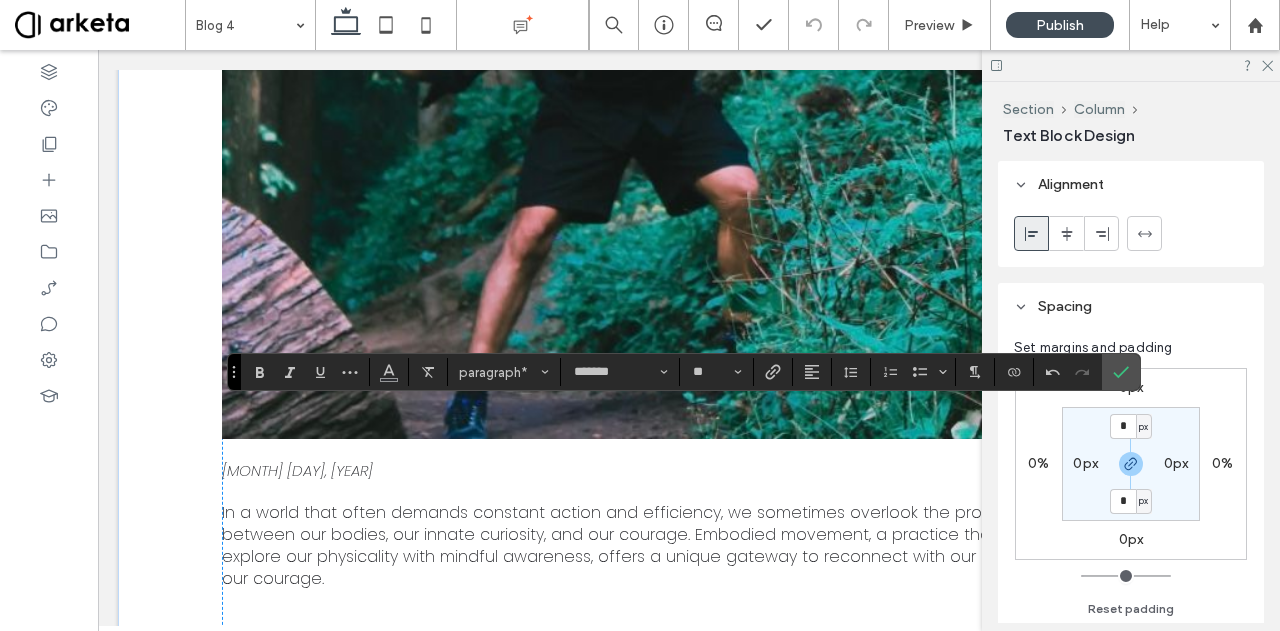 click on "0px" at bounding box center [1131, 539] 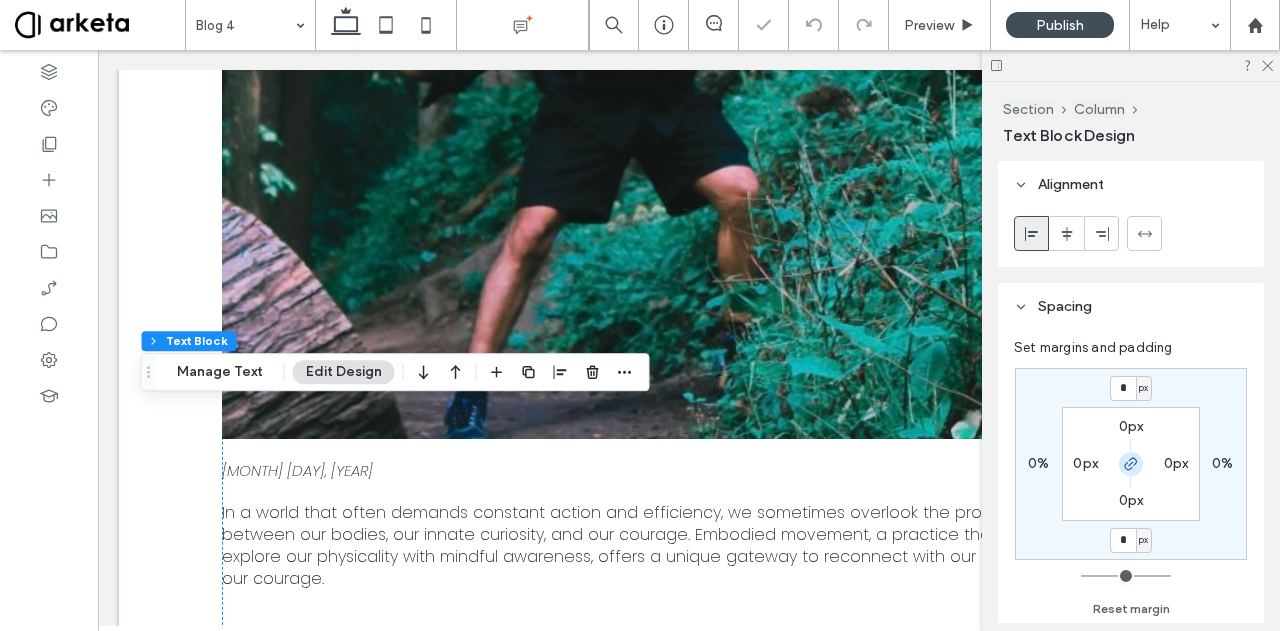 click 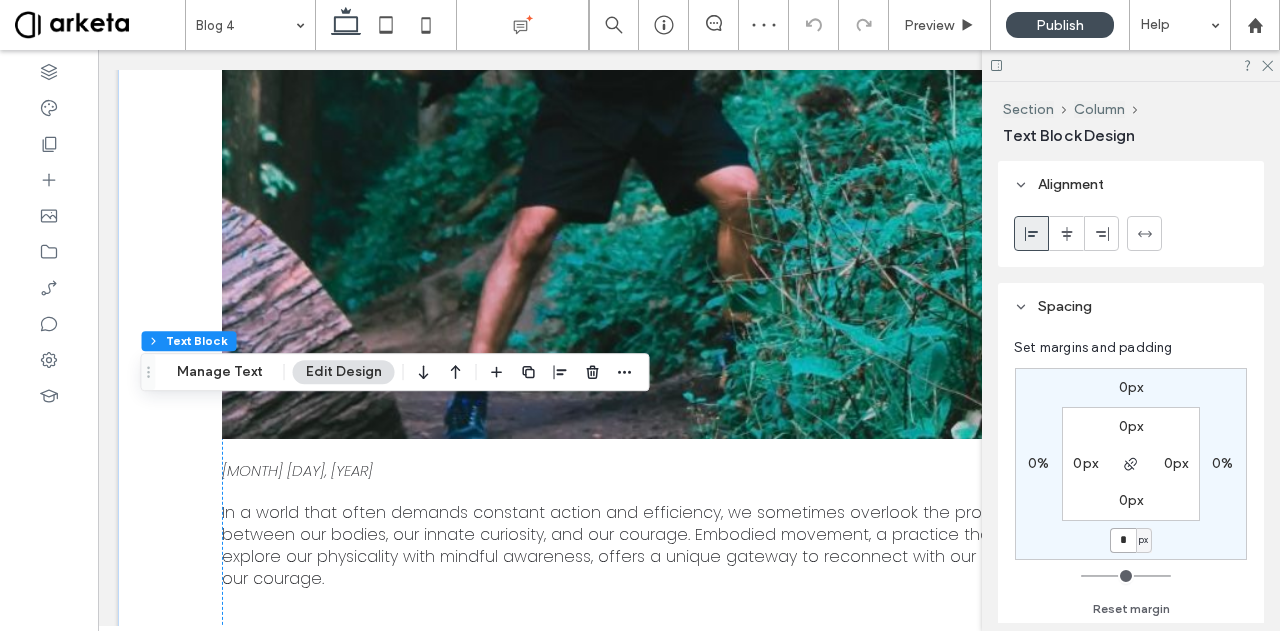 click on "*" at bounding box center [1123, 540] 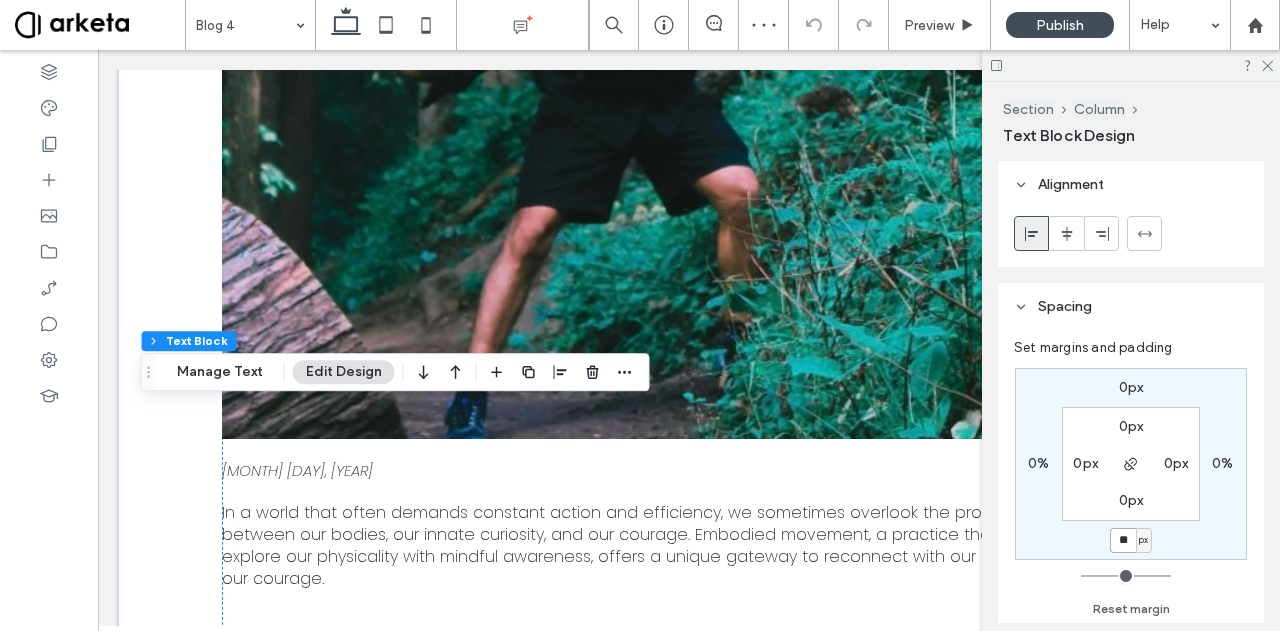 type on "**" 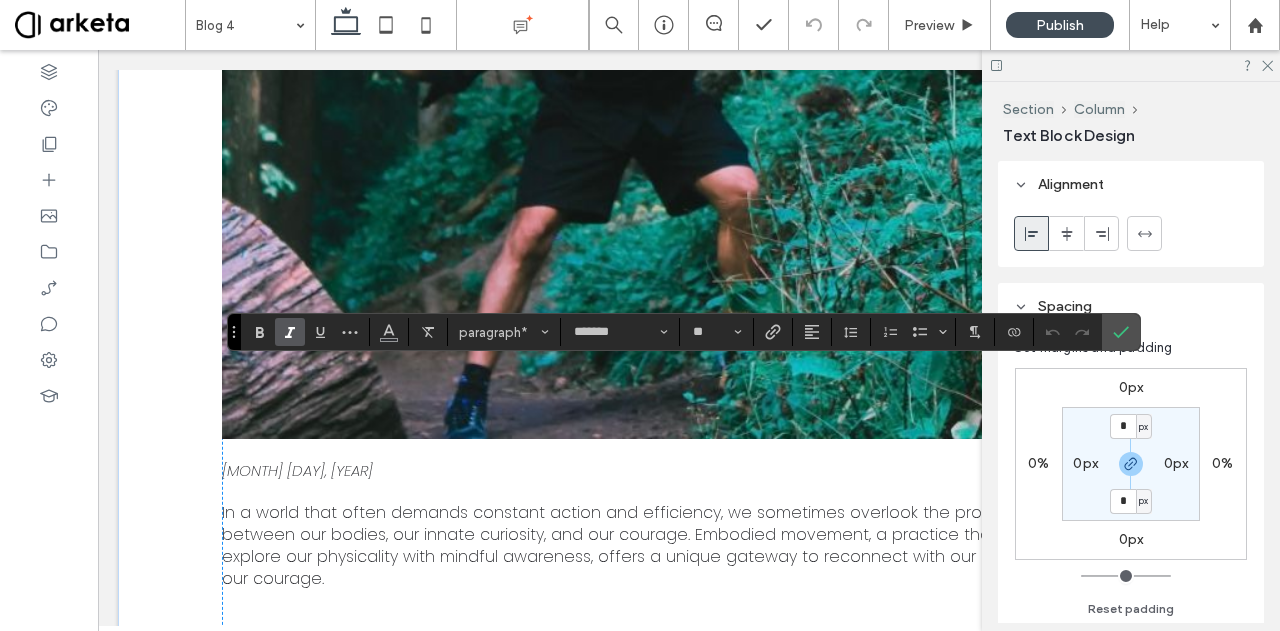 type on "**" 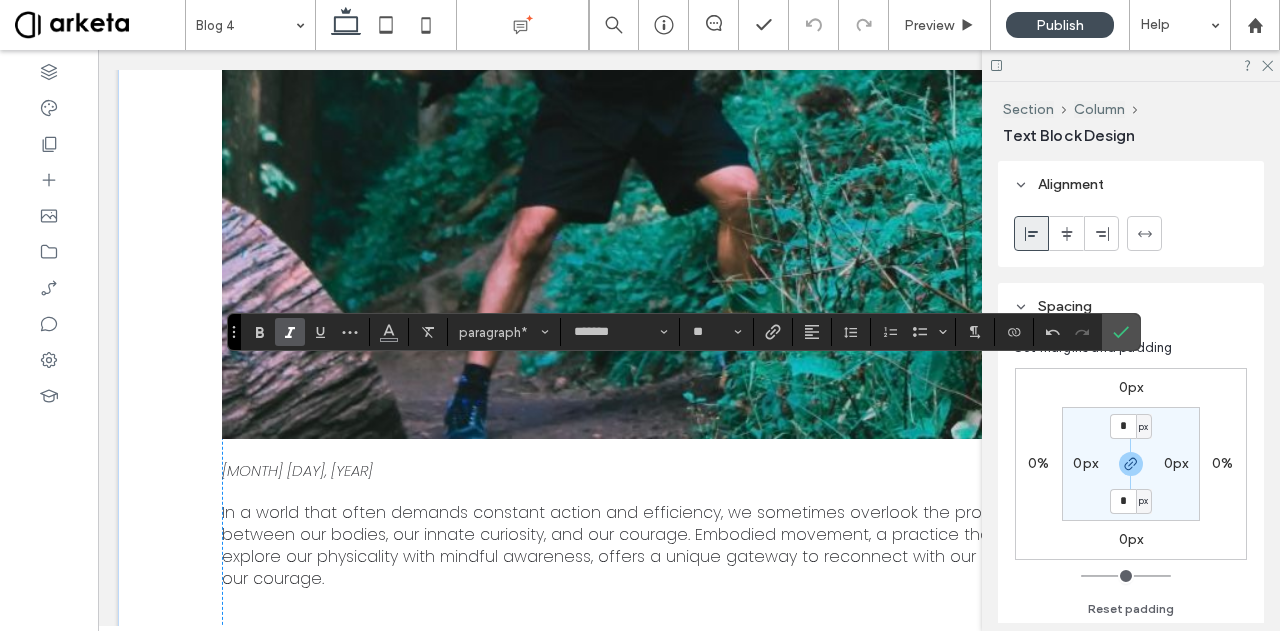 click 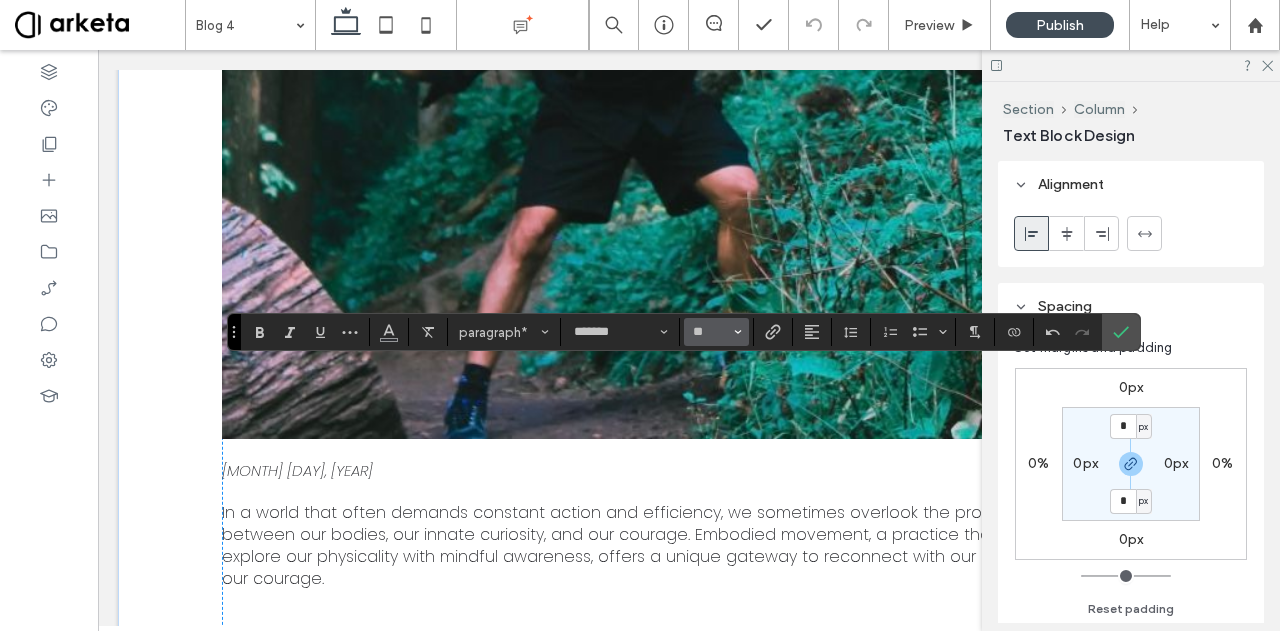 click on "**" at bounding box center [716, 332] 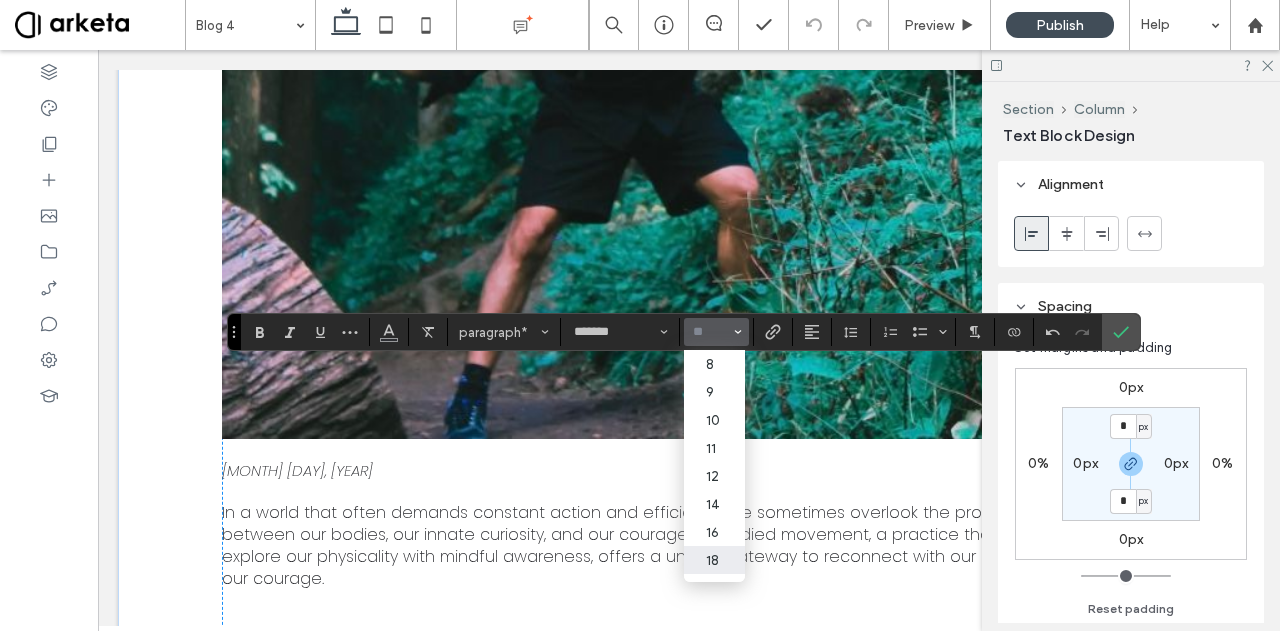 click at bounding box center (710, 332) 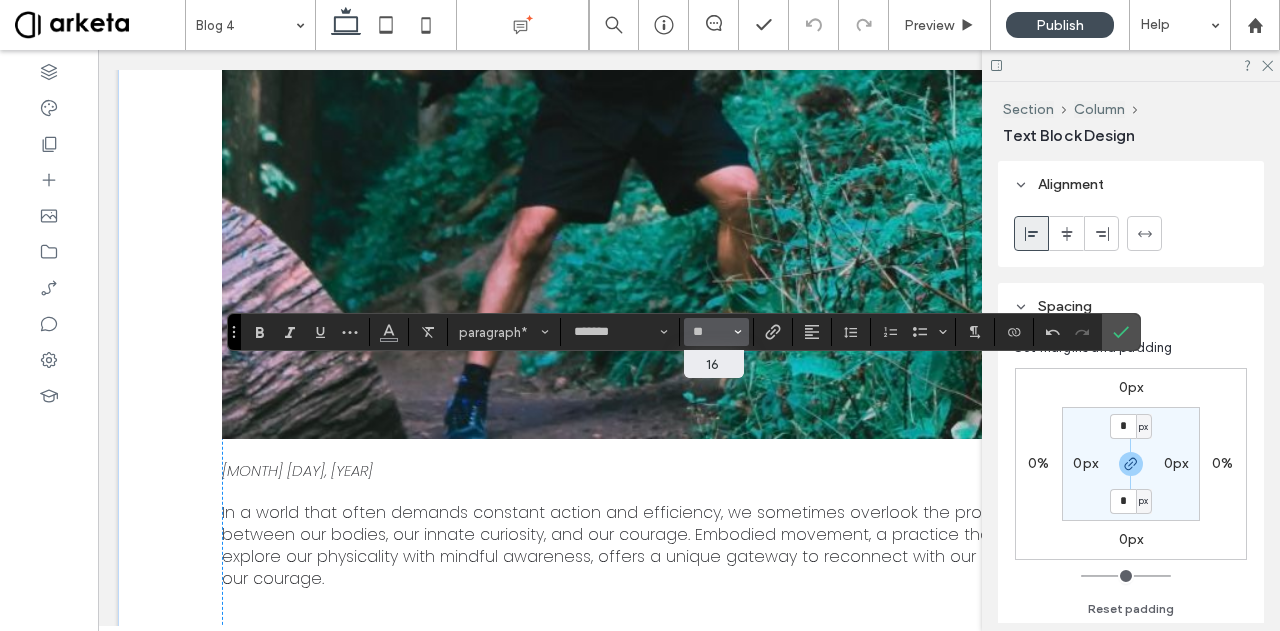 type on "**" 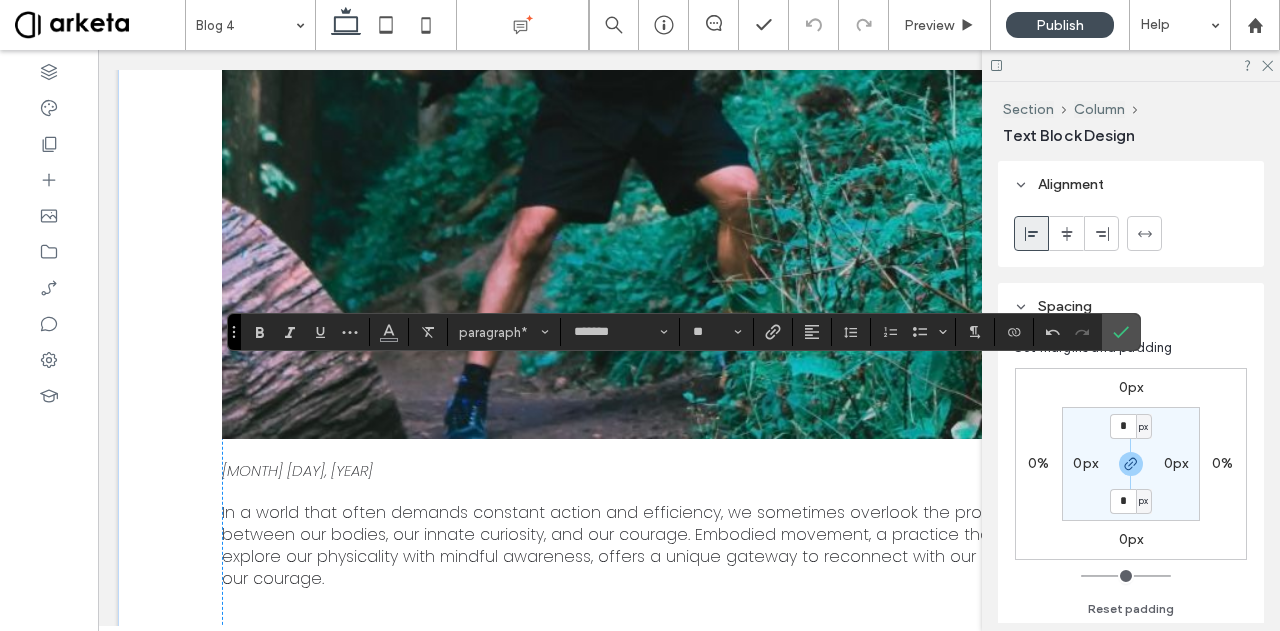 click on "0px" at bounding box center (1131, 539) 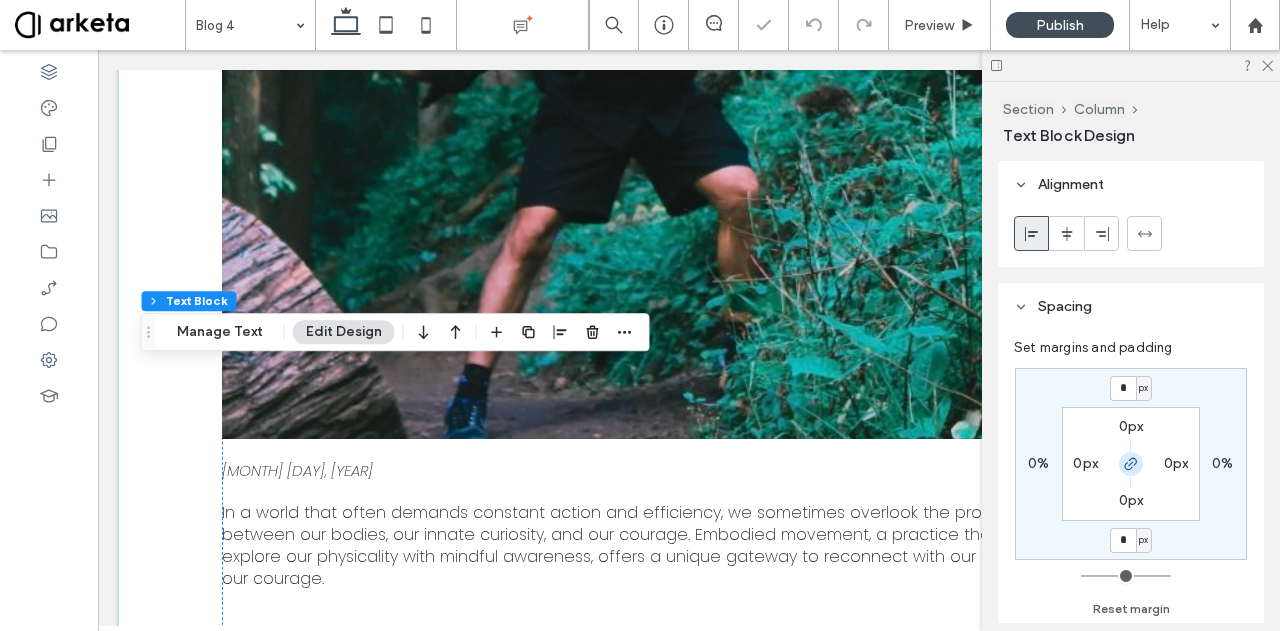 click 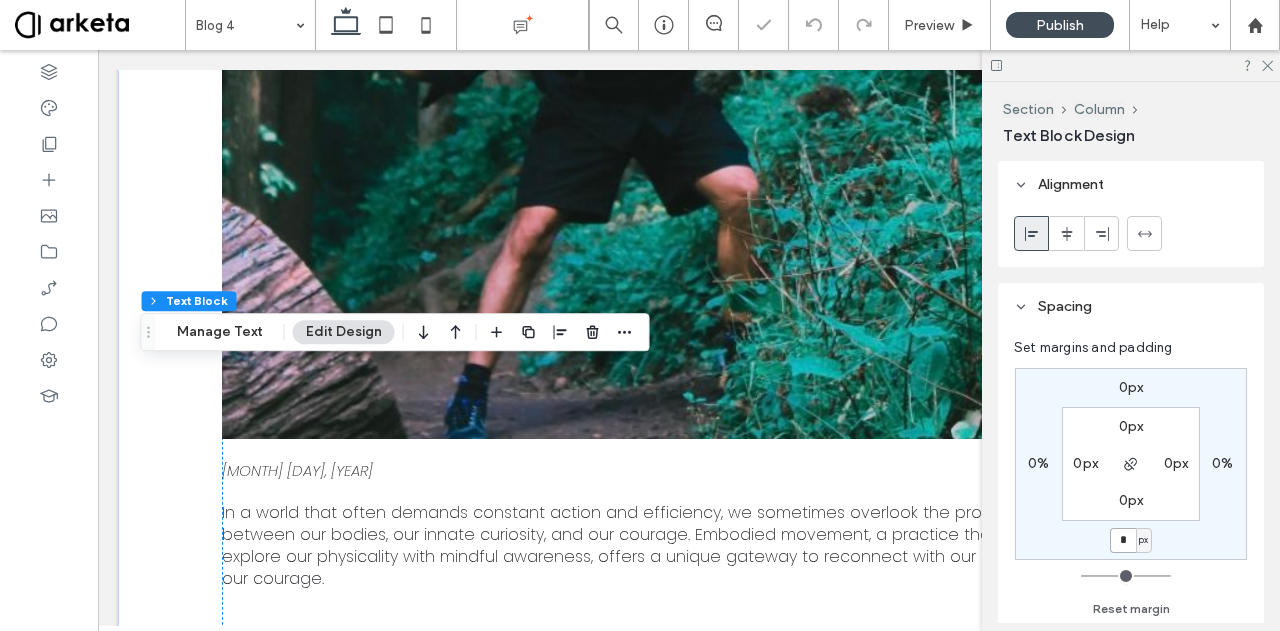 click on "*" at bounding box center [1123, 540] 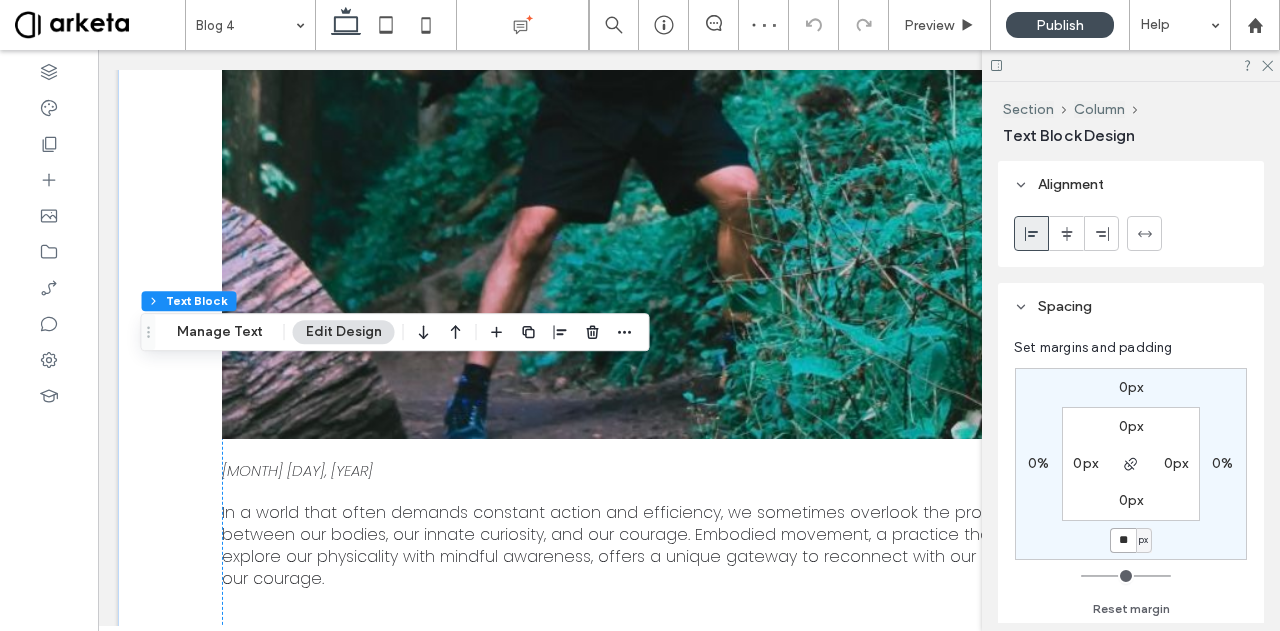 type on "**" 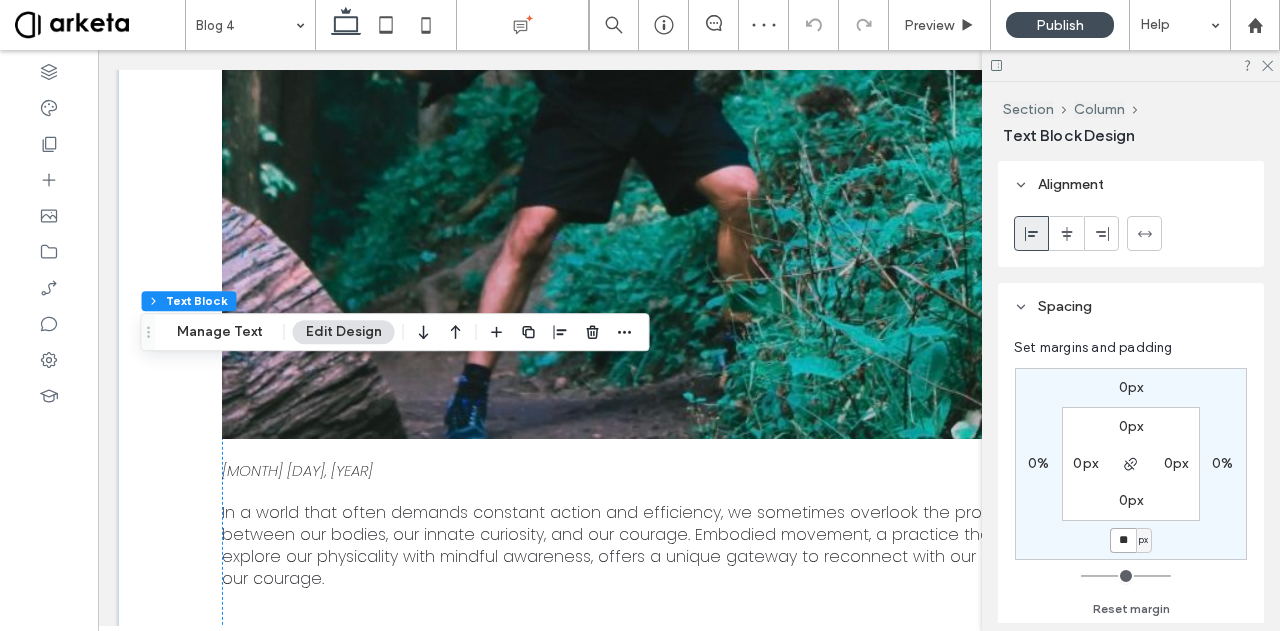 type on "**" 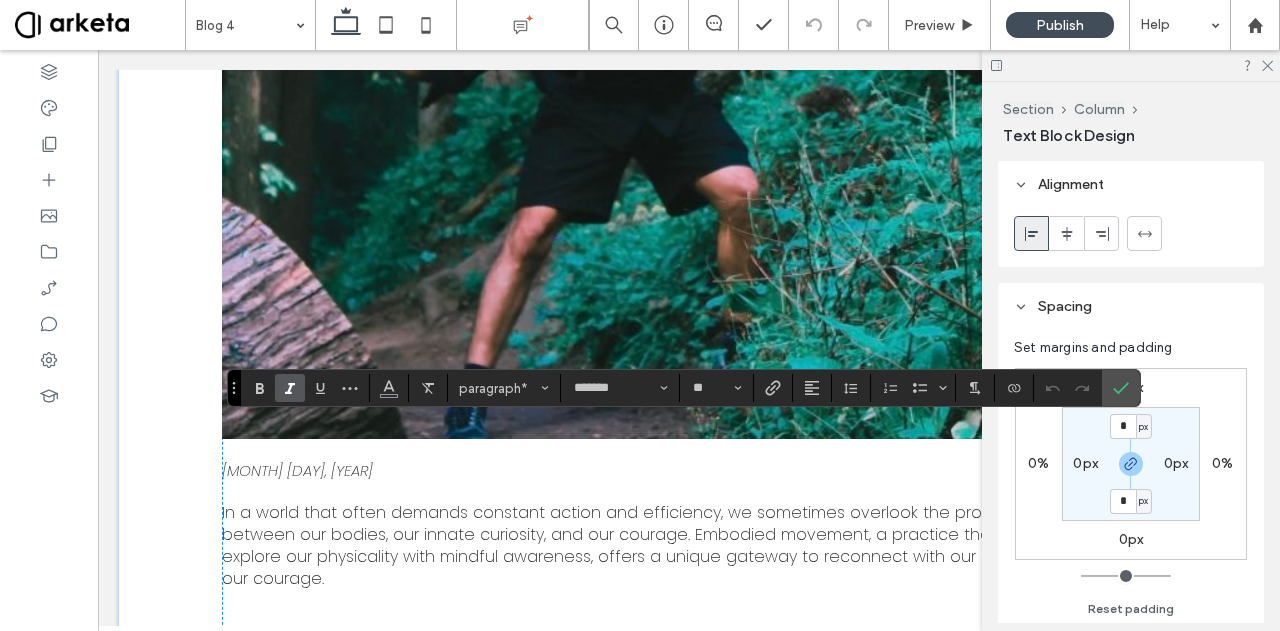 type on "**" 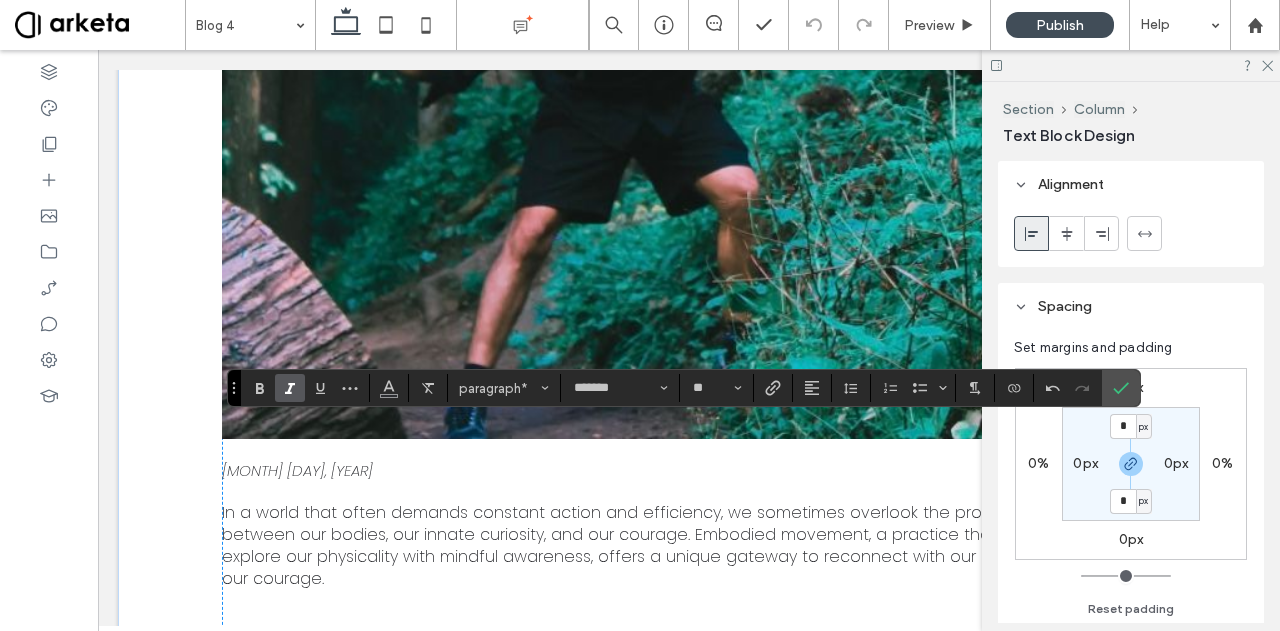 click at bounding box center (286, 388) 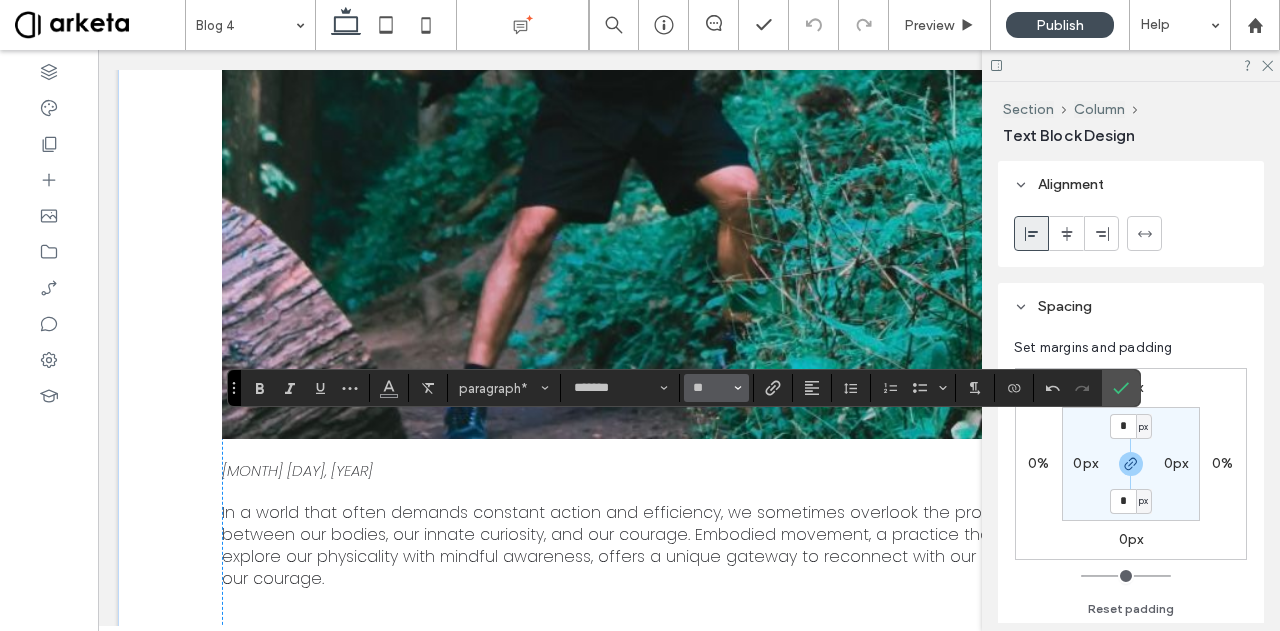 click on "**" at bounding box center (716, 388) 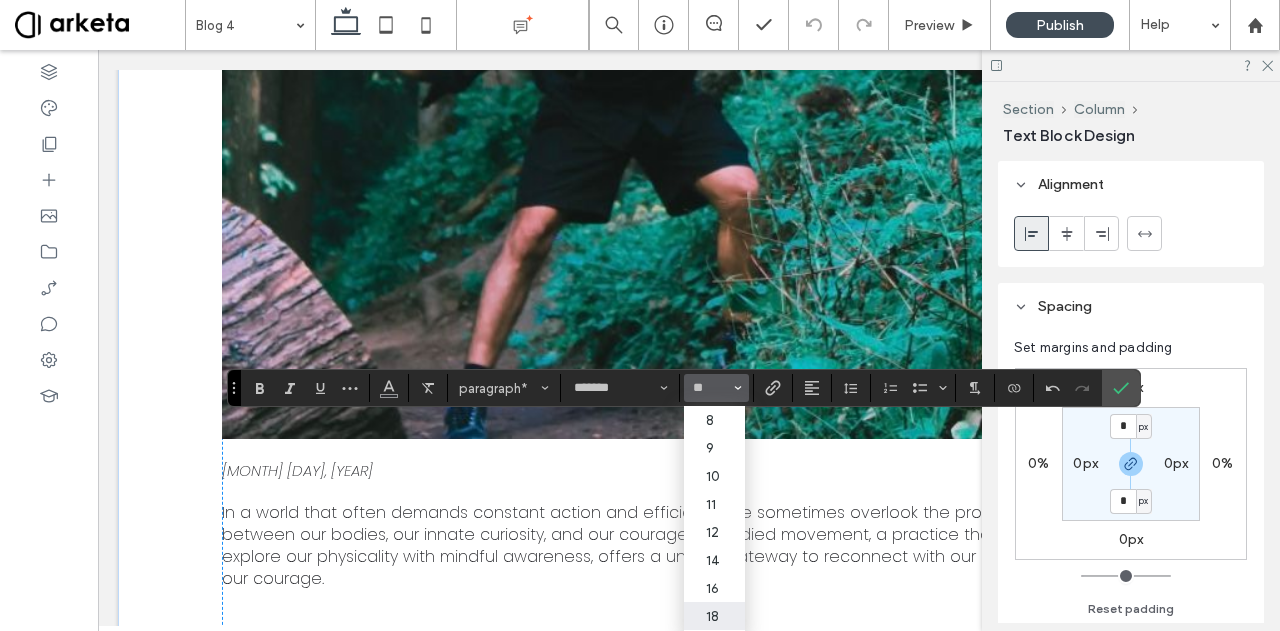 type 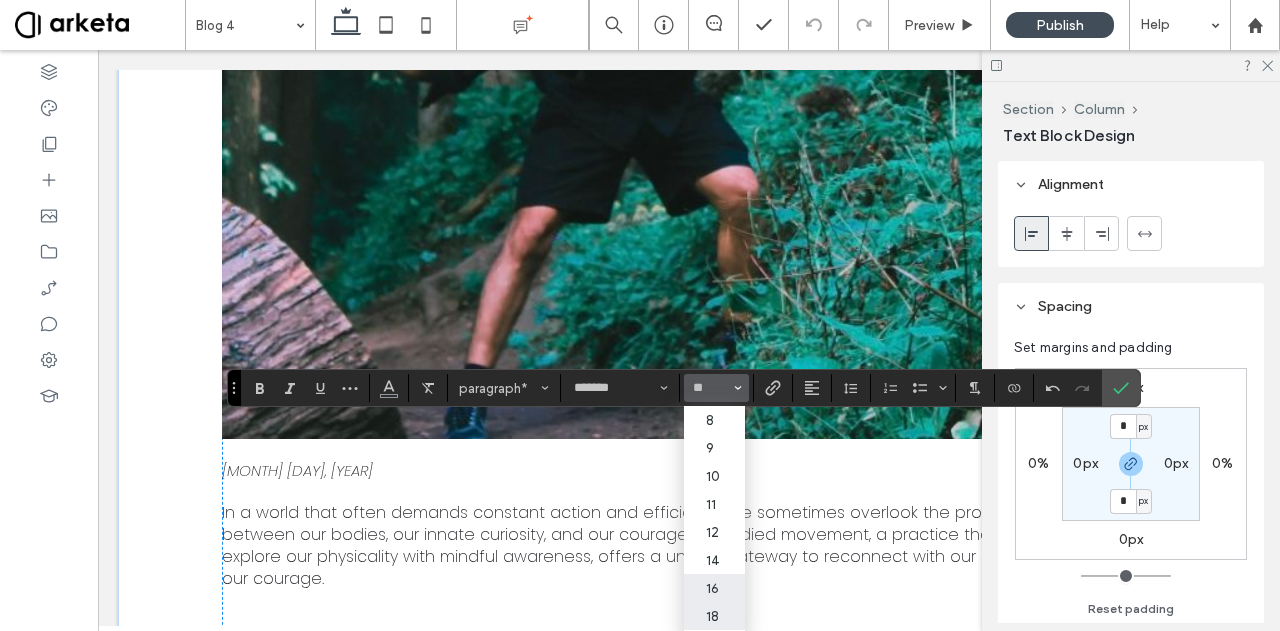 click on "16" at bounding box center (714, 588) 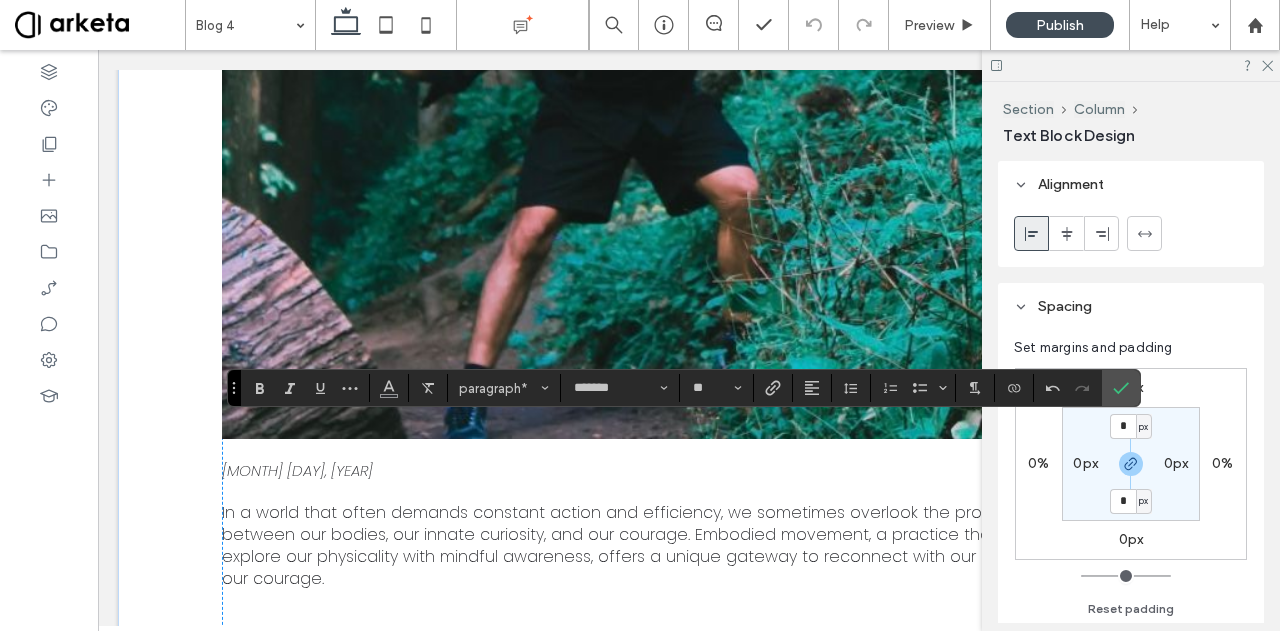click on "0px" at bounding box center [1131, 539] 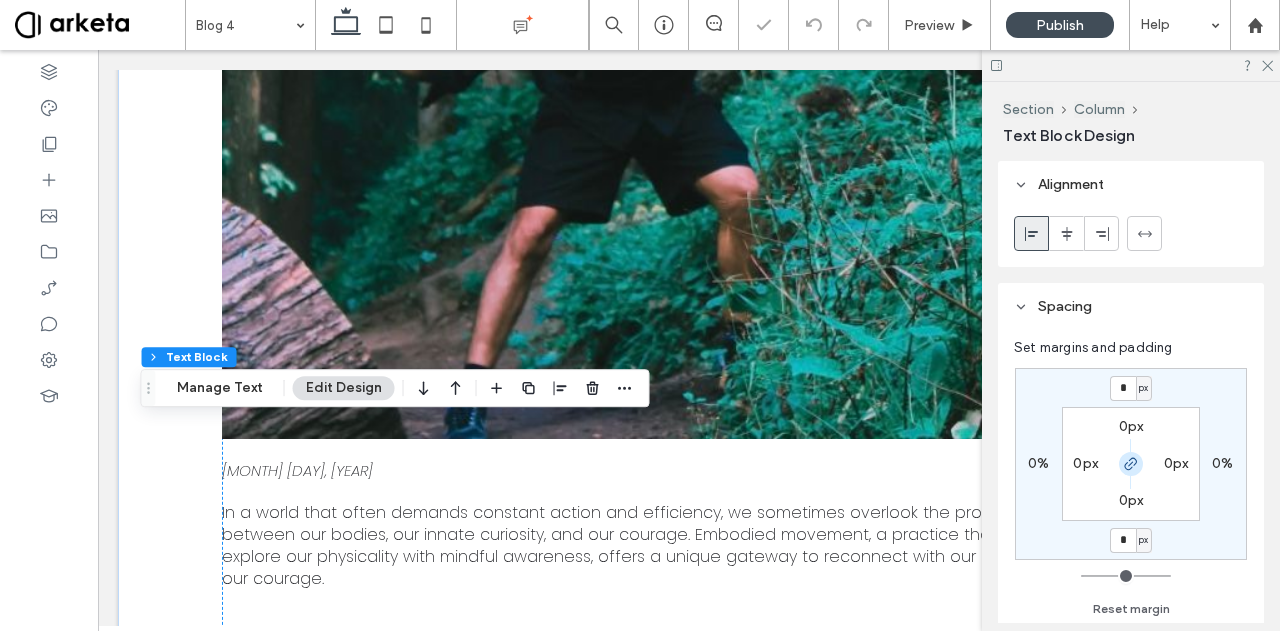 click 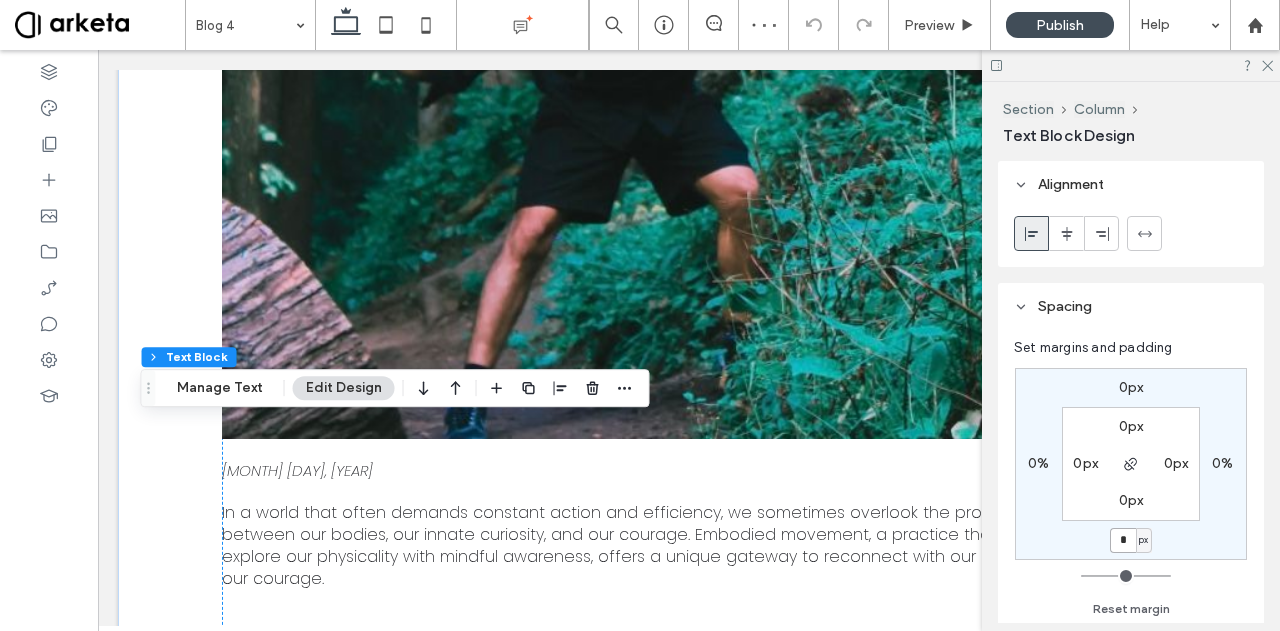 click on "*" at bounding box center [1123, 540] 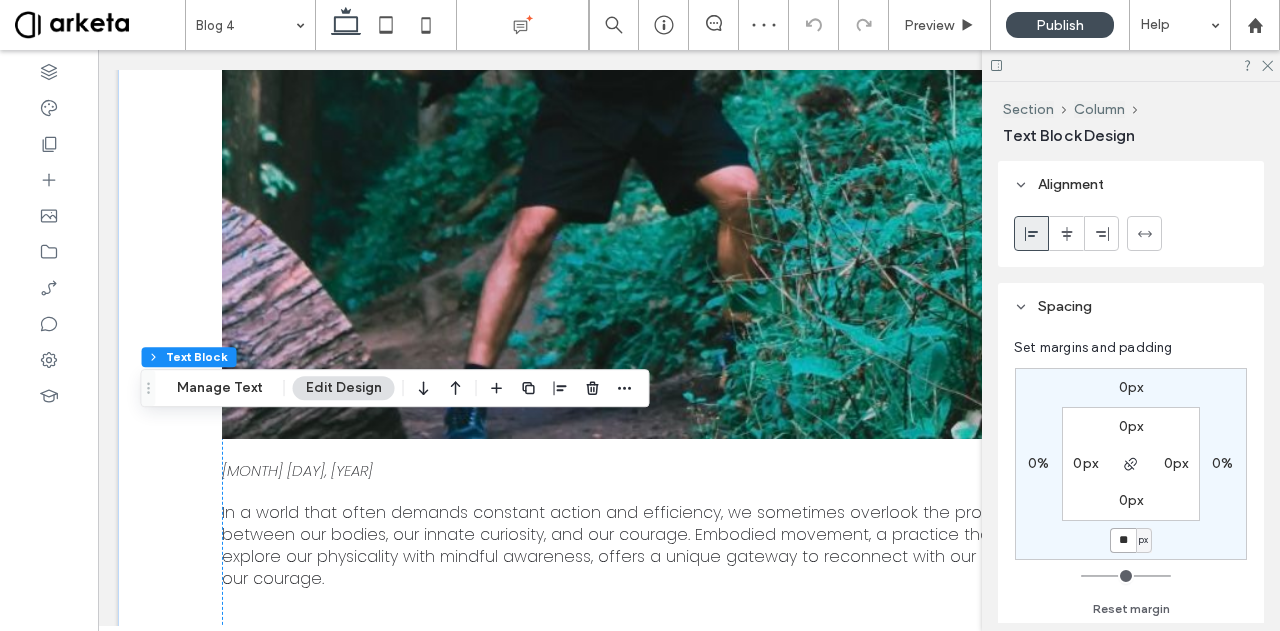 type on "**" 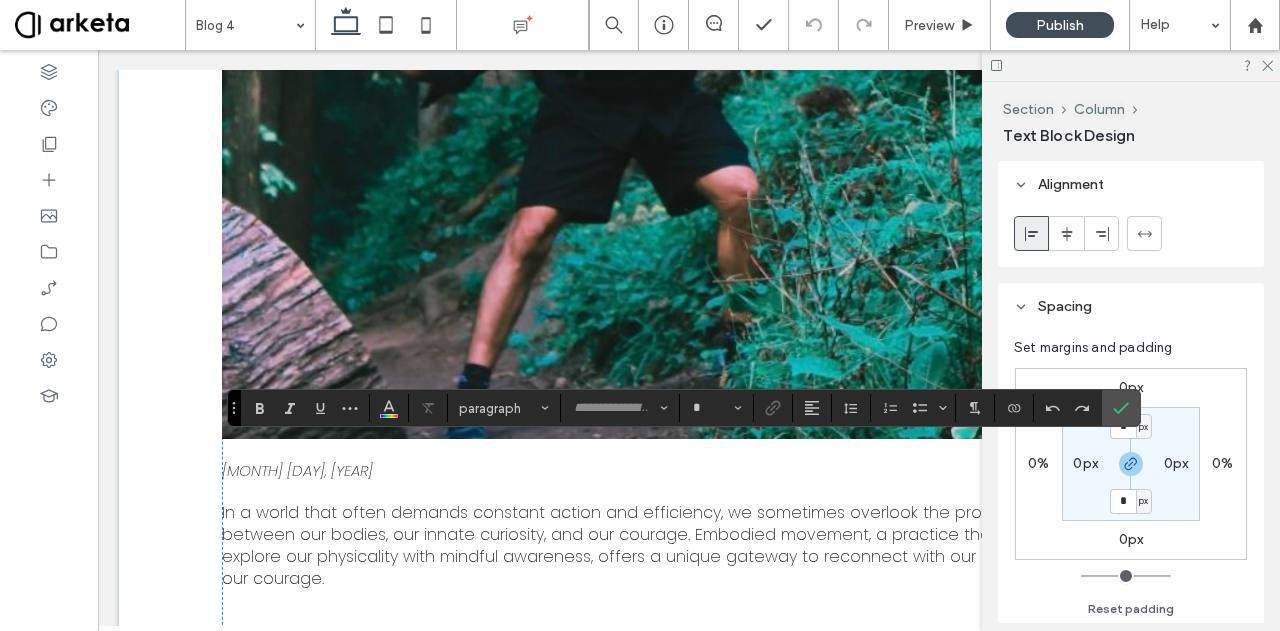 type on "*******" 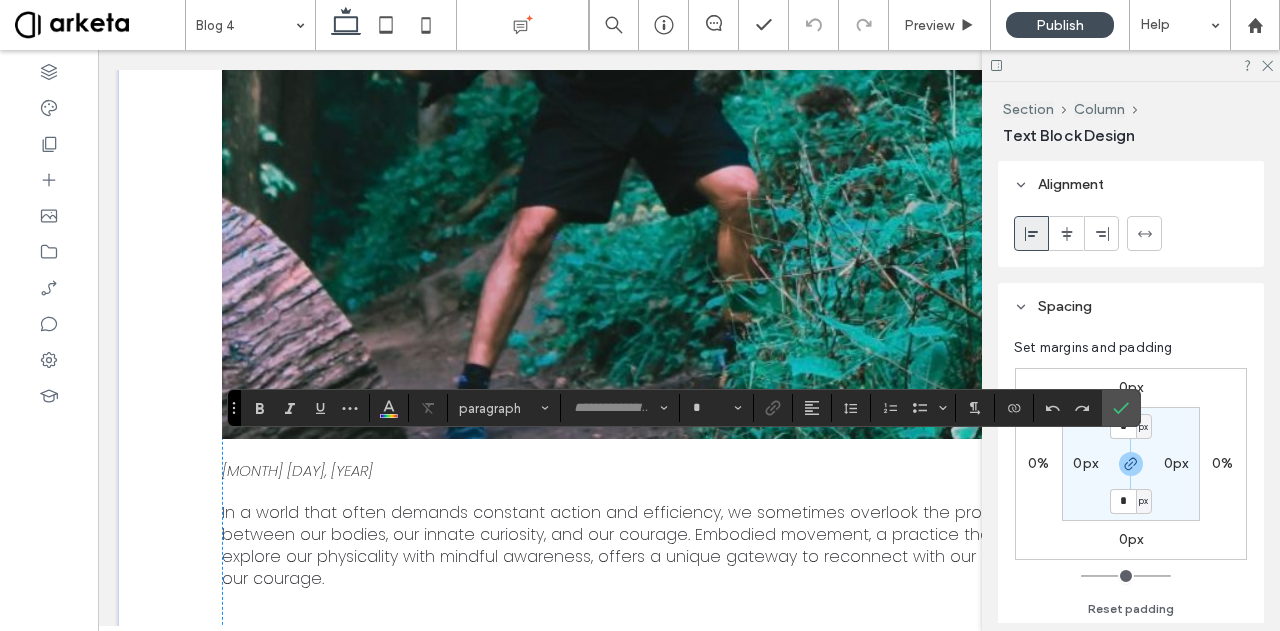 type on "**" 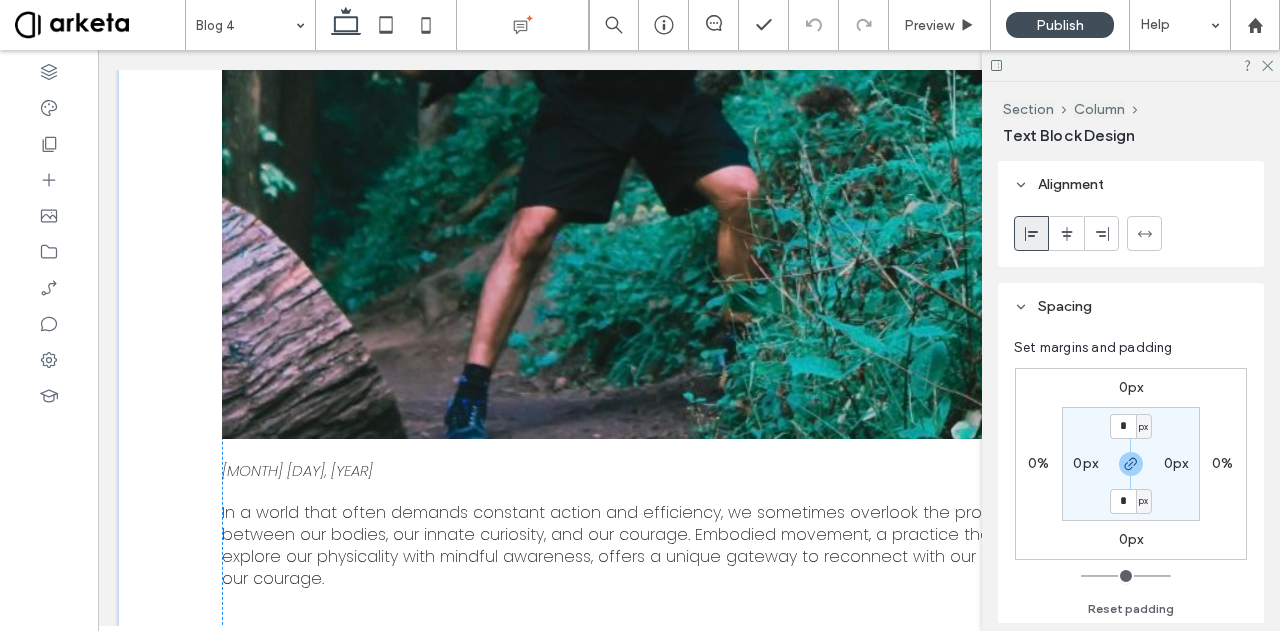 type on "*******" 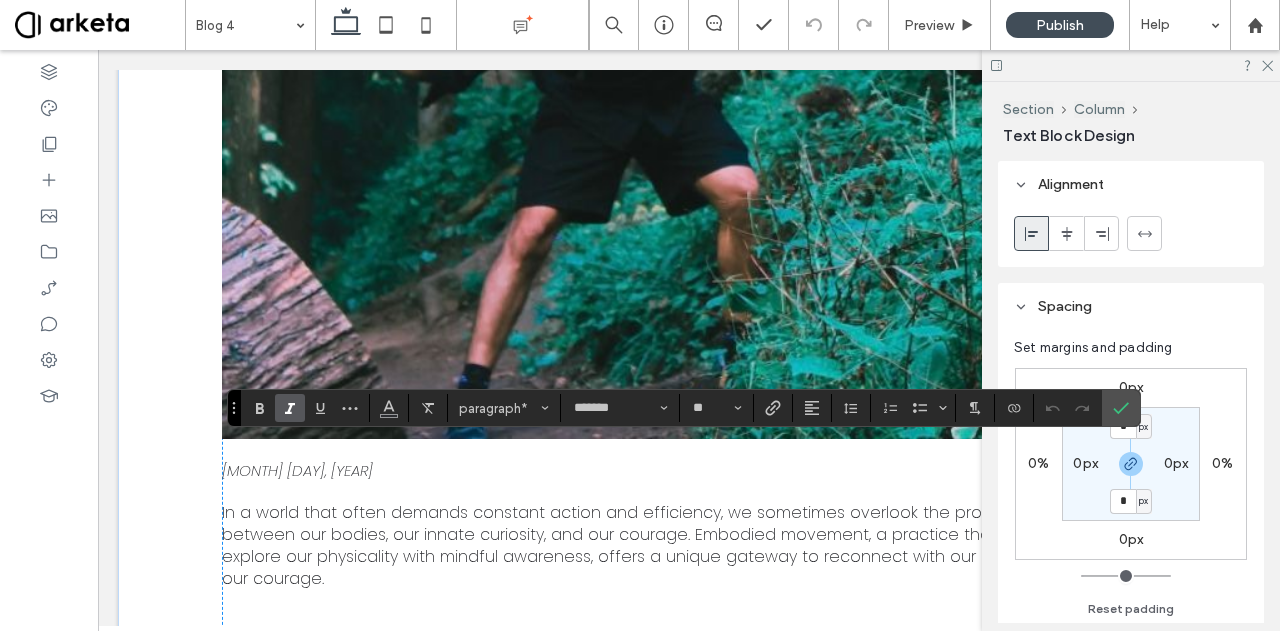 type on "**" 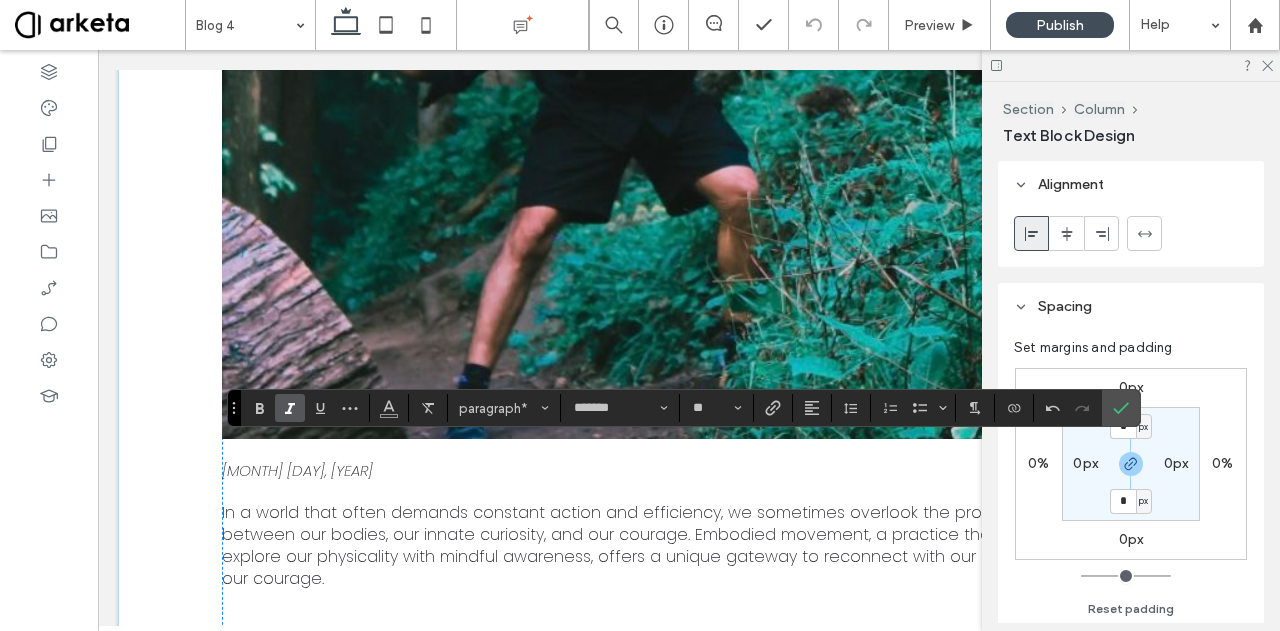 click at bounding box center [290, 408] 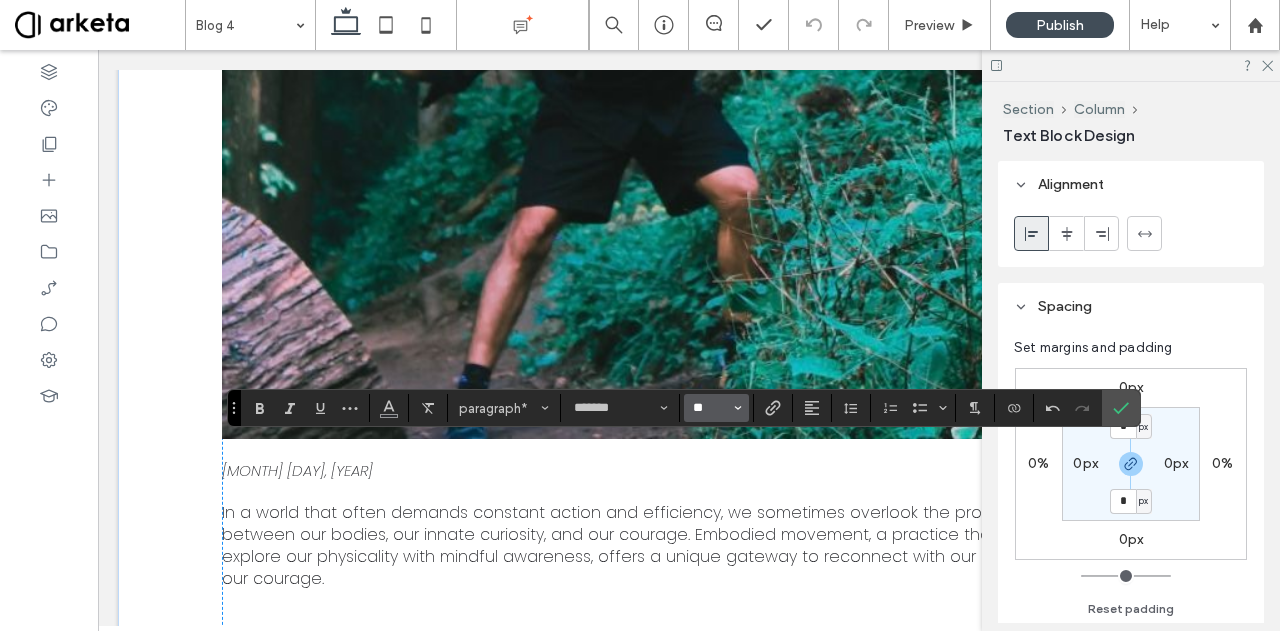 click on "**" at bounding box center (710, 408) 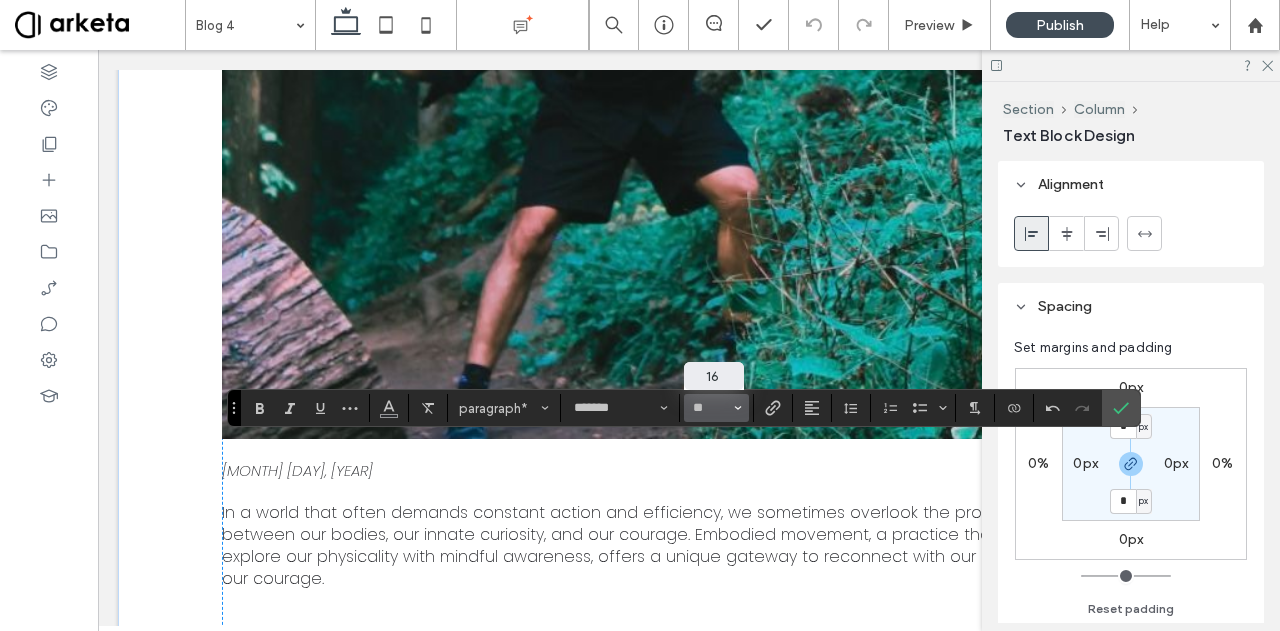 type on "**" 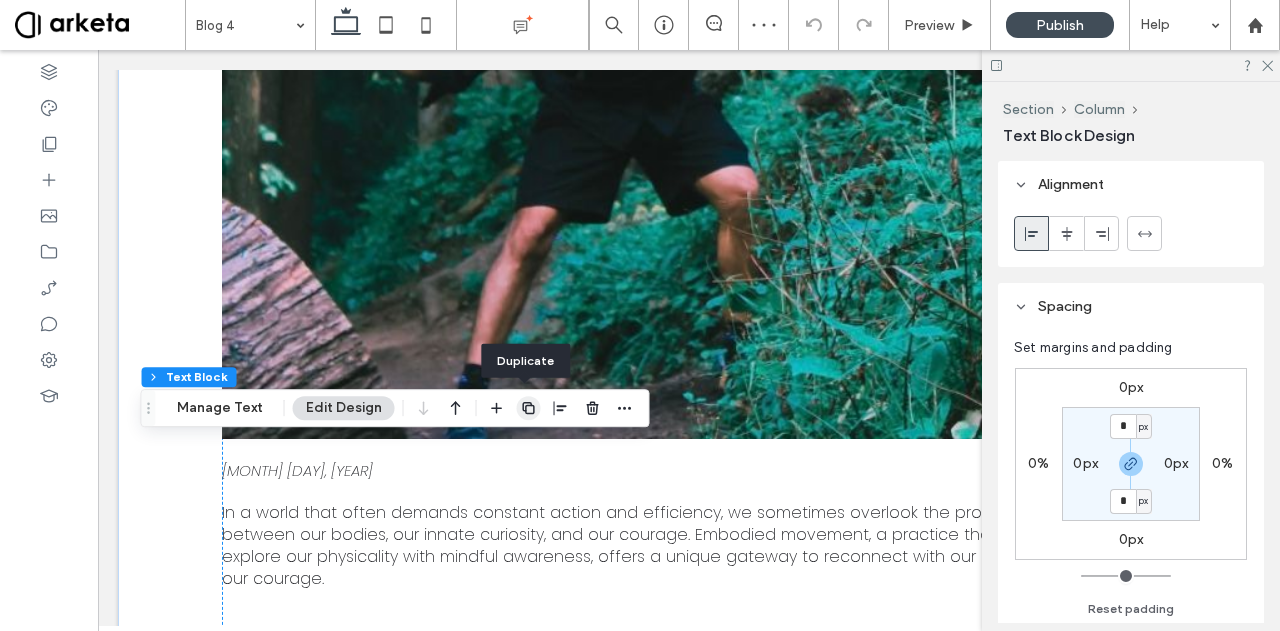 click 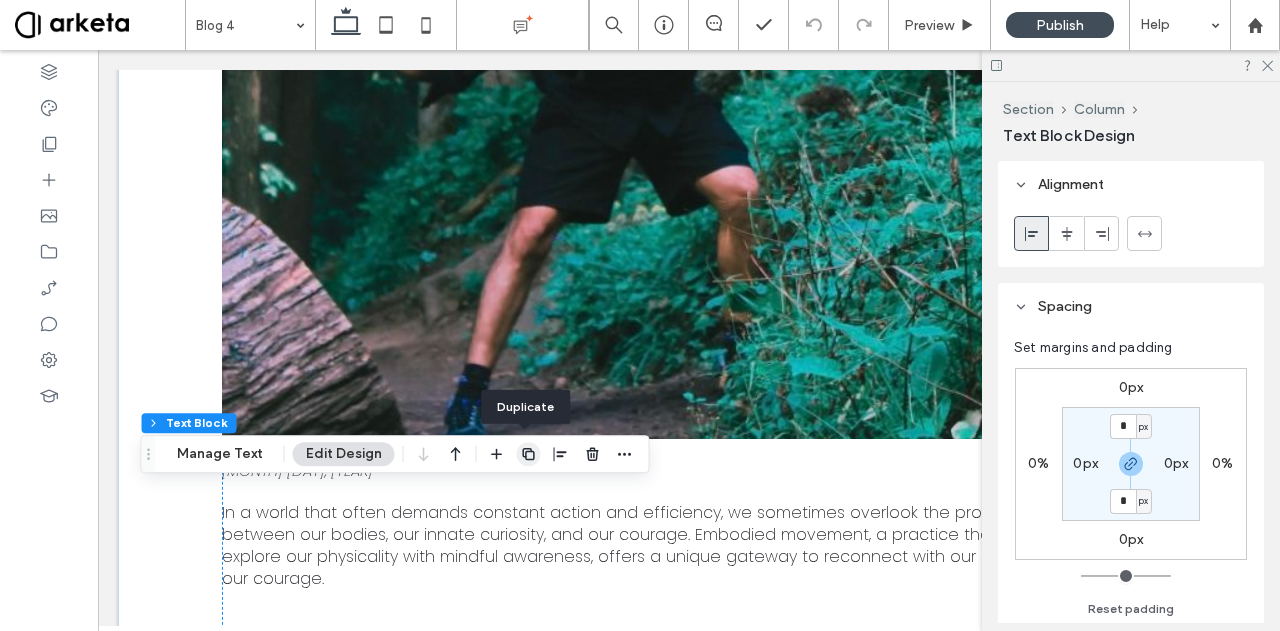 click 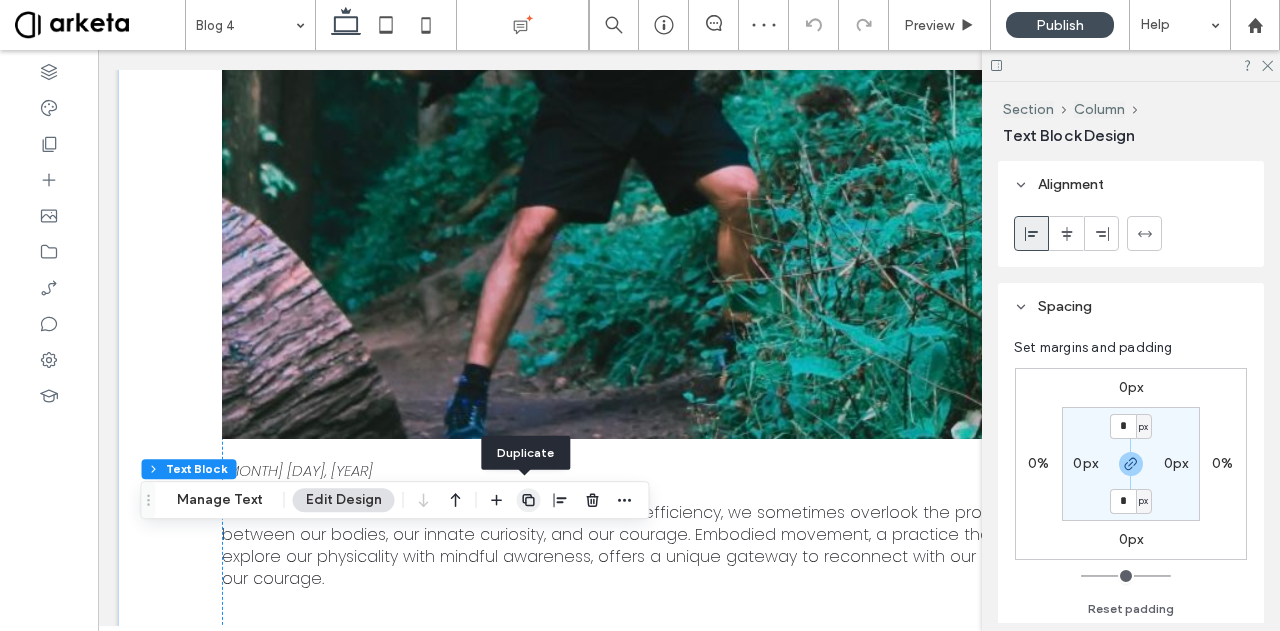 click 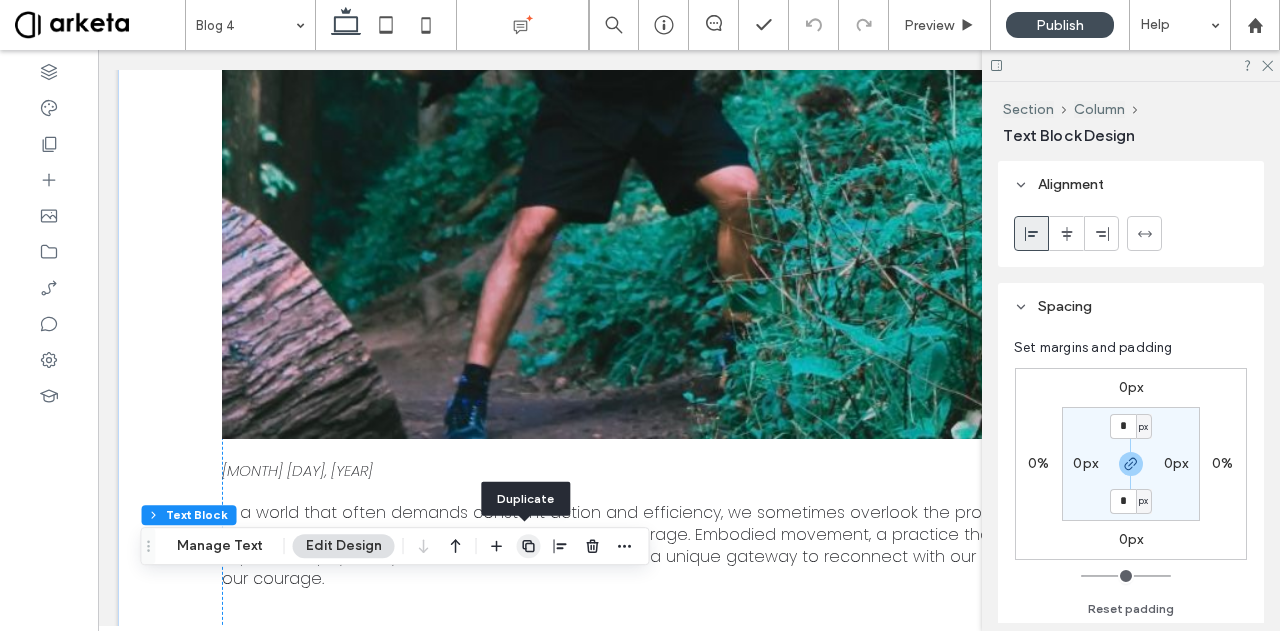 click 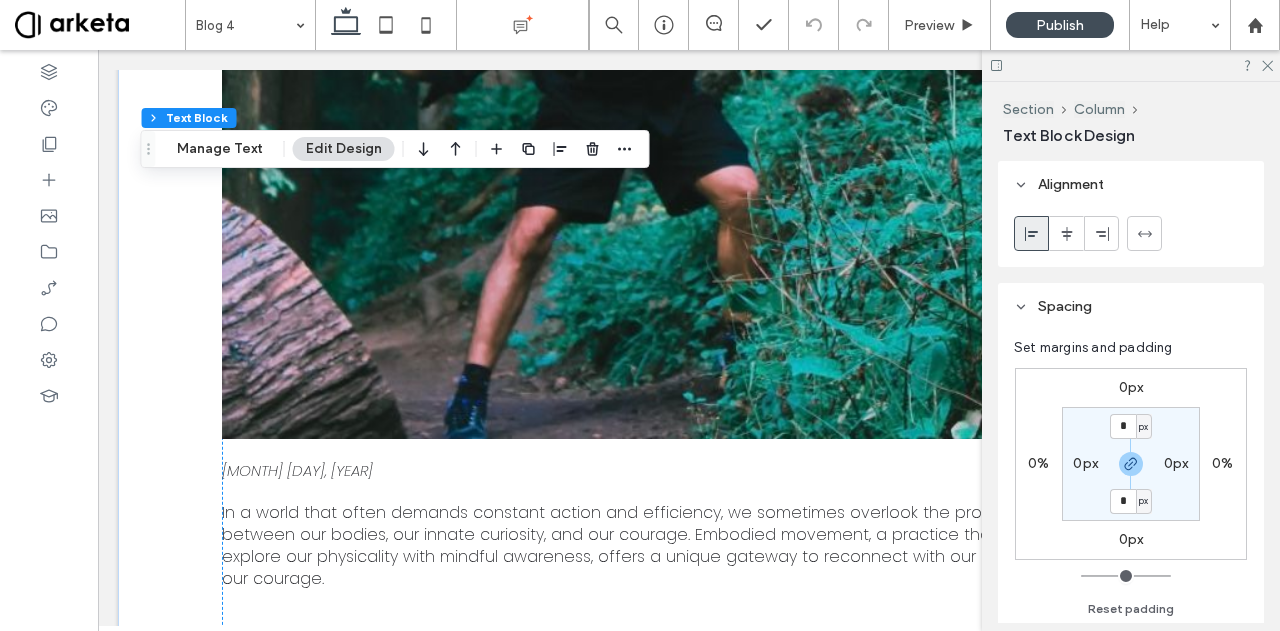 click on "0px" at bounding box center [1131, 540] 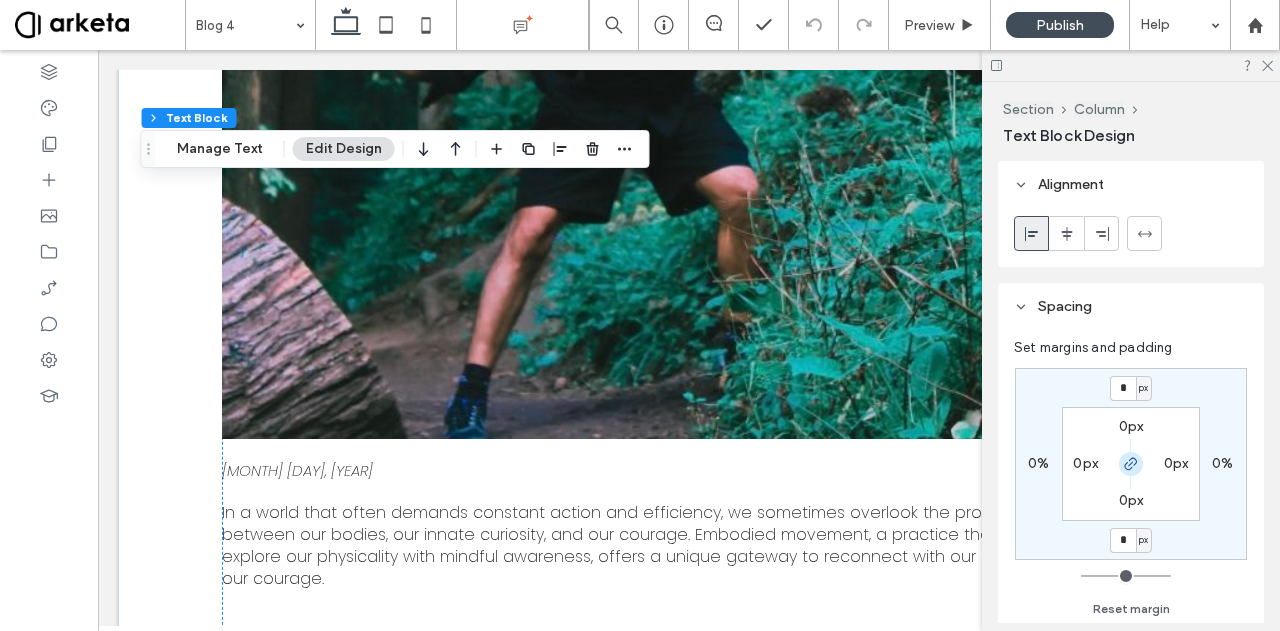 click 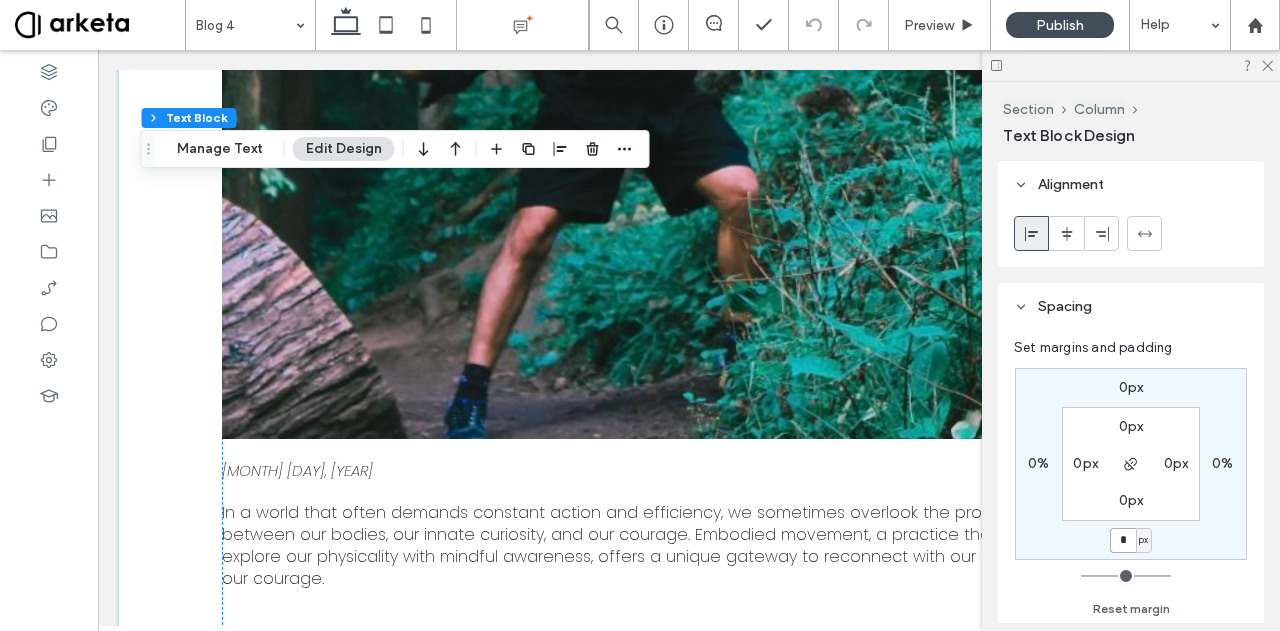click on "*" at bounding box center [1123, 540] 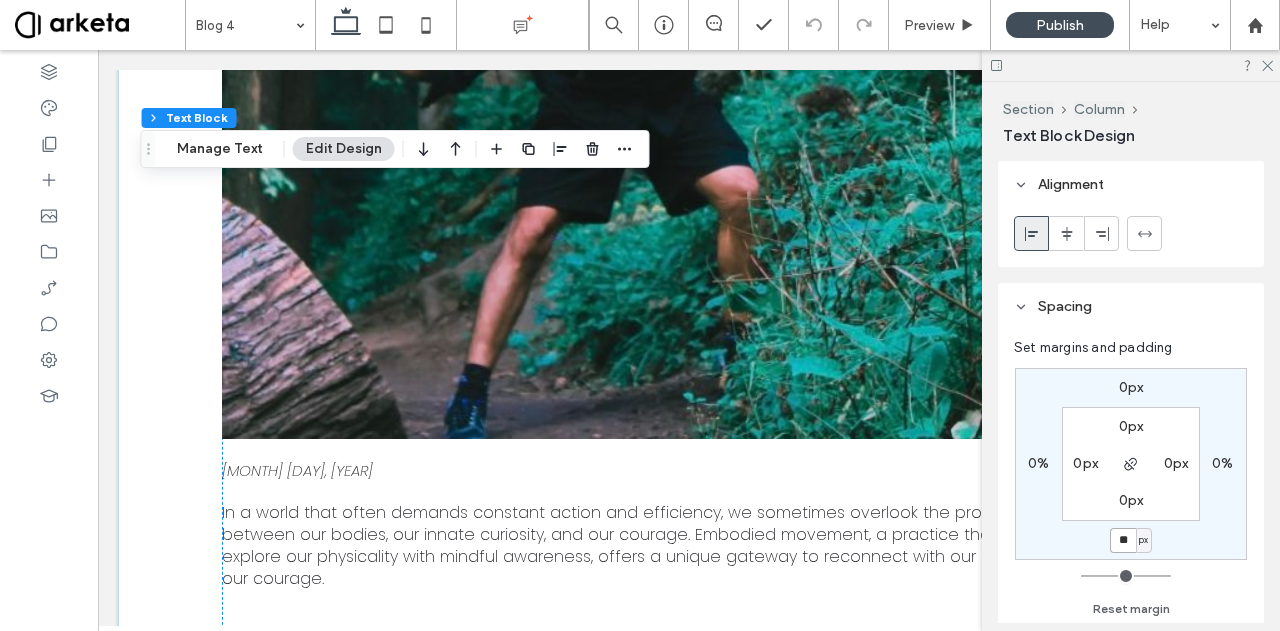 type on "**" 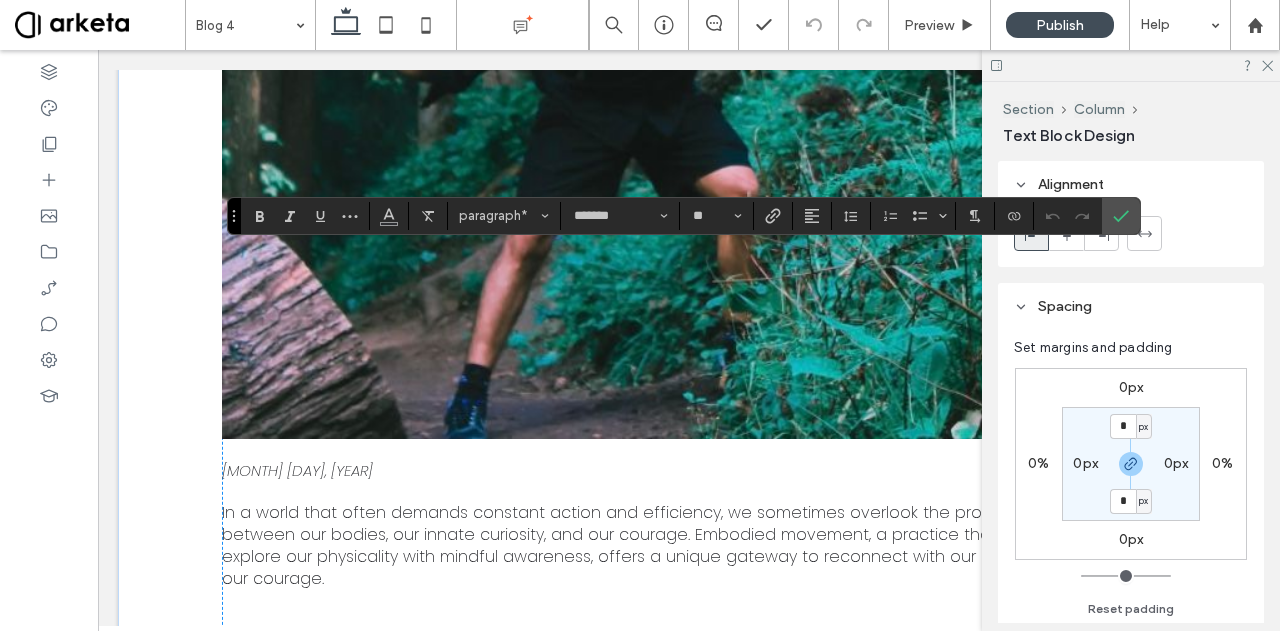 type on "**" 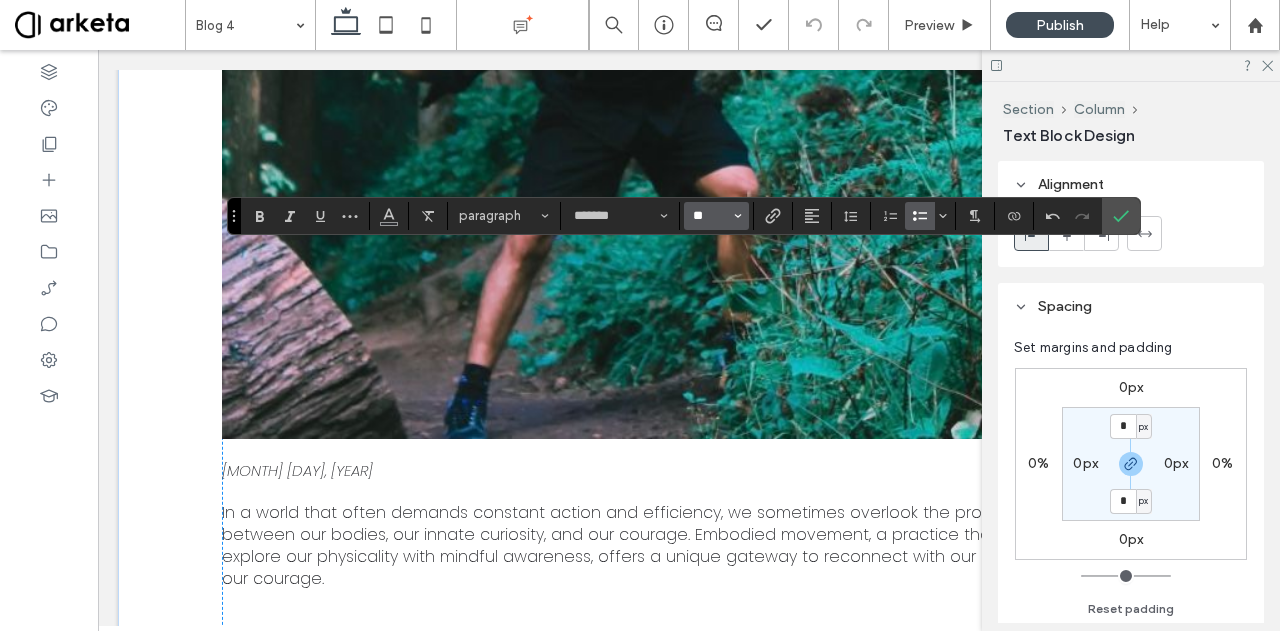 click on "**" at bounding box center [710, 216] 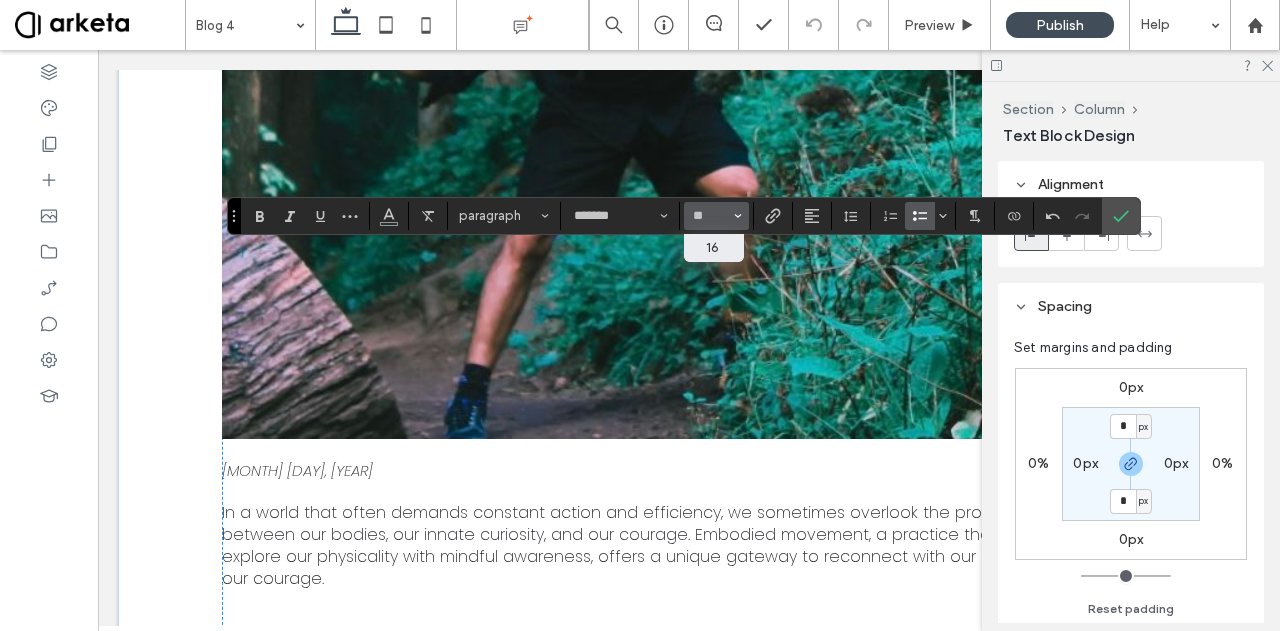 type on "**" 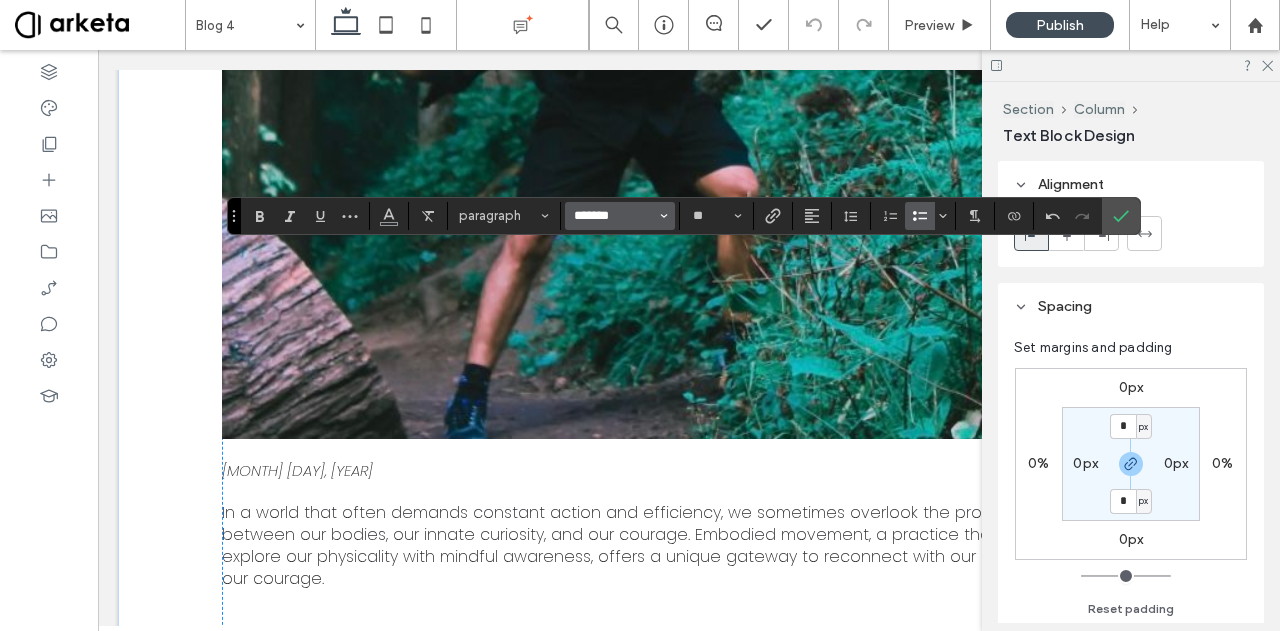 click on "*******" at bounding box center [614, 216] 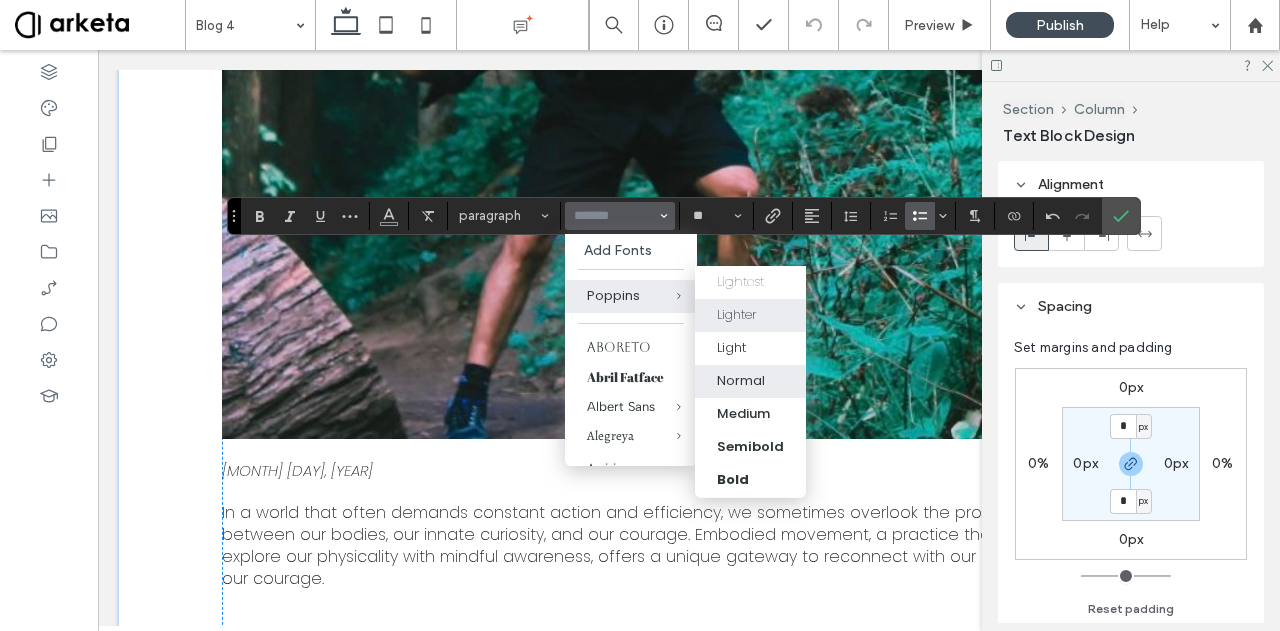 click on "Lighter" at bounding box center [737, 315] 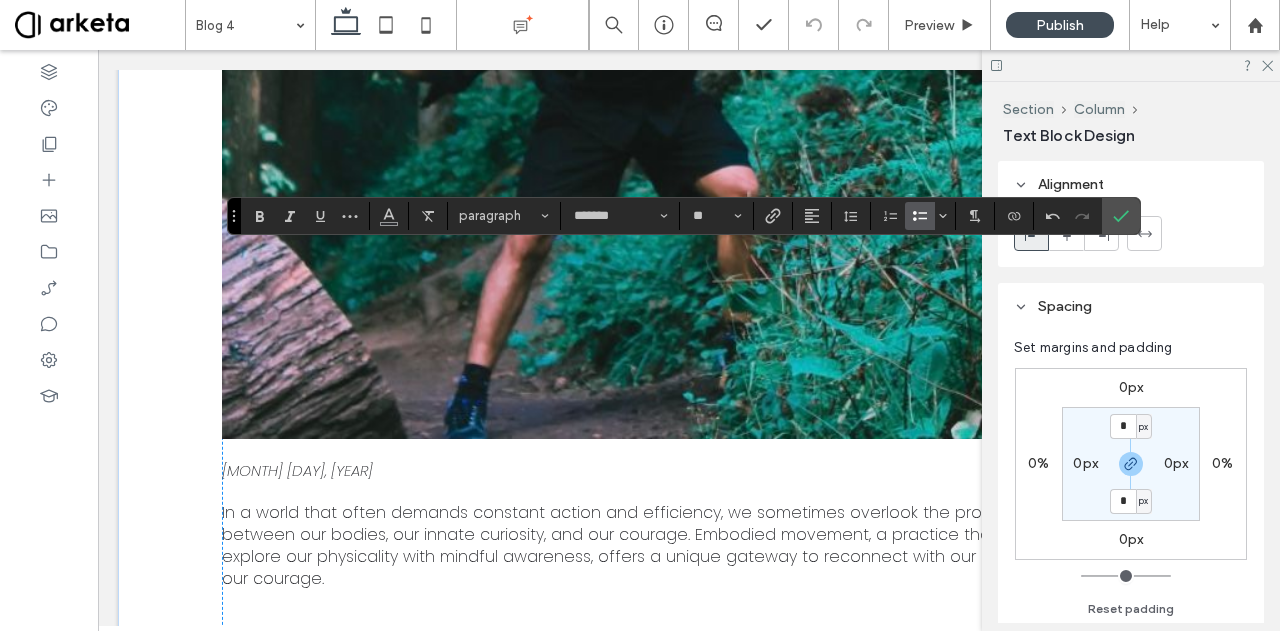 click on "0px" at bounding box center (1131, 539) 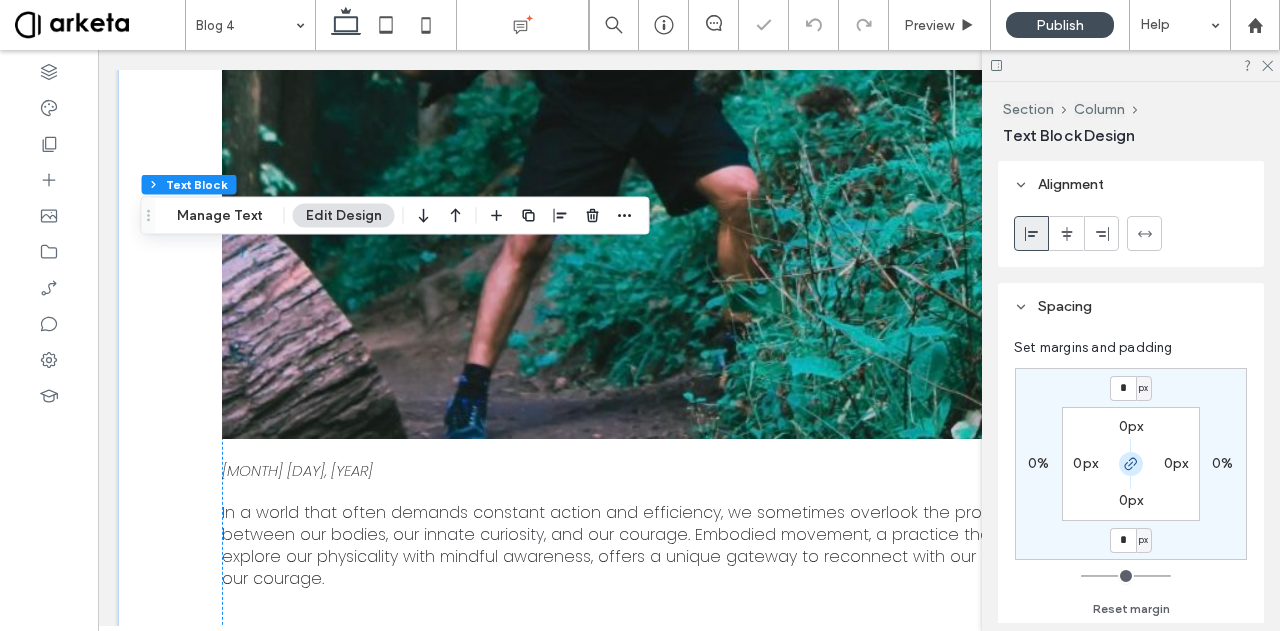 click 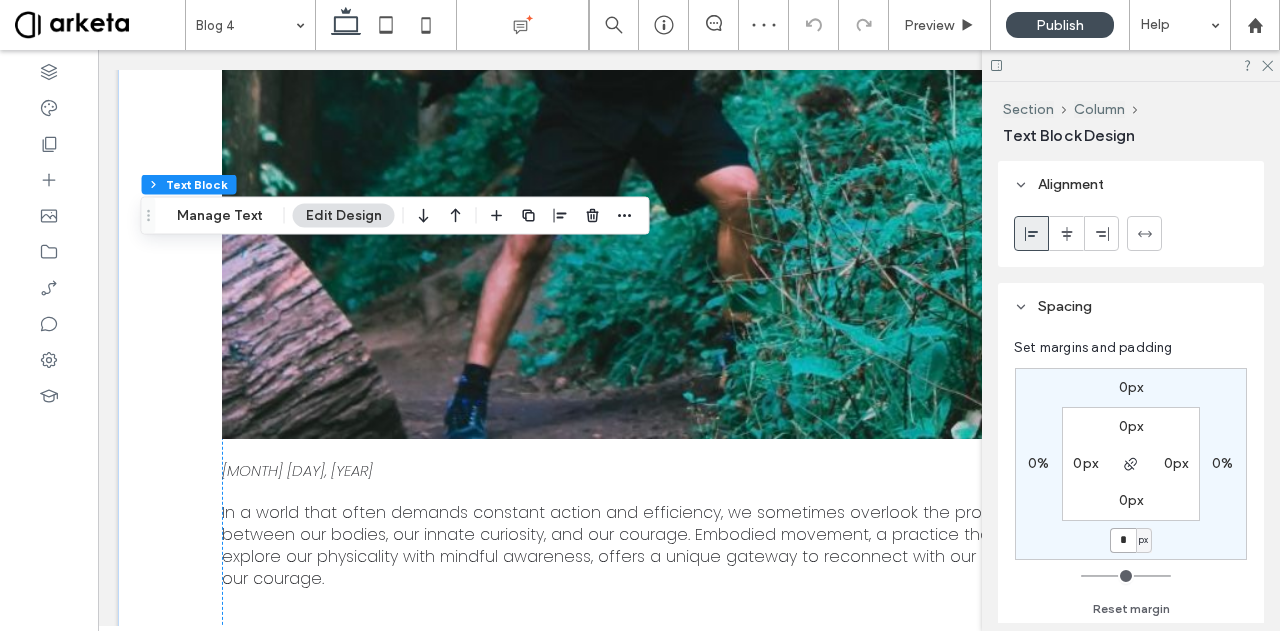 click on "*" at bounding box center (1123, 540) 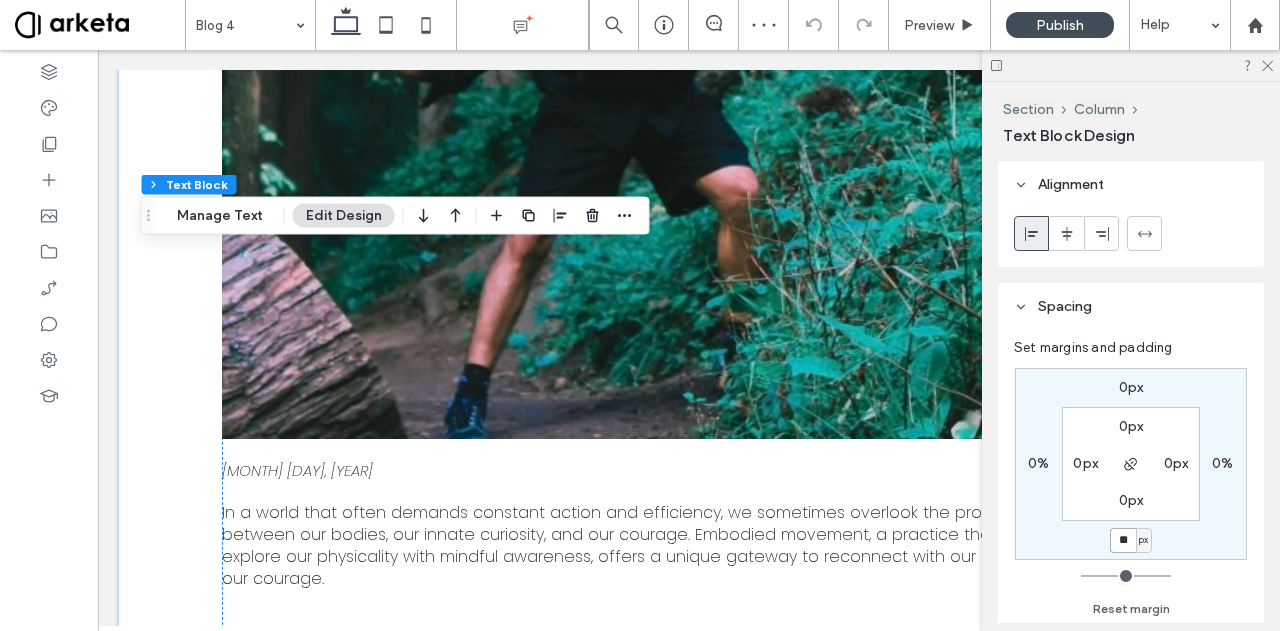 type on "**" 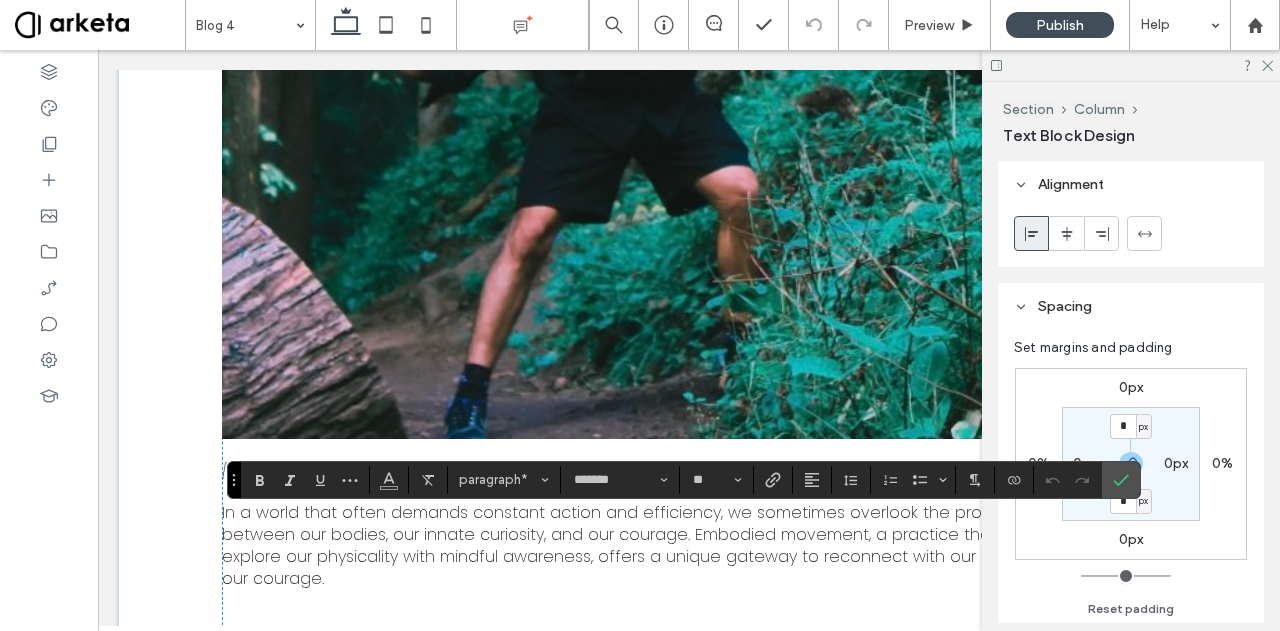 type on "**" 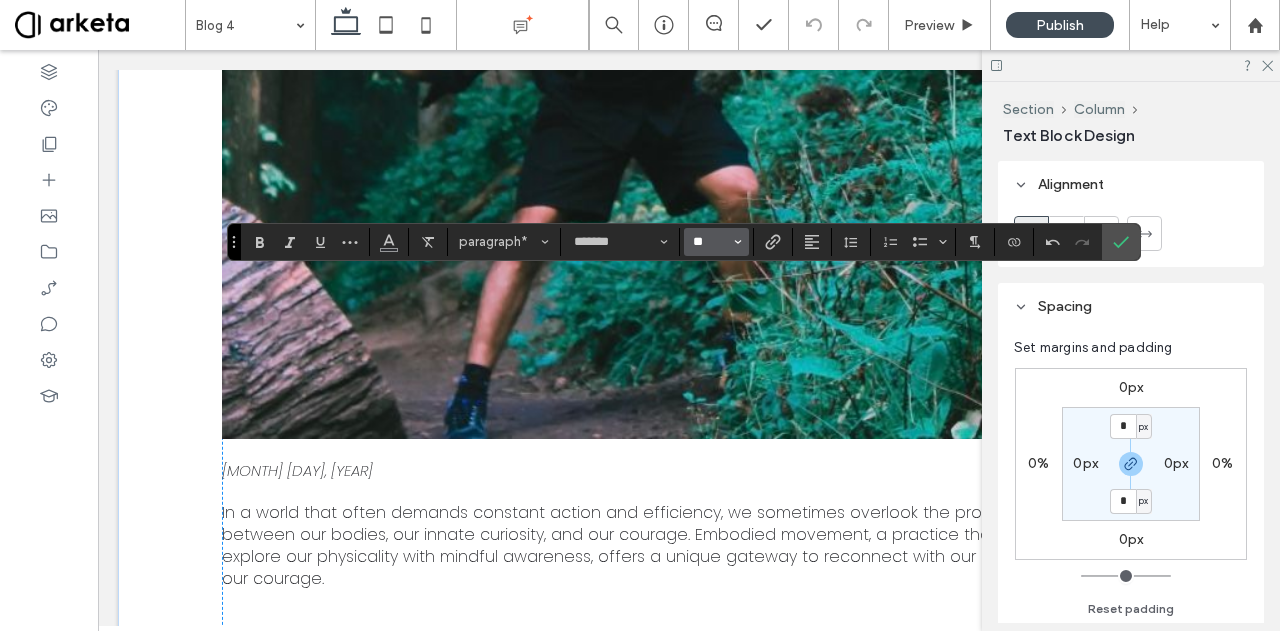 click on "**" at bounding box center [710, 242] 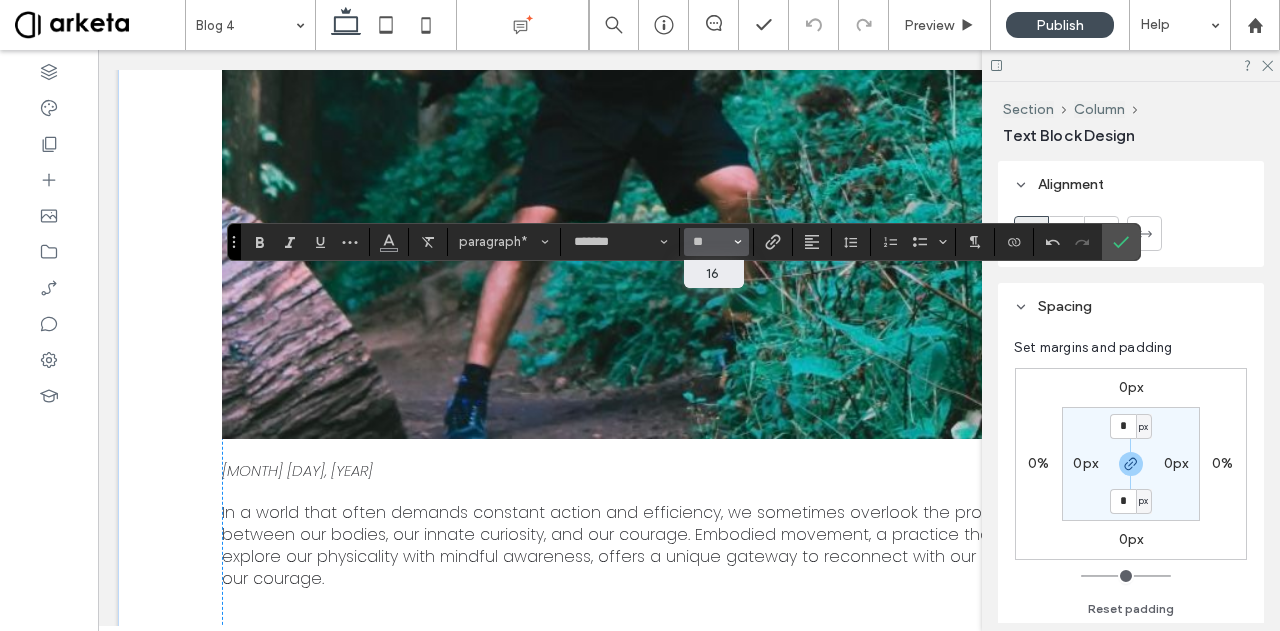 type on "**" 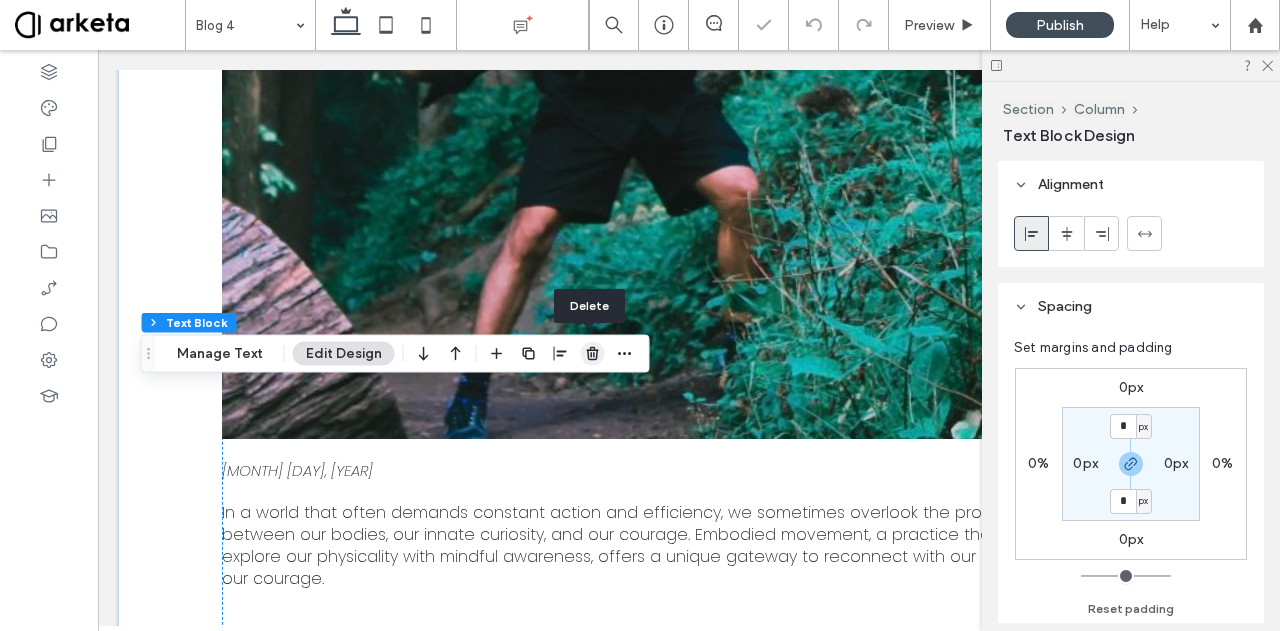 click 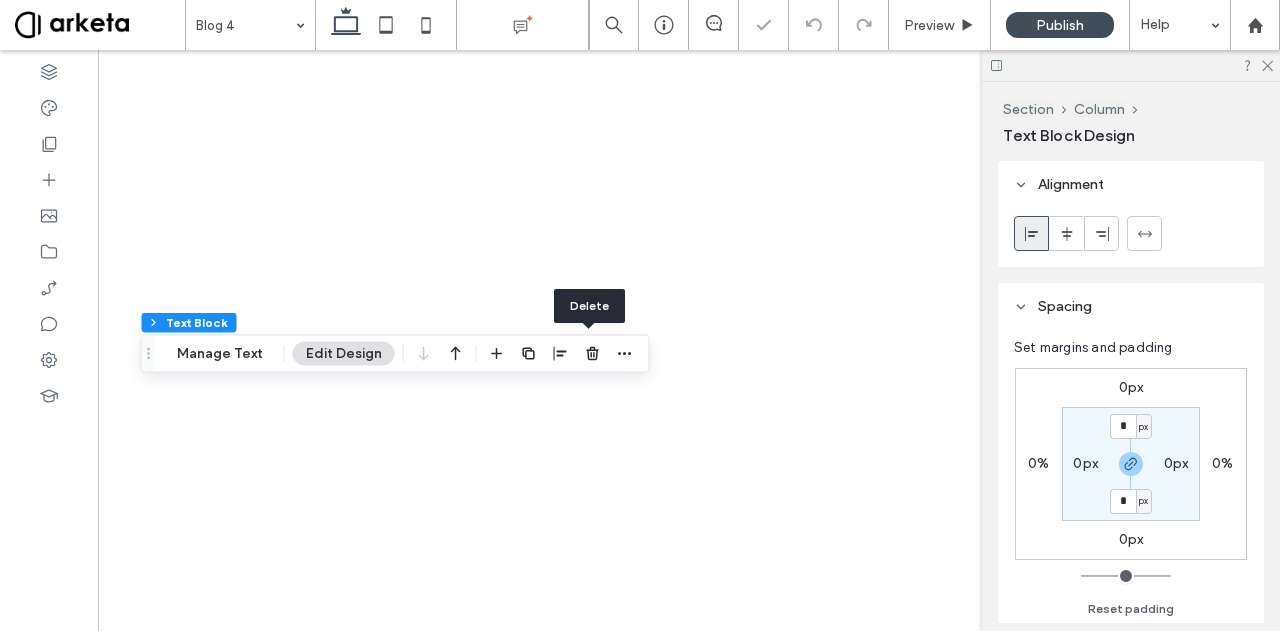 click at bounding box center (593, 354) 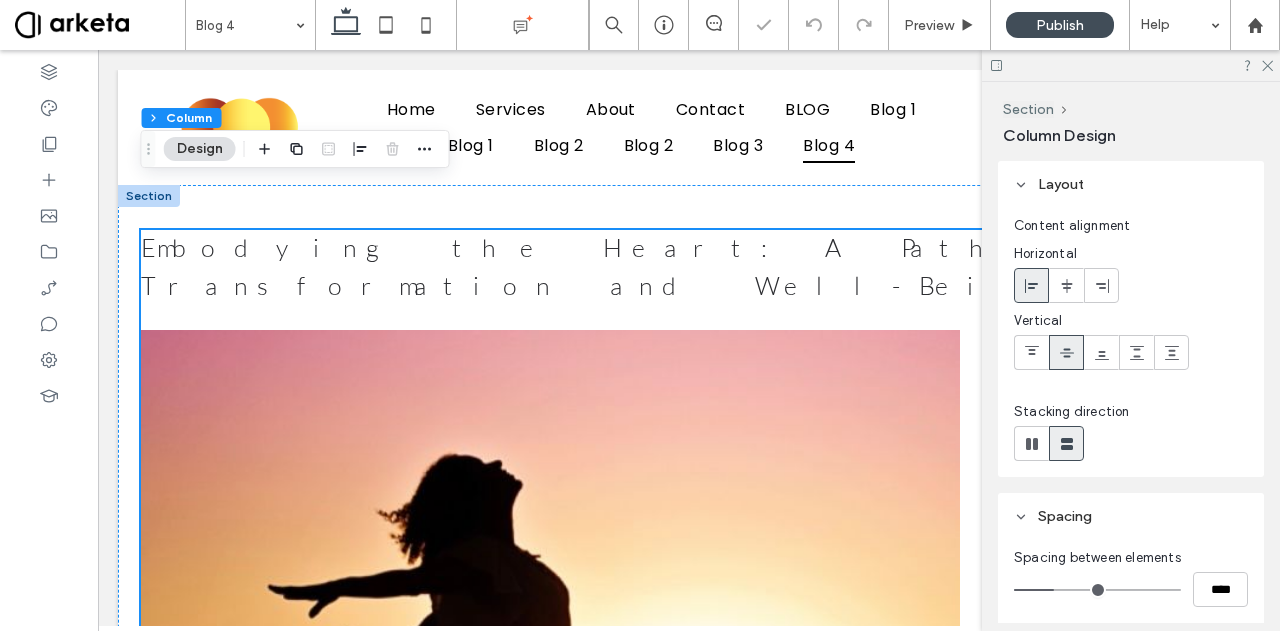 scroll, scrollTop: 2430, scrollLeft: 0, axis: vertical 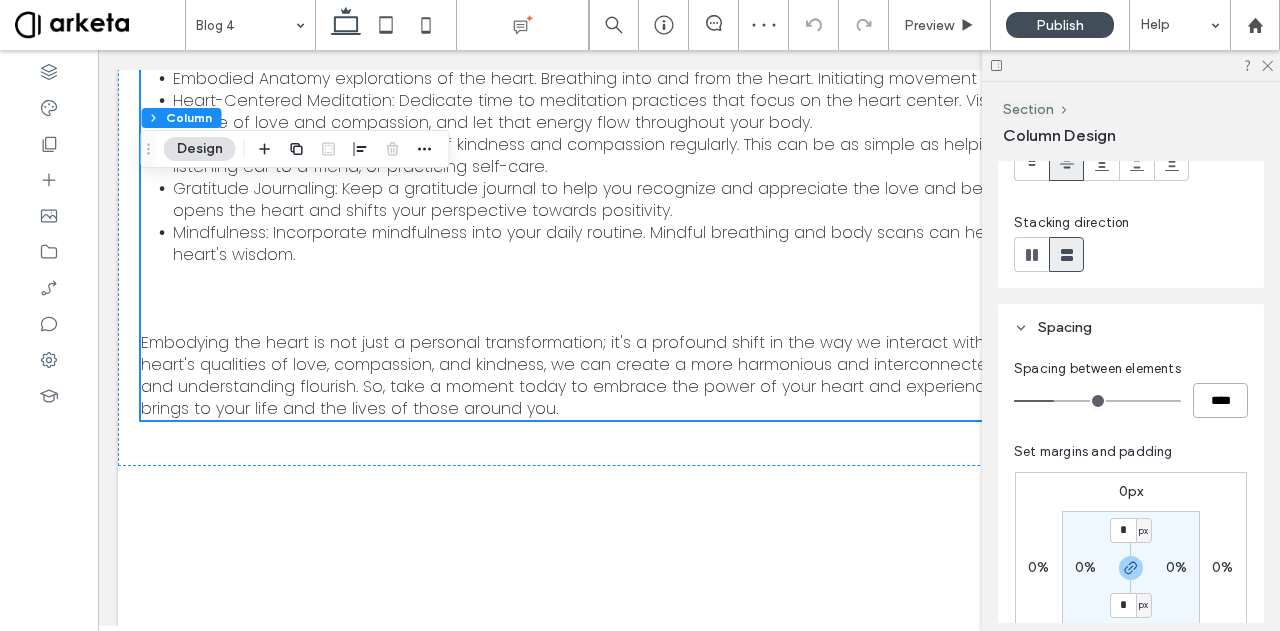 click on "****" at bounding box center (1220, 400) 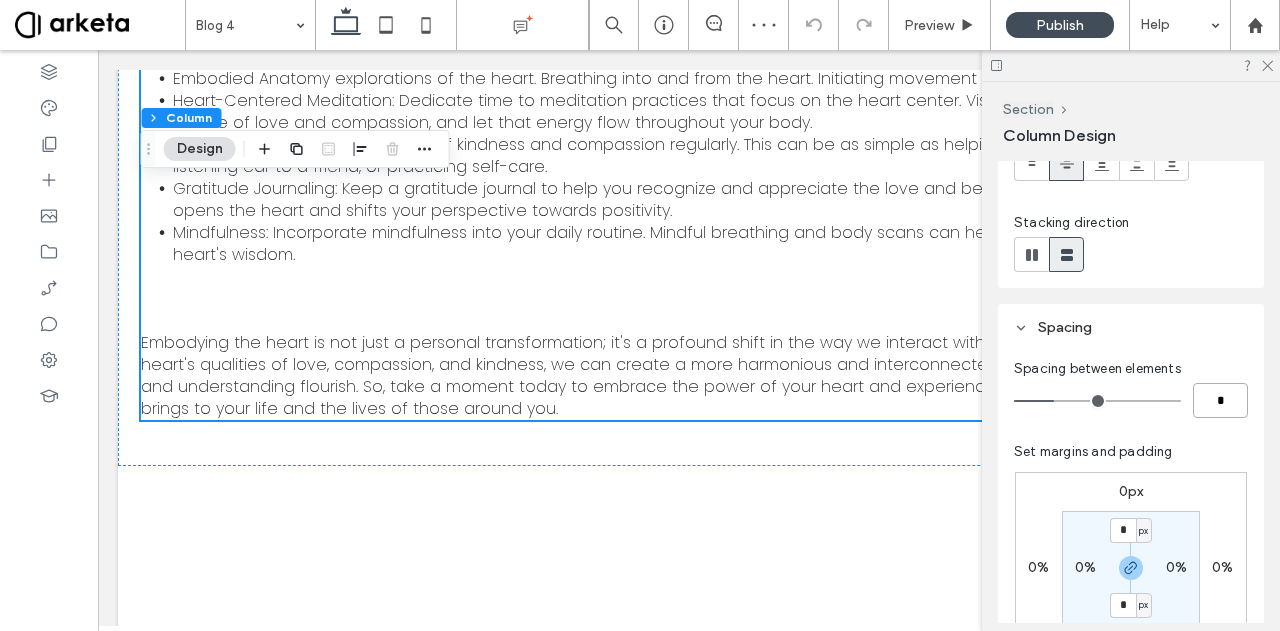 type on "*" 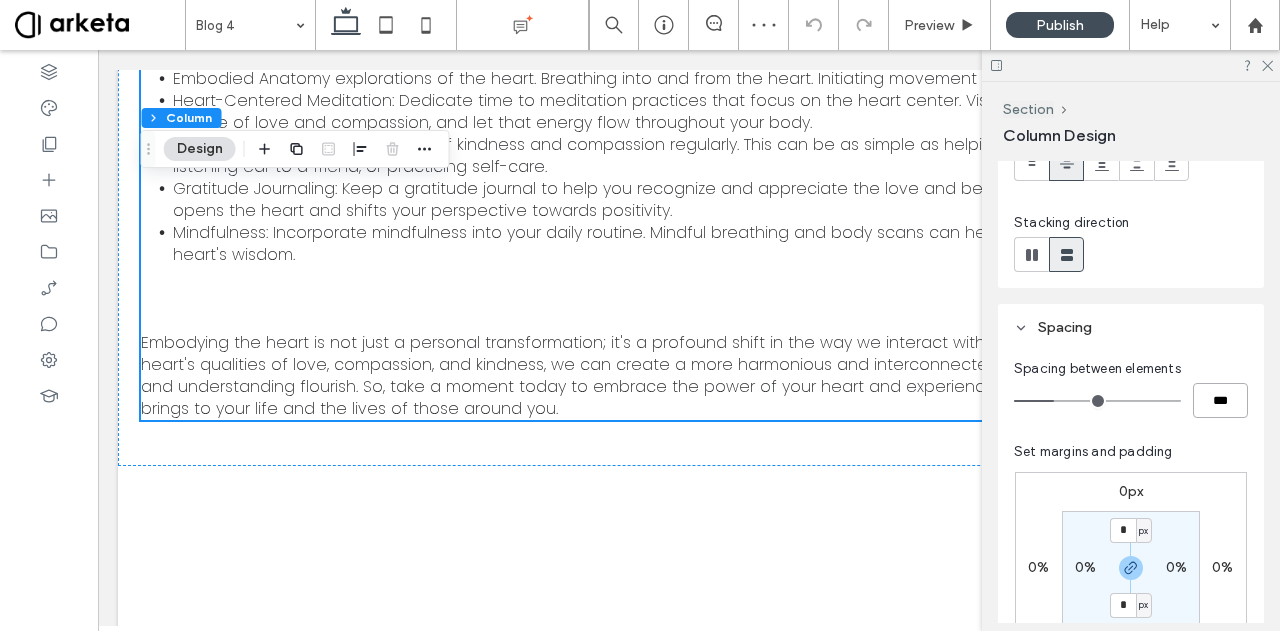 scroll, scrollTop: 2022, scrollLeft: 0, axis: vertical 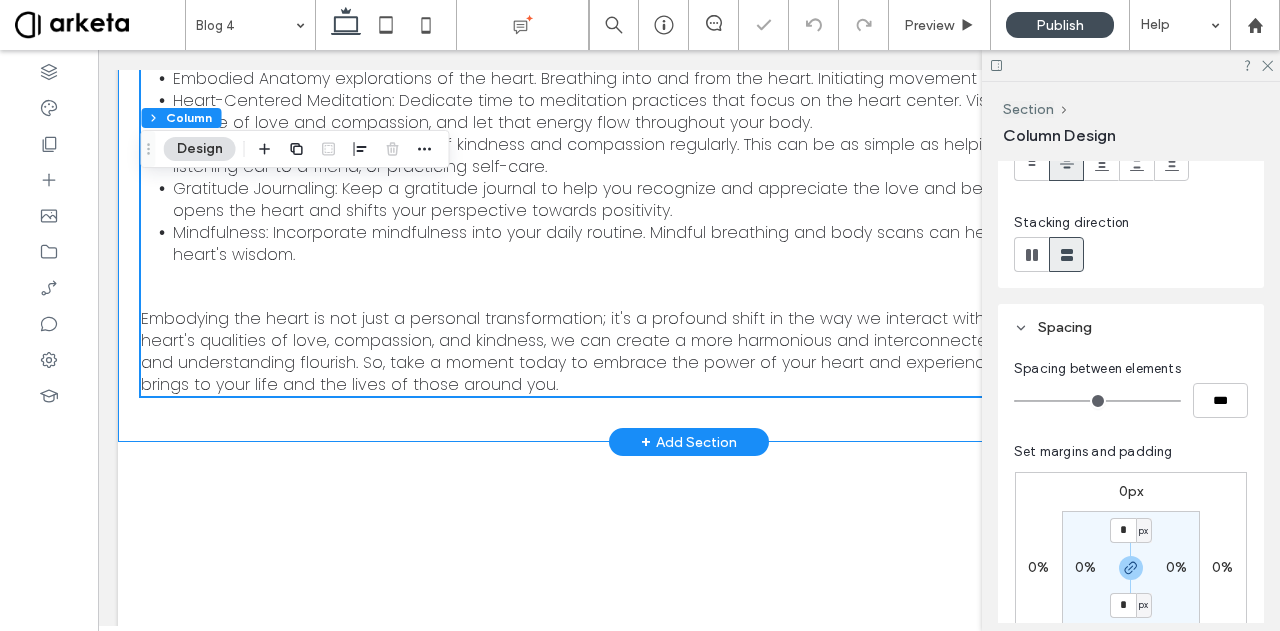 click on "Embodying the Heart: A Path to Transformation and Well-Being December [MONTH] [DAY], [YEAR] In our fast-paced and often disconnected world, it's easy to get caught up in the hustle and bustle of life, neglecting the most vital aspect of our being – the heart. But what if we told you that the key to true transformation and well-being lies in embodying the heart's wisdom and compassion? The Heart as More Than an Organ Embodying the heart goes beyond recognizing it as a vital organ pumping blood through our bodies. It's about connecting with the heart's deeper qualities, such as love, empathy, and kindness. When we tap into these qualities and let them guide our actions, we open ourselves to a world of benefits. 1. Connection and Compassion Embodying the heart allows us to connect deeply with others. It encourages us to understand, empathize, and show compassion for the people around us. This sense of connection fosters stronger relationships, improved communication, and a greater sense of community. 2. Stress Reduction" at bounding box center [689, -698] 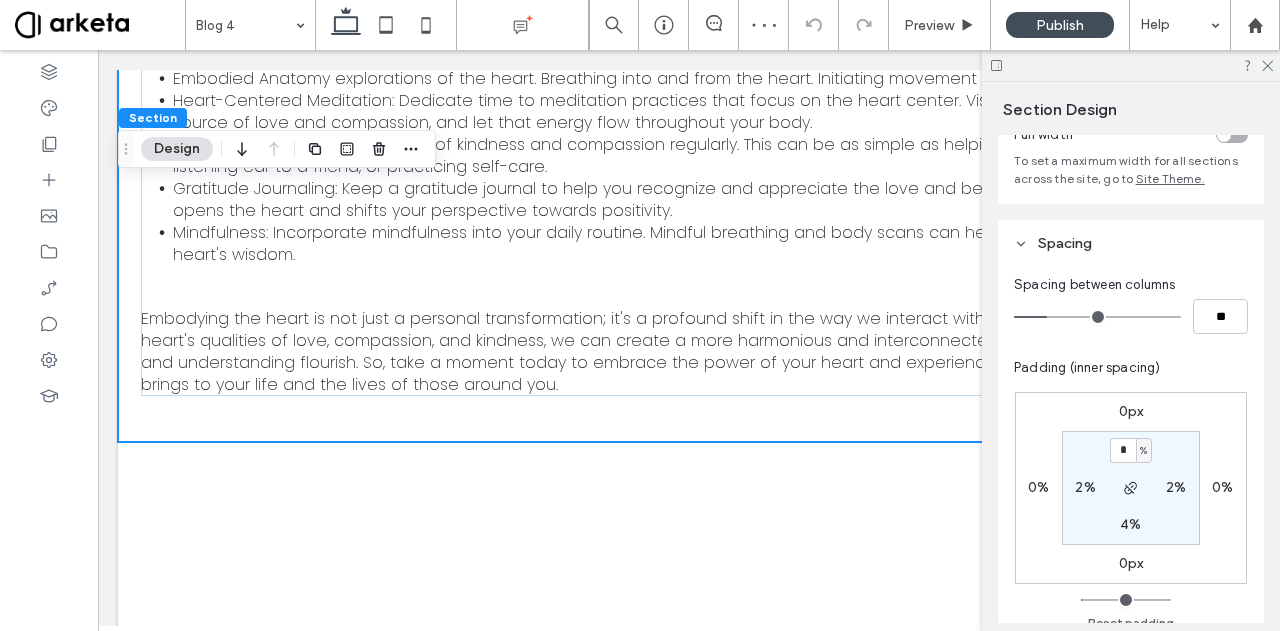 scroll, scrollTop: 134, scrollLeft: 0, axis: vertical 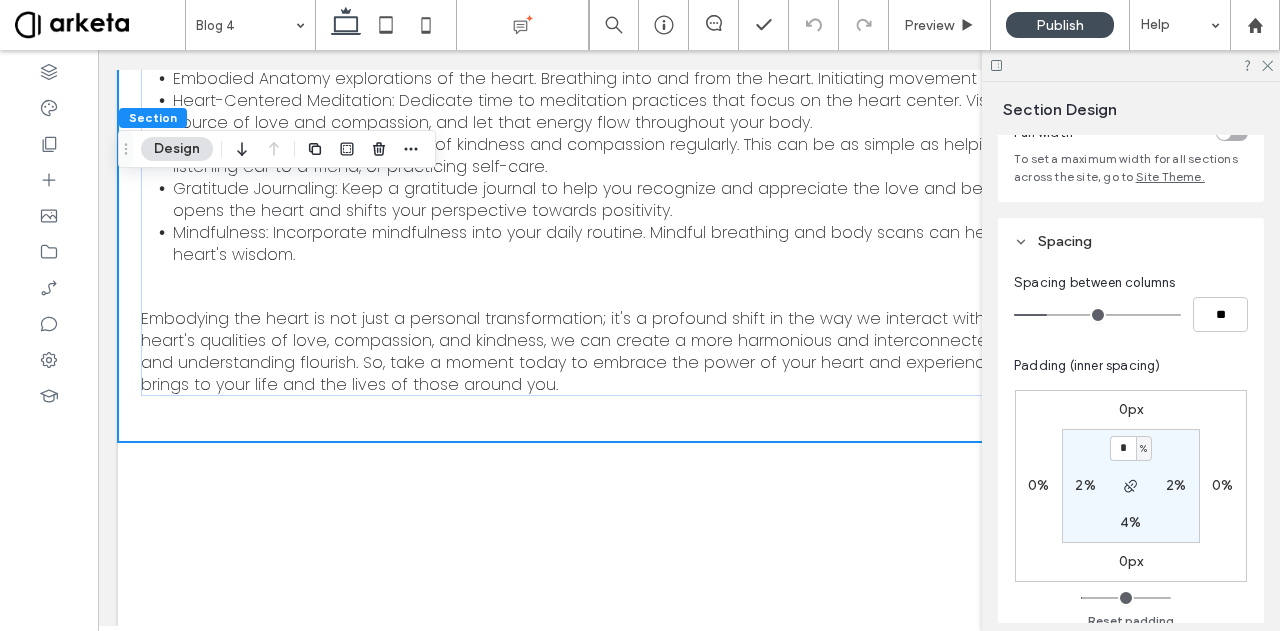click on "%" at bounding box center [1143, 449] 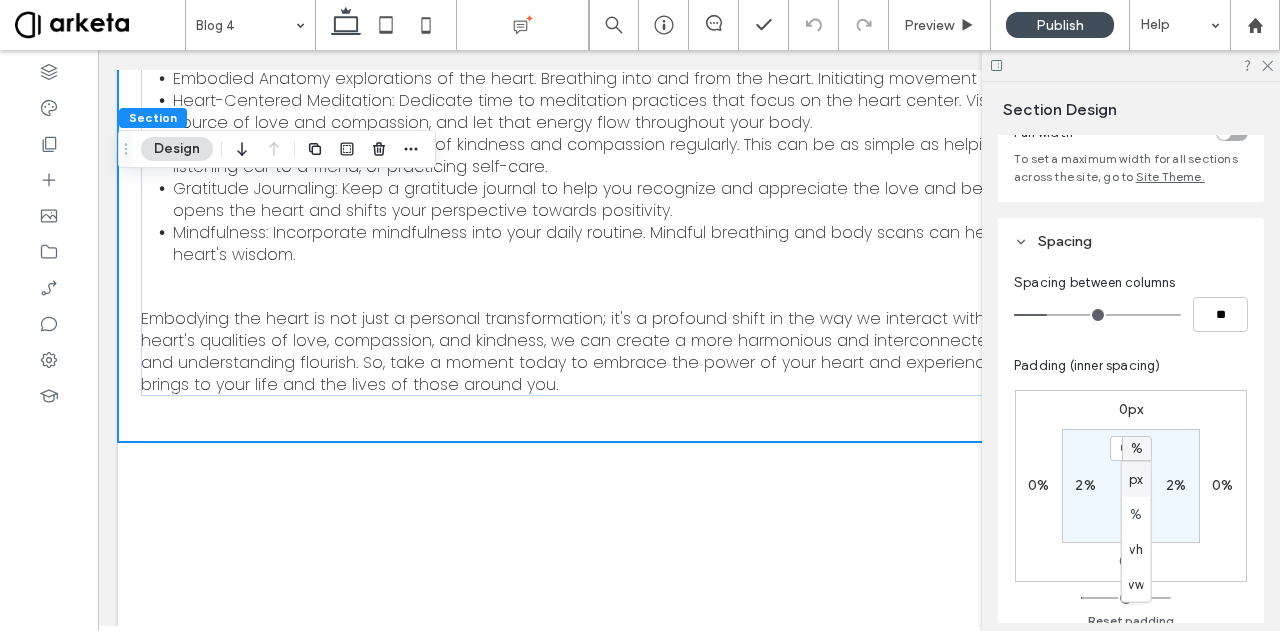 click on "px" at bounding box center [1136, 479] 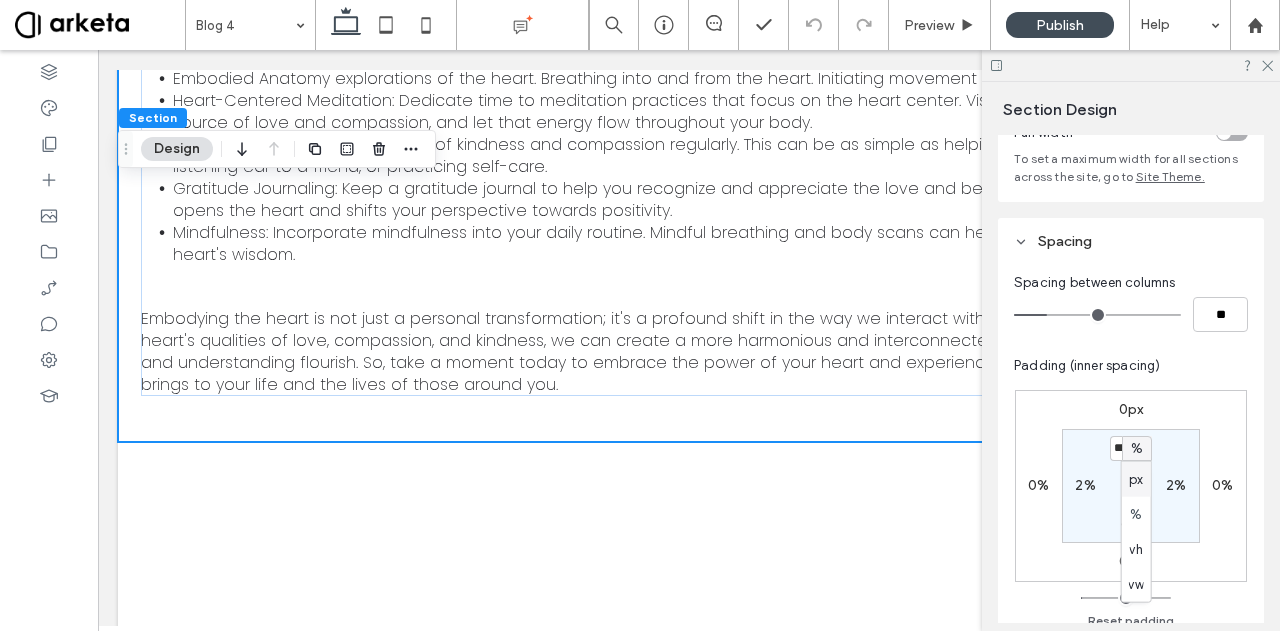 type on "**" 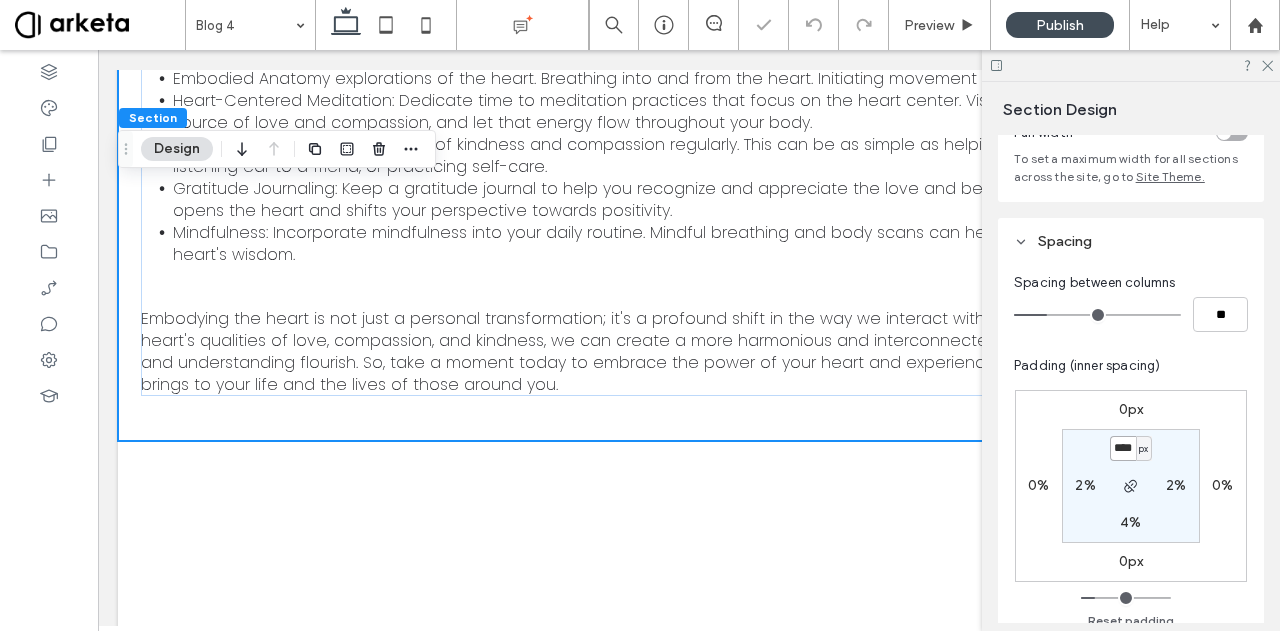click on "****" at bounding box center (1123, 448) 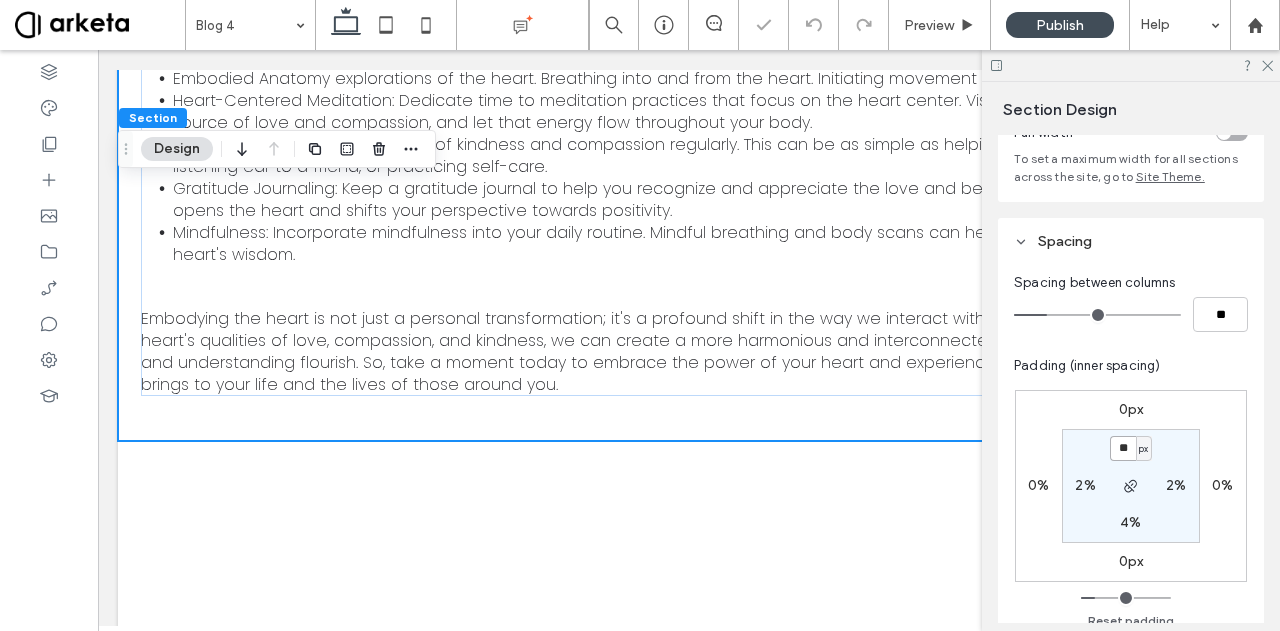 type on "**" 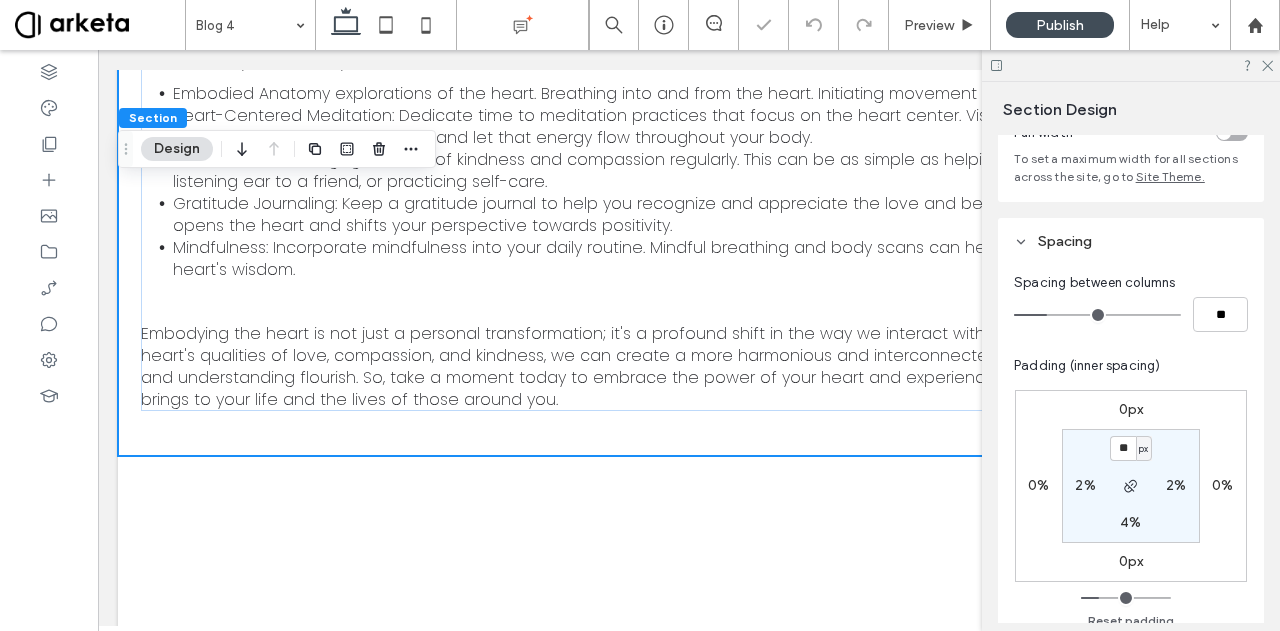 click on "4%" at bounding box center [1130, 522] 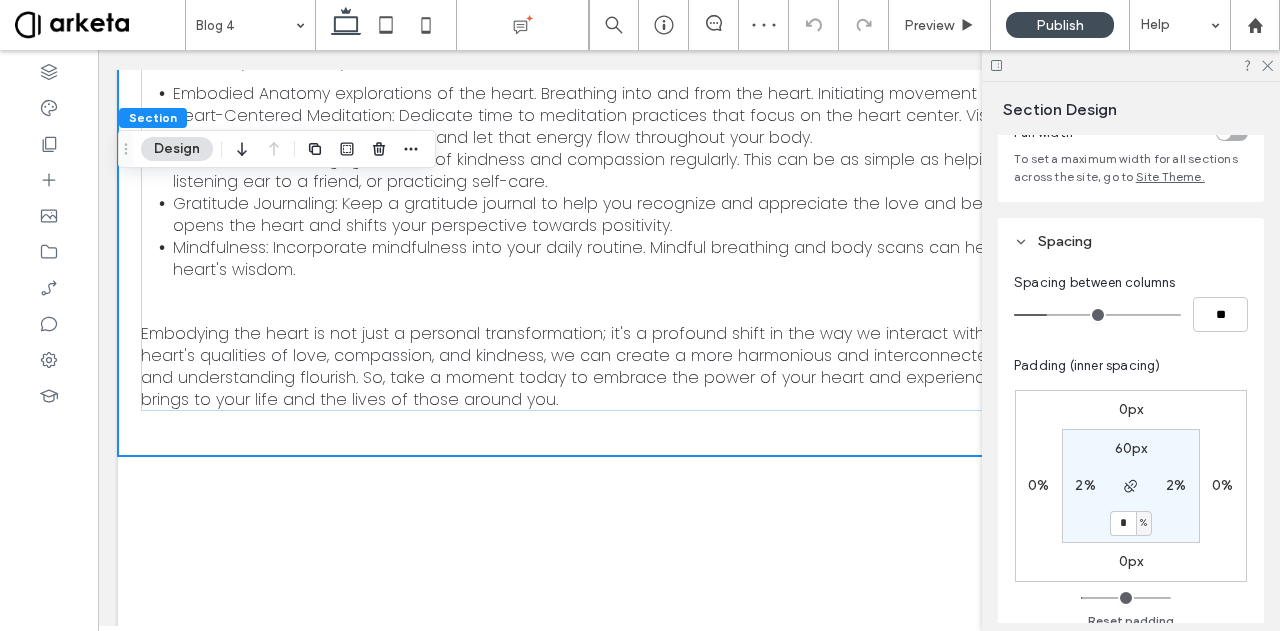 click on "%" at bounding box center (1144, 523) 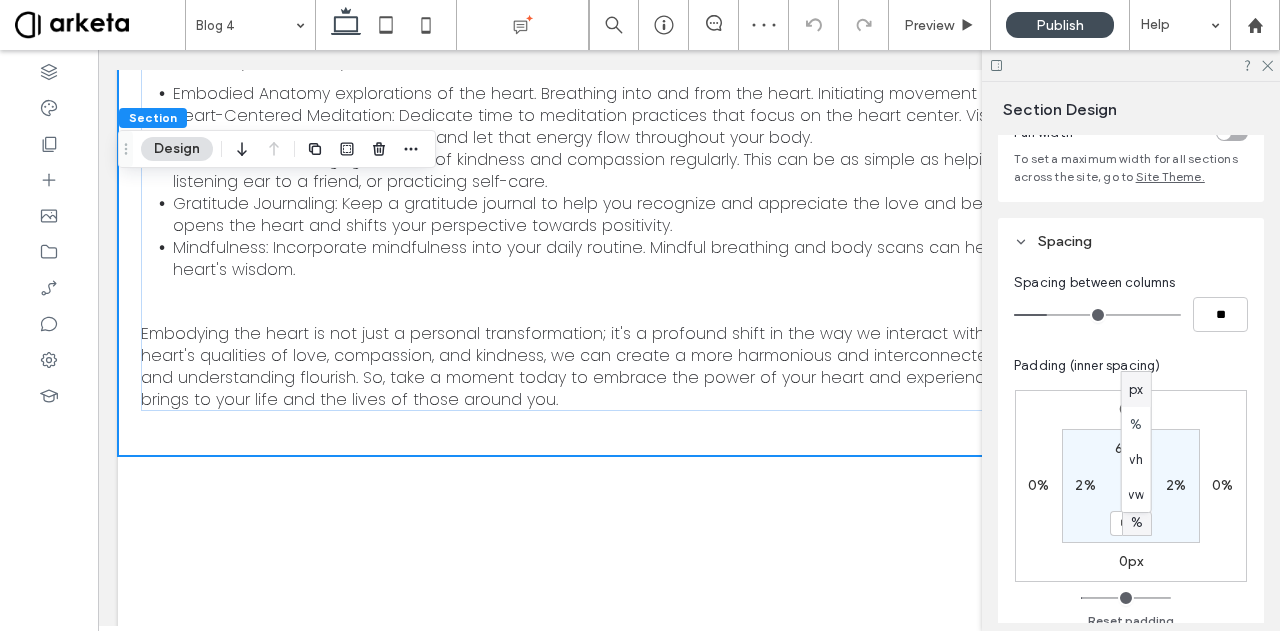 click on "px" at bounding box center [1136, 389] 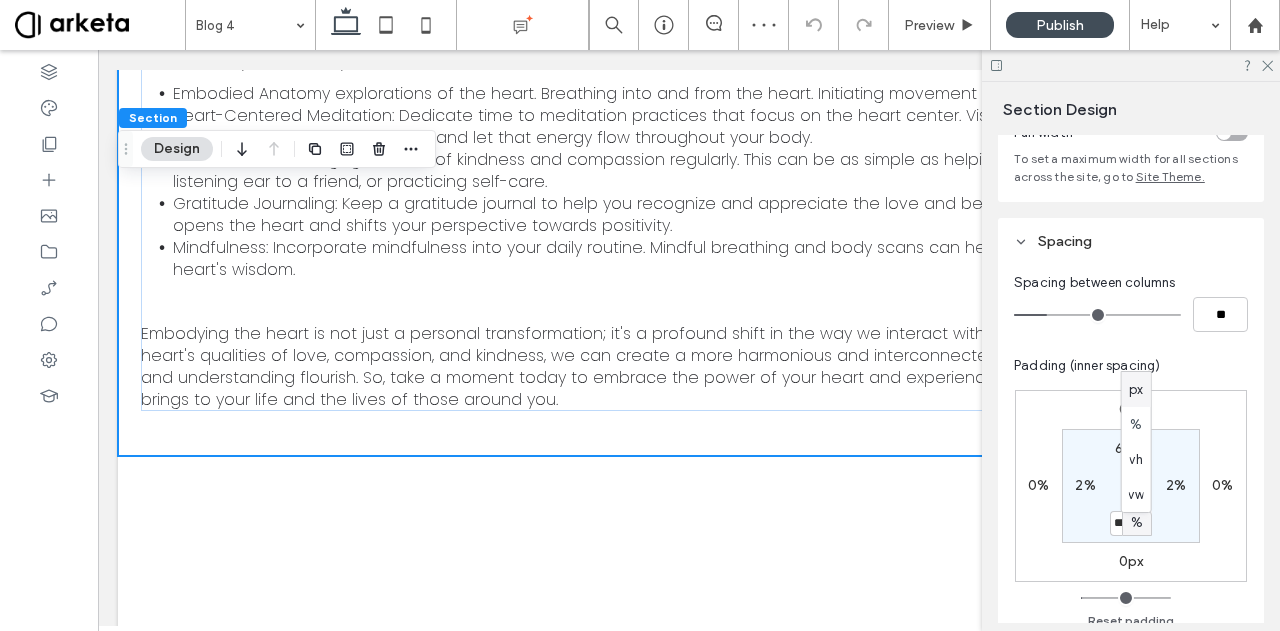 type on "**" 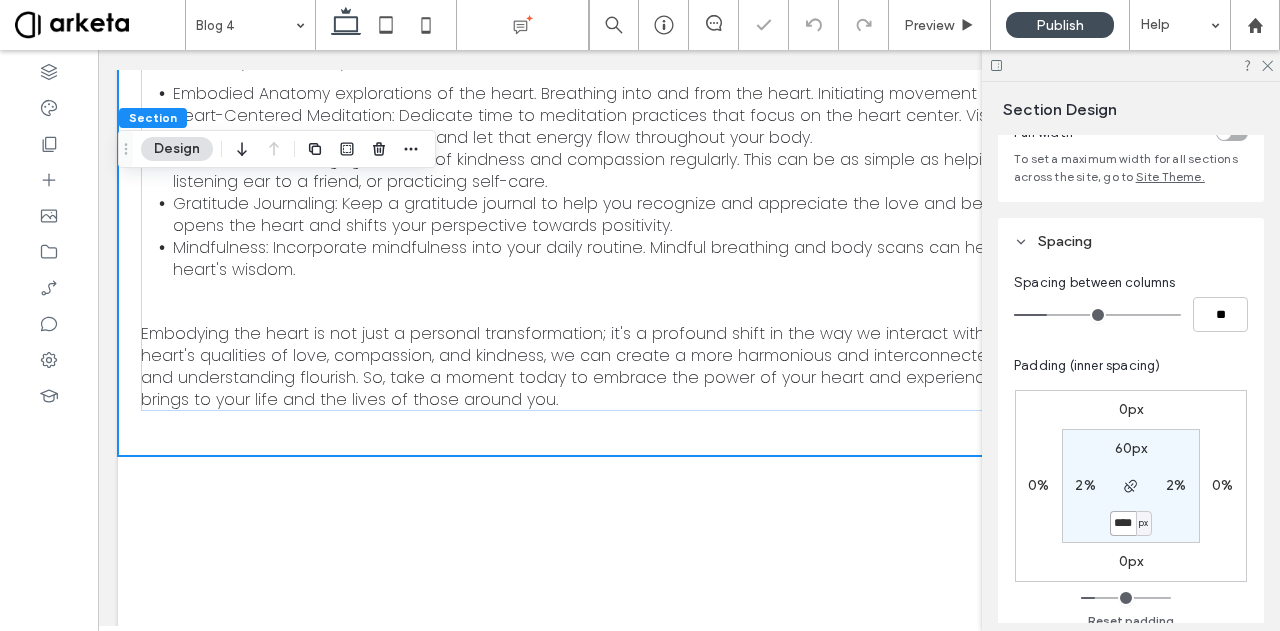 click on "****" at bounding box center (1123, 523) 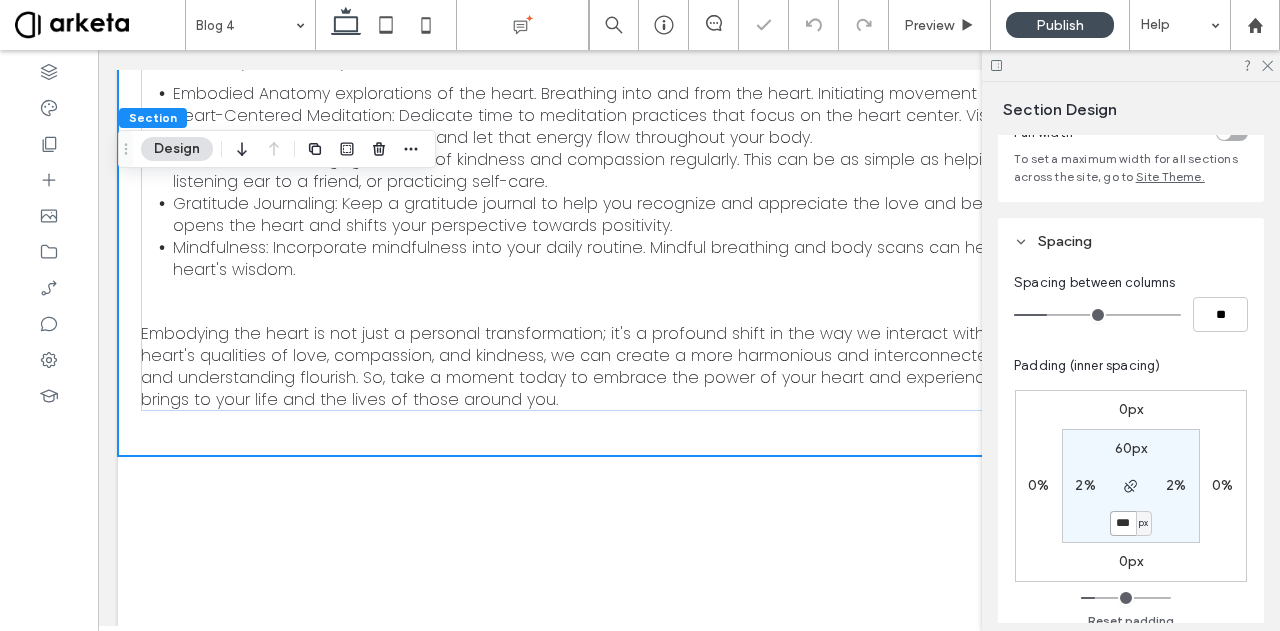type on "***" 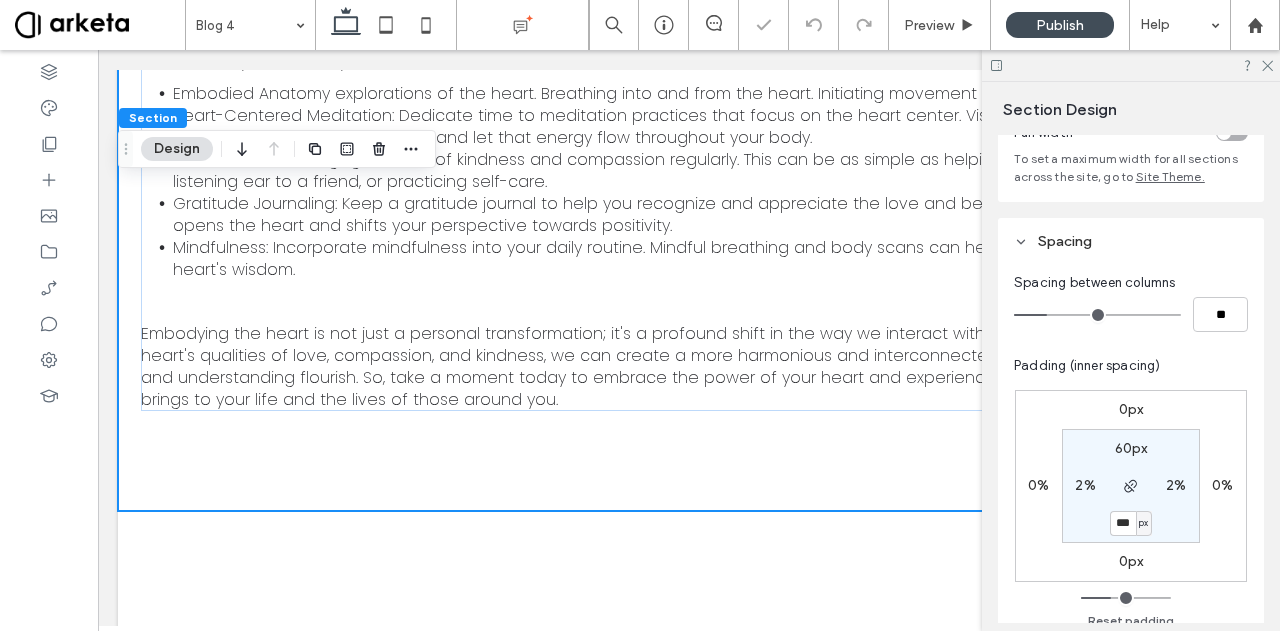 click on "2%" at bounding box center [1085, 485] 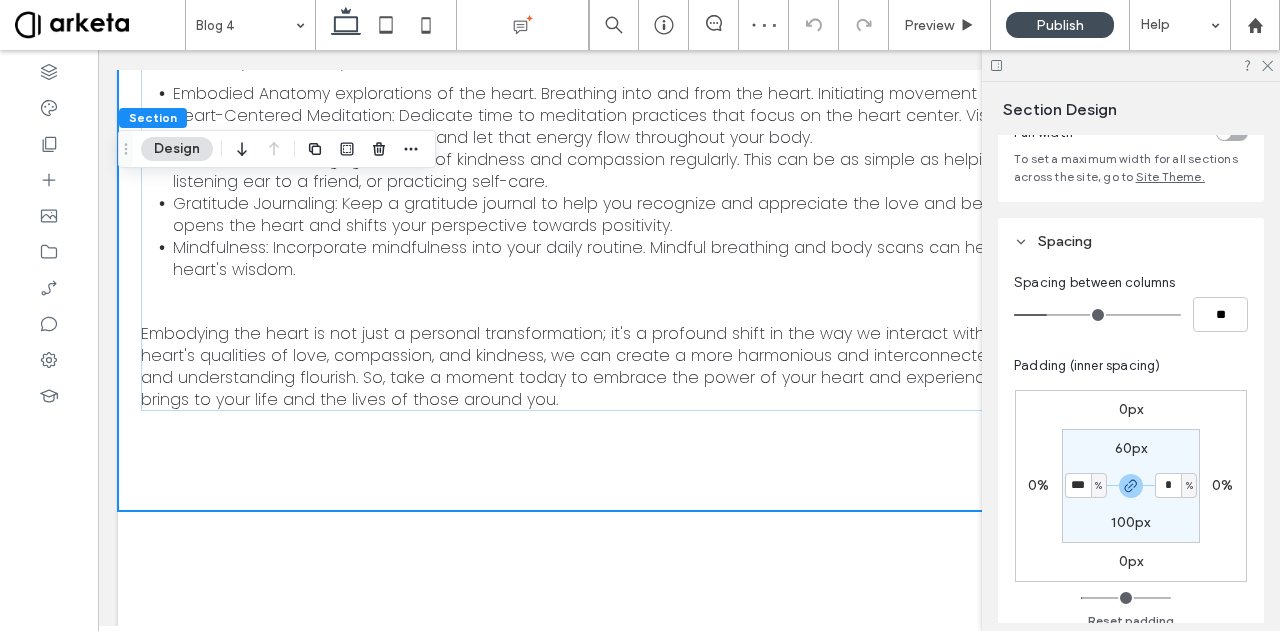 type on "***" 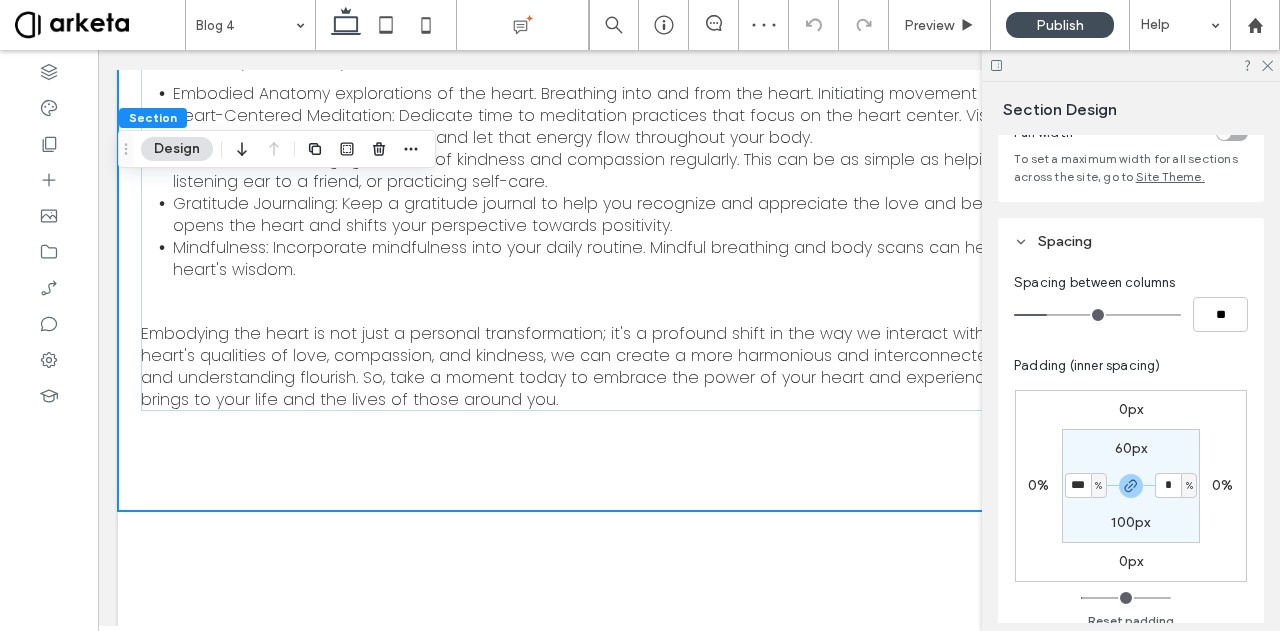 type on "*" 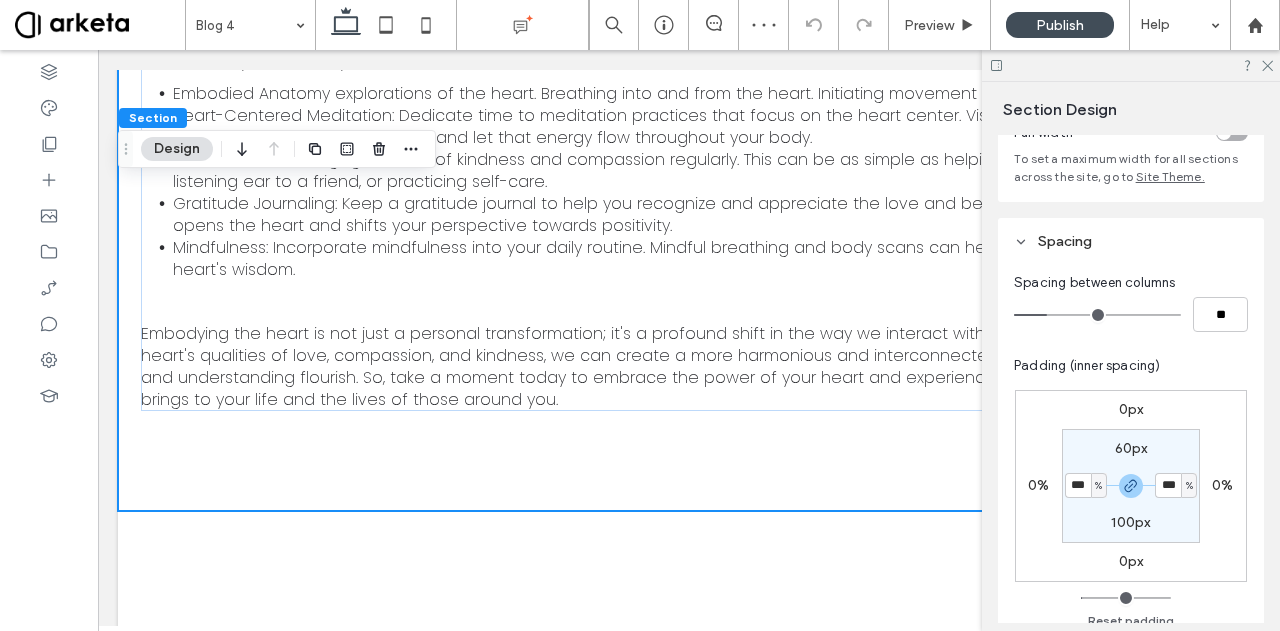 type on "*" 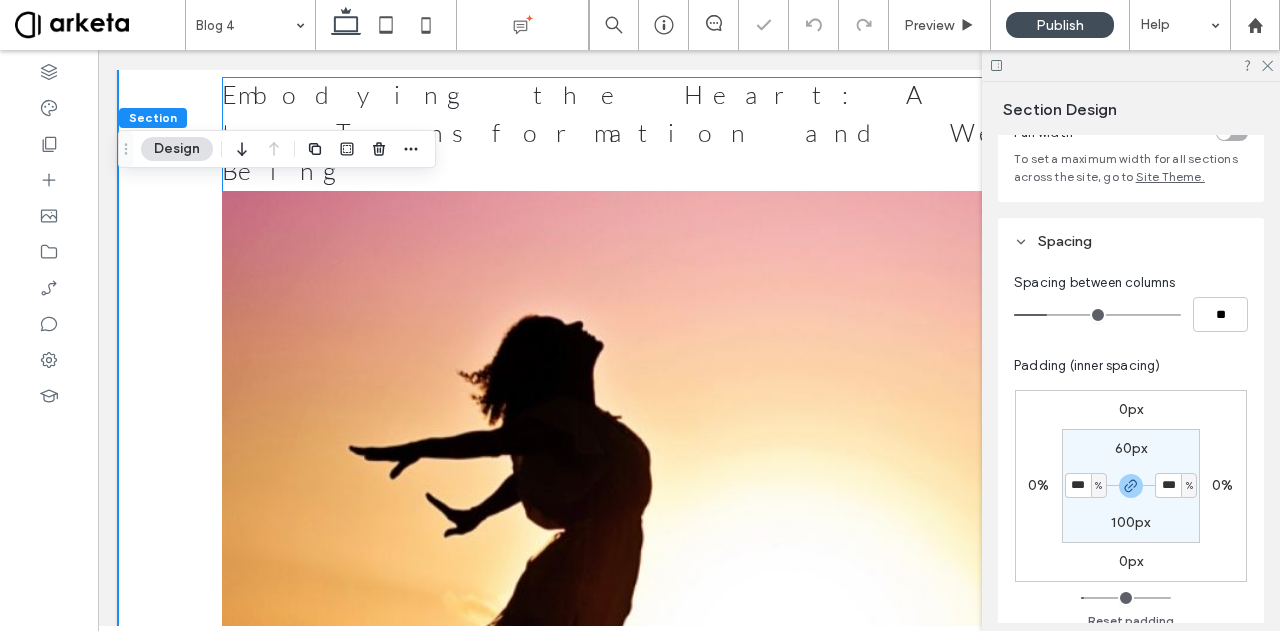 scroll, scrollTop: 0, scrollLeft: 0, axis: both 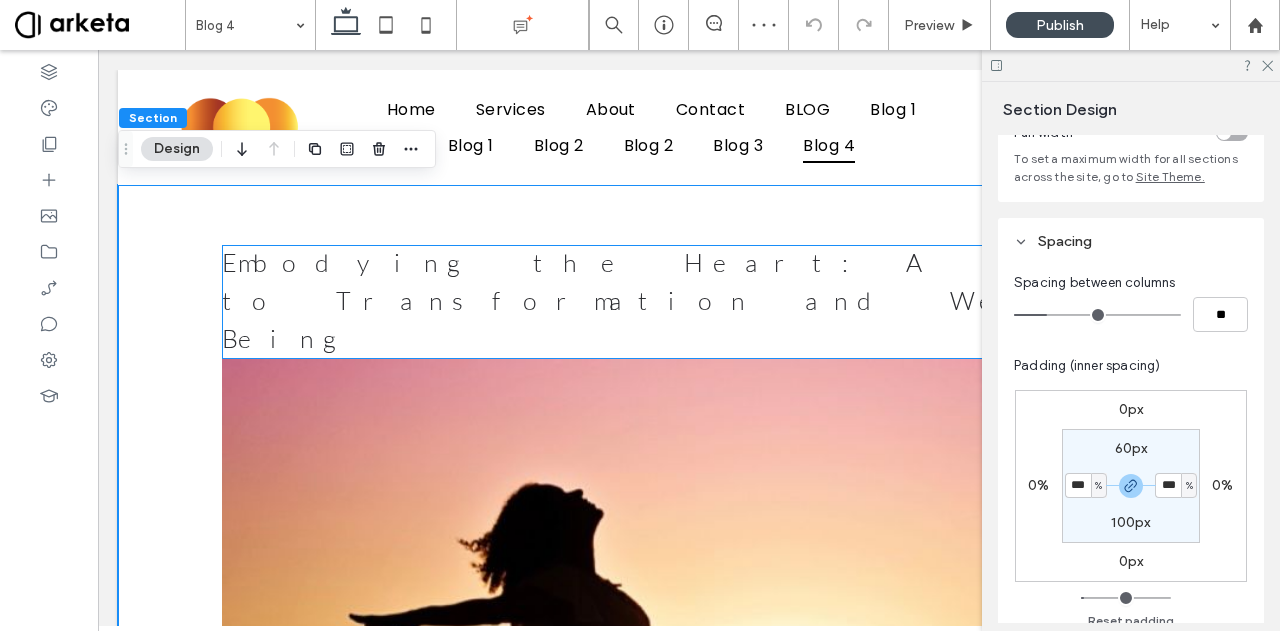 click on "Embodying the Heart: A Path to Transformation and Well-Being" at bounding box center [668, 300] 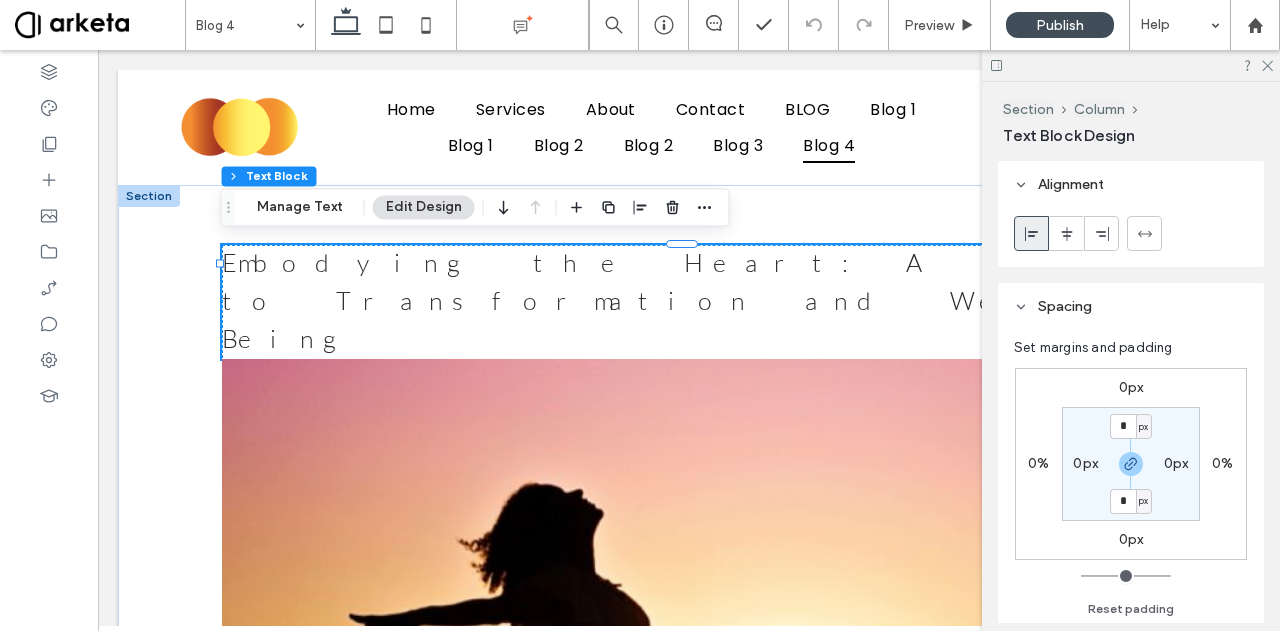 click on "0px" at bounding box center (1131, 539) 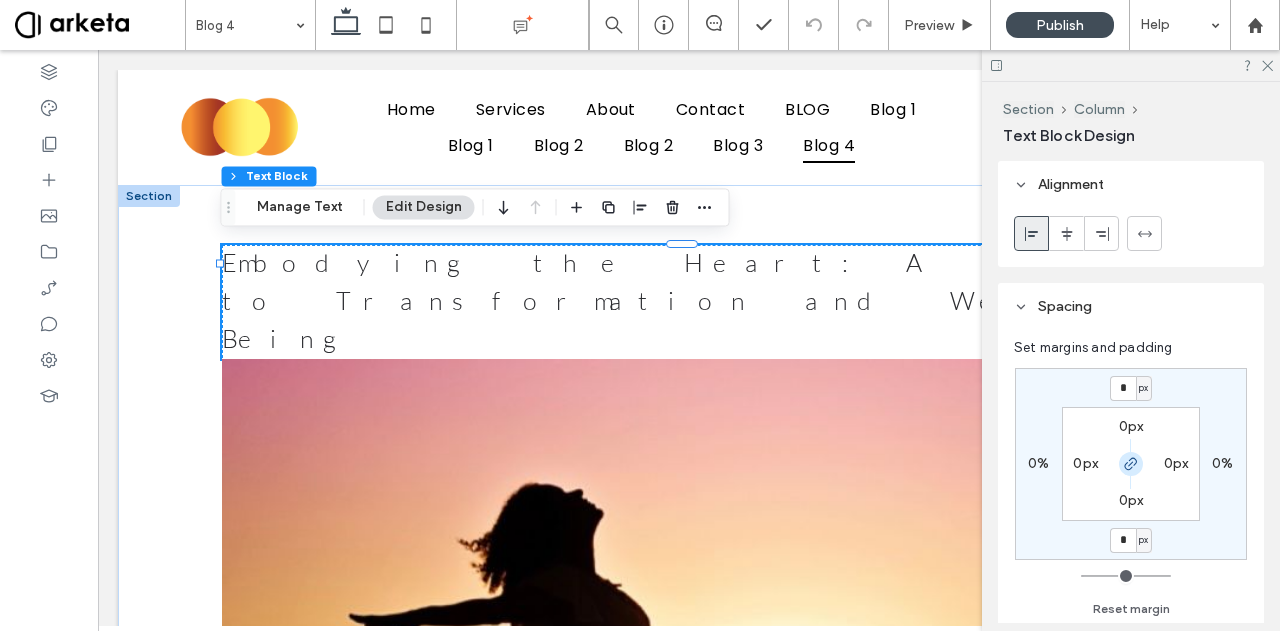 click 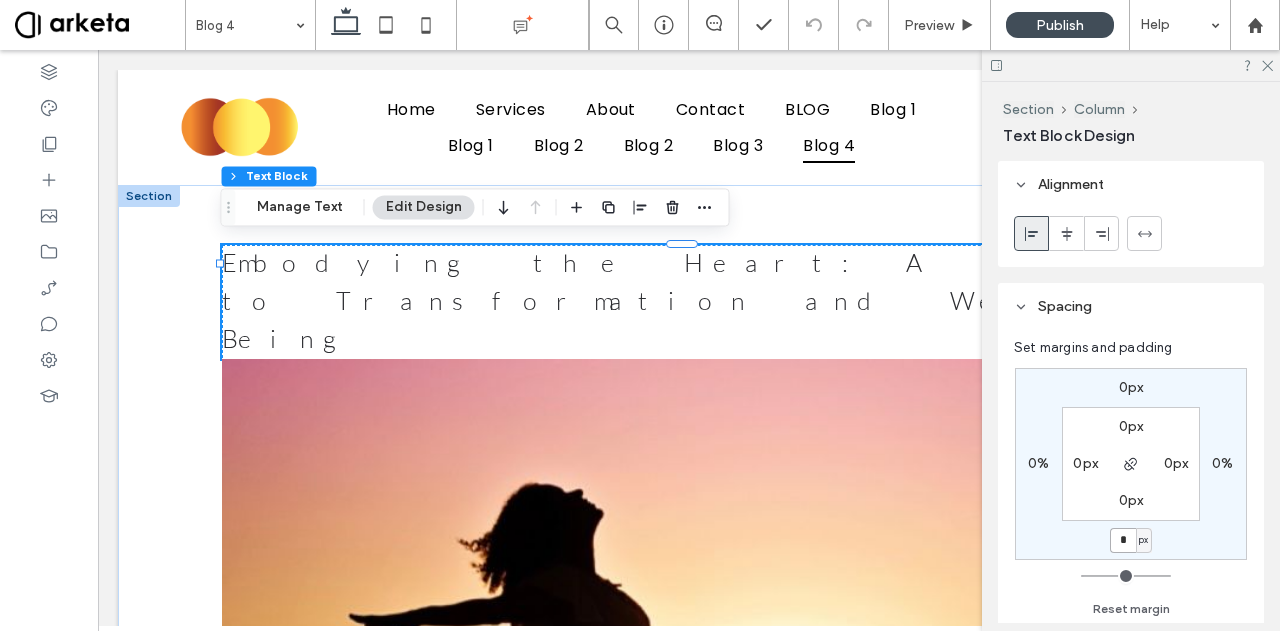 click on "*" at bounding box center (1123, 540) 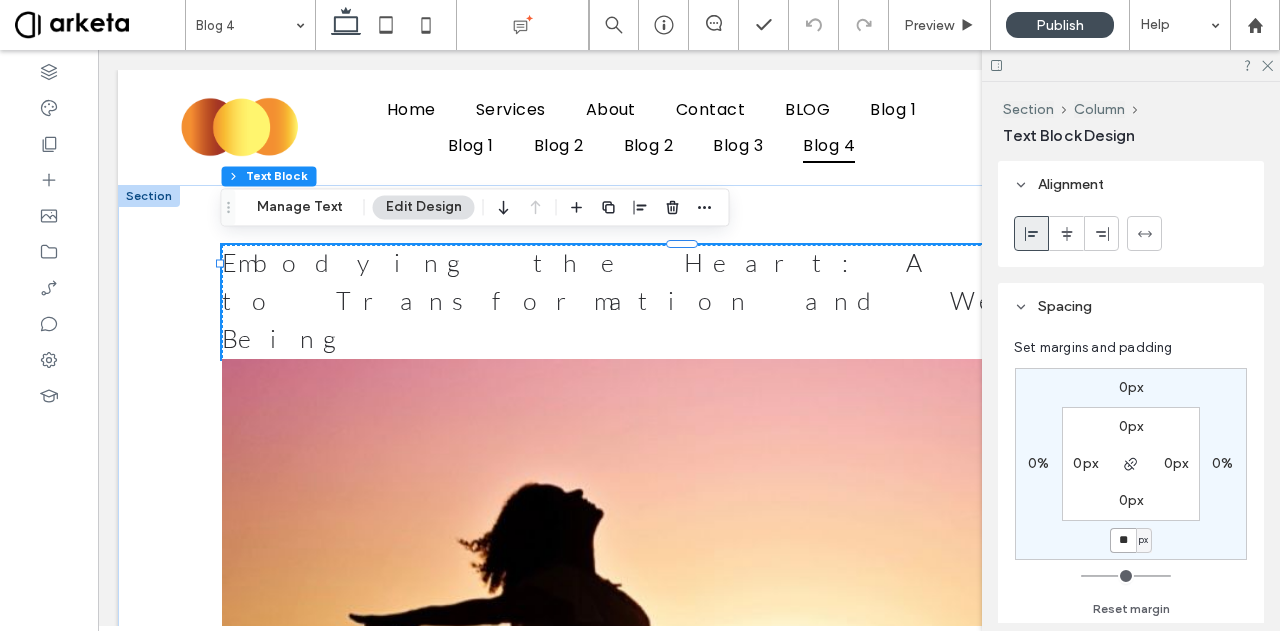 type on "**" 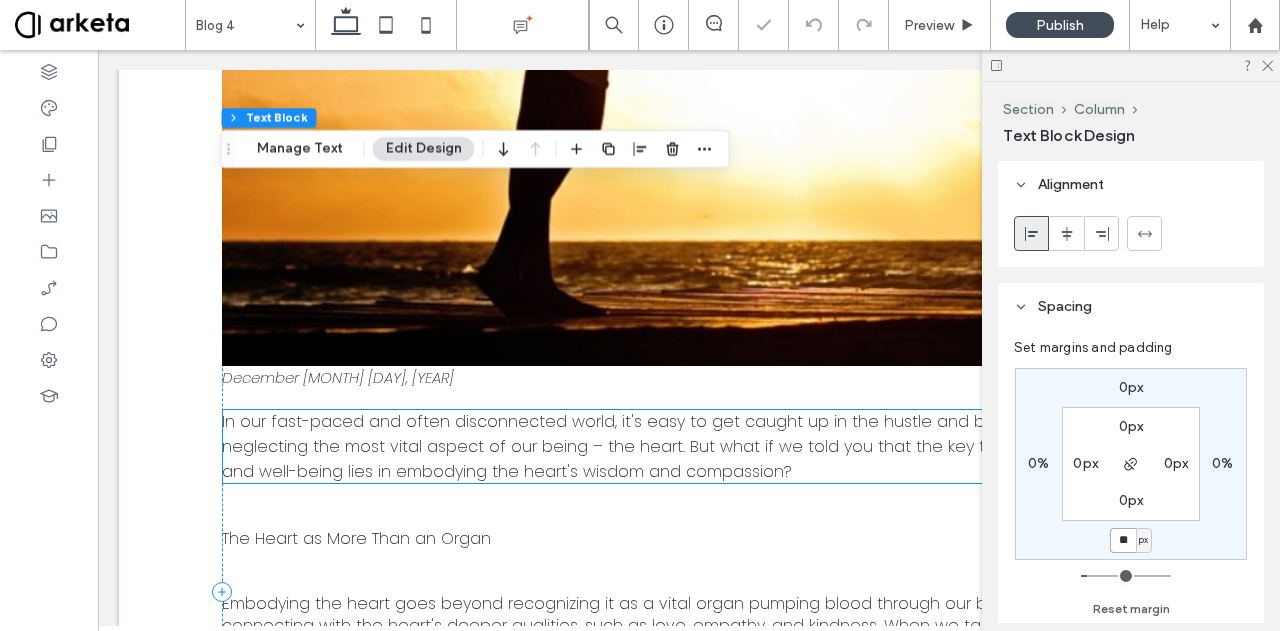 scroll, scrollTop: 911, scrollLeft: 0, axis: vertical 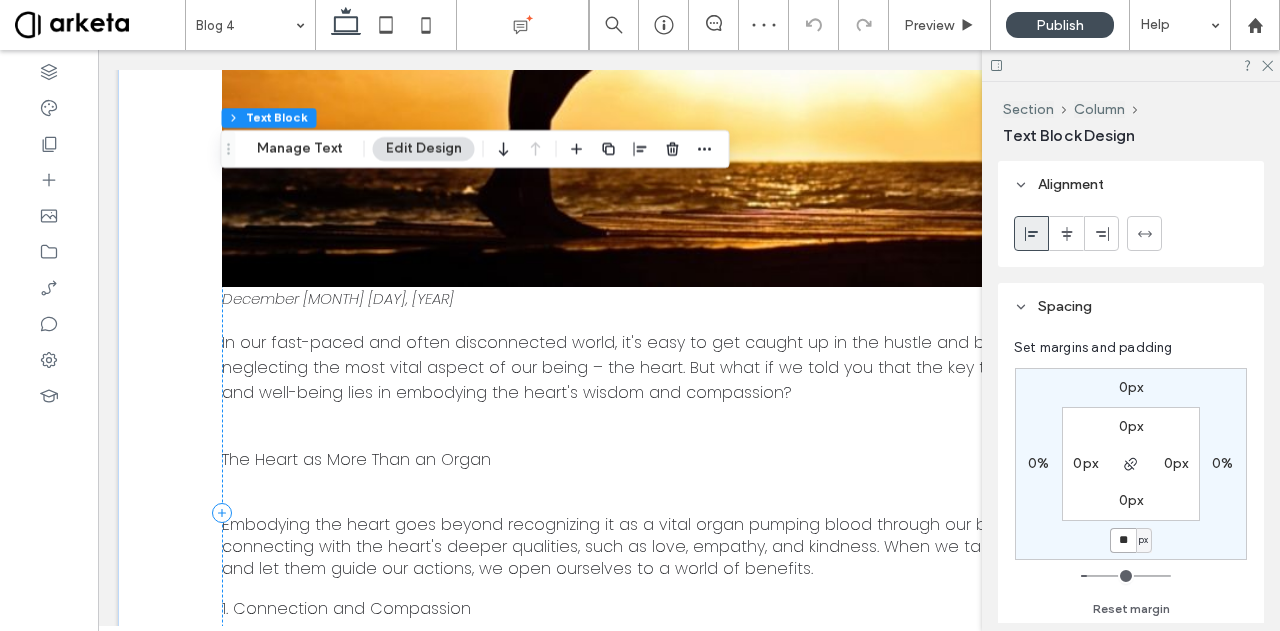 click at bounding box center (631, -123) 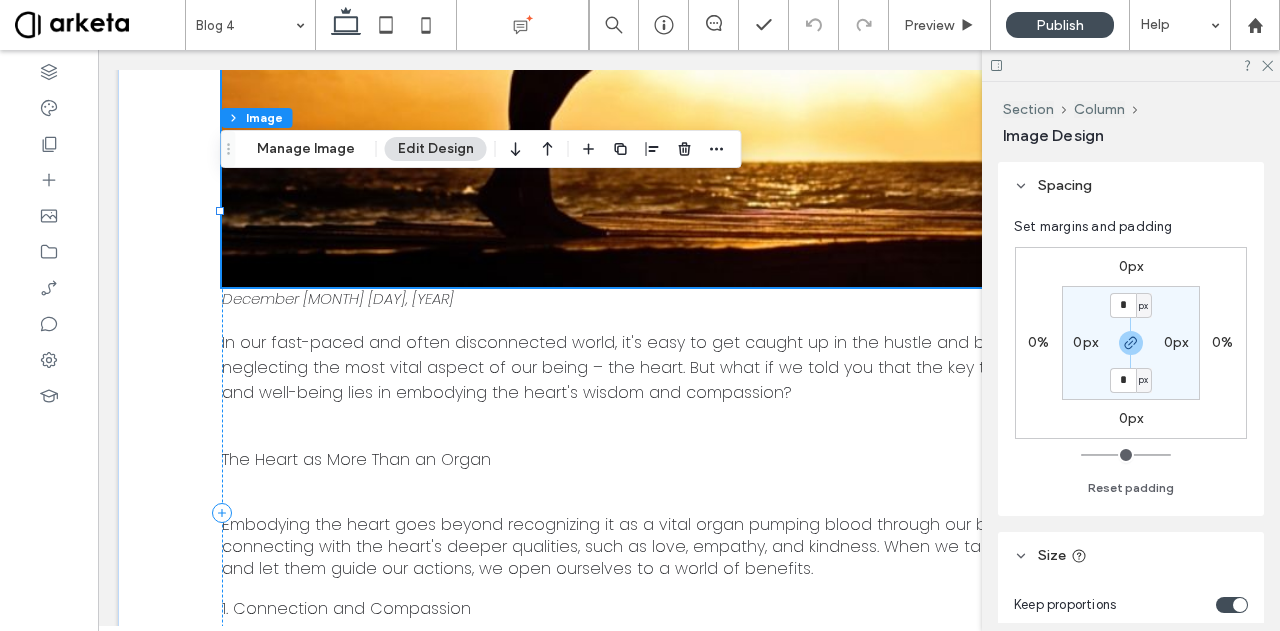scroll, scrollTop: 64, scrollLeft: 0, axis: vertical 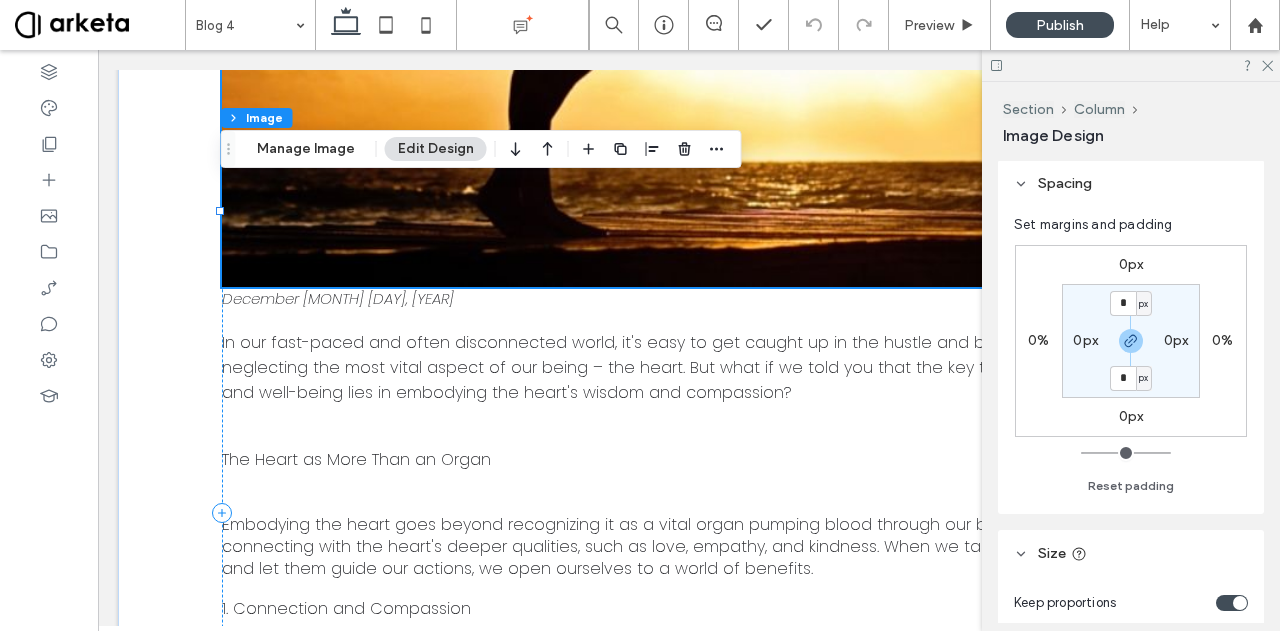 click on "0px" at bounding box center [1131, 416] 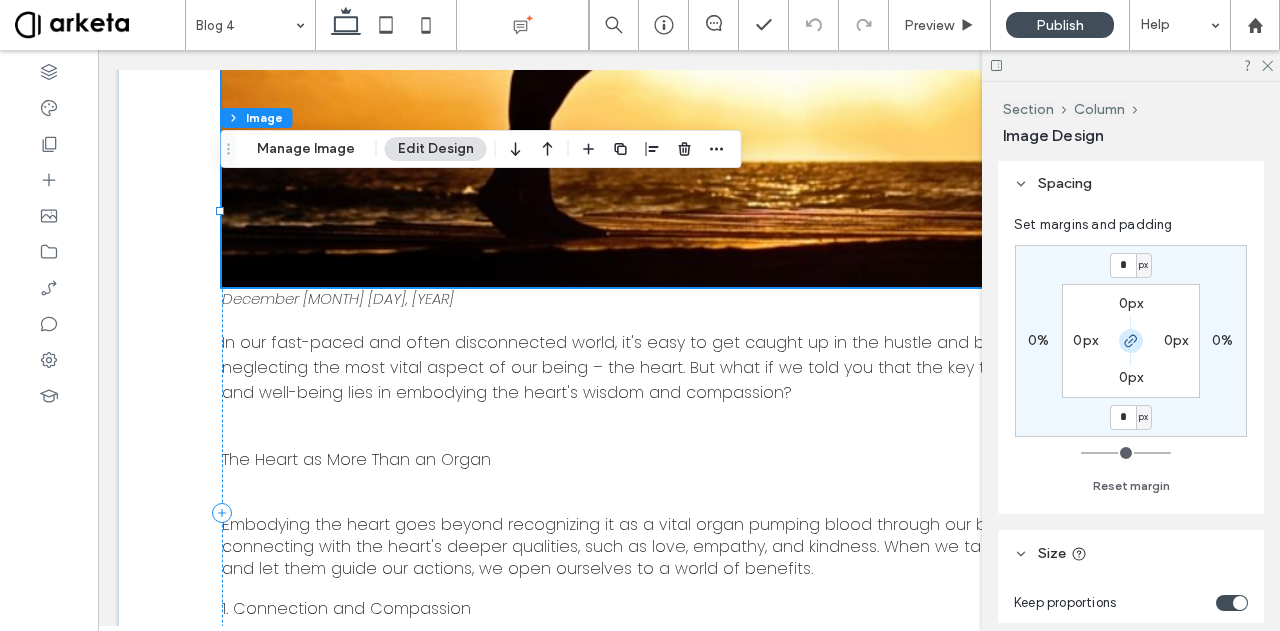 click at bounding box center [1131, 341] 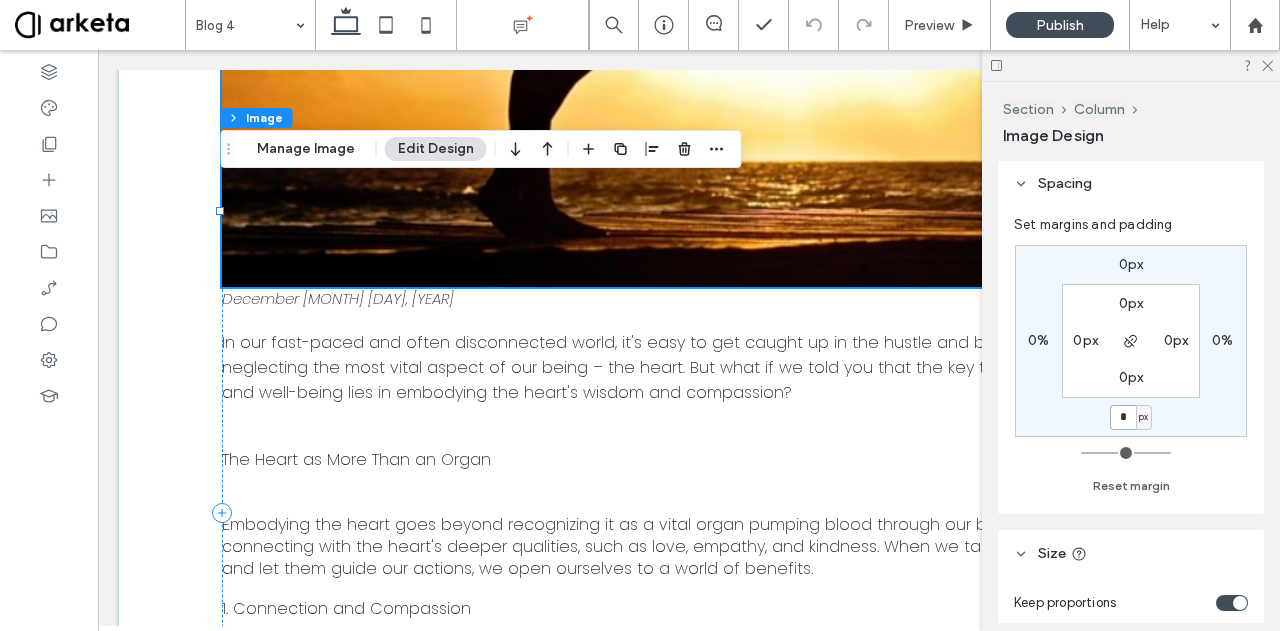 click on "*" at bounding box center (1123, 417) 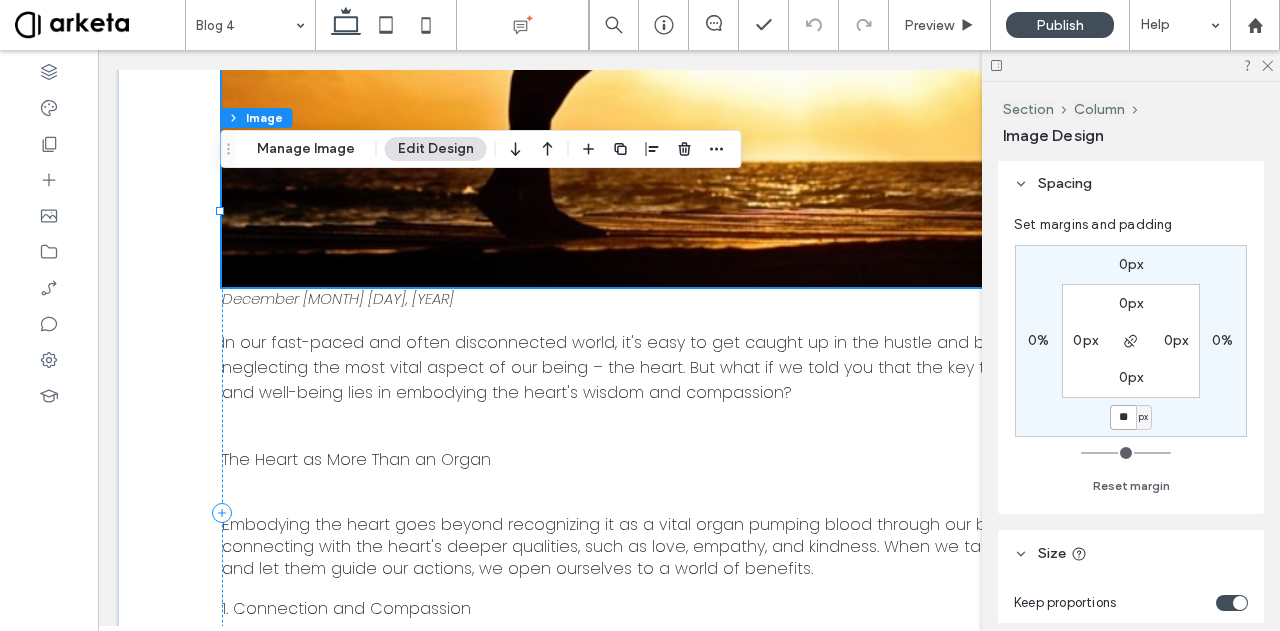 type on "**" 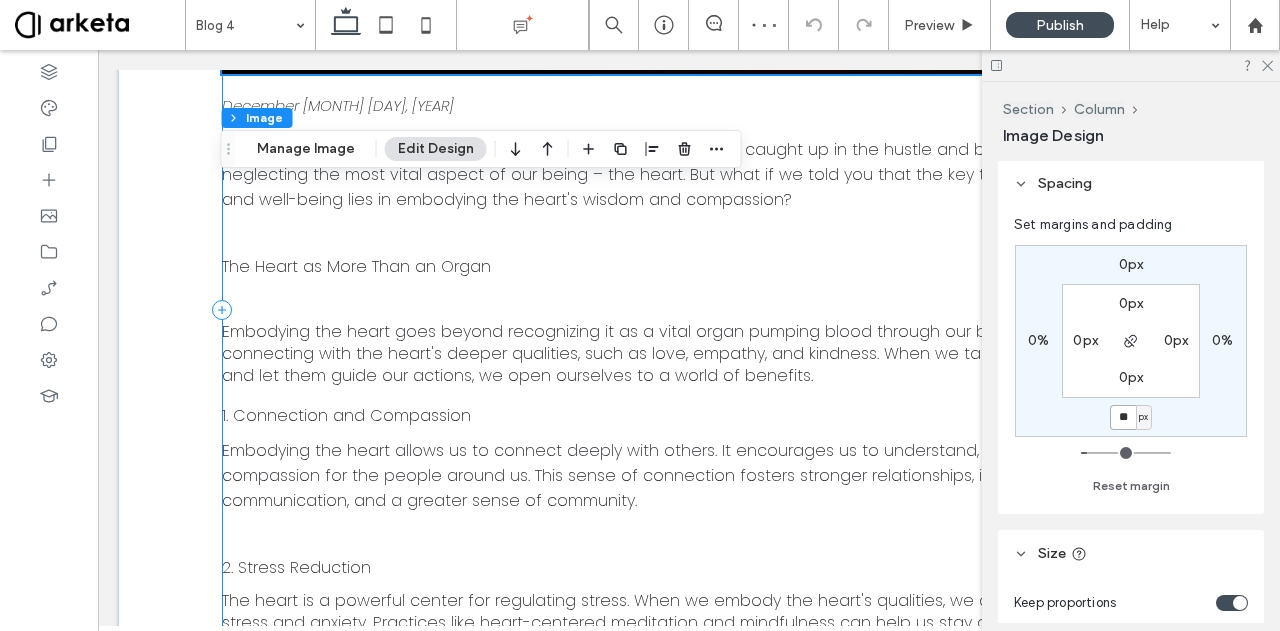 scroll, scrollTop: 1113, scrollLeft: 0, axis: vertical 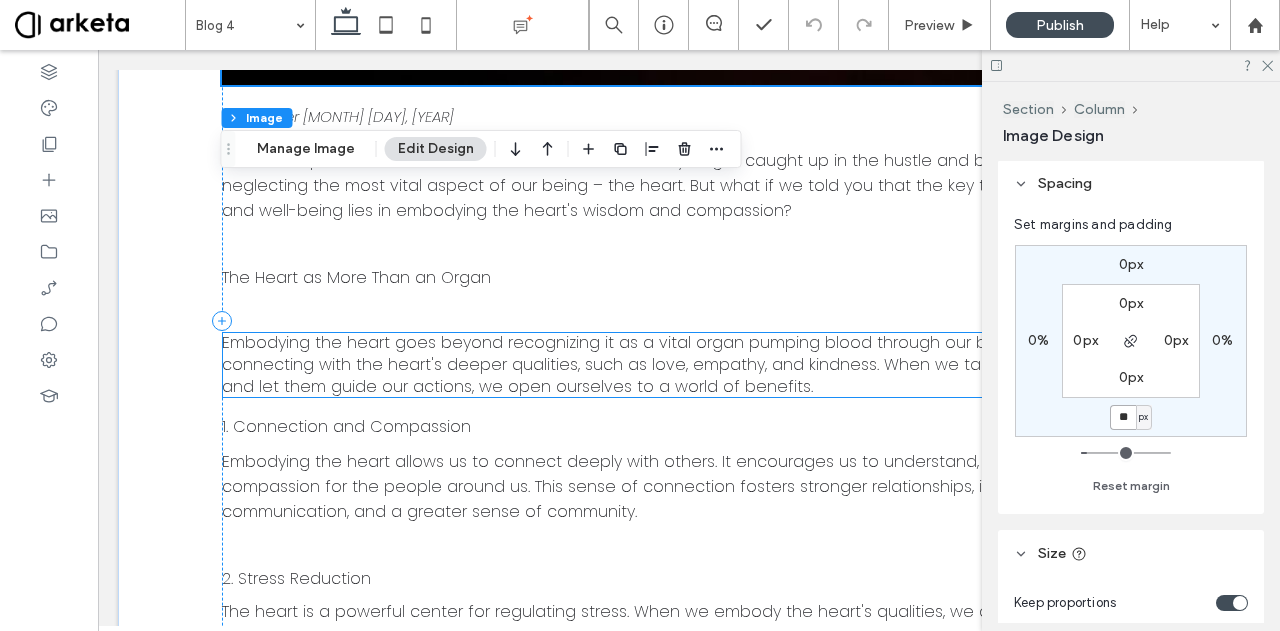 click on "Embodying the heart goes beyond recognizing it as a vital organ pumping blood through our bodies. It's about connecting with the heart's deeper qualities, such as love, empathy, and kindness. When we tap into these qualities and let them guide our actions, we open ourselves to a world of benefits." at bounding box center [685, 364] 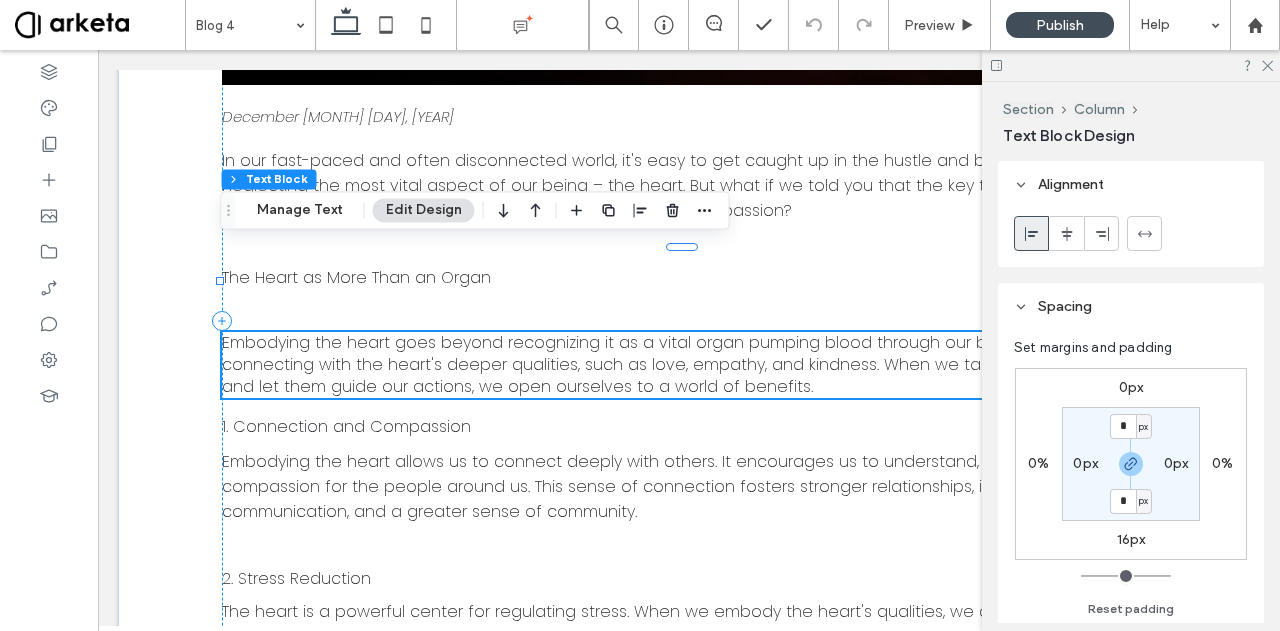 click on "16px" at bounding box center (1131, 539) 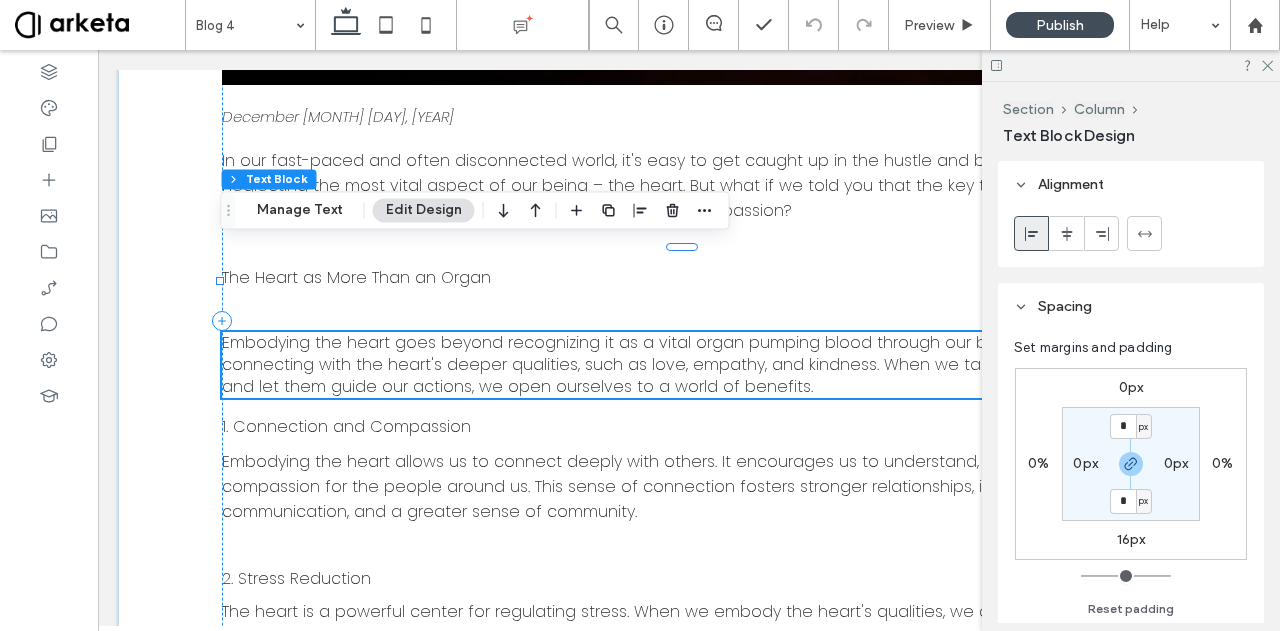 type on "**" 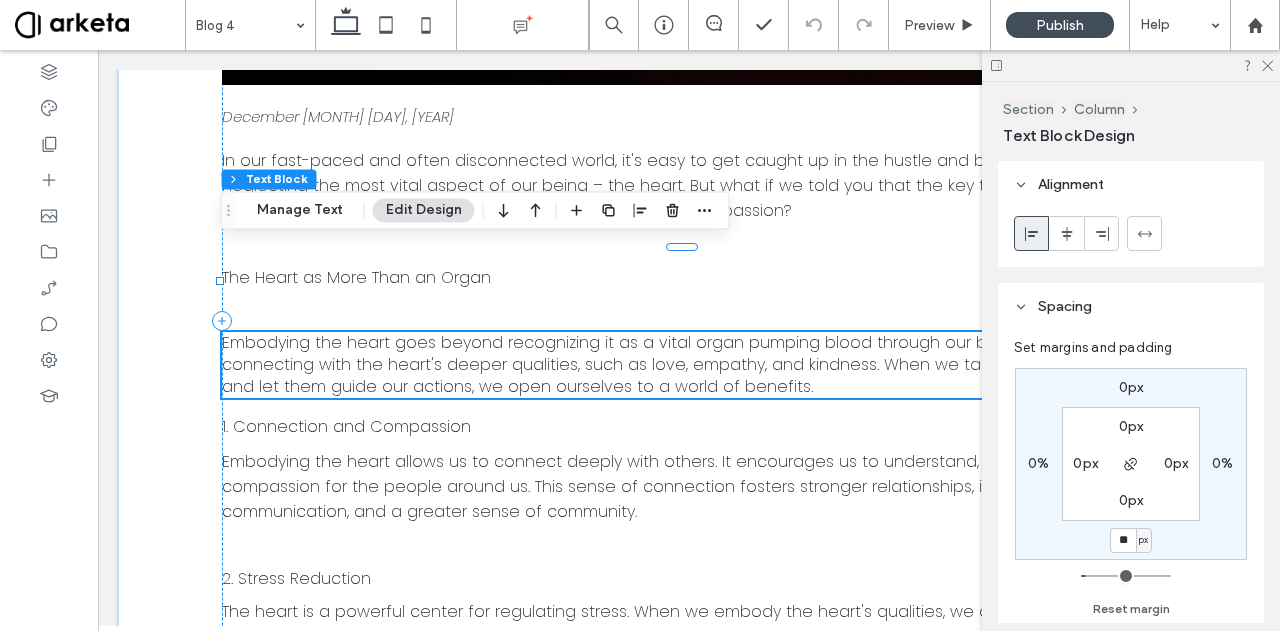 type on "**" 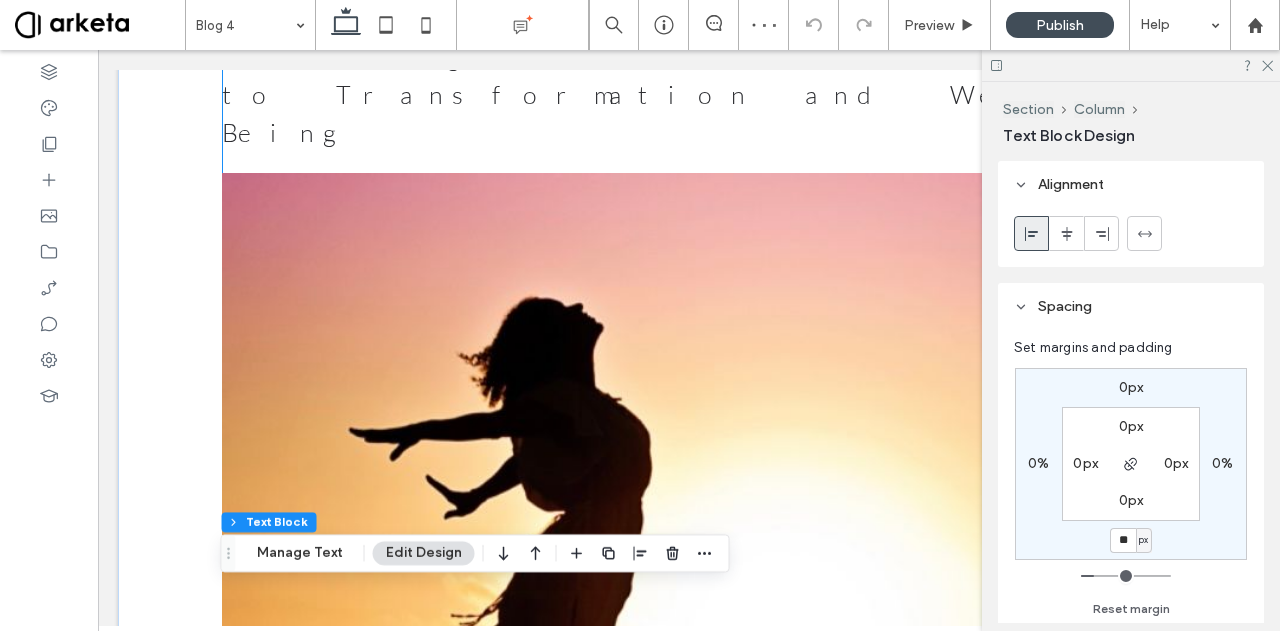 scroll, scrollTop: 152, scrollLeft: 0, axis: vertical 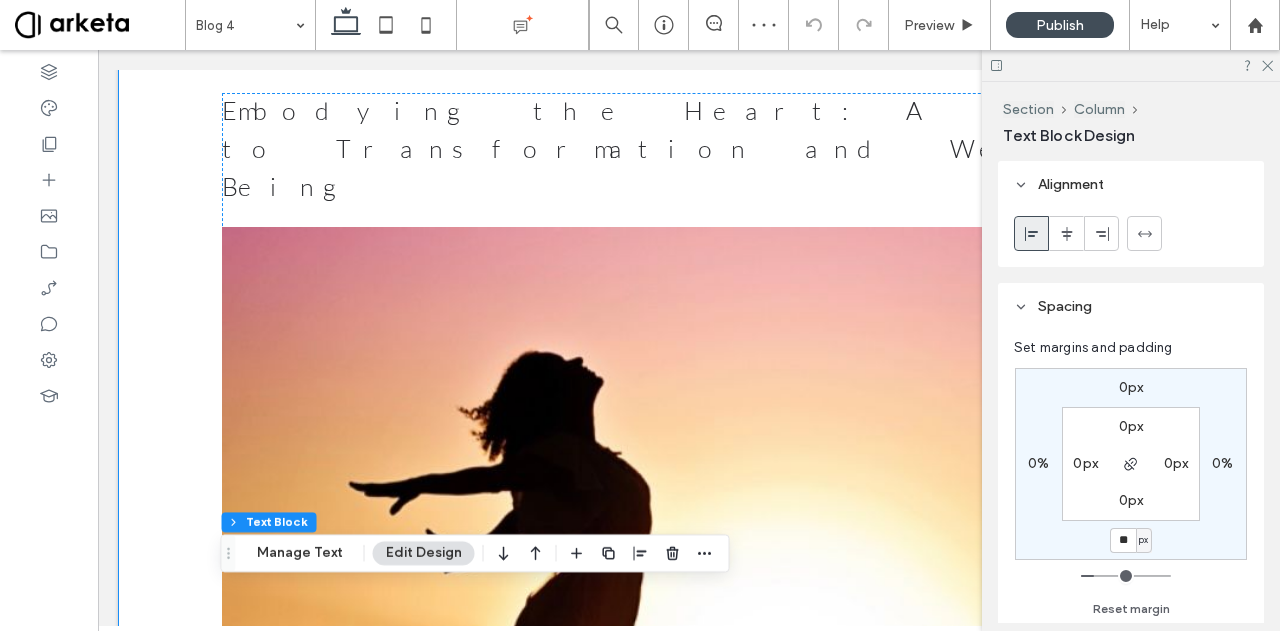 click on "Embodying the Heart: A Path to Transformation and Well-Being December [MONTH] [DAY], [YEAR] In our fast-paced and often disconnected world, it's easy to get caught up in the hustle and bustle of life, neglecting the most vital aspect of our being – the heart. But what if we told you that the key to true transformation and well-being lies in embodying the heart's wisdom and compassion? The Heart as More Than an Organ Embodying the heart goes beyond recognizing it as a vital organ pumping blood through our bodies. It's about connecting with the heart's deeper qualities, such as love, empathy, and kindness. When we tap into these qualities and let them guide our actions, we open ourselves to a world of benefits.
1. Connection and Compassion Embodying the heart allows us to connect deeply with others. It encourages us to understand, empathize, and show compassion for the people around us. This sense of connection fosters stronger relationships, improved communication, and a greater sense of community." at bounding box center [689, 1315] 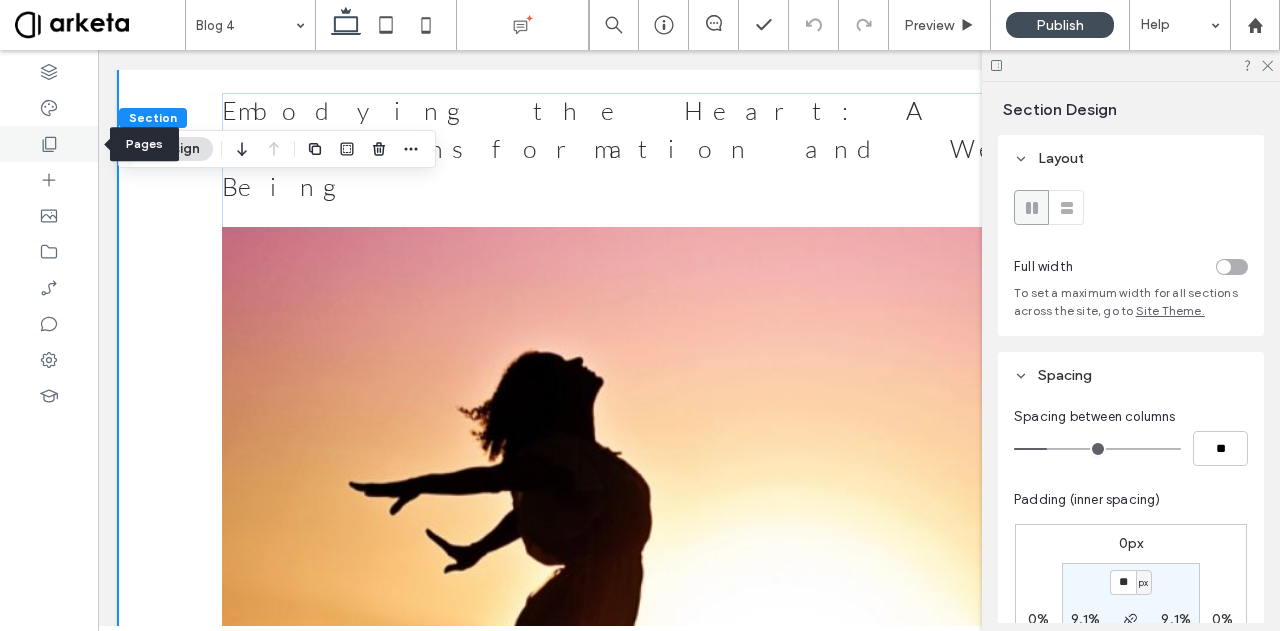 click 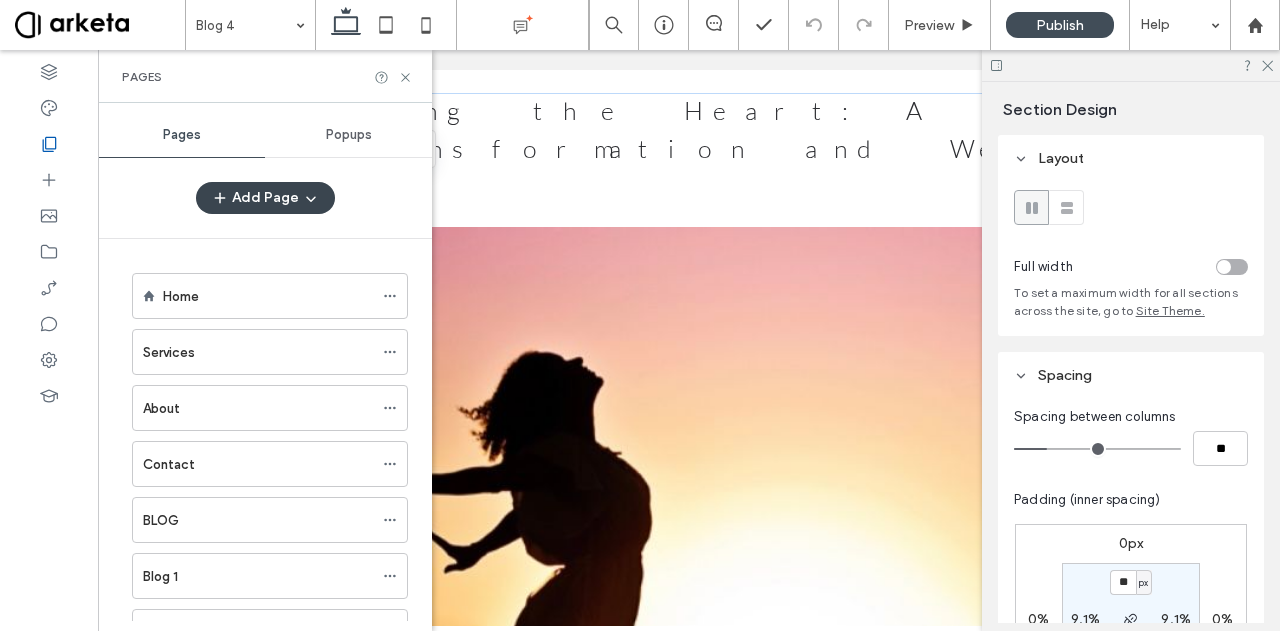 click on "Add Page" at bounding box center [265, 198] 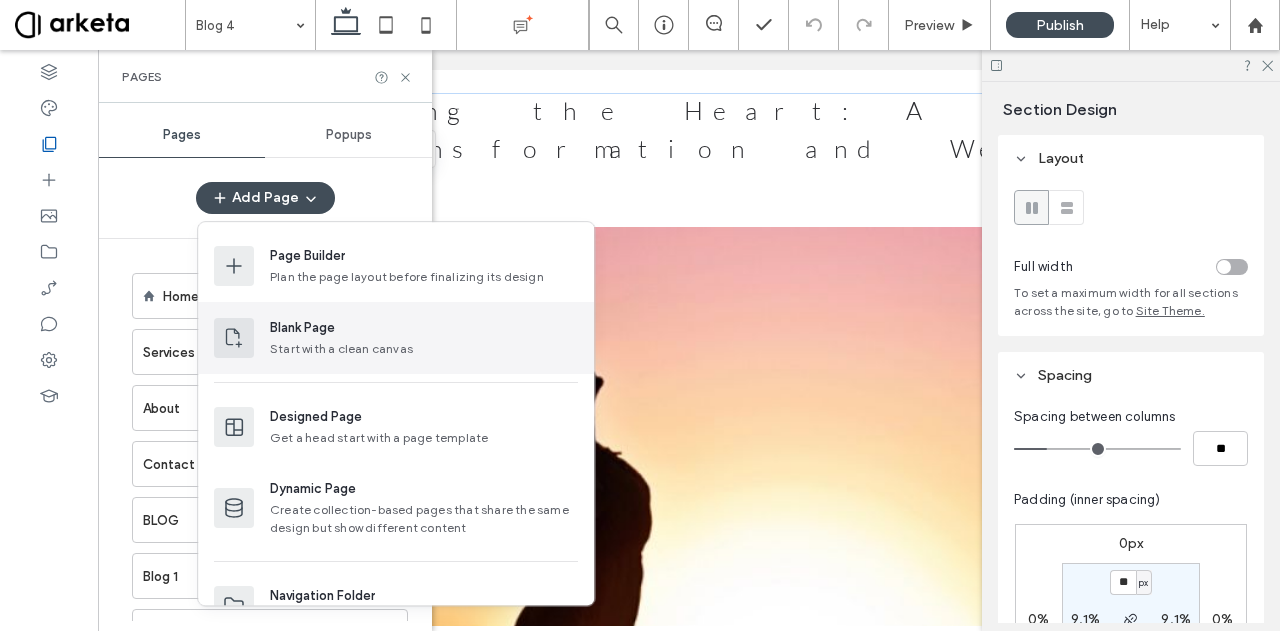 click on "Blank Page" at bounding box center [302, 328] 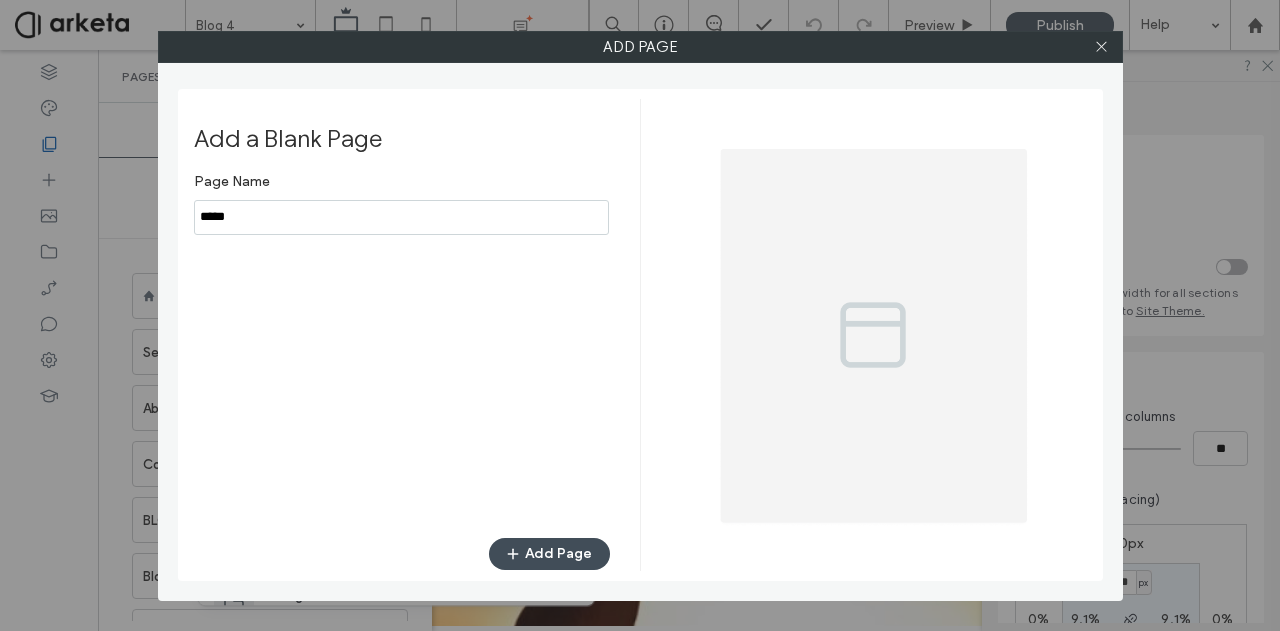 drag, startPoint x: 253, startPoint y: 223, endPoint x: 169, endPoint y: 198, distance: 87.64131 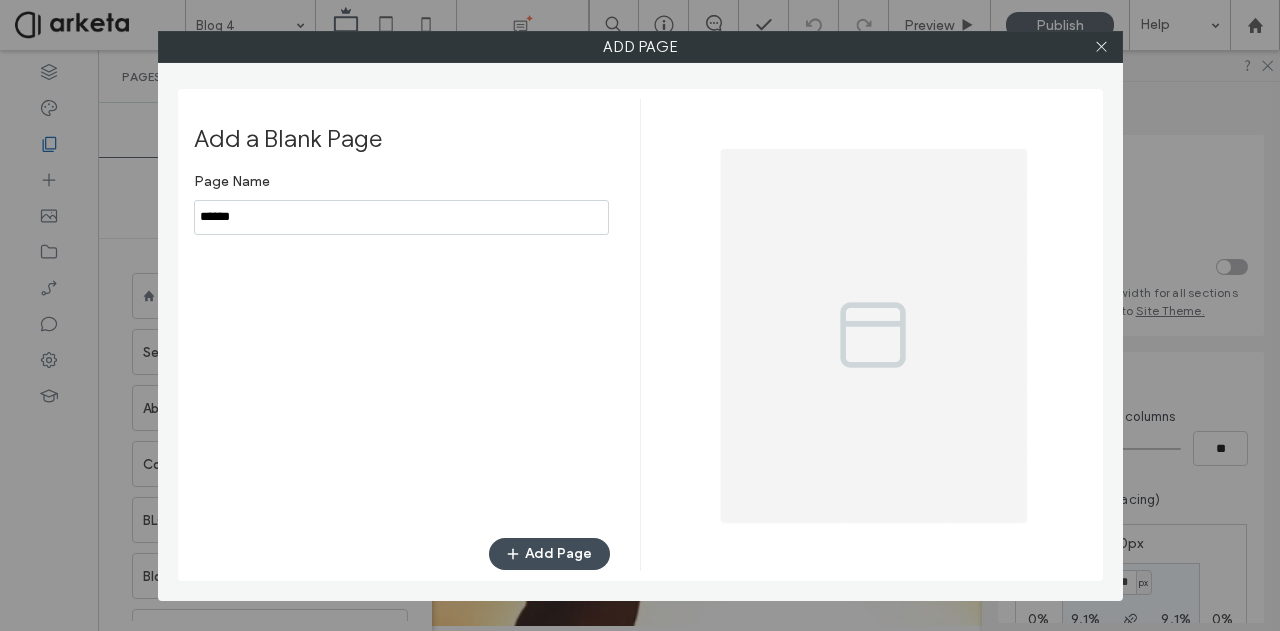 type on "******" 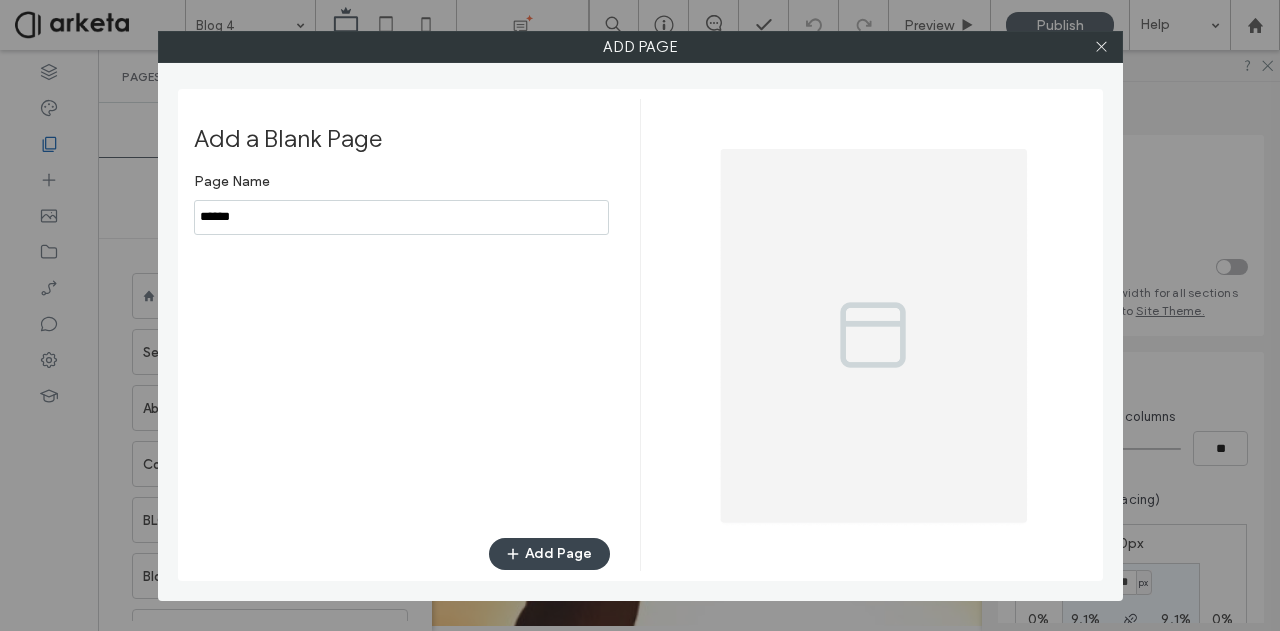 click on "Add Page" at bounding box center [549, 554] 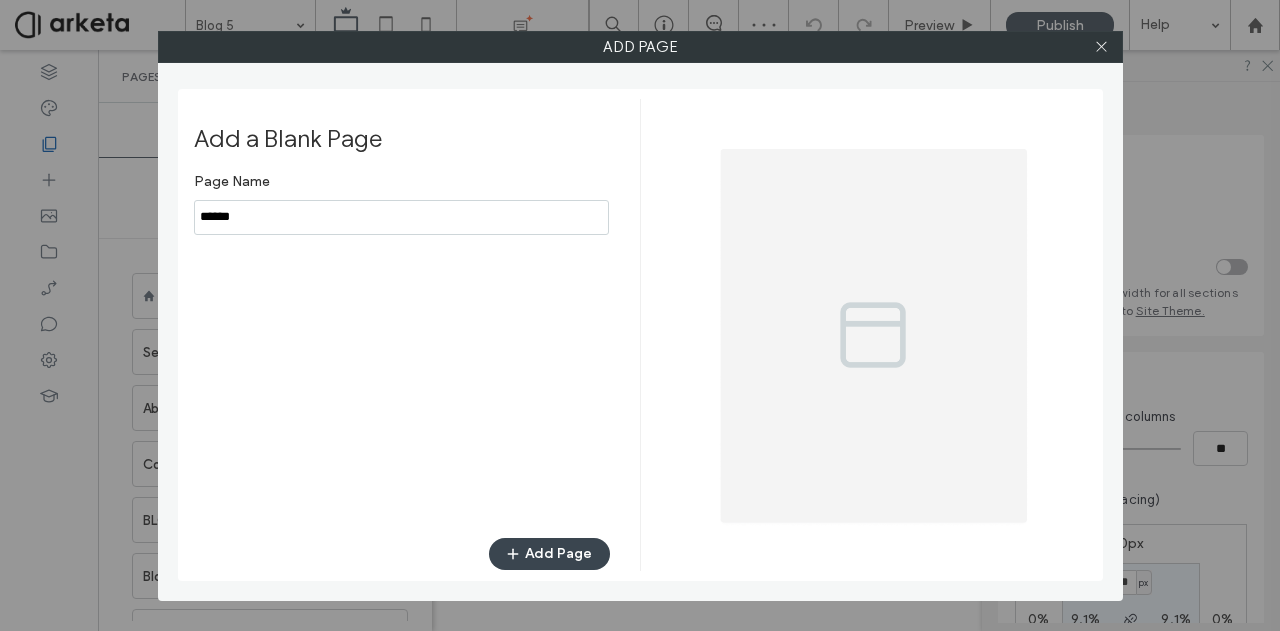 scroll, scrollTop: 0, scrollLeft: 0, axis: both 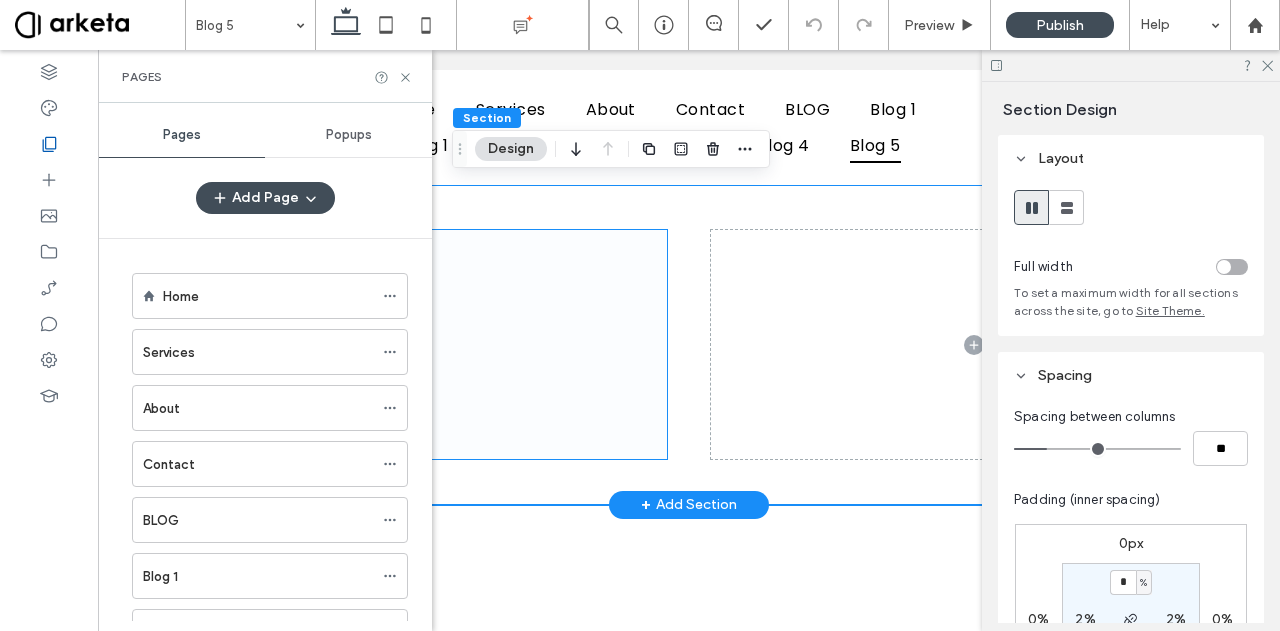 click at bounding box center [404, 344] 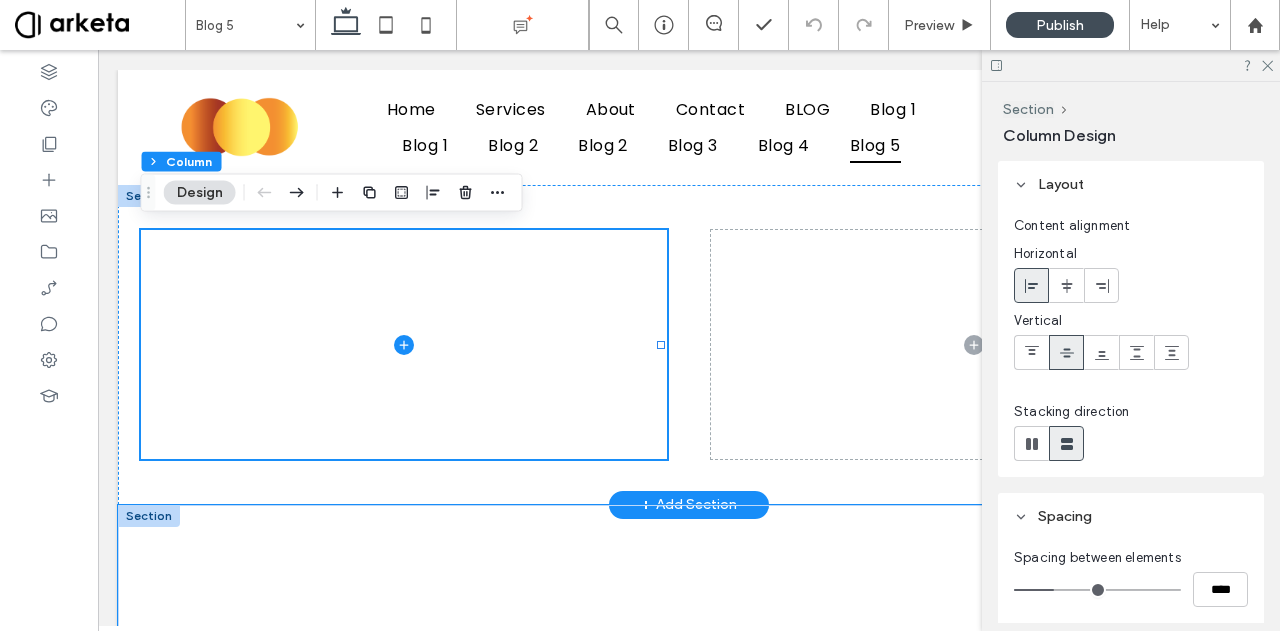click at bounding box center [689, 665] 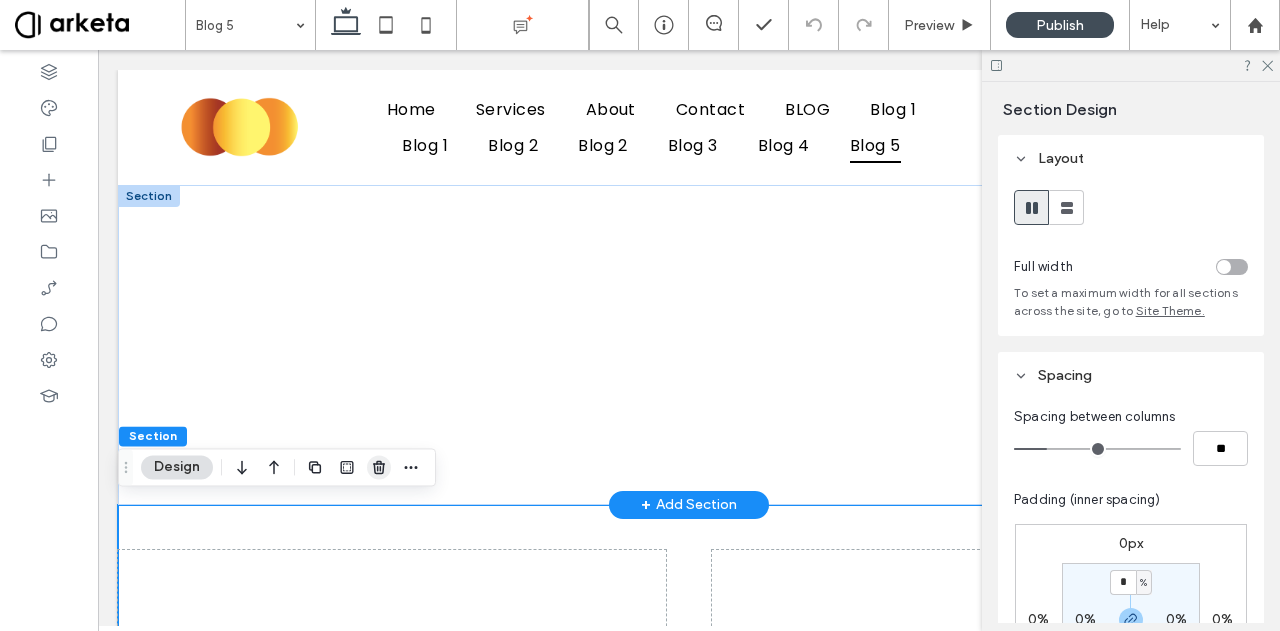 click 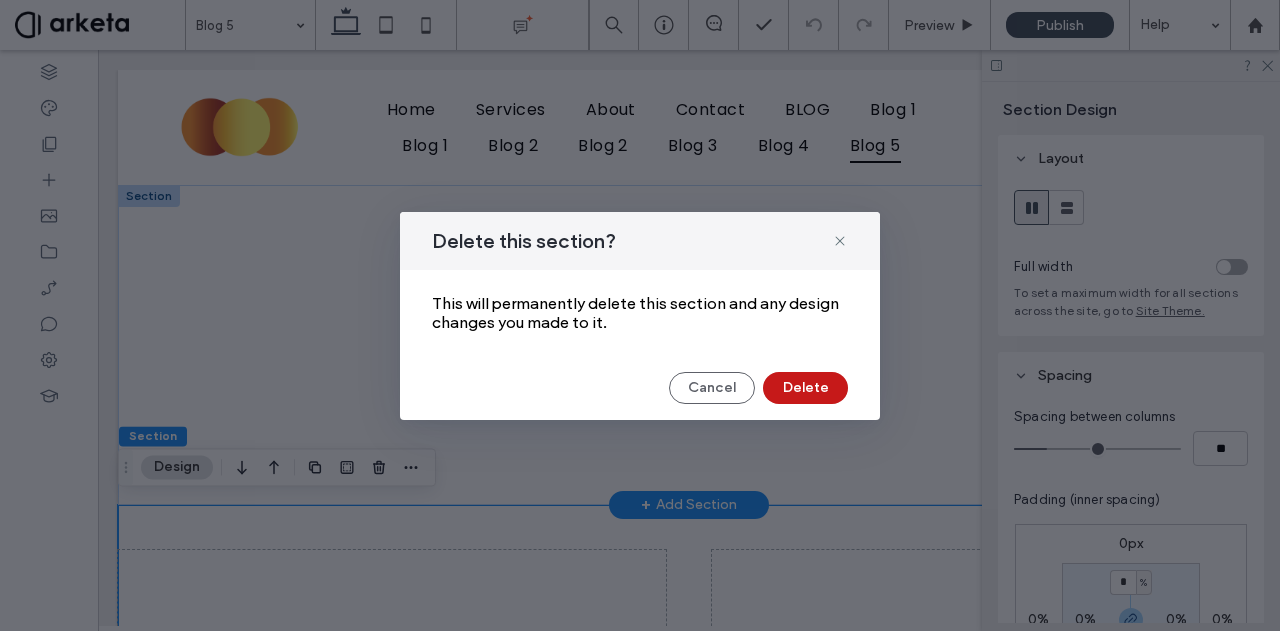click on "Delete" at bounding box center (805, 388) 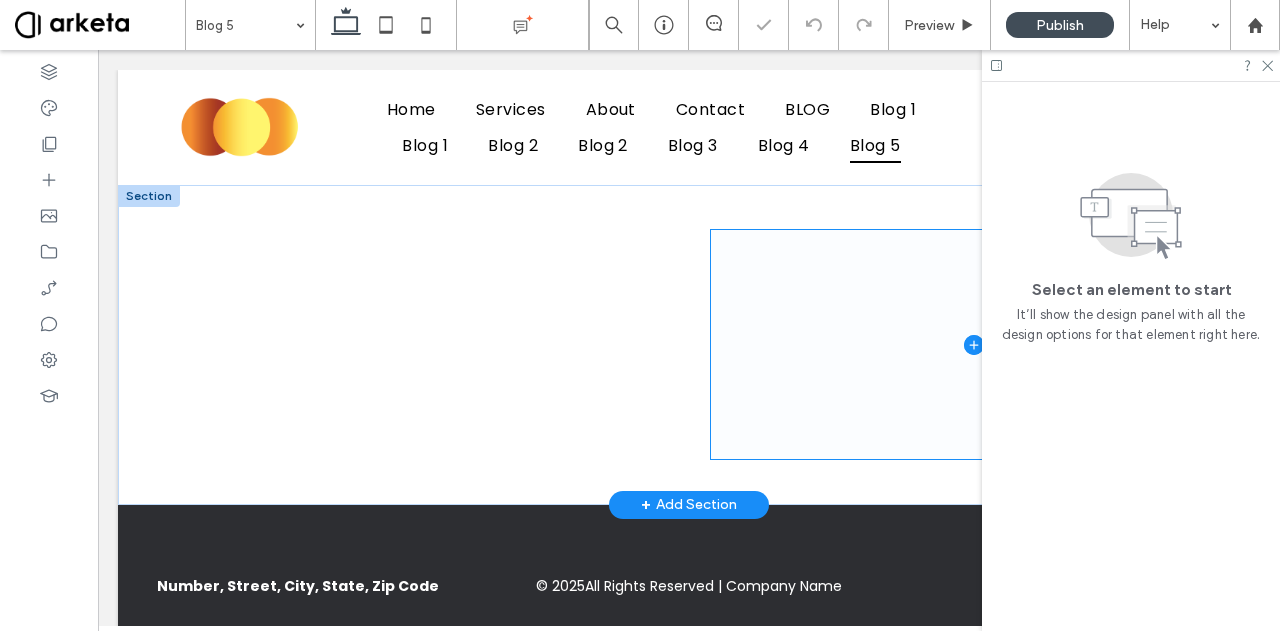 click at bounding box center (974, 344) 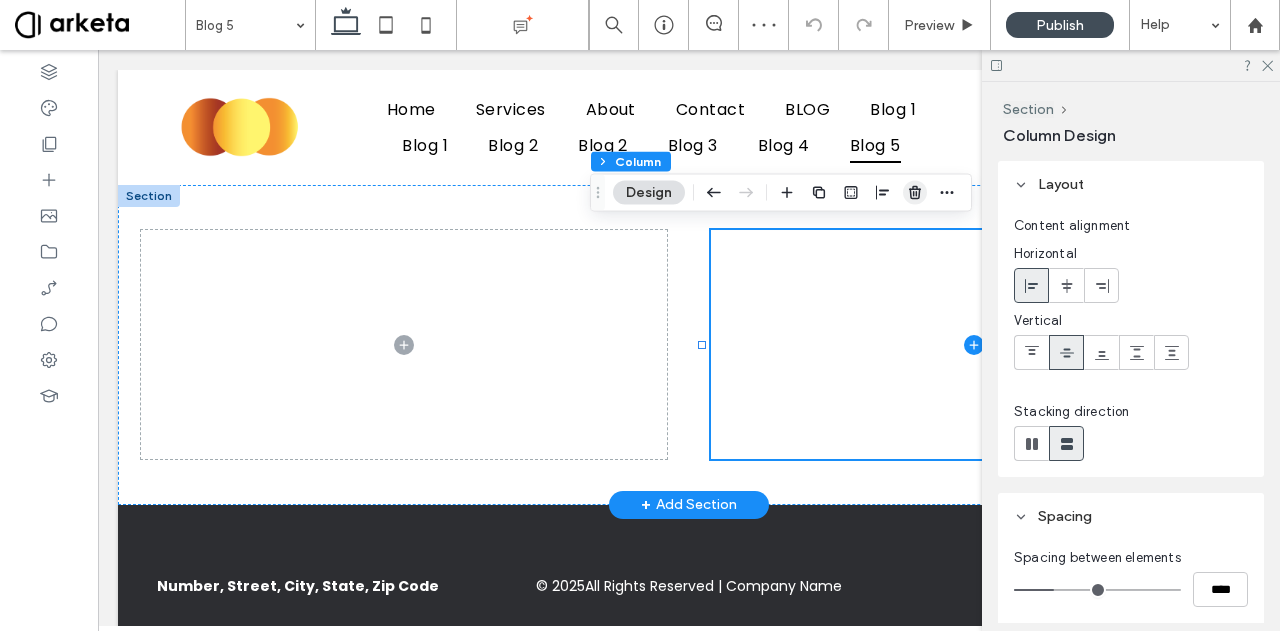 click 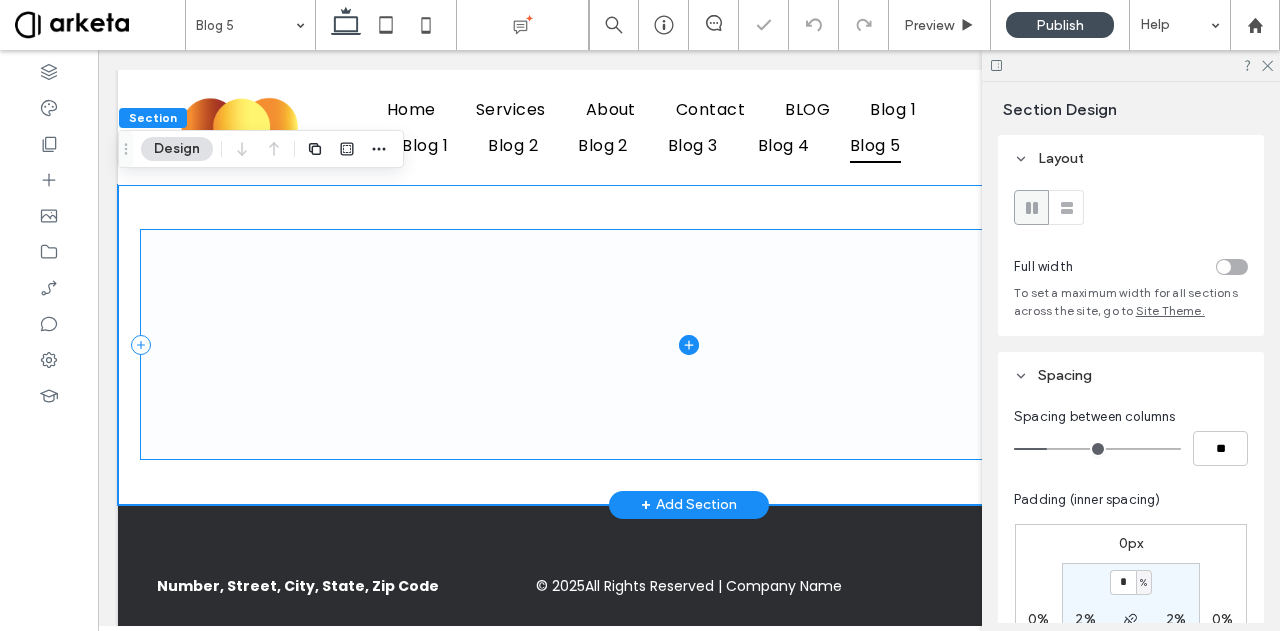 click at bounding box center (689, 344) 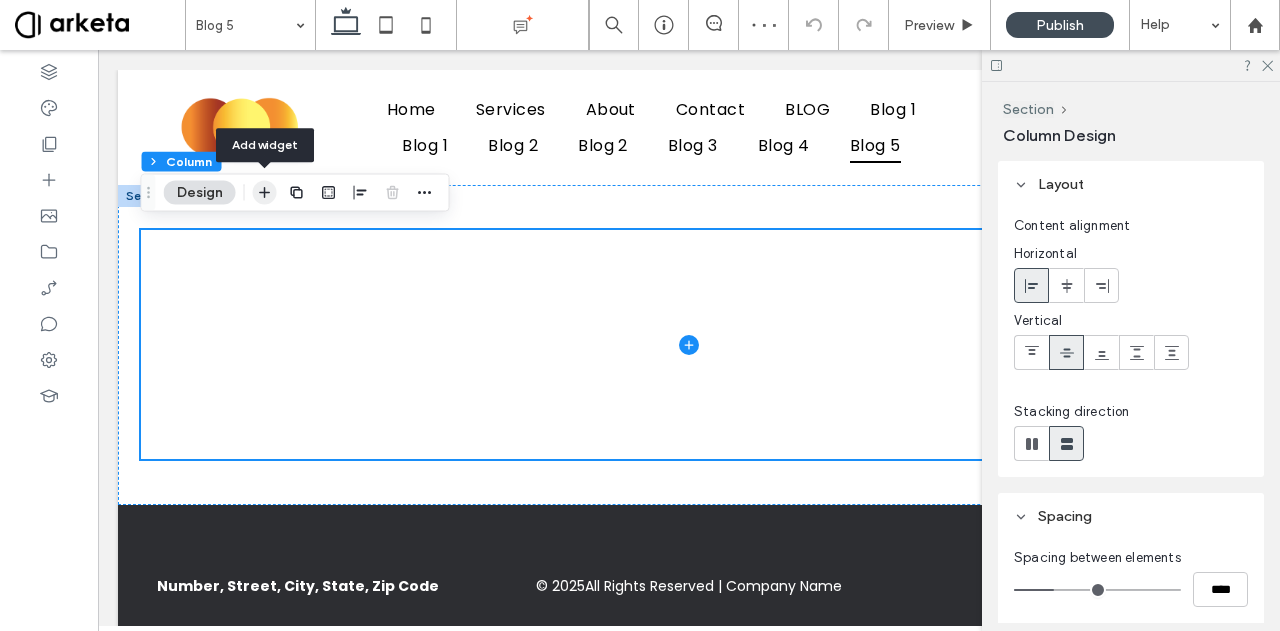 click 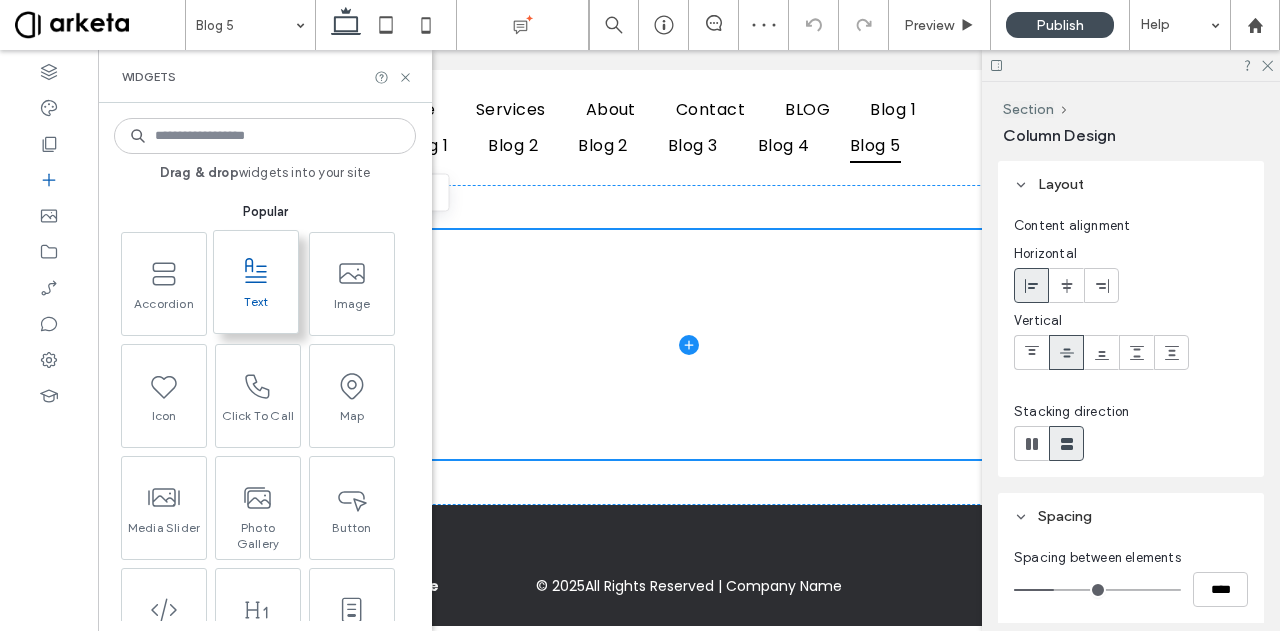 click 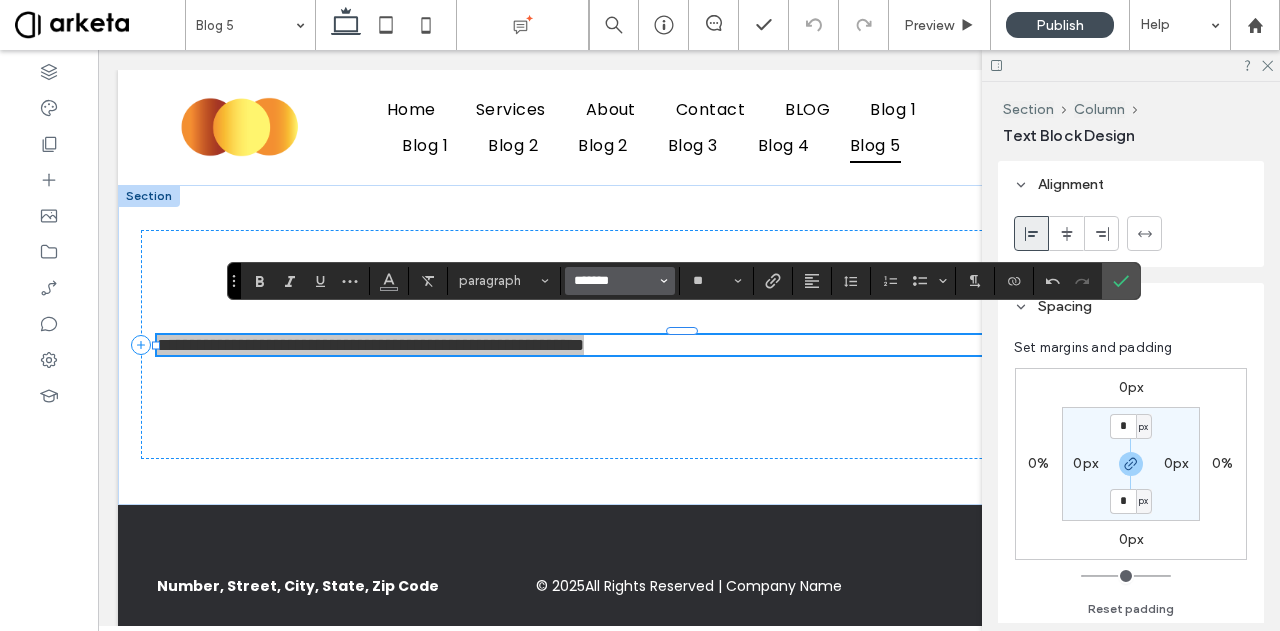 click on "*******" at bounding box center (614, 281) 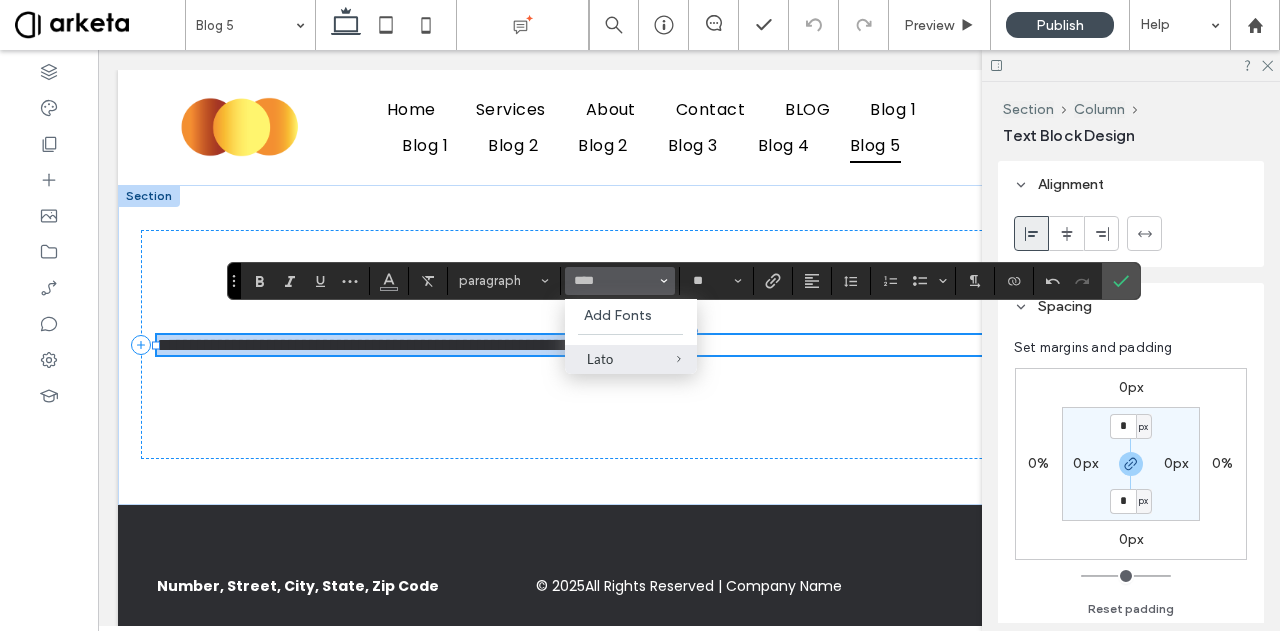 type on "****" 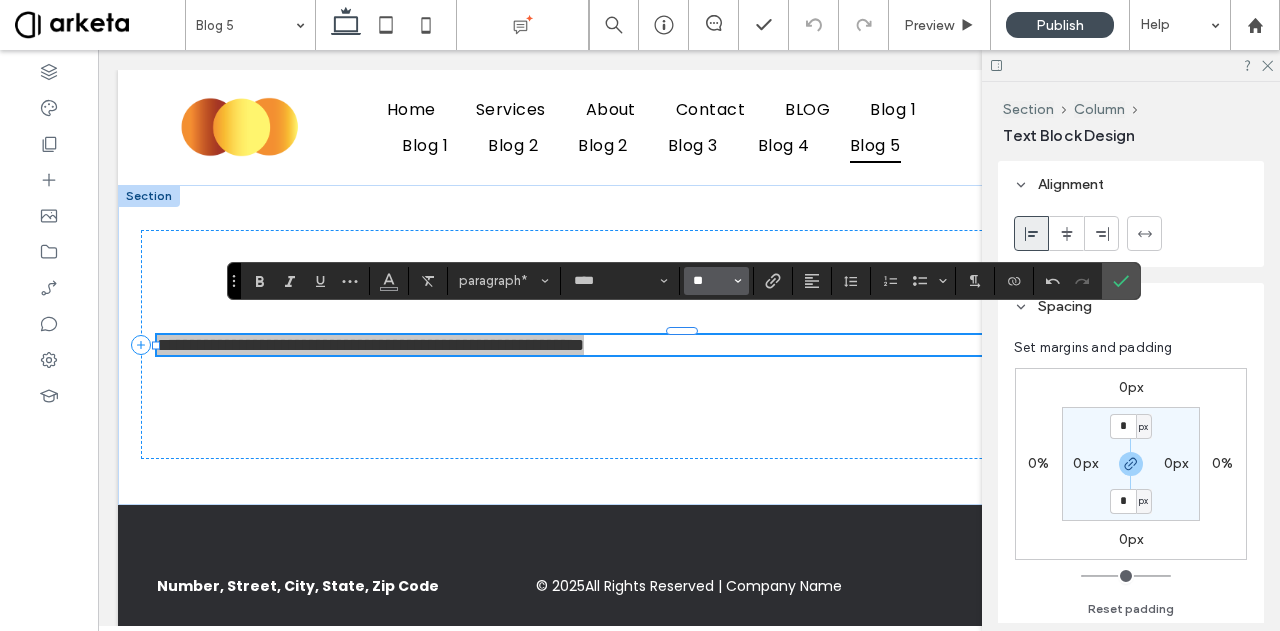 click on "**" at bounding box center (710, 281) 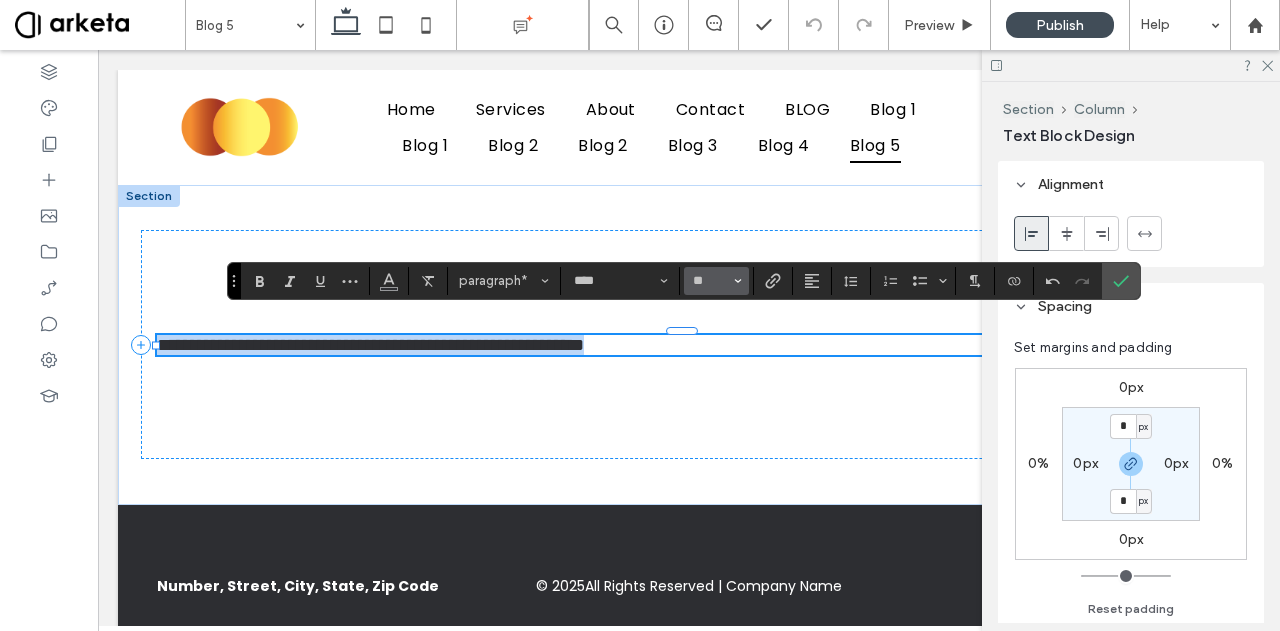type on "**" 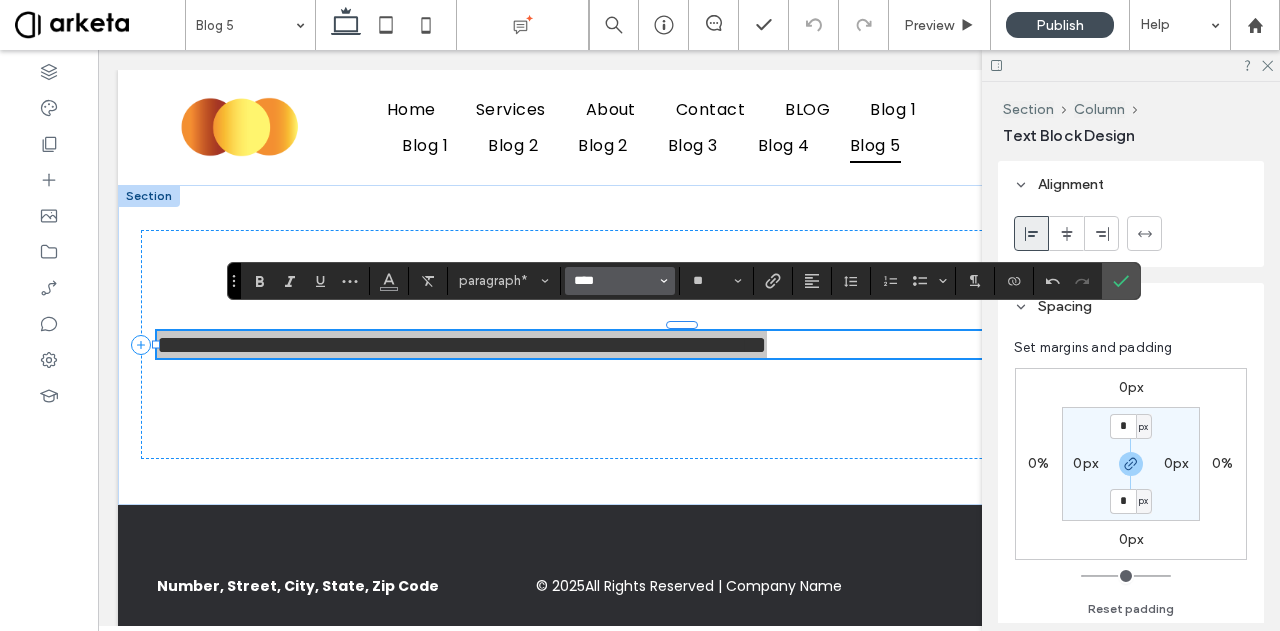 click on "****" at bounding box center [614, 281] 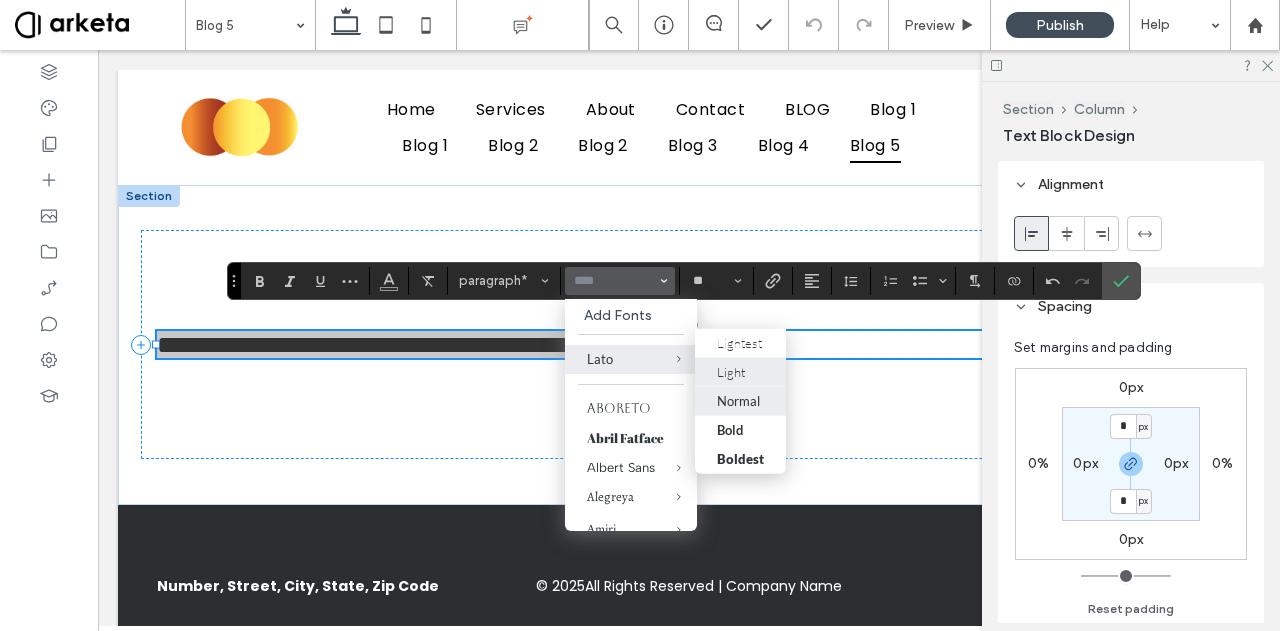 click on "Light" at bounding box center [731, 372] 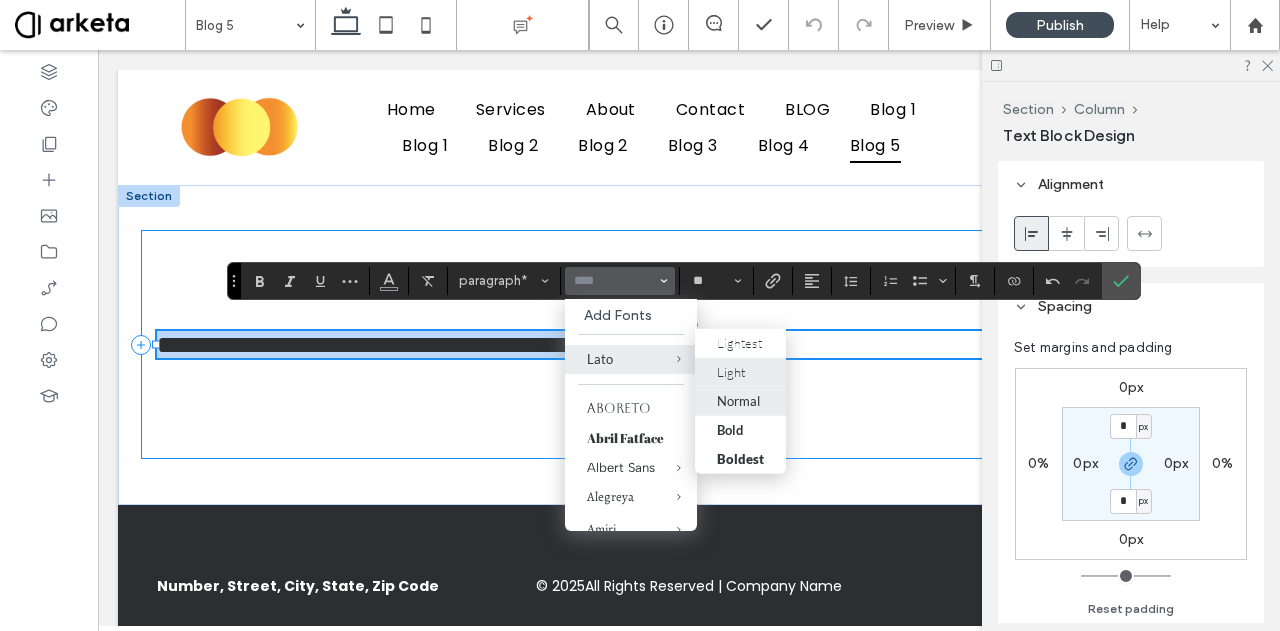 type on "****" 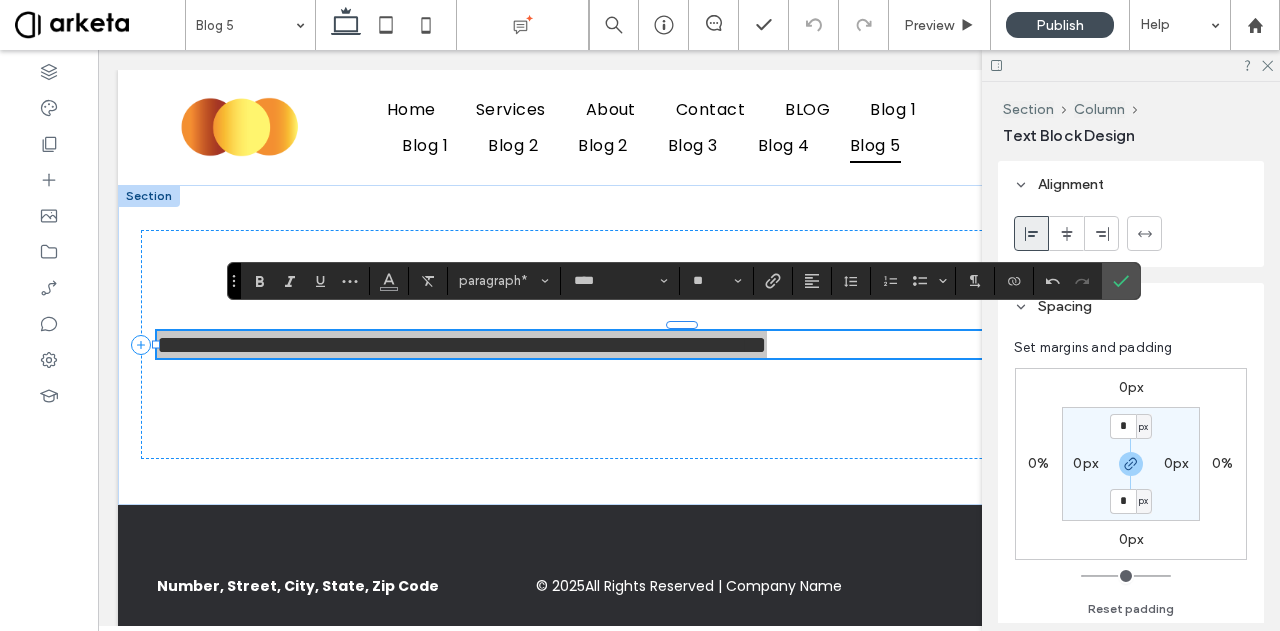 click on "0px" at bounding box center [1131, 540] 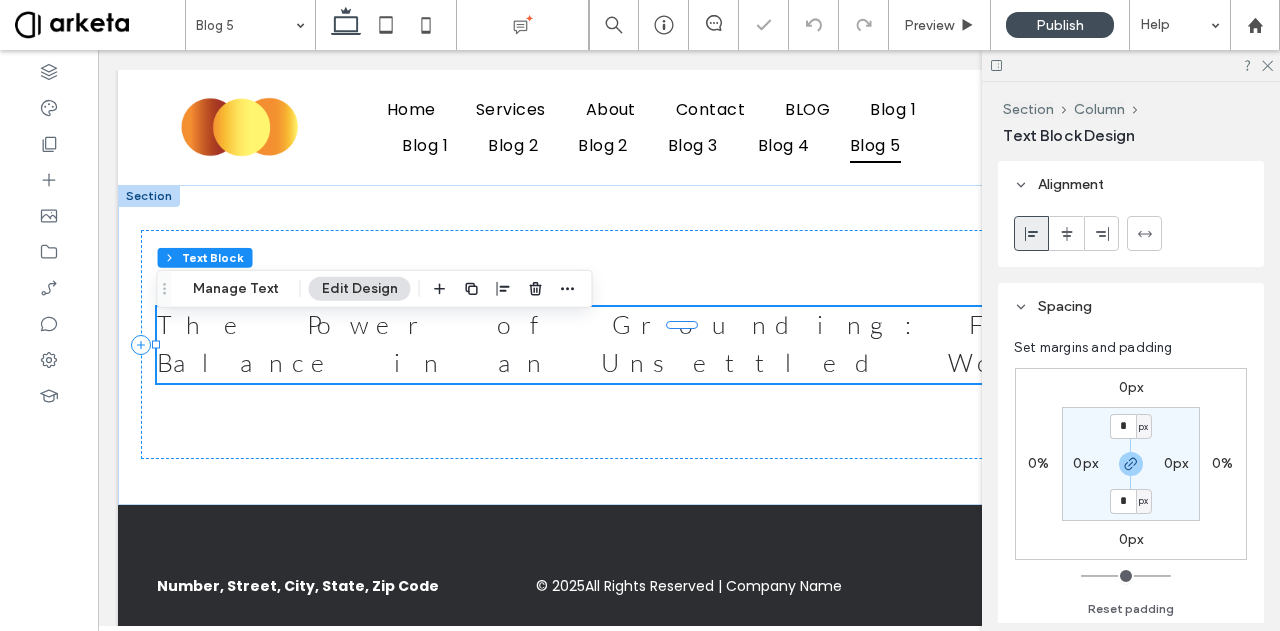 click on "0px" at bounding box center [1131, 539] 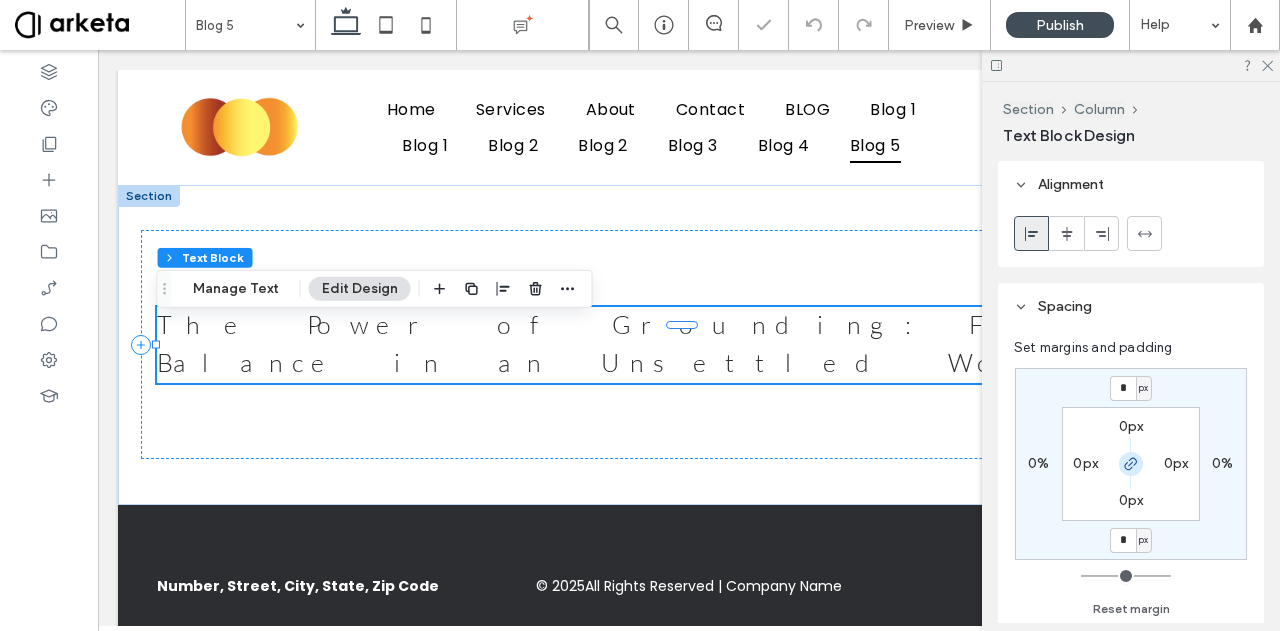 click 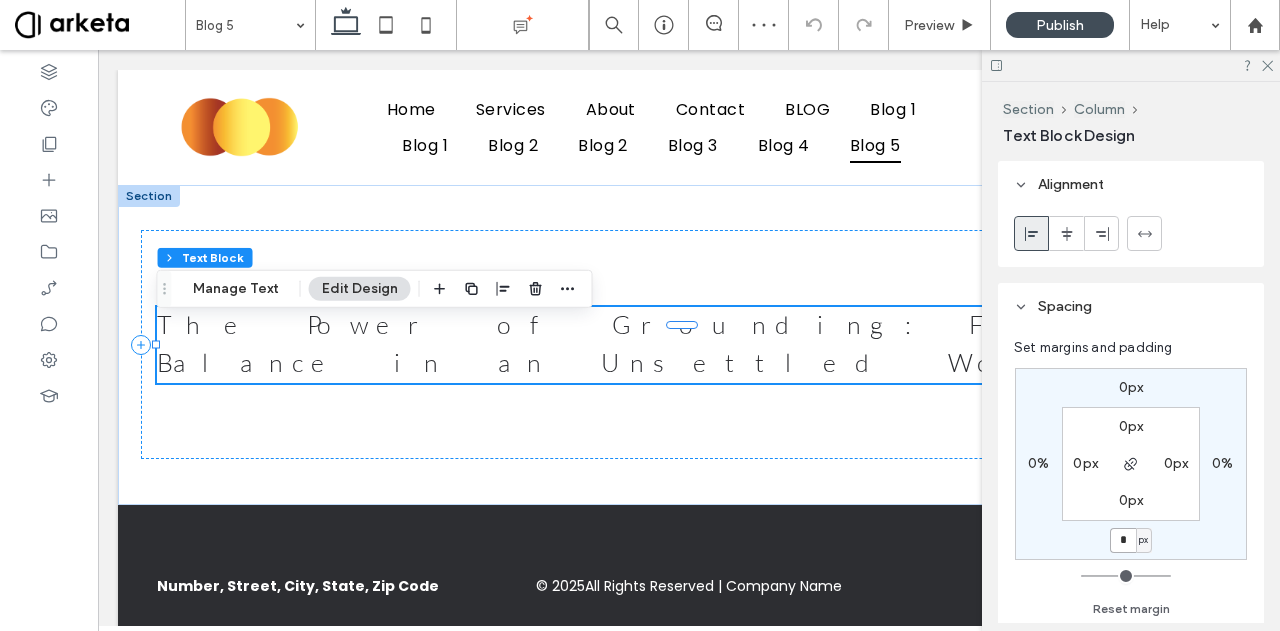 click on "*" at bounding box center (1123, 540) 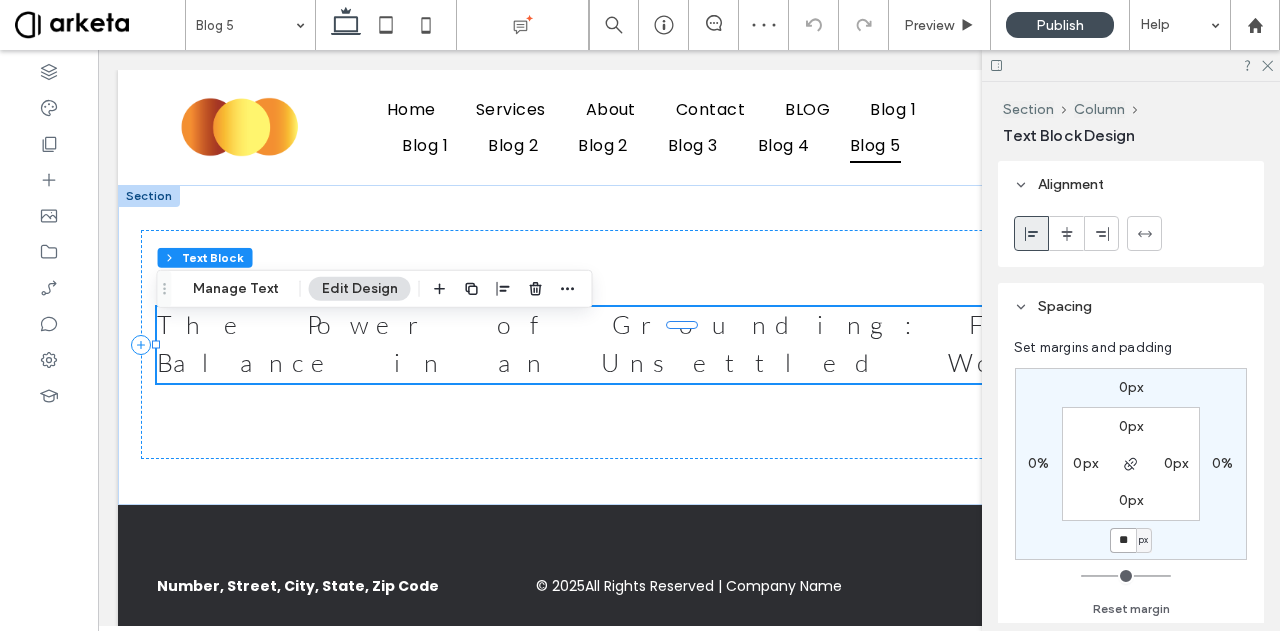 type on "**" 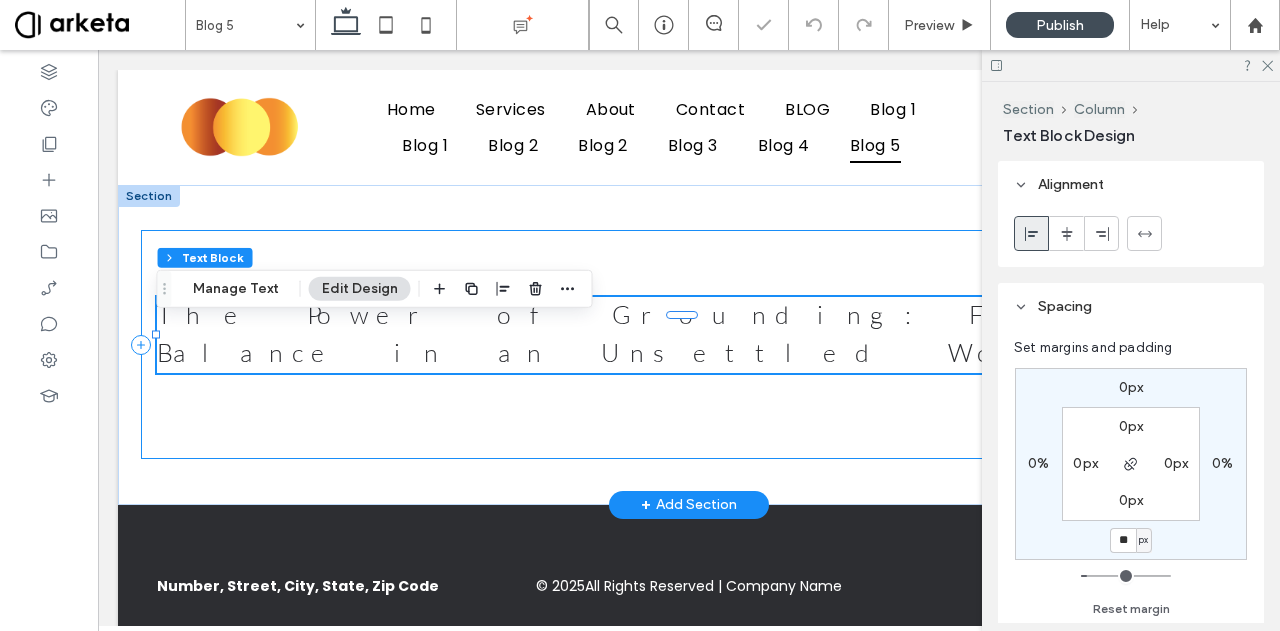 click on "The Power of Grounding: Finding Balance in an Unsettled World" at bounding box center [689, 344] 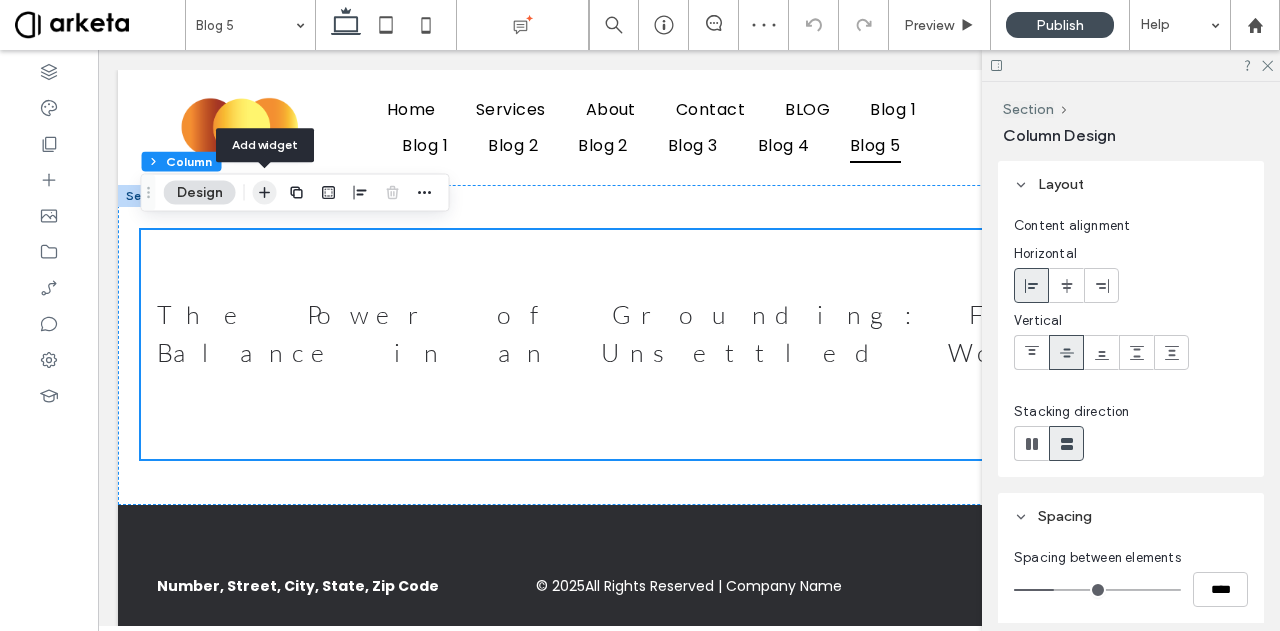 click 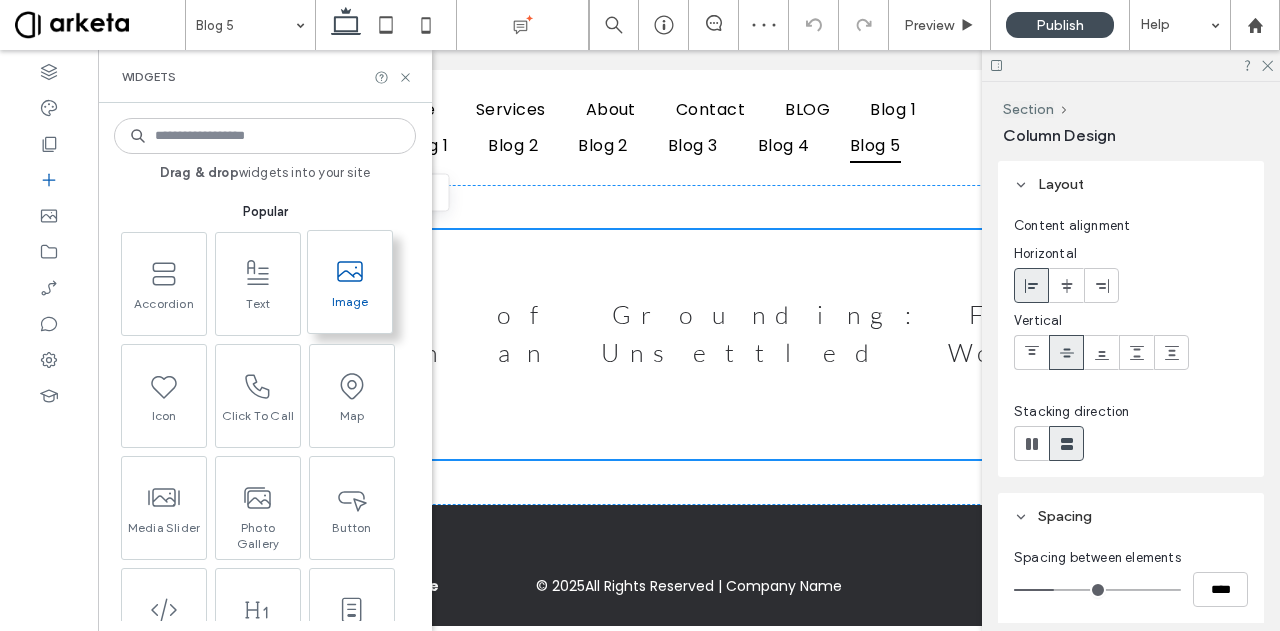 click at bounding box center (350, 271) 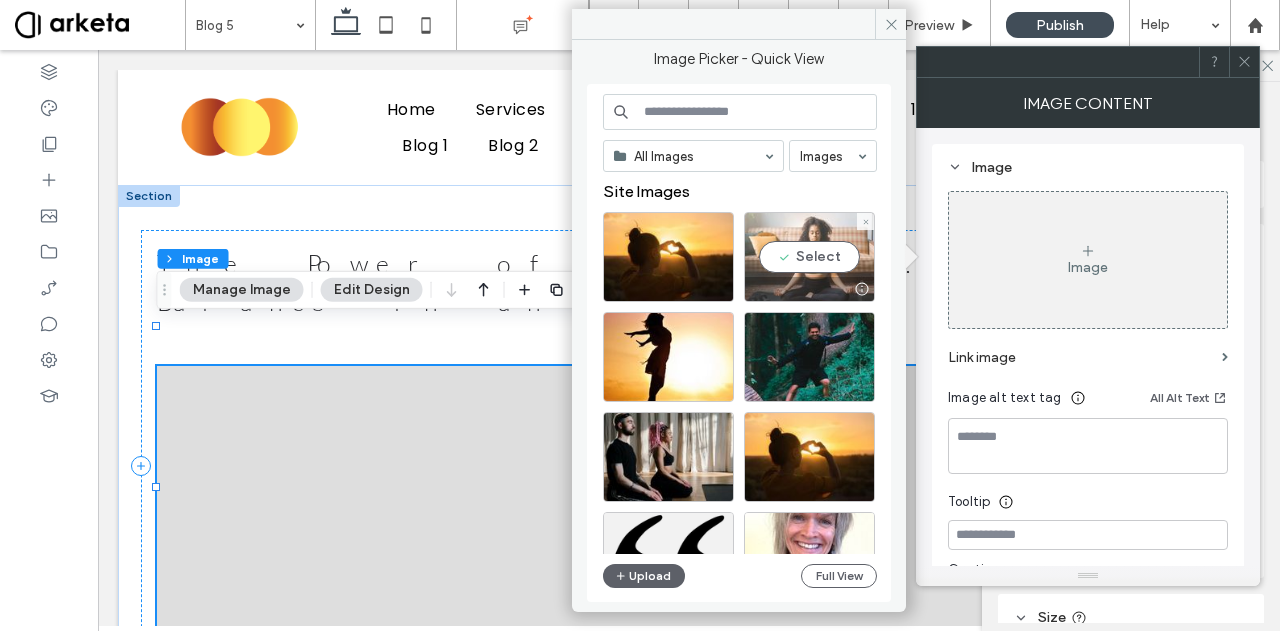 click on "Select" at bounding box center (809, 257) 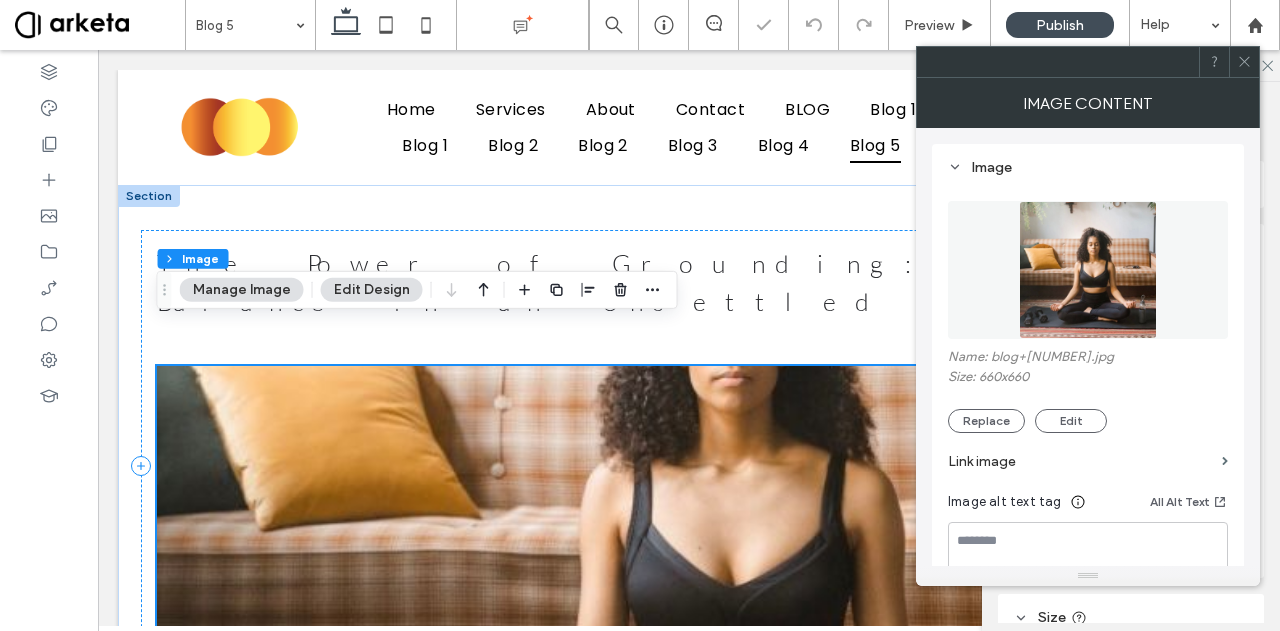 scroll, scrollTop: 246, scrollLeft: 0, axis: vertical 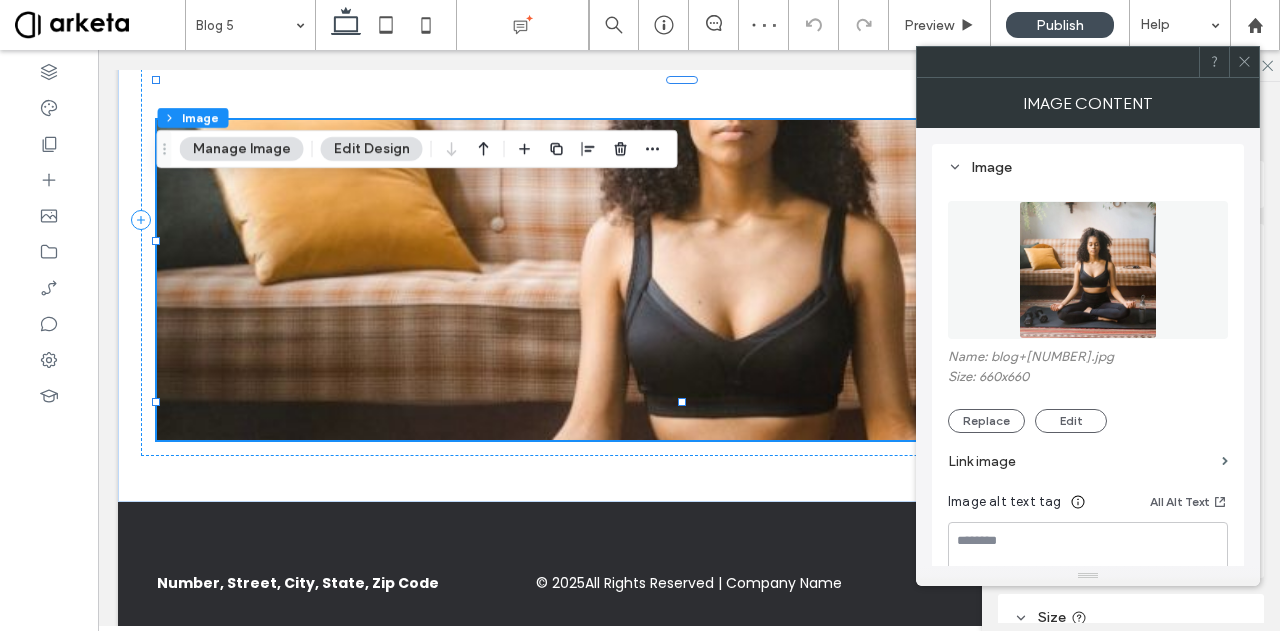 click 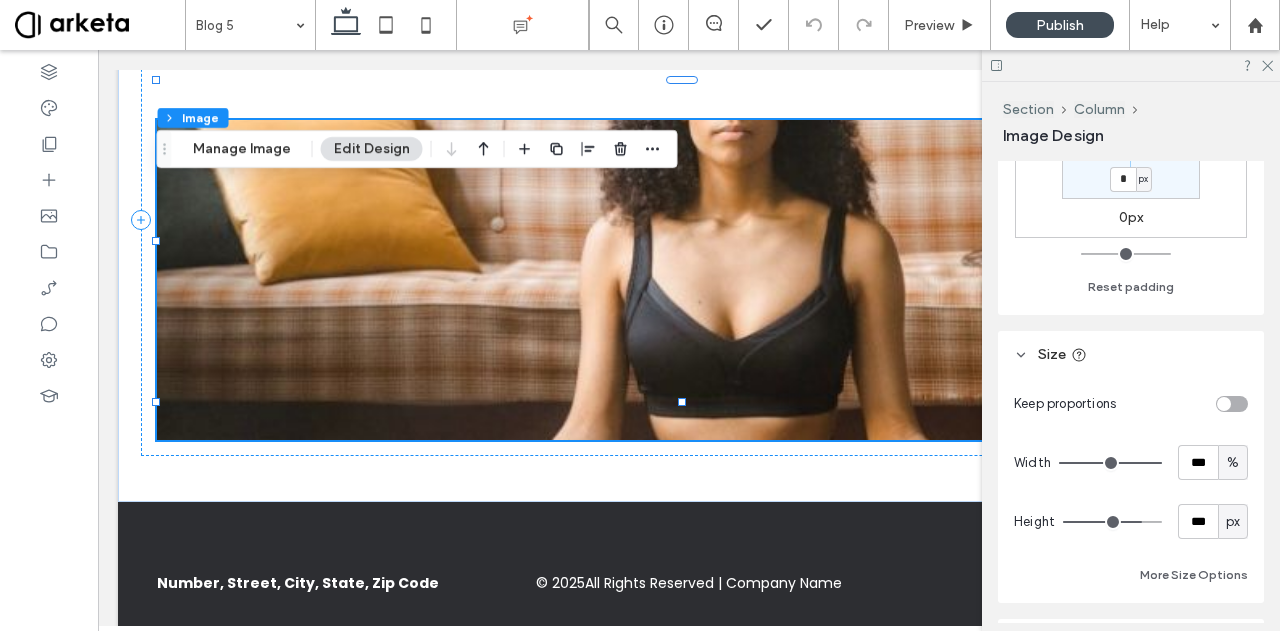 scroll, scrollTop: 149, scrollLeft: 0, axis: vertical 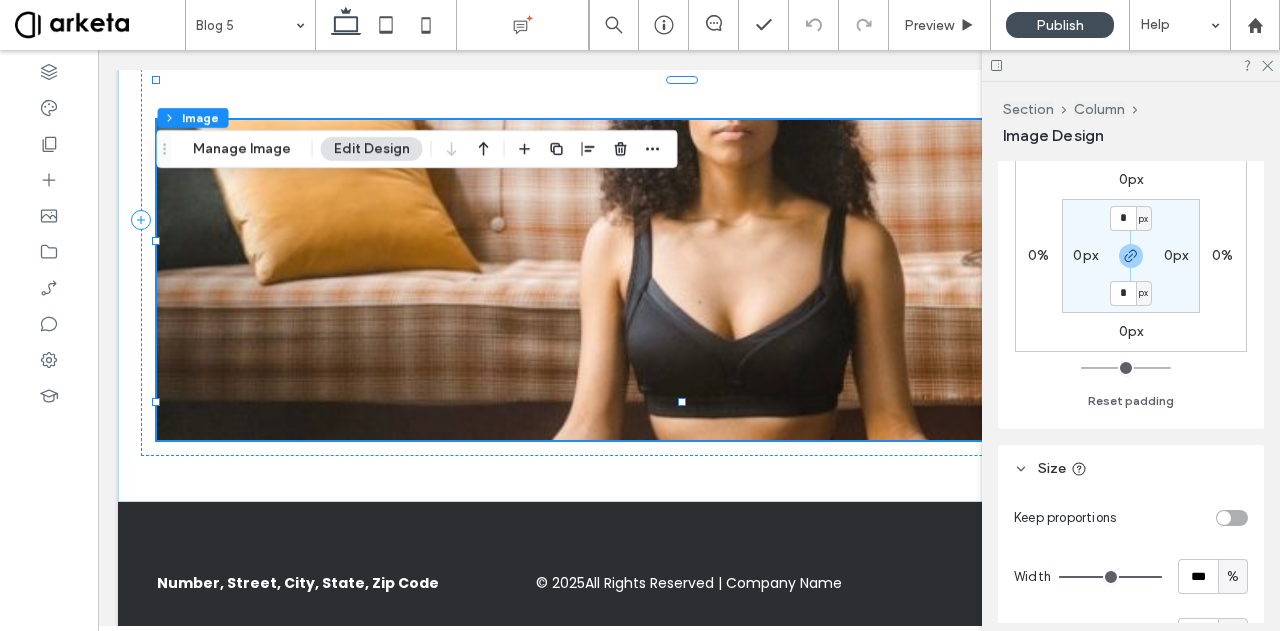 click on "0px" at bounding box center (1131, 331) 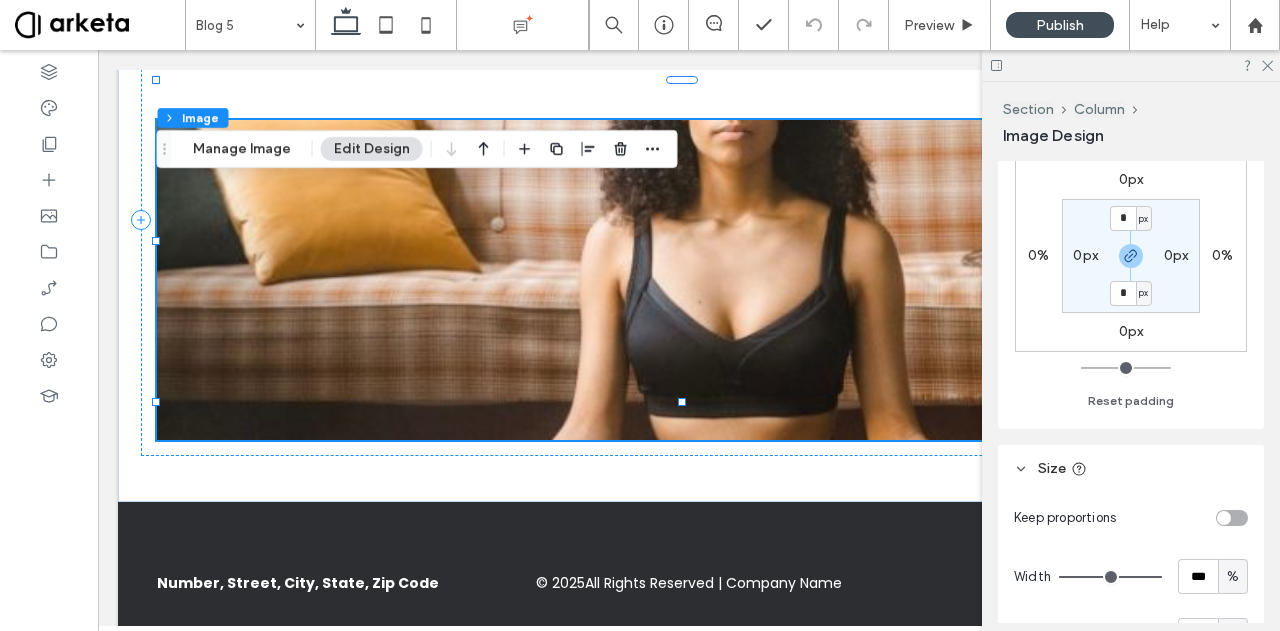 scroll, scrollTop: 146, scrollLeft: 0, axis: vertical 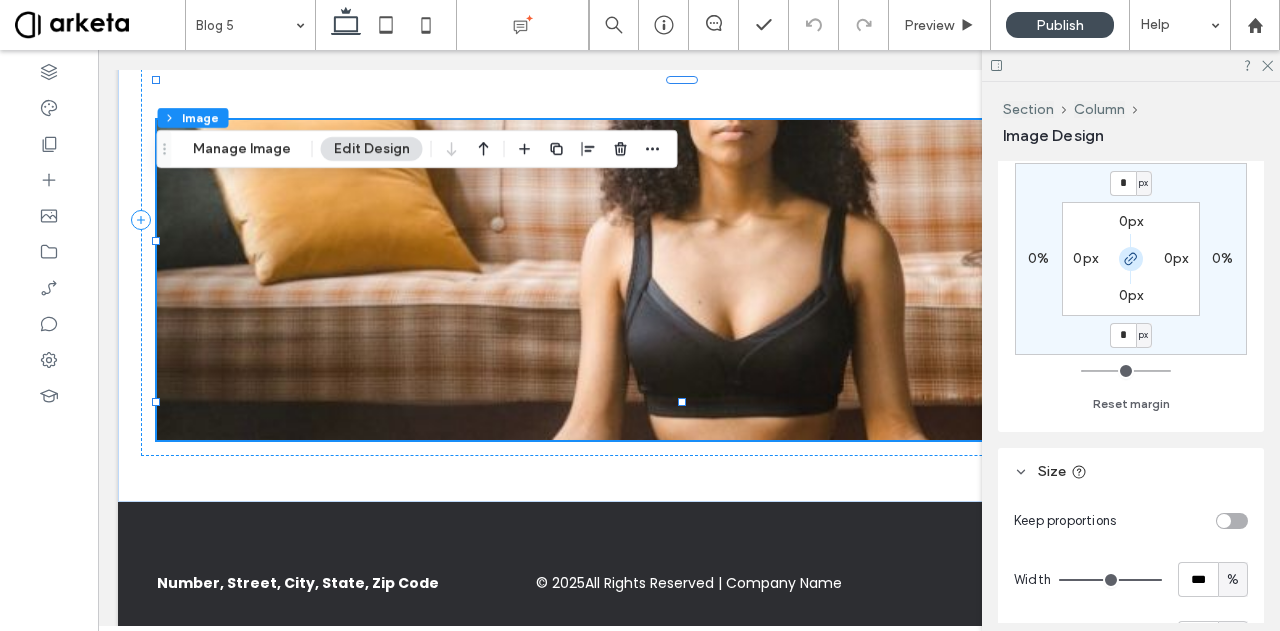 click at bounding box center [1131, 259] 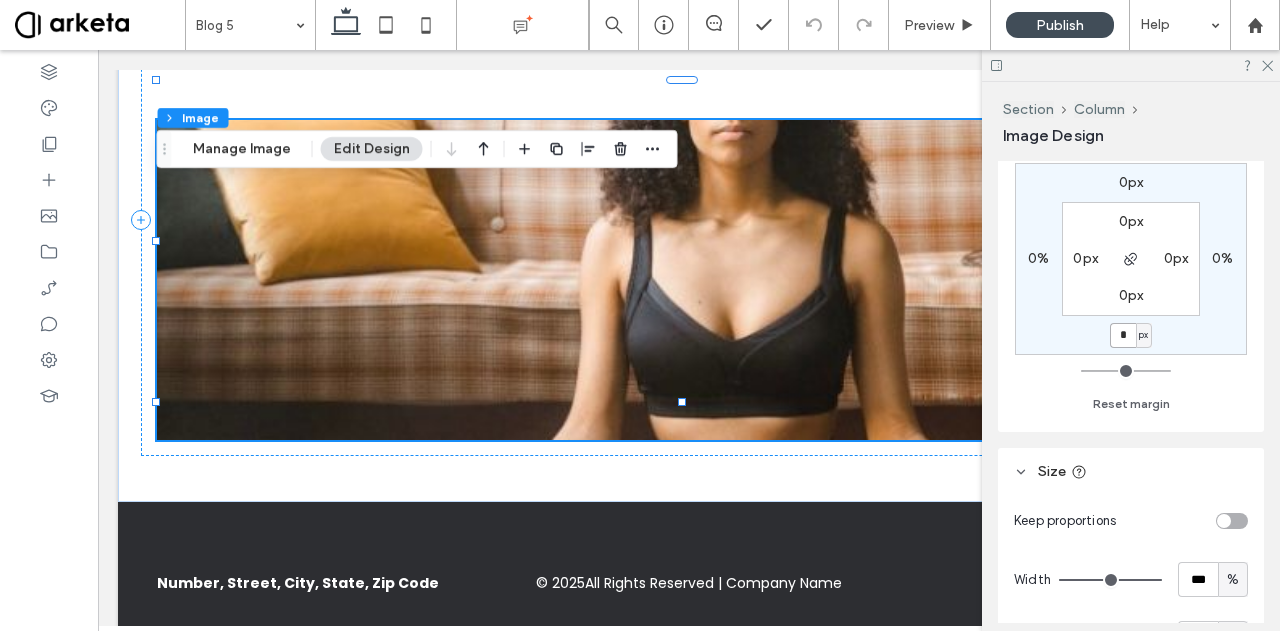click on "*" at bounding box center (1123, 335) 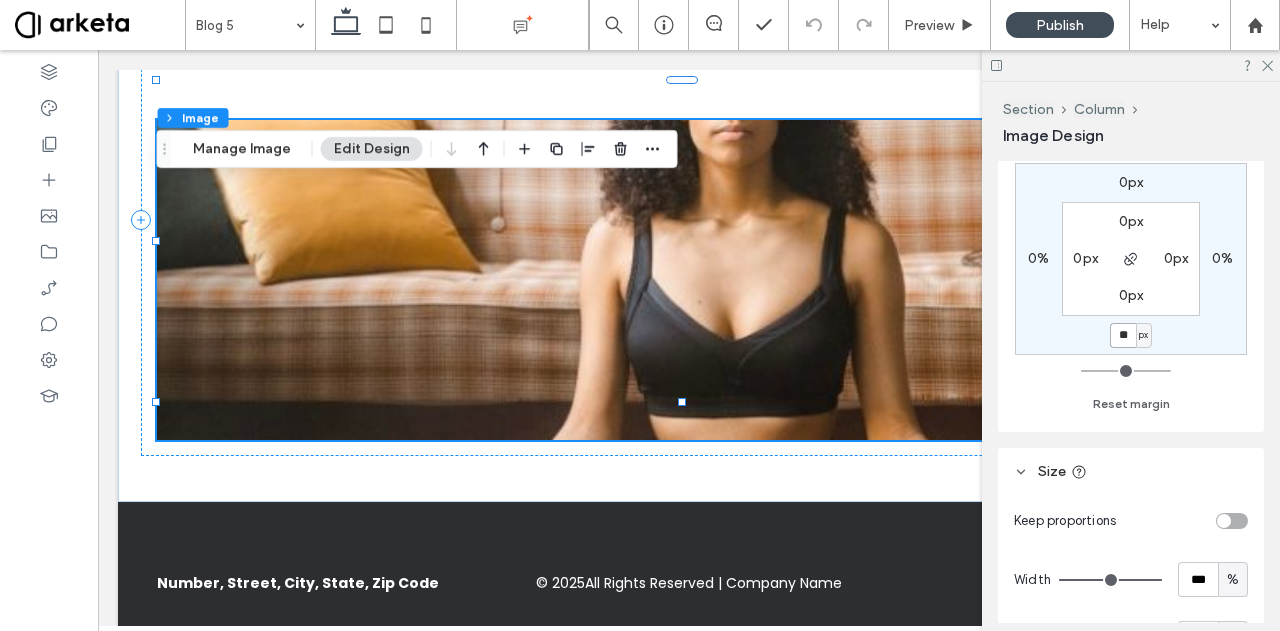 type on "**" 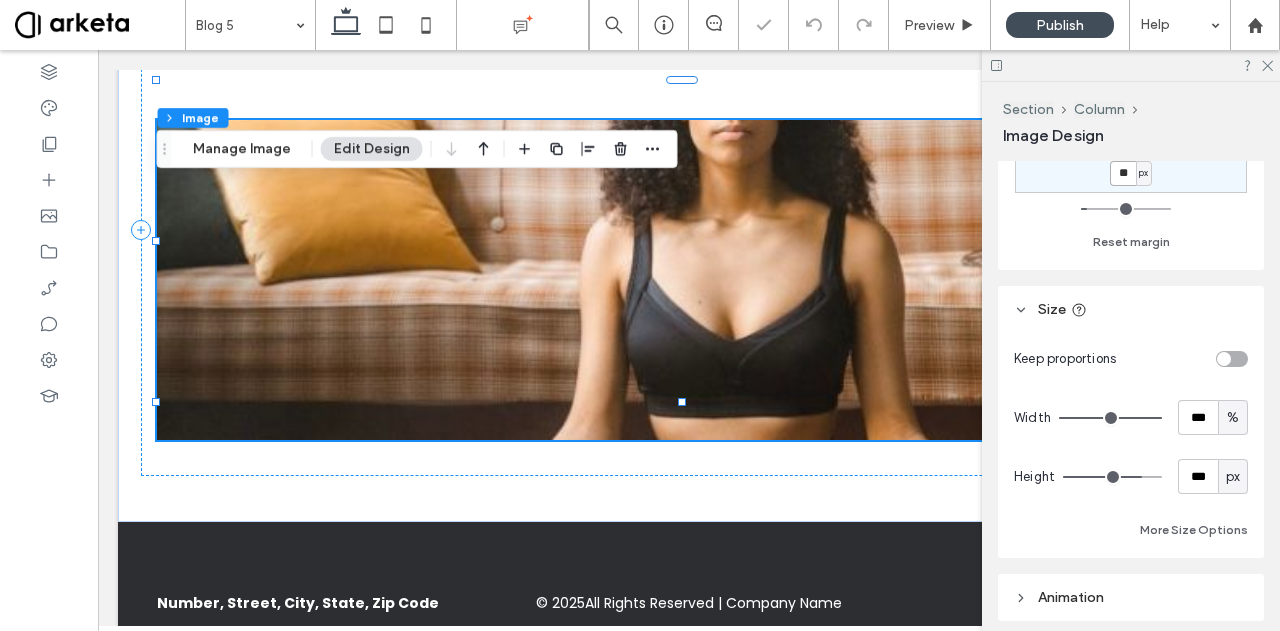 scroll, scrollTop: 312, scrollLeft: 0, axis: vertical 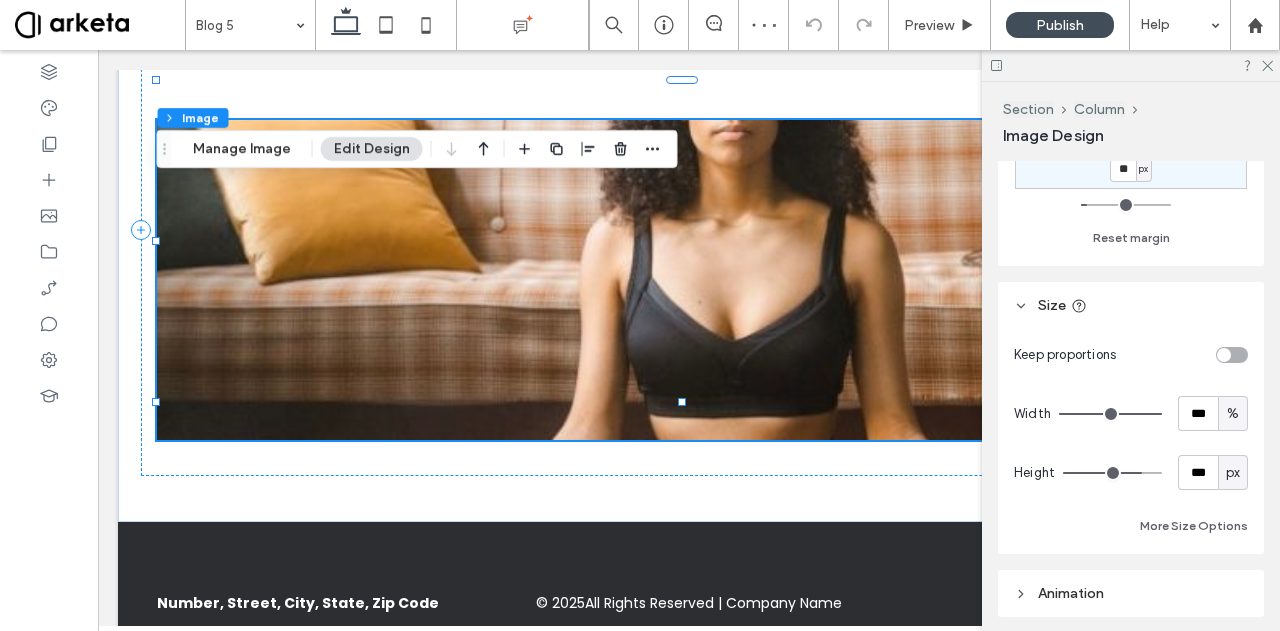 click on "%" at bounding box center [1233, 414] 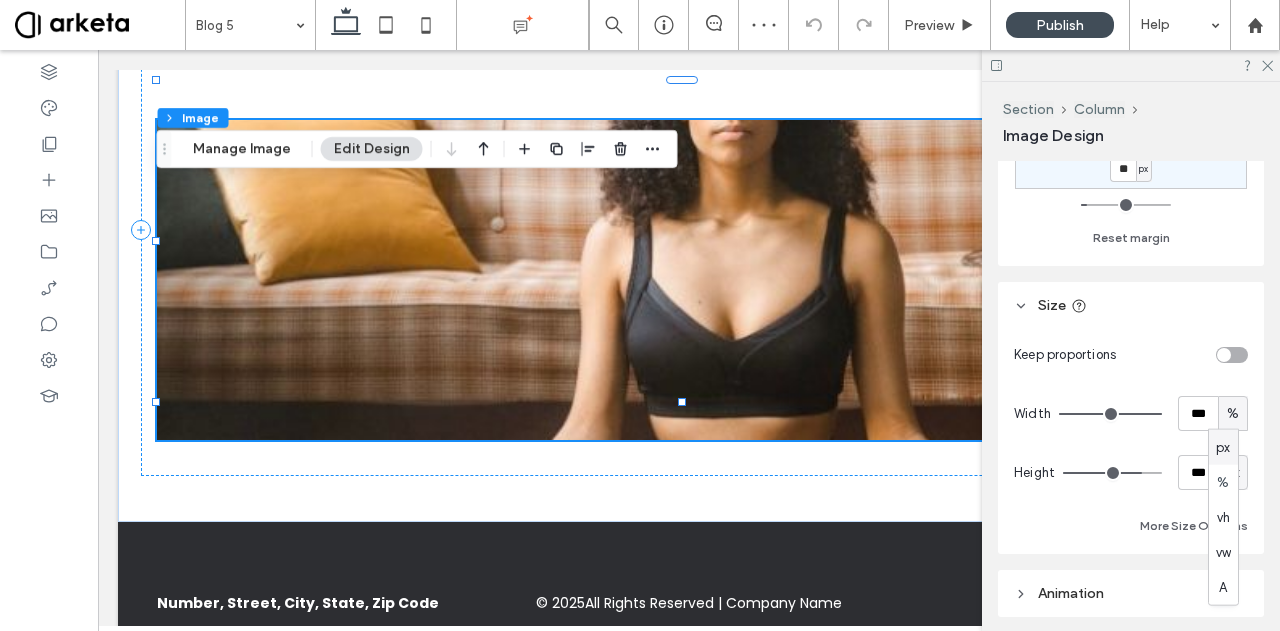 click on "px" at bounding box center [1223, 447] 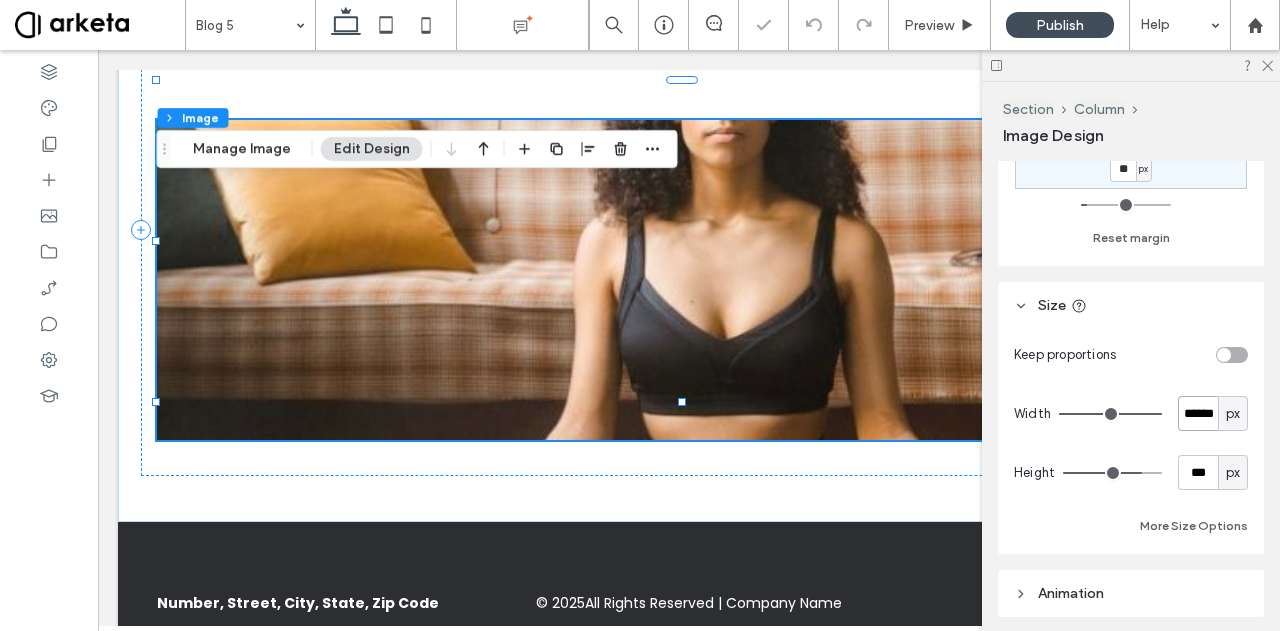 click on "******" at bounding box center [1198, 413] 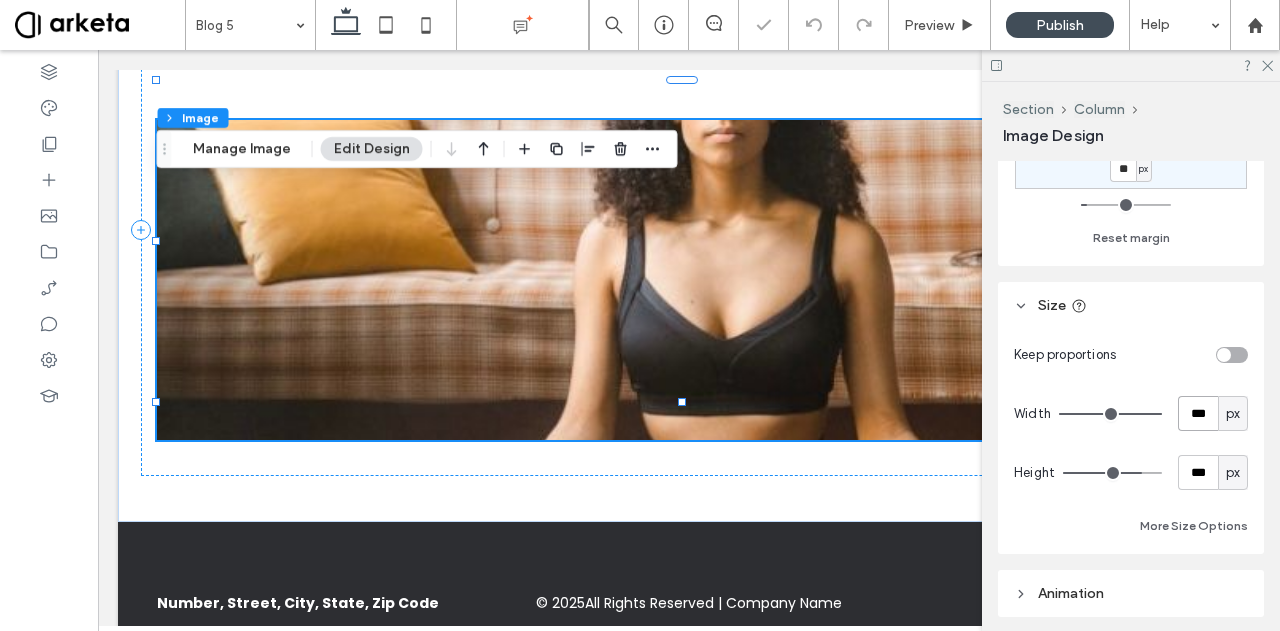 type on "***" 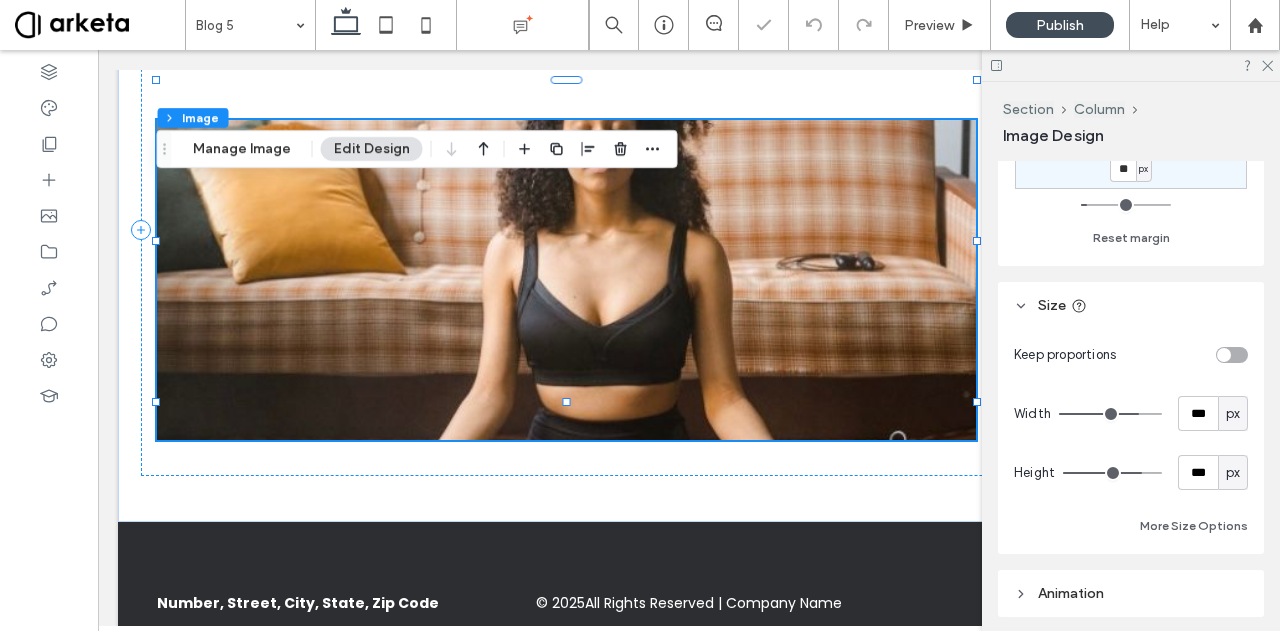 click at bounding box center [1232, 355] 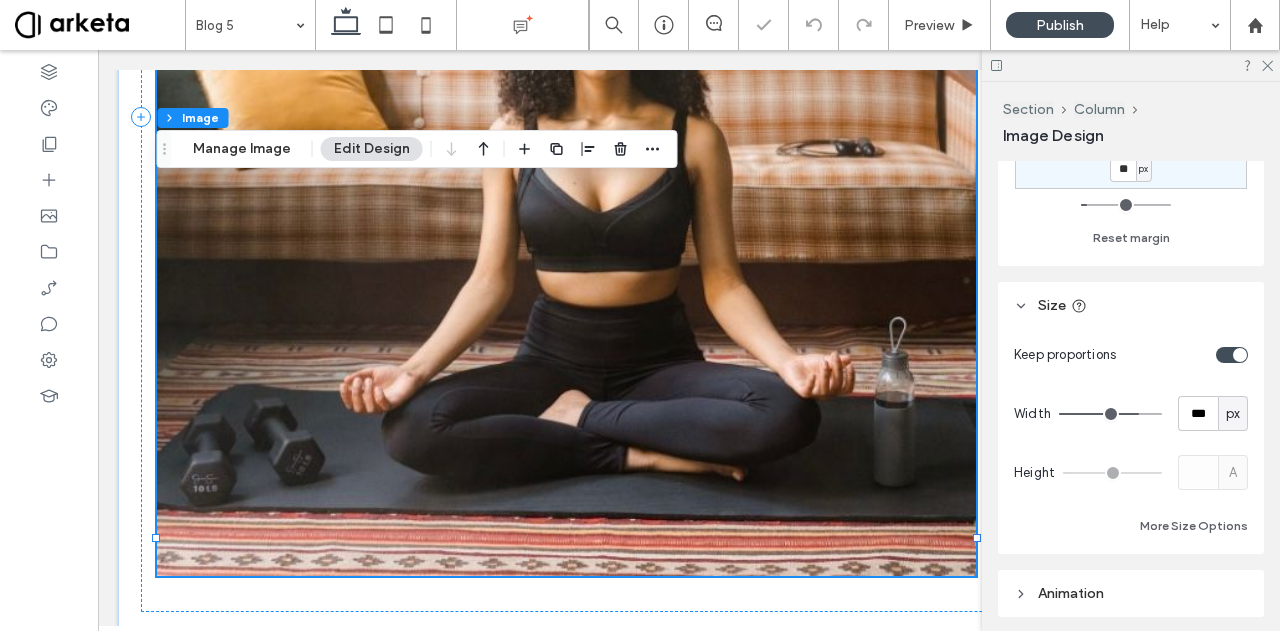 scroll, scrollTop: 673, scrollLeft: 0, axis: vertical 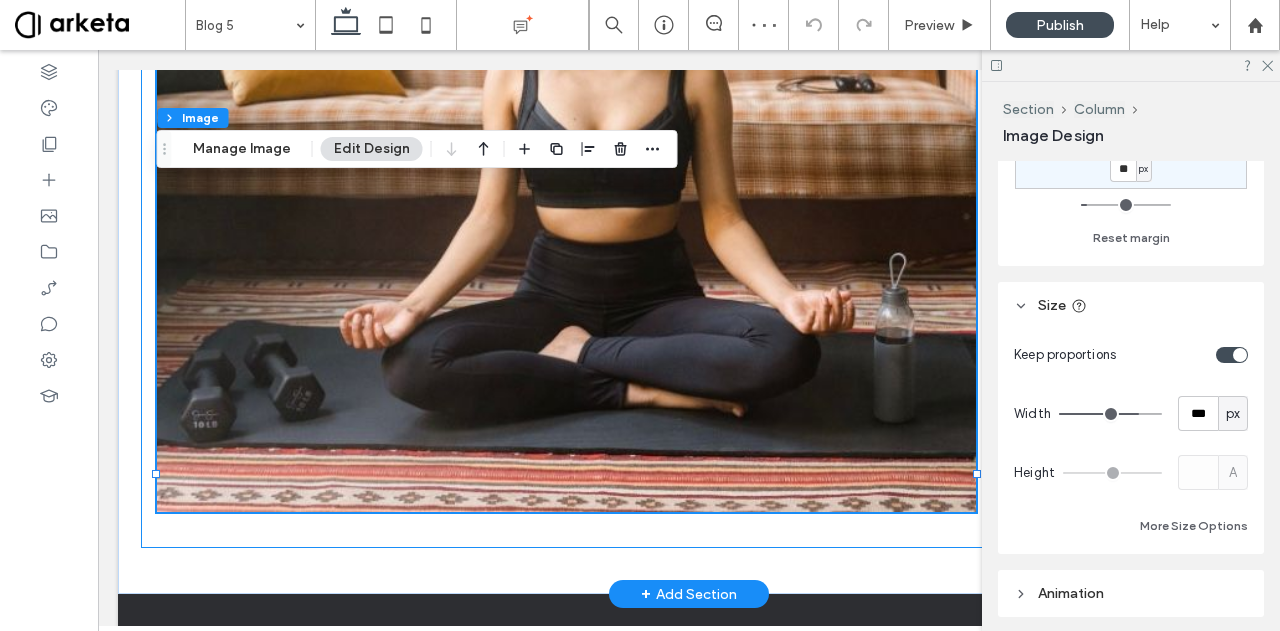 click on "The Power of Grounding: Finding Balance in an Unsettled World" at bounding box center (689, 52) 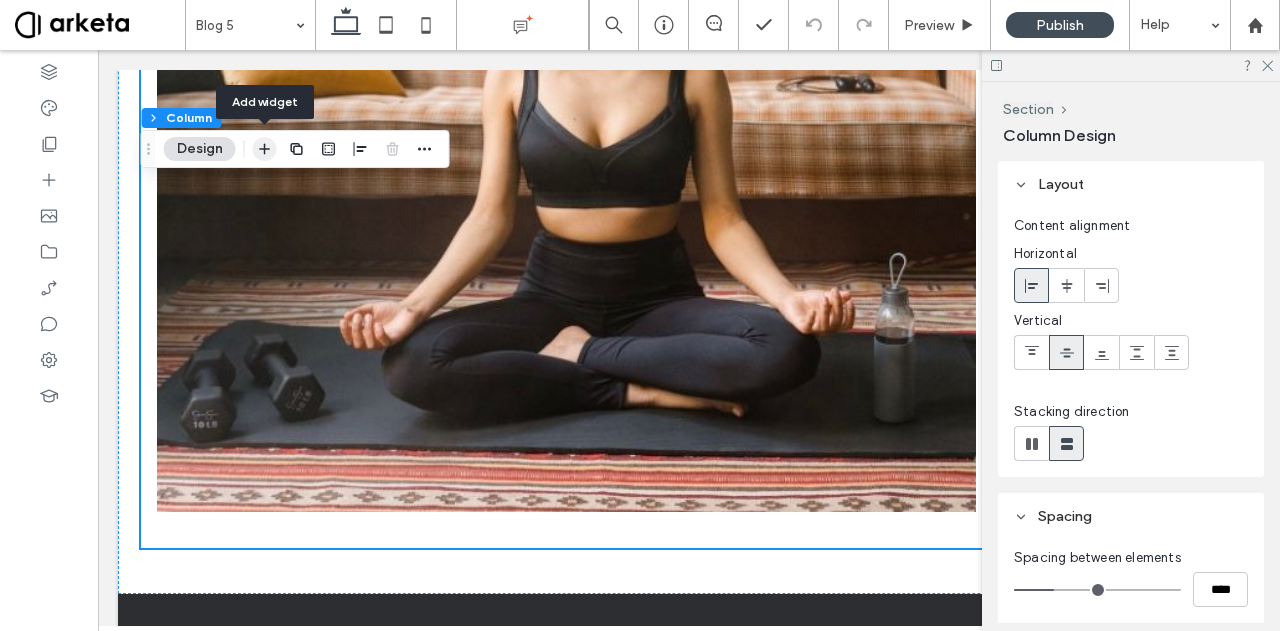 click at bounding box center [265, 149] 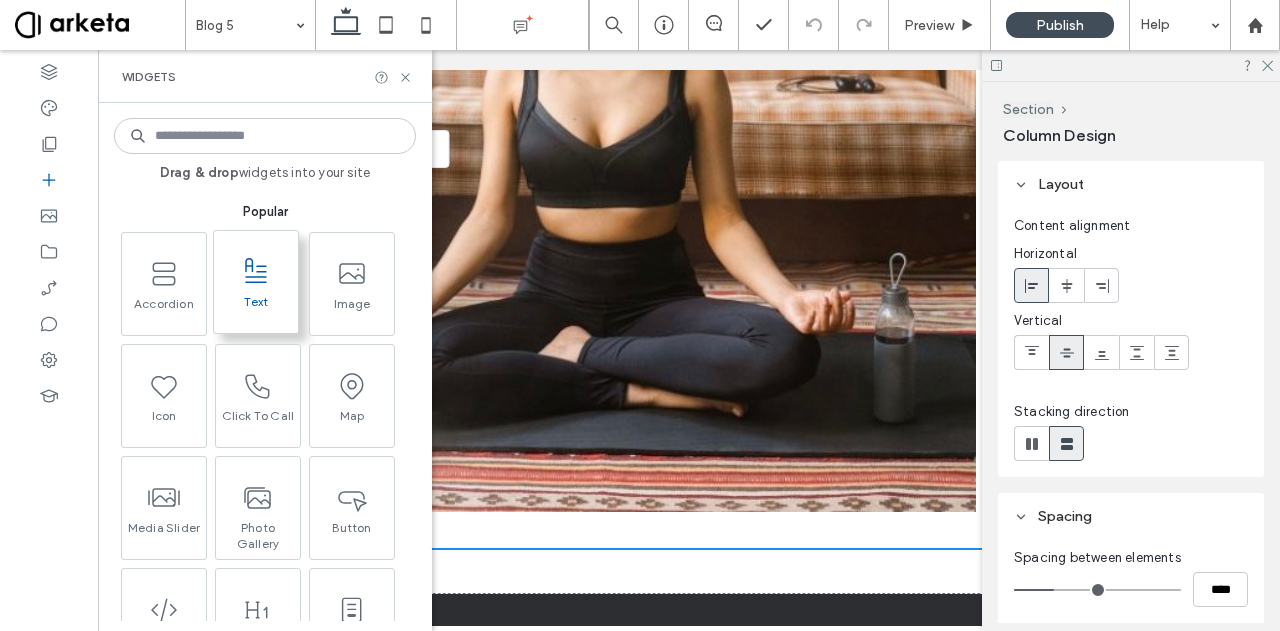 click 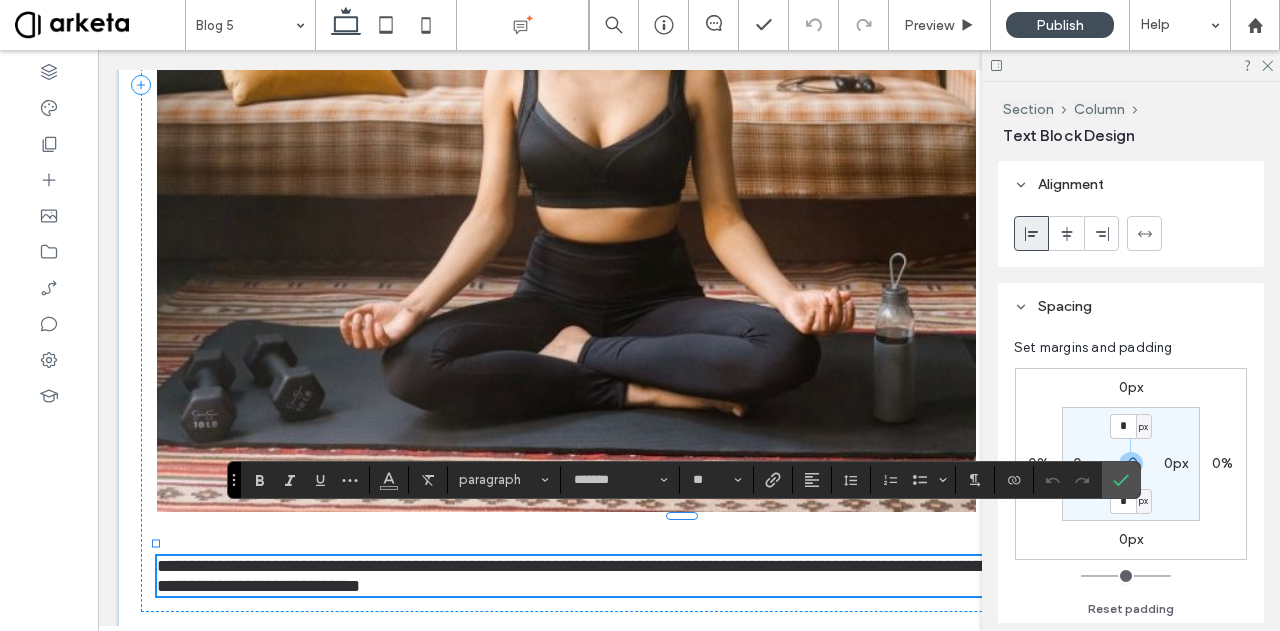 scroll, scrollTop: 0, scrollLeft: 0, axis: both 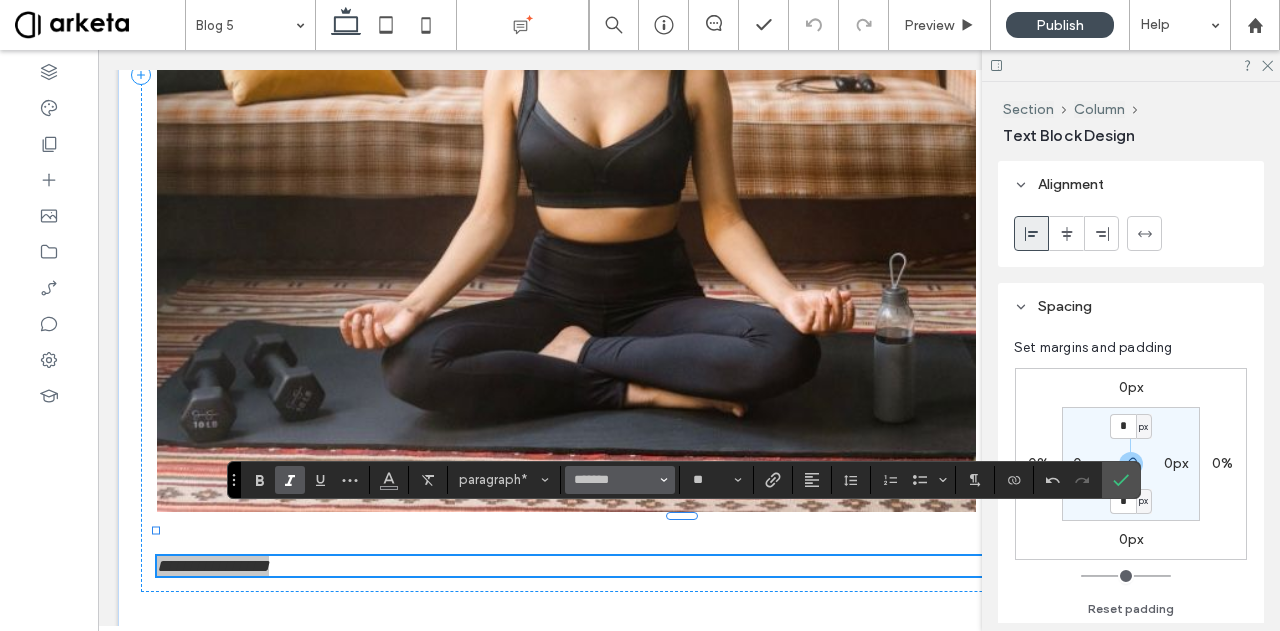 click on "*******" at bounding box center [614, 480] 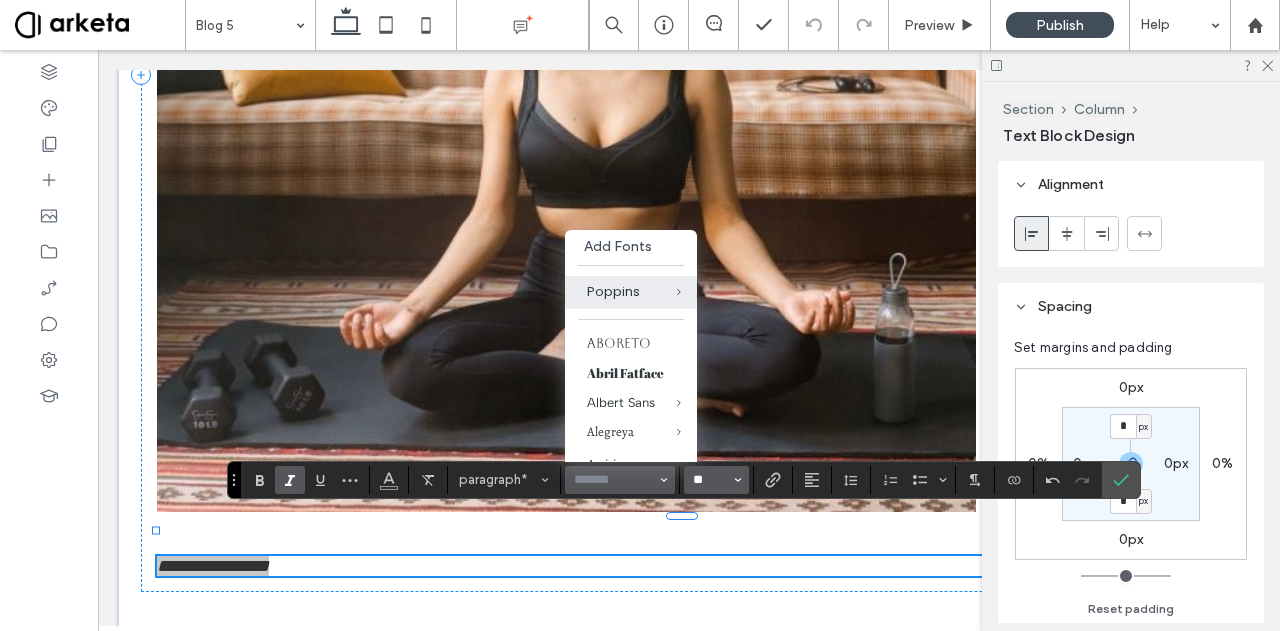 click on "**" at bounding box center [710, 480] 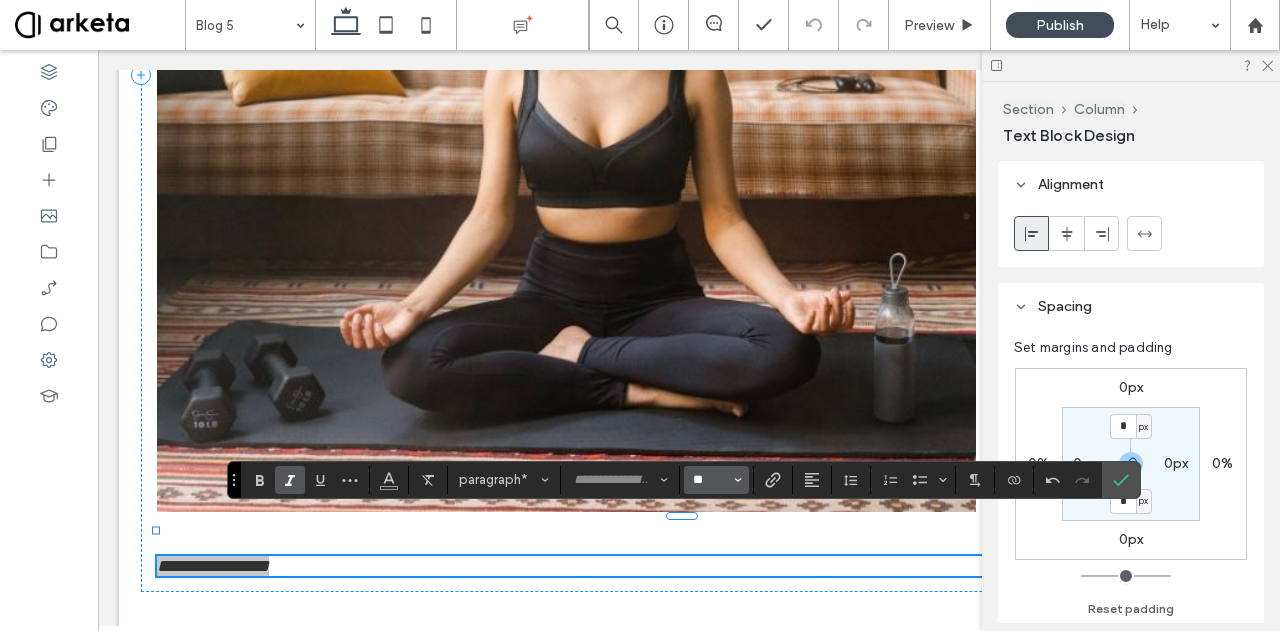 type on "*******" 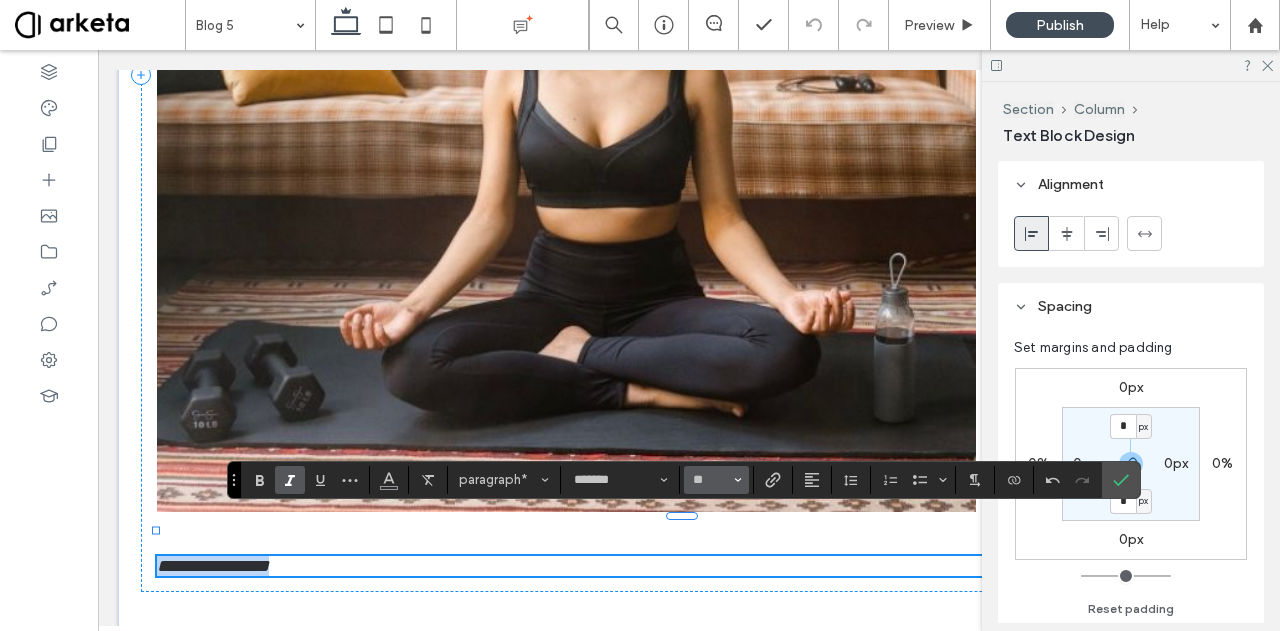 type on "**" 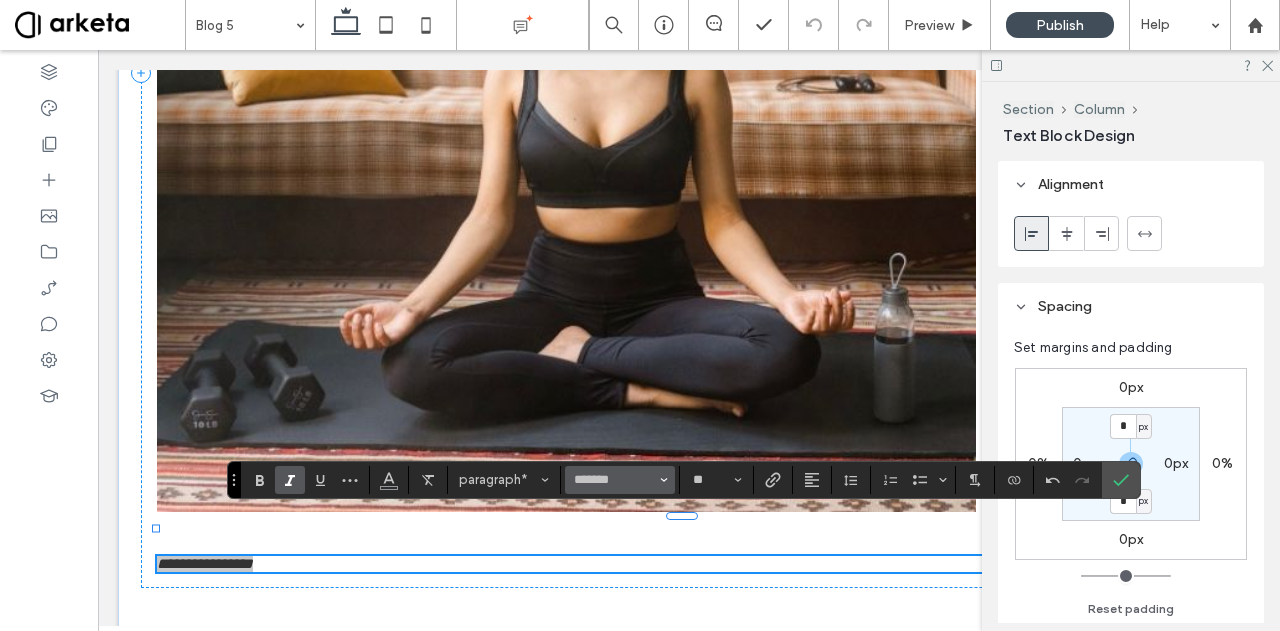 click 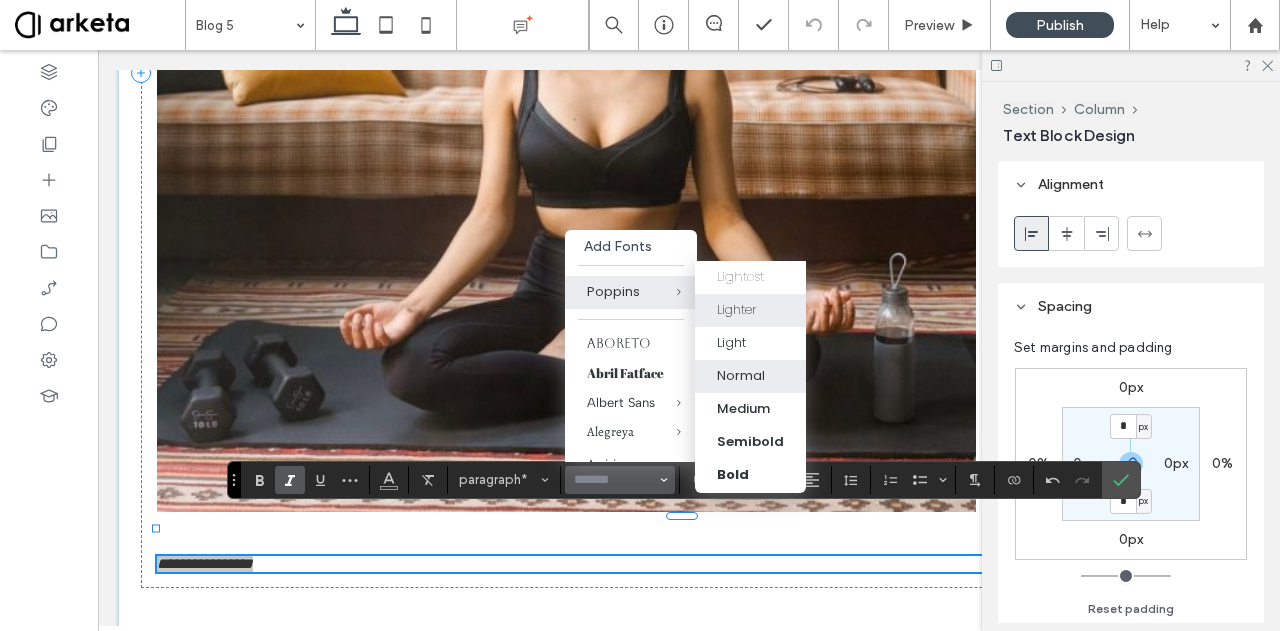 click on "Lighter" at bounding box center [737, 310] 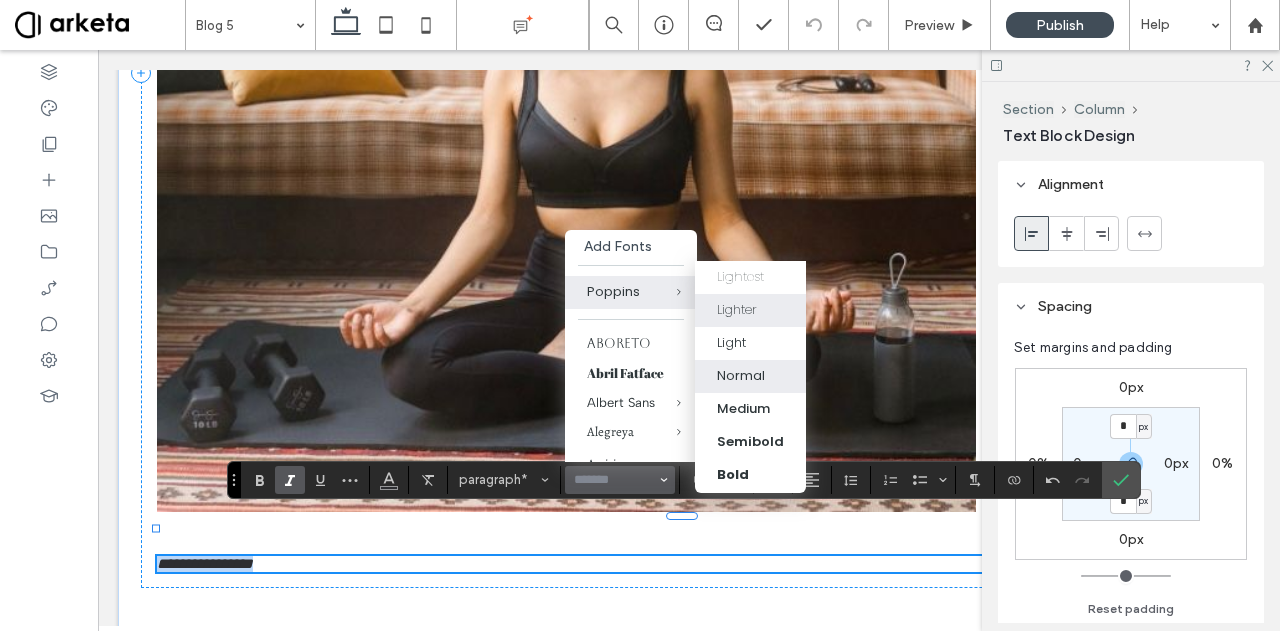 type on "*******" 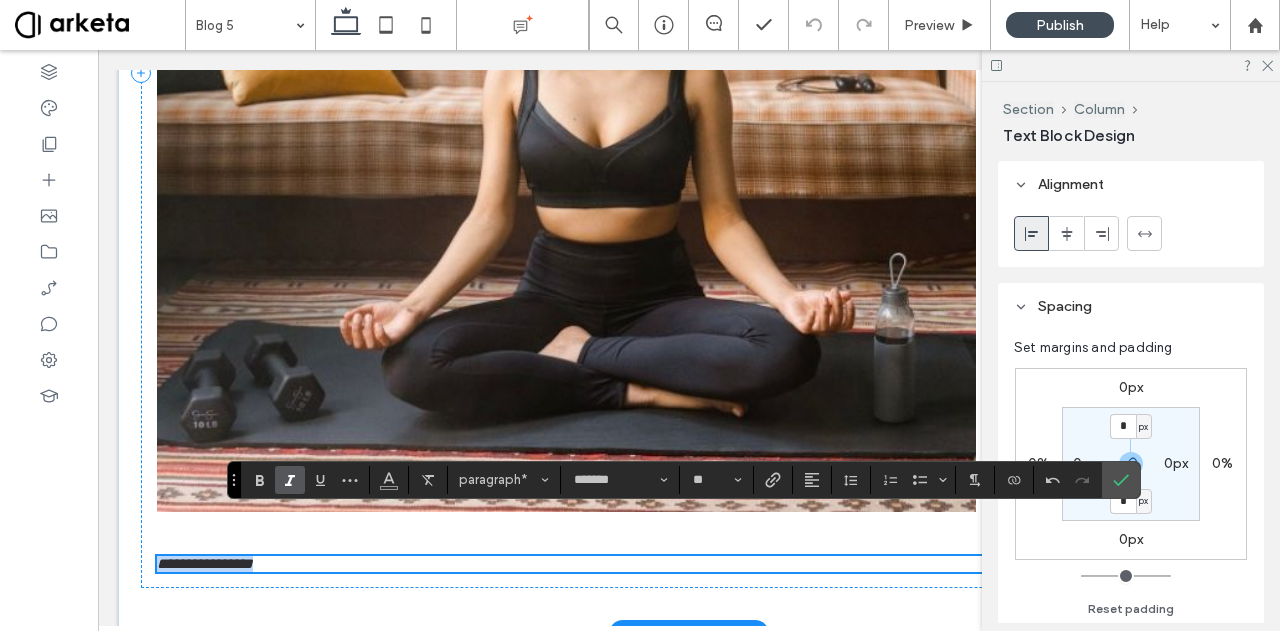 scroll, scrollTop: 826, scrollLeft: 0, axis: vertical 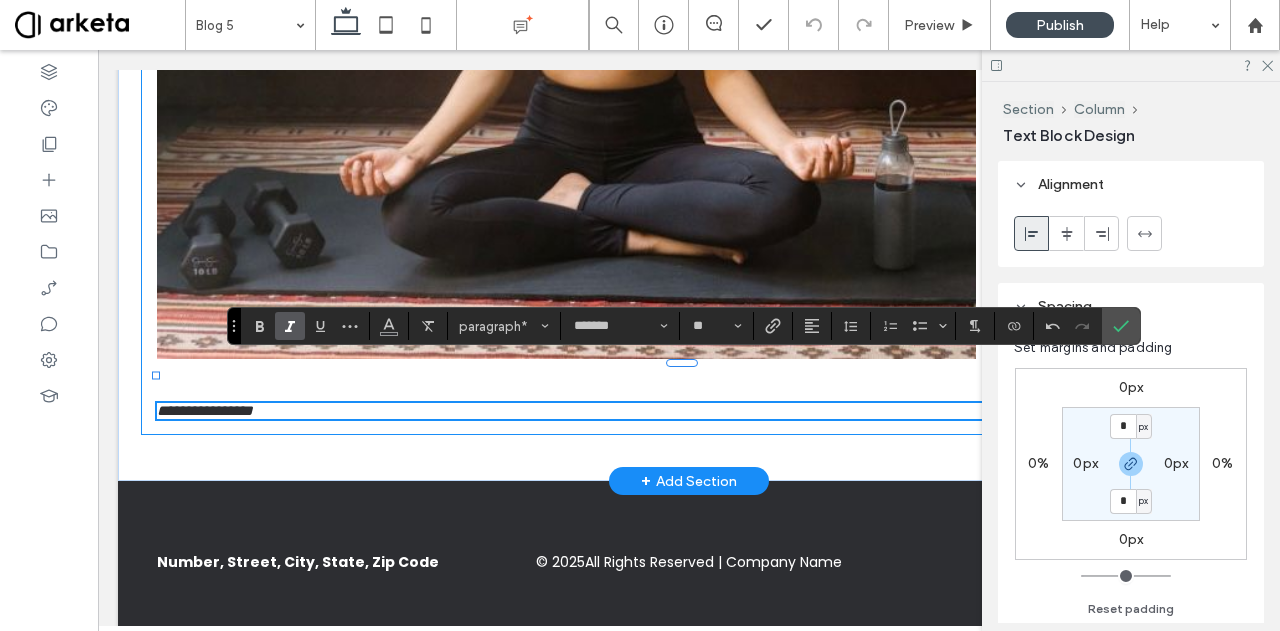click on "**********" at bounding box center (689, -81) 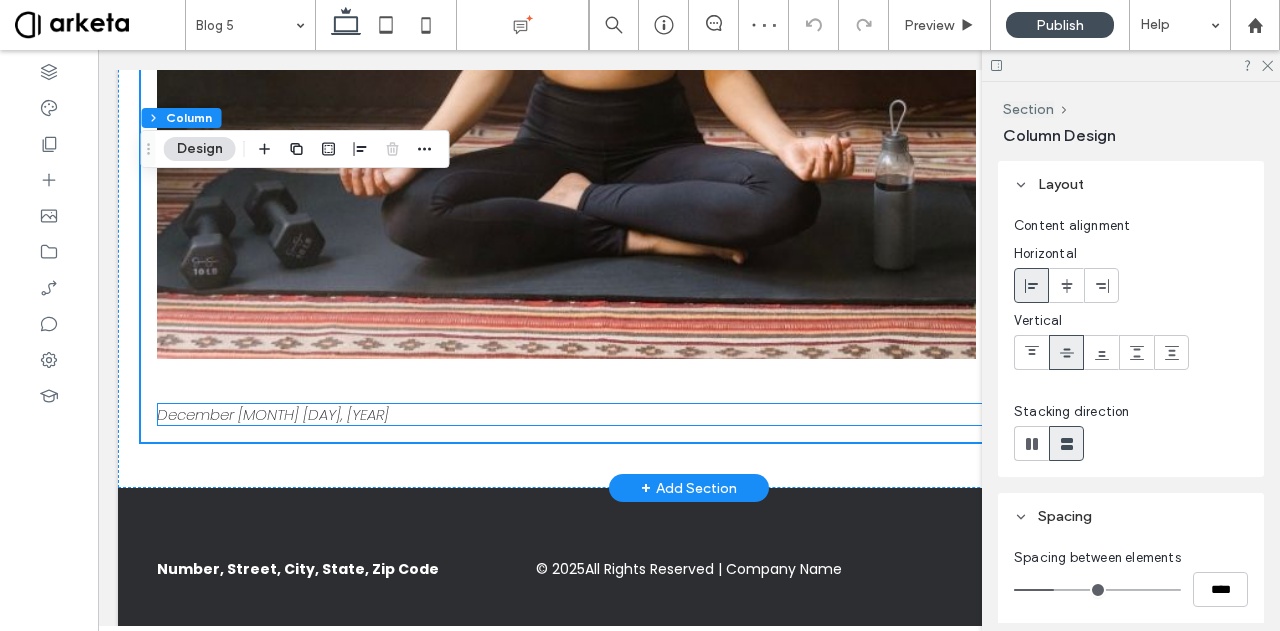 click on "December [MONTH] [DAY], [YEAR]" at bounding box center (689, 414) 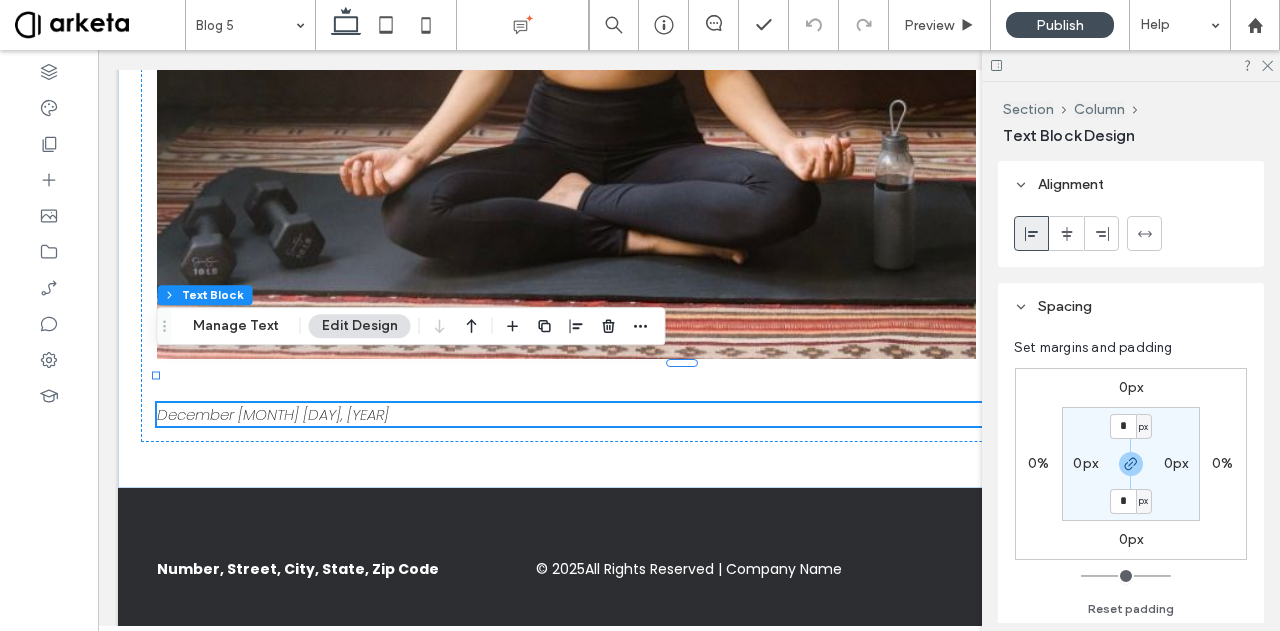 click on "0px" at bounding box center (1131, 539) 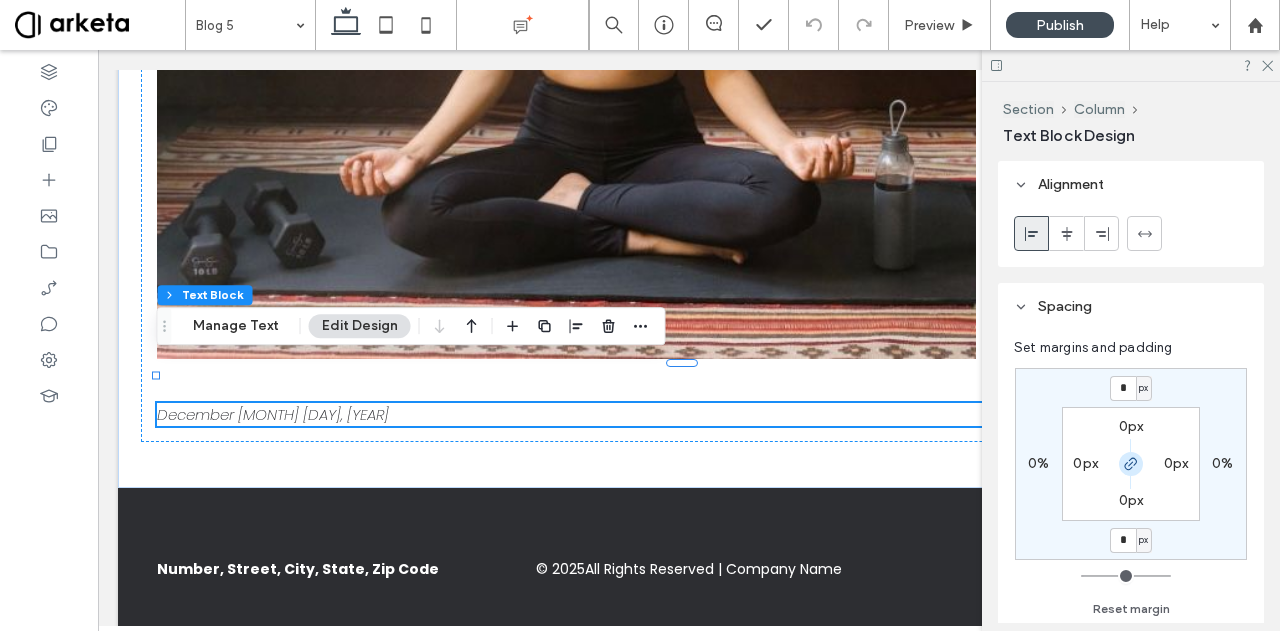 click at bounding box center [1131, 464] 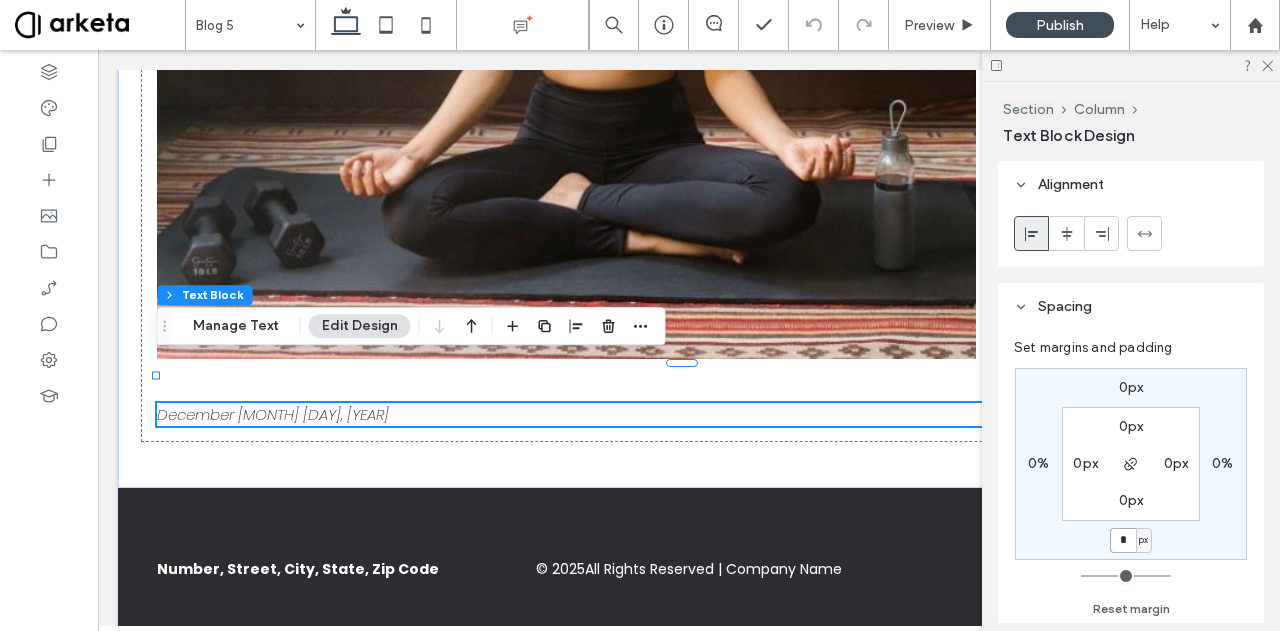 click on "*" at bounding box center (1123, 540) 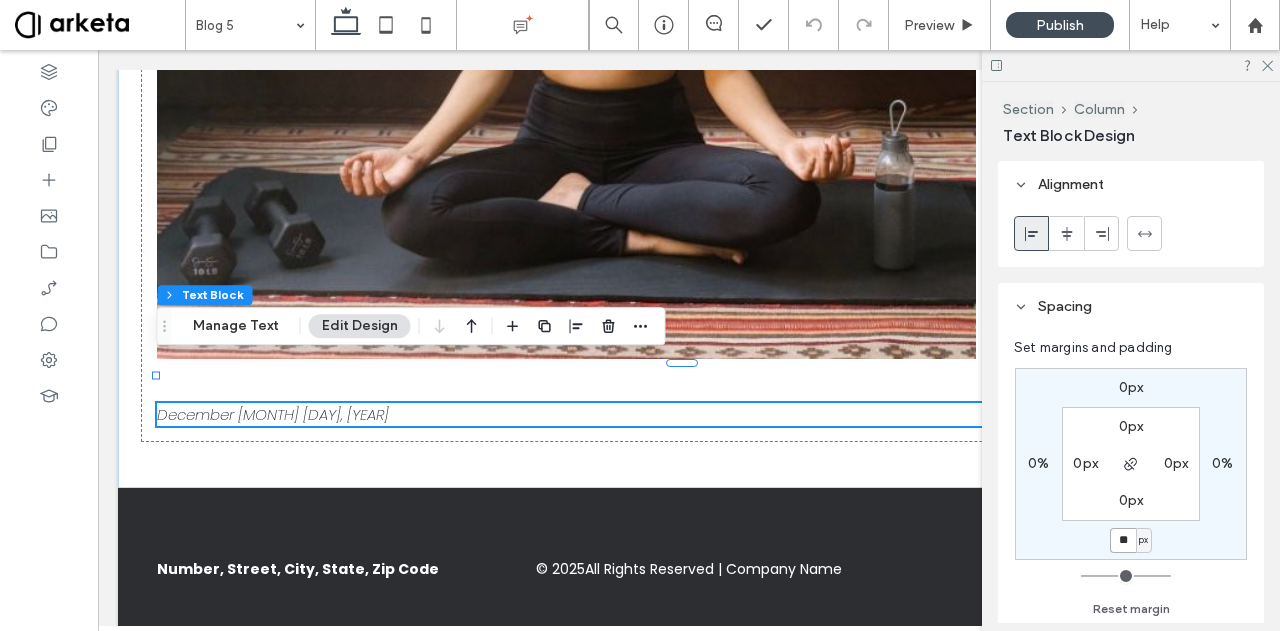 type on "**" 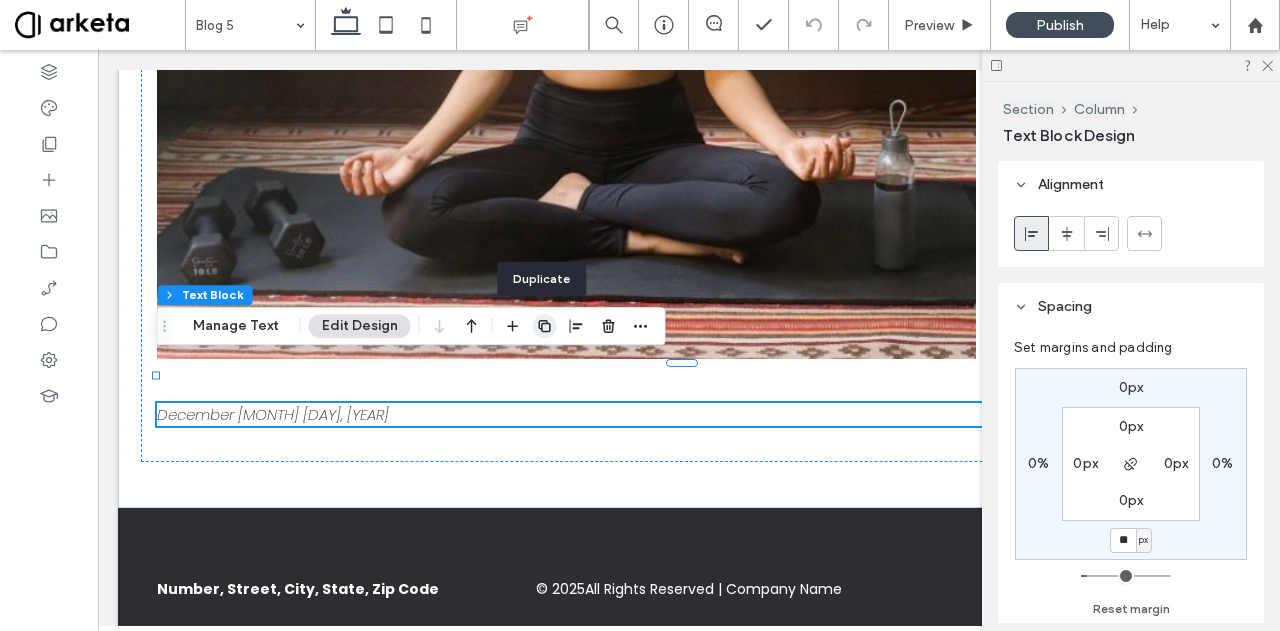 click 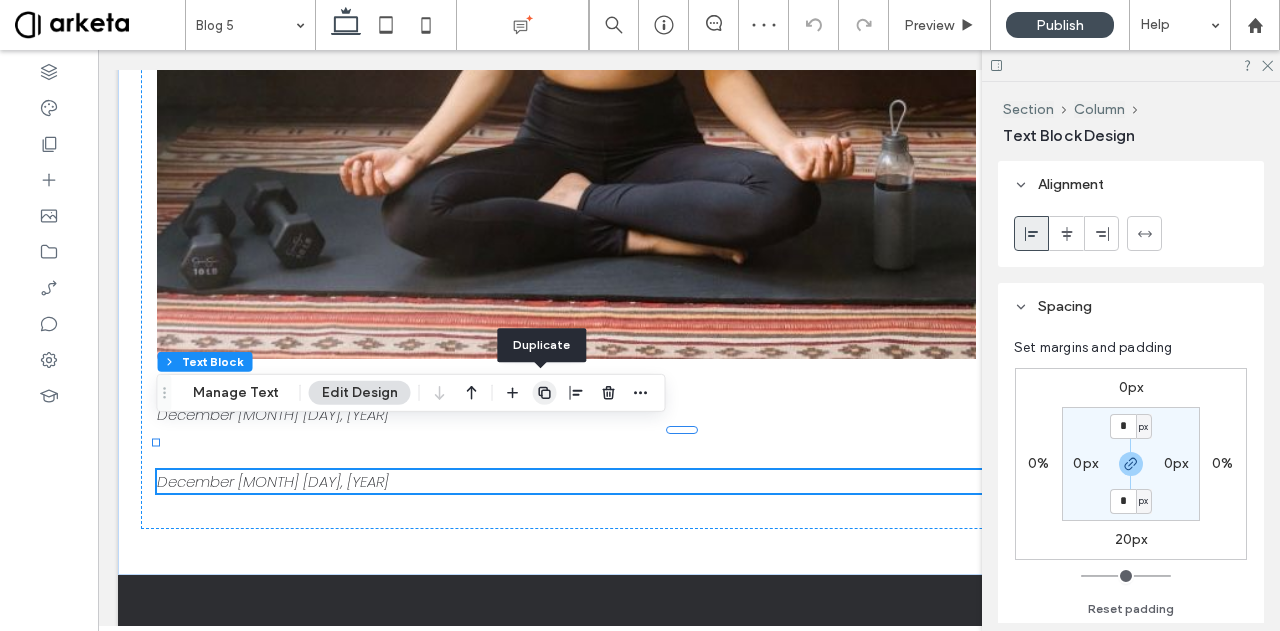 click 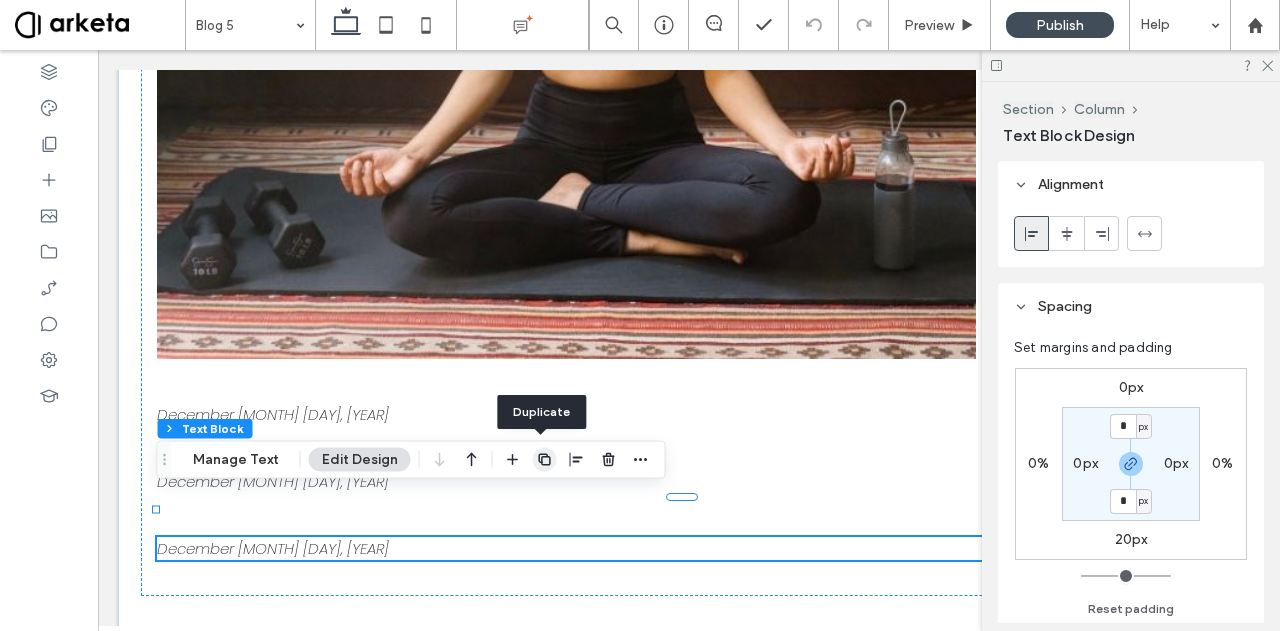 click 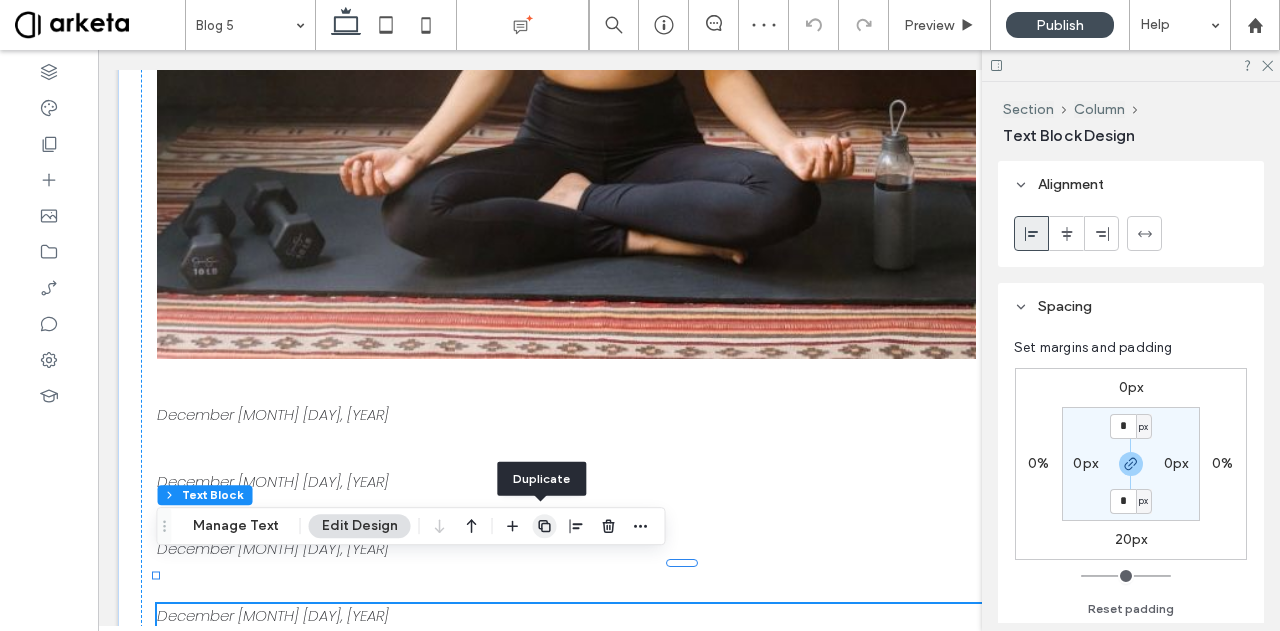 click 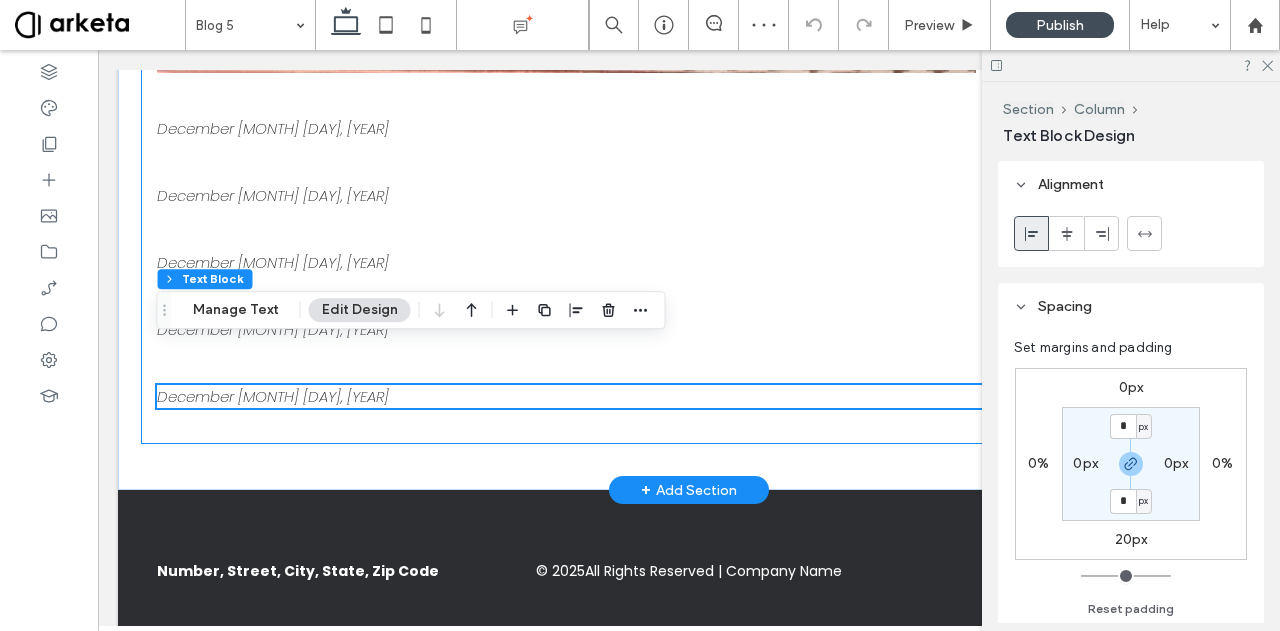 scroll, scrollTop: 1113, scrollLeft: 0, axis: vertical 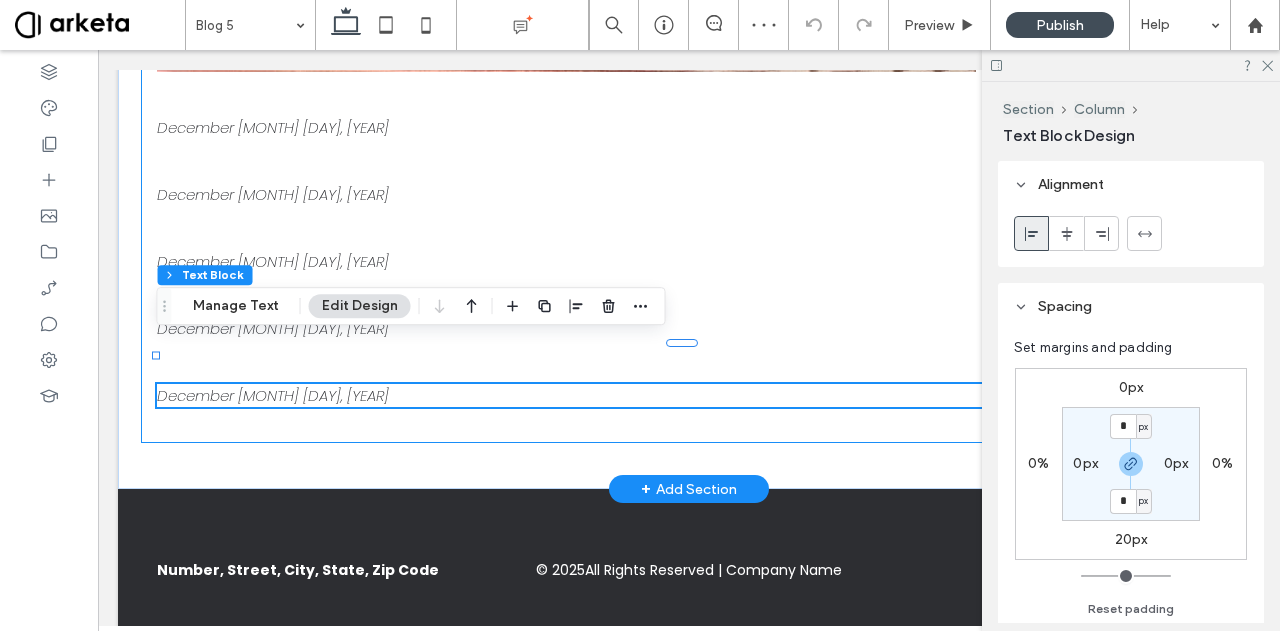 click on "The Power of Grounding: Finding Balance in an Unsettled World December [MONTH] [DAY], [YEAR] December [MONTH] [DAY], [YEAR] December [MONTH] [DAY], [YEAR] December [MONTH] [DAY], [YEAR] December [MONTH] [DAY], [YEAR]" at bounding box center (689, -220) 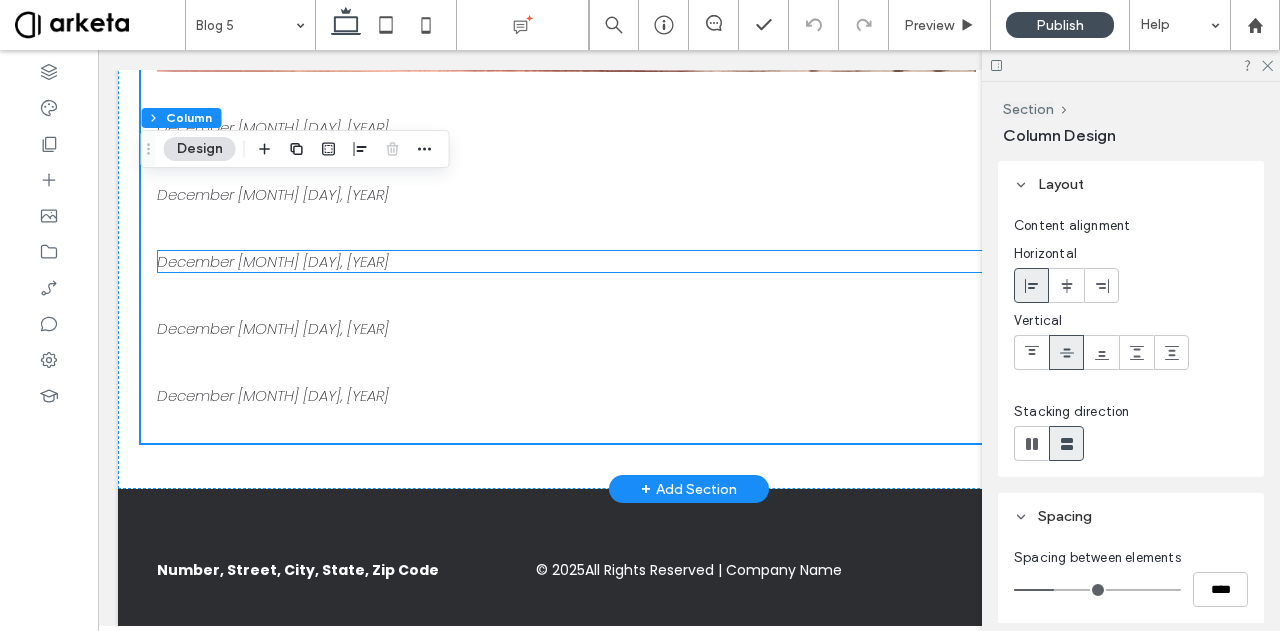 click on "December [MONTH] [DAY], [YEAR]" at bounding box center (273, 261) 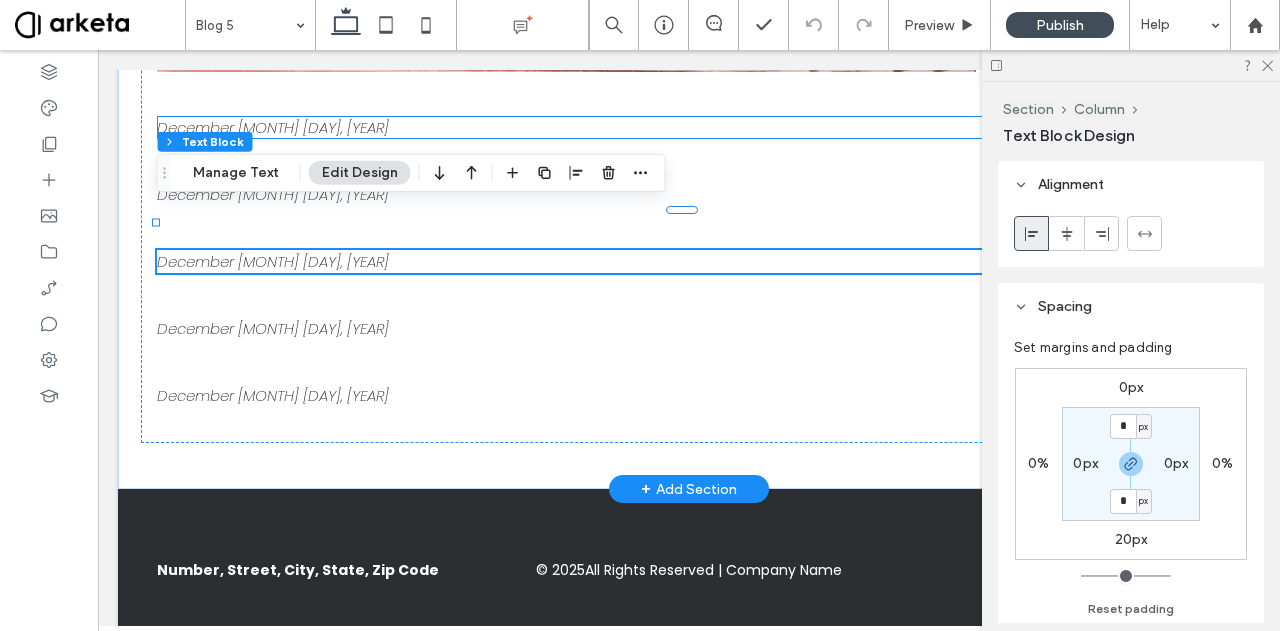 click on "December [MONTH] [DAY], [YEAR]" at bounding box center (689, 127) 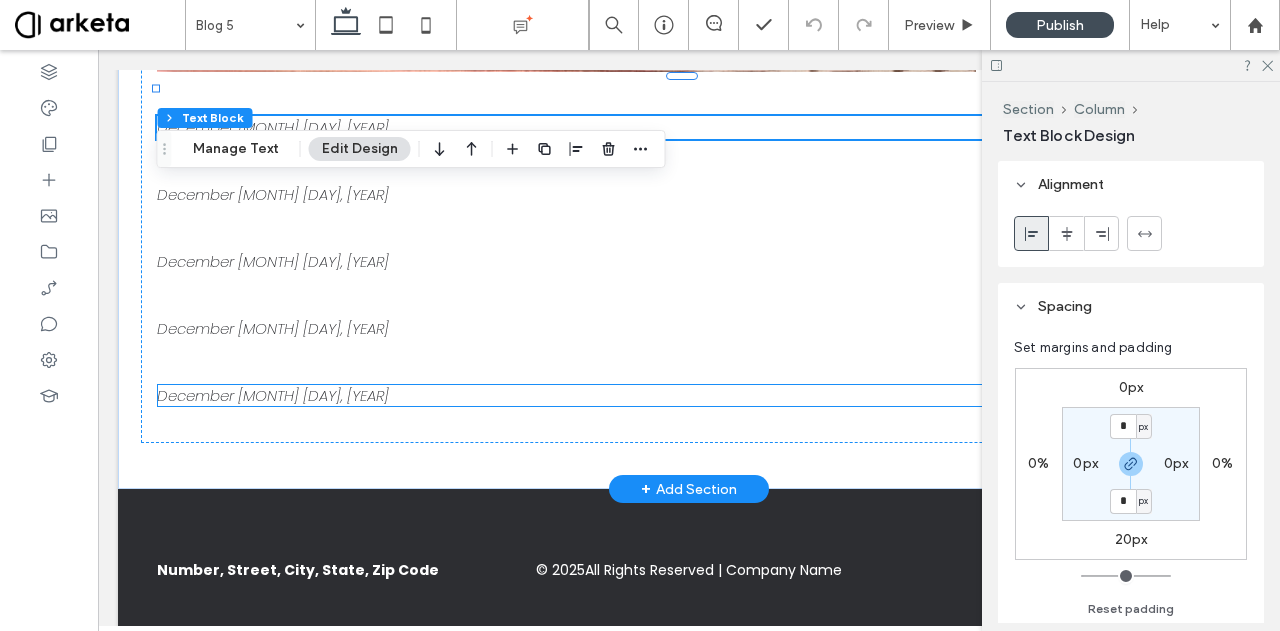 click on "December [MONTH] [DAY], [YEAR]" at bounding box center (273, 395) 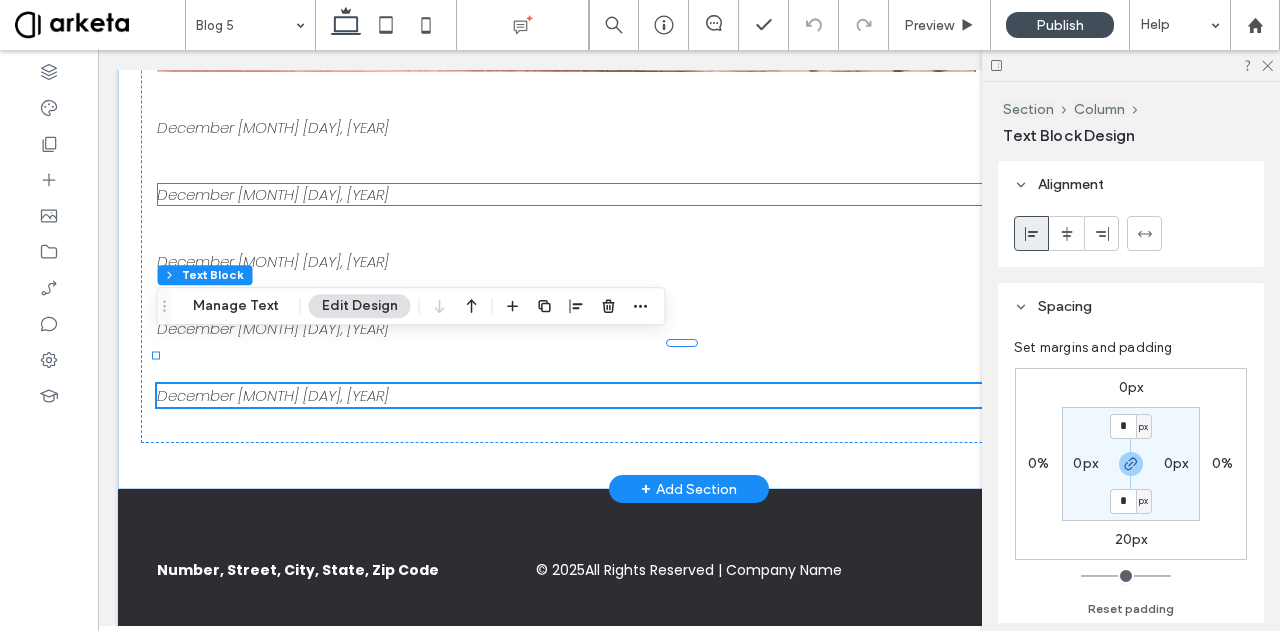 click on "December [MONTH] [DAY], [YEAR]" at bounding box center (273, 194) 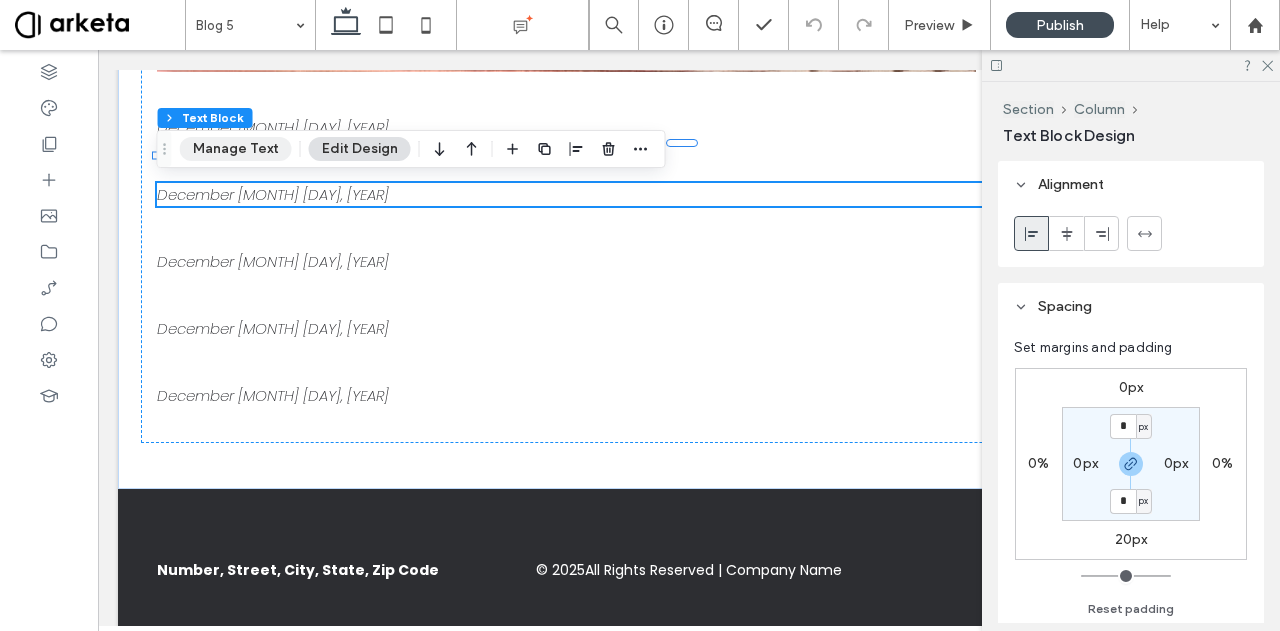 click on "Manage Text" at bounding box center [236, 149] 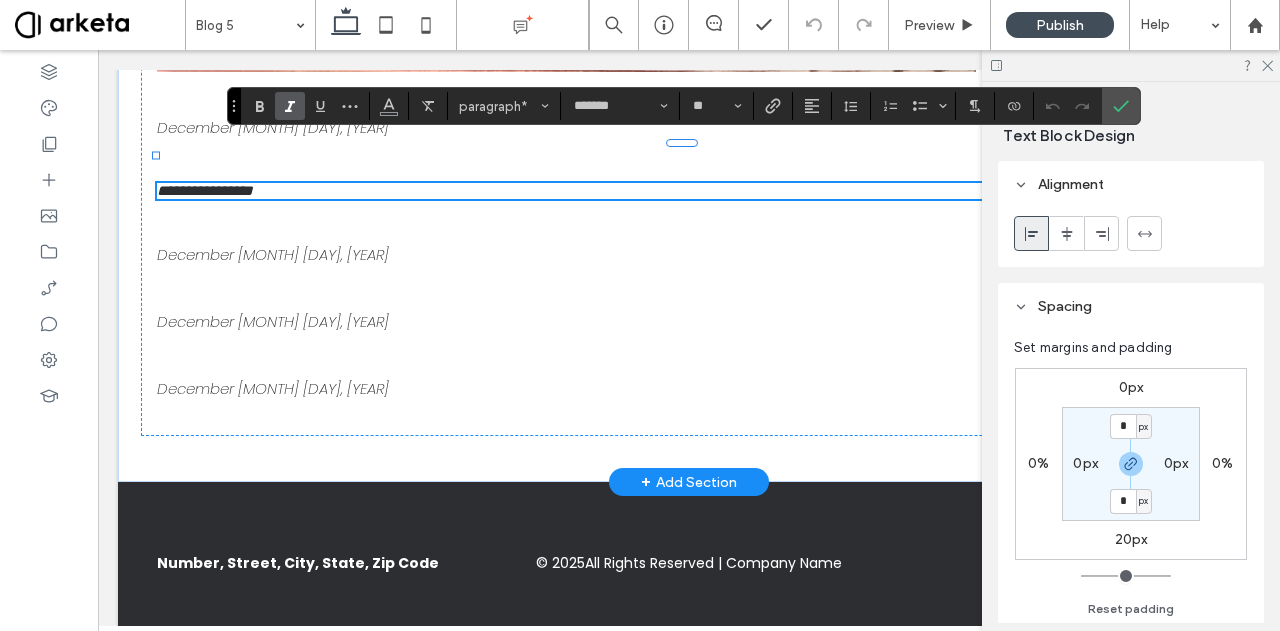 type on "**" 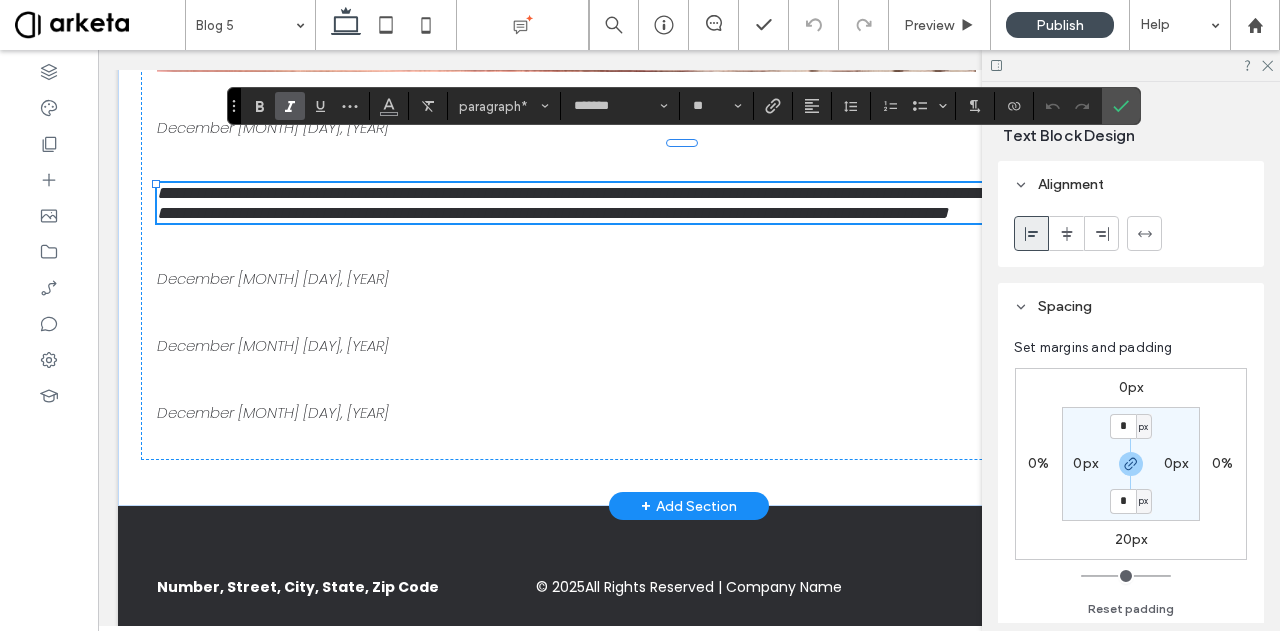scroll, scrollTop: 0, scrollLeft: 0, axis: both 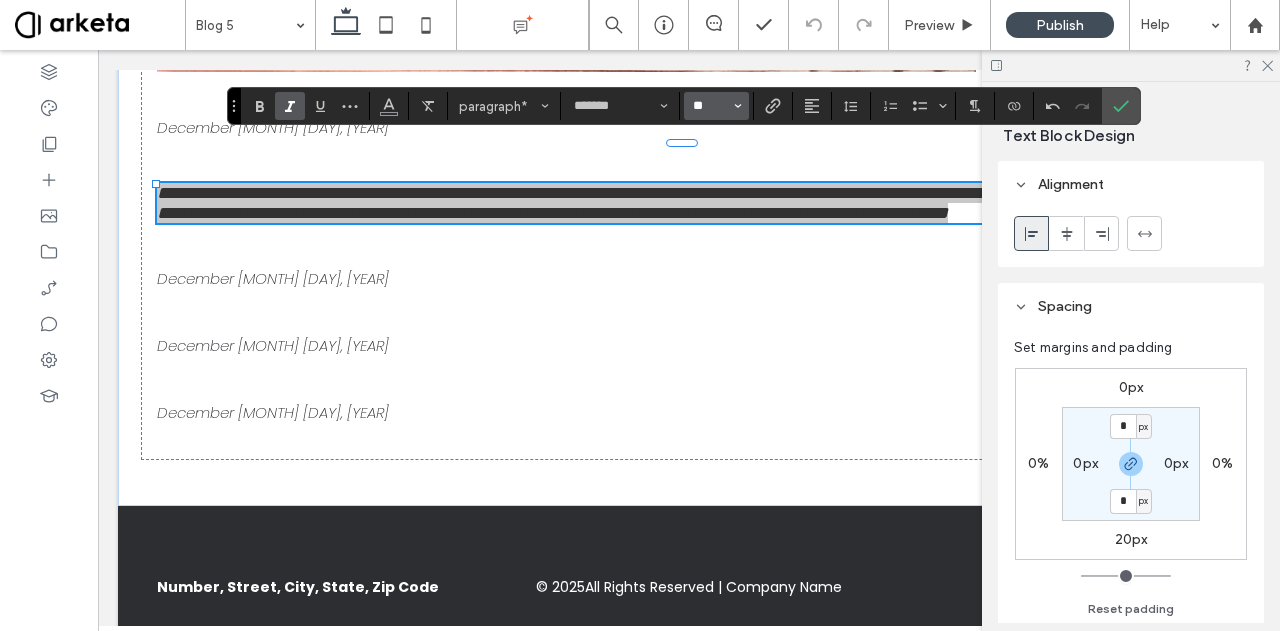 click on "**" at bounding box center (710, 106) 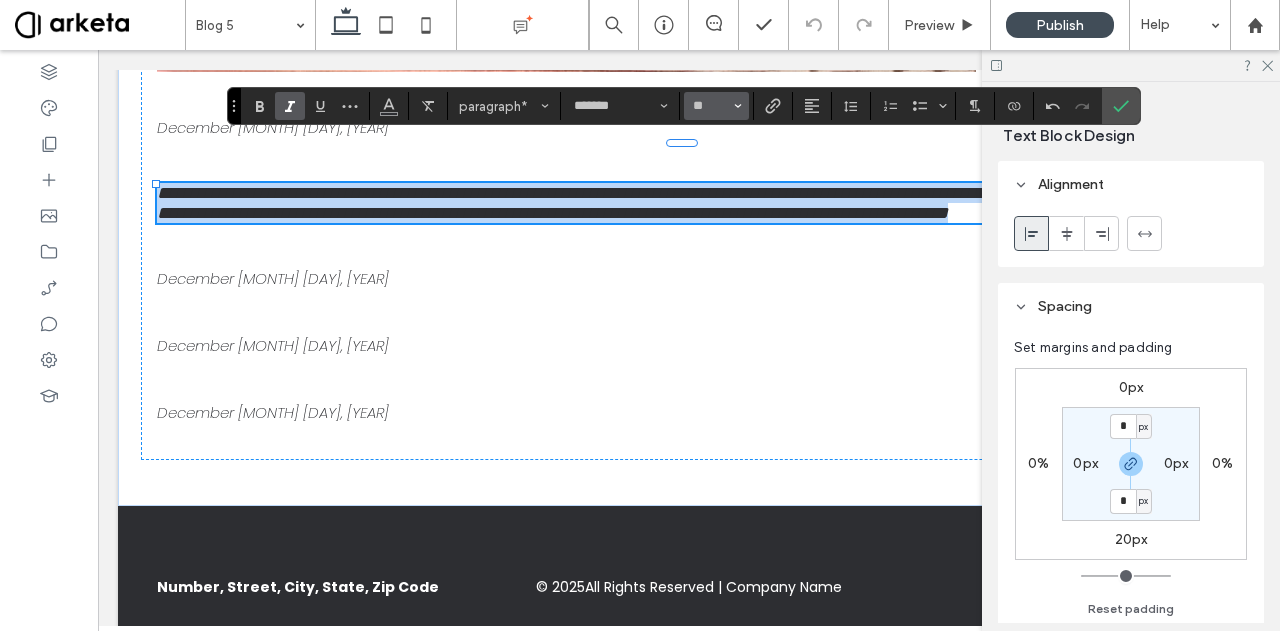 type on "**" 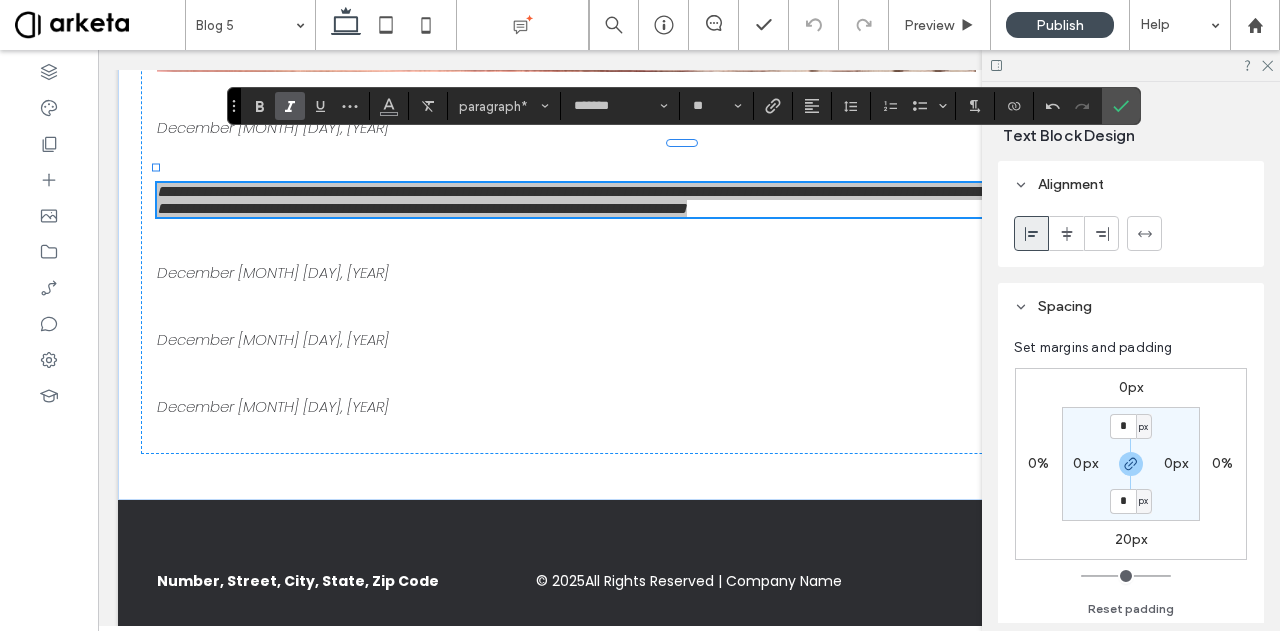 click 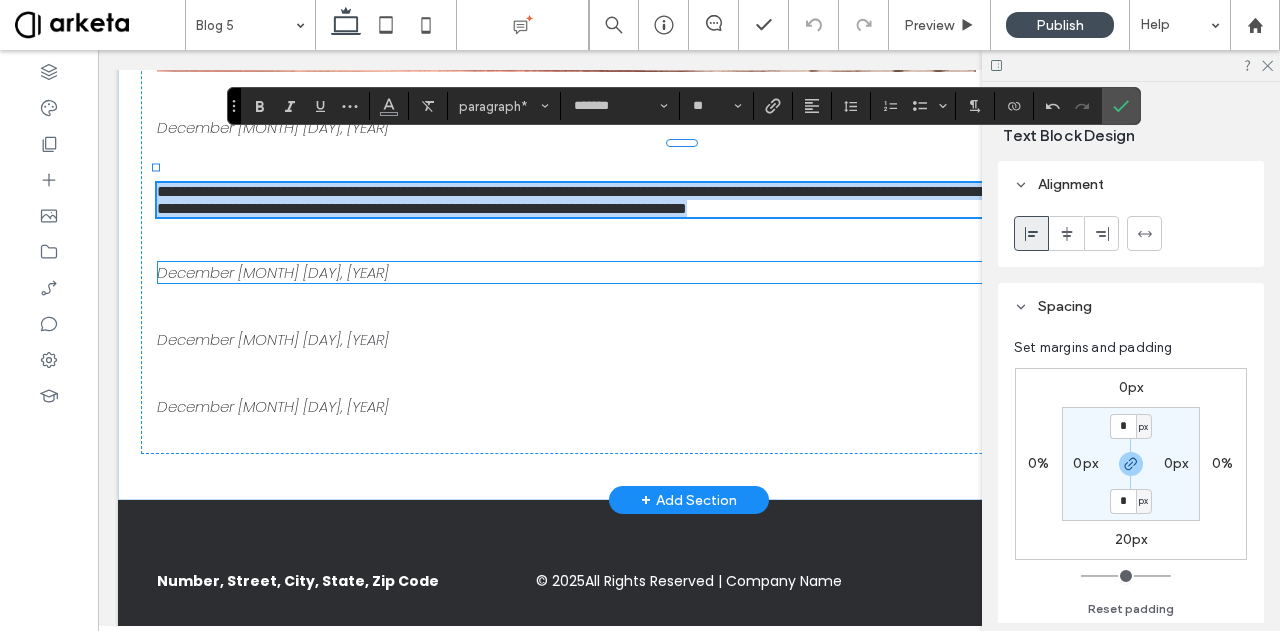 click on "December [MONTH] [DAY], [YEAR]" at bounding box center (273, 272) 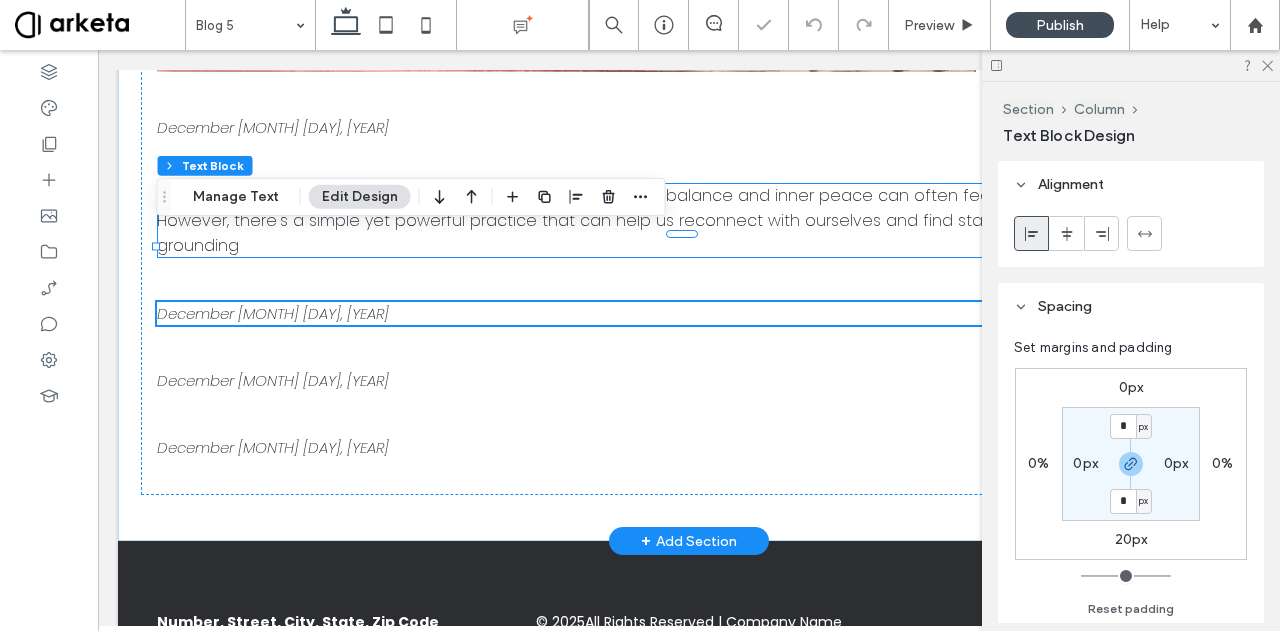 click on "In our fast-paced, constantly evolving world, finding a sense of balance and inner peace can often feel like an elusive goal. However, there's a simple yet powerful practice that can help us reconnect with ourselves and find stability amidst the chaos – grounding" at bounding box center (667, 220) 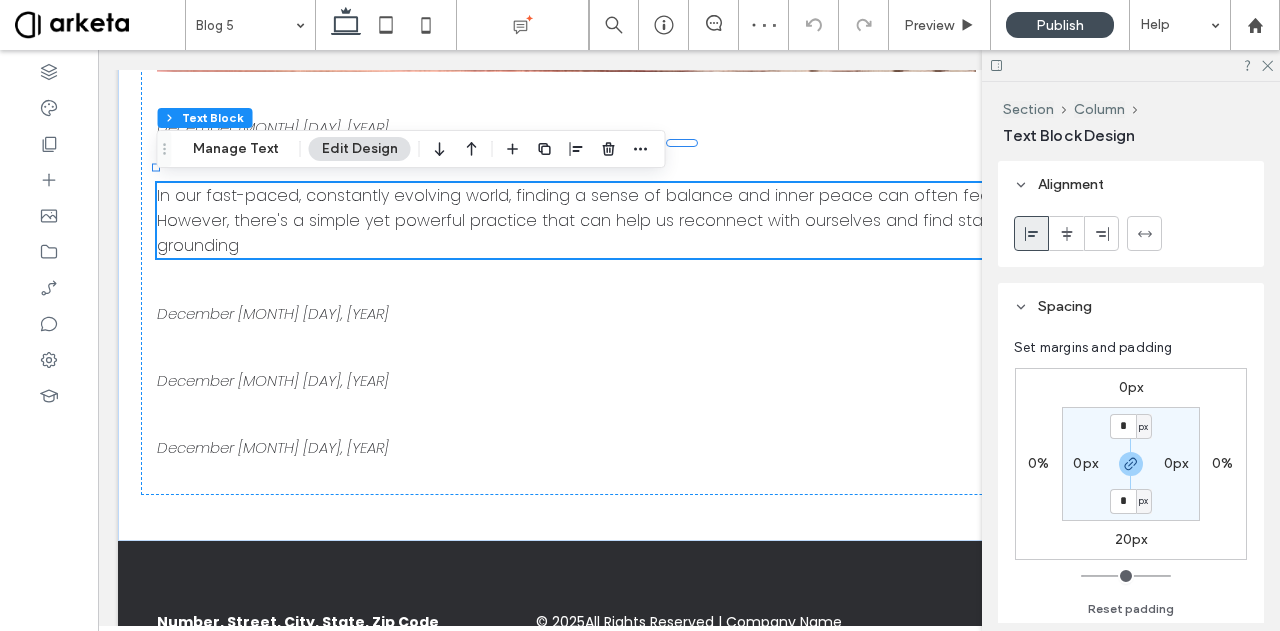 click on "20px" at bounding box center (1131, 539) 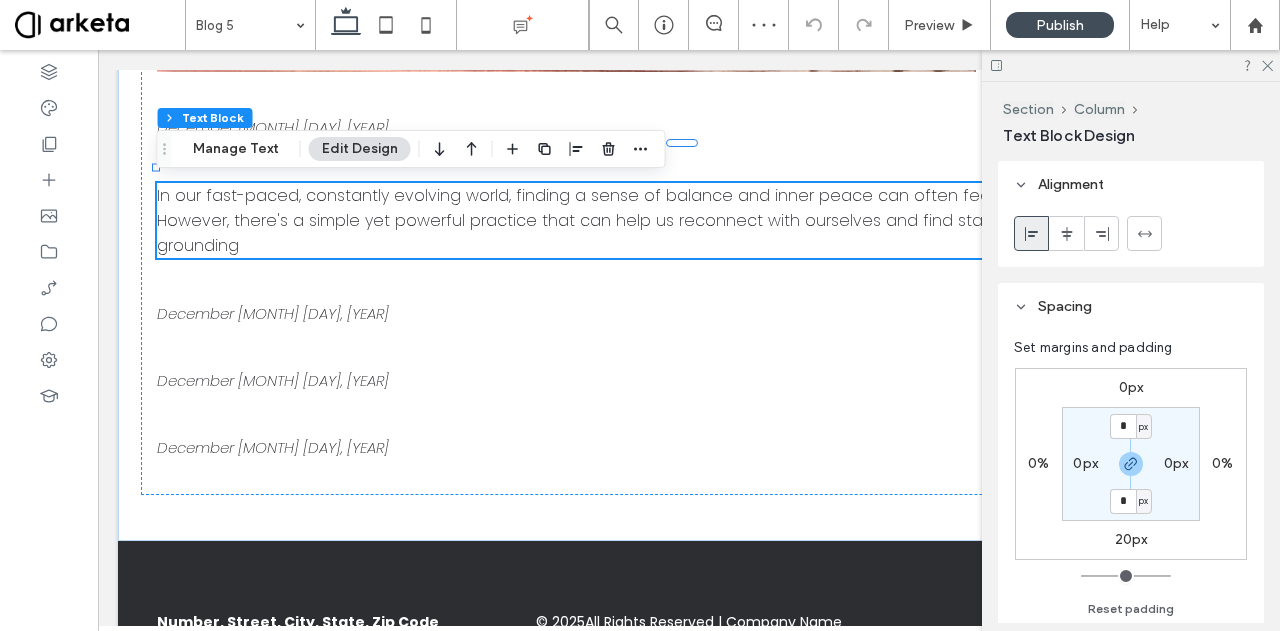 type on "**" 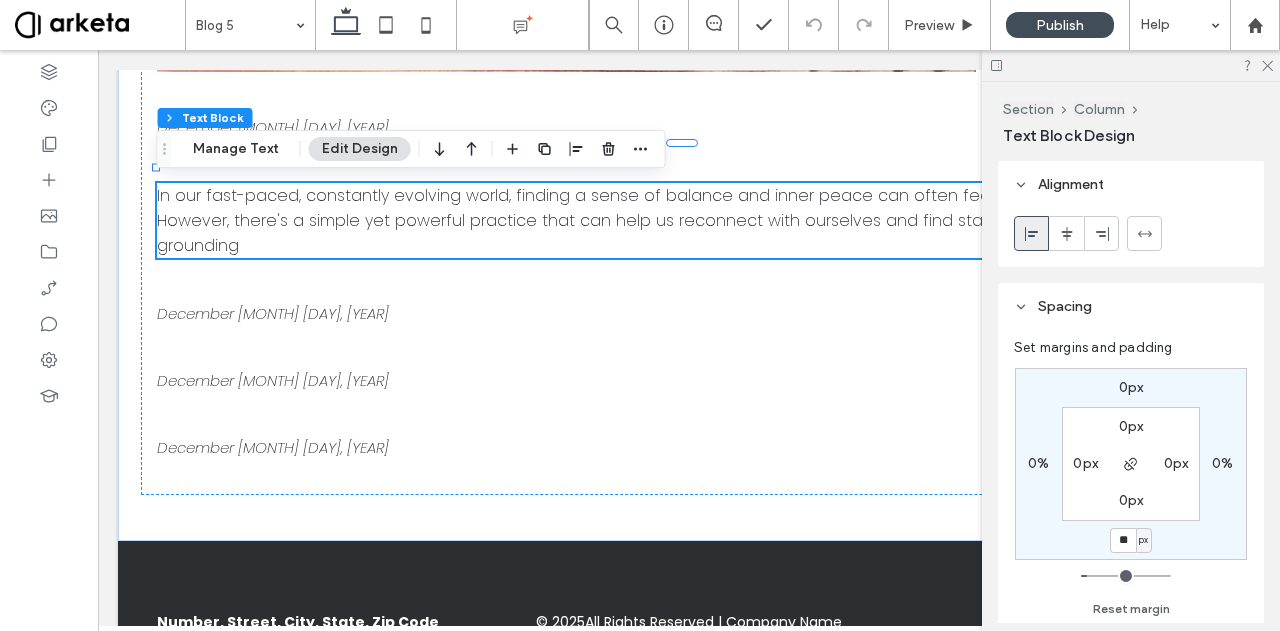 type on "**" 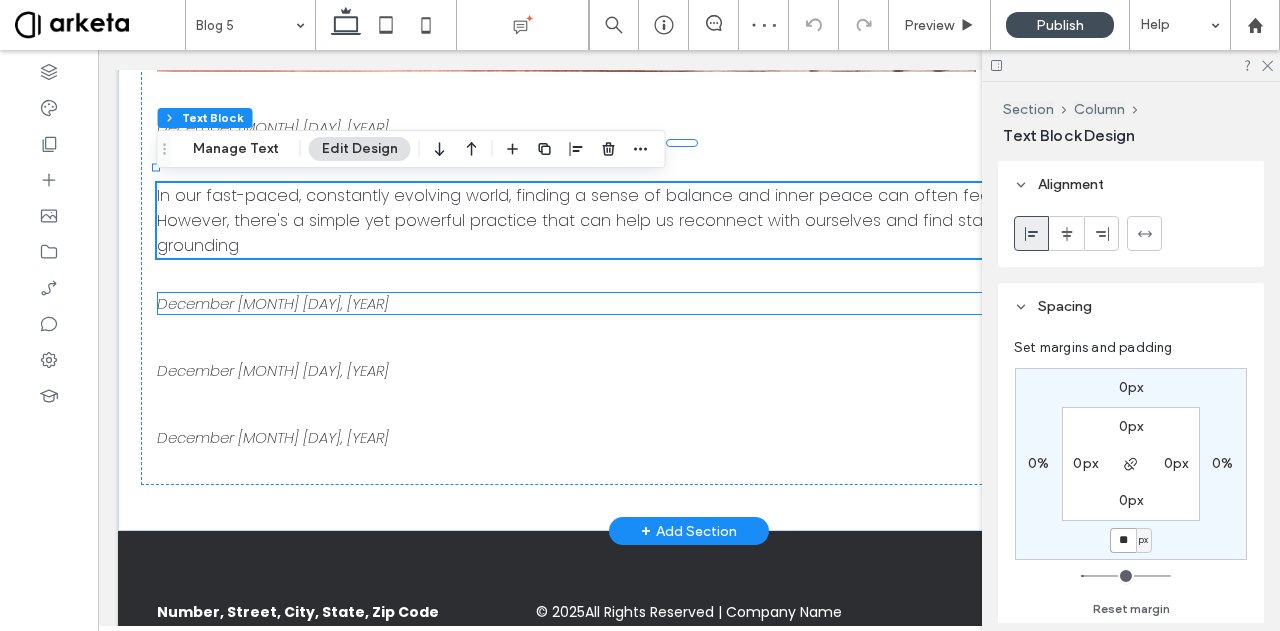 click on "December [MONTH] [DAY], [YEAR]" at bounding box center (273, 303) 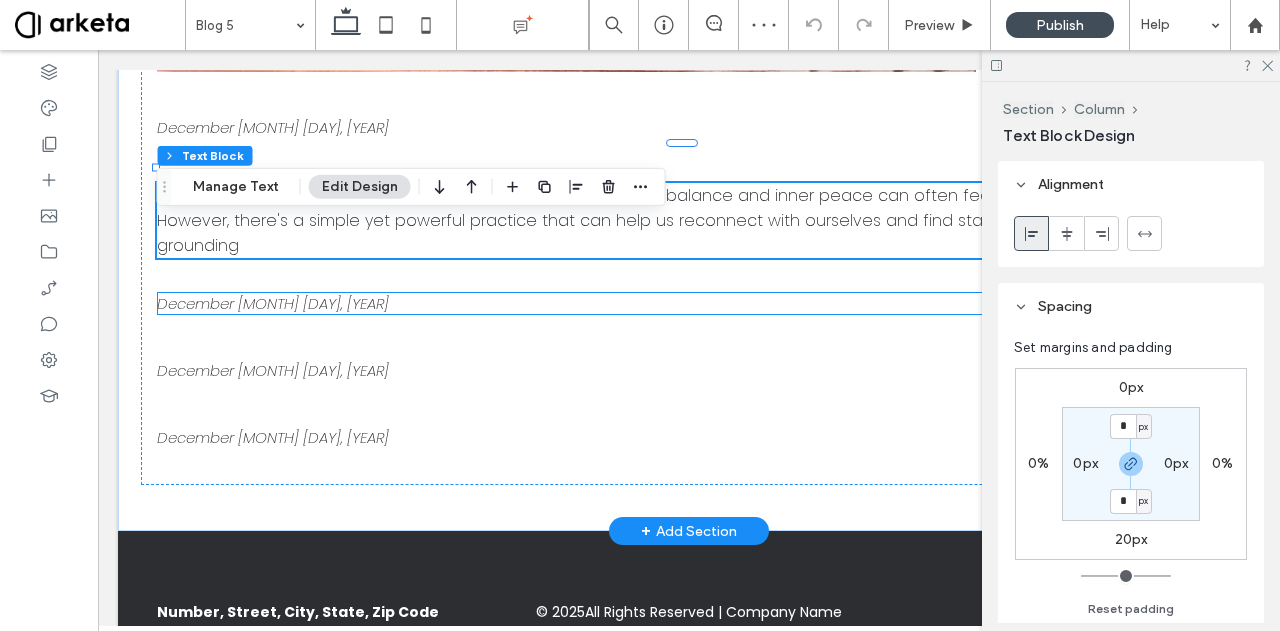 click on "December [MONTH] [DAY], [YEAR]" at bounding box center [273, 303] 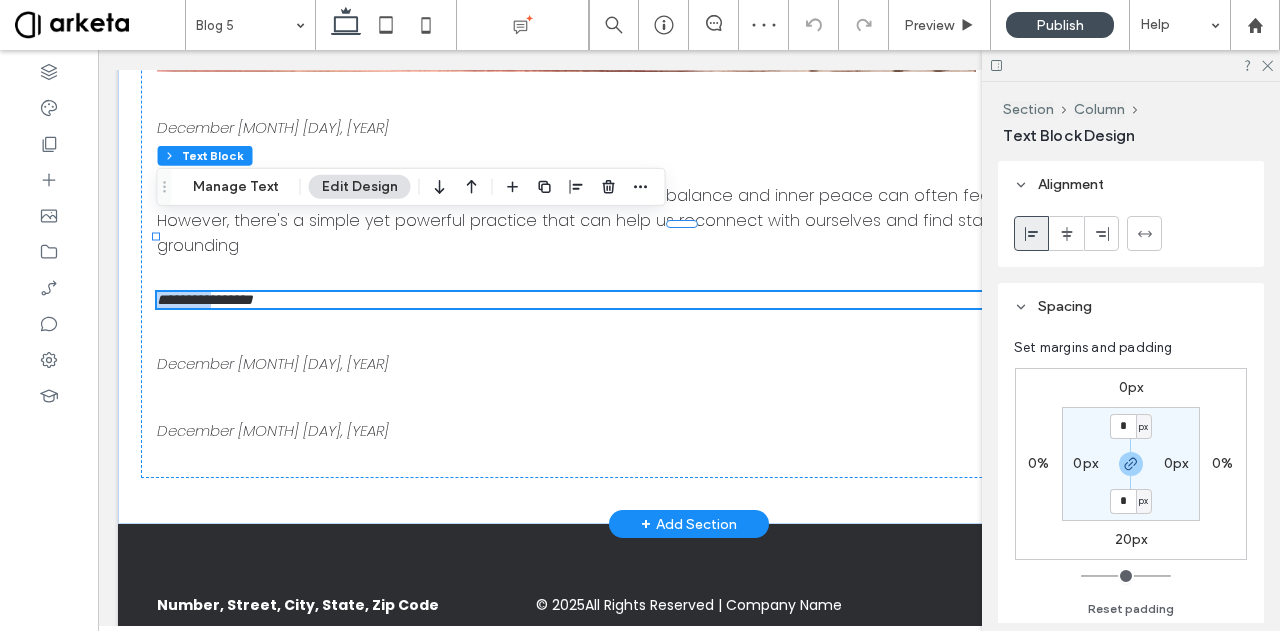 click on "**********" at bounding box center [205, 299] 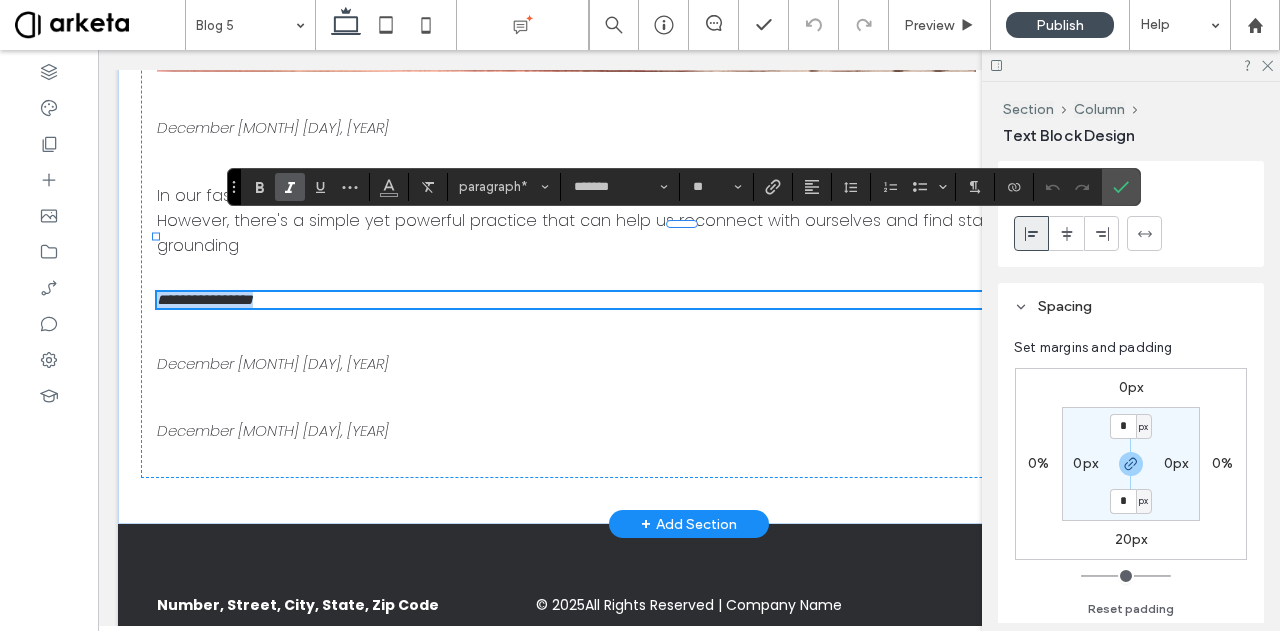 type on "**" 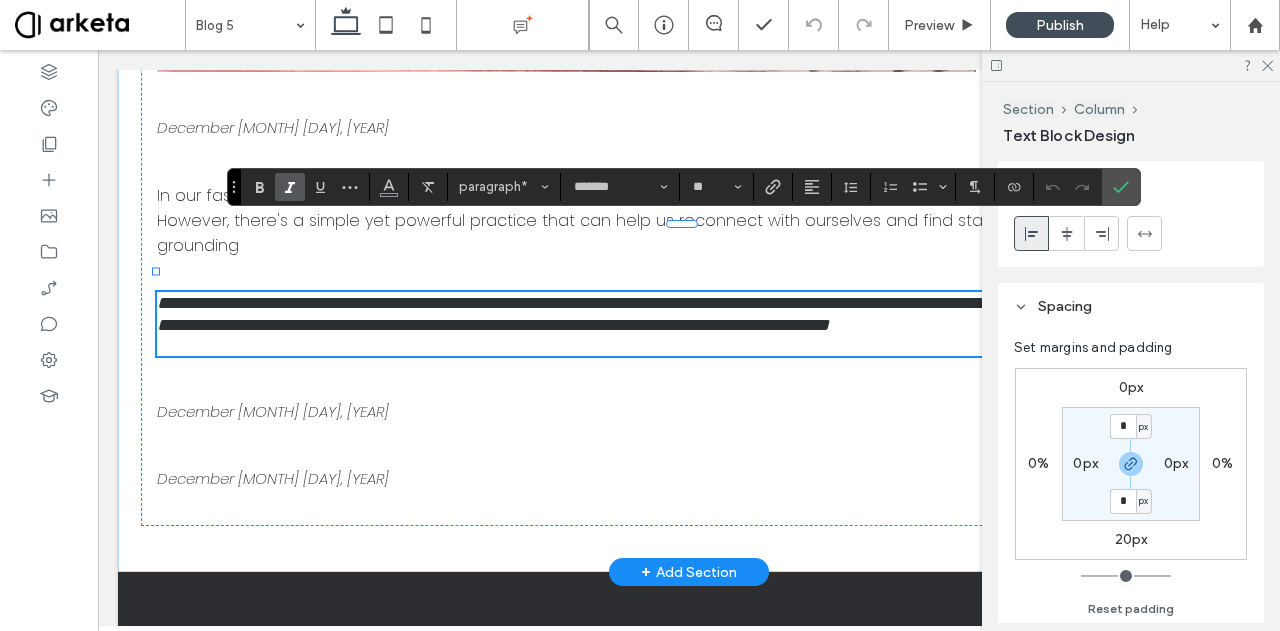 scroll, scrollTop: 0, scrollLeft: 0, axis: both 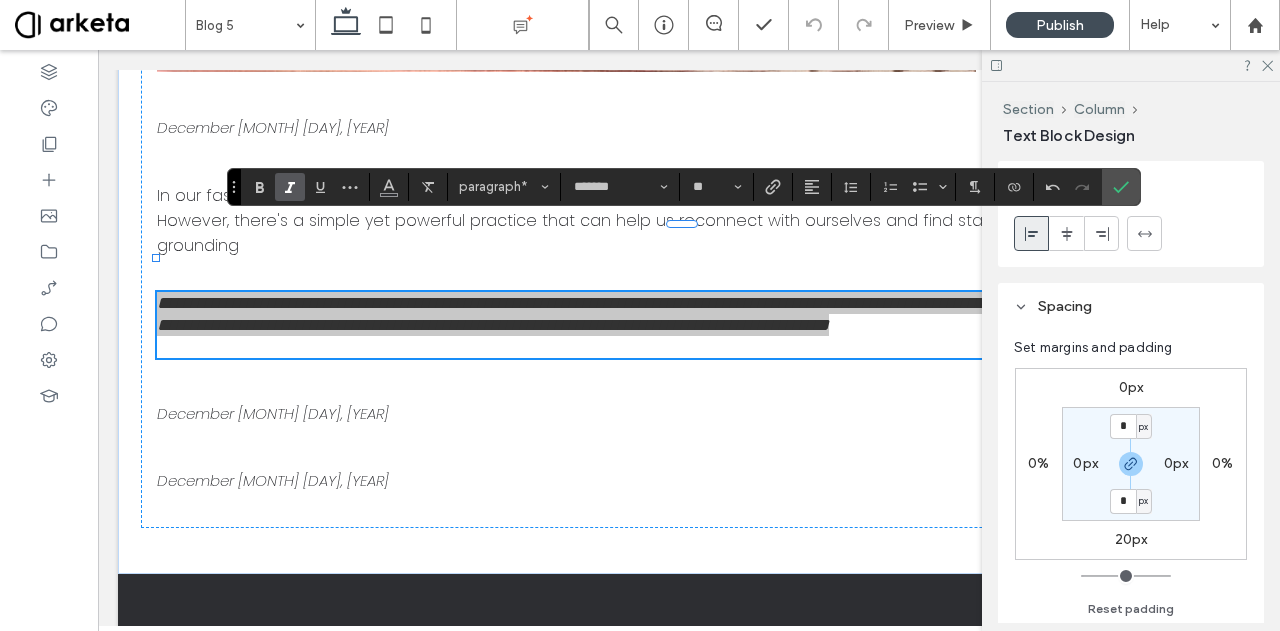 click 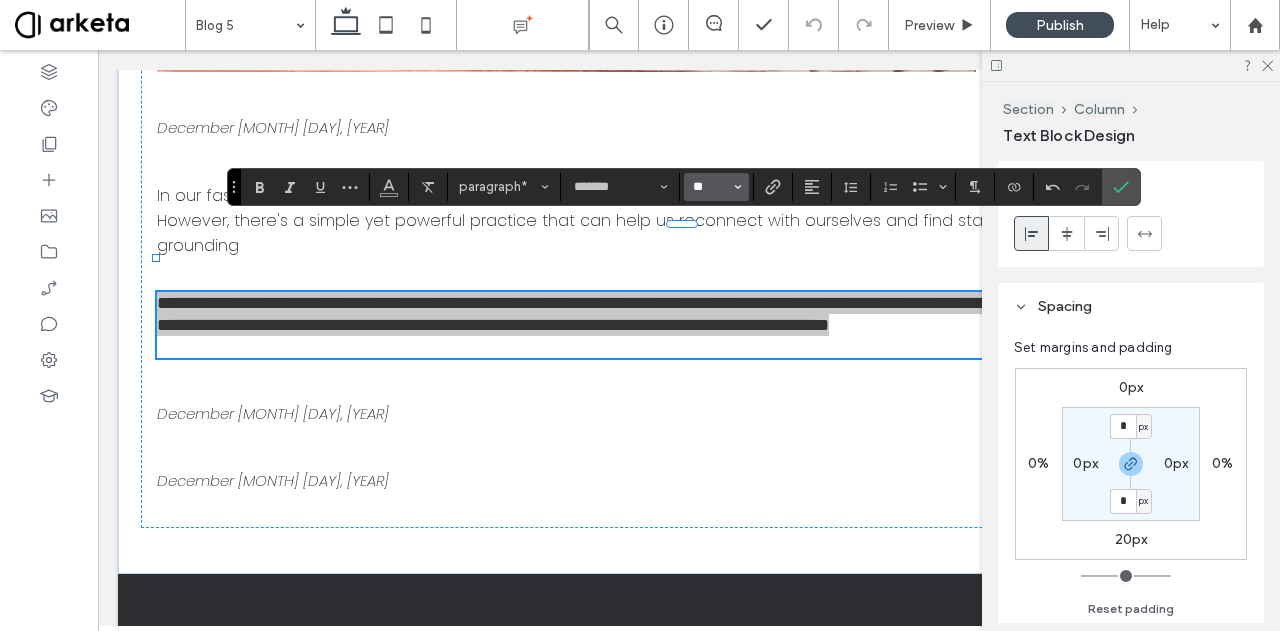 click on "**" at bounding box center [710, 187] 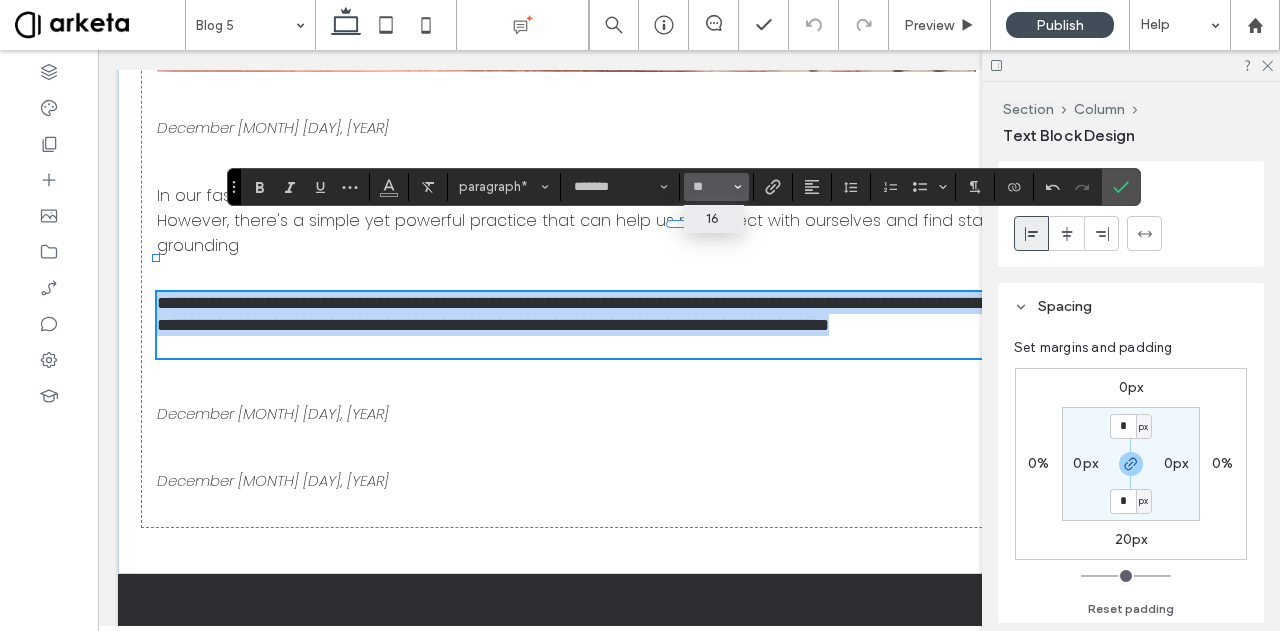 type on "**" 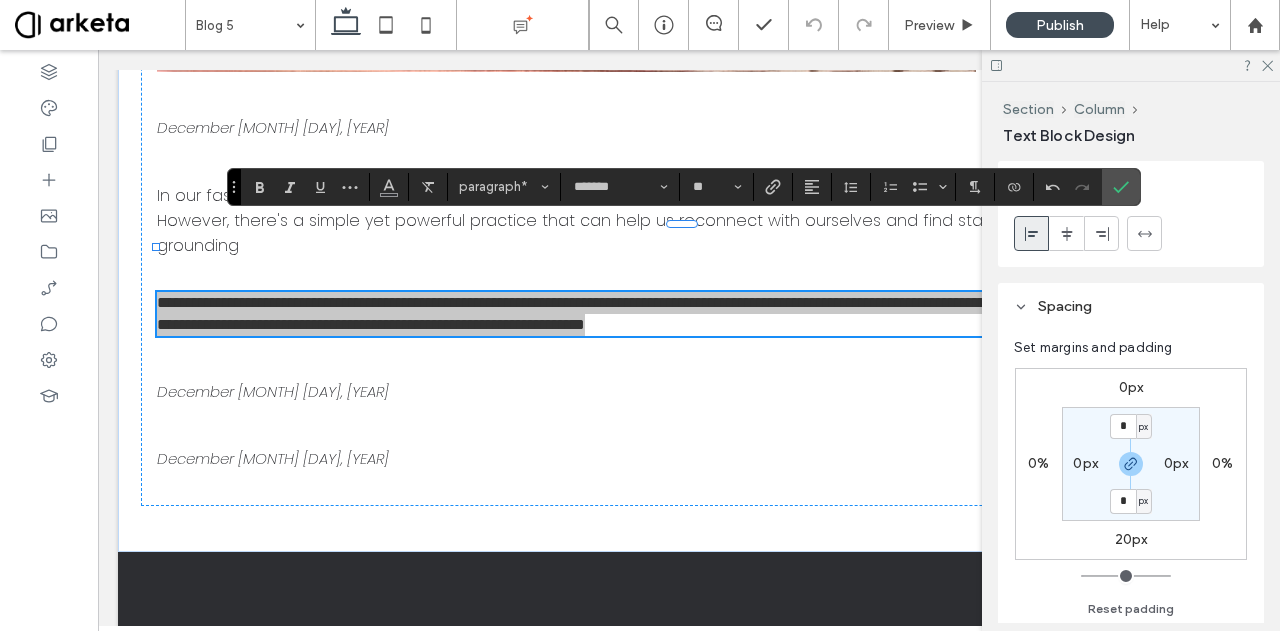click on "20px" at bounding box center [1131, 539] 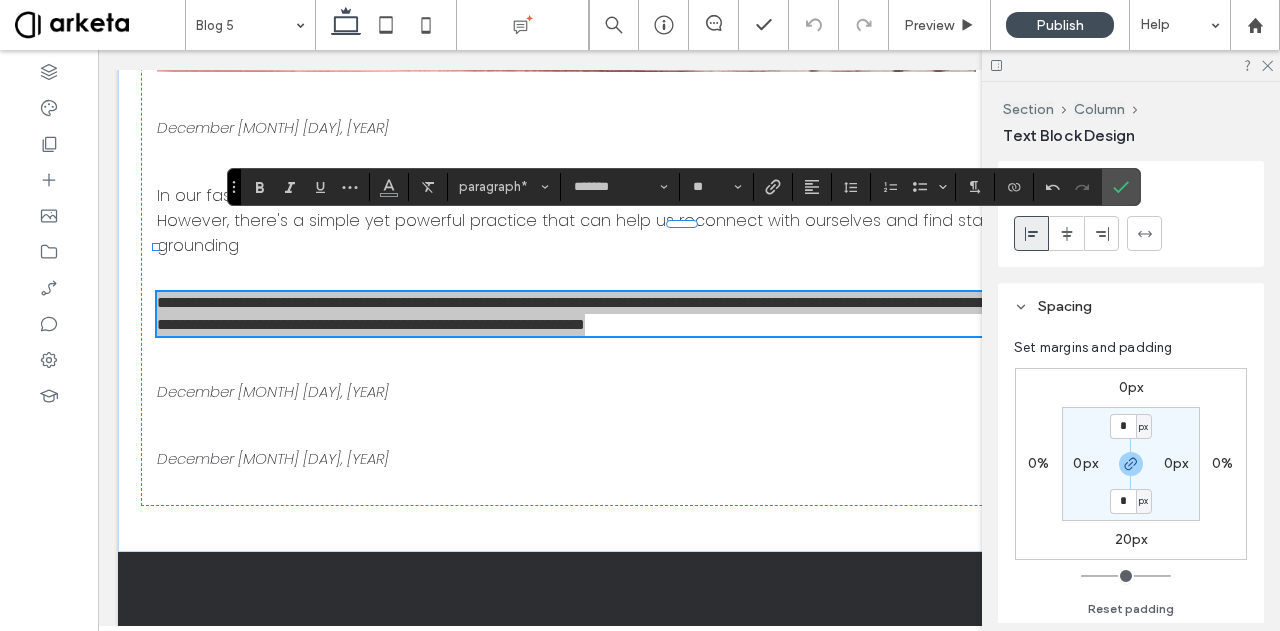 type on "**" 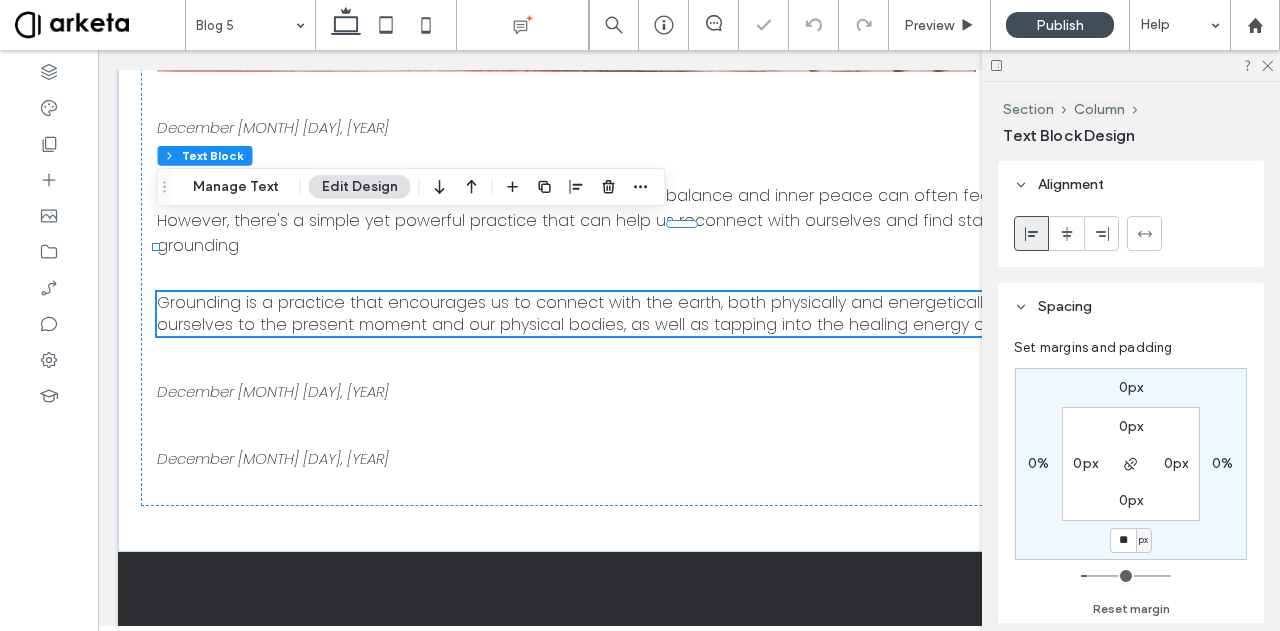 type on "**" 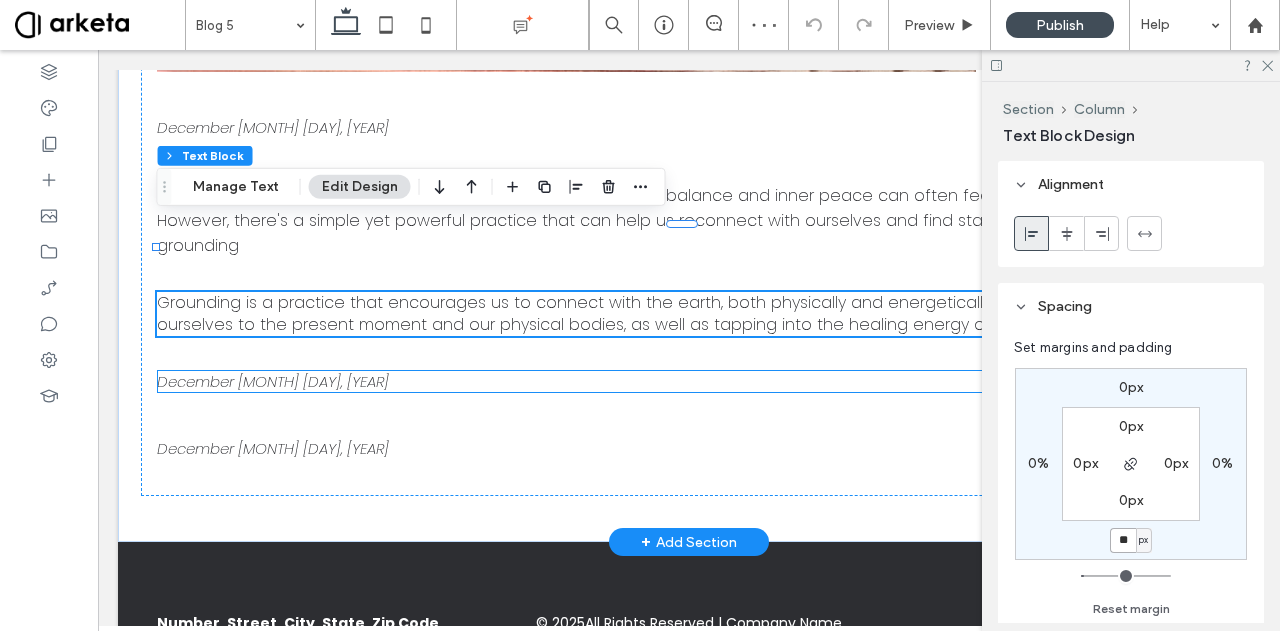 click on "December [MONTH] [DAY], [YEAR]" at bounding box center [273, 381] 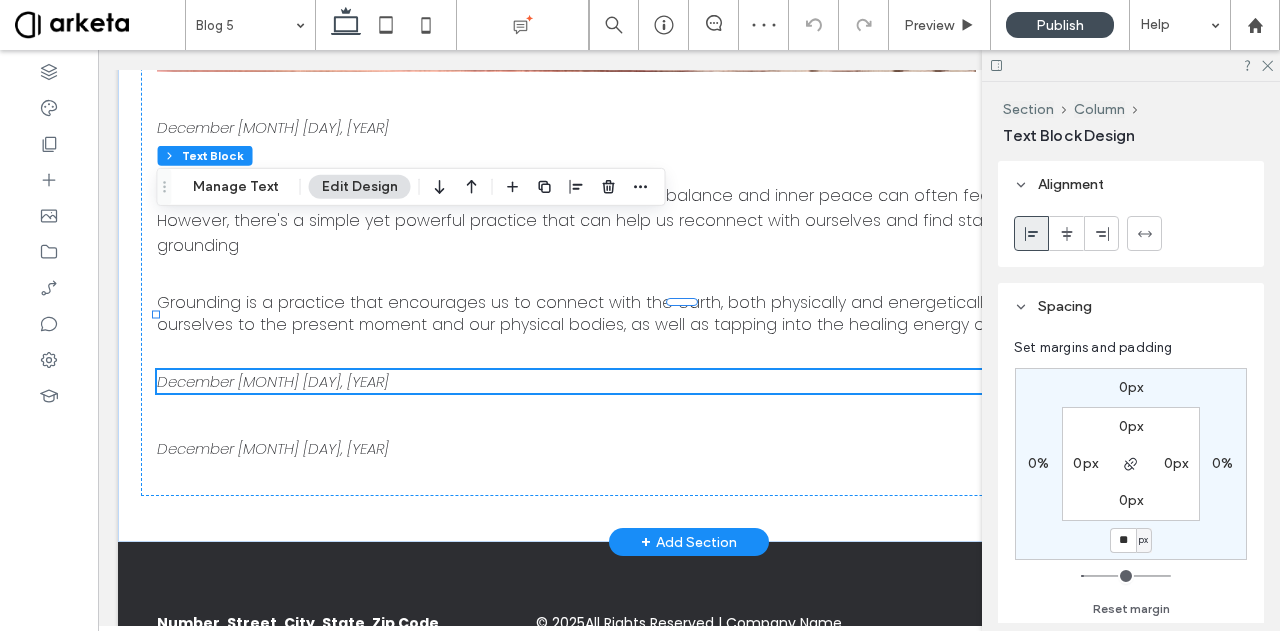 click on "December [MONTH] [DAY], [YEAR]" at bounding box center [273, 381] 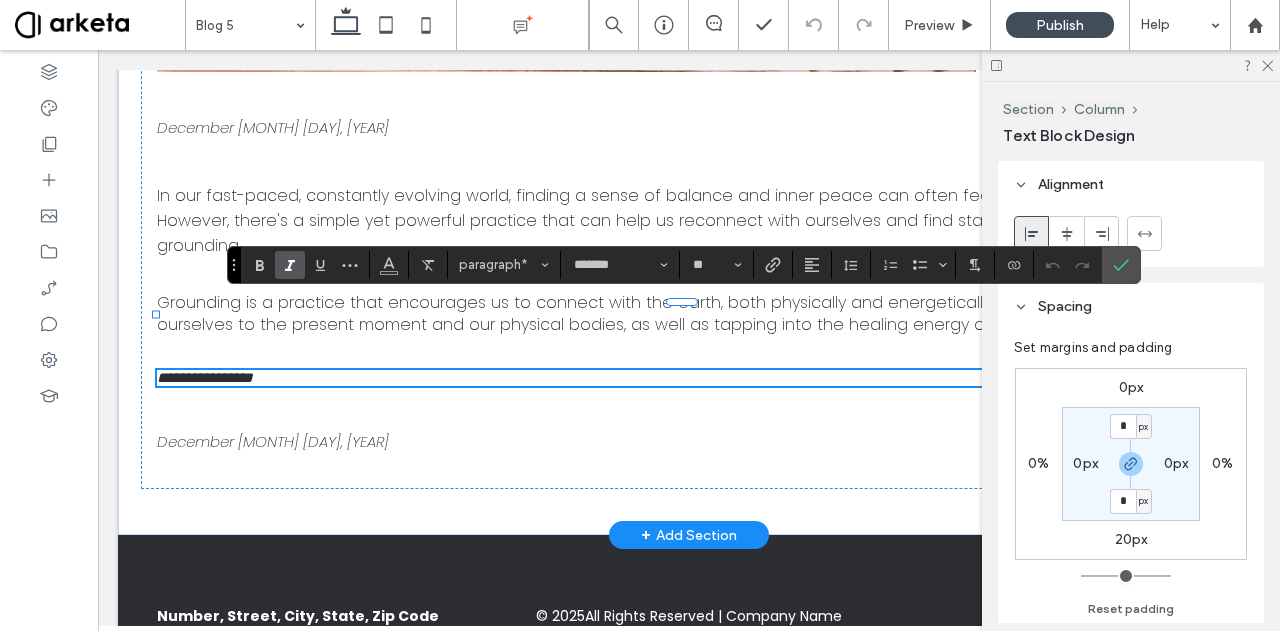type on "**" 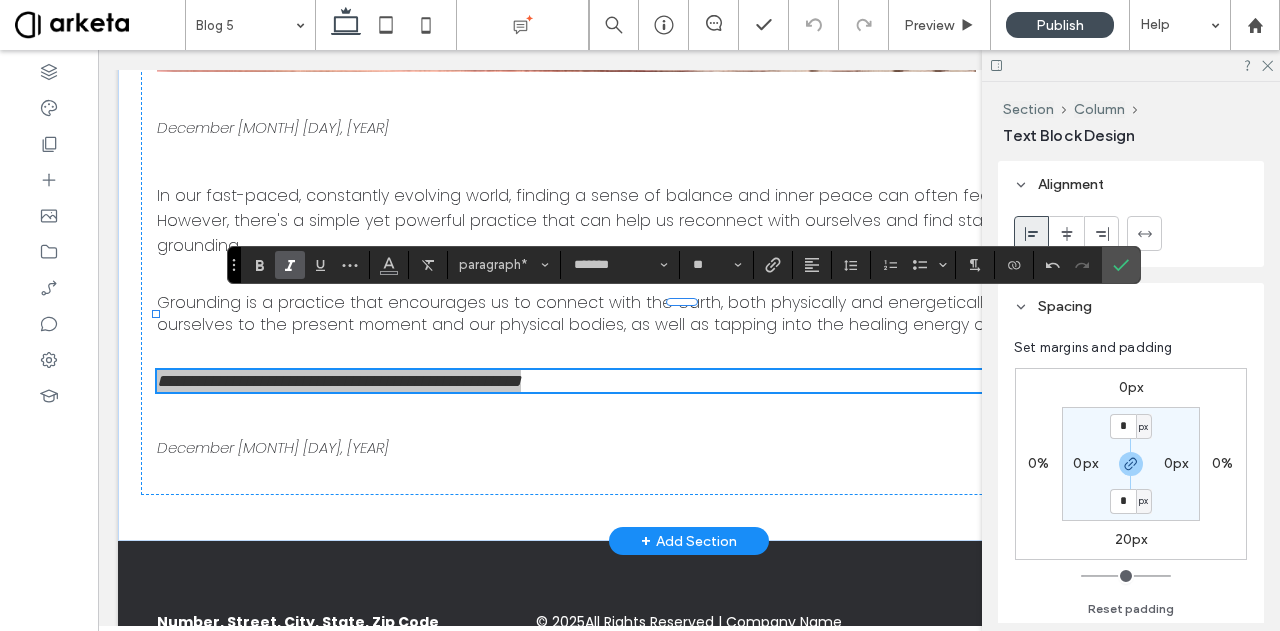 click 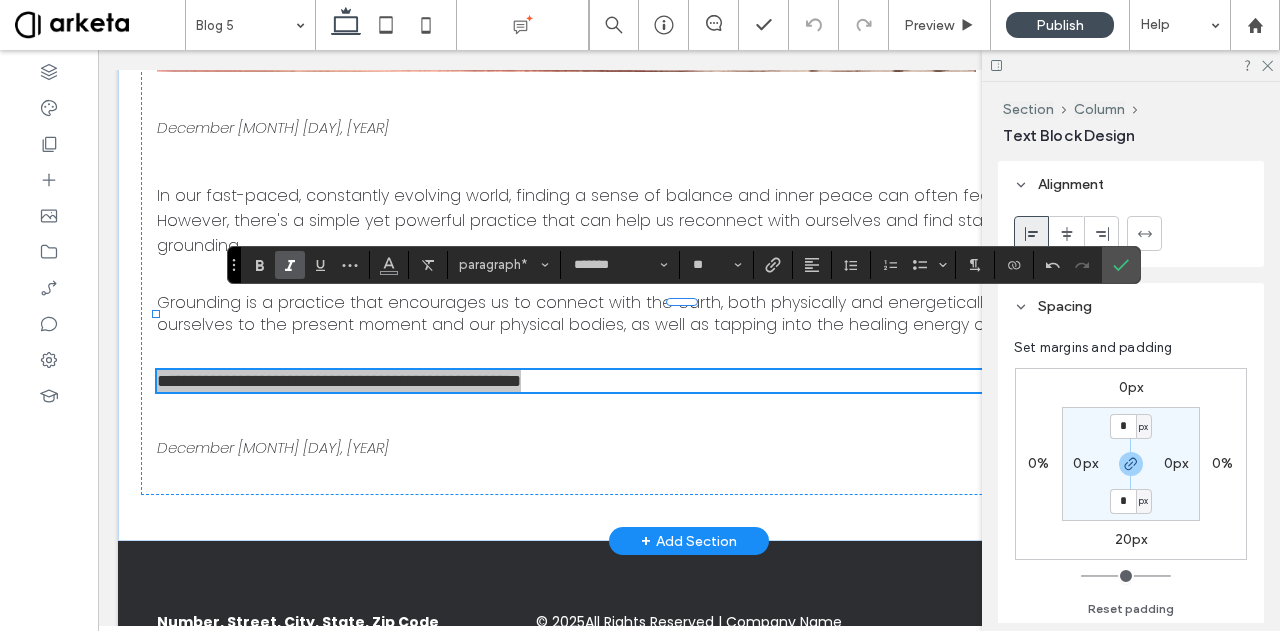 click 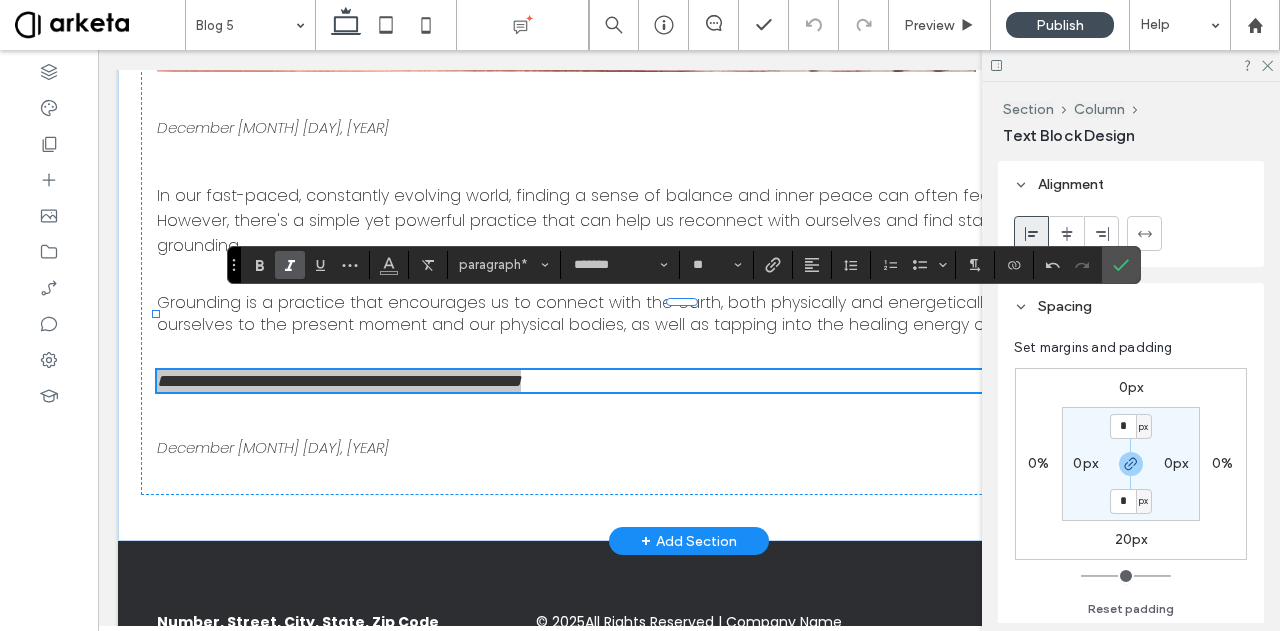 click 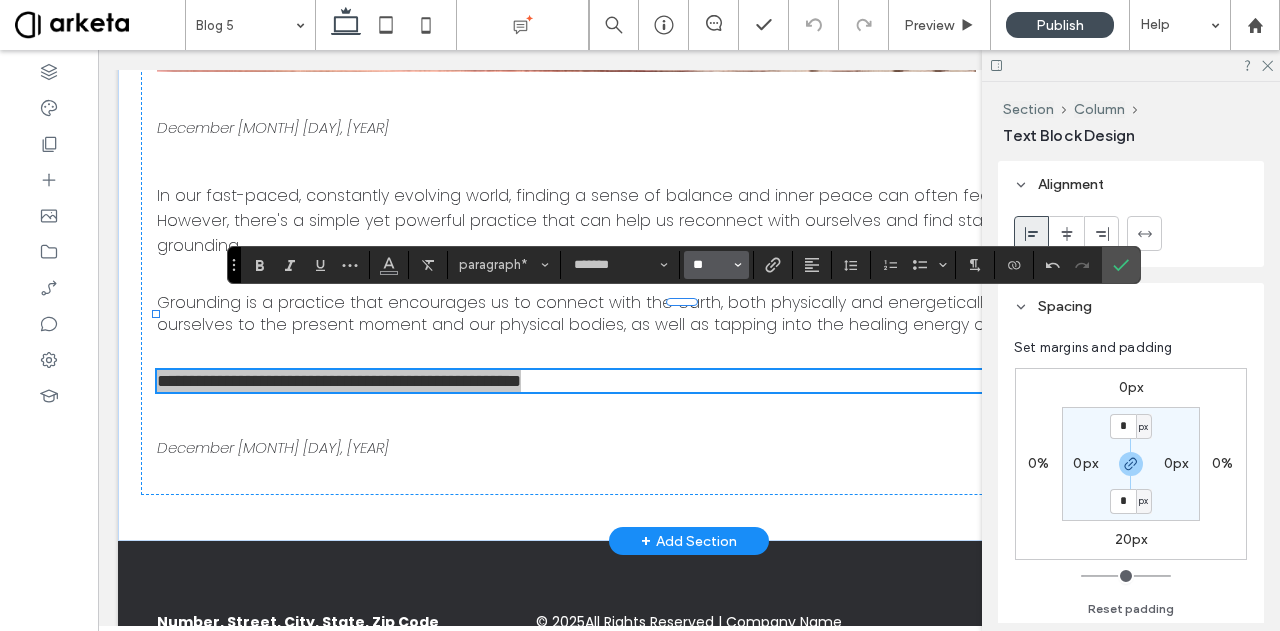 click on "**" at bounding box center (710, 265) 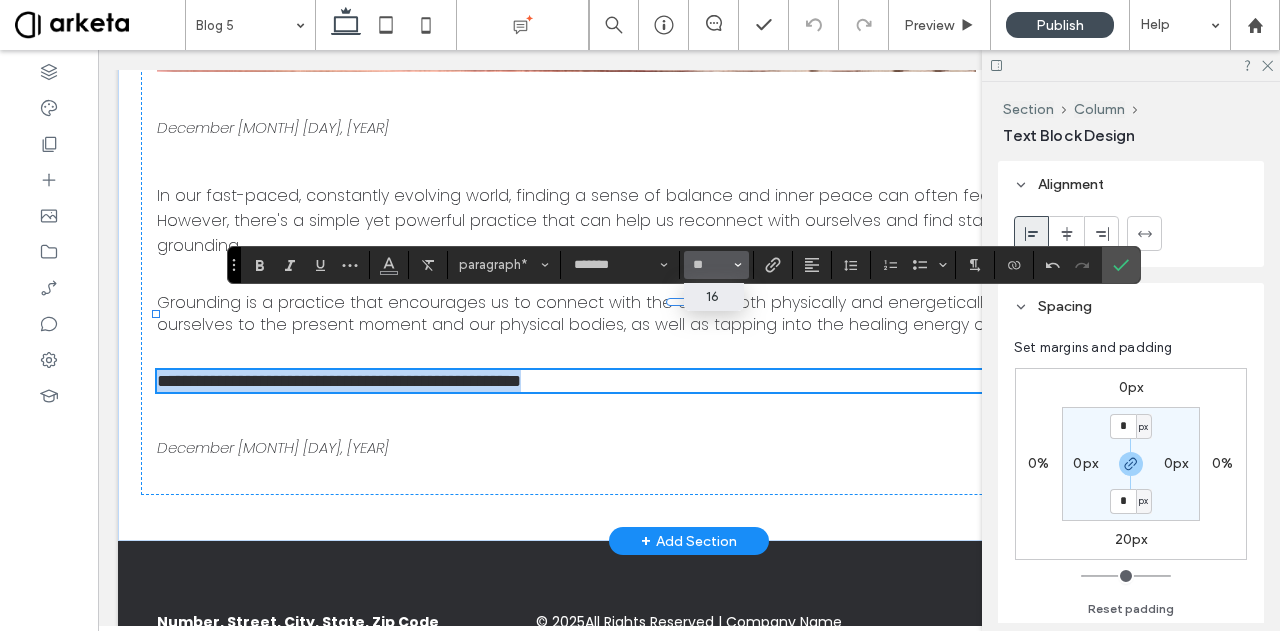type on "**" 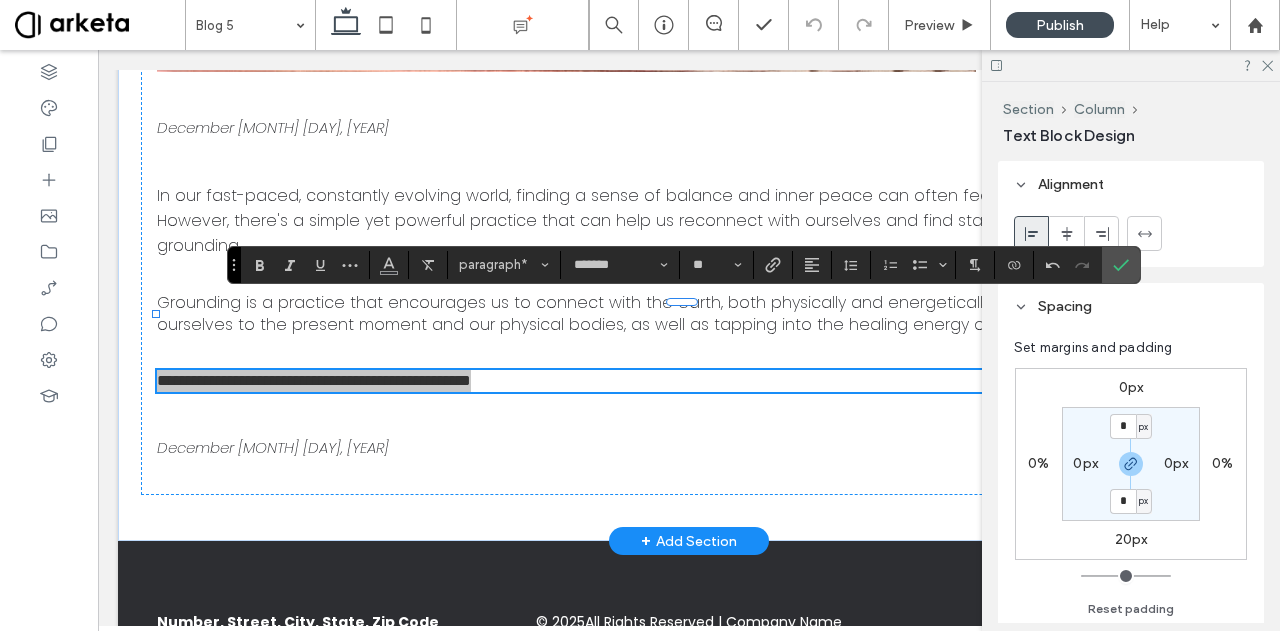 click on "20px" at bounding box center [1131, 539] 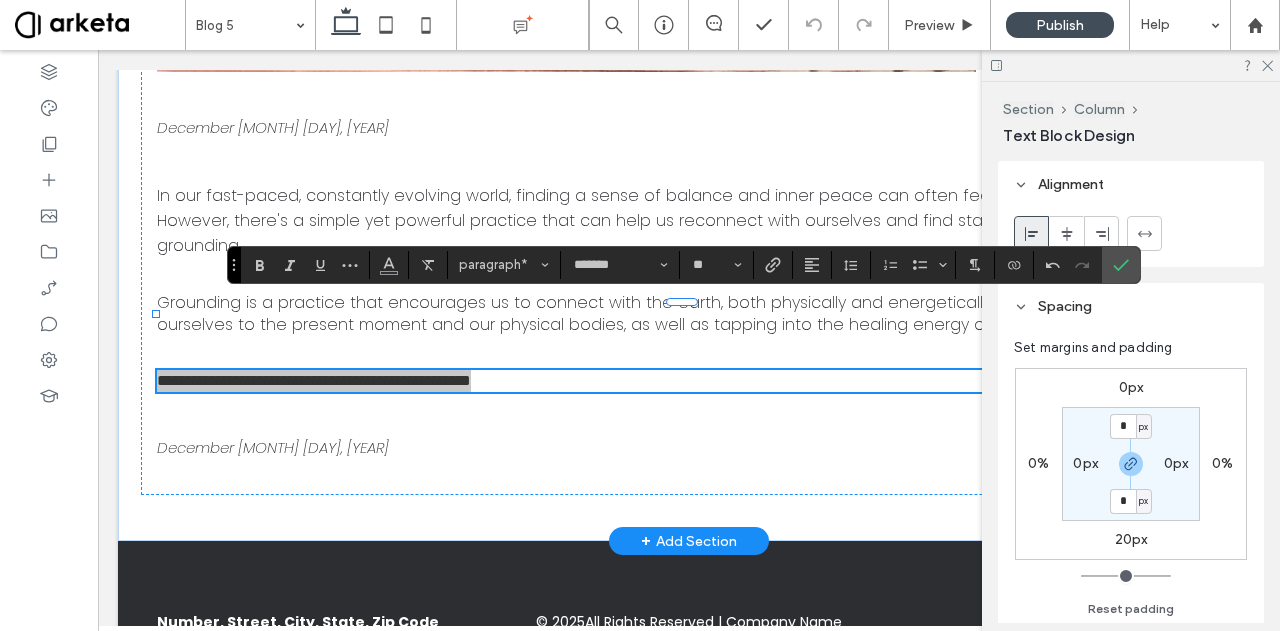 type on "**" 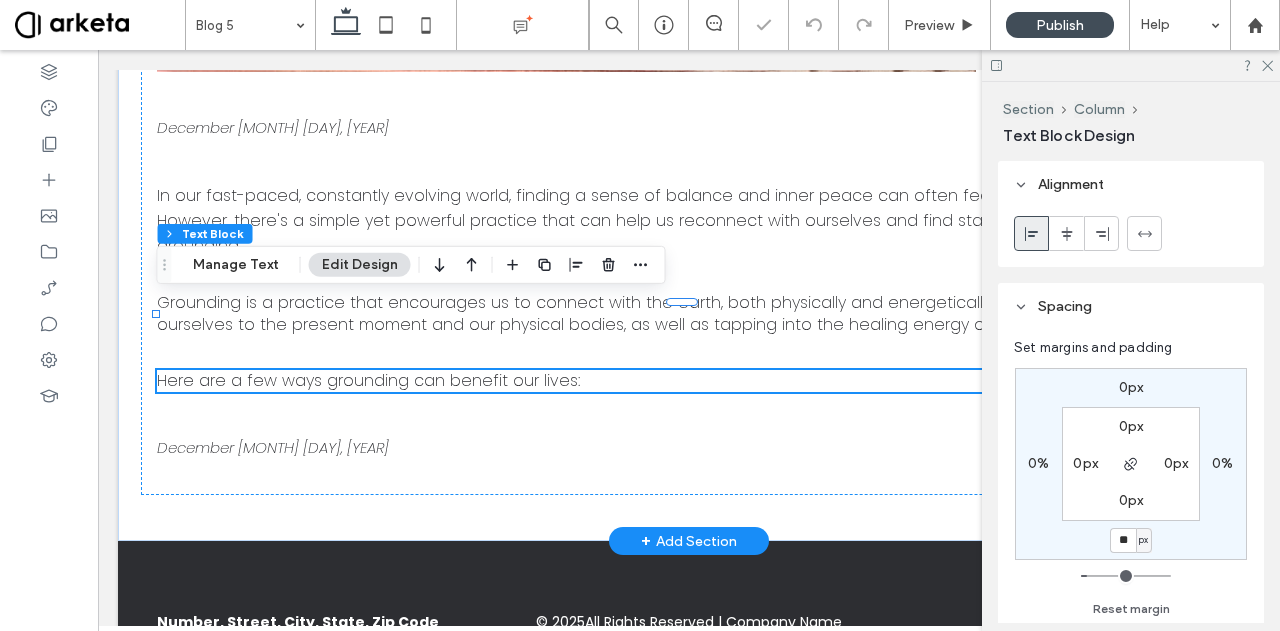 type on "**" 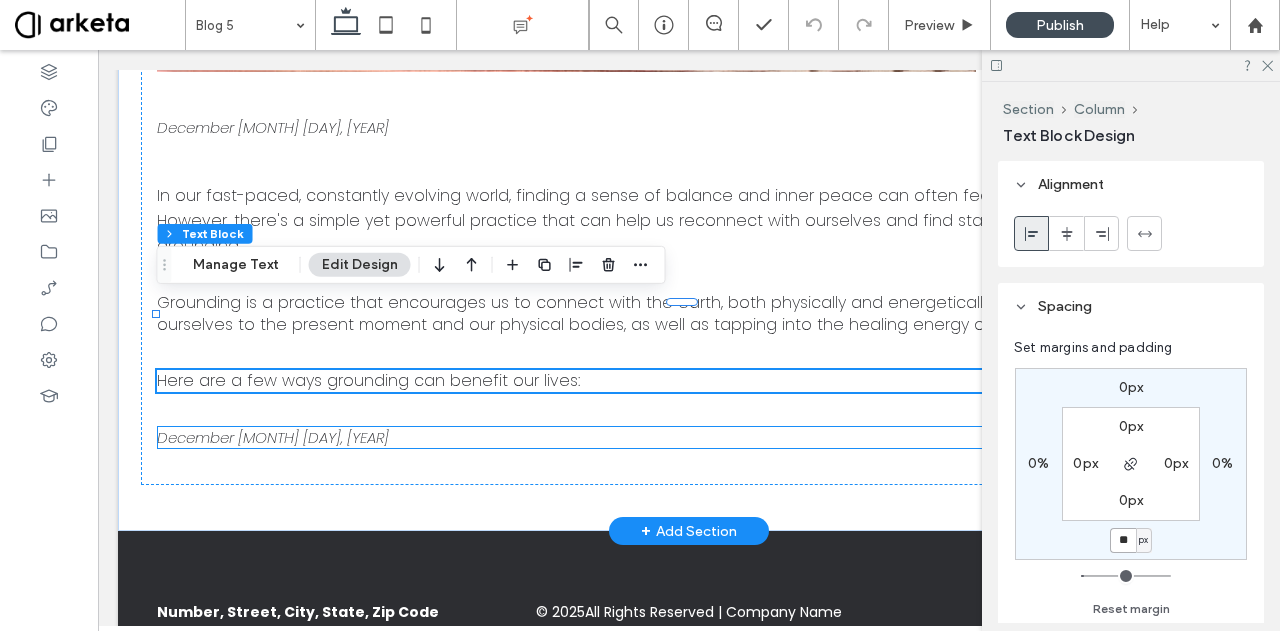 click on "December [MONTH] [DAY], [YEAR]" at bounding box center (273, 437) 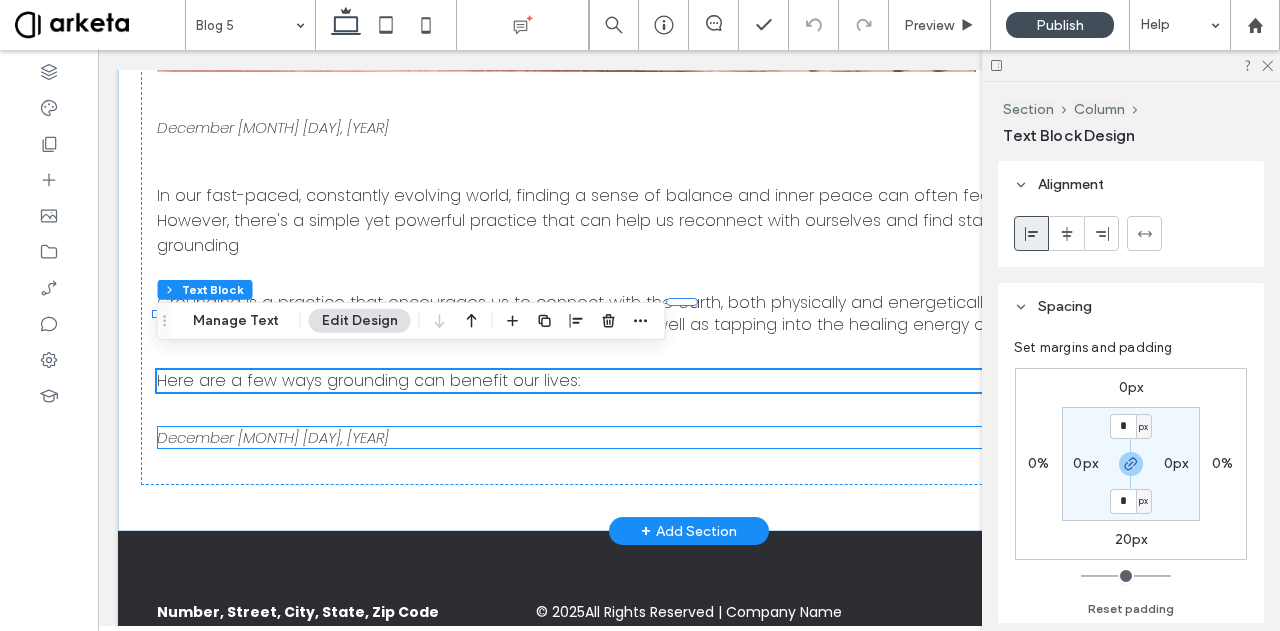 click on "December [MONTH] [DAY], [YEAR]" at bounding box center (273, 437) 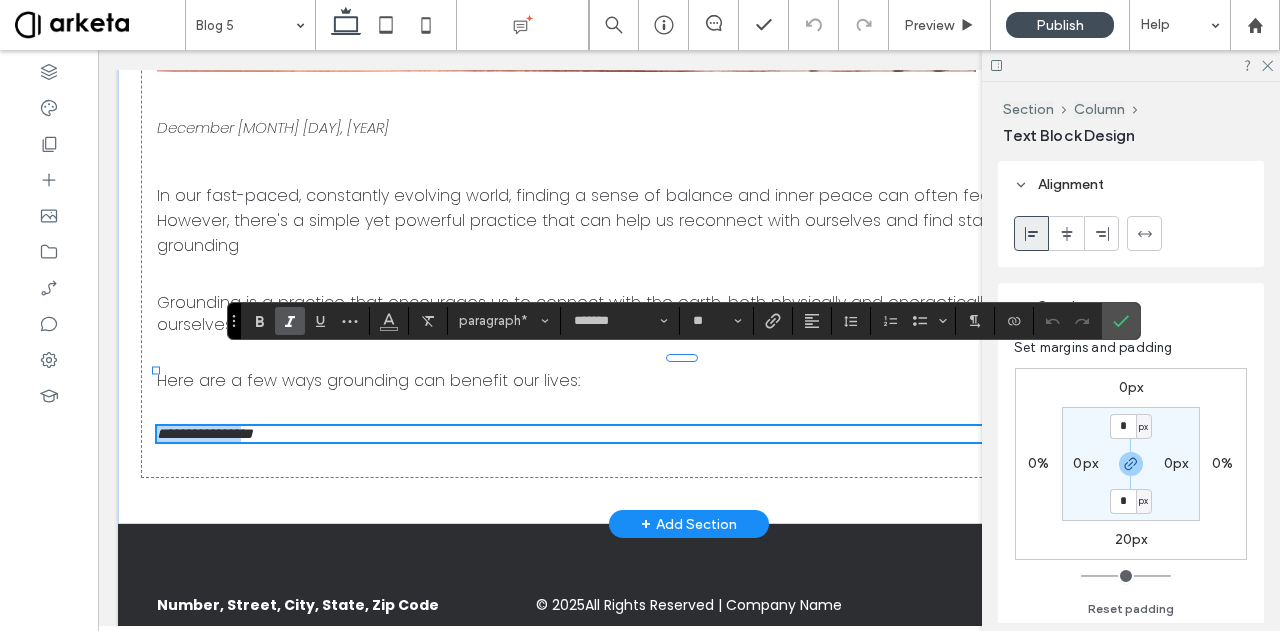 click on "**********" at bounding box center (205, 433) 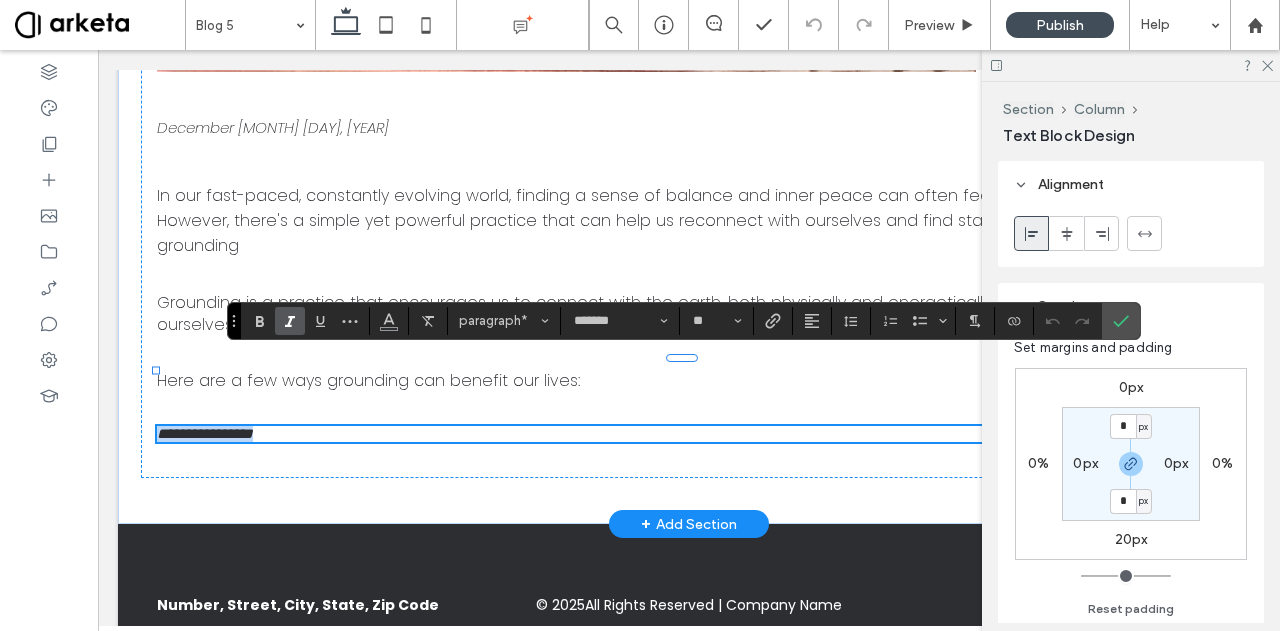 type on "**" 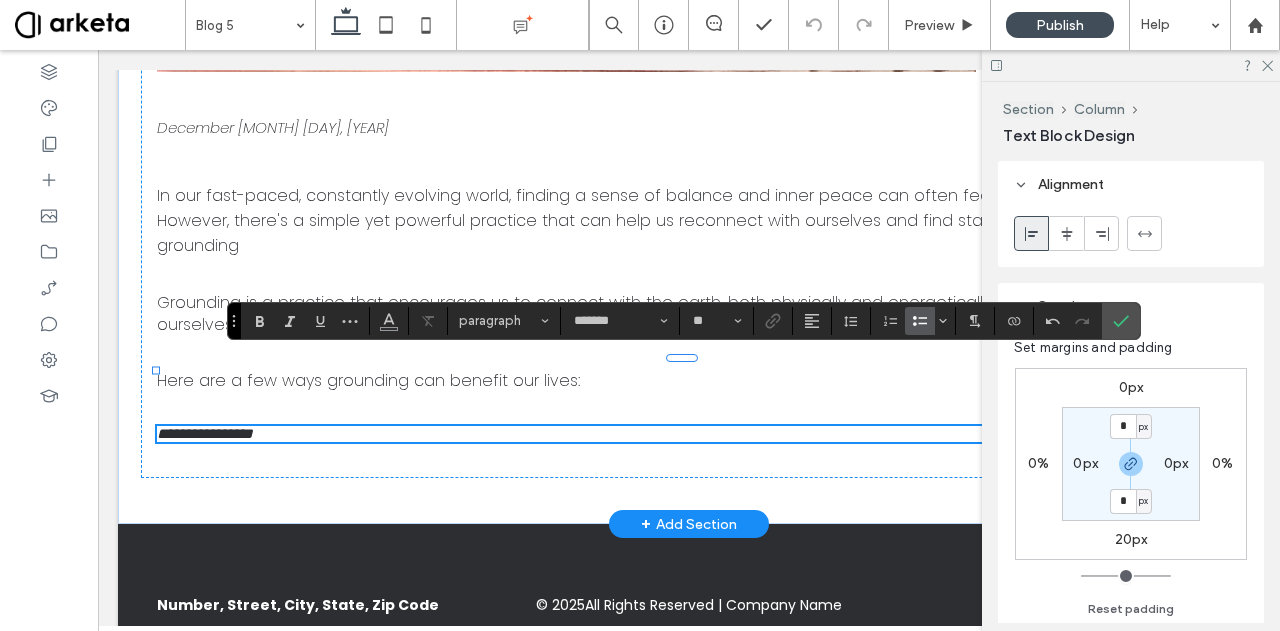 scroll, scrollTop: 0, scrollLeft: 0, axis: both 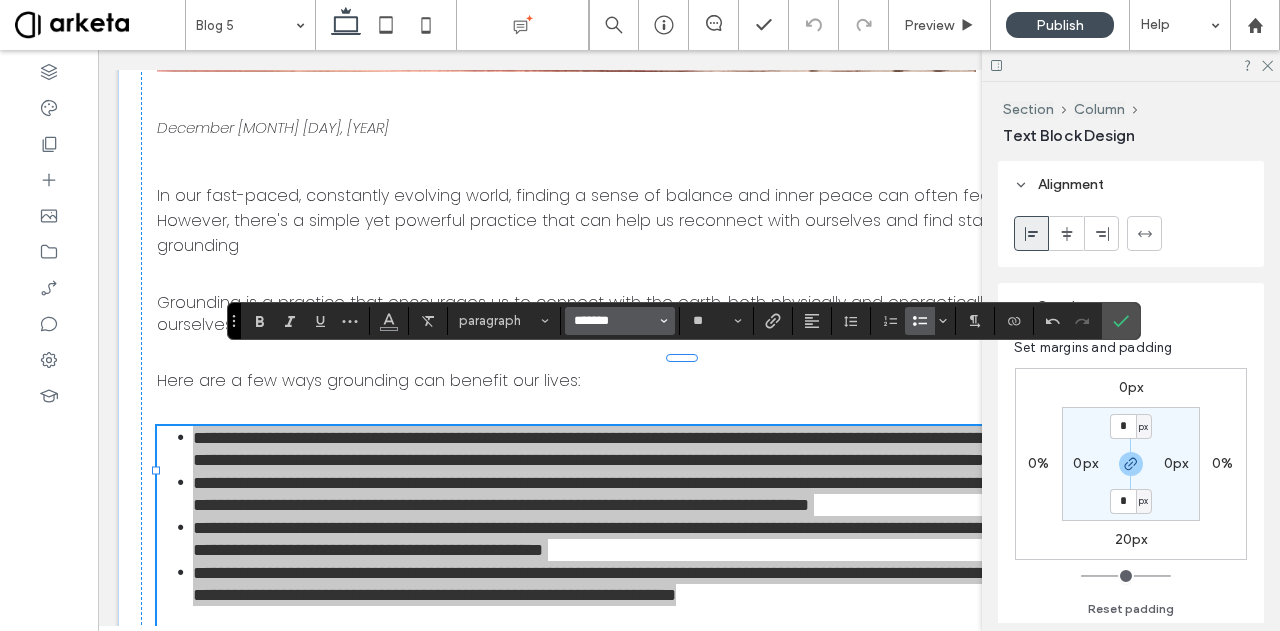 click on "*******" at bounding box center (614, 321) 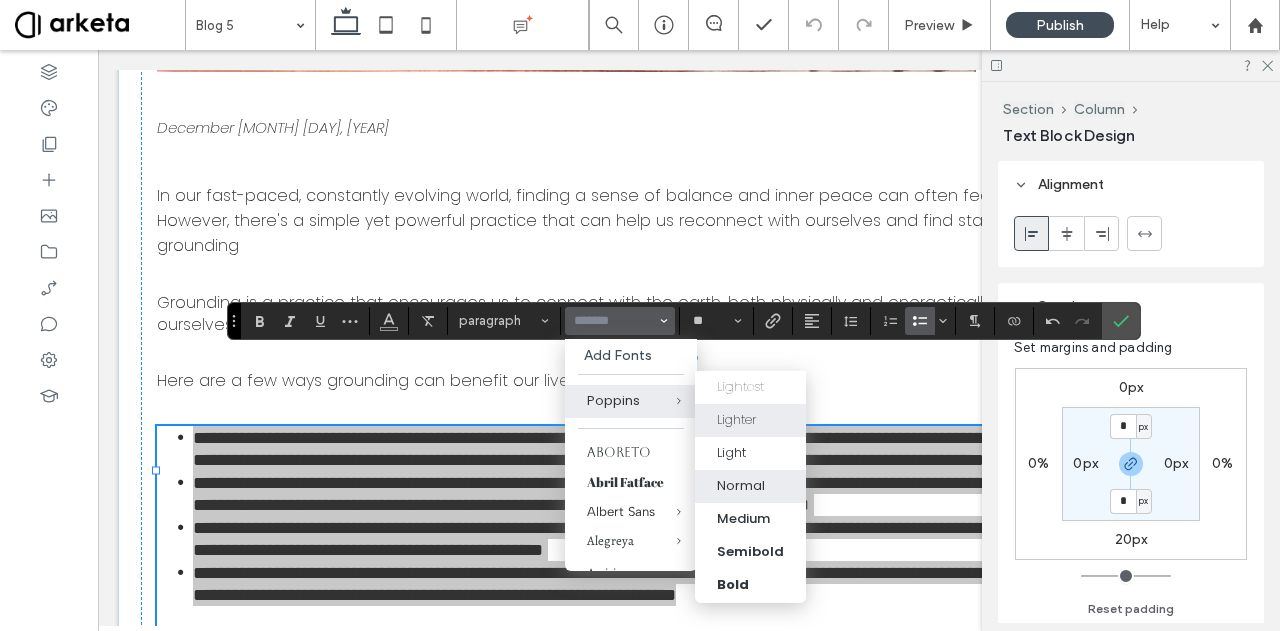 click on "Lighter" at bounding box center [750, 420] 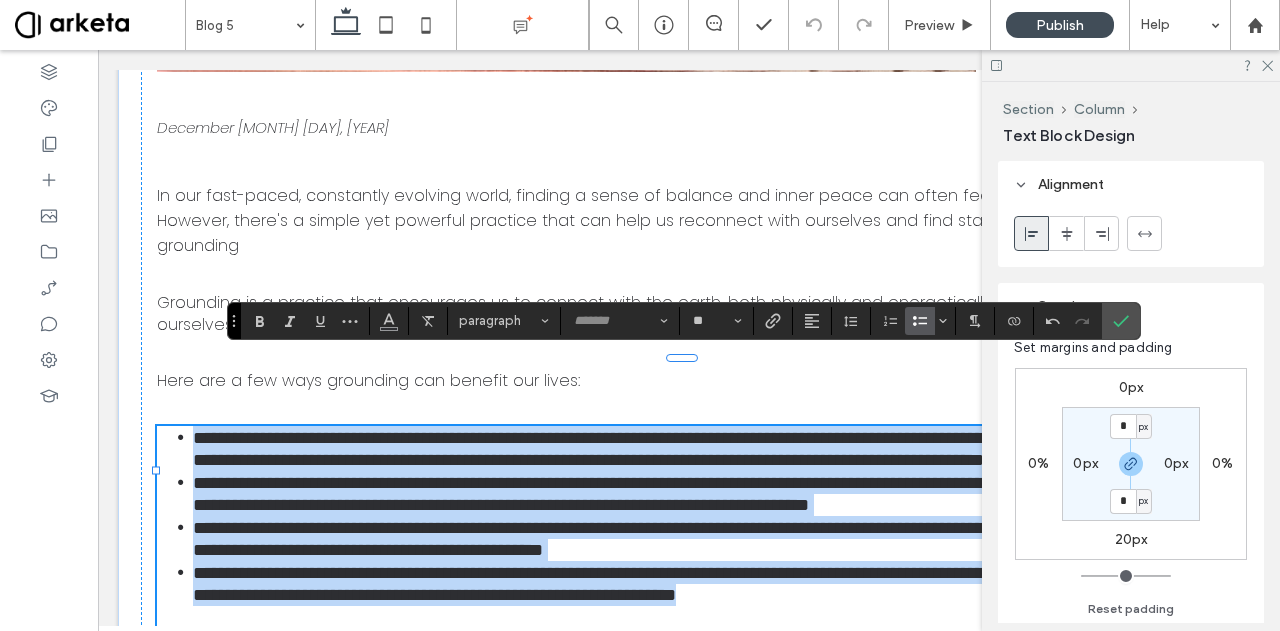type on "*******" 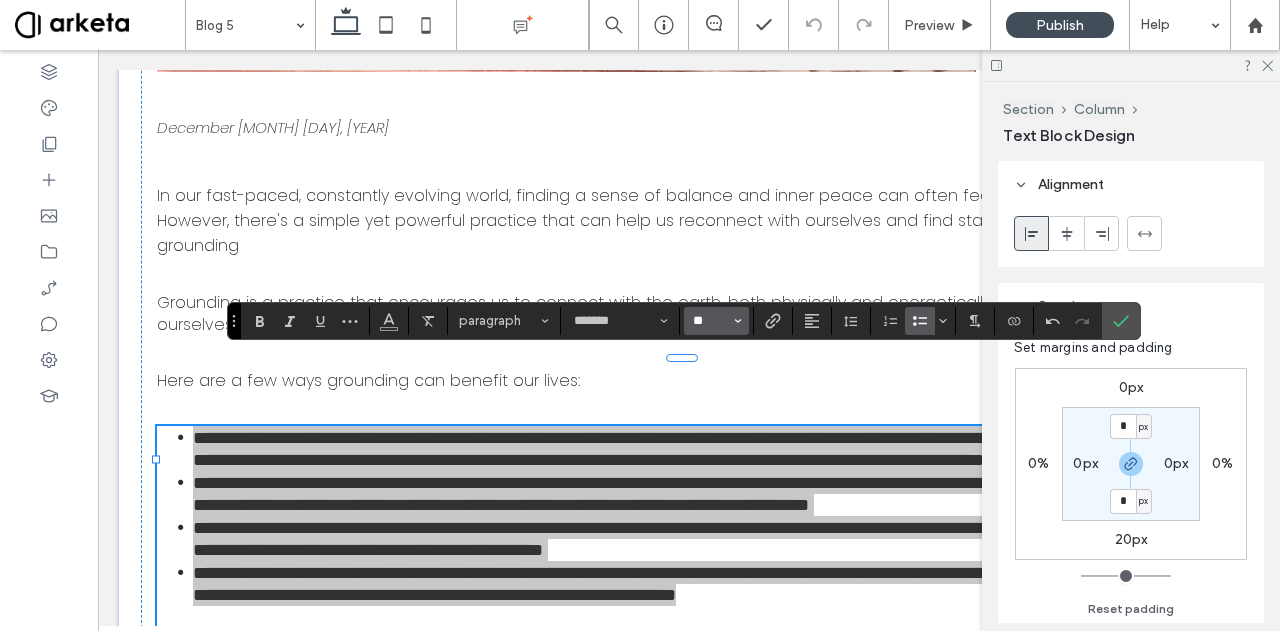 click on "**" at bounding box center (710, 321) 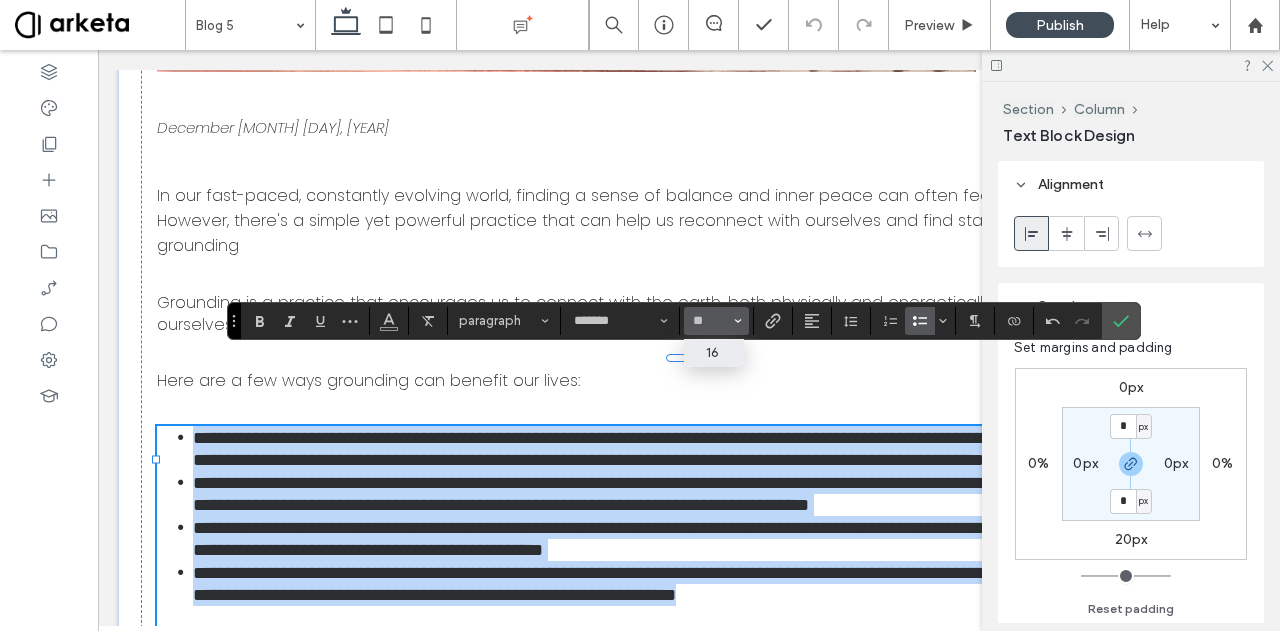 type on "**" 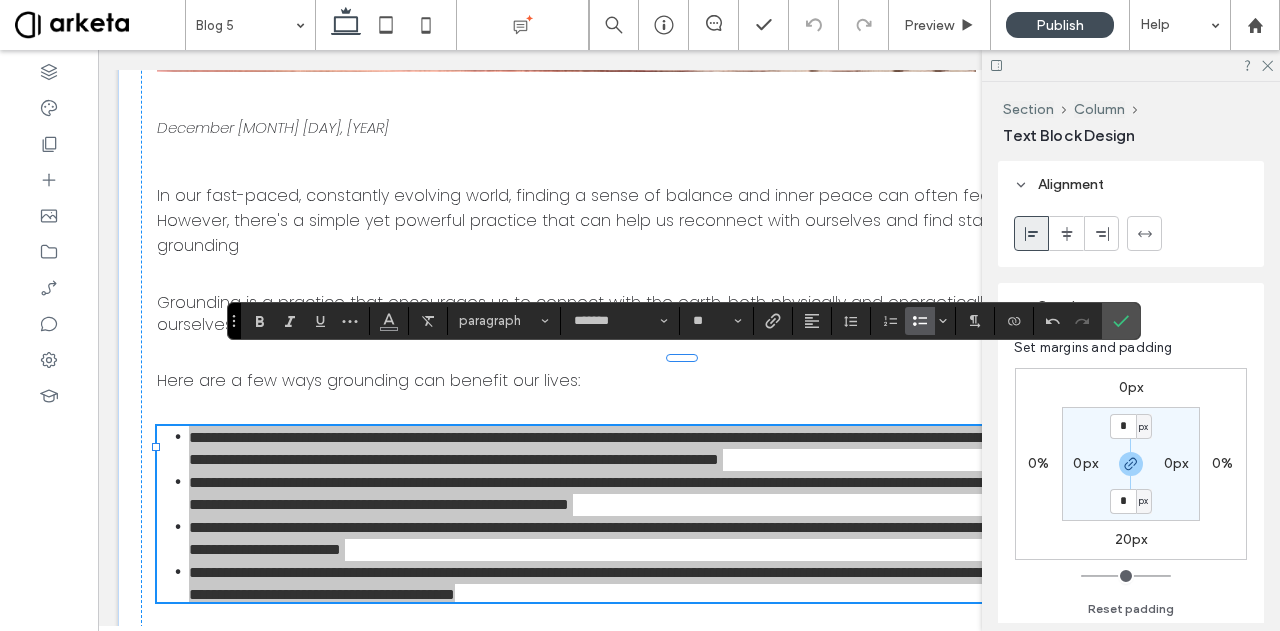 click on "20px" at bounding box center [1131, 539] 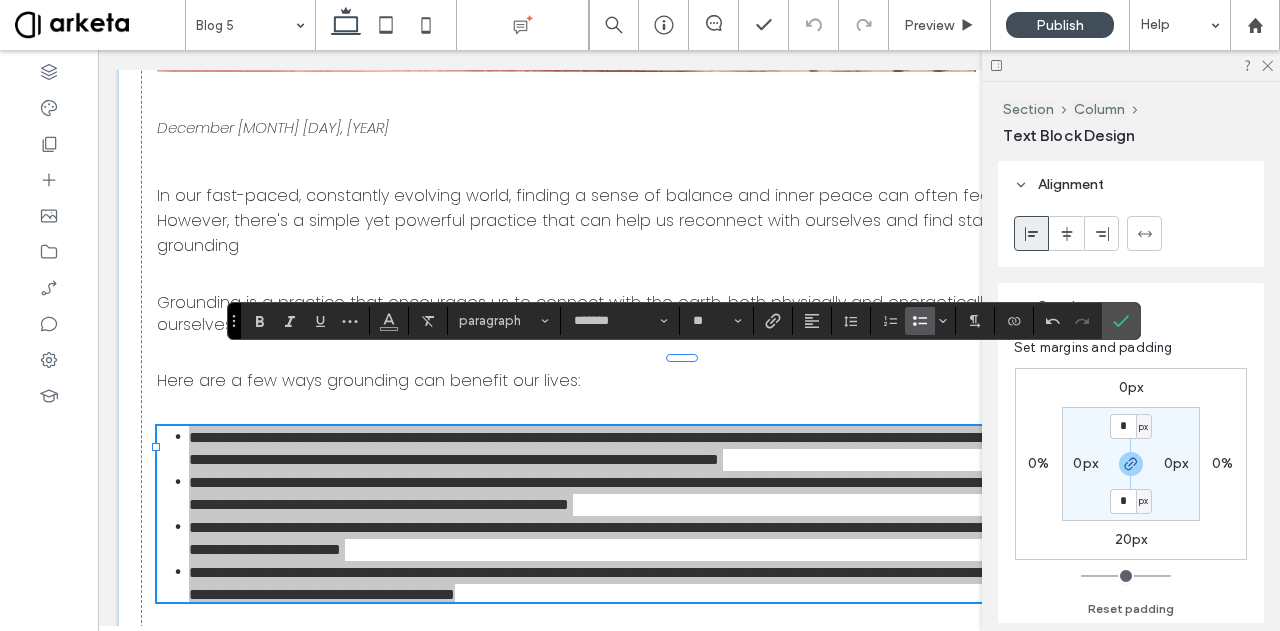 type on "**" 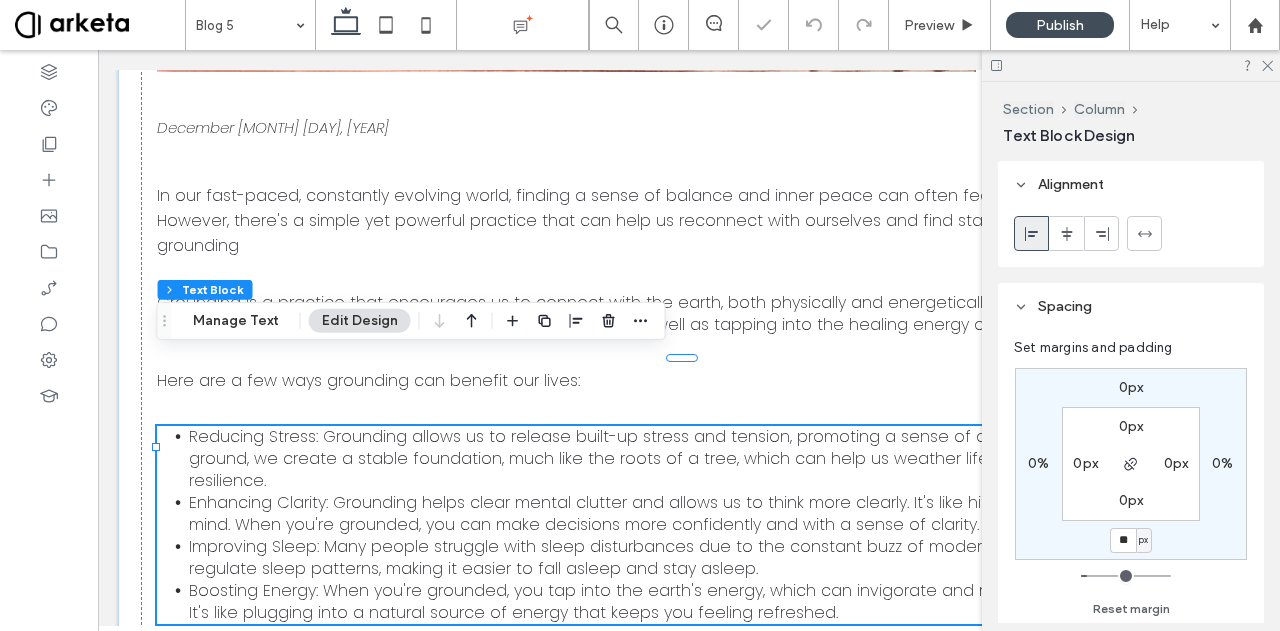 type on "**" 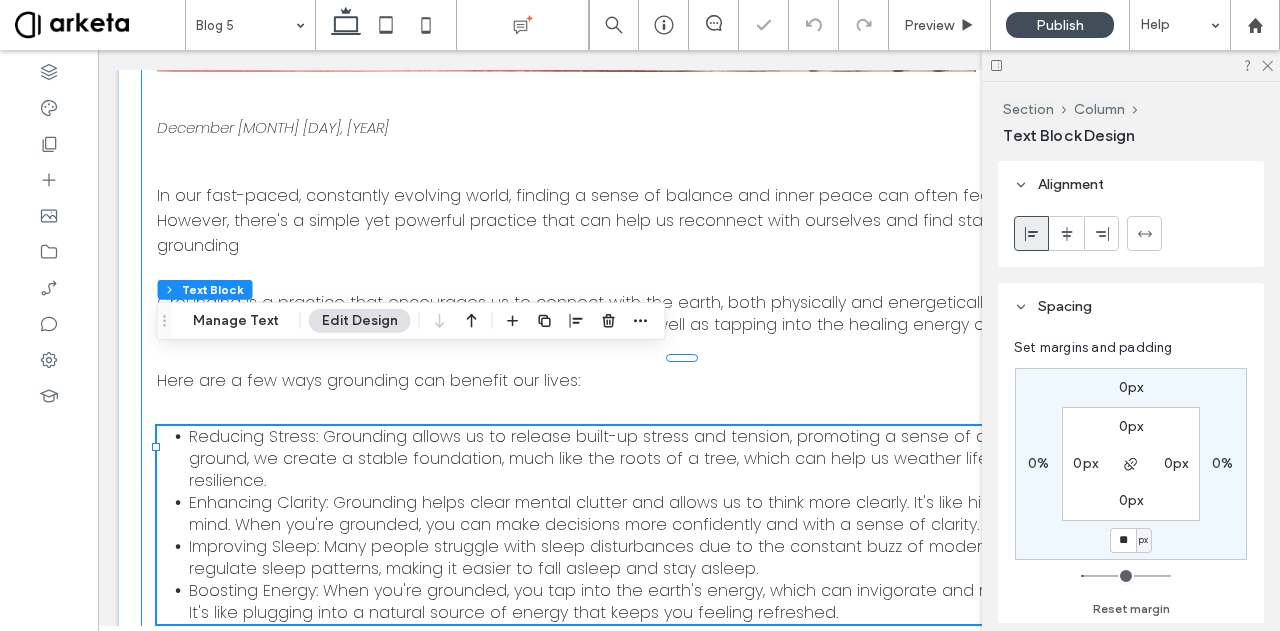 click on "The Power of Grounding: Finding Balance in an Unsettled World December [MONTH] [DAY], [YEAR] In our fast-paced, constantly evolving world, finding a sense of balance and inner peace can often feel like an elusive goal. However, there's a simple yet powerful practice that can help us reconnect with ourselves and find stability amidst the chaos – grounding Grounding is a practice that encourages us to connect with the earth, both physically and energetically. It's about anchoring ourselves to the present moment and our physical bodies, as well as tapping into the healing energy of the earth itself. Here are a few ways grounding can benefit our lives: Reducing Stress: Grounding allows us to release built-up stress and tension, promoting a sense of calm and relaxation. When we ground, we create a stable foundation, much like the roots of a tree, which can help us weather life's storms with more resilience." at bounding box center [689, -117] 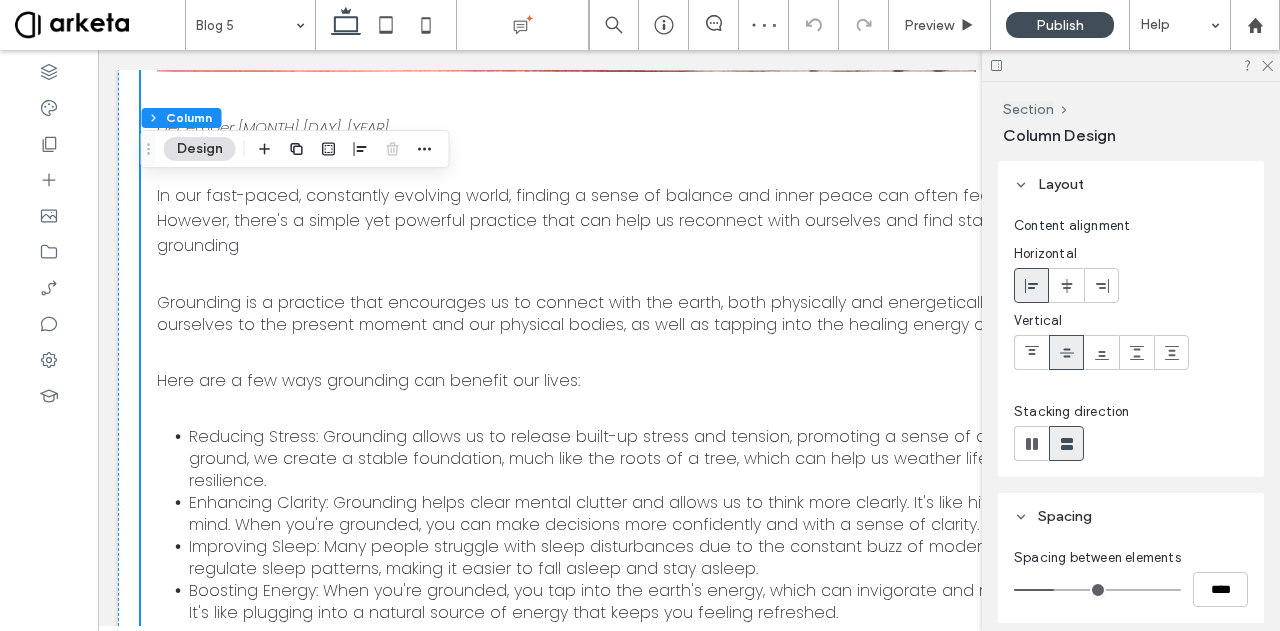 click on "The Power of Grounding: Finding Balance in an Unsettled World December [MONTH] [DAY], [YEAR] In our fast-paced, constantly evolving world, finding a sense of balance and inner peace can often feel like an elusive goal. However, there's a simple yet powerful practice that can help us reconnect with ourselves and find stability amidst the chaos – grounding Grounding is a practice that encourages us to connect with the earth, both physically and energetically. It's about anchoring ourselves to the present moment and our physical bodies, as well as tapping into the healing energy of the earth itself. Here are a few ways grounding can benefit our lives: Reducing Stress: Grounding allows us to release built-up stress and tension, promoting a sense of calm and relaxation. When we ground, we create a stable foundation, much like the roots of a tree, which can help us weather life's storms with more resilience." at bounding box center (689, -117) 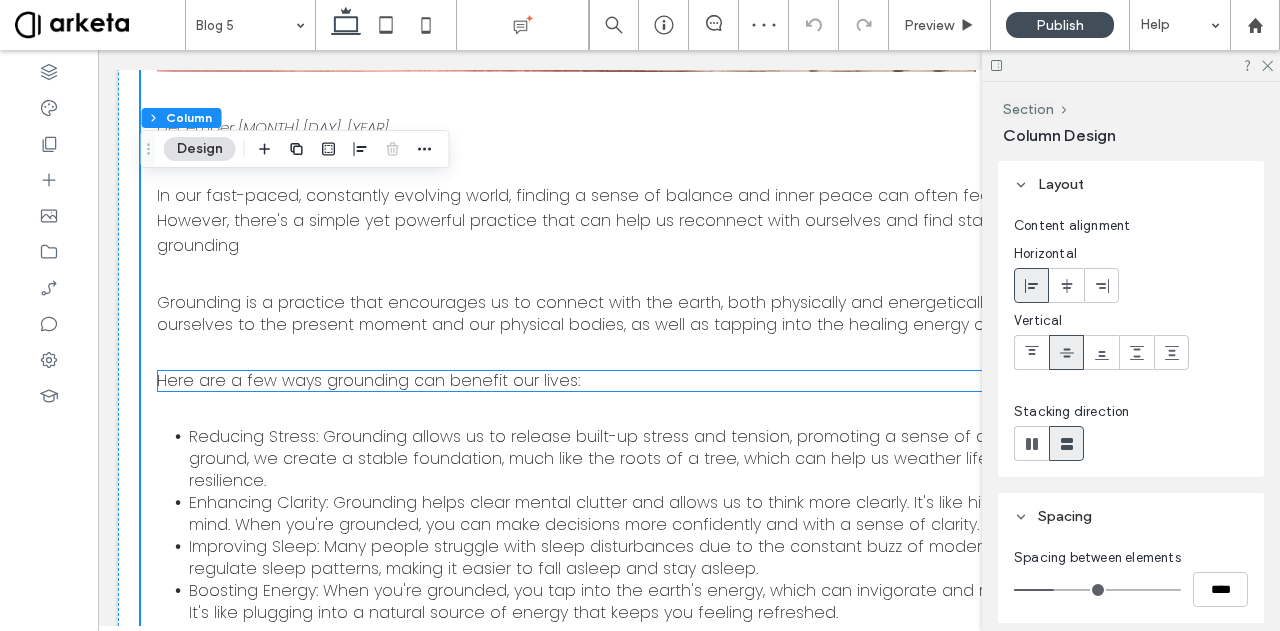click on "Here are a few ways grounding can benefit our lives:" at bounding box center (368, 380) 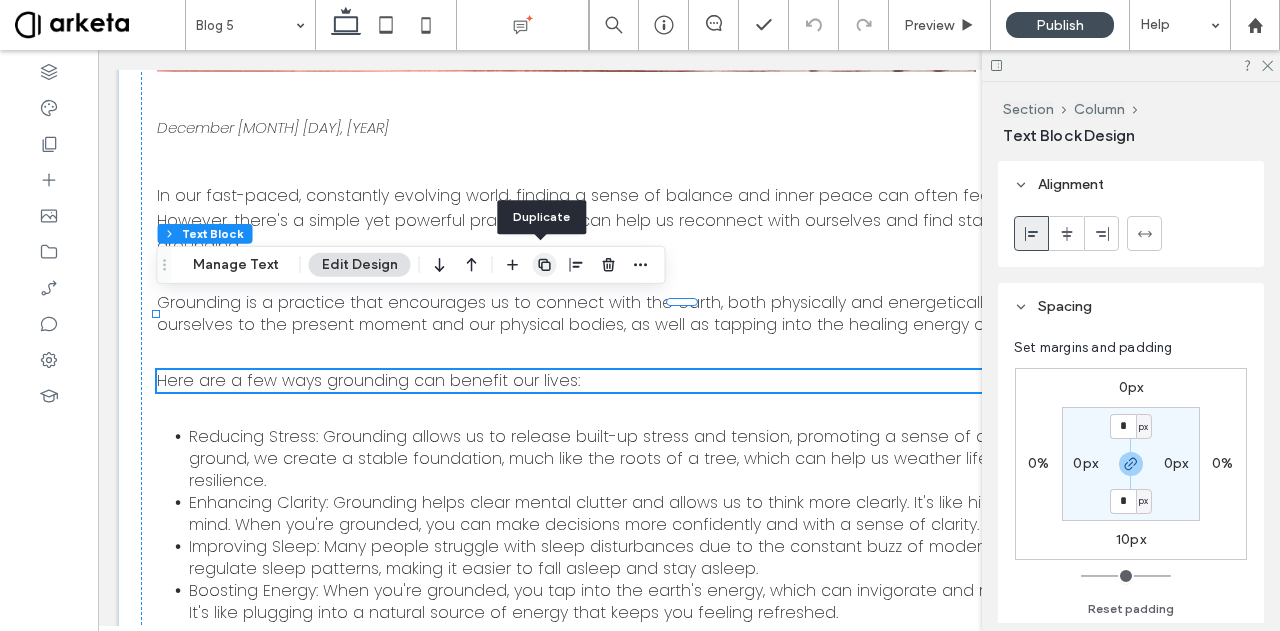 click 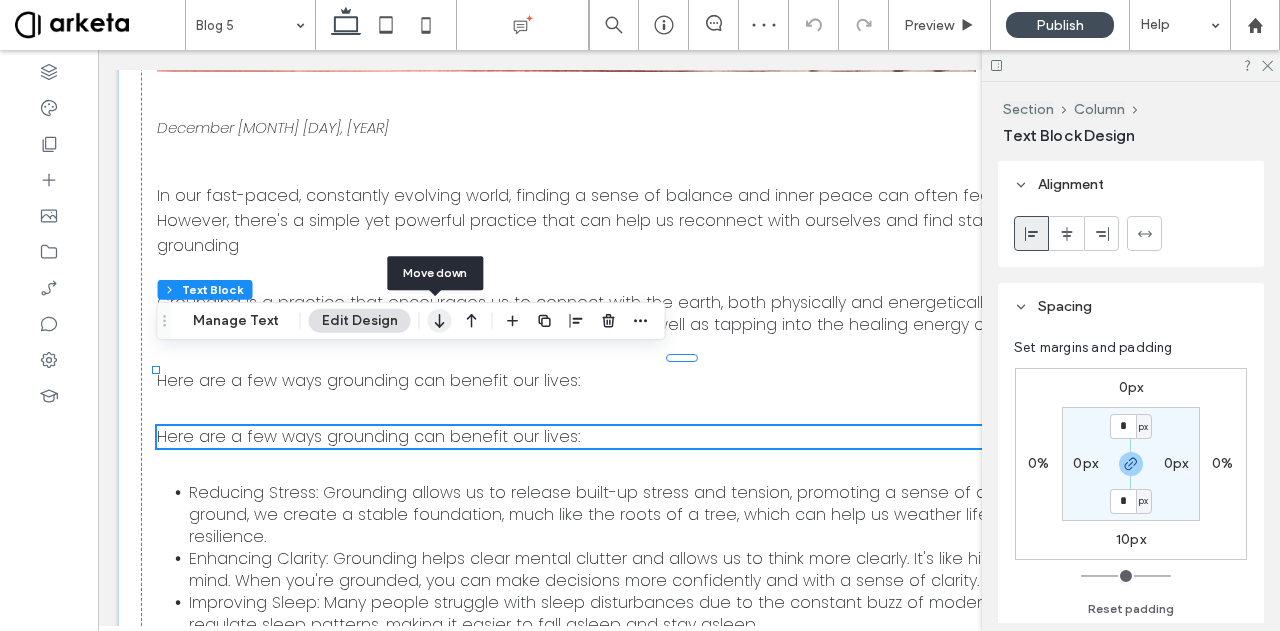 click 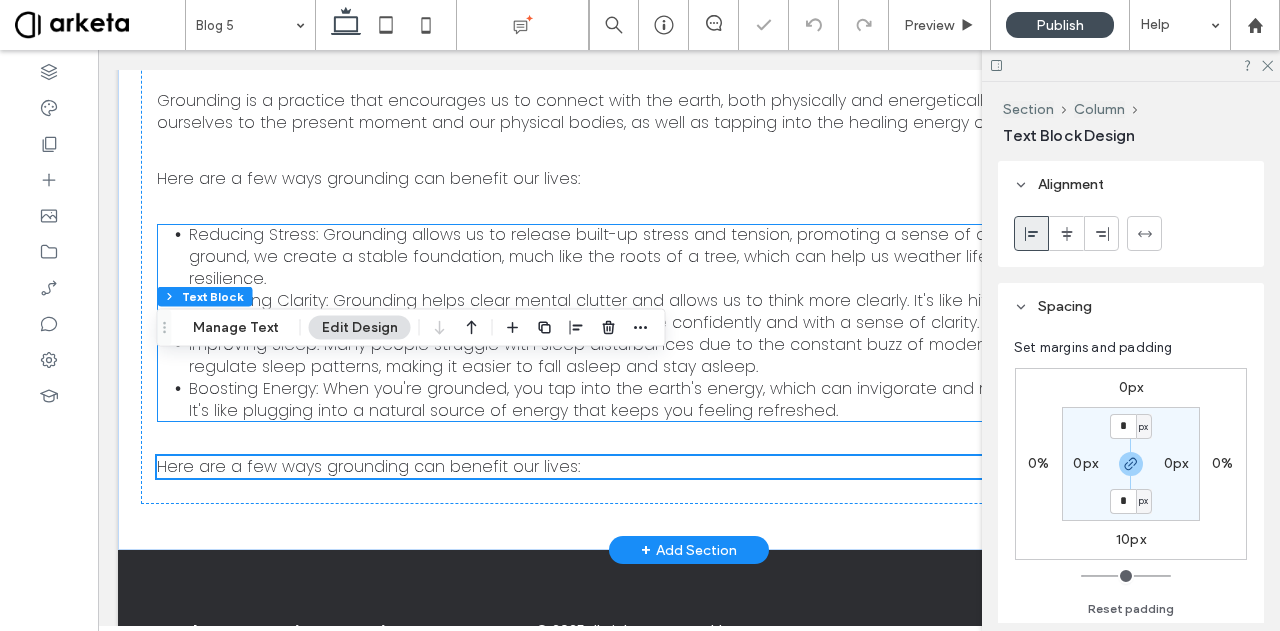 scroll, scrollTop: 1316, scrollLeft: 0, axis: vertical 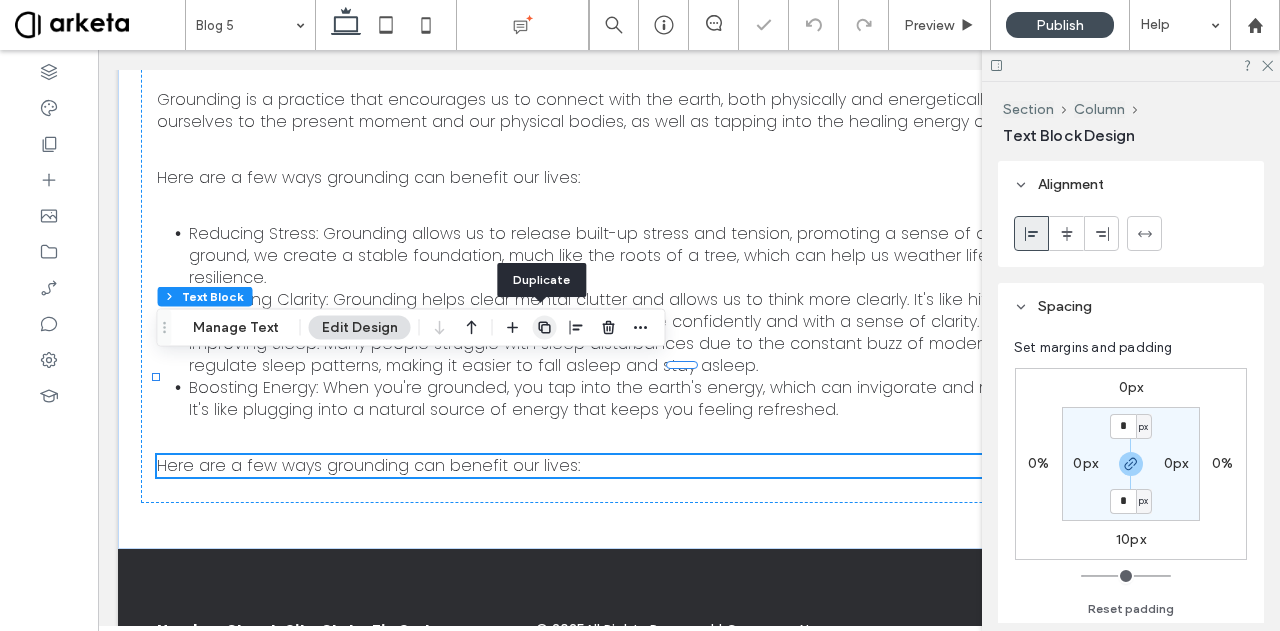 click at bounding box center (545, 328) 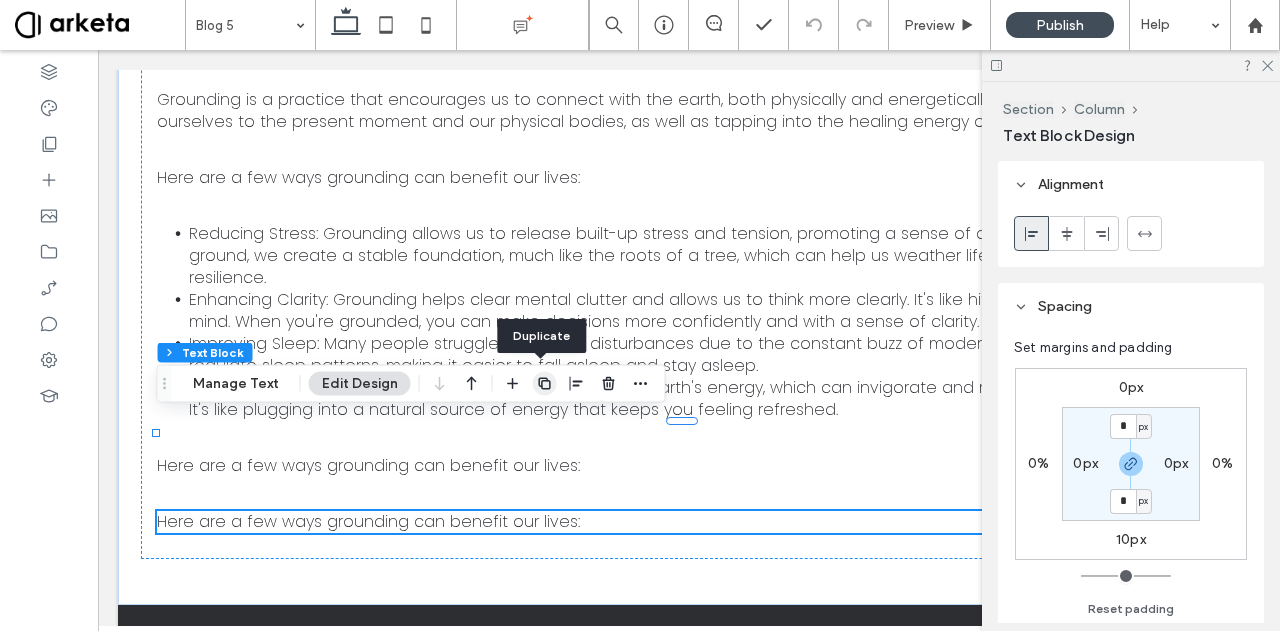 click 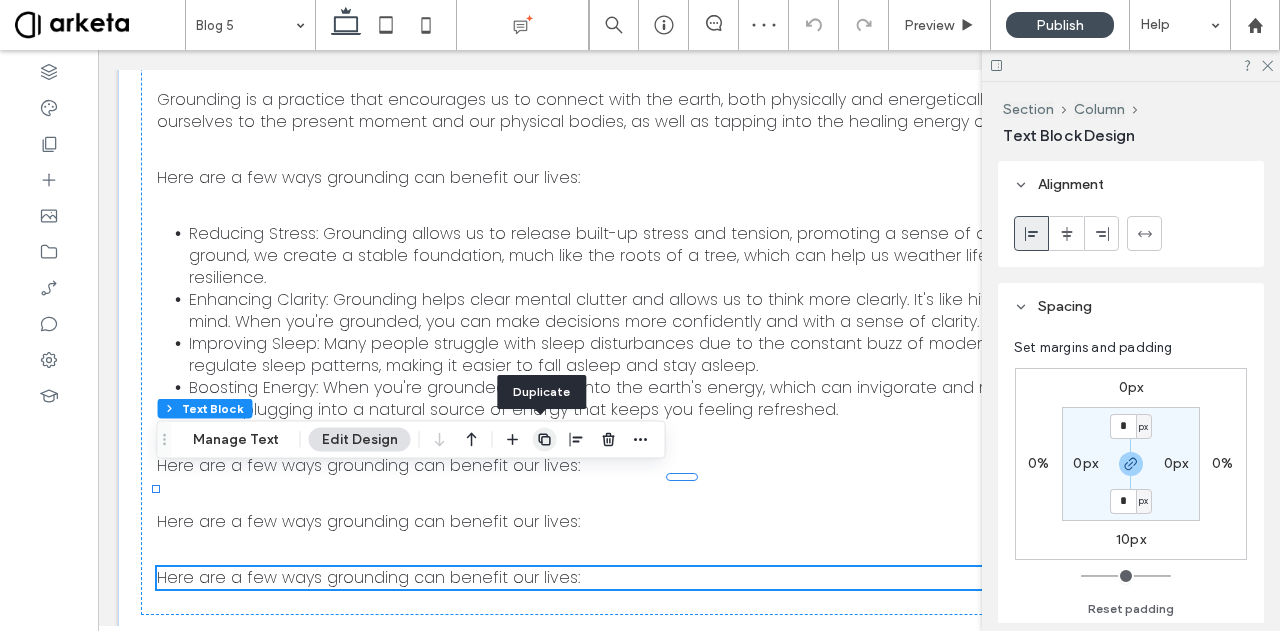 click 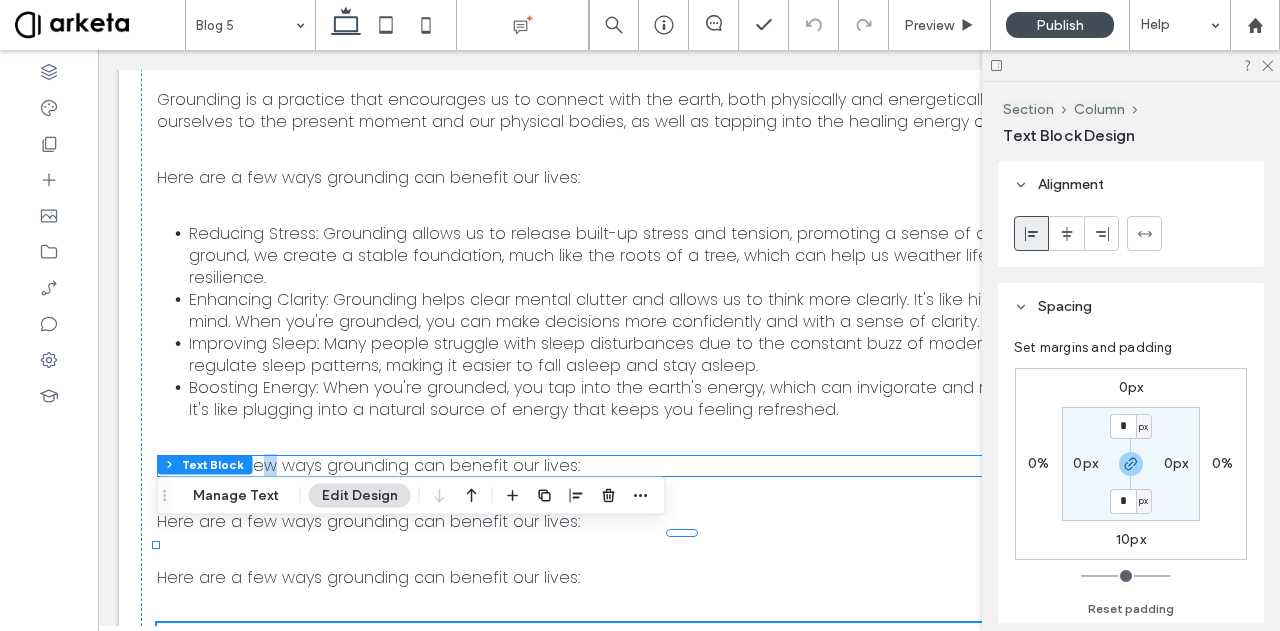 click on "The Power of Grounding: Finding Balance in an Unsettled World December [MONTH] [DAY], [YEAR] In our fast-paced, constantly evolving world, finding a sense of balance and inner peace can often feel like an elusive goal. However, there's a simple yet powerful practice that can help us reconnect with ourselves and find stability amidst the chaos – grounding Grounding is a practice that encourages us to connect with the earth, both physically and energetically. It's about anchoring ourselves to the present moment and our physical bodies, as well as tapping into the healing energy of the earth itself. Here are a few ways grounding can benefit our lives:
Improving Sleep: Many people struggle with sleep disturbances due to the constant buzz of modern life. Grounding can help regulate sleep patterns, making it easier to fall asleep and stay asleep." at bounding box center [689, -208] 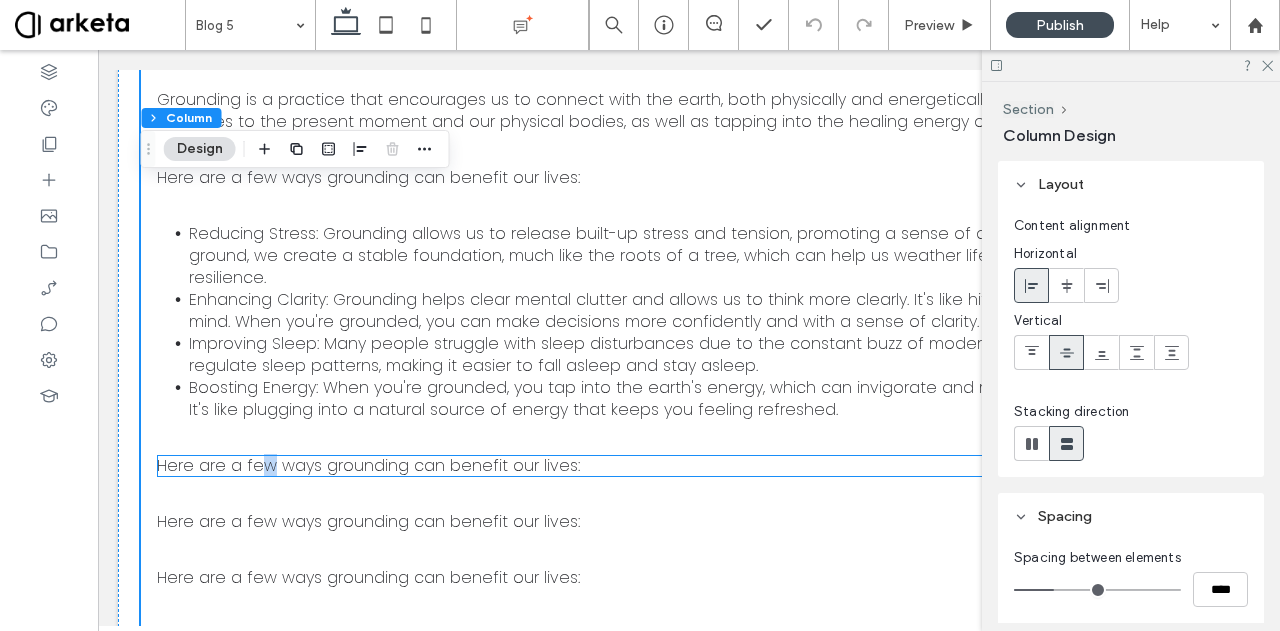 click on "Here are a few ways grounding can benefit our lives:" at bounding box center [368, 465] 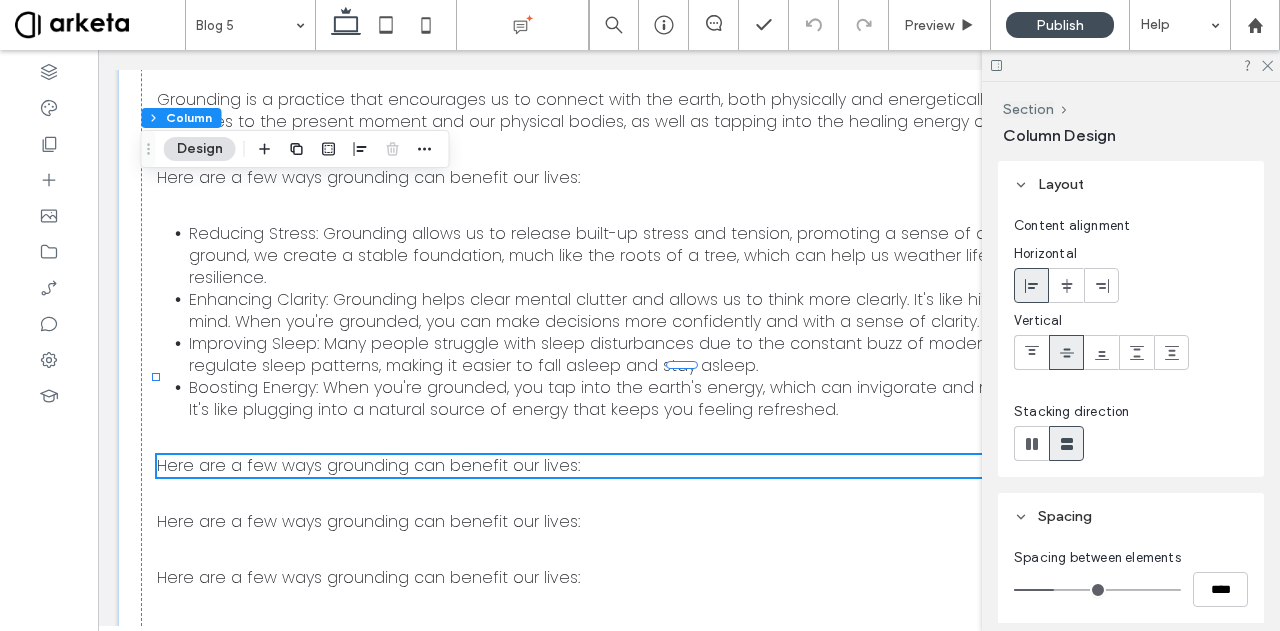 click on "Here are a few ways grounding can benefit our lives:" at bounding box center [368, 465] 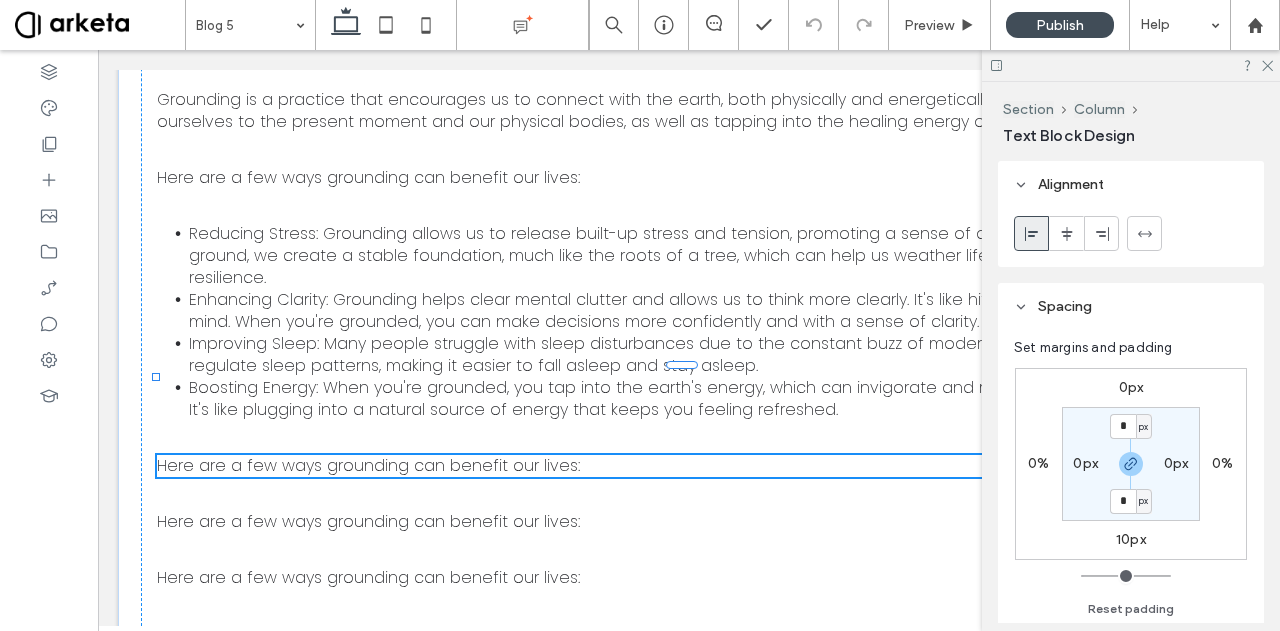 type on "*******" 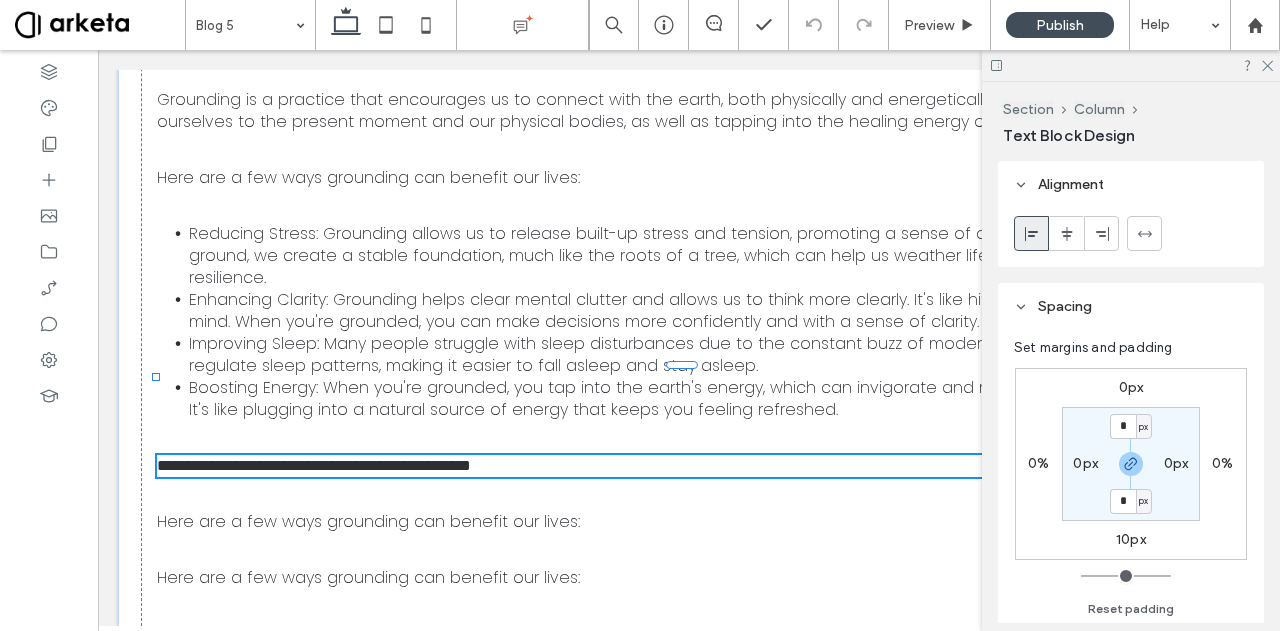 click on "**********" at bounding box center [314, 465] 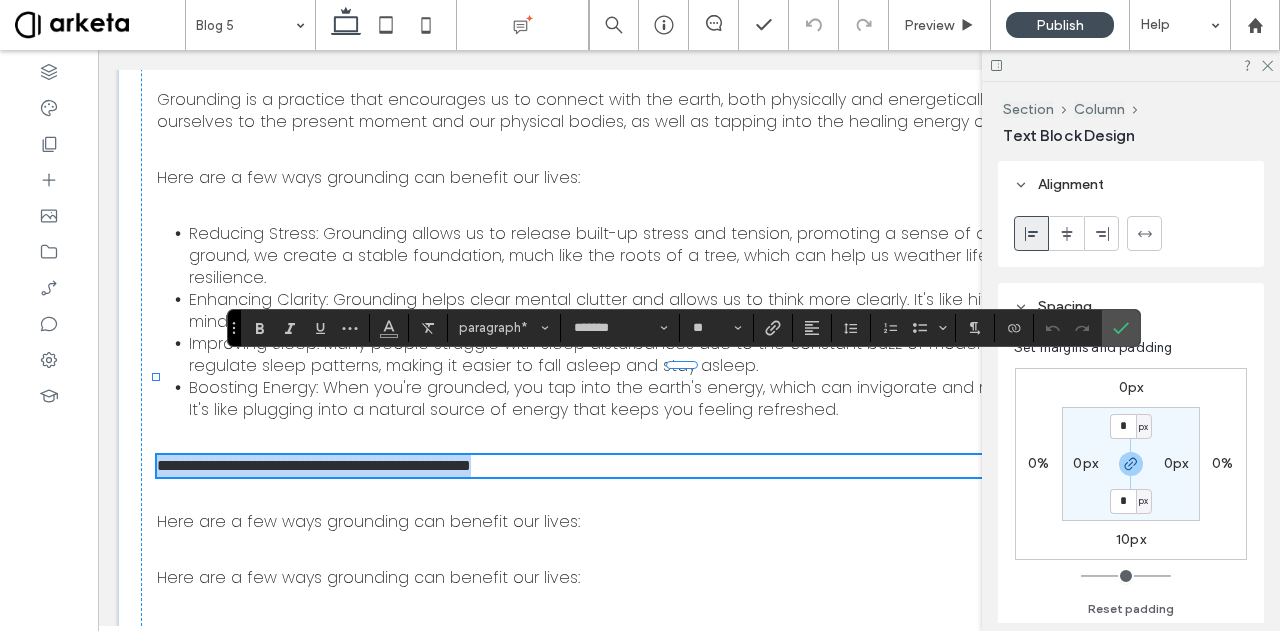 type on "**" 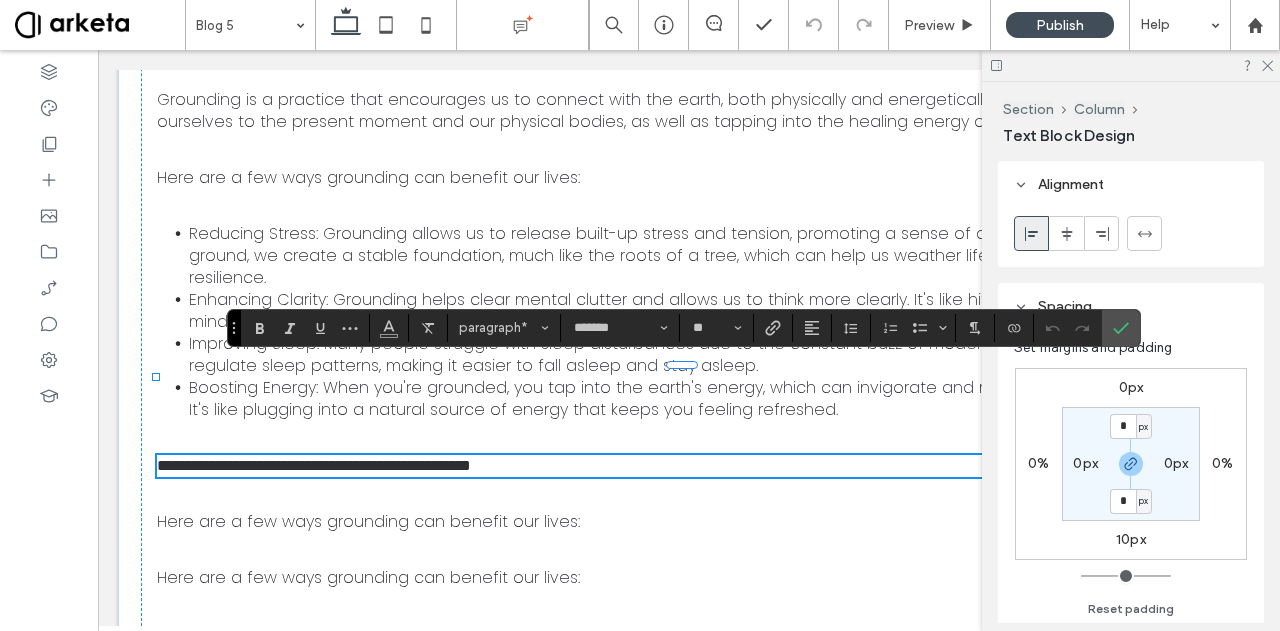 scroll, scrollTop: 0, scrollLeft: 0, axis: both 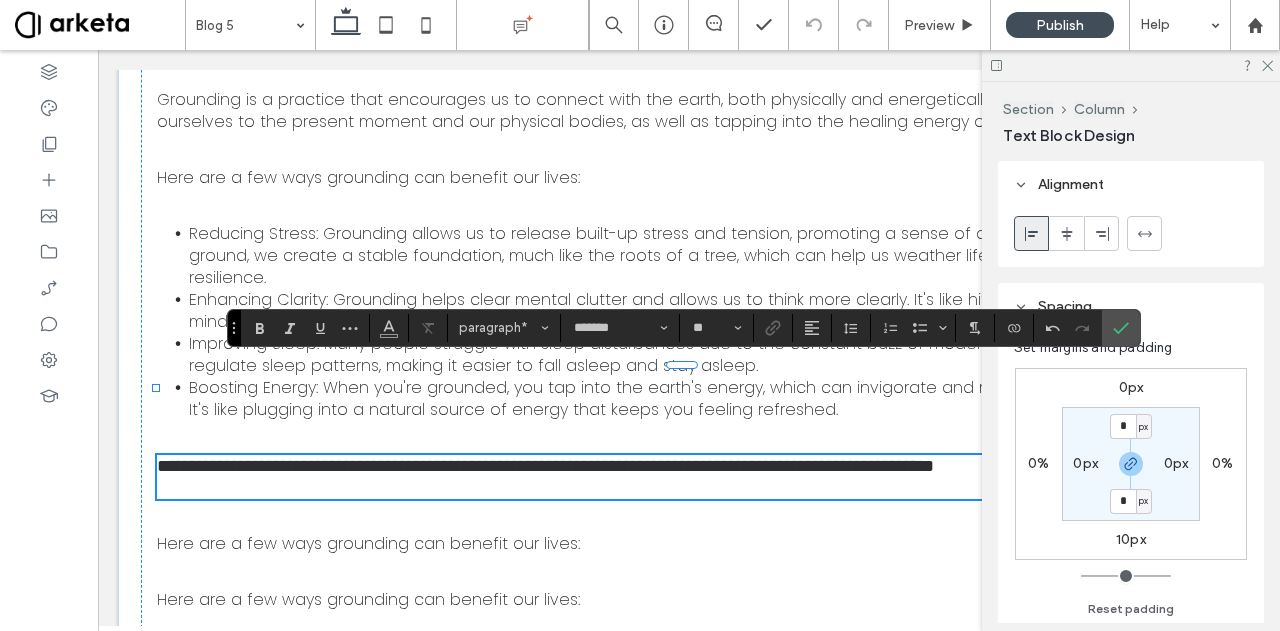 type 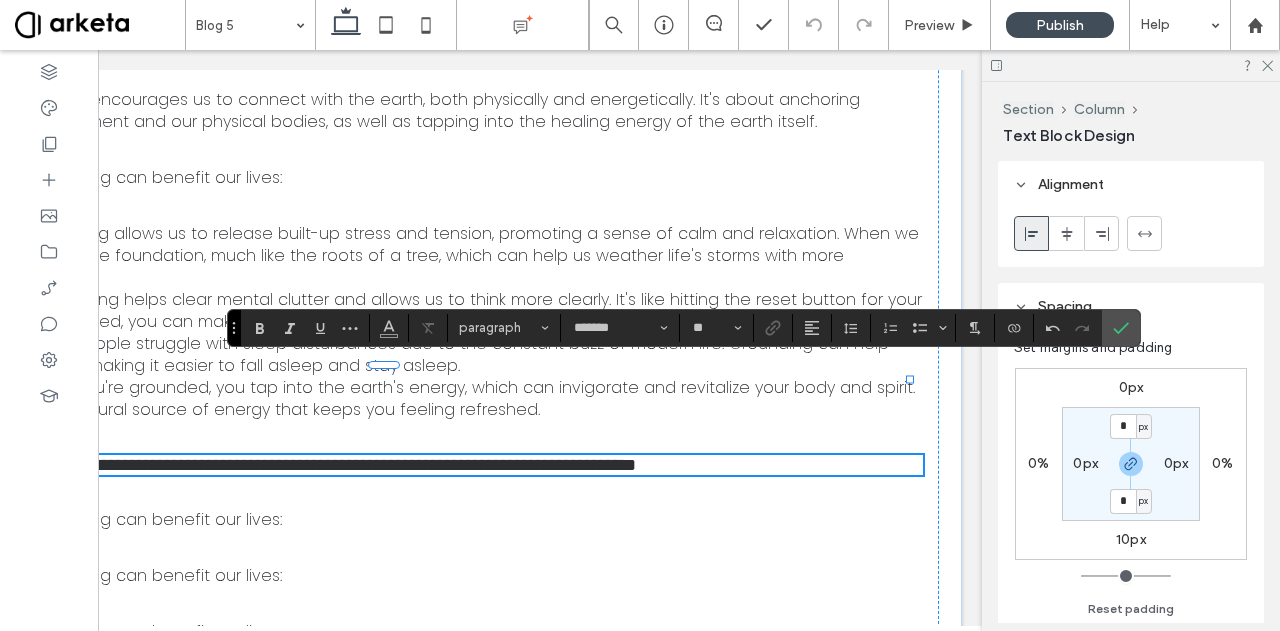 scroll, scrollTop: 0, scrollLeft: 0, axis: both 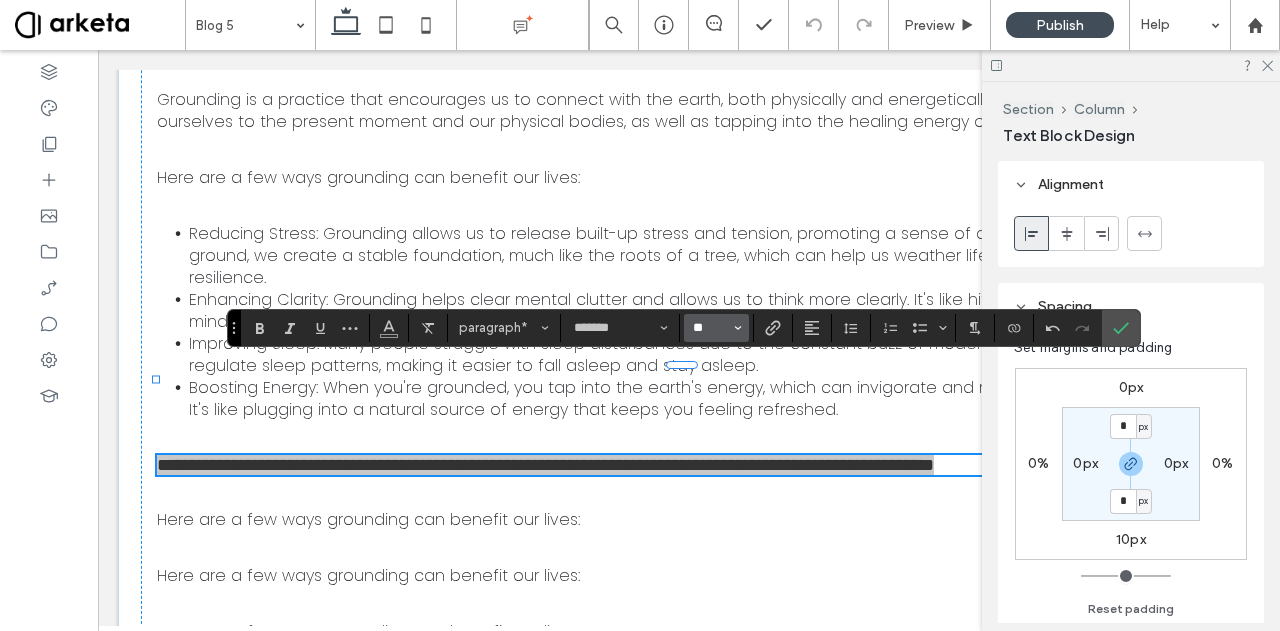 click on "**" at bounding box center (710, 328) 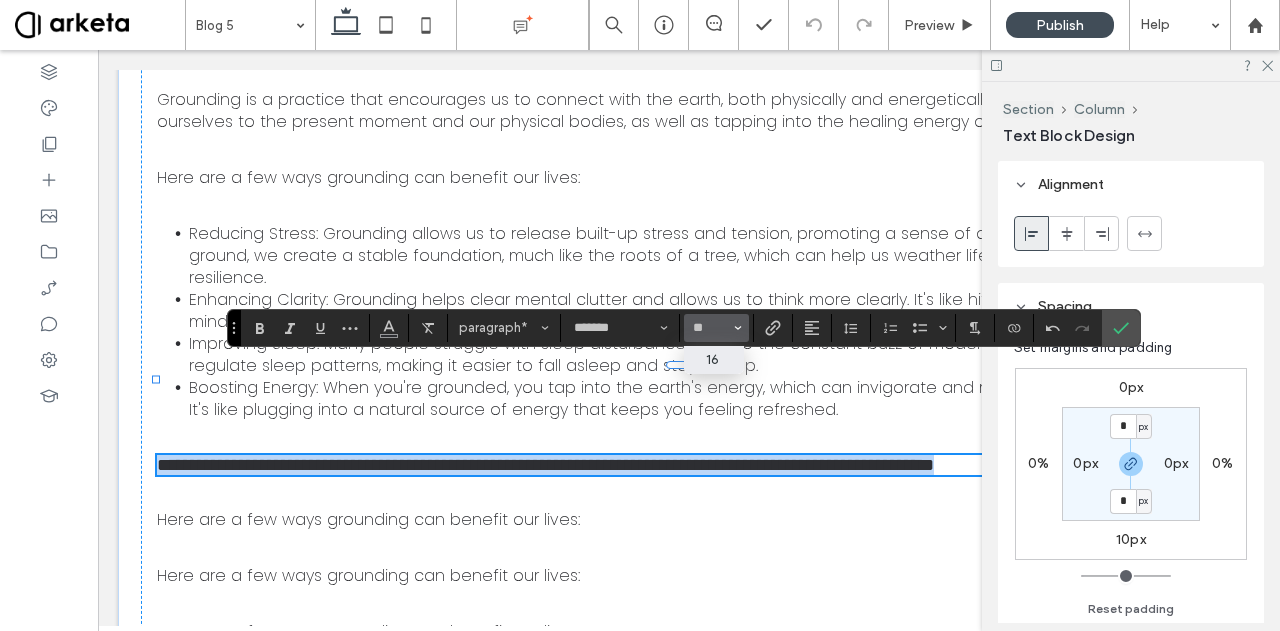 type on "**" 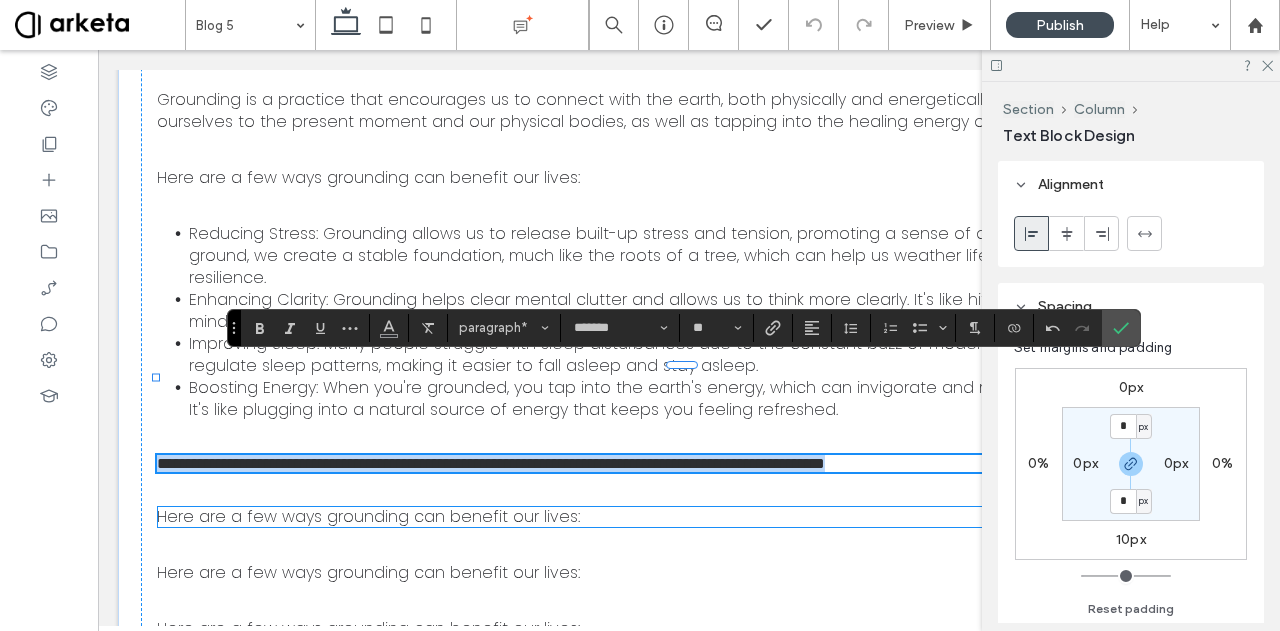 click on "Here are a few ways grounding can benefit our lives:" at bounding box center [368, 516] 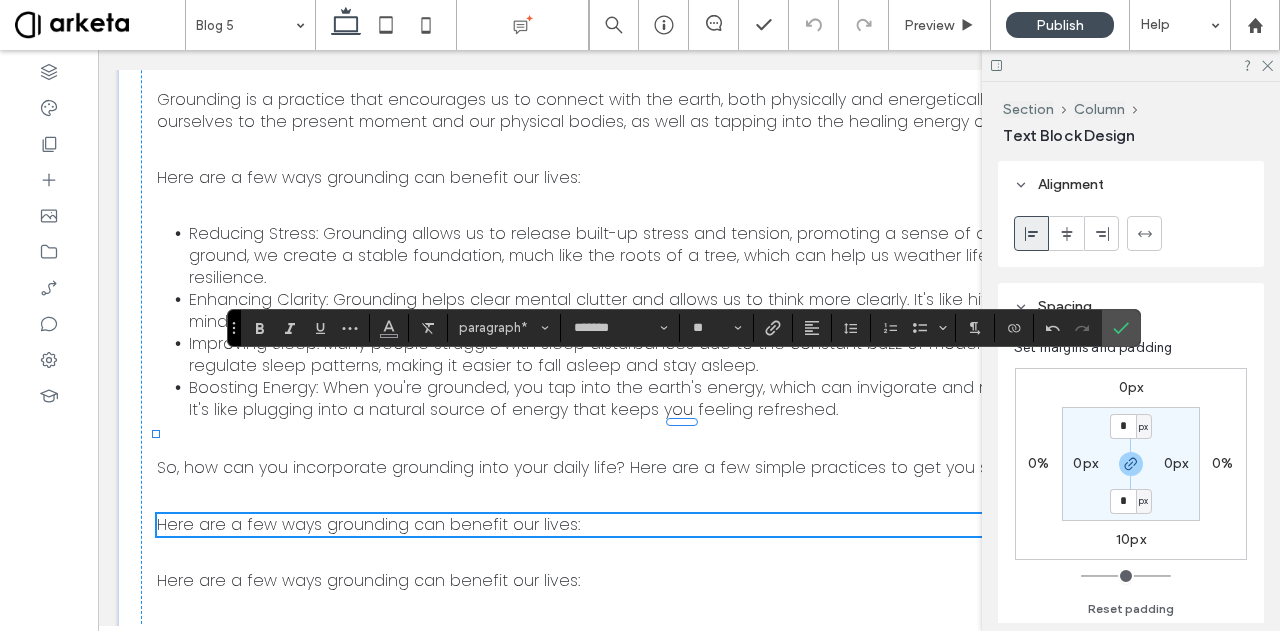 click on "Here are a few ways grounding can benefit our lives:" at bounding box center [368, 524] 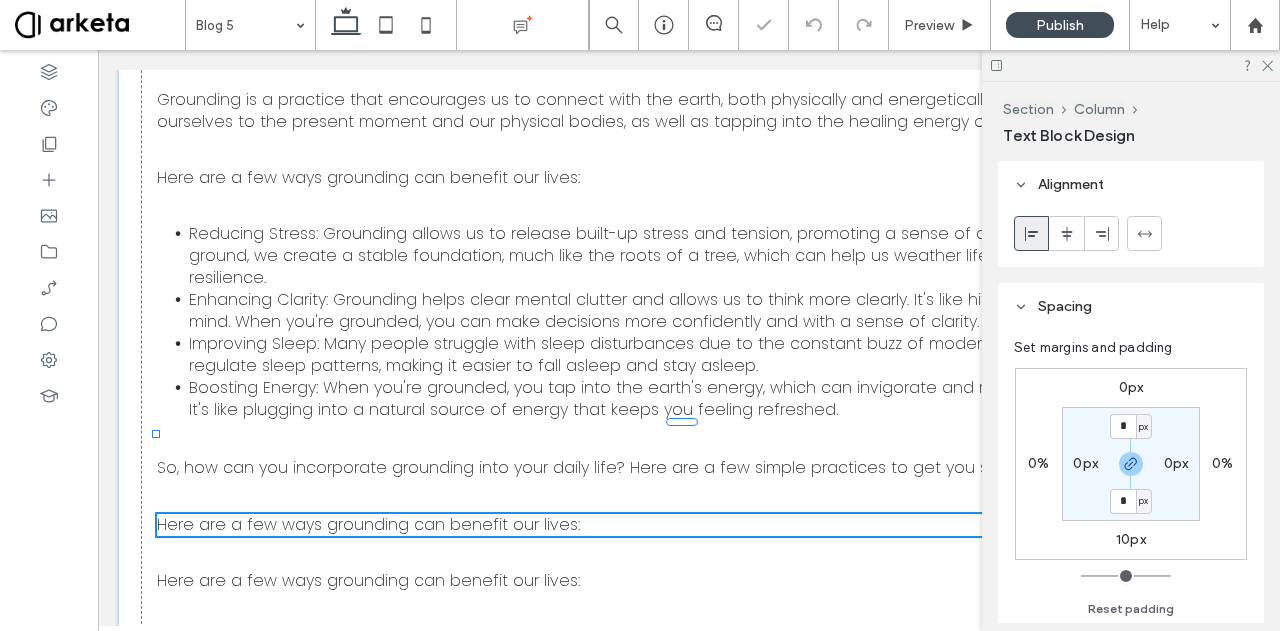 type on "*******" 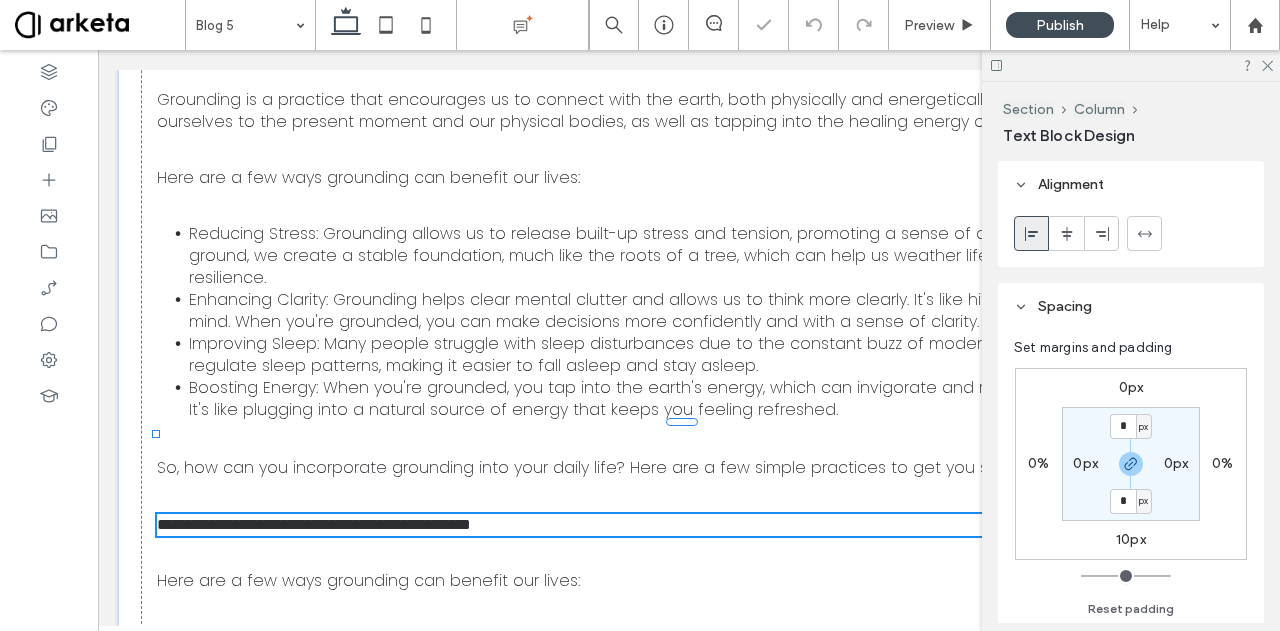 click on "**********" at bounding box center [314, 524] 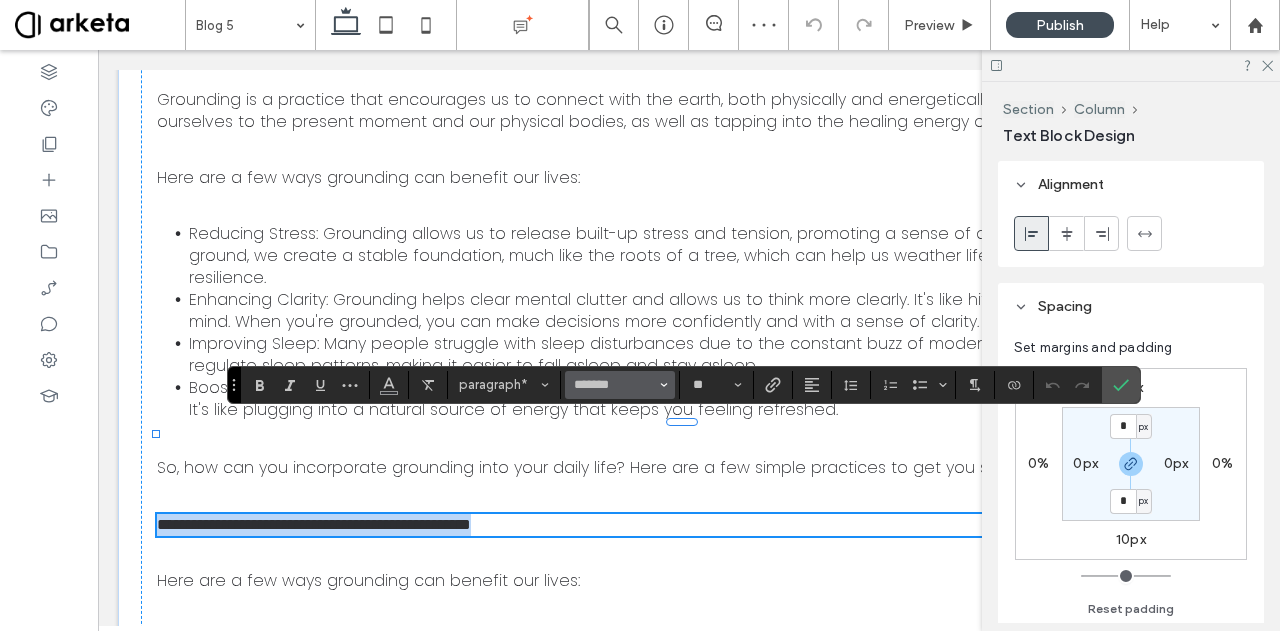 type on "**" 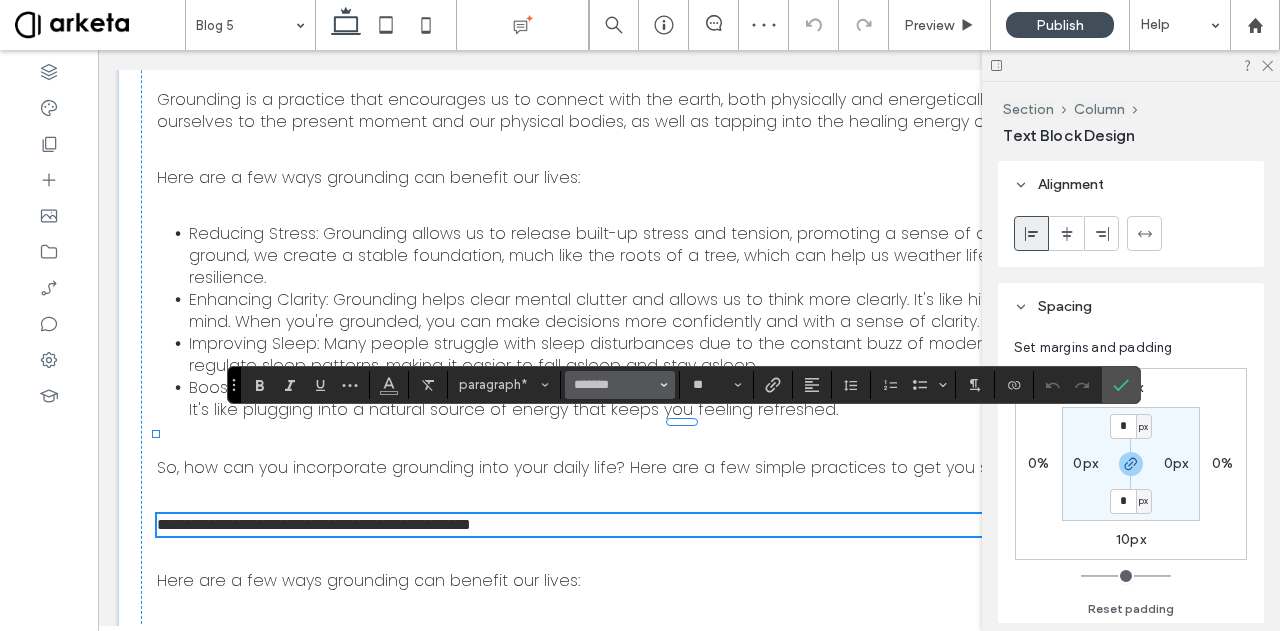 scroll, scrollTop: 0, scrollLeft: 0, axis: both 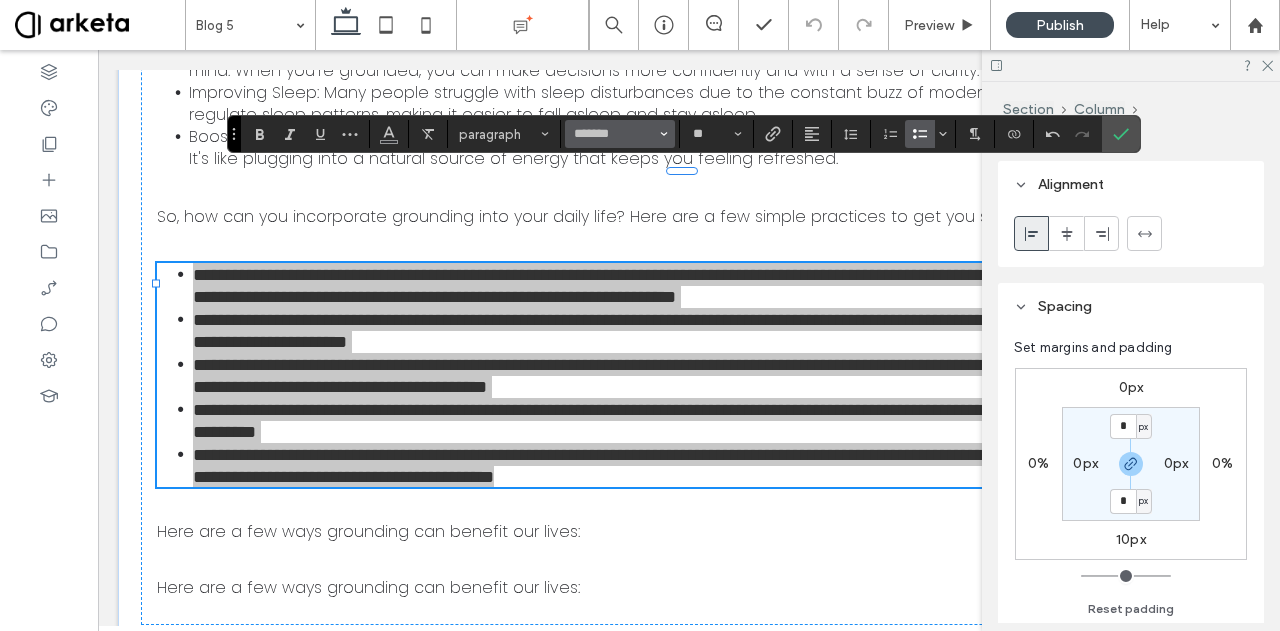 click on "*******" at bounding box center [614, 134] 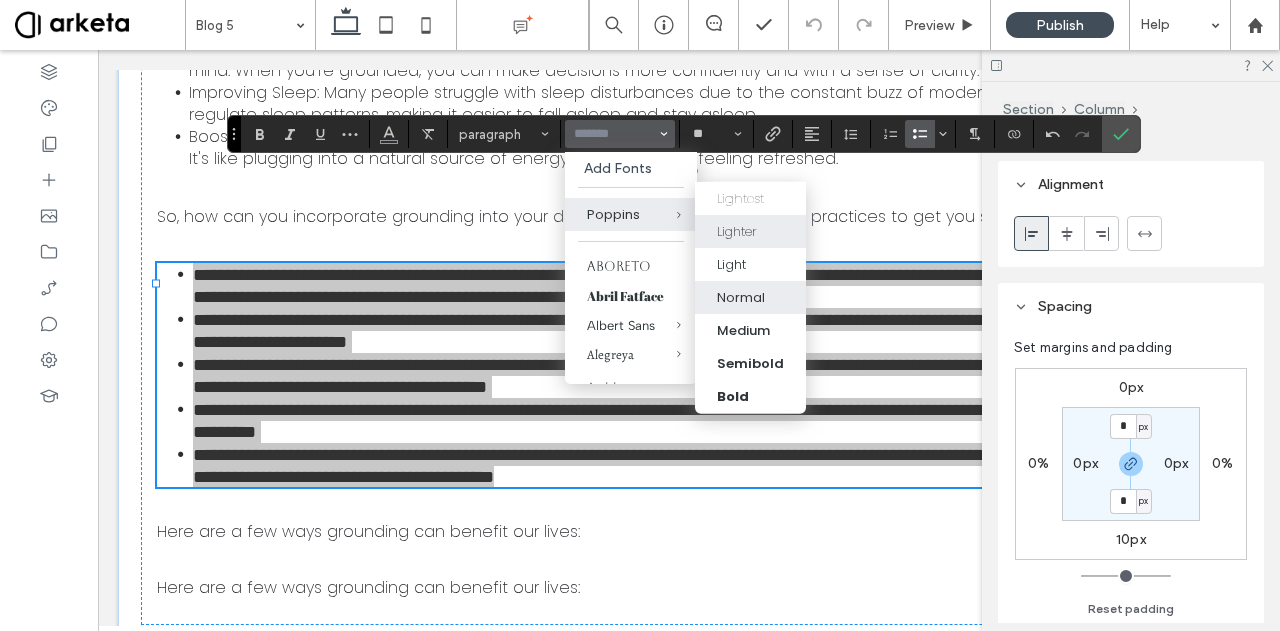 click on "Lighter" at bounding box center [737, 231] 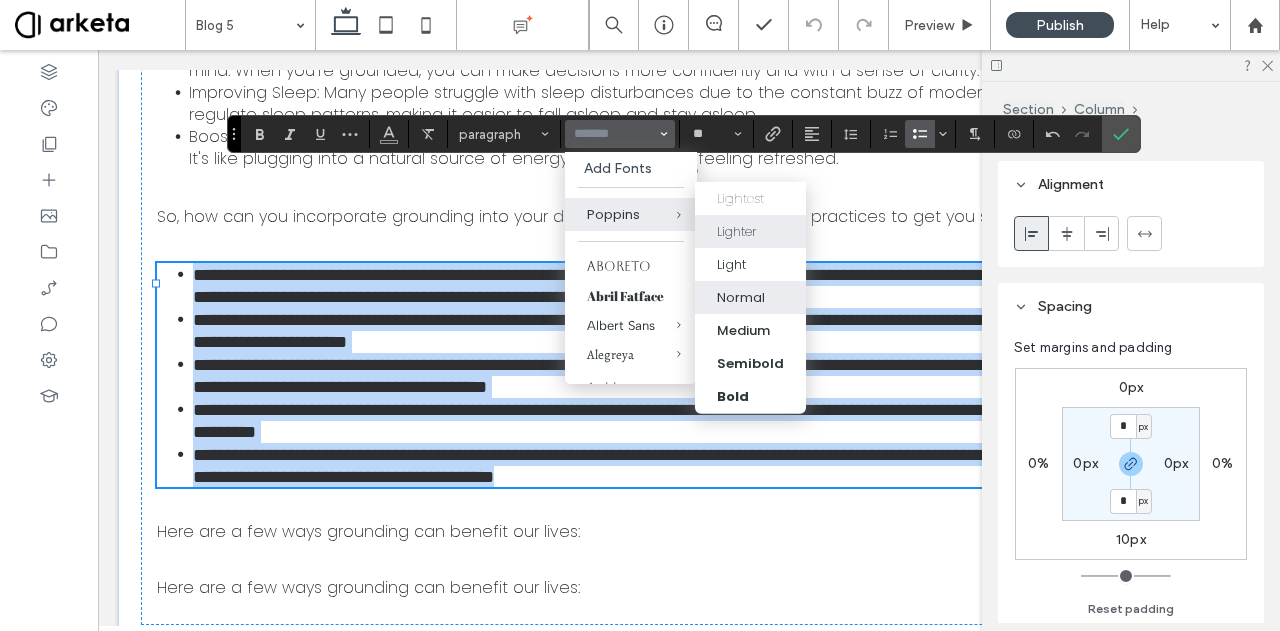 type on "*******" 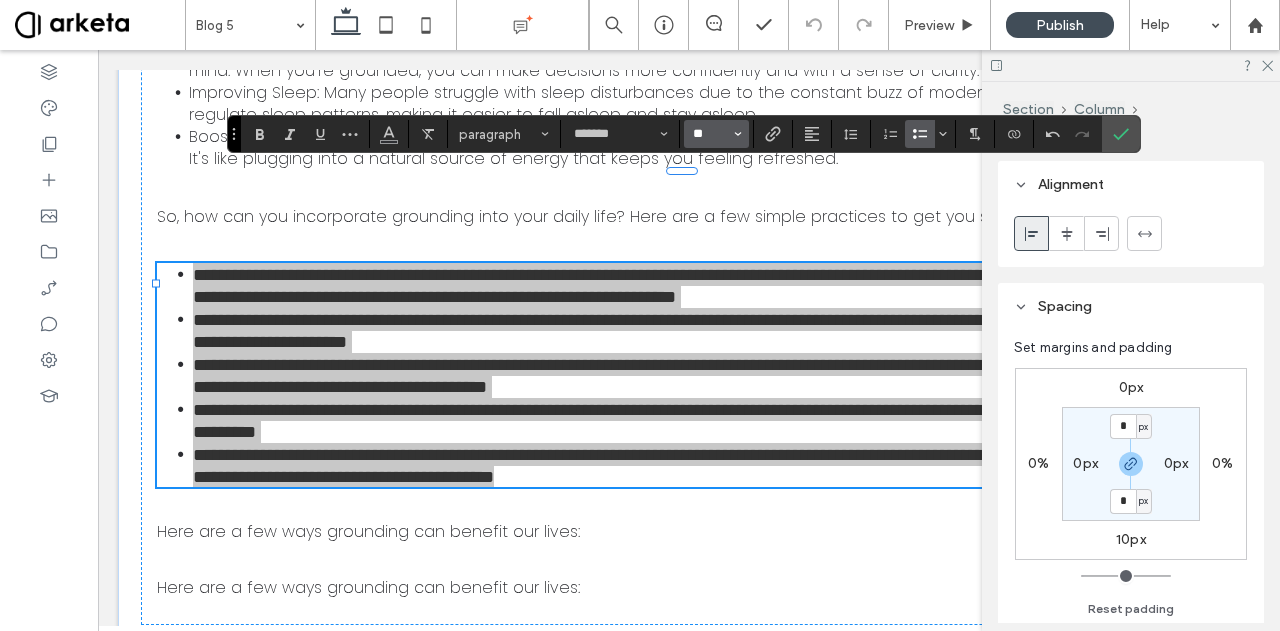 click on "**" at bounding box center (710, 134) 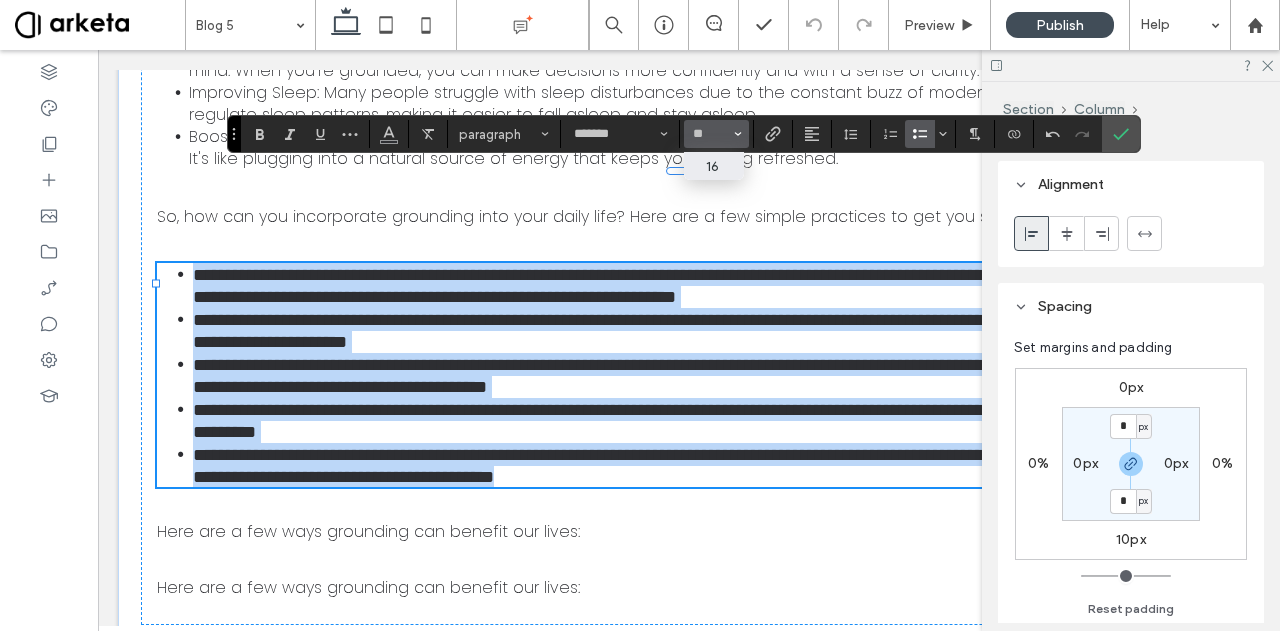 type on "**" 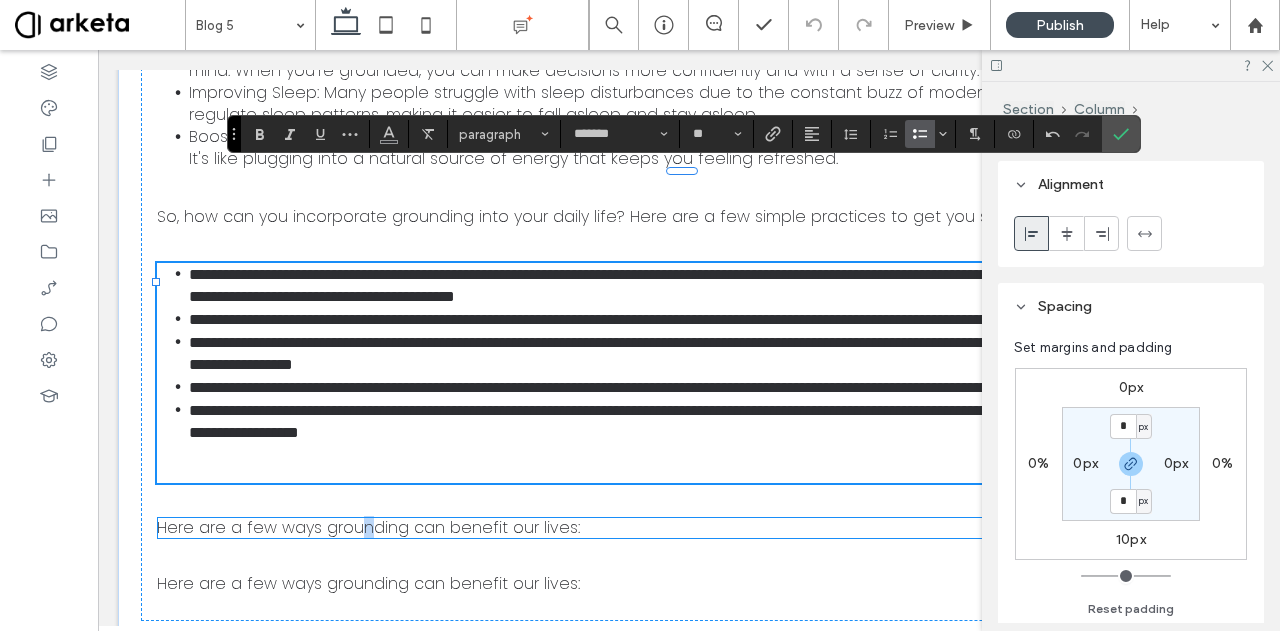 drag, startPoint x: 361, startPoint y: 447, endPoint x: 368, endPoint y: 438, distance: 11.401754 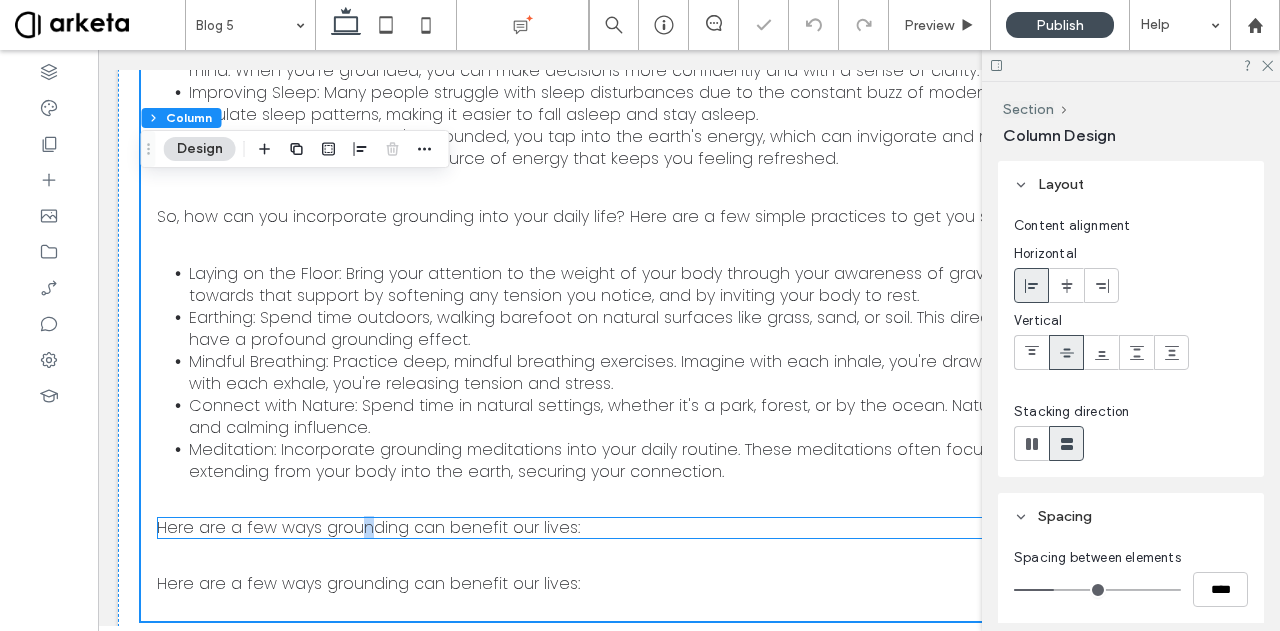 click on "Here are a few ways grounding can benefit our lives:" at bounding box center [368, 527] 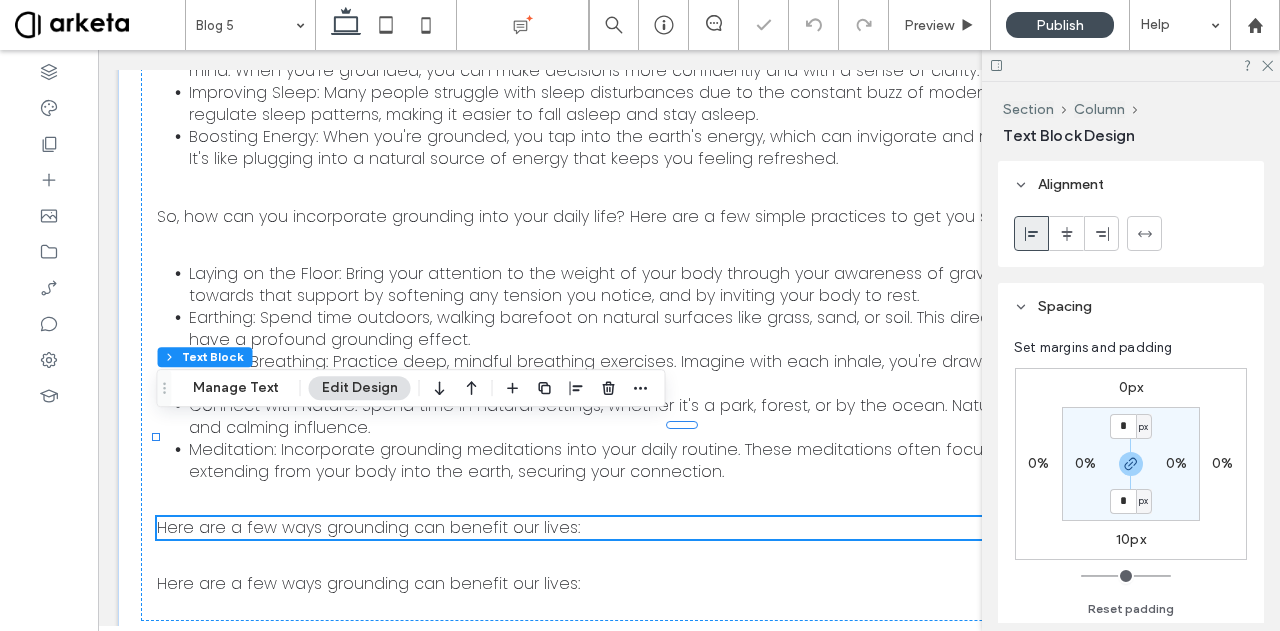 click on "Here are a few ways grounding can benefit our lives:" at bounding box center [368, 527] 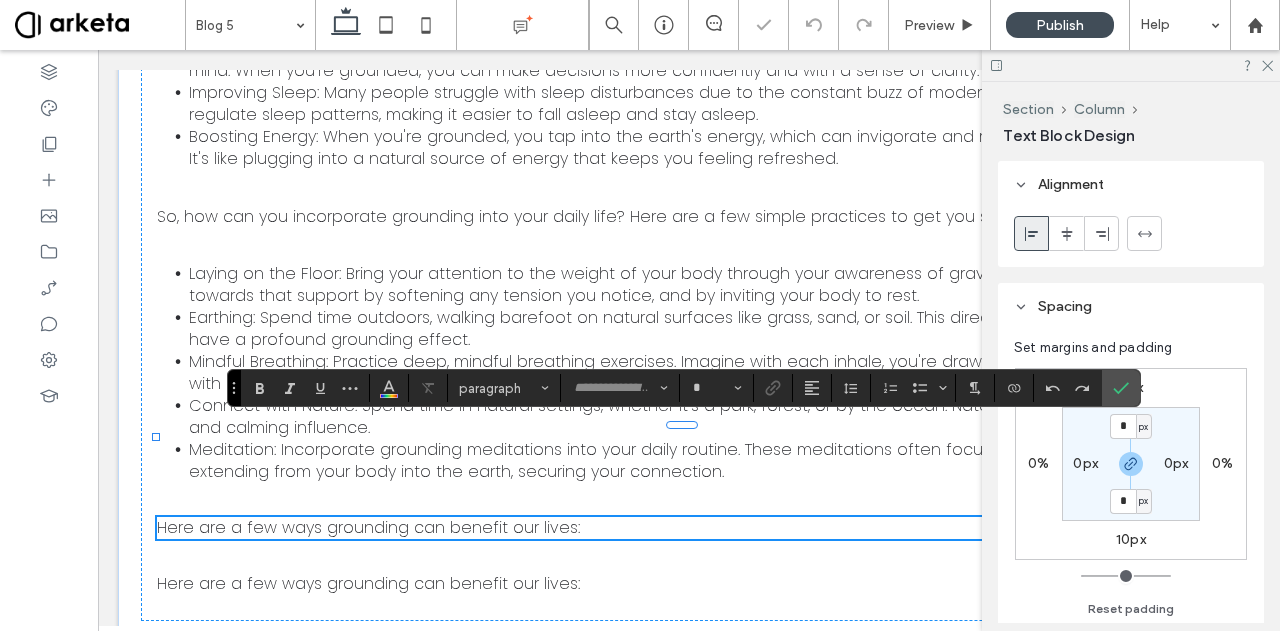 type on "*******" 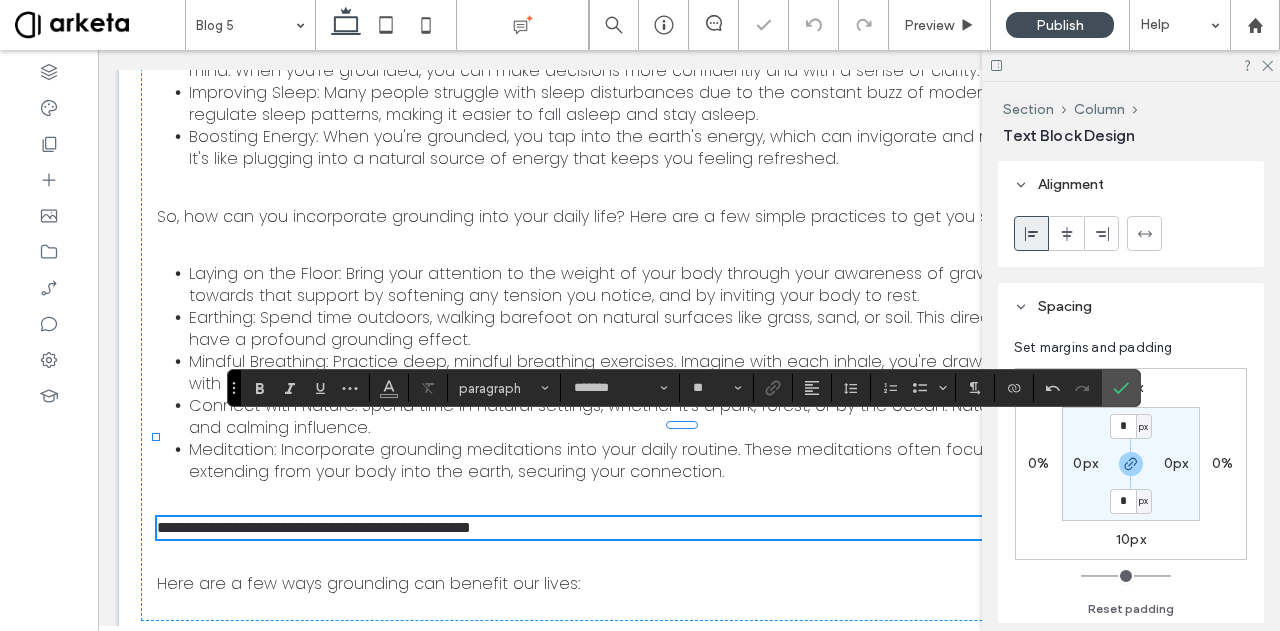 scroll, scrollTop: 0, scrollLeft: 0, axis: both 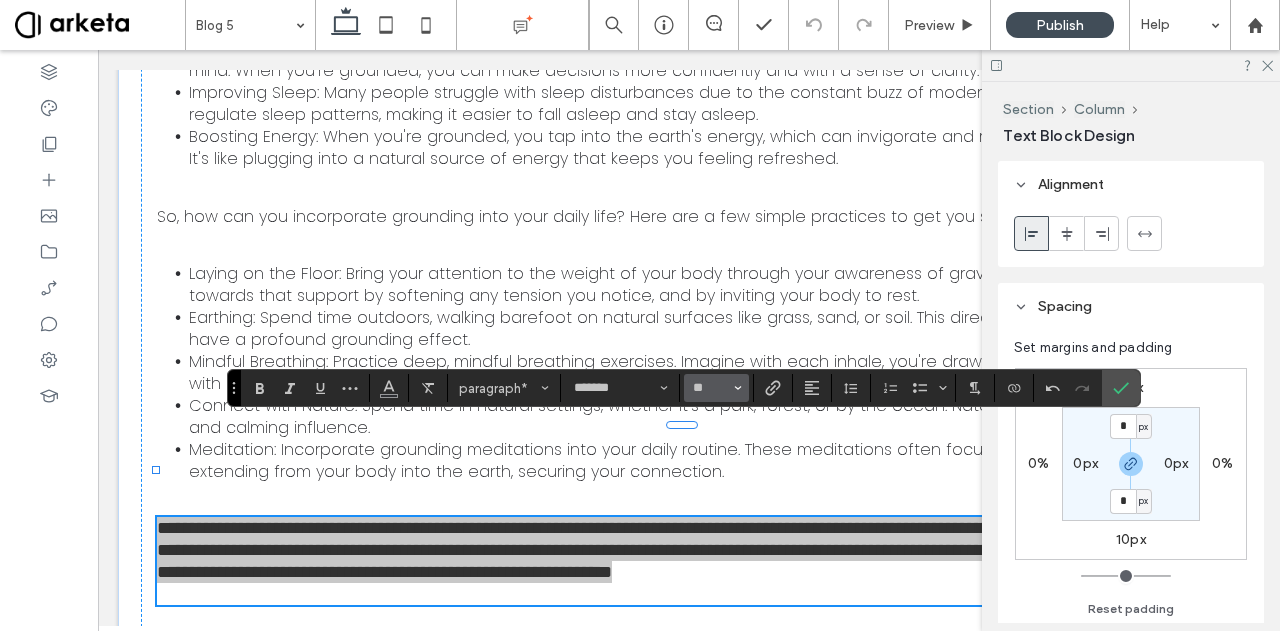 click on "**" at bounding box center [716, 388] 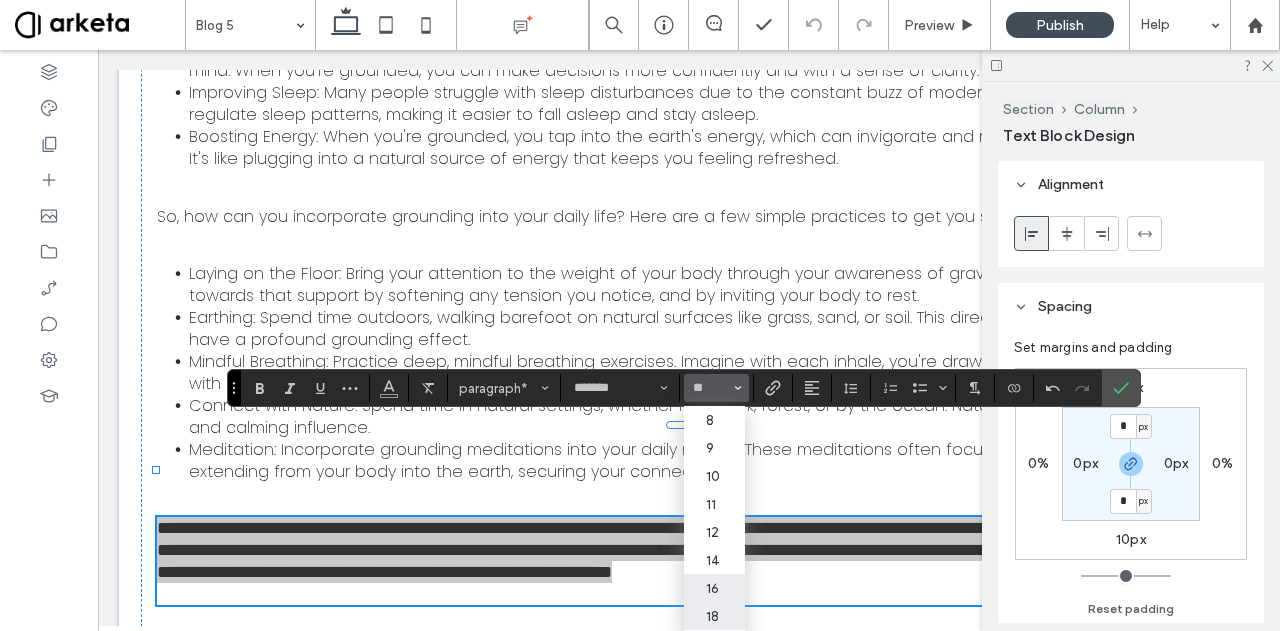 click on "16" at bounding box center [714, 588] 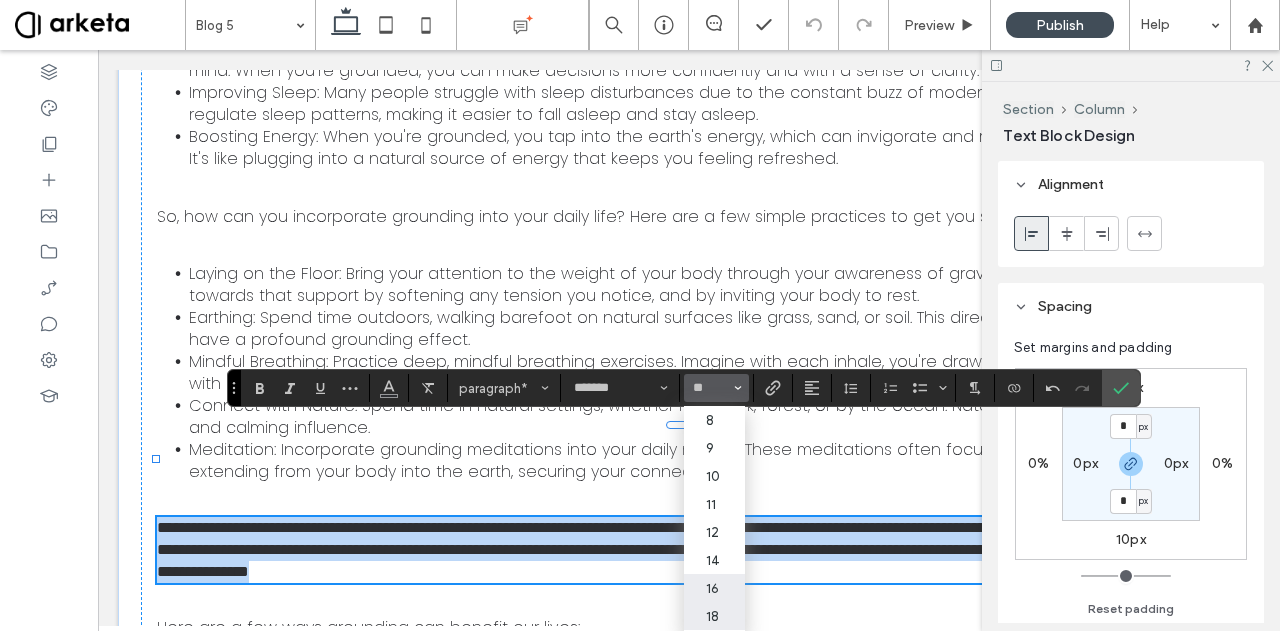 type on "**" 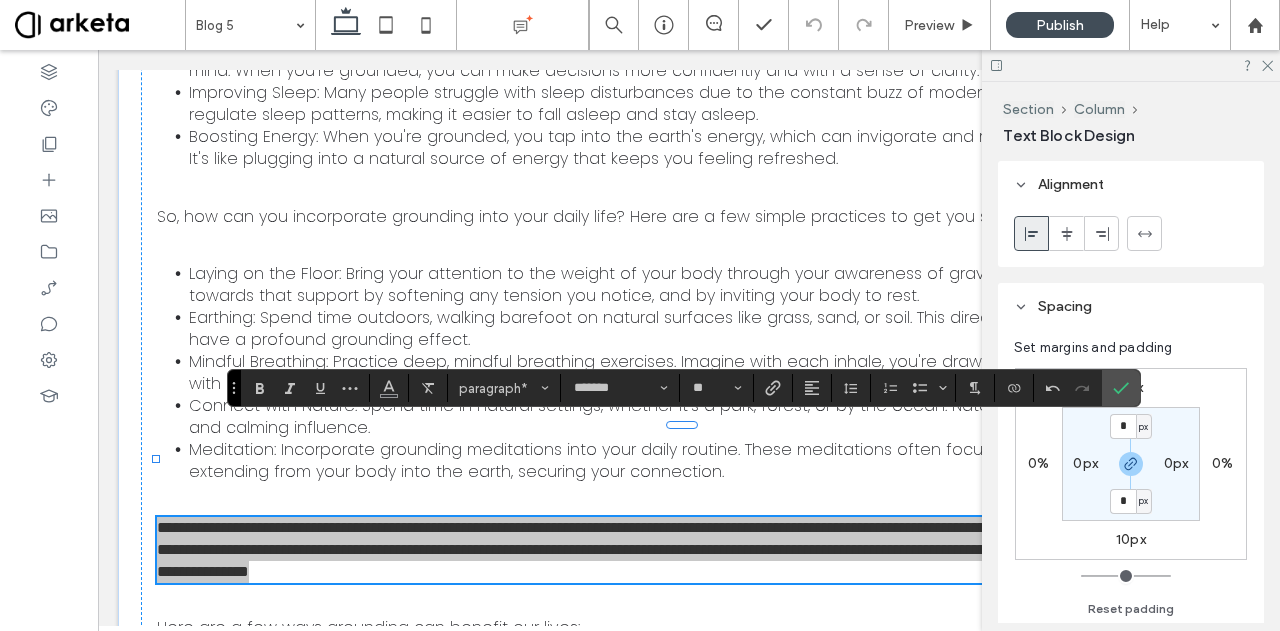 click on "10px" at bounding box center [1131, 539] 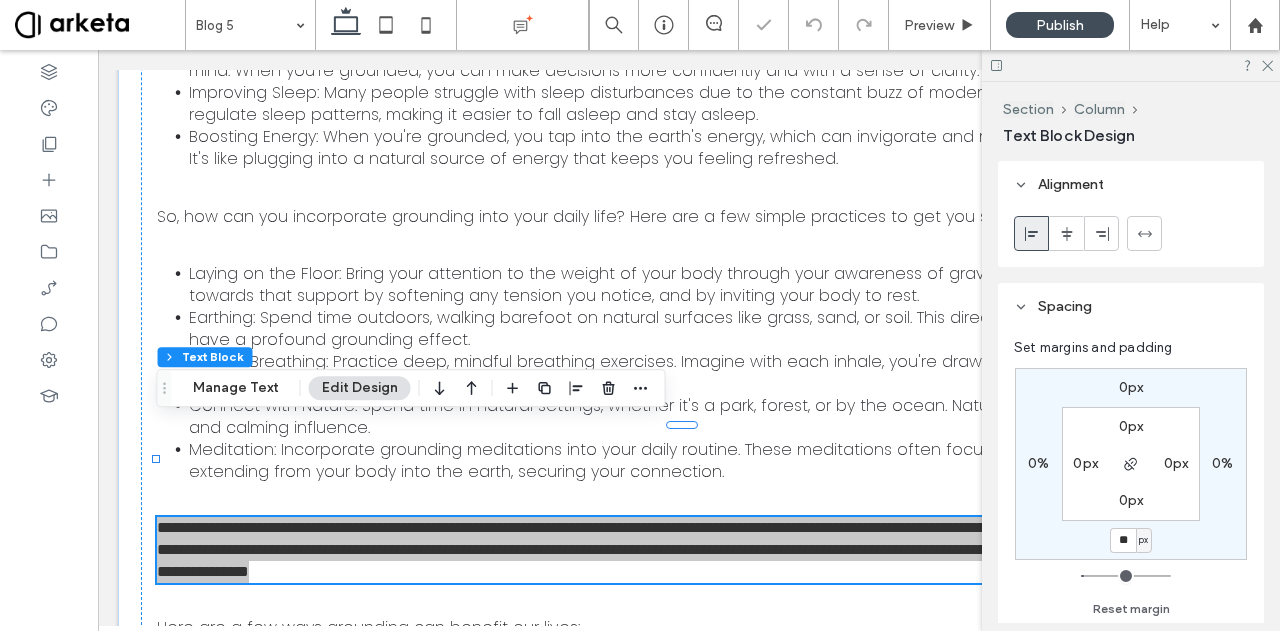 type on "**" 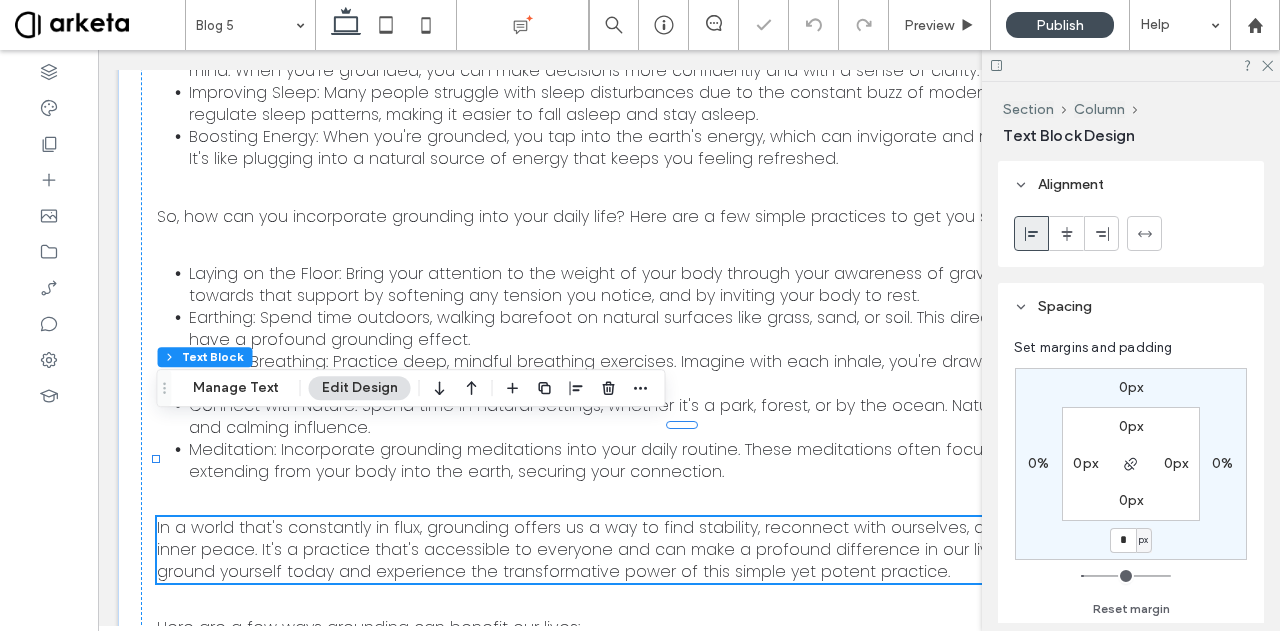 type on "*" 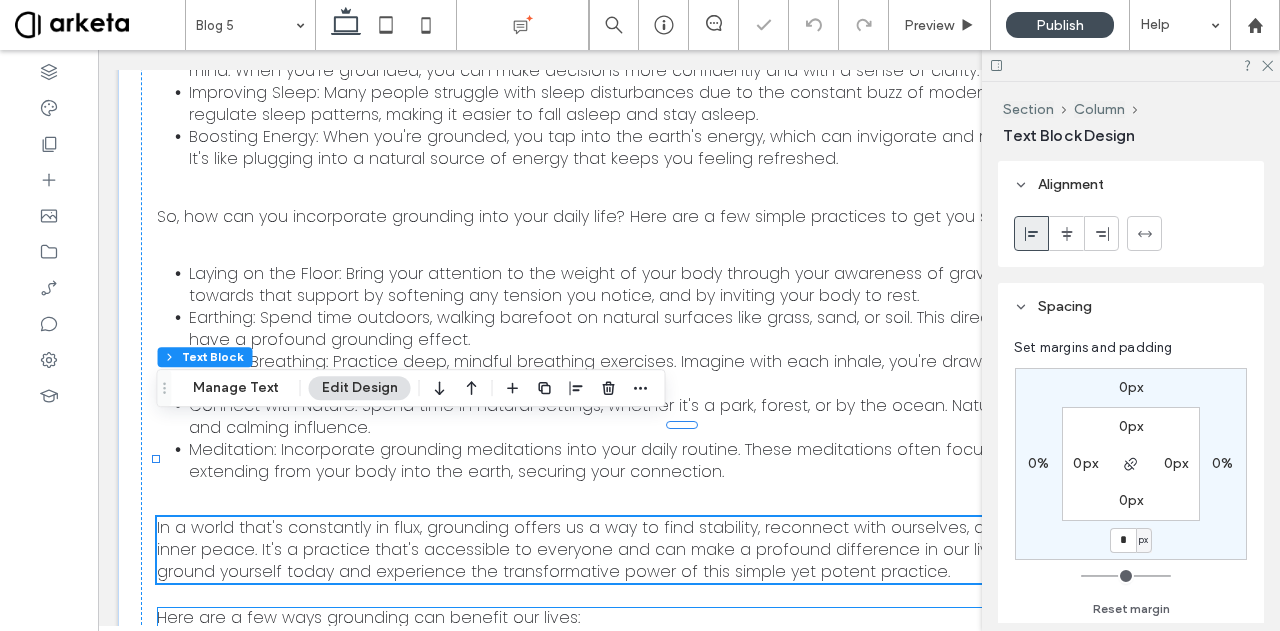click on "Here are a few ways grounding can benefit our lives:" at bounding box center [689, 618] 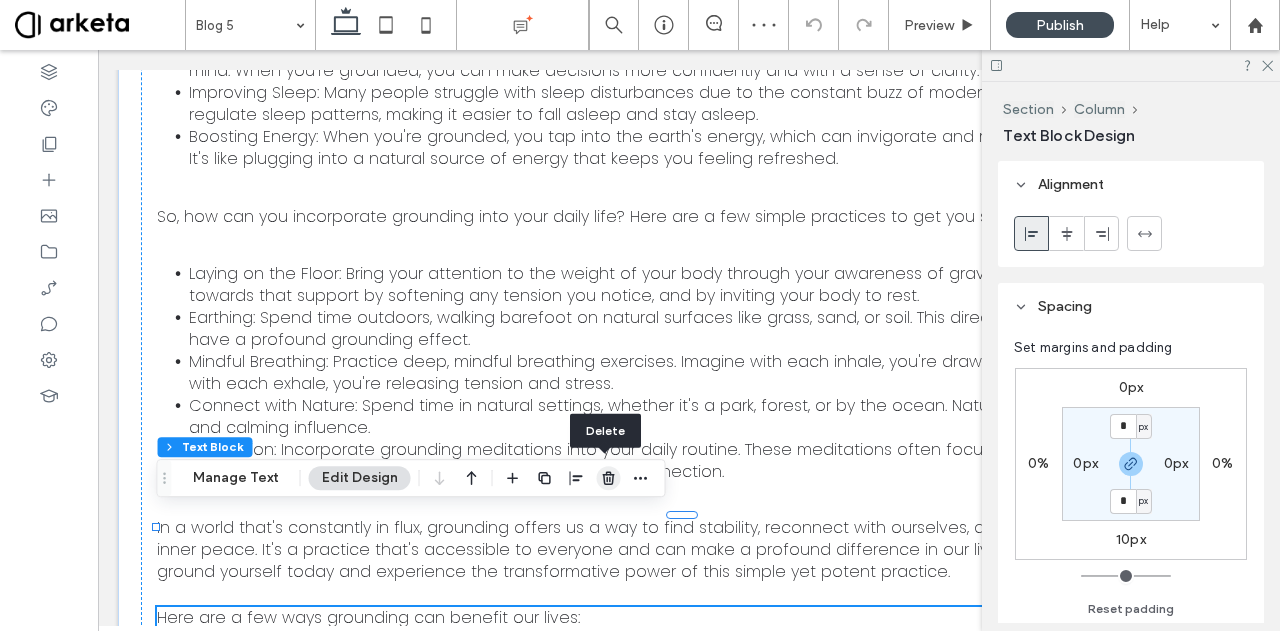 click 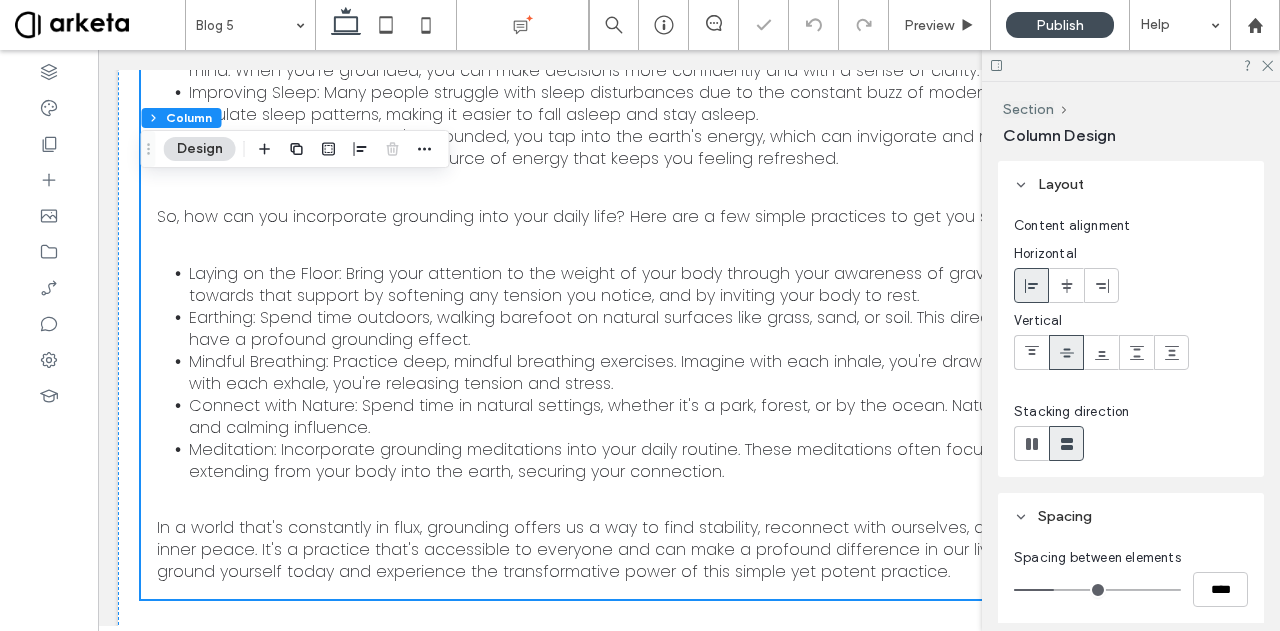 click on "The Power of Grounding: Finding Balance in an Unsettled World December [MONTH] [DAY], [YEAR] In our fast-paced, constantly evolving world, finding a sense of balance and inner peace can often feel like an elusive goal. However, there's a simple yet powerful practice that can help us reconnect with ourselves and find stability amidst the chaos – grounding Grounding is a practice that encourages us to connect with the earth, both physically and energetically. It's about anchoring ourselves to the present moment and our physical bodies, as well as tapping into the healing energy of the earth itself. Here are a few ways grounding can benefit our lives: Reducing Stress: Grounding allows us to release built-up stress and tension, promoting a sense of calm and relaxation. When we ground, we create a stable foundation, much like the roots of a tree, which can help us weather life's storms with more resilience. So, how can you incorporate grounding into your daily life? Here are a few simple practices to get you started:" at bounding box center (689, -369) 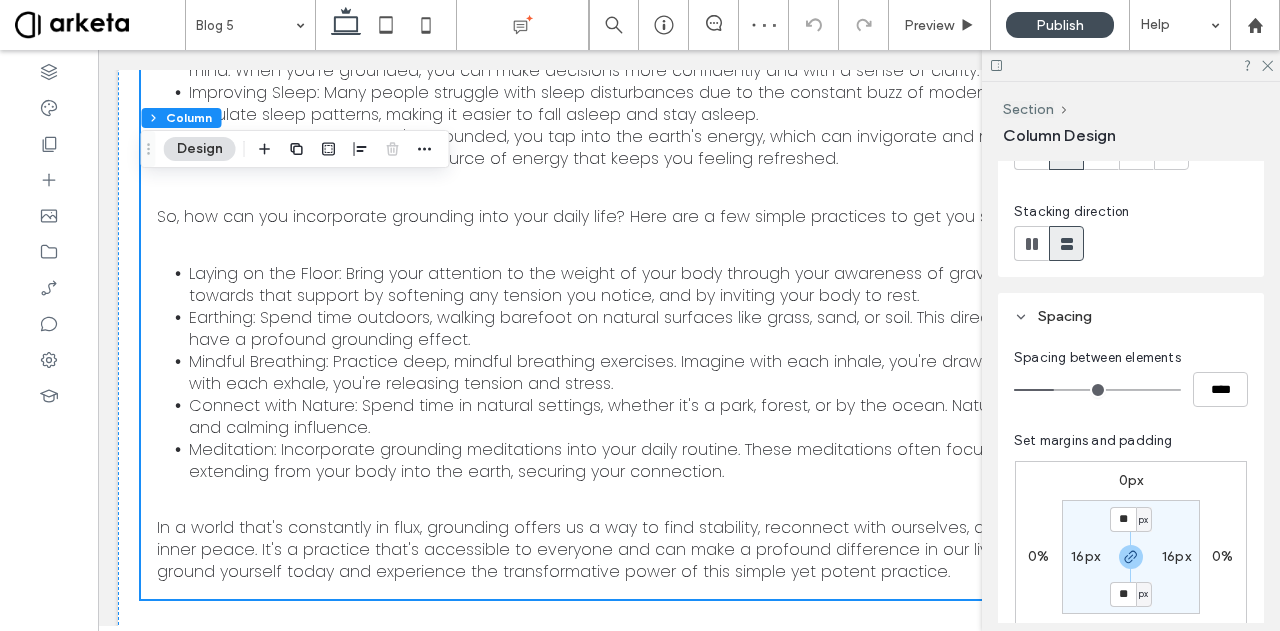scroll, scrollTop: 201, scrollLeft: 0, axis: vertical 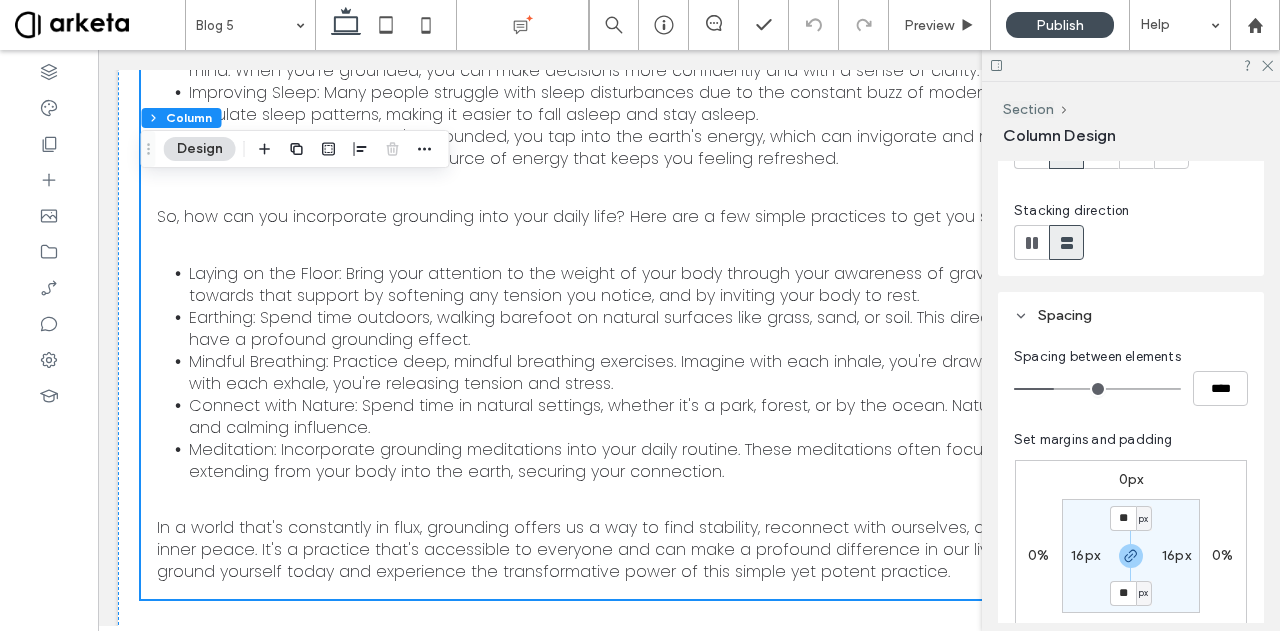 click on "16px" at bounding box center (1176, 555) 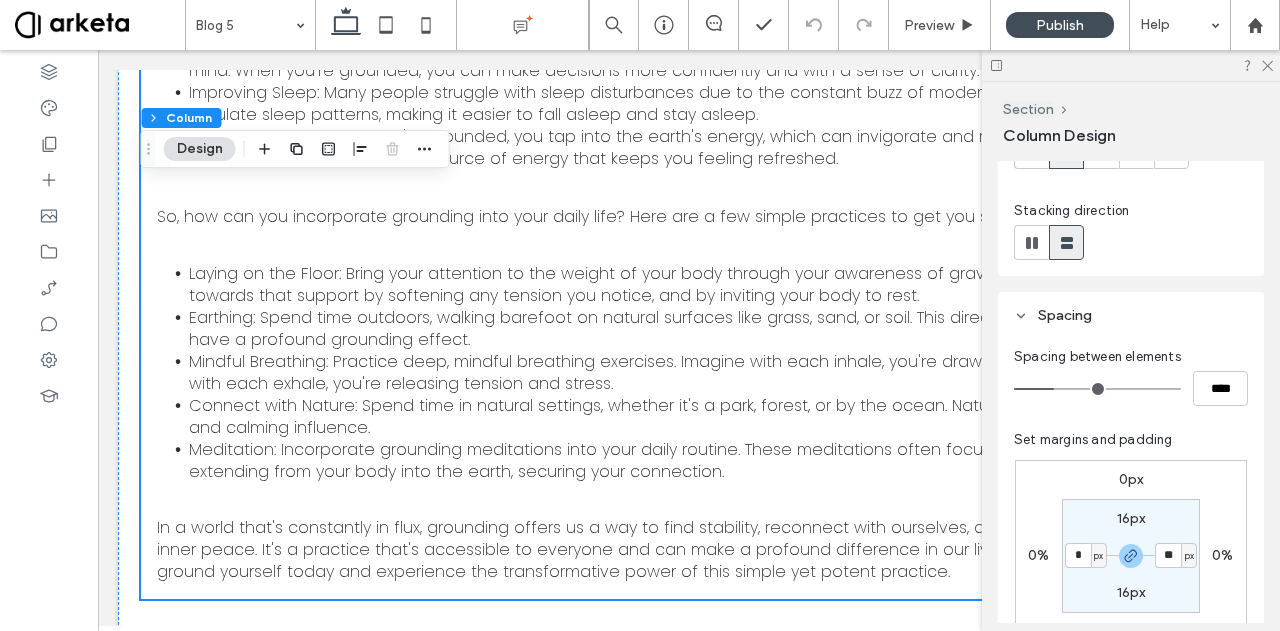 type on "*" 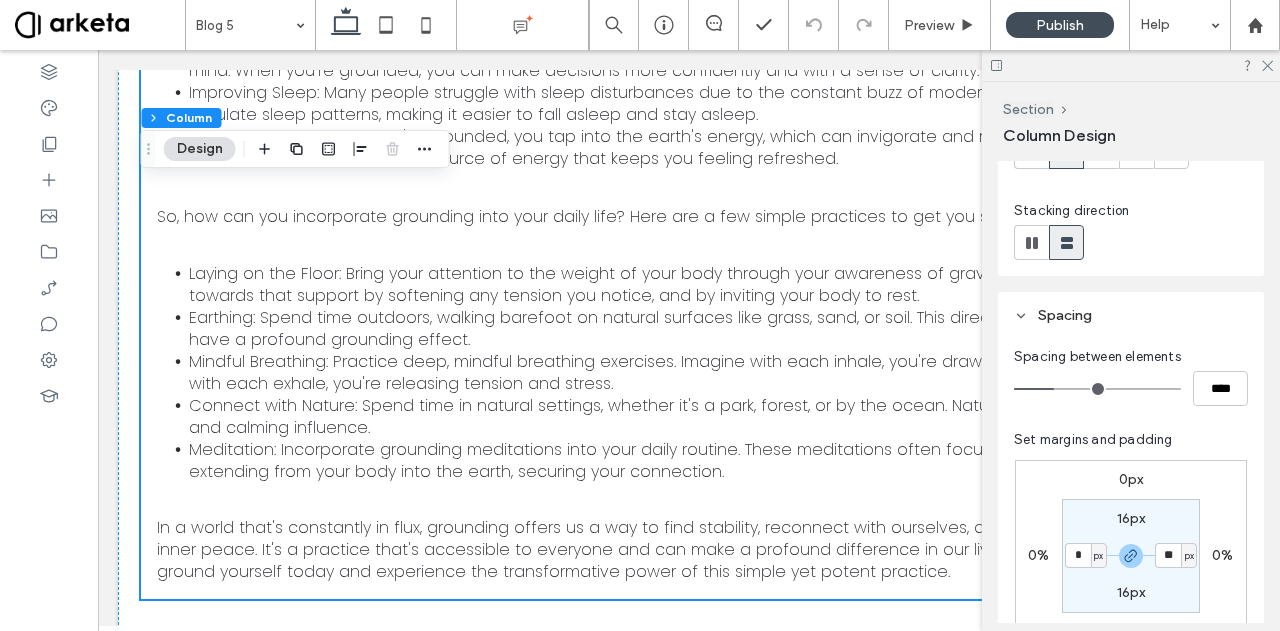type on "*" 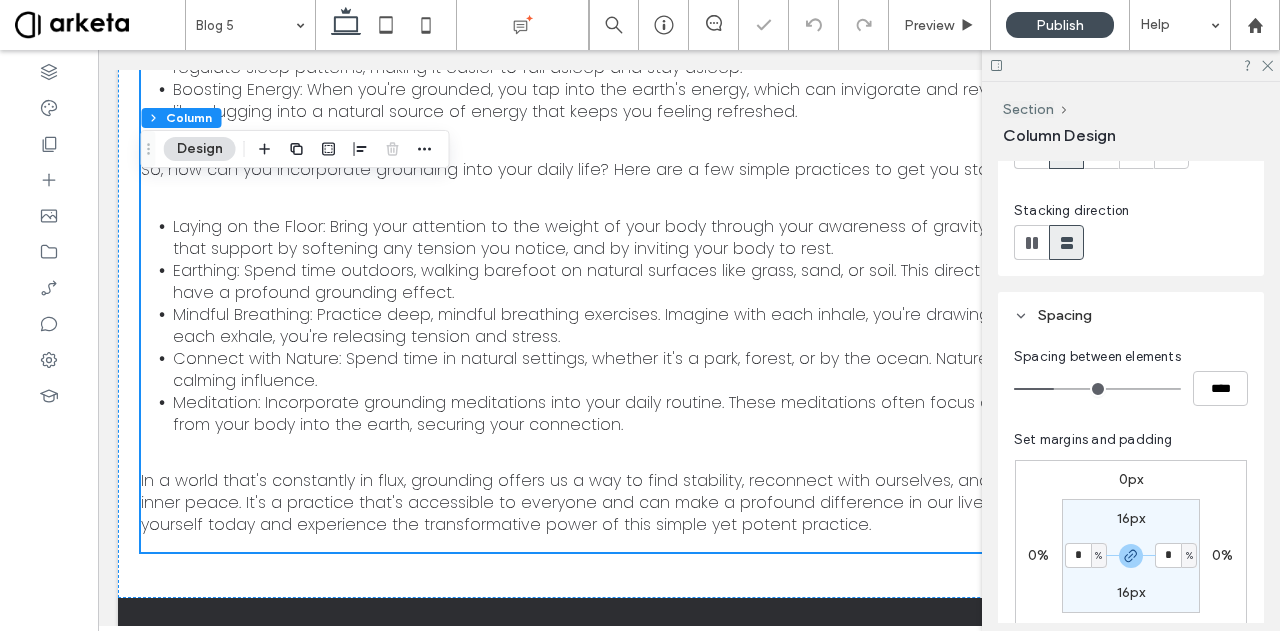 click on "16px" at bounding box center [1131, 518] 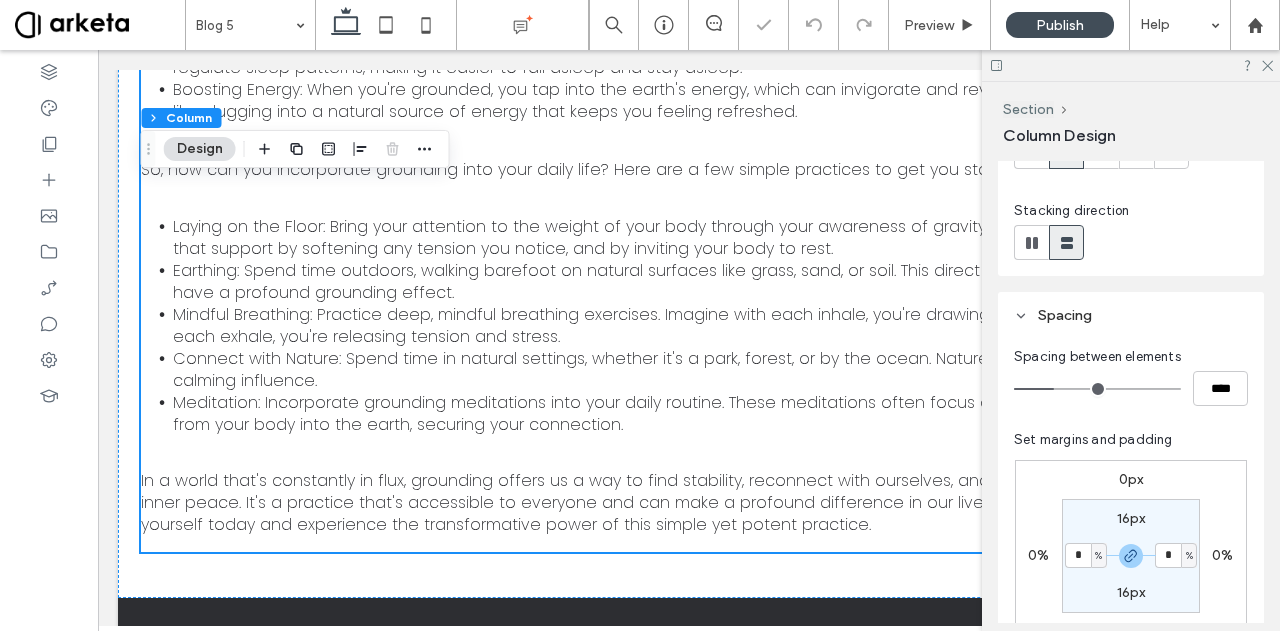 type on "**" 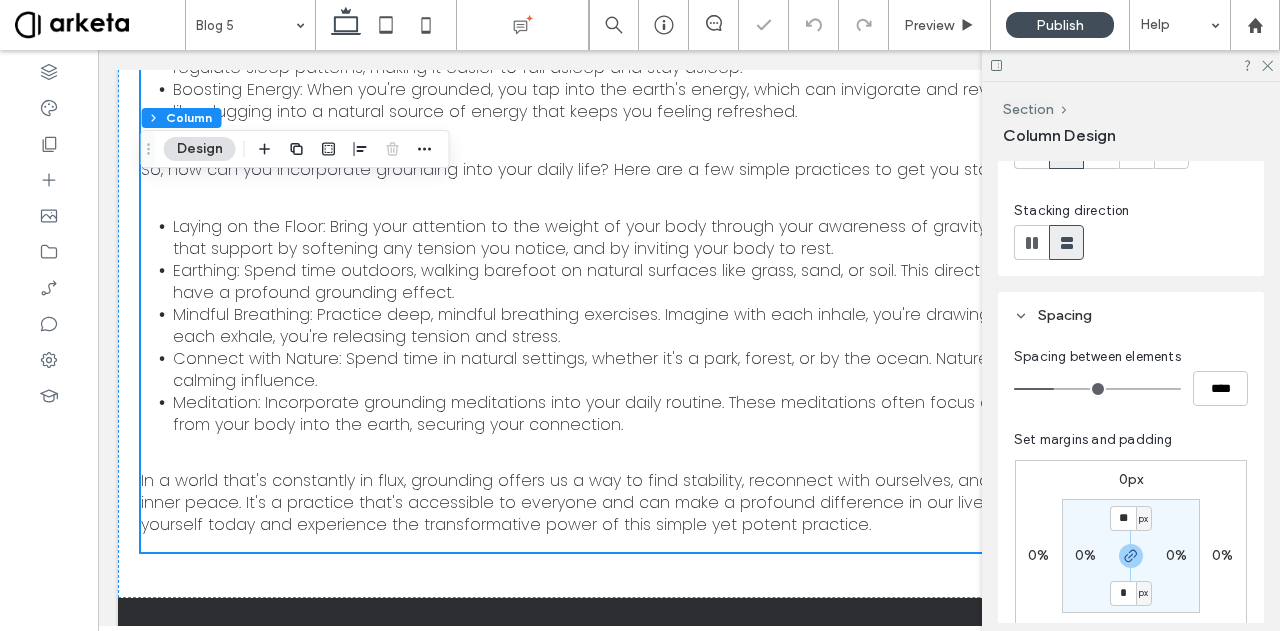 type on "*" 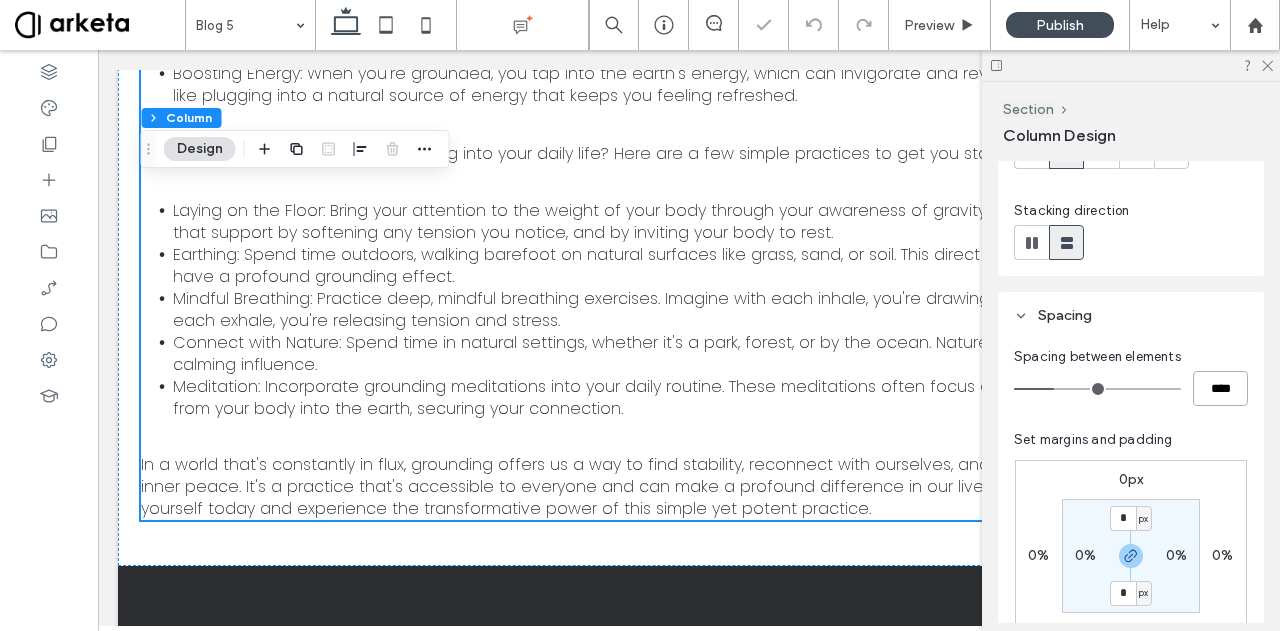 click on "****" at bounding box center [1220, 388] 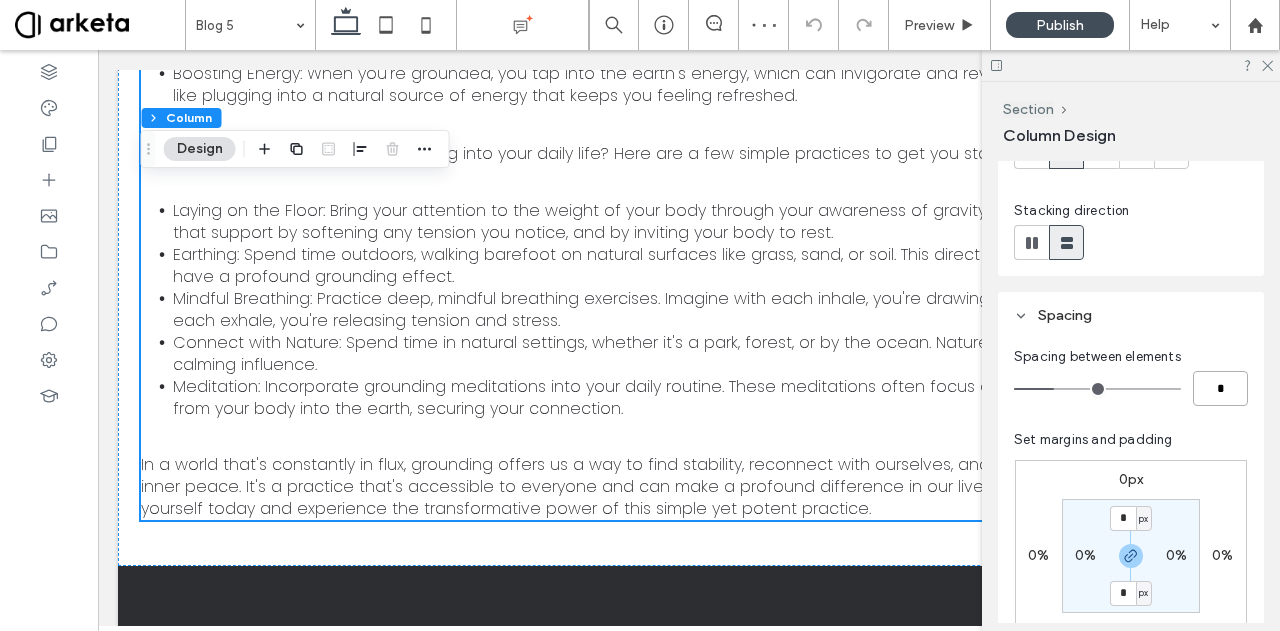 type on "*" 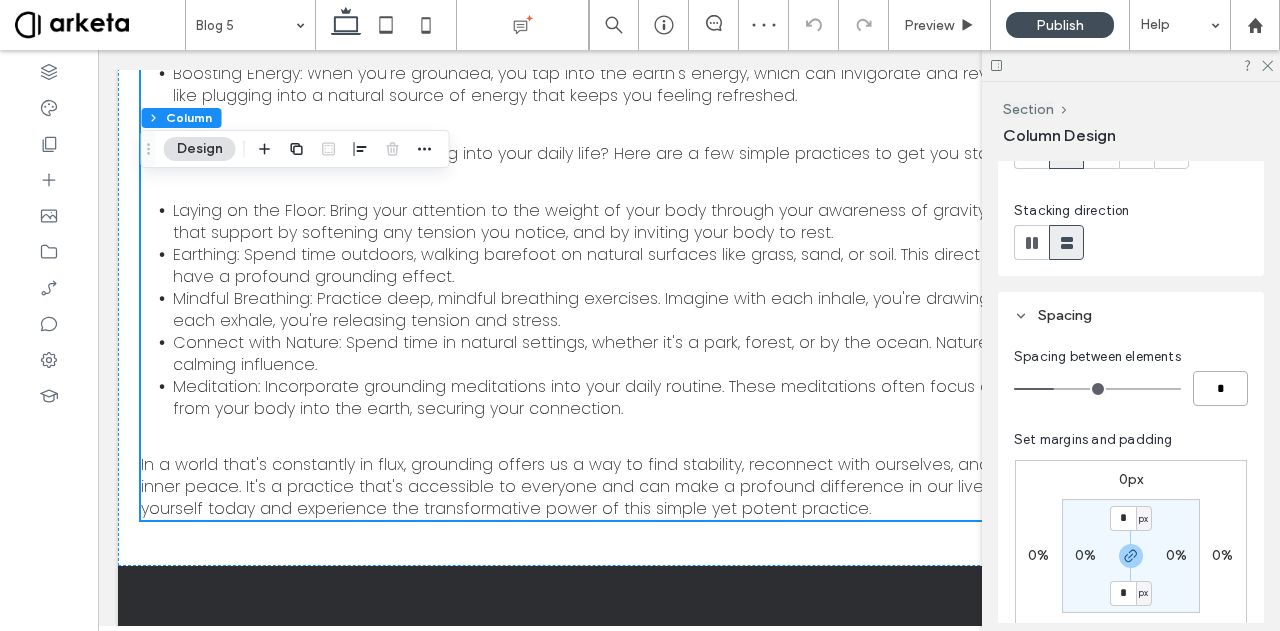 type on "*" 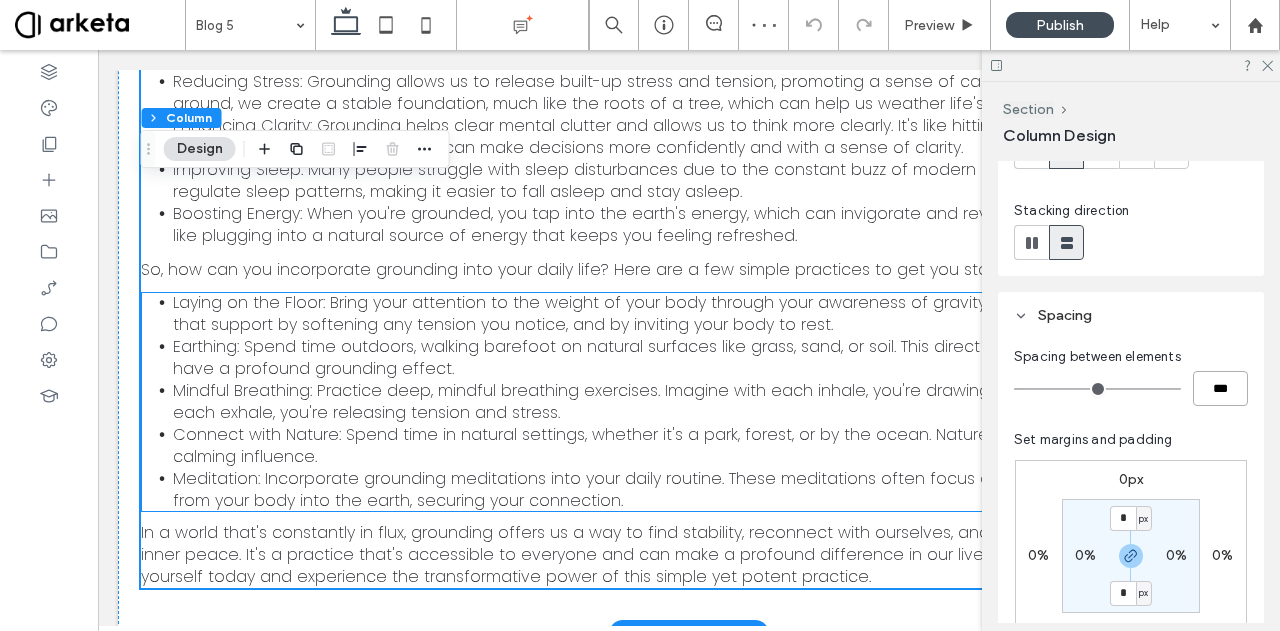 scroll, scrollTop: 1424, scrollLeft: 0, axis: vertical 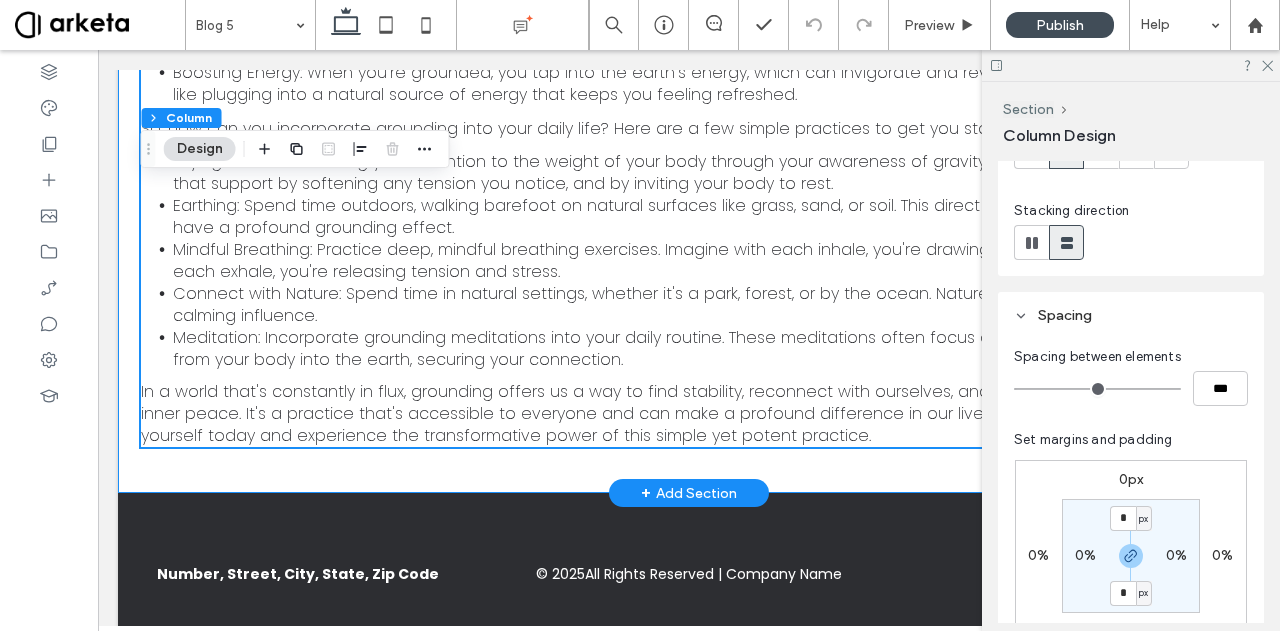 click on "The Power of Grounding: Finding Balance in an Unsettled World December [MONTH] [DAY], [YEAR] In our fast-paced, constantly evolving world, finding a sense of balance and inner peace can often feel like an elusive goal. However, there's a simple yet powerful practice that can help us reconnect with ourselves and find stability amidst the chaos – grounding Grounding is a practice that encourages us to connect with the earth, both physically and energetically. It's about anchoring ourselves to the present moment and our physical bodies, as well as tapping into the healing energy of the earth itself. Here are a few ways grounding can benefit our lives: Reducing Stress: Grounding allows us to release built-up stress and tension, promoting a sense of calm and relaxation. When we ground, we create a stable foundation, much like the roots of a tree, which can help us weather life's storms with more resilience. So, how can you incorporate grounding into your daily life? Here are a few simple practices to get you started:" at bounding box center (689, -373) 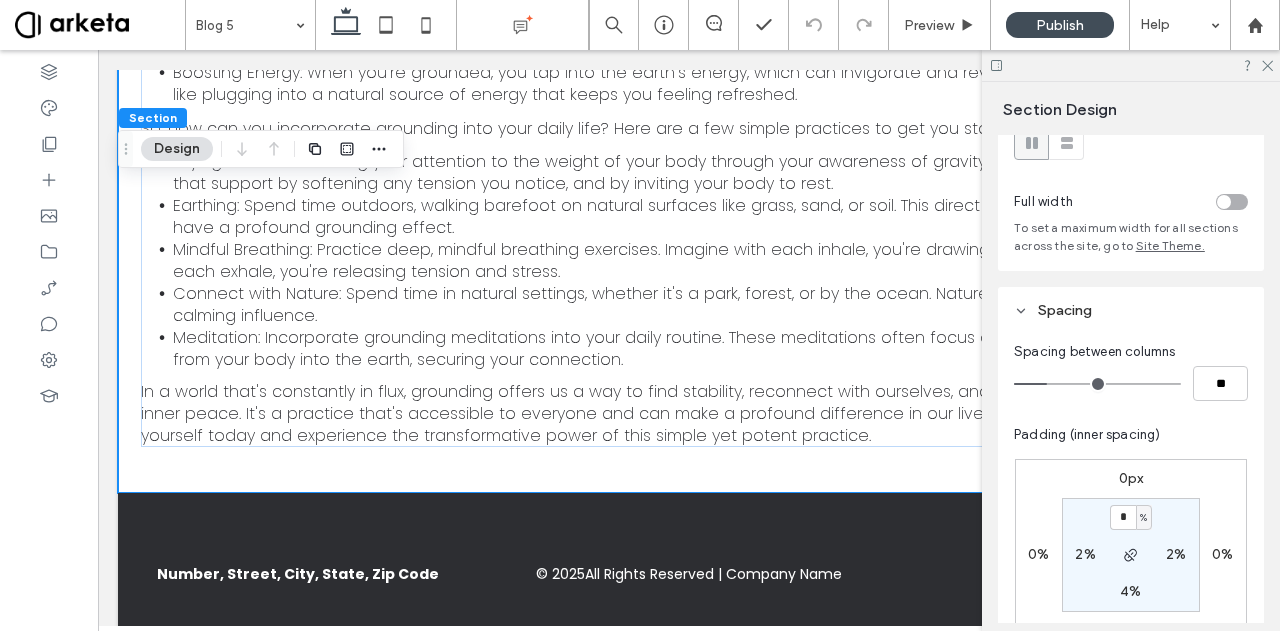 scroll, scrollTop: 72, scrollLeft: 0, axis: vertical 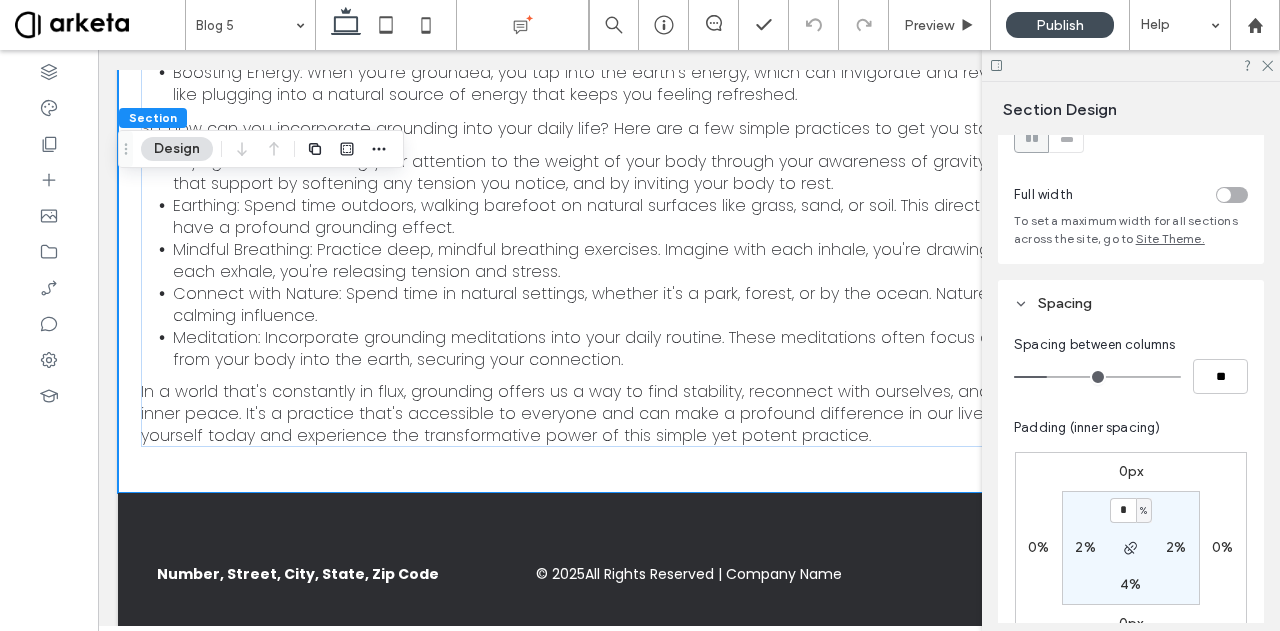 click on "%" at bounding box center [1143, 511] 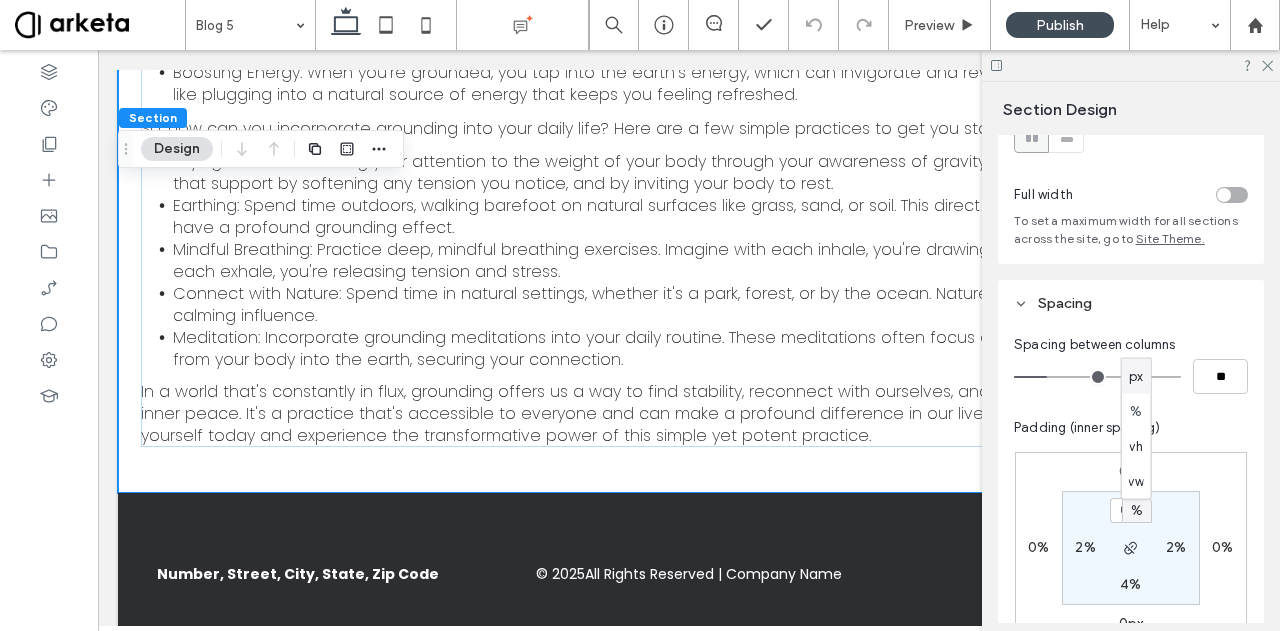 click on "px" at bounding box center [1136, 376] 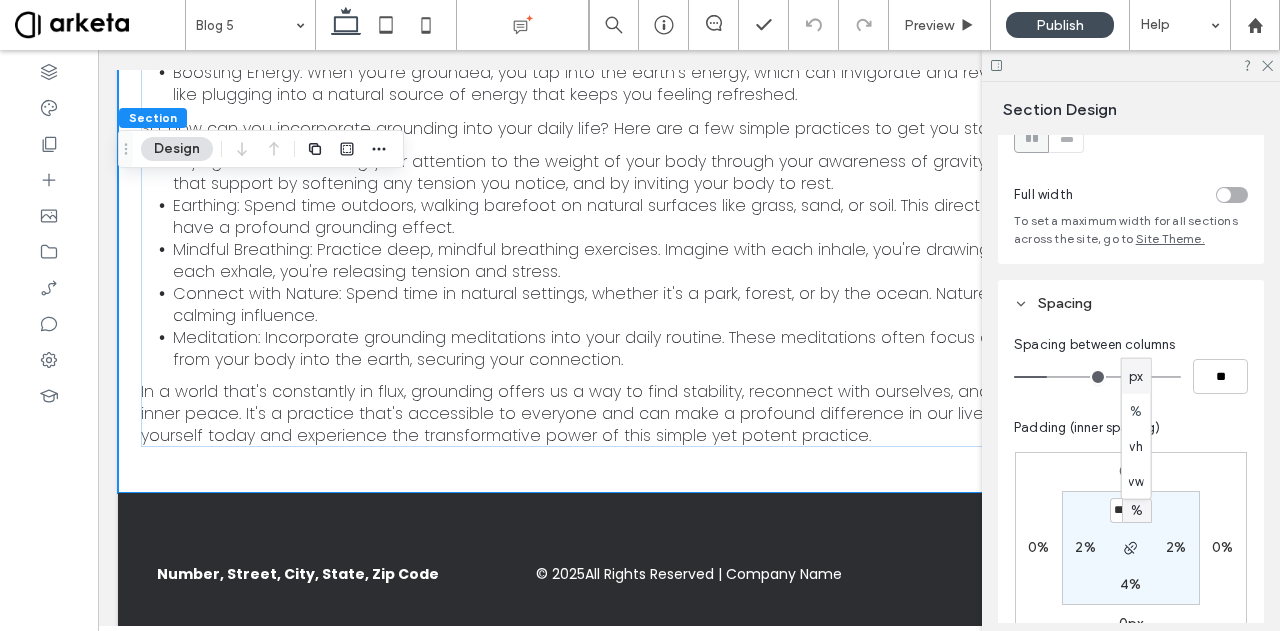 type on "**" 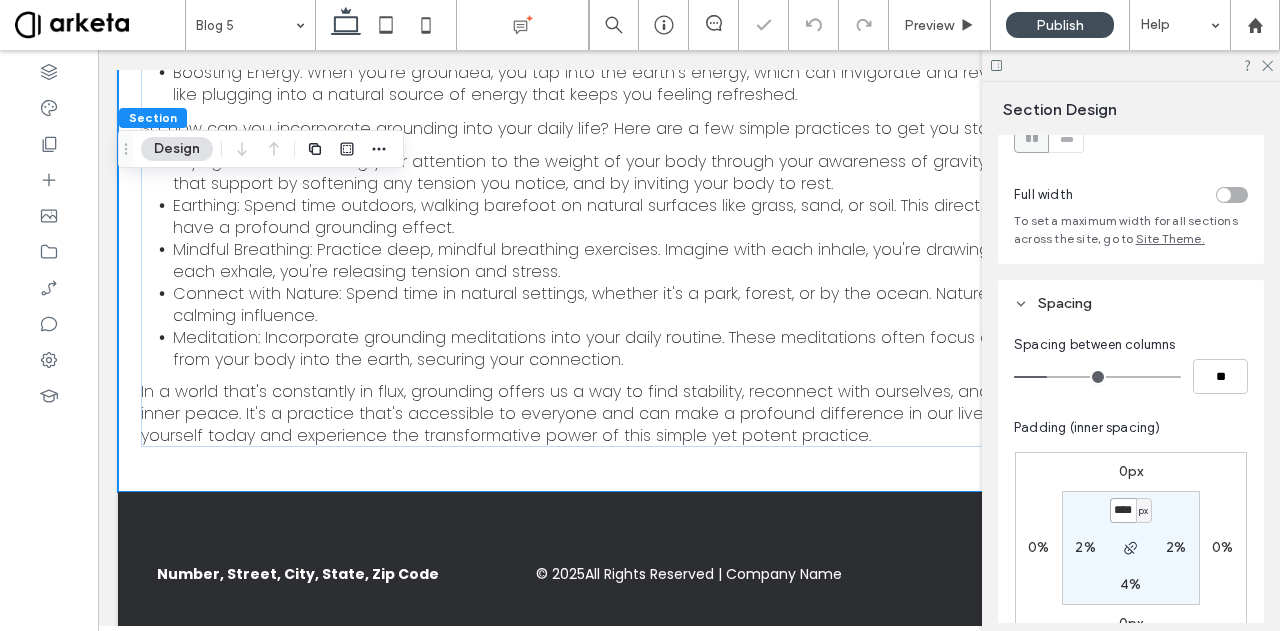click on "****" at bounding box center (1123, 510) 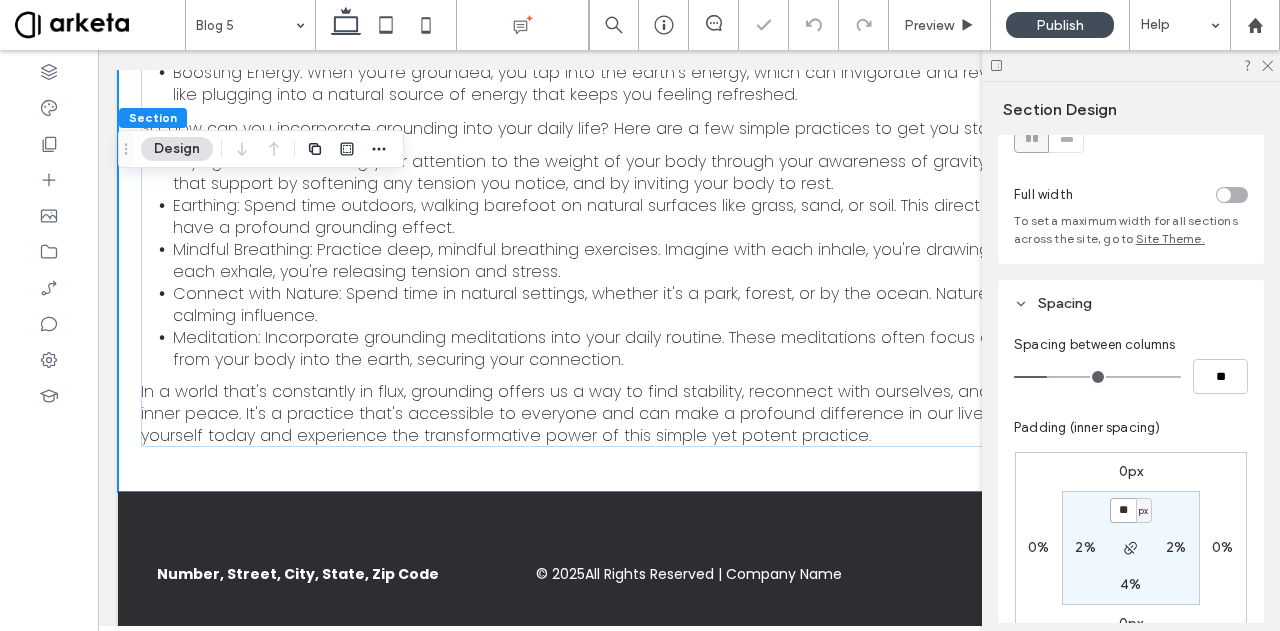type on "**" 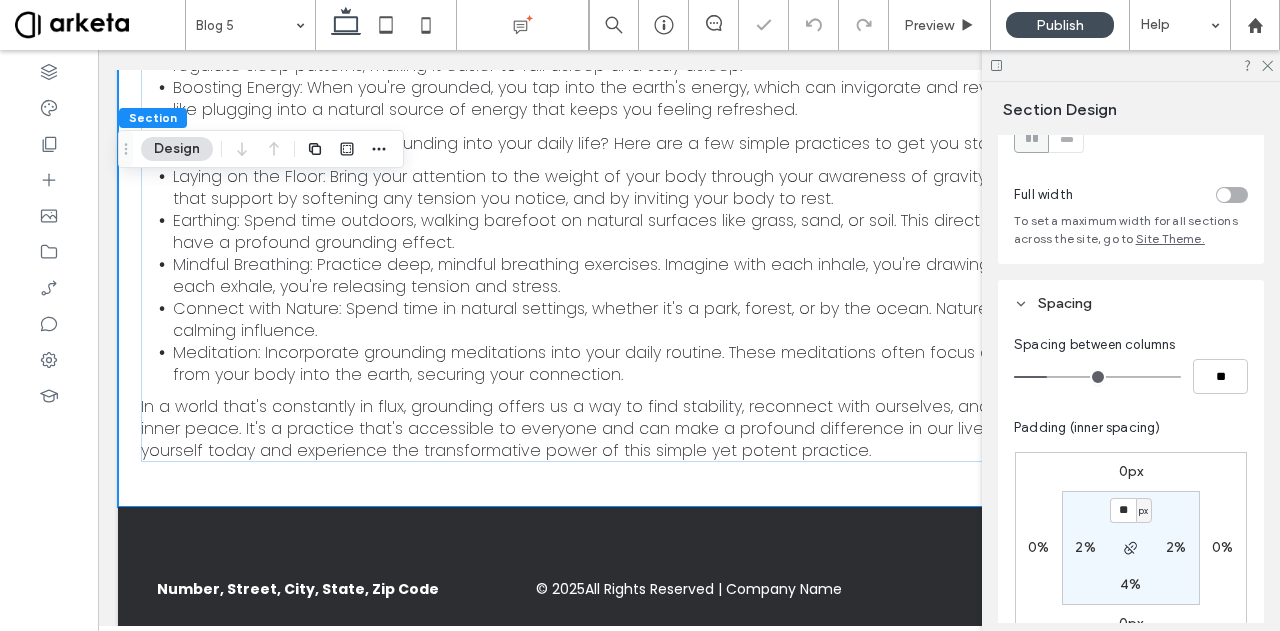 click on "4%" at bounding box center (1130, 584) 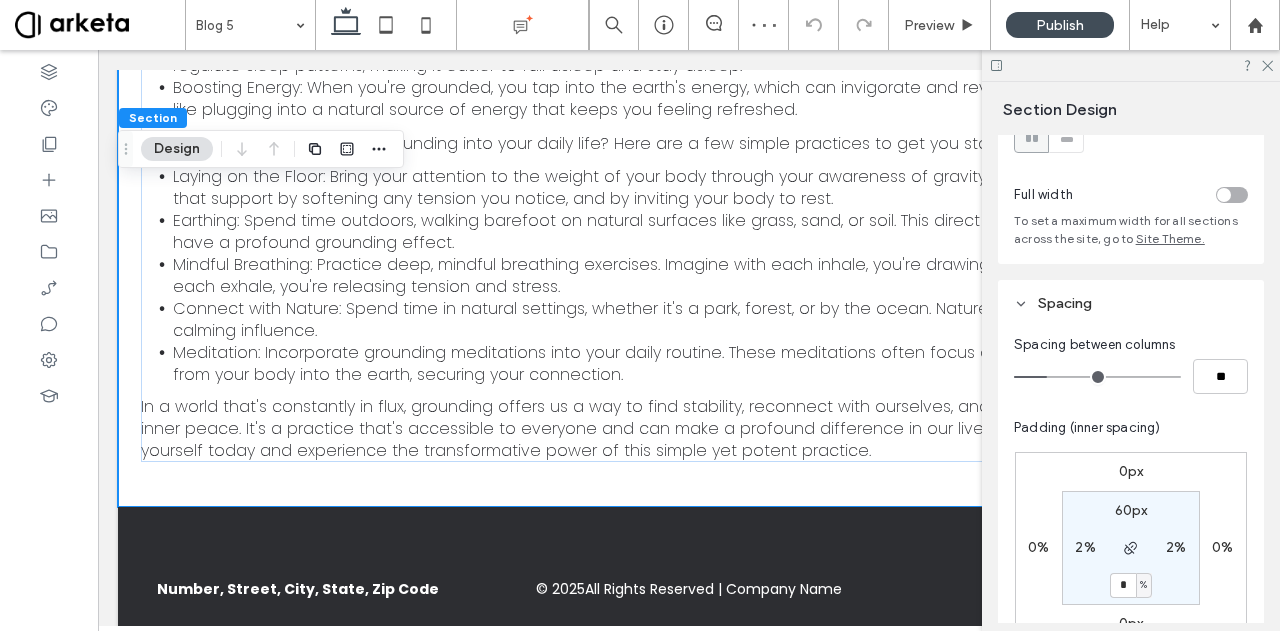 click on "%" at bounding box center [1143, 585] 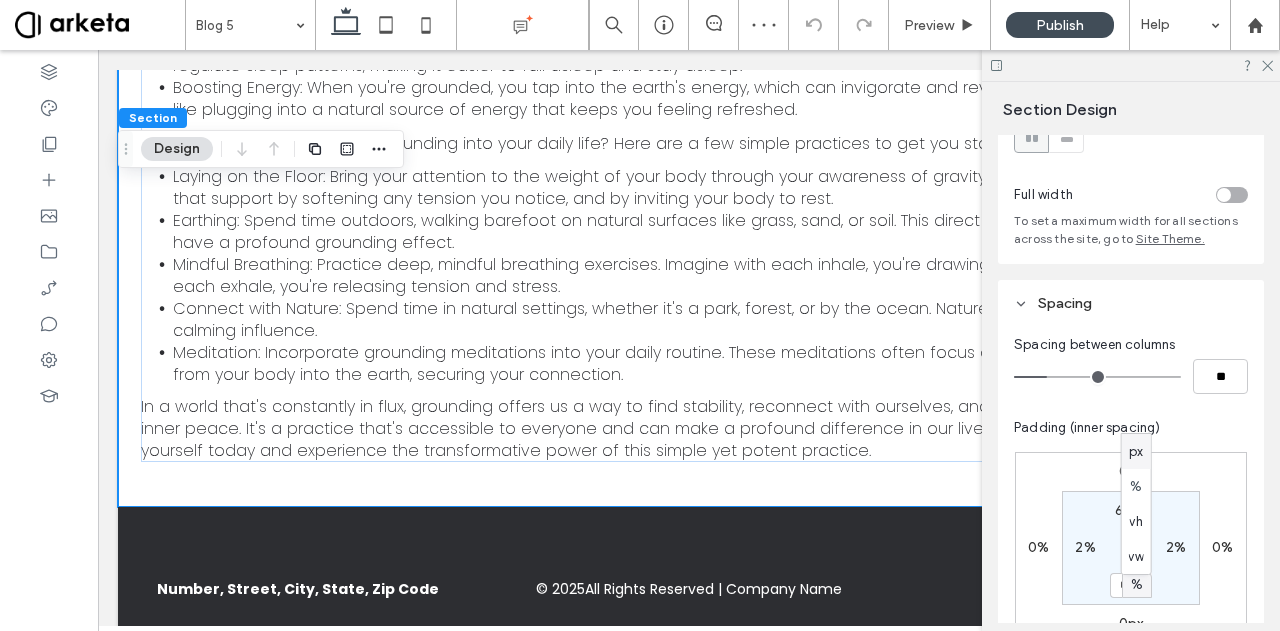 click on "px" at bounding box center [1136, 451] 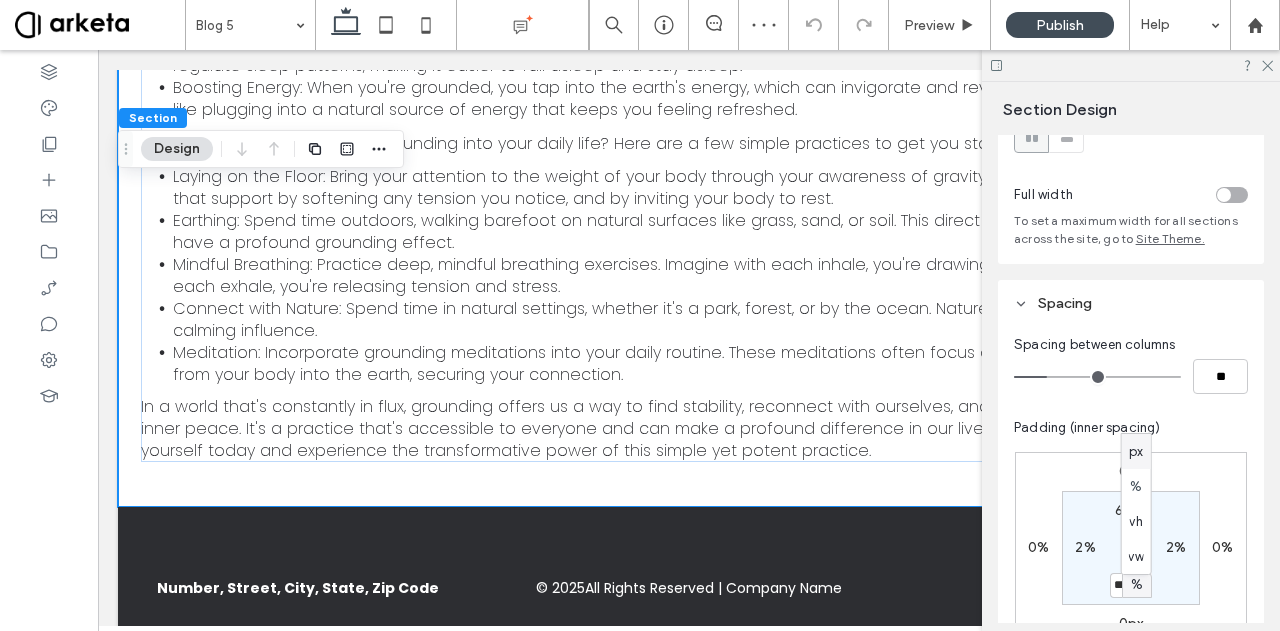 type on "**" 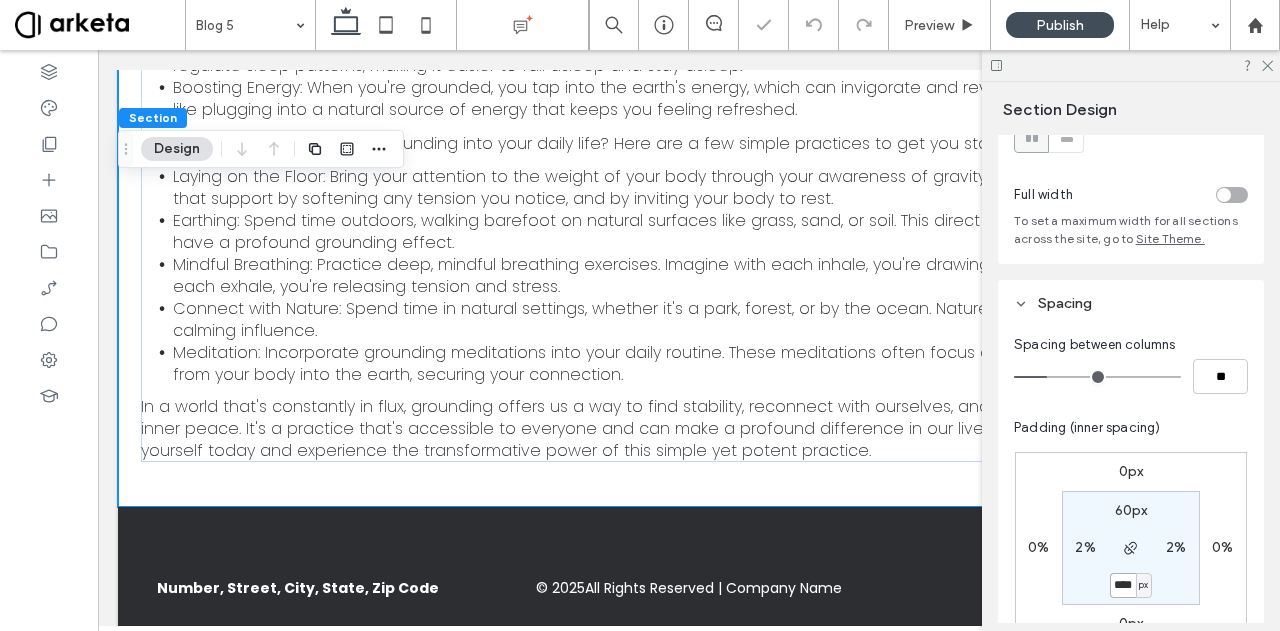 click on "****" at bounding box center (1123, 585) 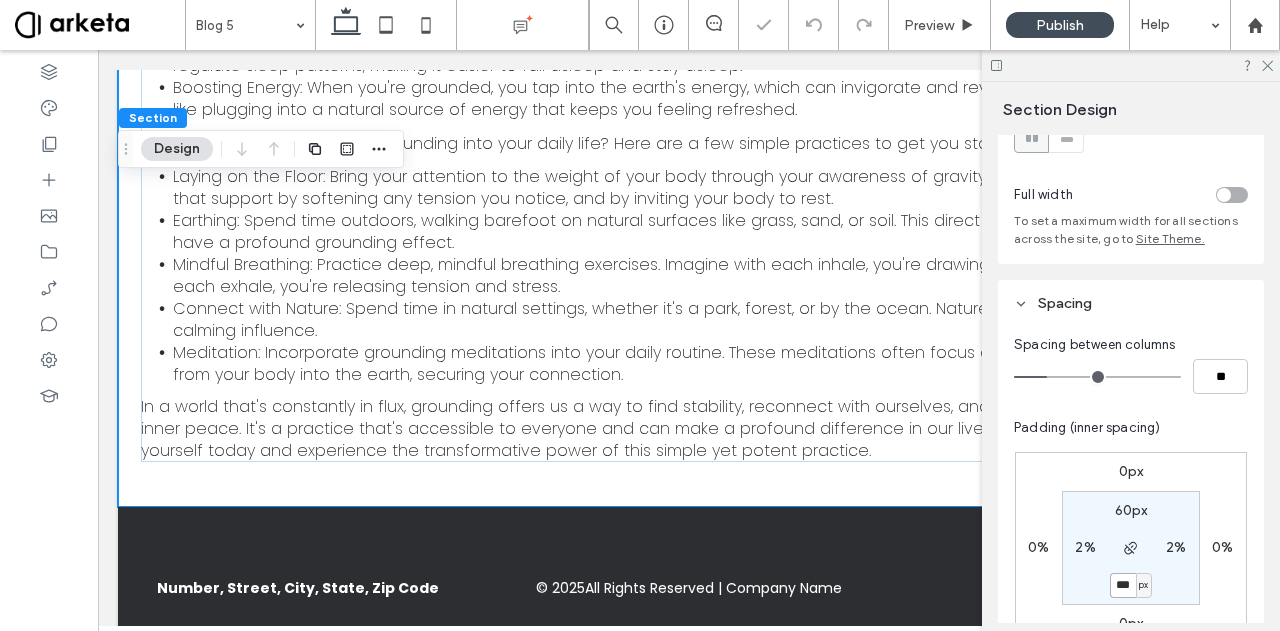 type on "***" 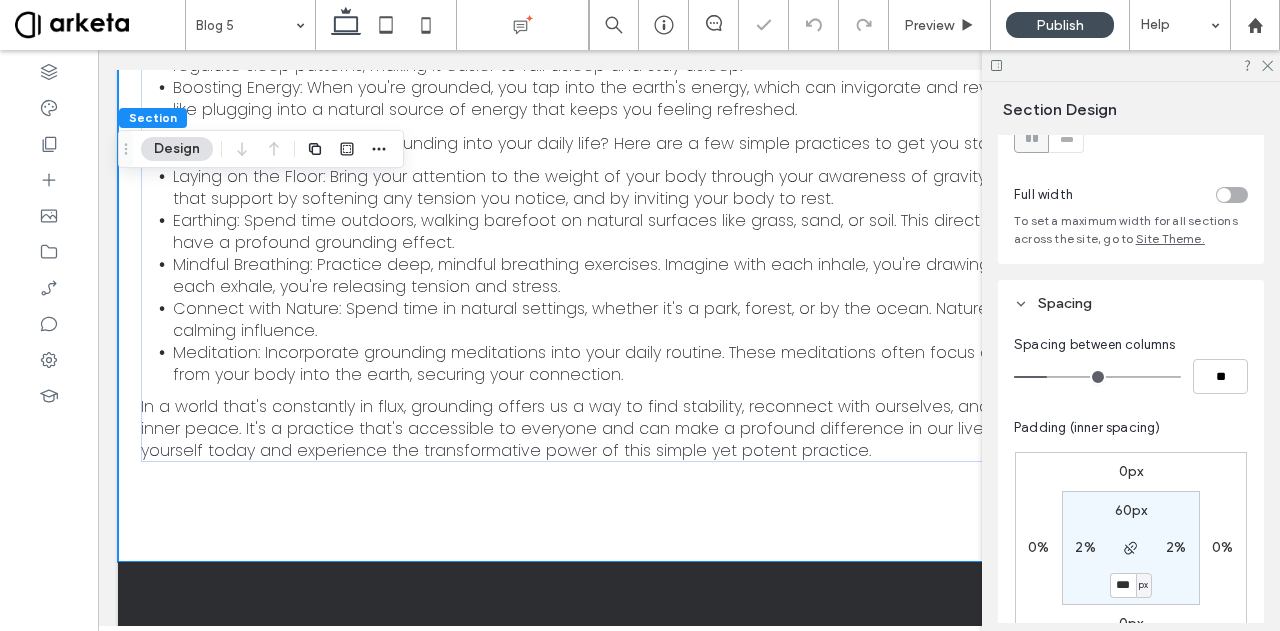 click on "2%" at bounding box center [1085, 547] 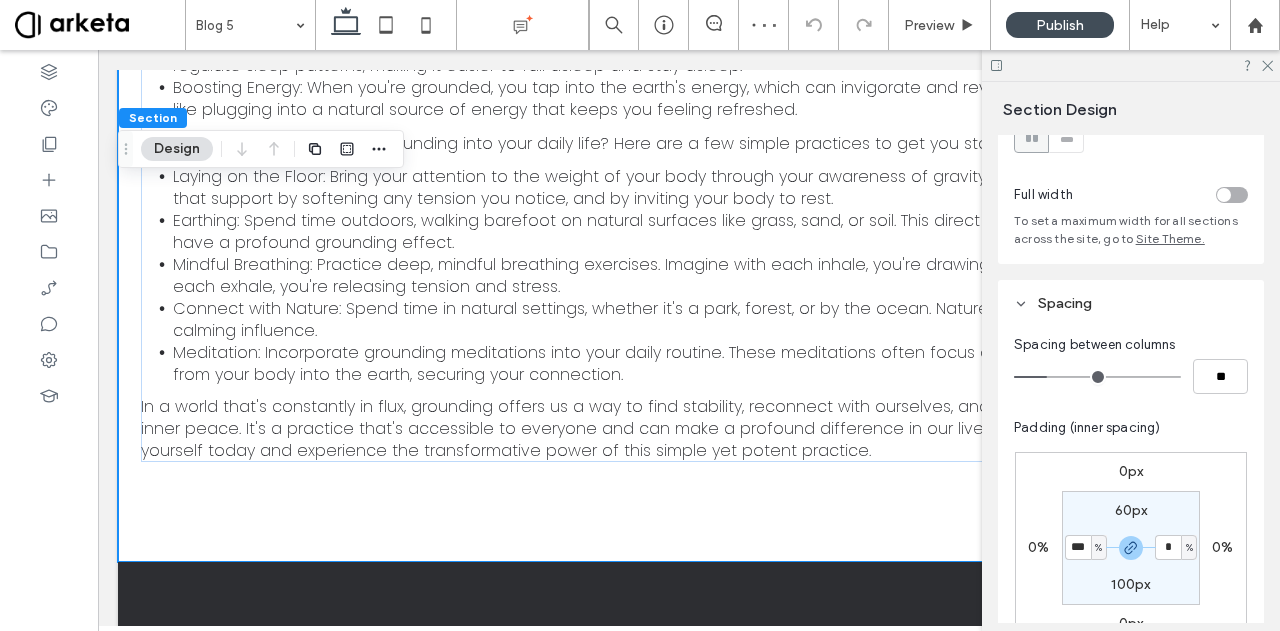 type on "***" 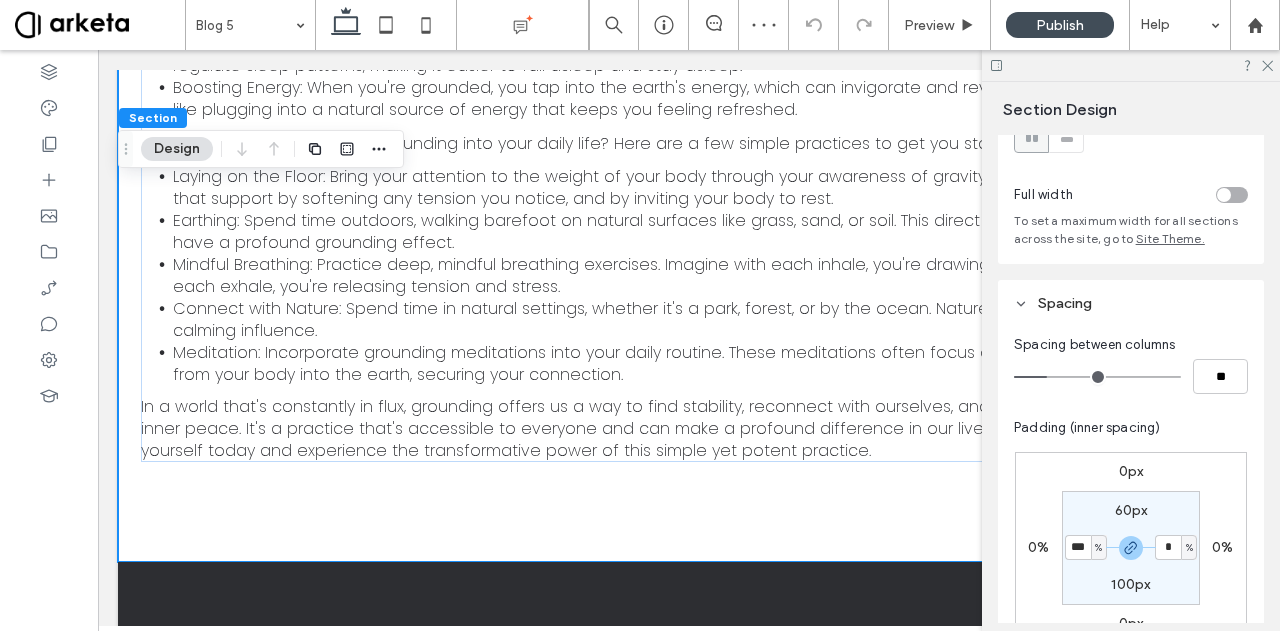 type on "*" 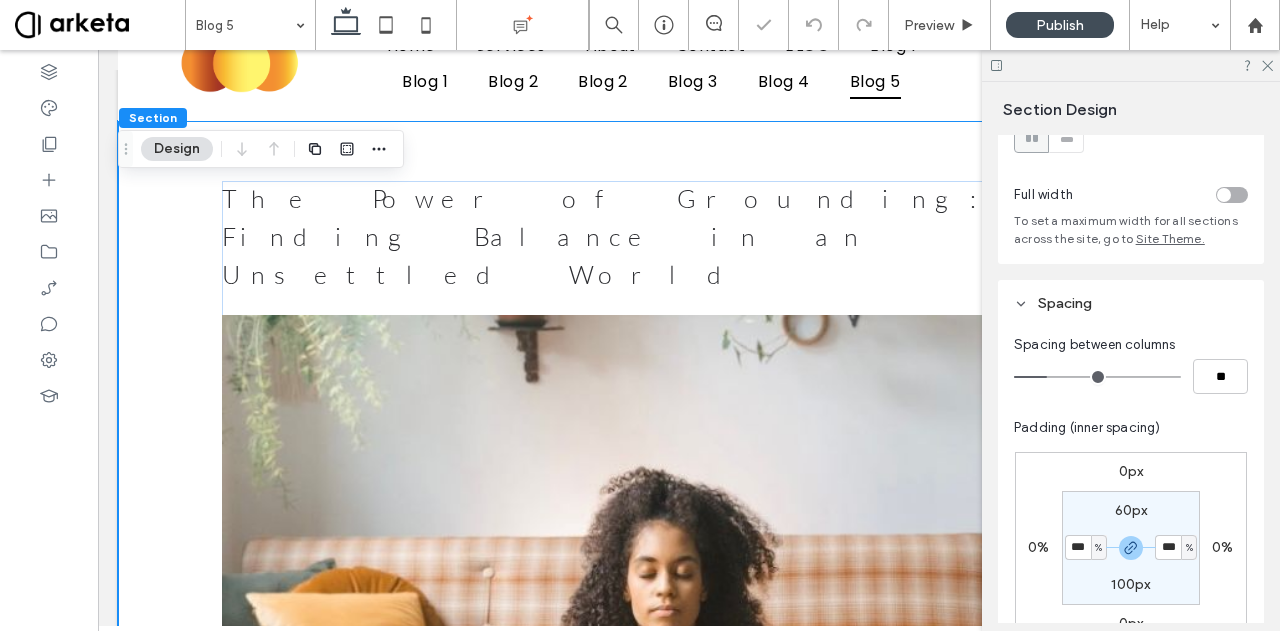 scroll, scrollTop: 0, scrollLeft: 0, axis: both 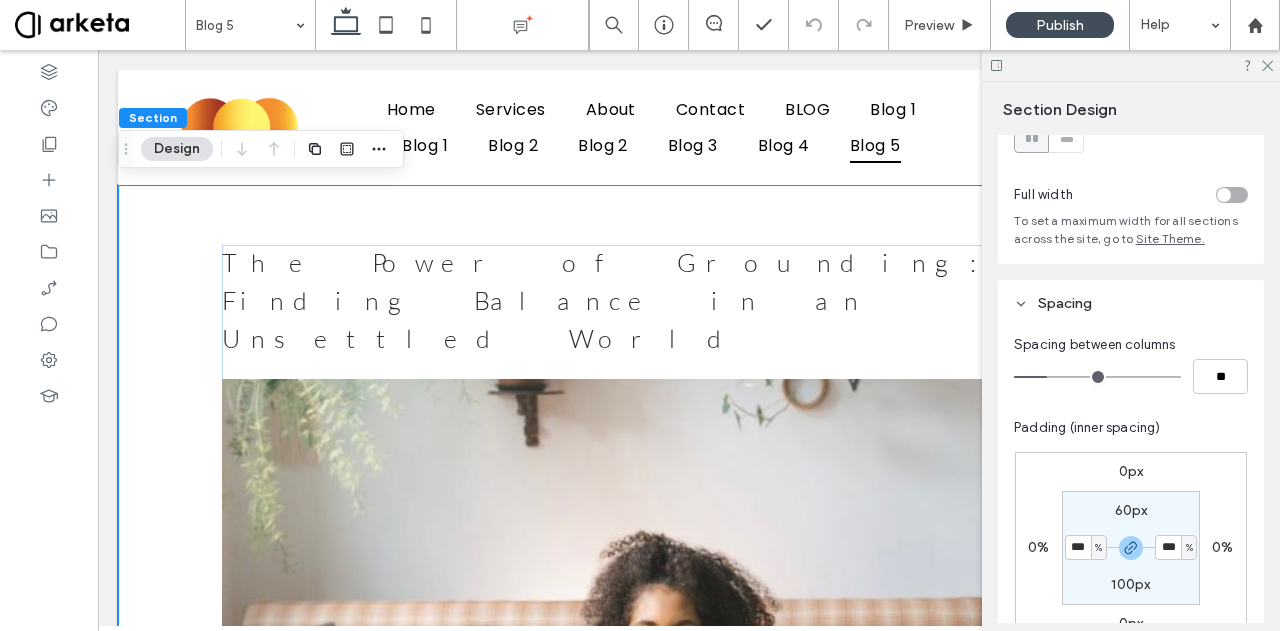 type on "*" 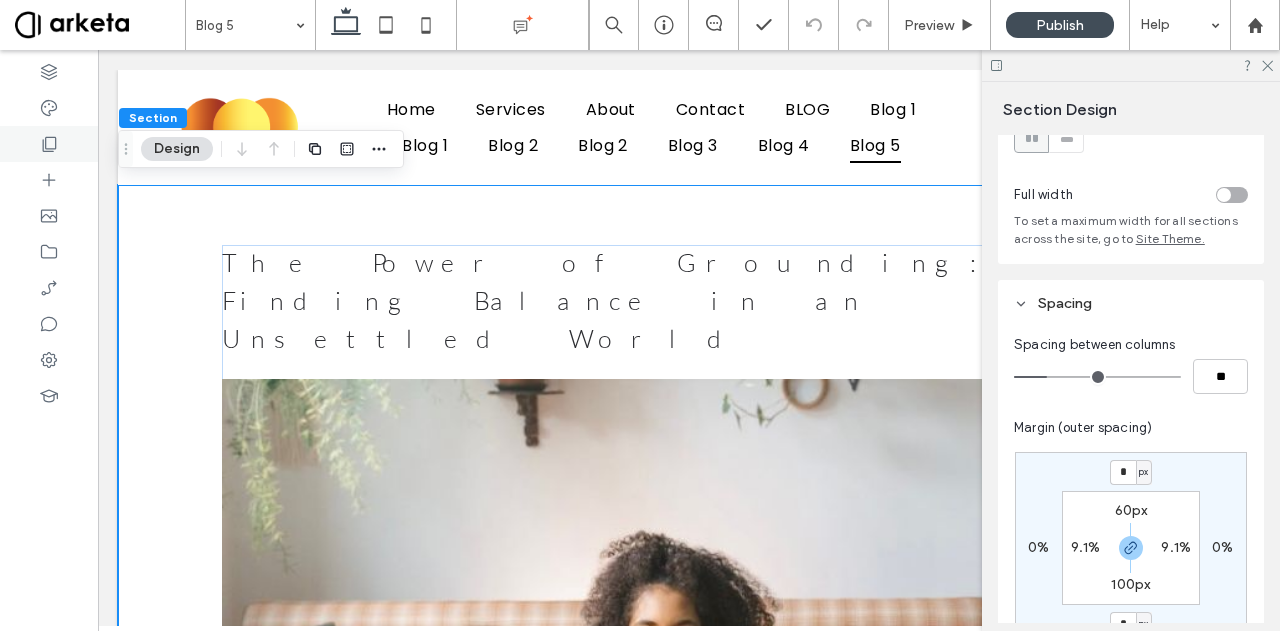 click 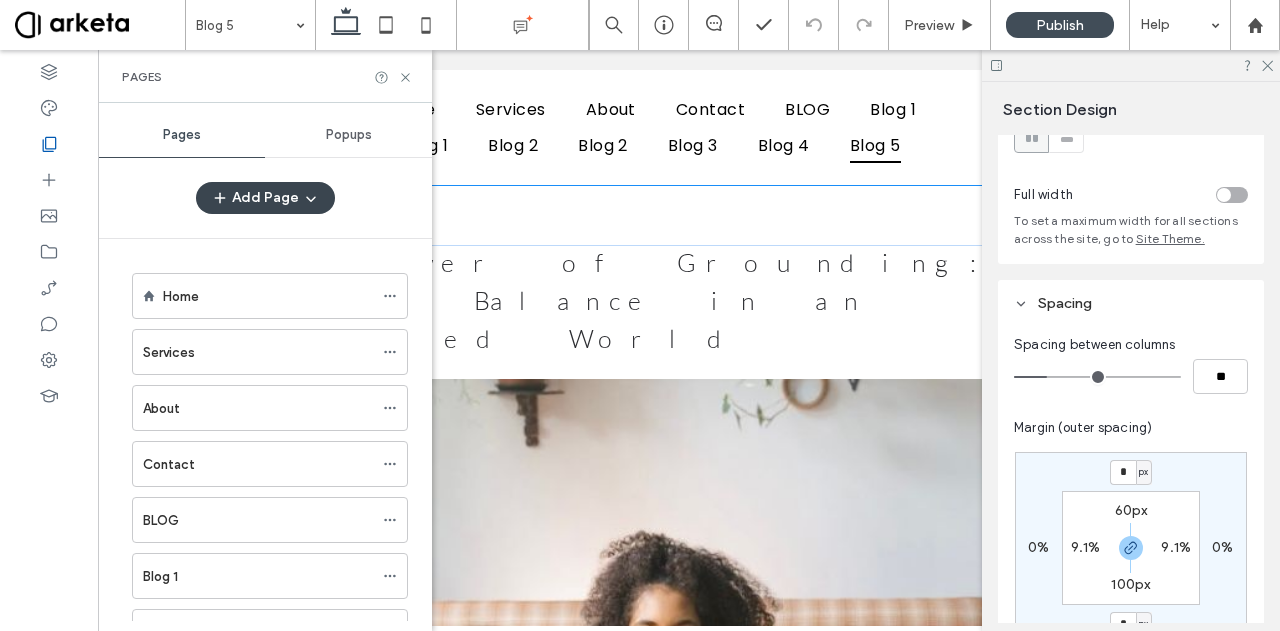 click at bounding box center (222, 198) 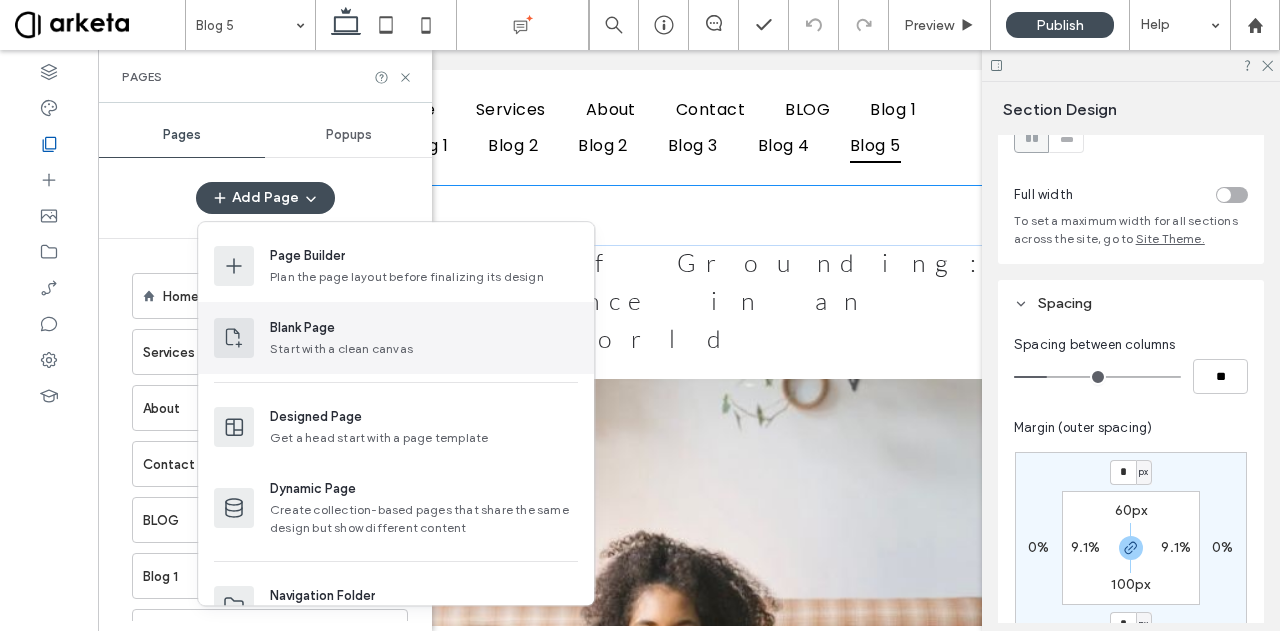 click on "Blank Page" at bounding box center (302, 328) 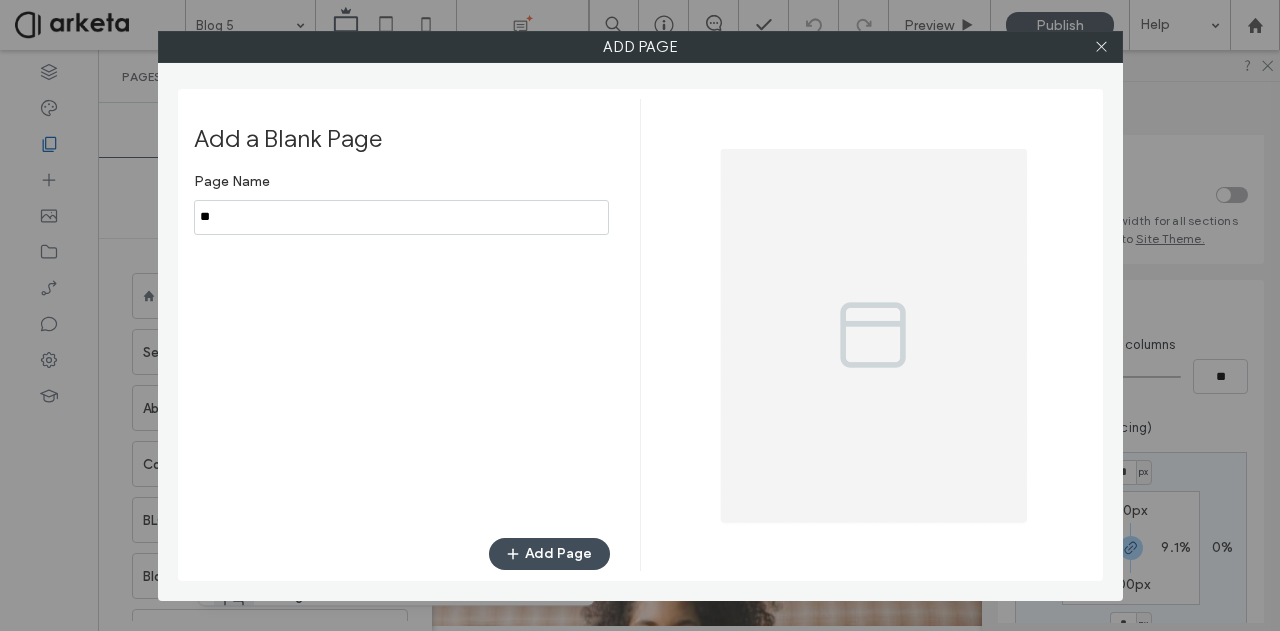 type on "*" 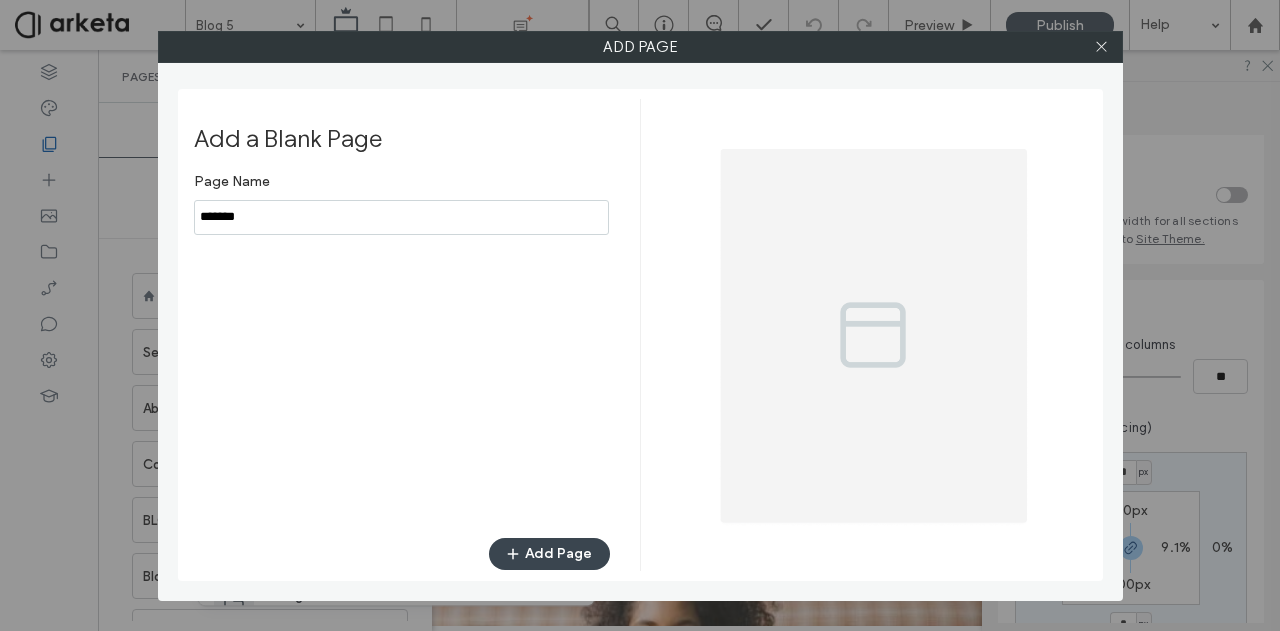 type on "*******" 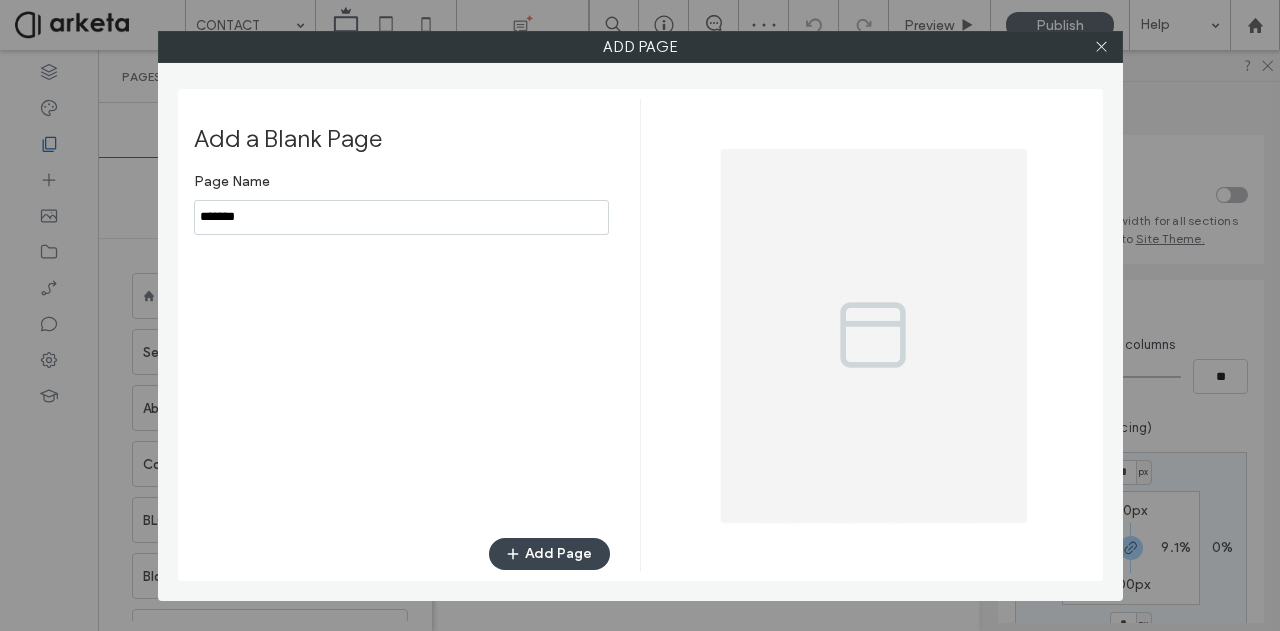 scroll, scrollTop: 0, scrollLeft: 0, axis: both 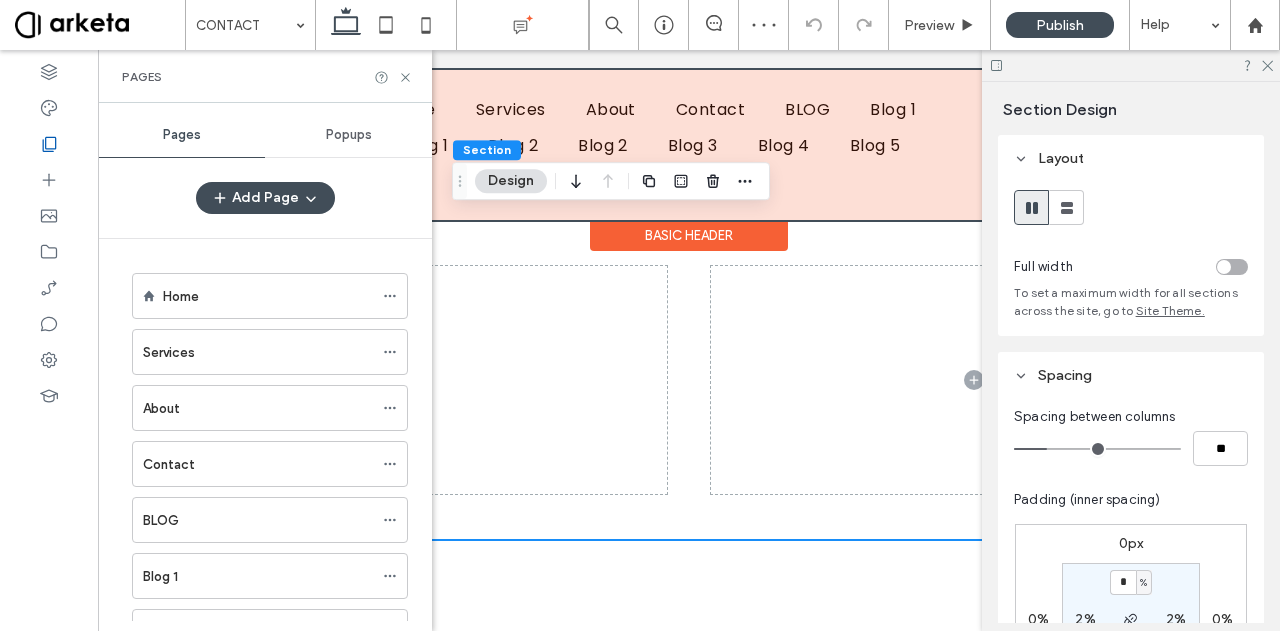 click on "Basic Header" at bounding box center [689, 235] 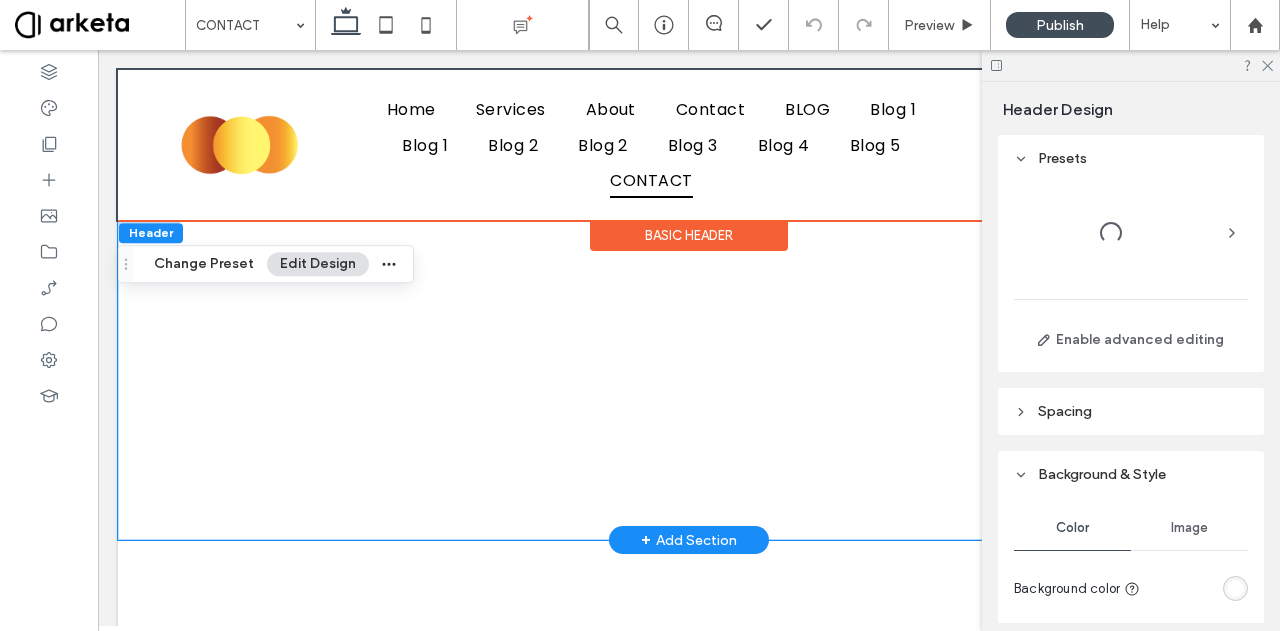 click at bounding box center (689, 380) 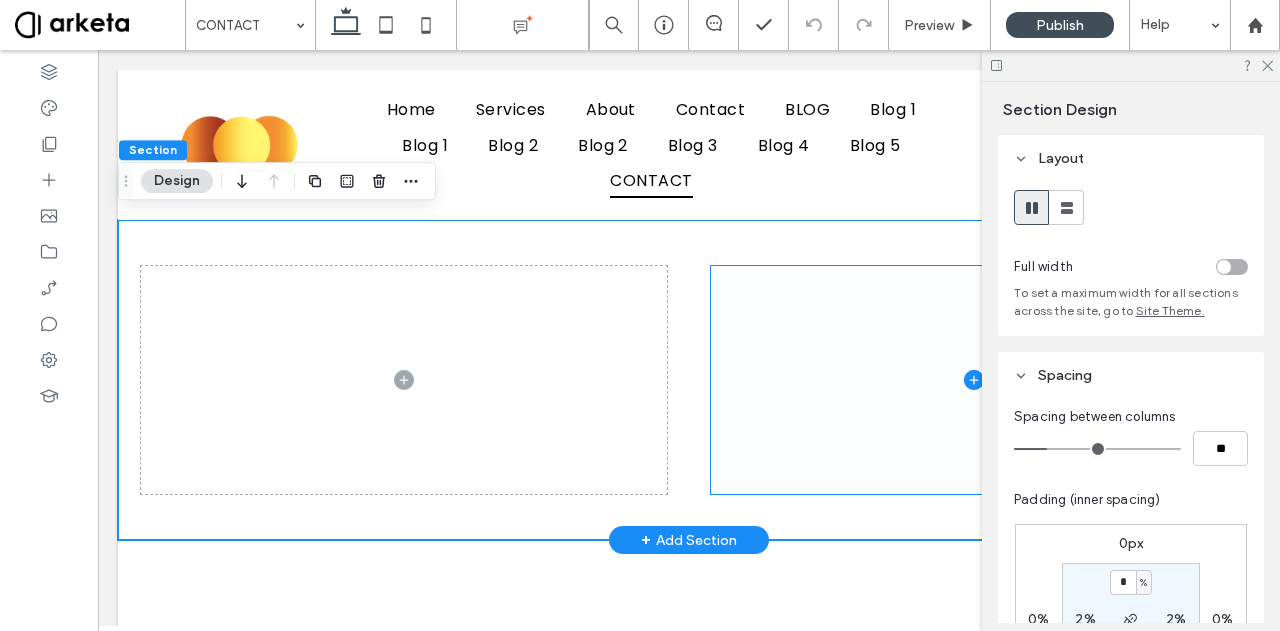 click at bounding box center (974, 380) 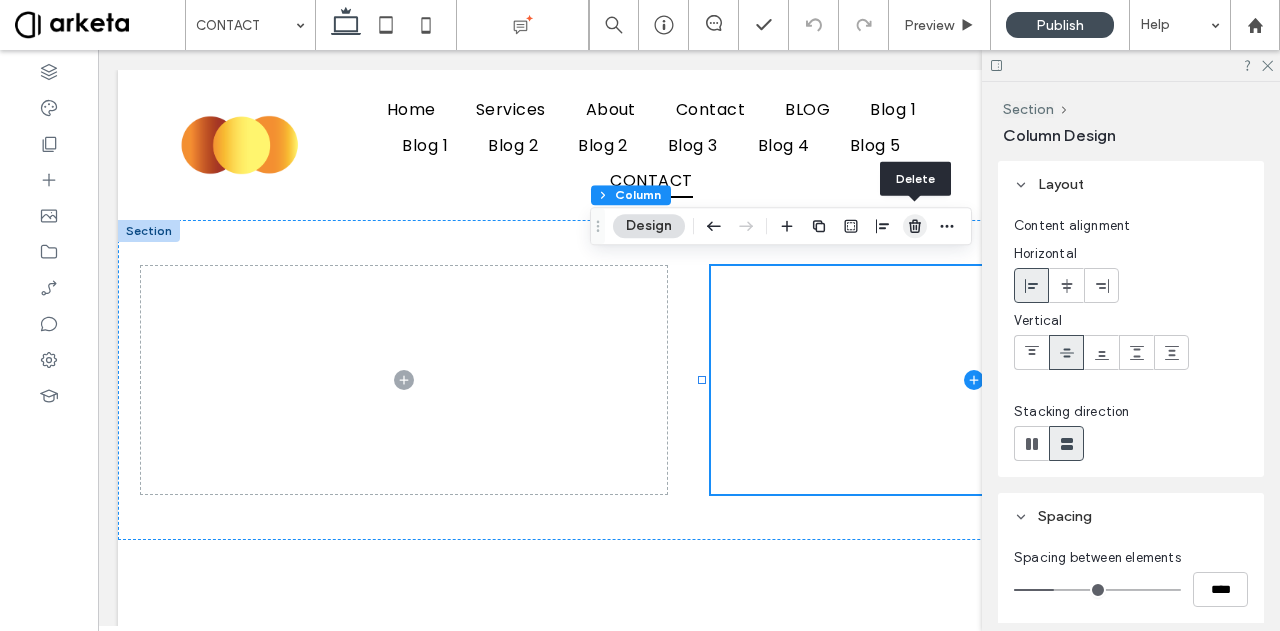 click 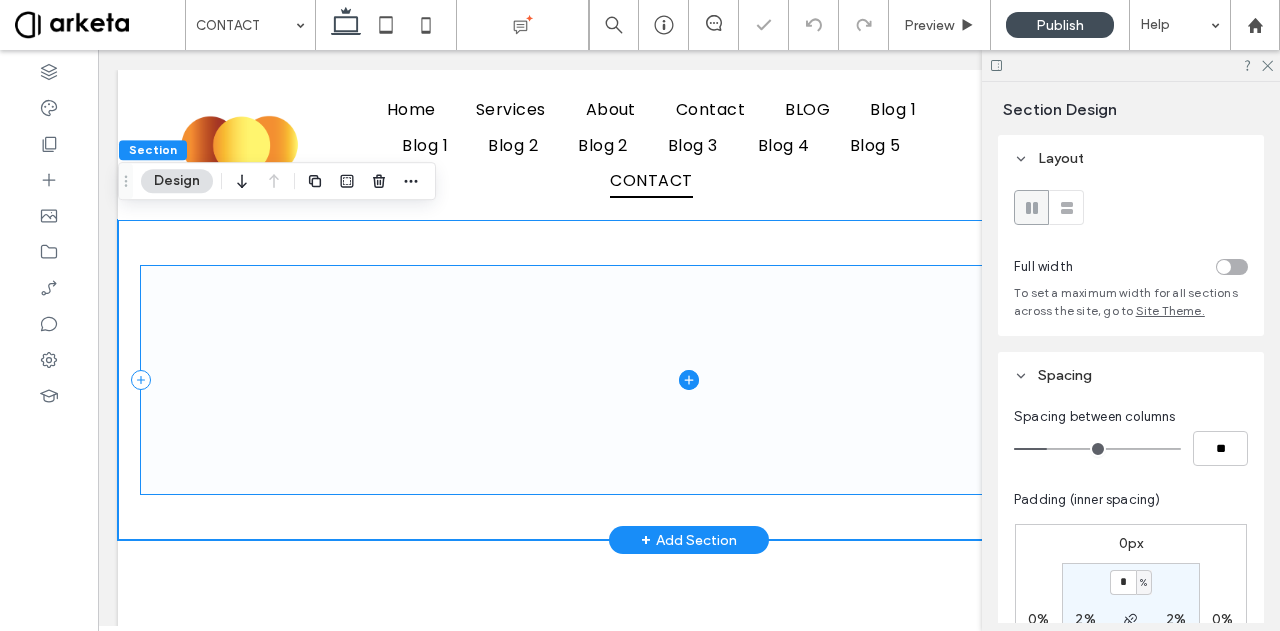 click at bounding box center [689, 380] 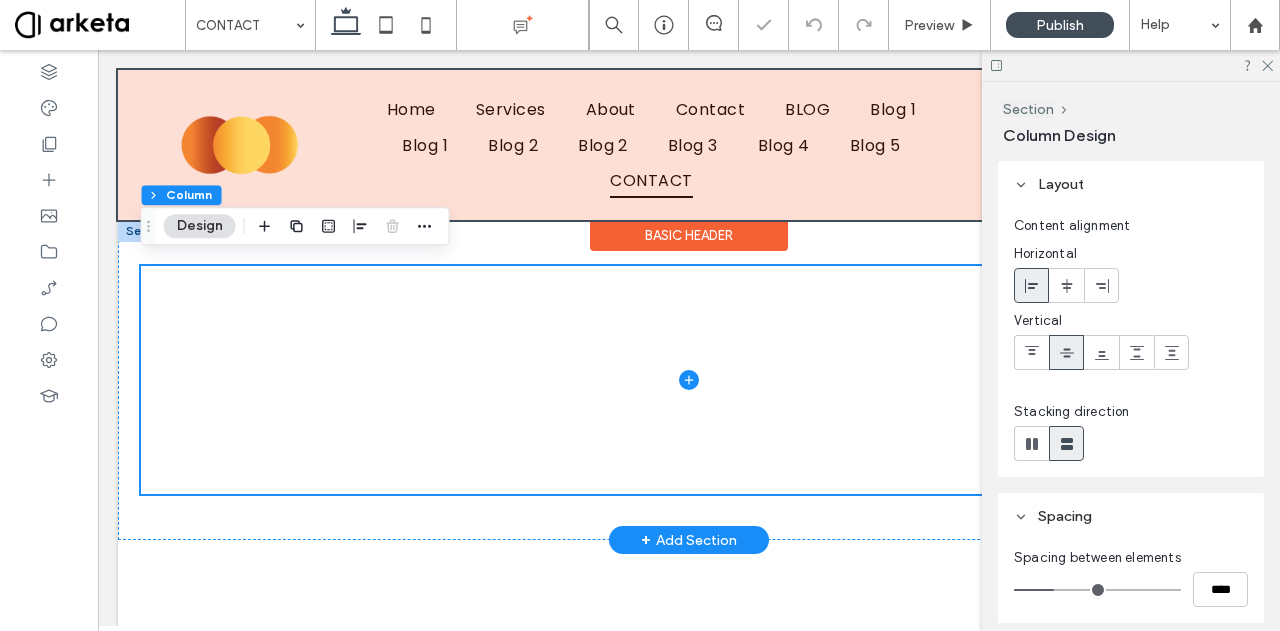 click on "Basic Header" at bounding box center (689, 235) 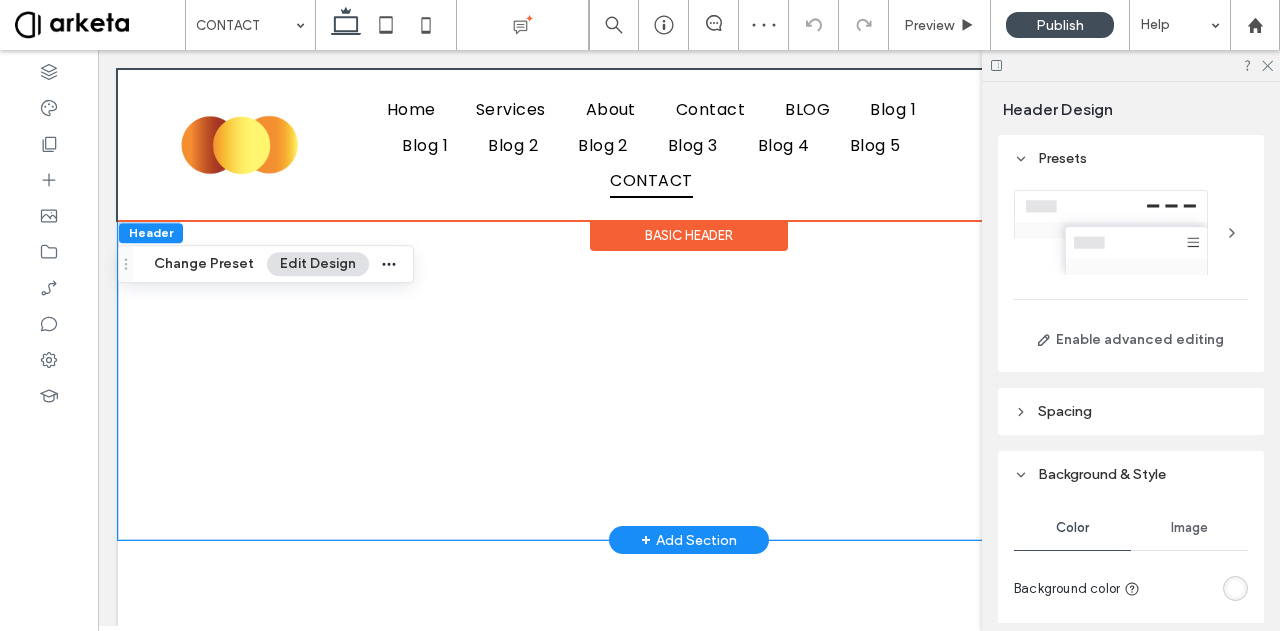 click at bounding box center (689, 380) 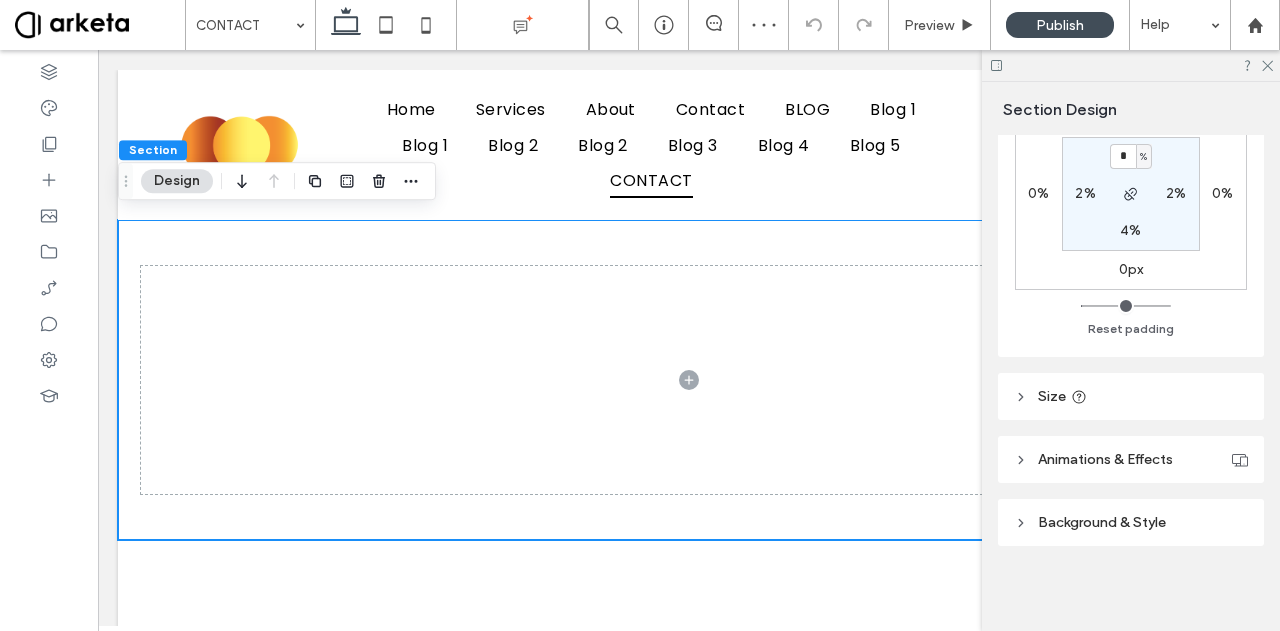 scroll, scrollTop: 428, scrollLeft: 0, axis: vertical 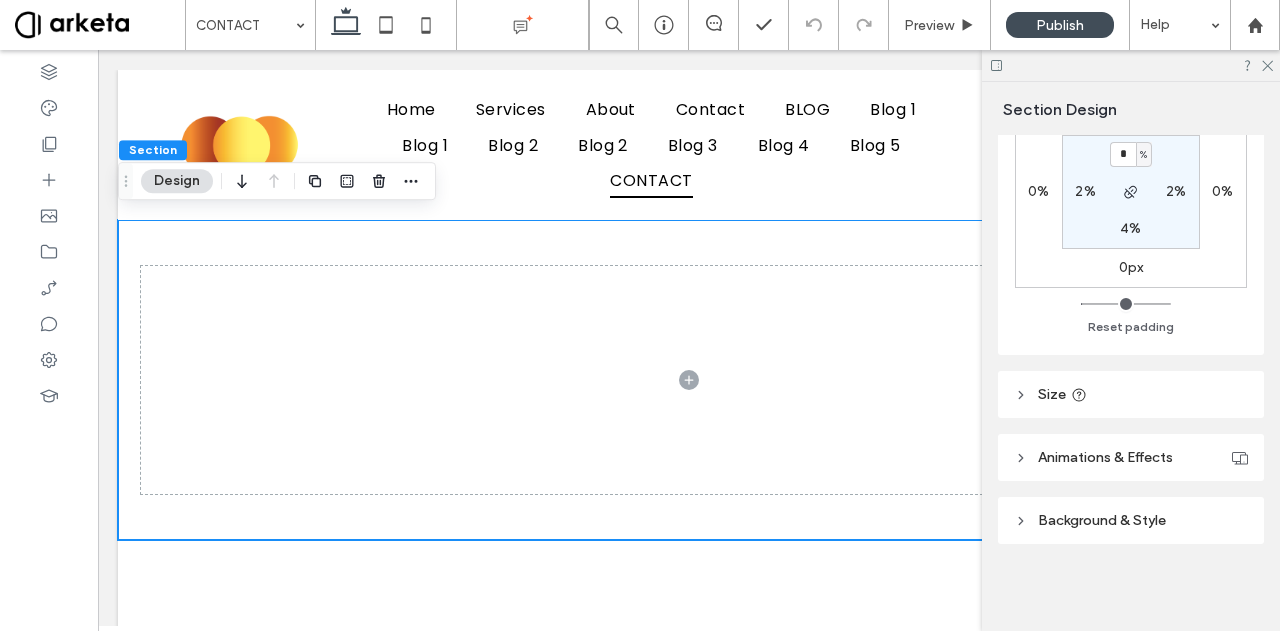click on "Background & Style" at bounding box center (1131, 520) 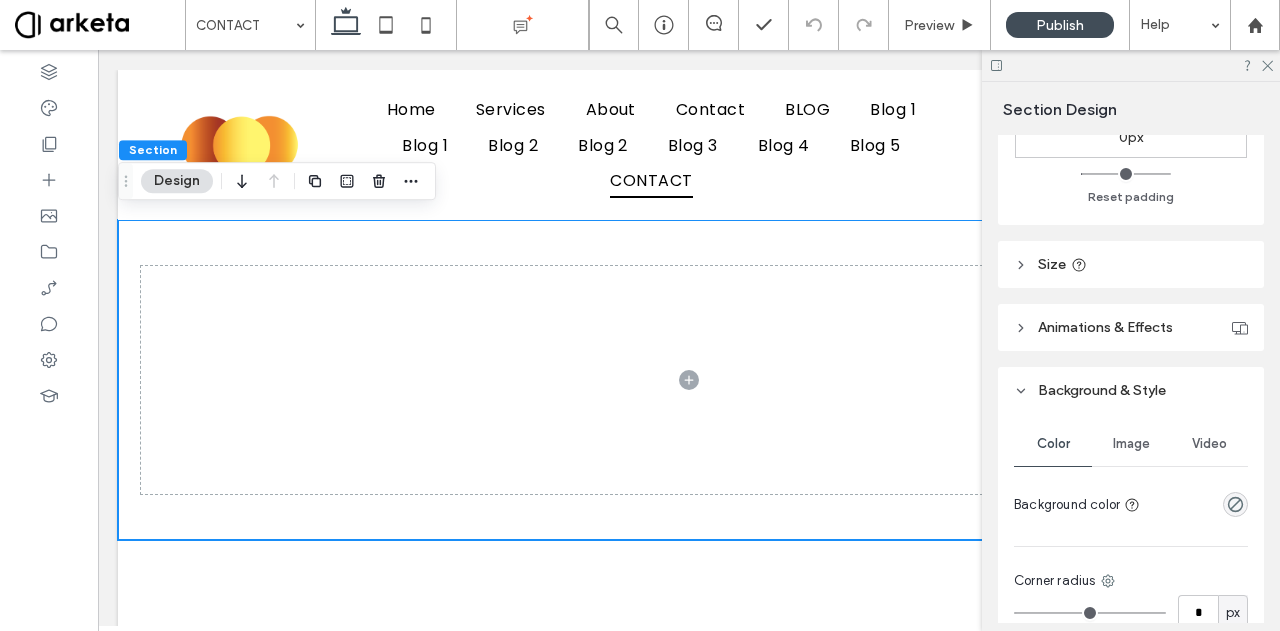 scroll, scrollTop: 570, scrollLeft: 0, axis: vertical 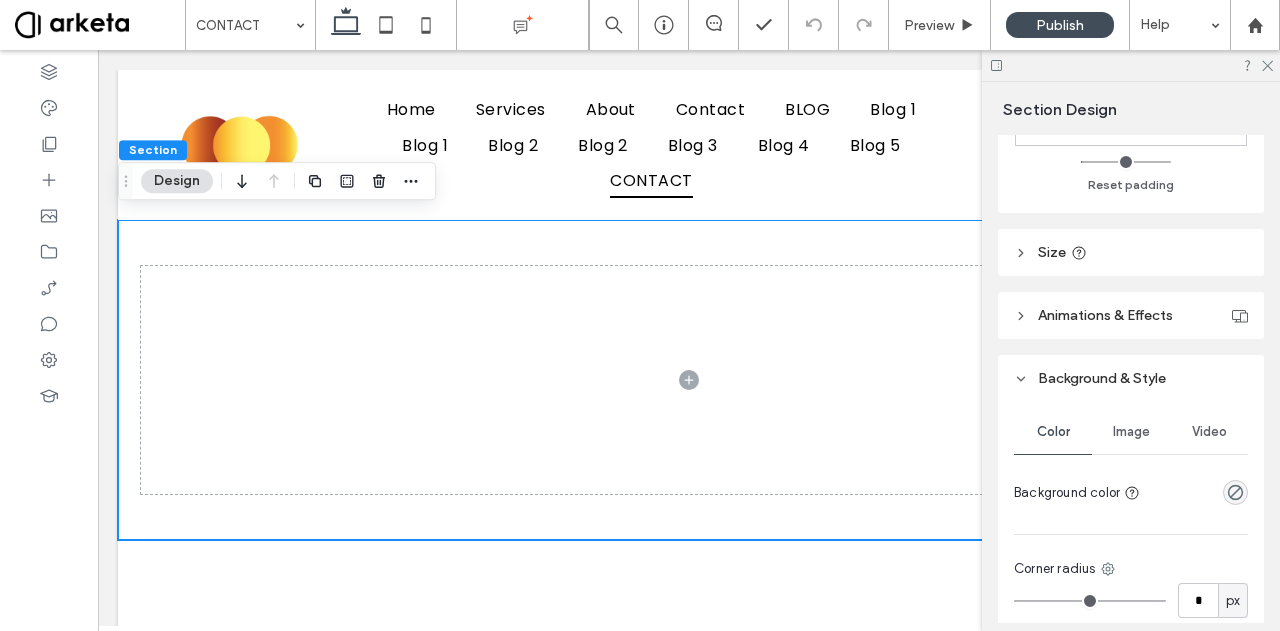 click on "Image" at bounding box center (1131, 432) 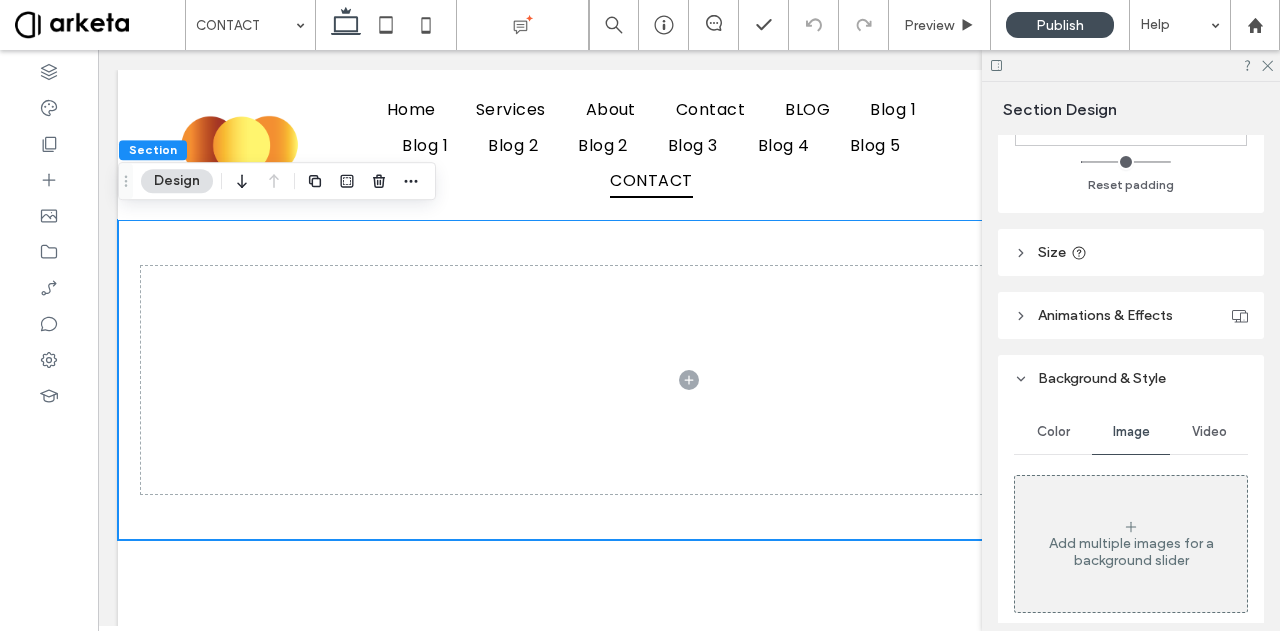 click on "Add multiple images for a background slider" at bounding box center (1131, 552) 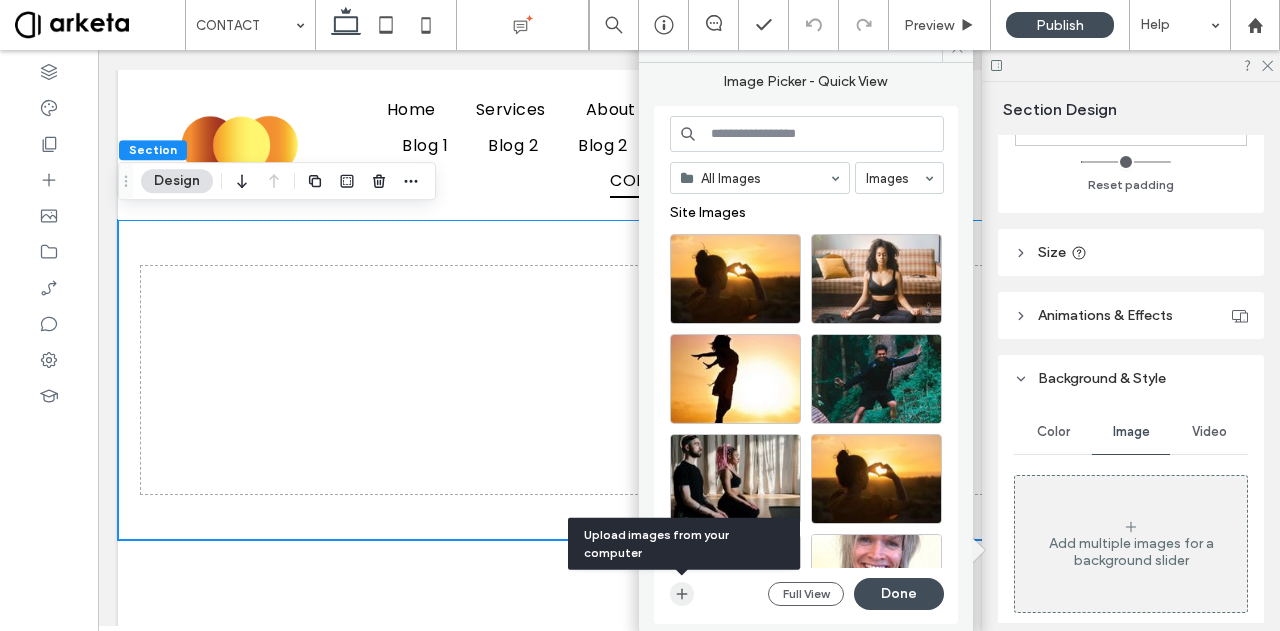click 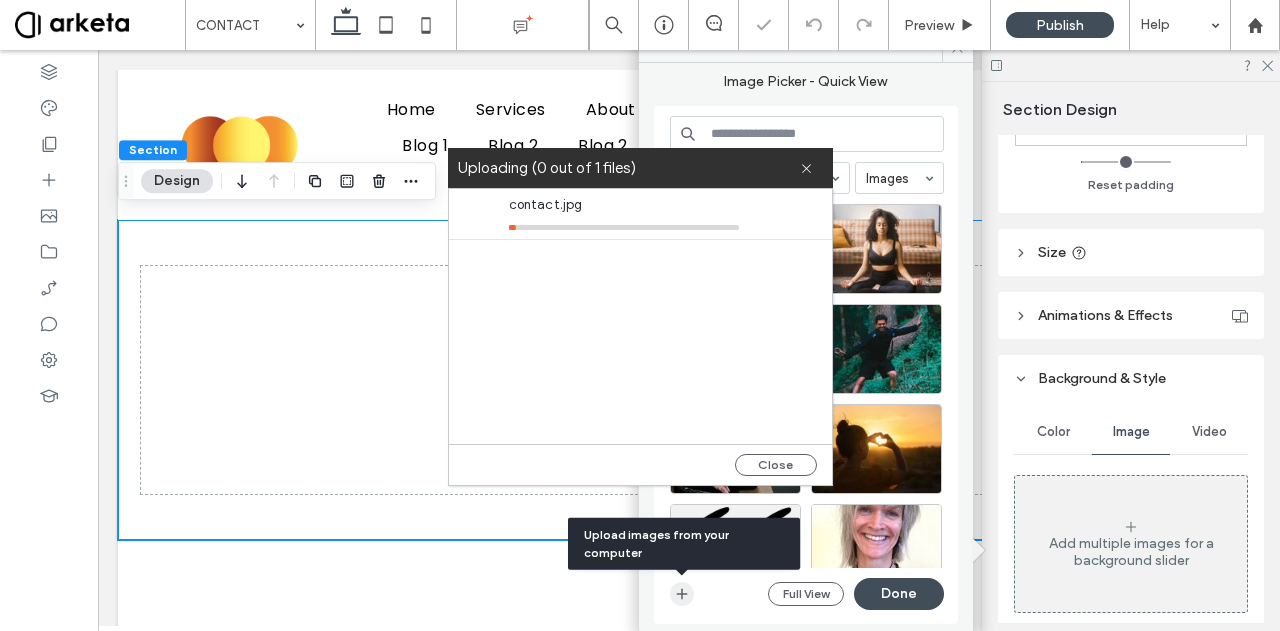 type 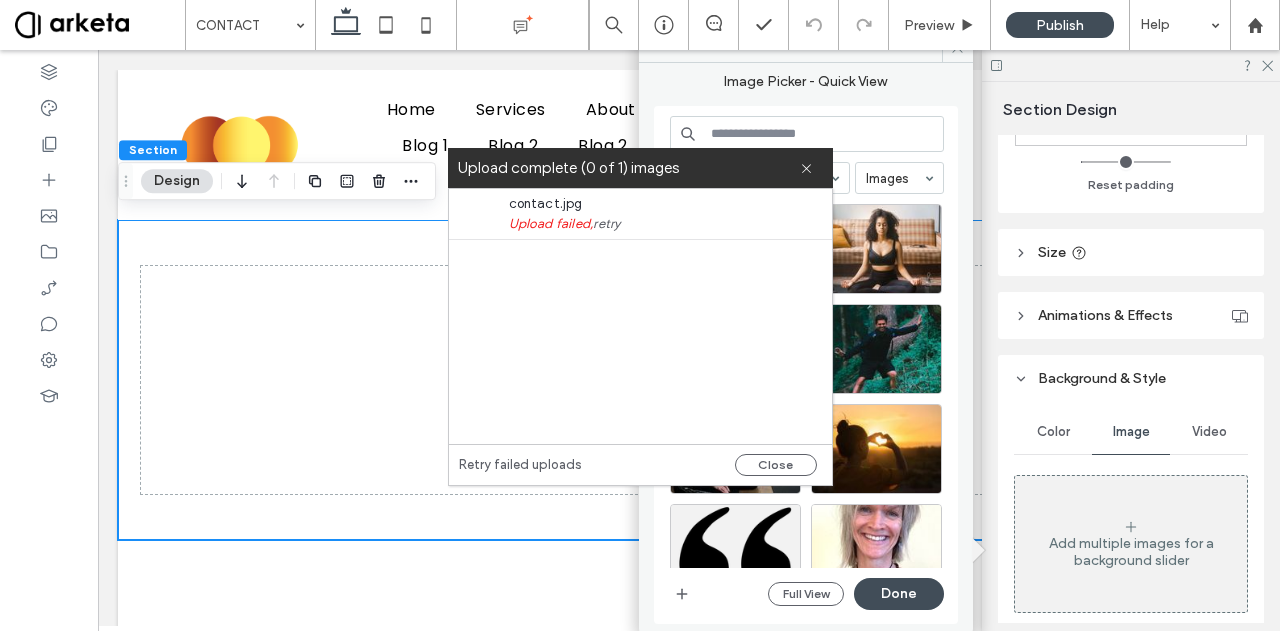 click on "retry" at bounding box center [606, 224] 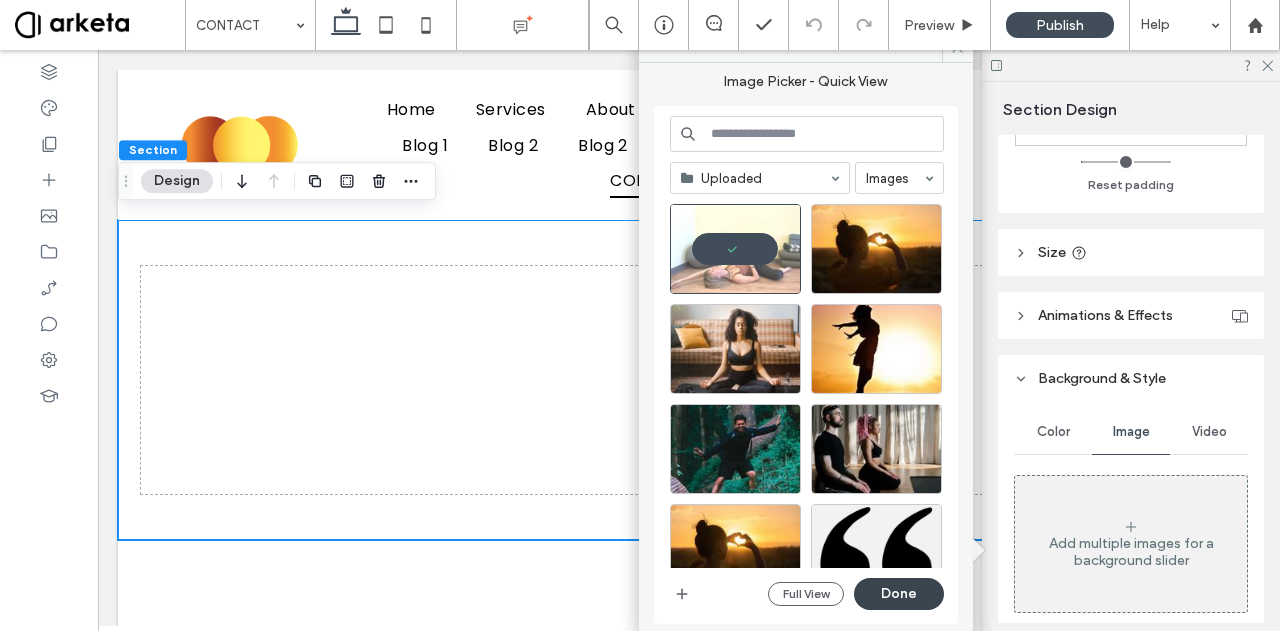 click on "Done" at bounding box center [899, 594] 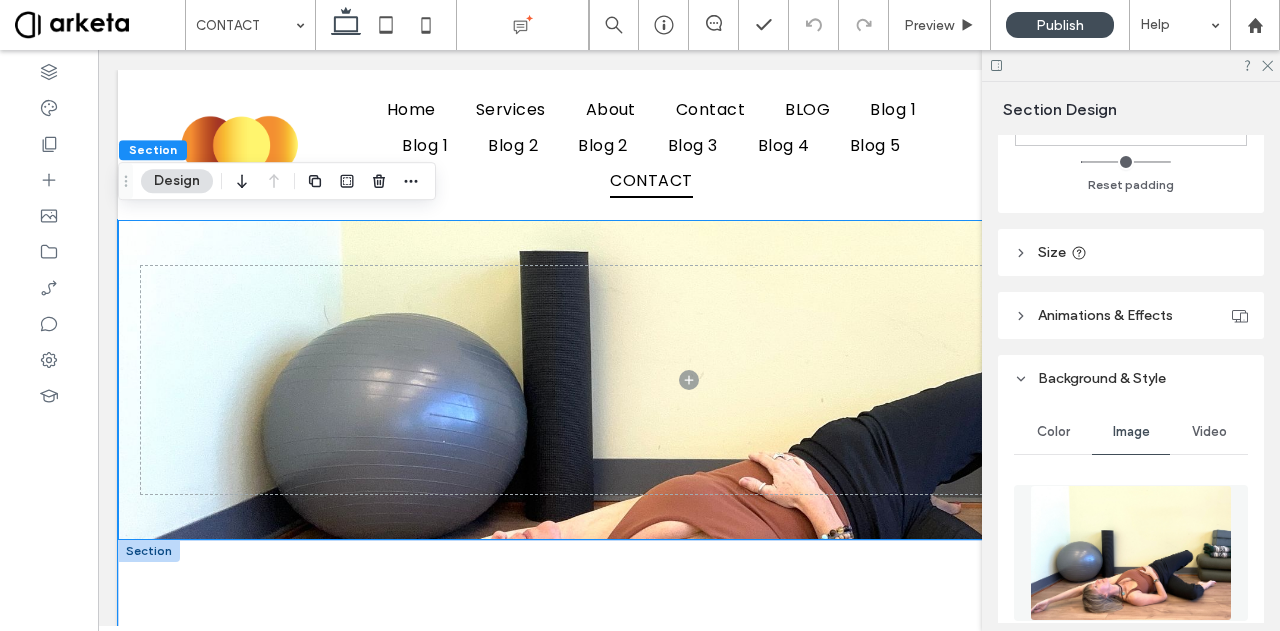 click at bounding box center [689, 700] 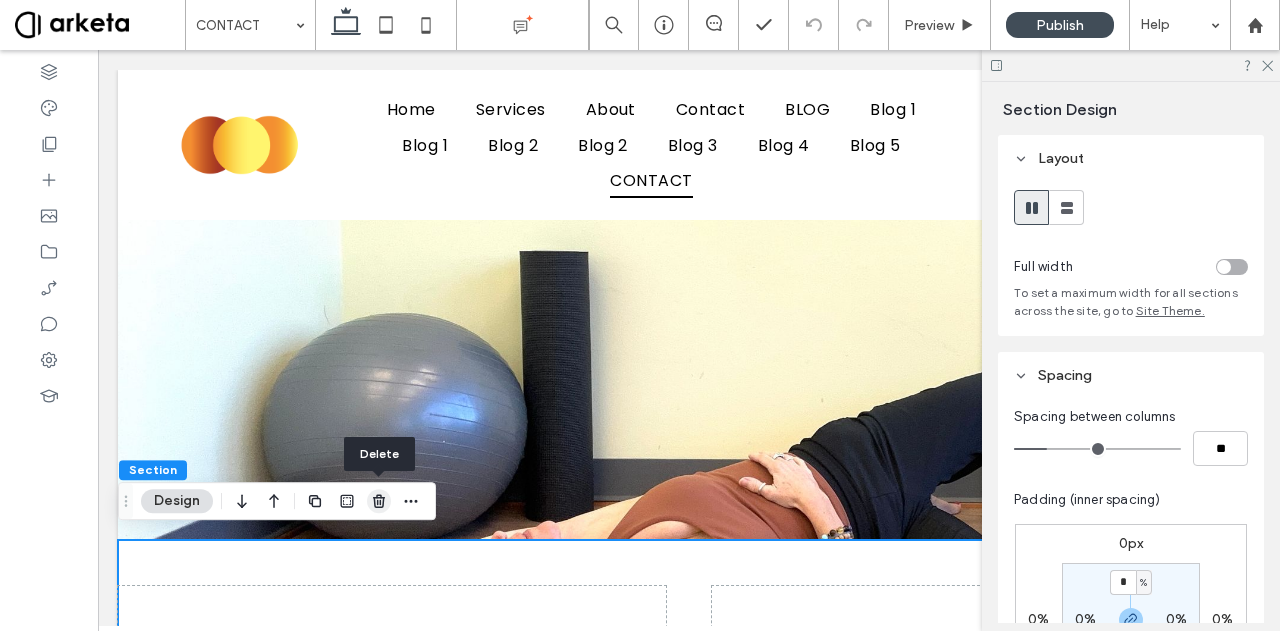 click 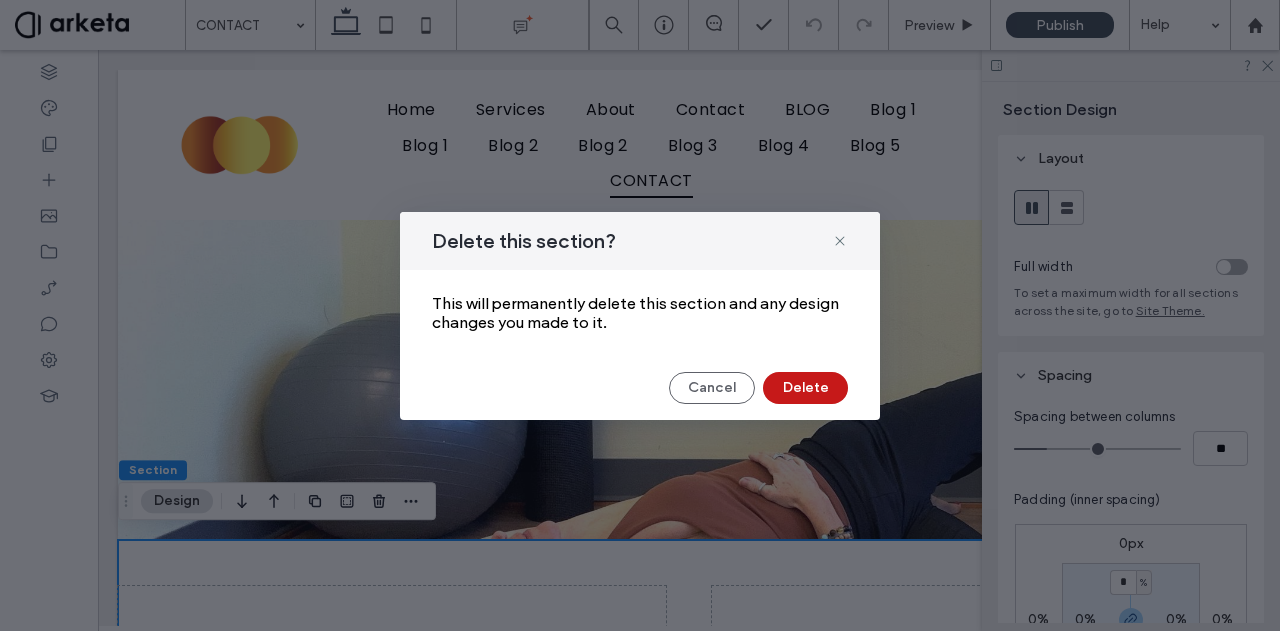 click on "Delete" at bounding box center (805, 388) 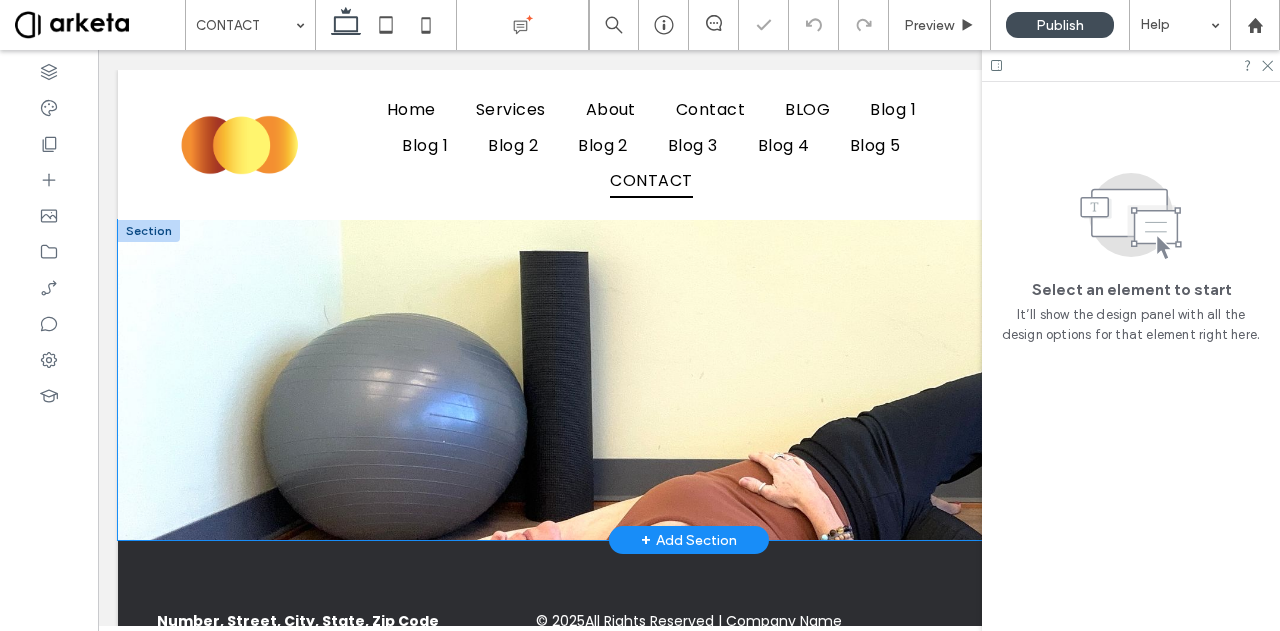 click at bounding box center [689, 380] 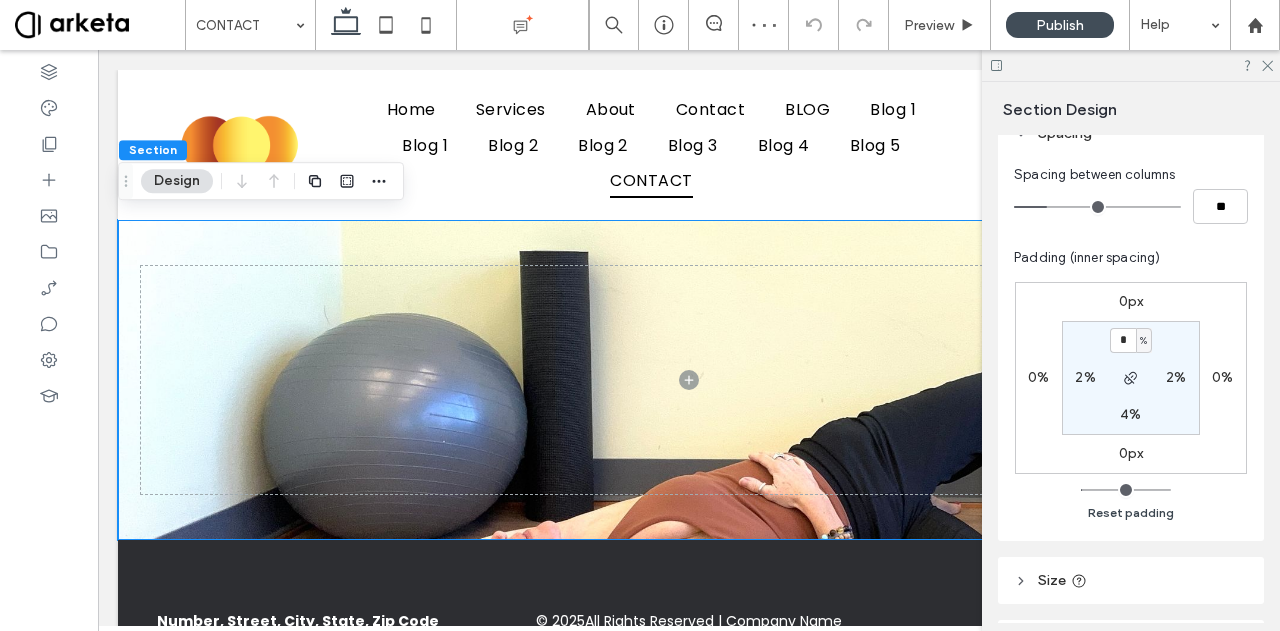 scroll, scrollTop: 308, scrollLeft: 0, axis: vertical 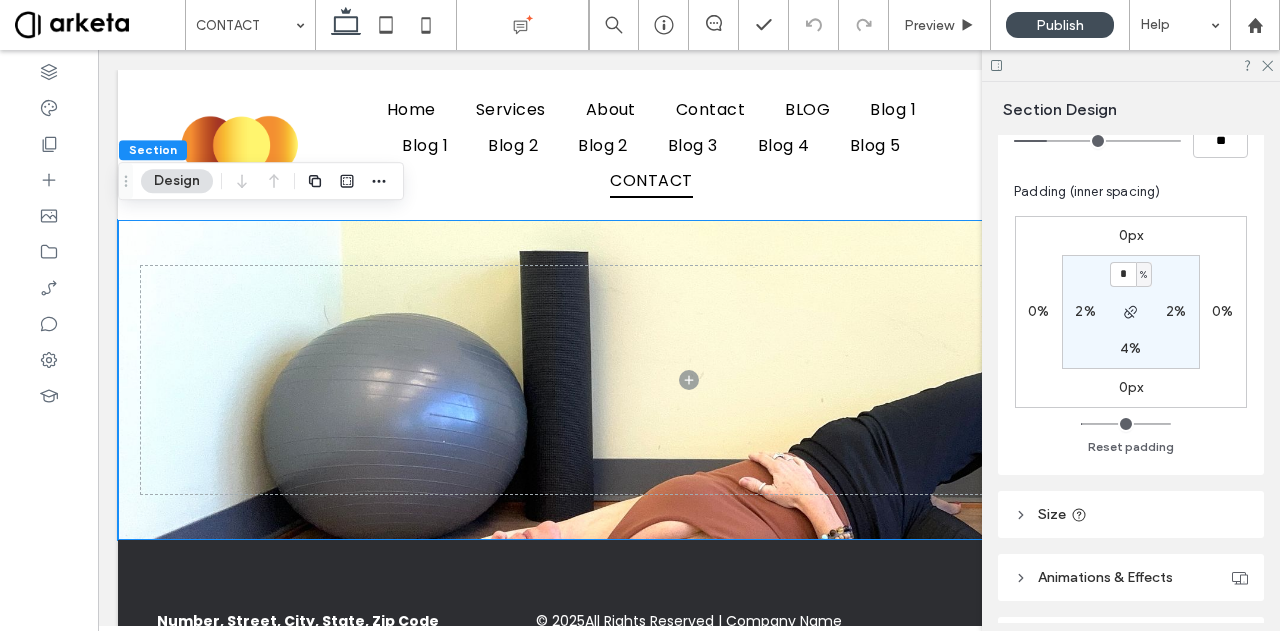 click on "Size" at bounding box center (1131, 514) 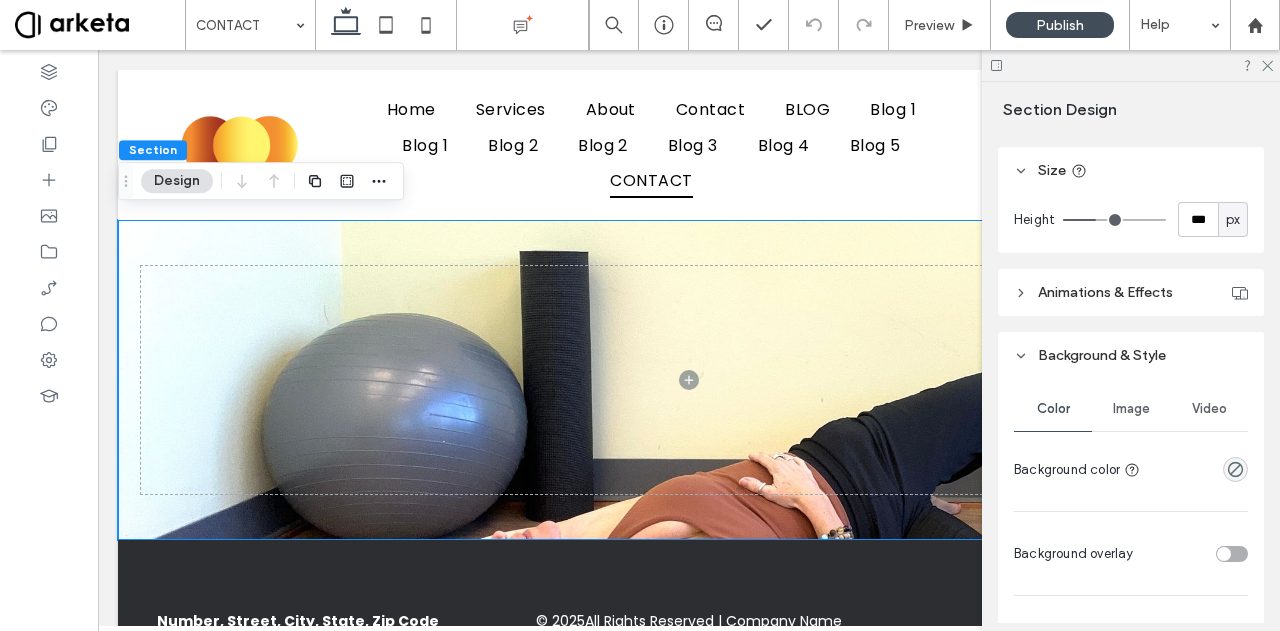 scroll, scrollTop: 653, scrollLeft: 0, axis: vertical 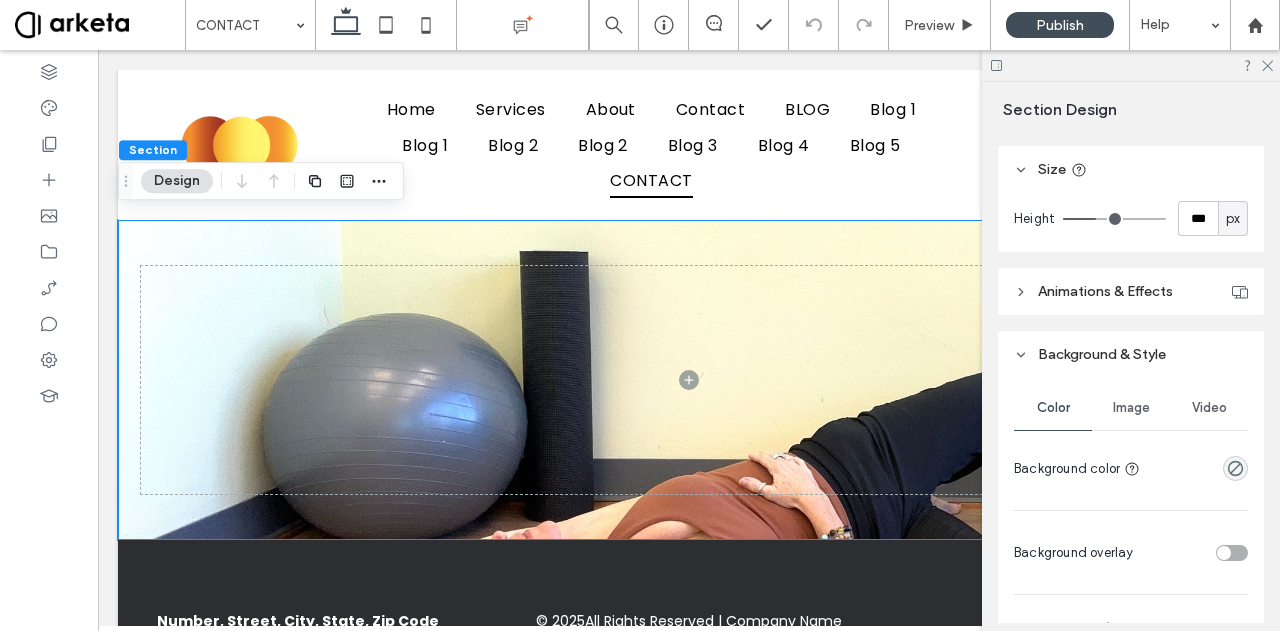 click on "Image" at bounding box center (1131, 408) 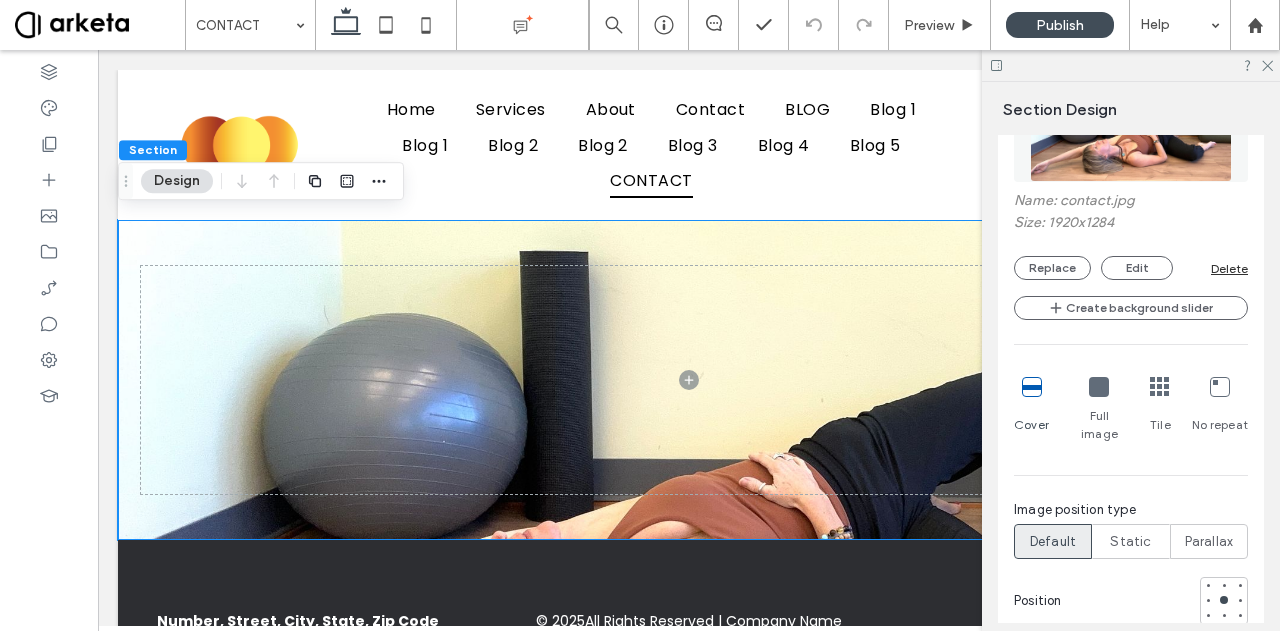 scroll, scrollTop: 1097, scrollLeft: 0, axis: vertical 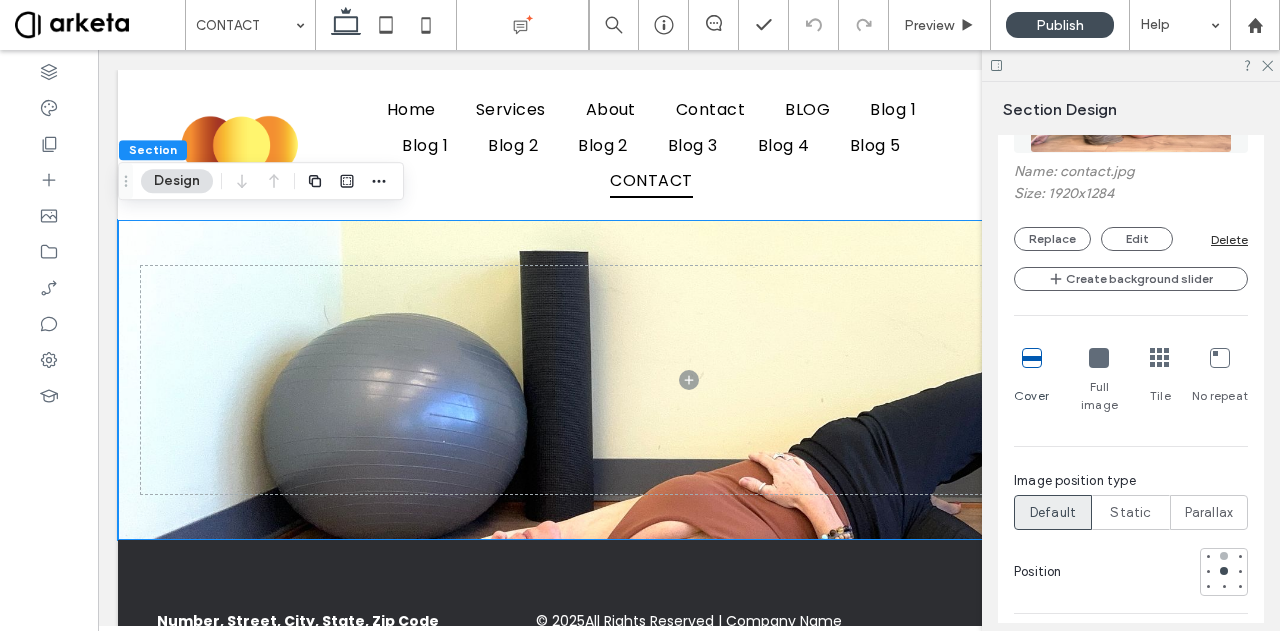 click at bounding box center (1224, 556) 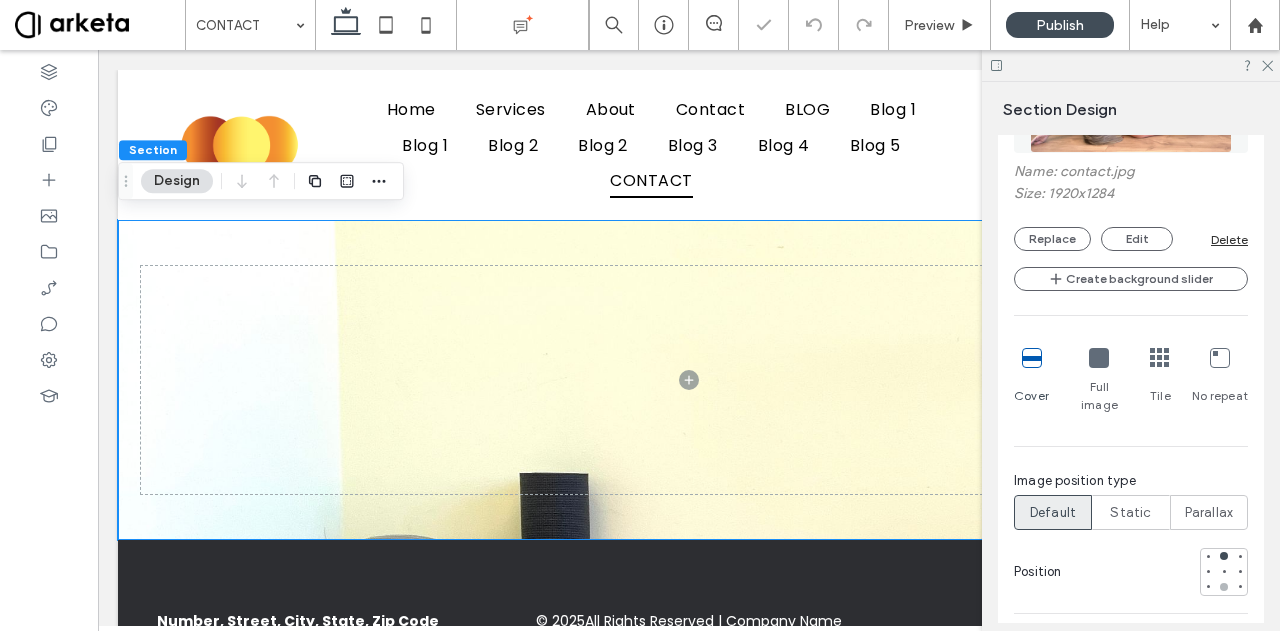 click at bounding box center [1224, 587] 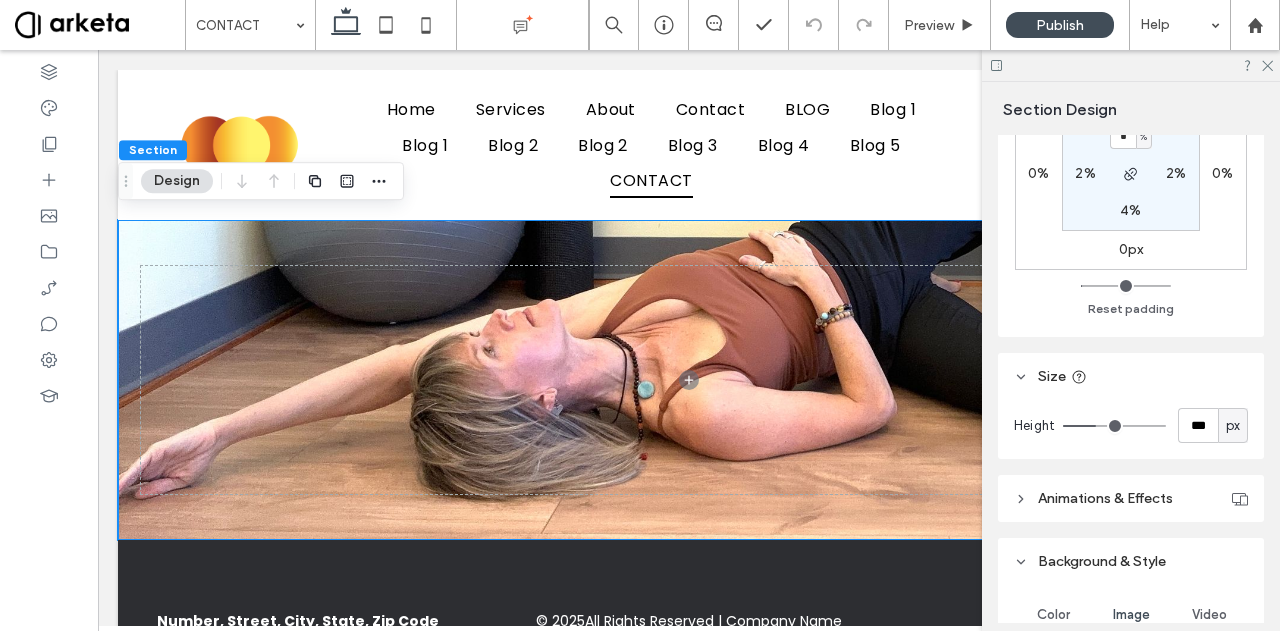scroll, scrollTop: 441, scrollLeft: 0, axis: vertical 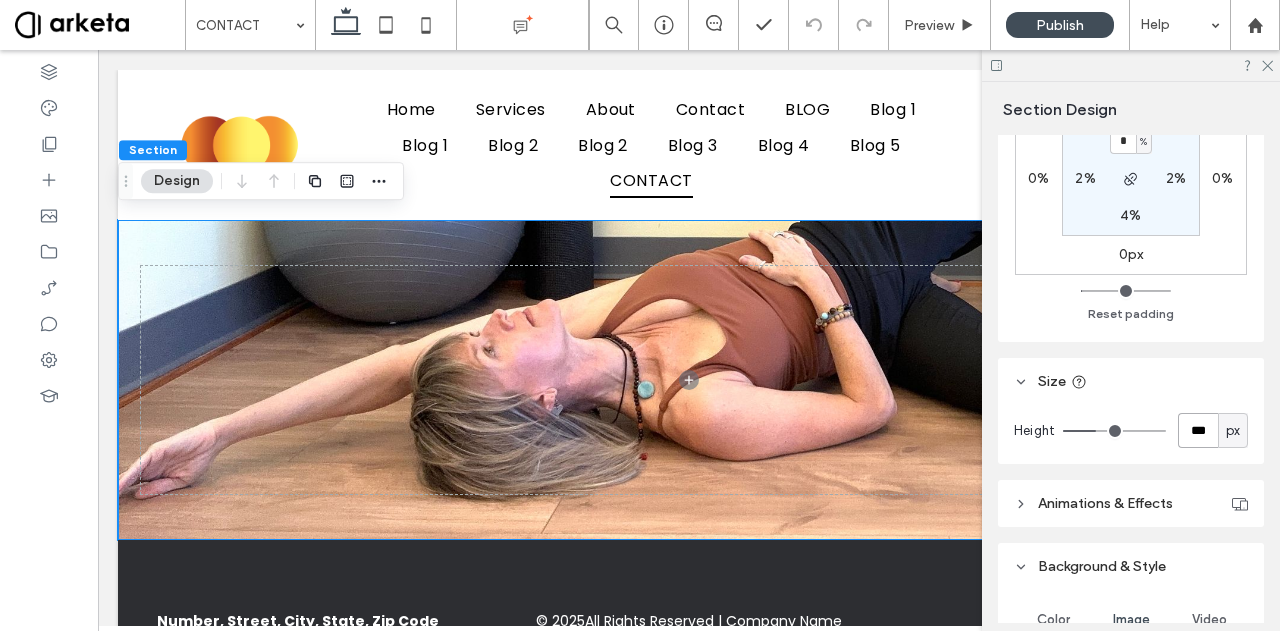 click on "***" at bounding box center (1198, 430) 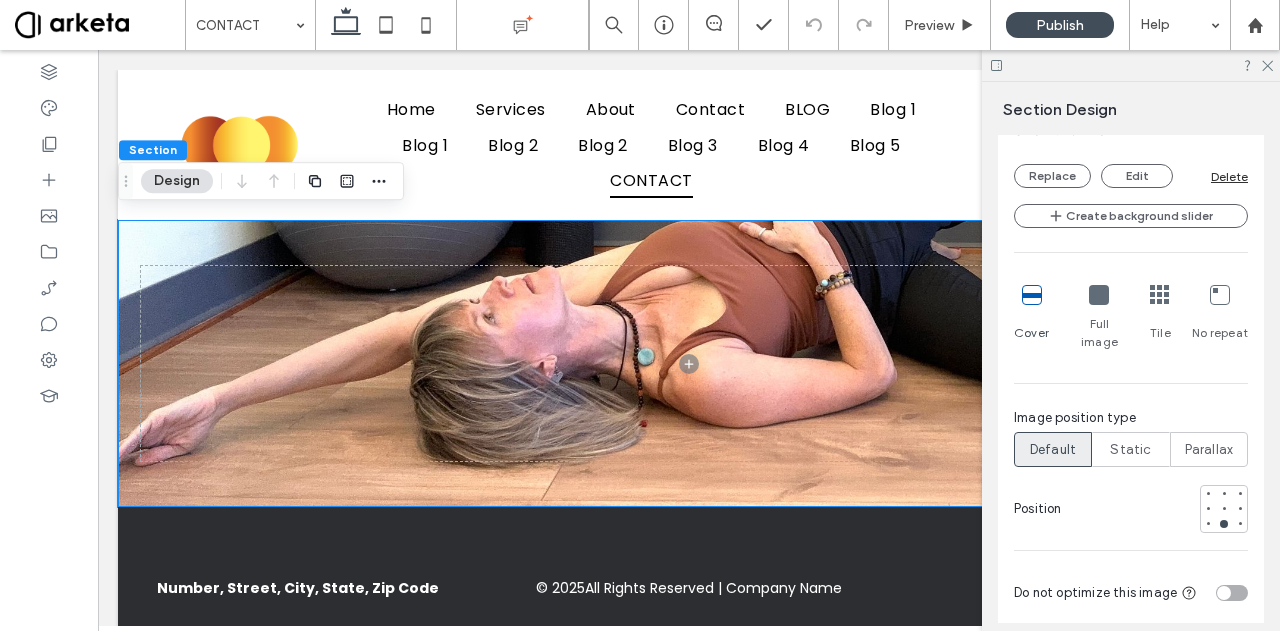scroll, scrollTop: 1161, scrollLeft: 0, axis: vertical 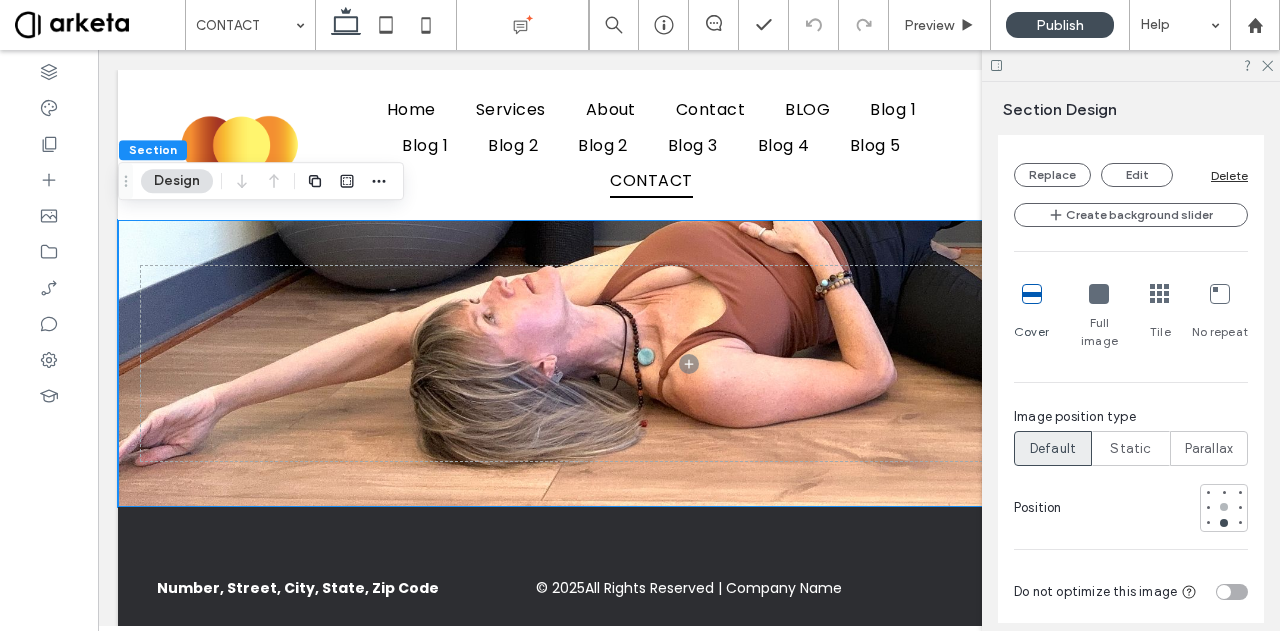 click at bounding box center [1224, 507] 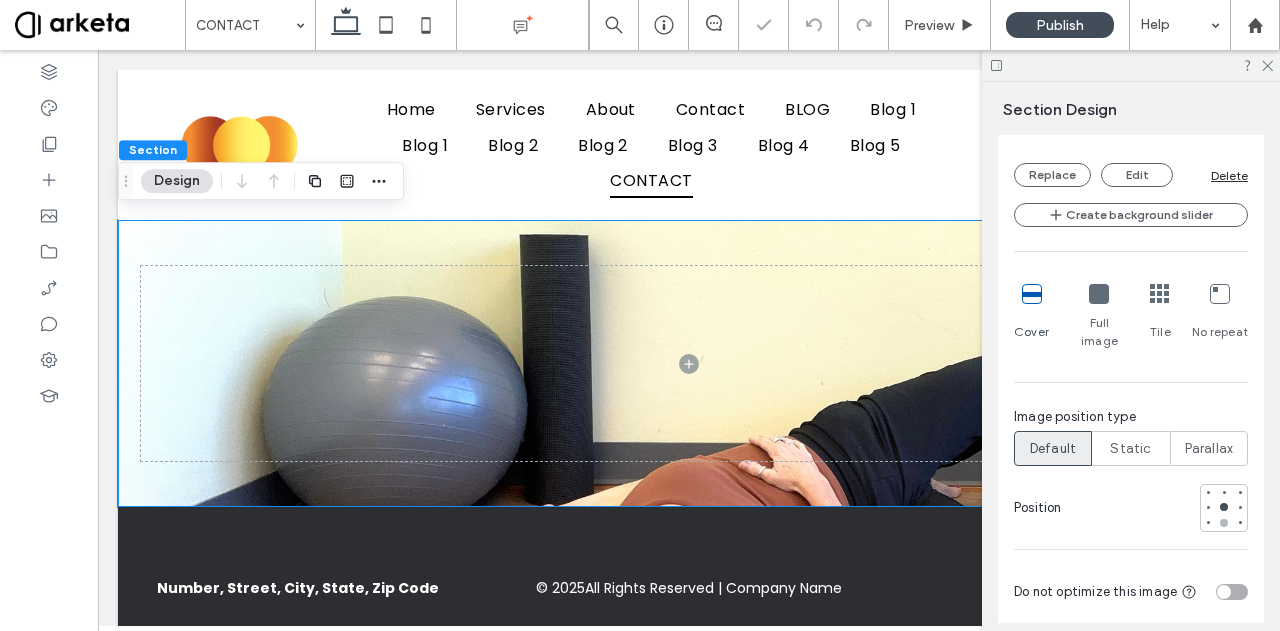 click at bounding box center [1224, 523] 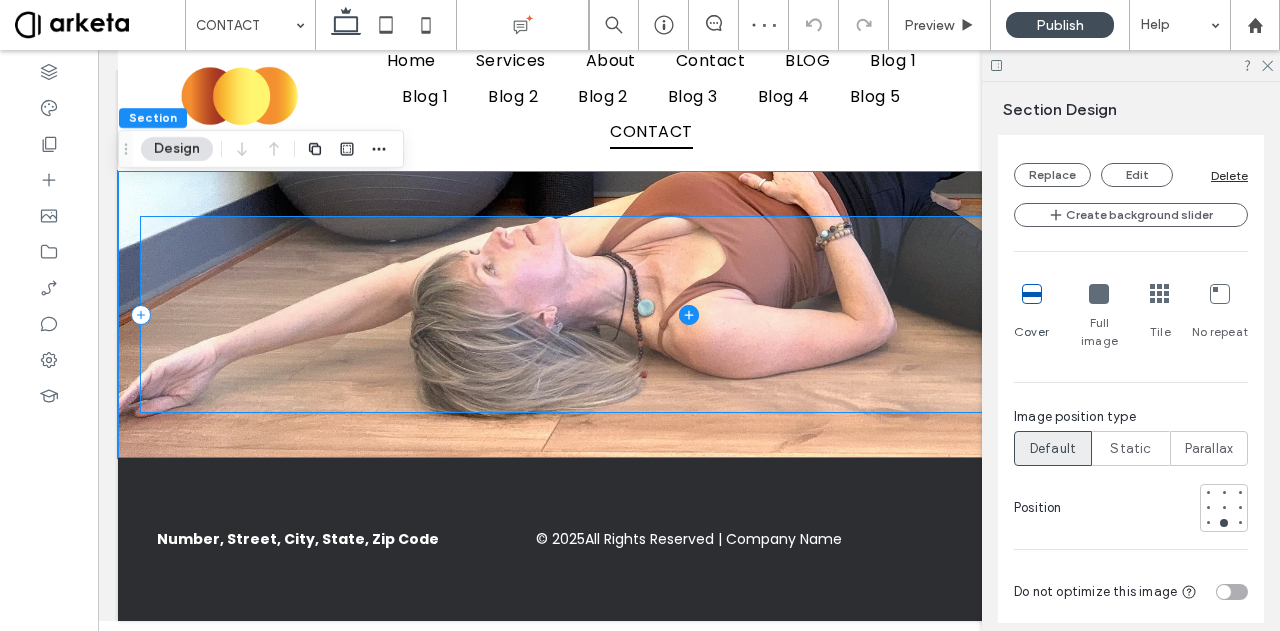 scroll, scrollTop: 0, scrollLeft: 0, axis: both 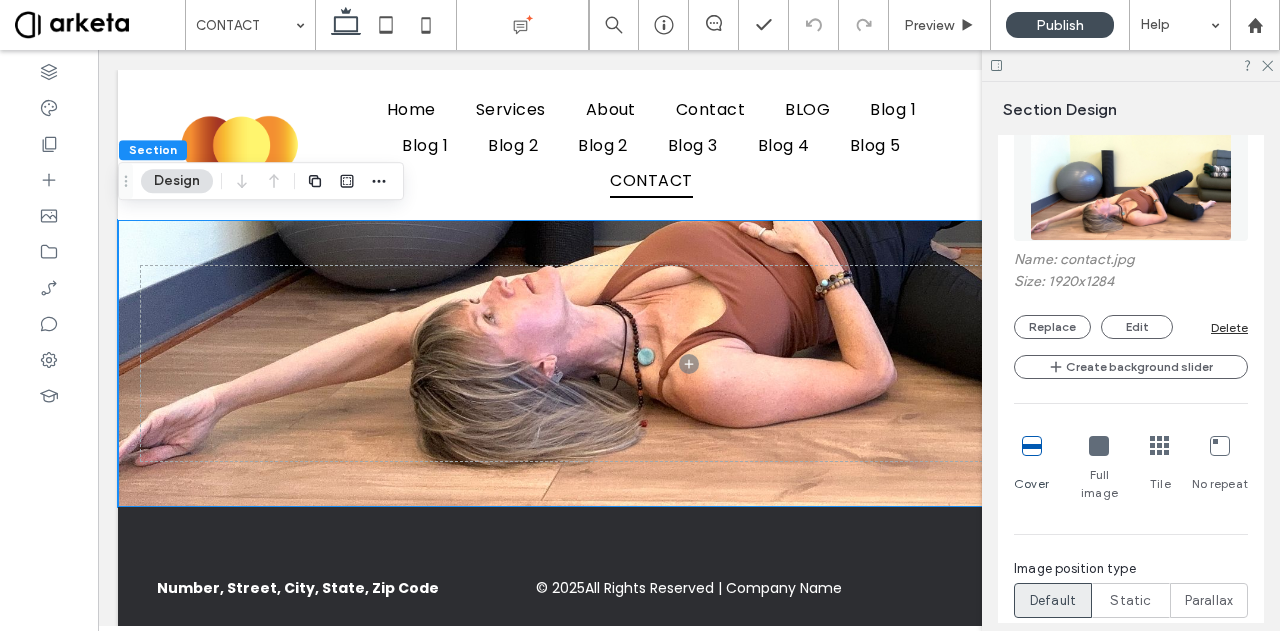 click at bounding box center (1099, 446) 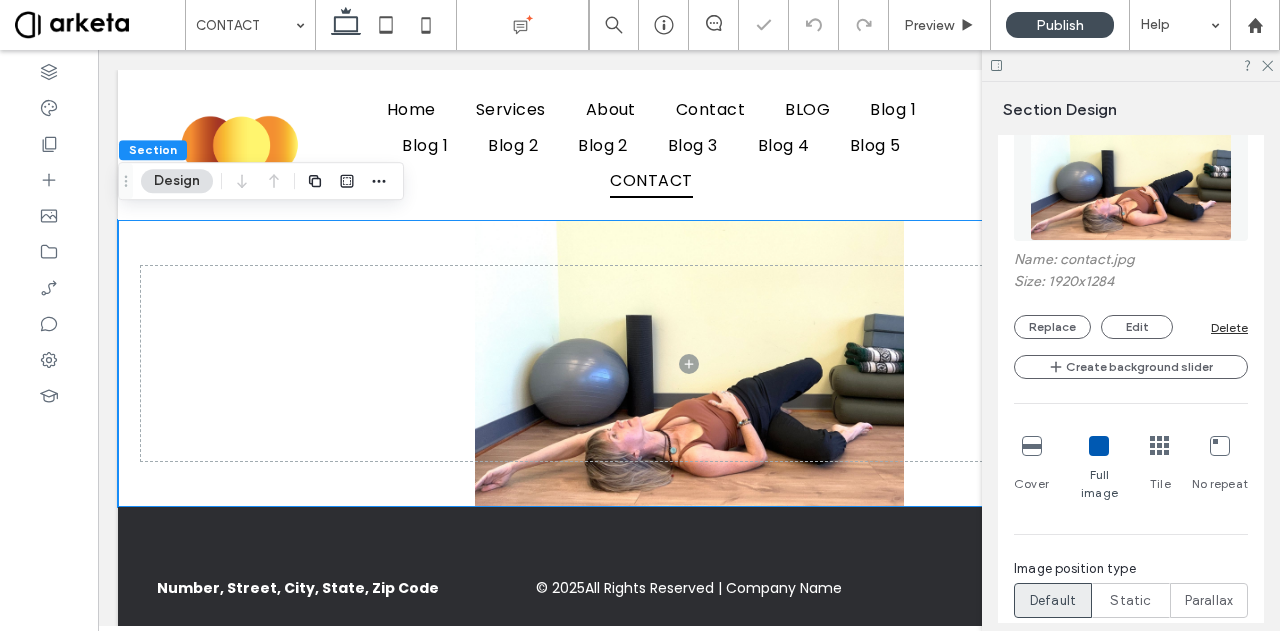 click at bounding box center (1032, 446) 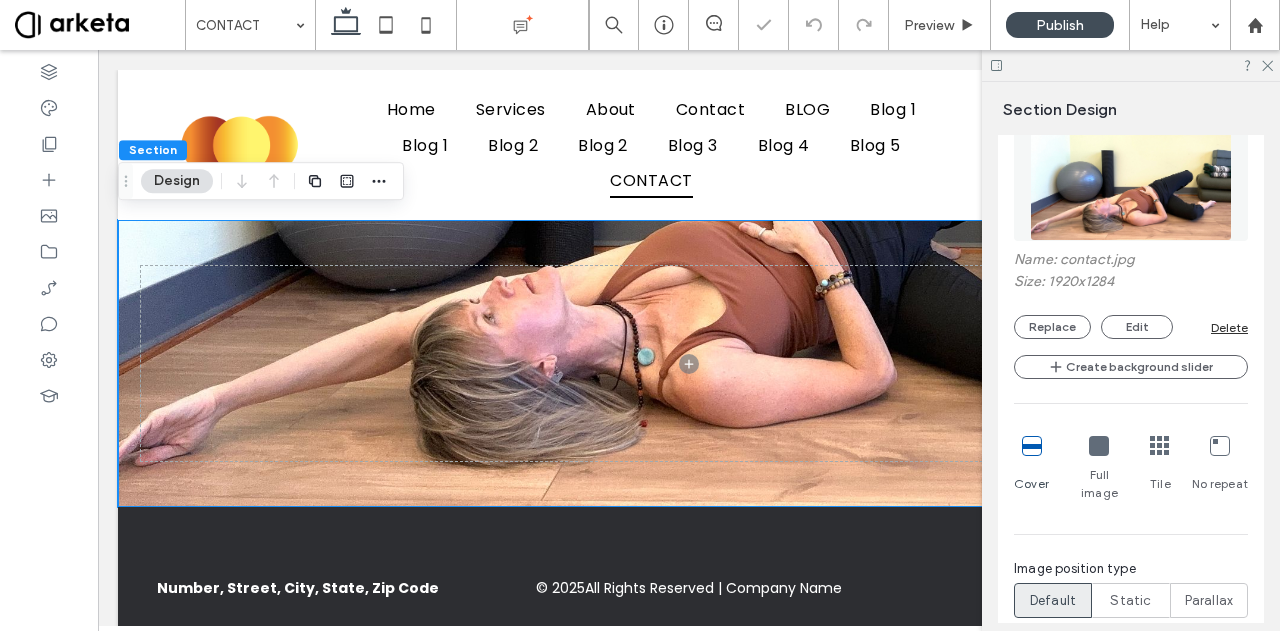 click at bounding box center (1099, 446) 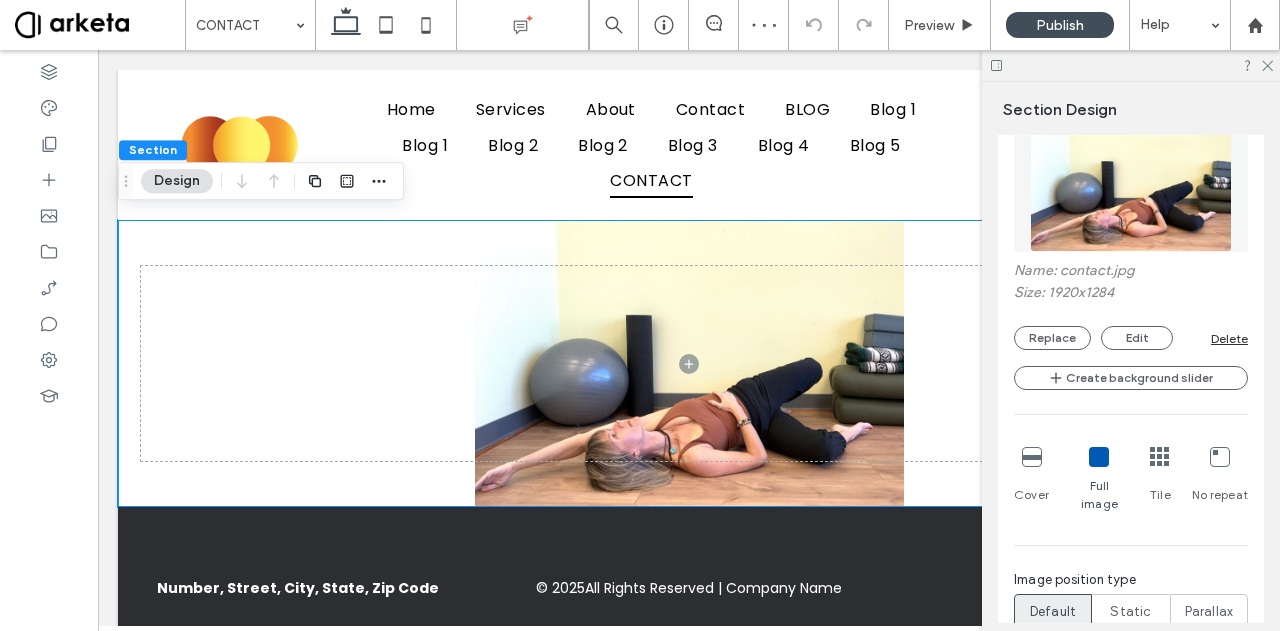 scroll, scrollTop: 1000, scrollLeft: 0, axis: vertical 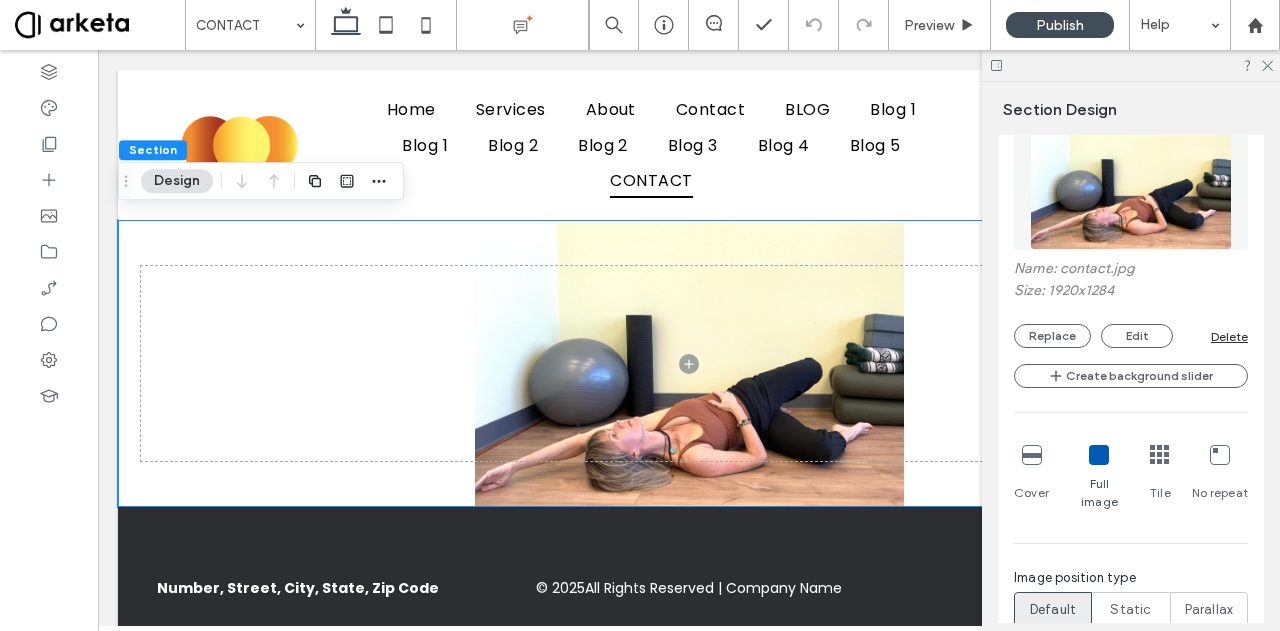 click at bounding box center (1032, 455) 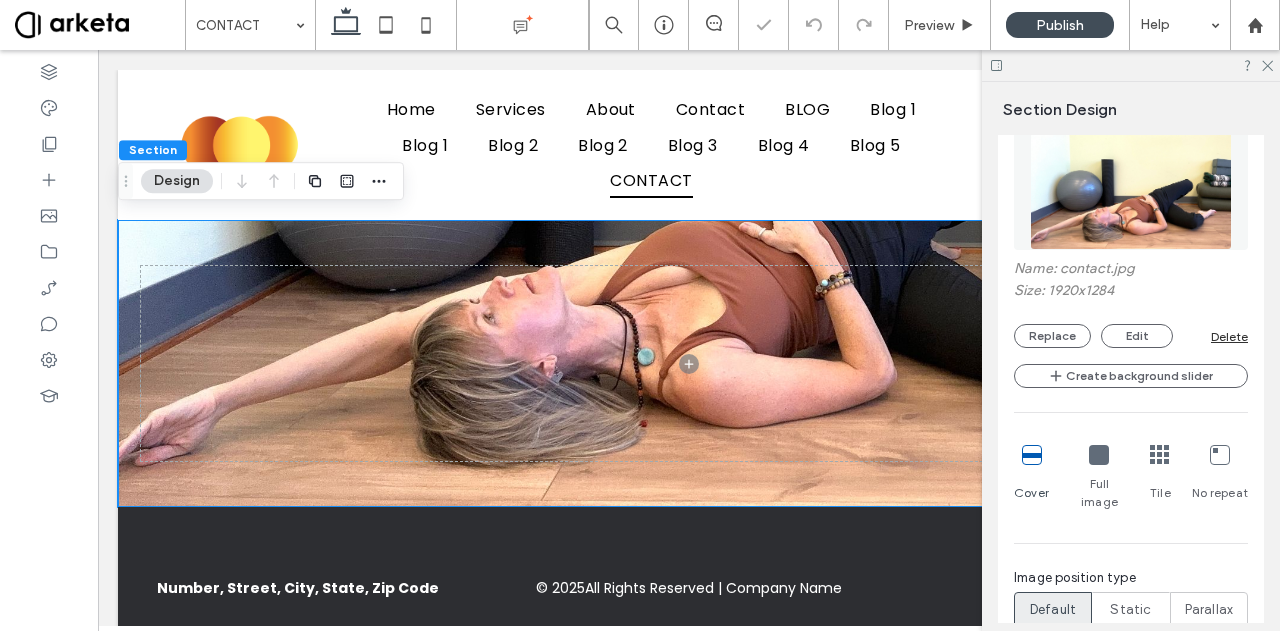 click at bounding box center [1099, 455] 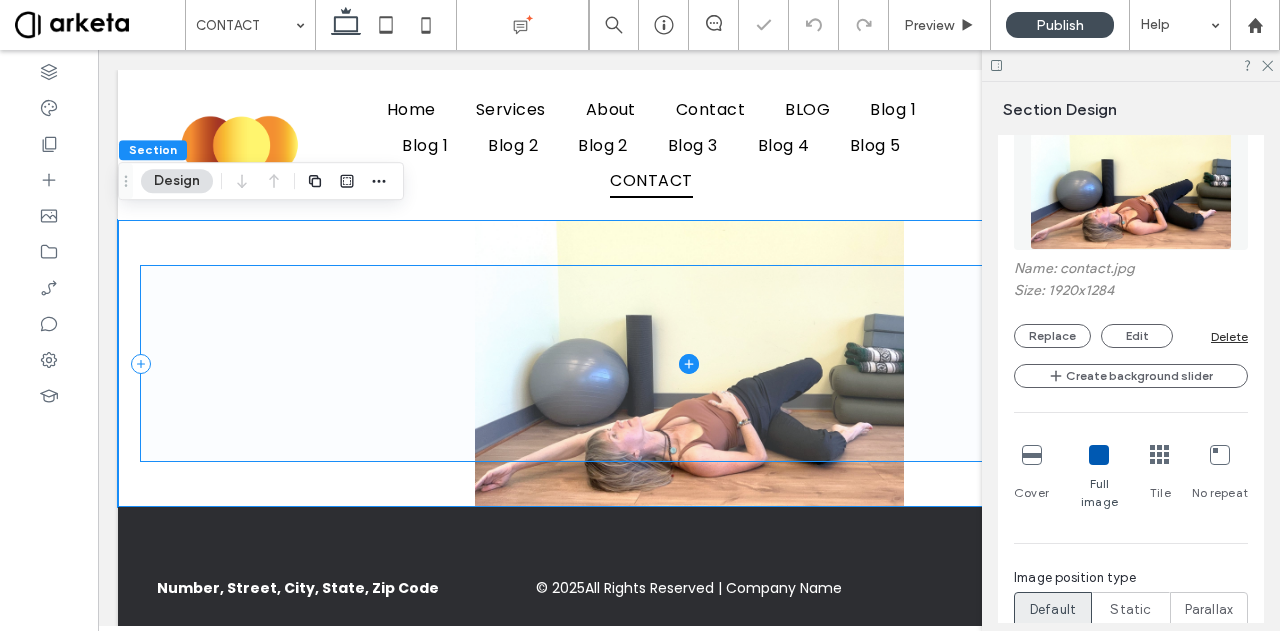 click at bounding box center [689, 364] 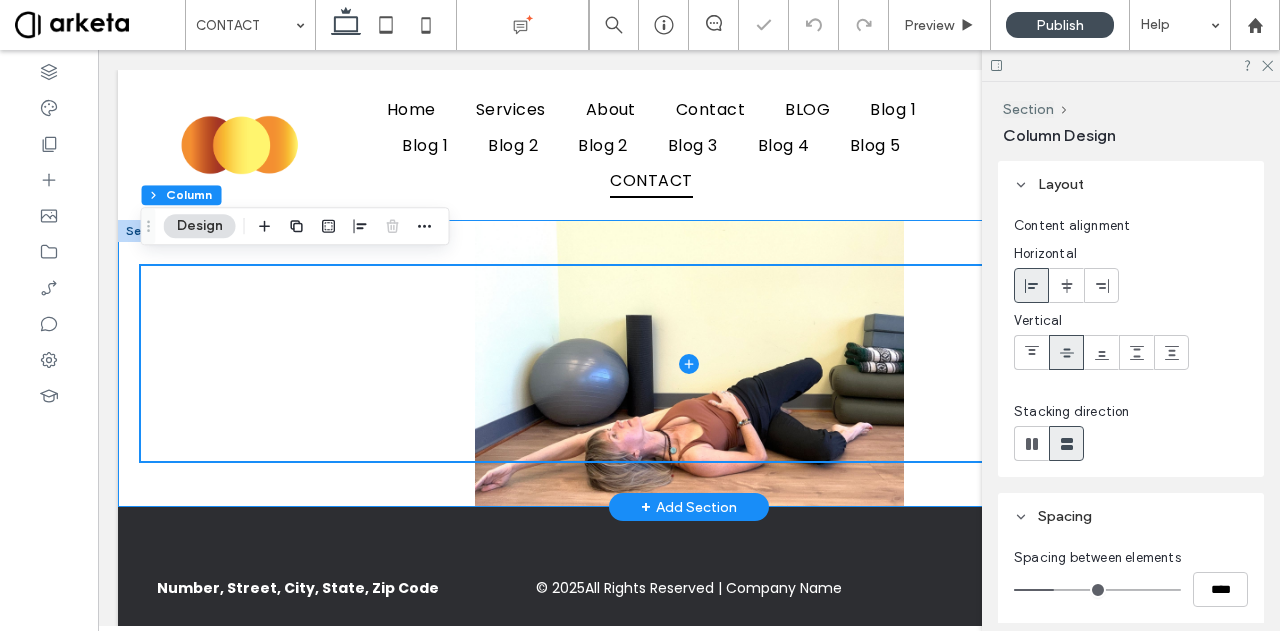 click at bounding box center [689, 363] 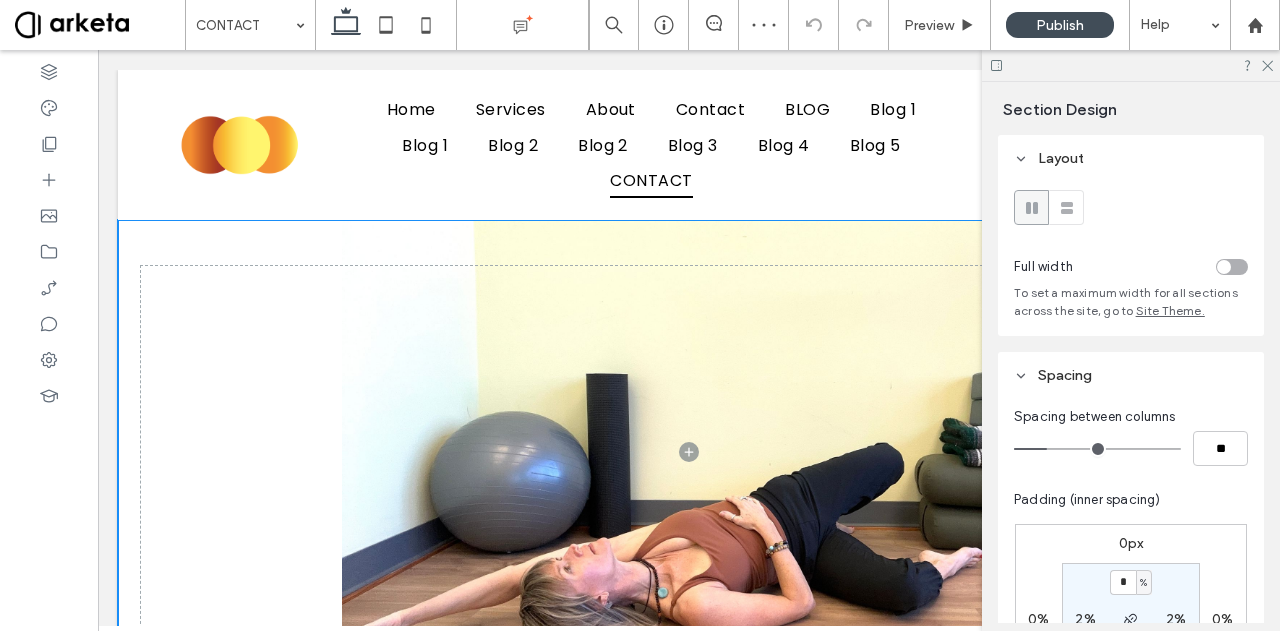 drag, startPoint x: 802, startPoint y: 501, endPoint x: 786, endPoint y: 678, distance: 177.7217 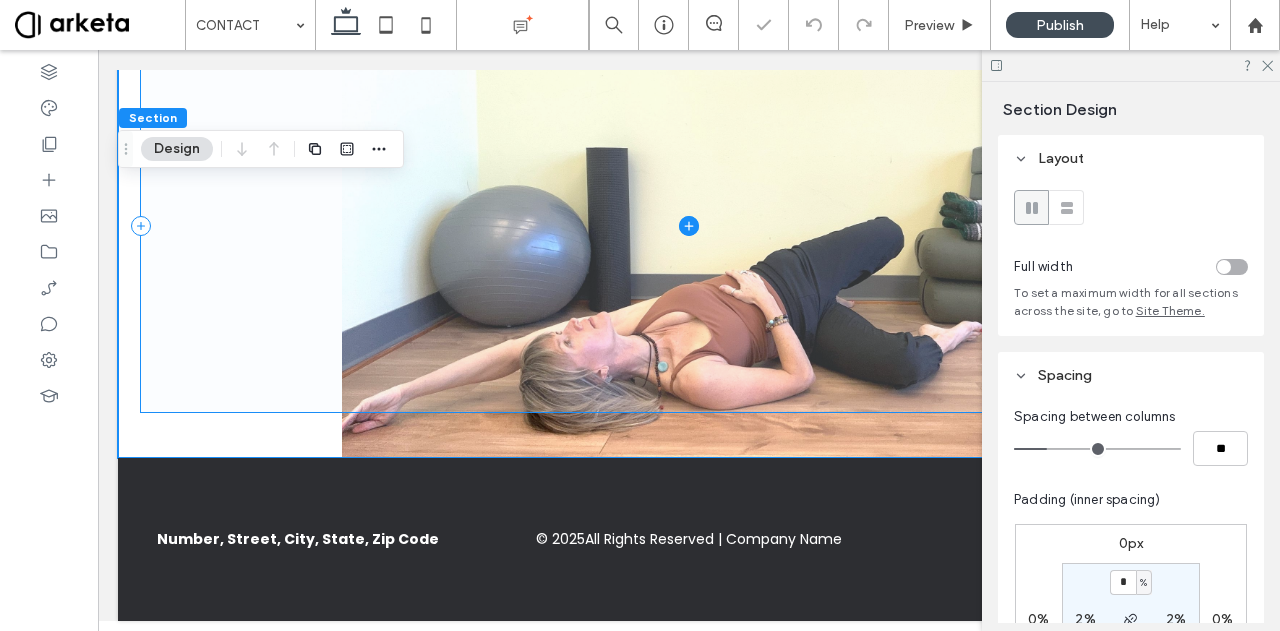 scroll, scrollTop: 234, scrollLeft: 0, axis: vertical 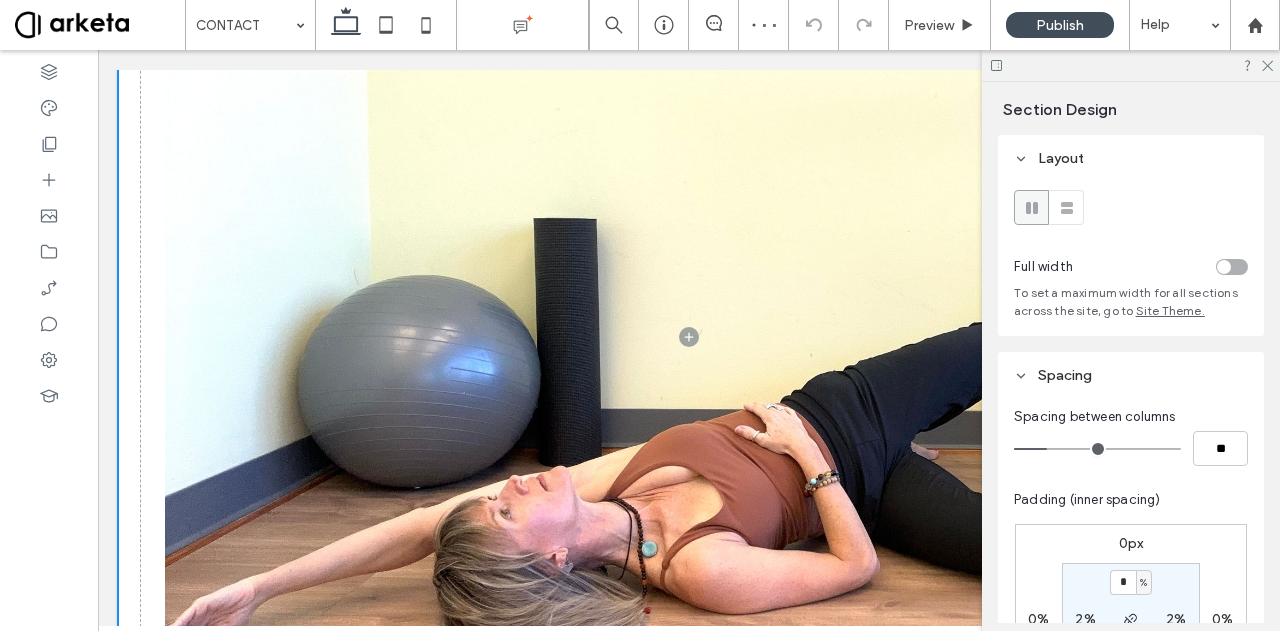 drag, startPoint x: 805, startPoint y: 441, endPoint x: 798, endPoint y: 678, distance: 237.10335 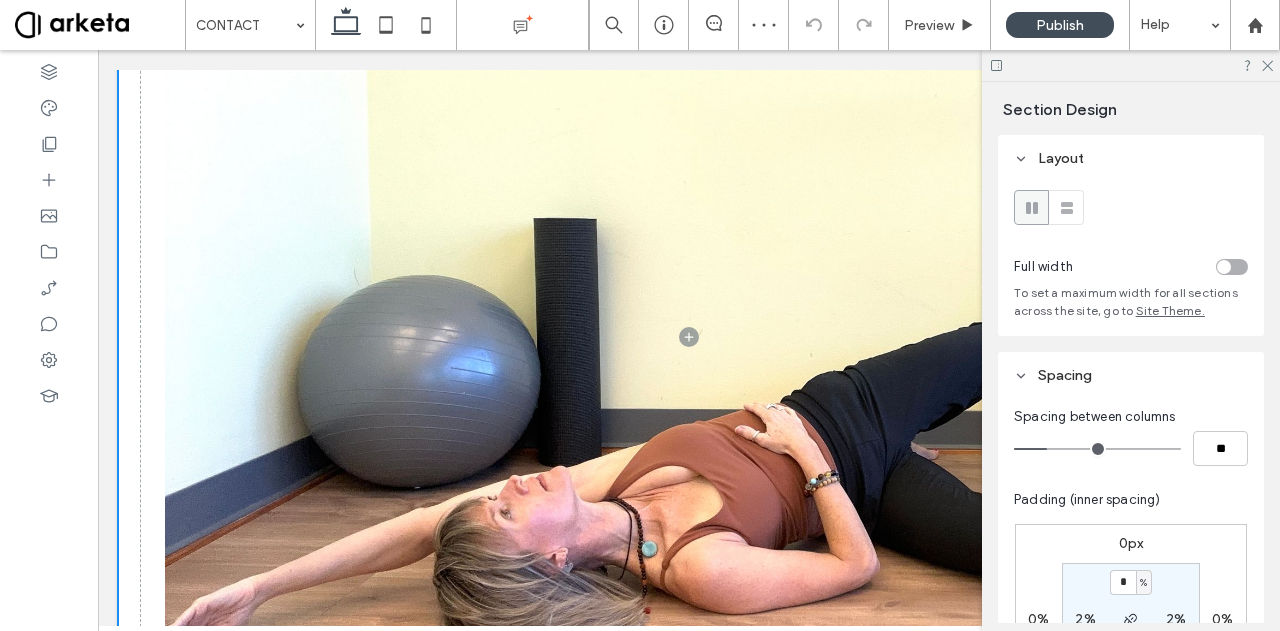 click on "Home
Services
About
Contact
BLOG
Blog [NUMBER]
Blog [NUMBER]
Blog [NUMBER]
Blog [NUMBER]
Blog [NUMBER]
Blog [NUMBER]
CONTACT
Join
Section
Basic Header
Section
Home
Services
About
Contact
BLOG
Blog [NUMBER]
Blog [NUMBER]
Blog [NUMBER]
Blog [NUMBER]
Blog [NUMBER]
Blog [NUMBER]
CONTACT
Section" at bounding box center [689, 335] 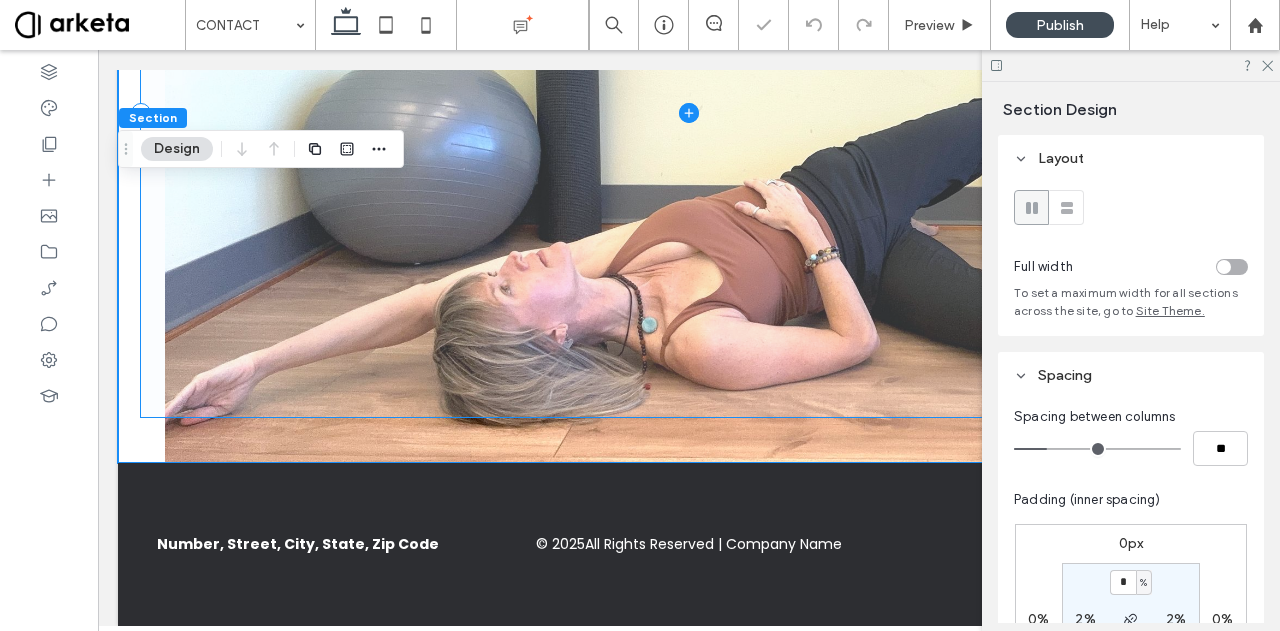 scroll, scrollTop: 464, scrollLeft: 0, axis: vertical 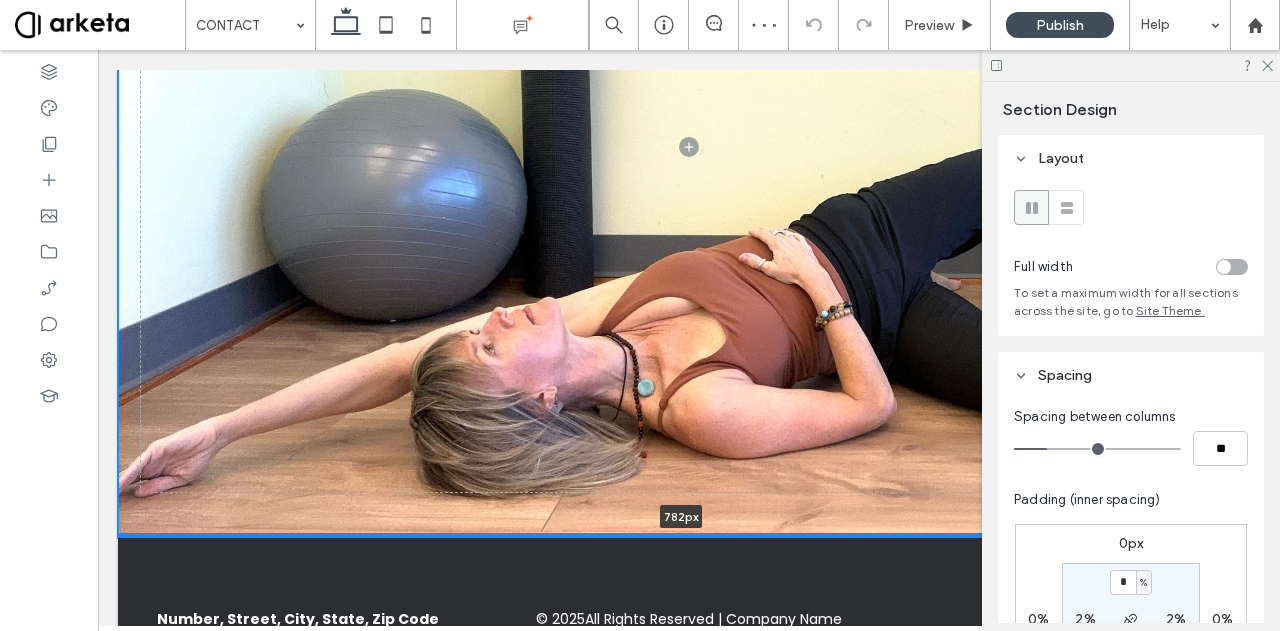 drag, startPoint x: 812, startPoint y: 449, endPoint x: 818, endPoint y: 530, distance: 81.22192 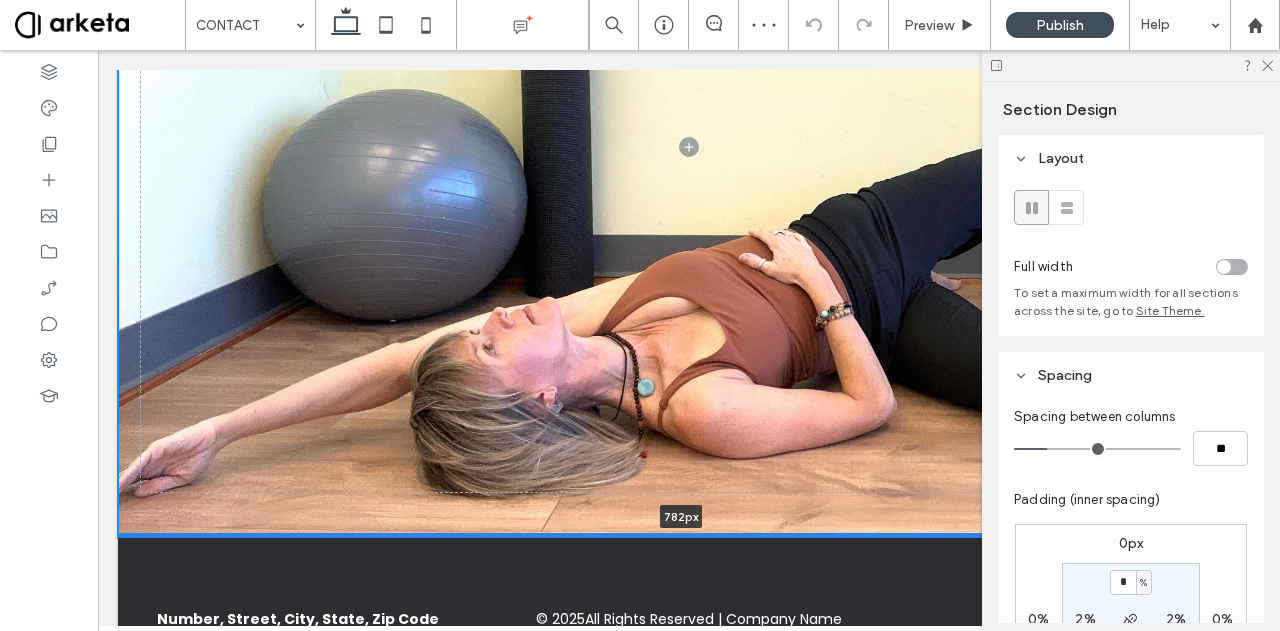 click at bounding box center (681, 538) 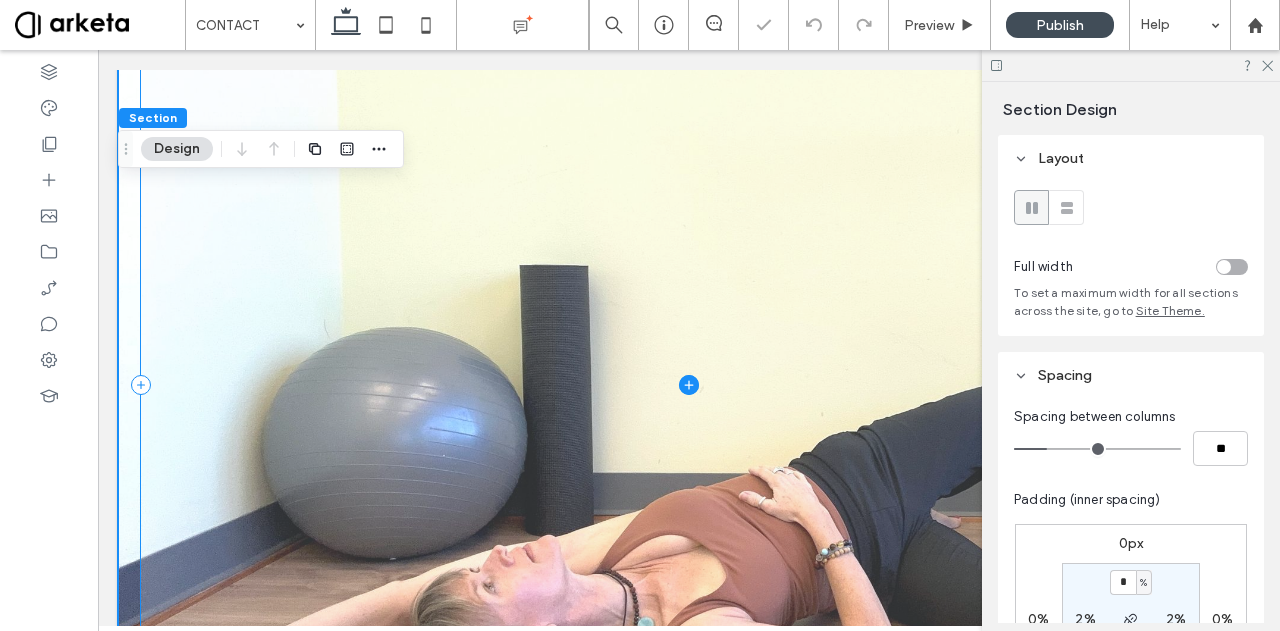 scroll, scrollTop: 230, scrollLeft: 0, axis: vertical 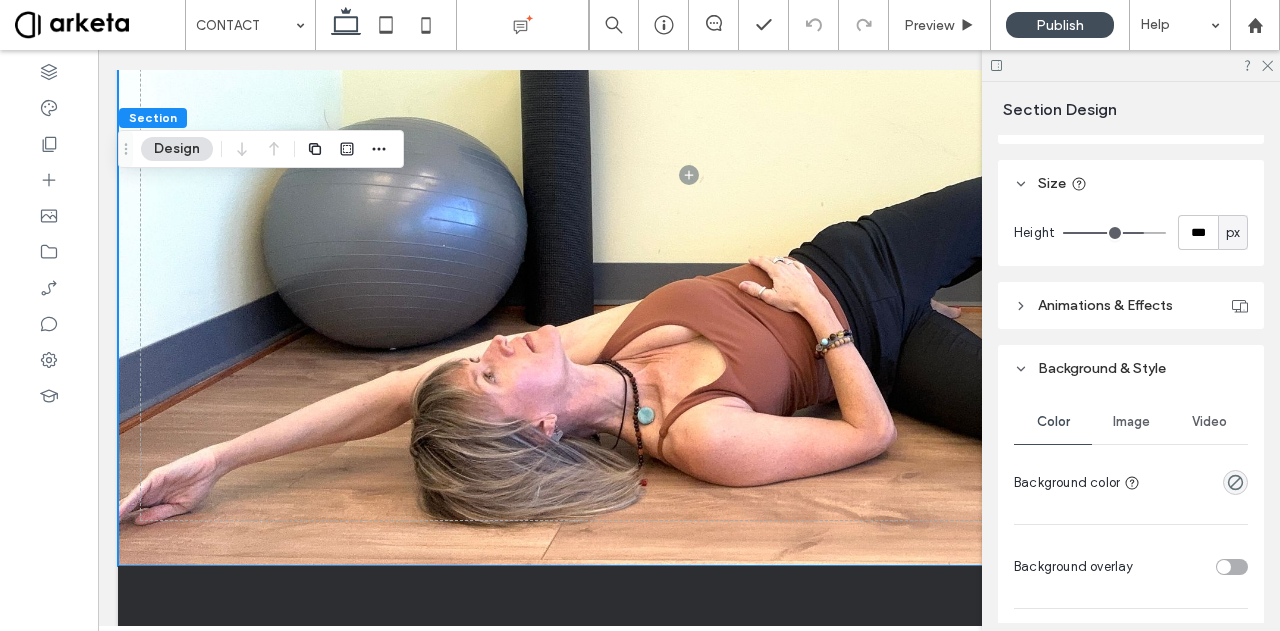 click on "Image" at bounding box center (1131, 422) 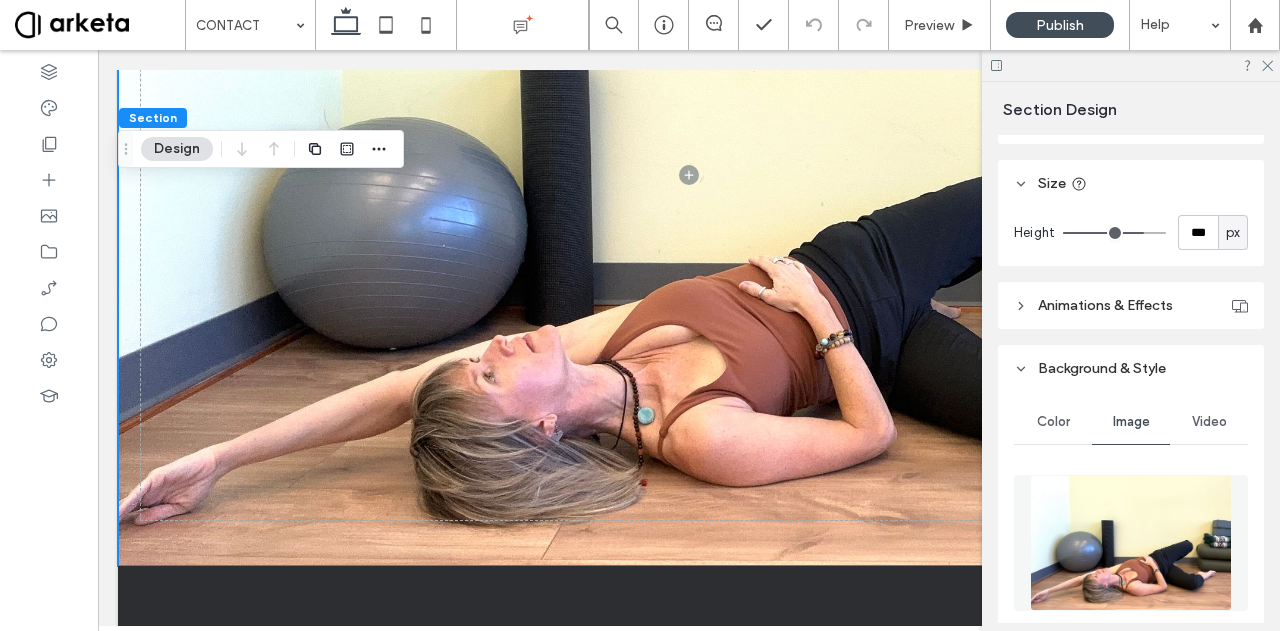 click on "px" at bounding box center (1233, 233) 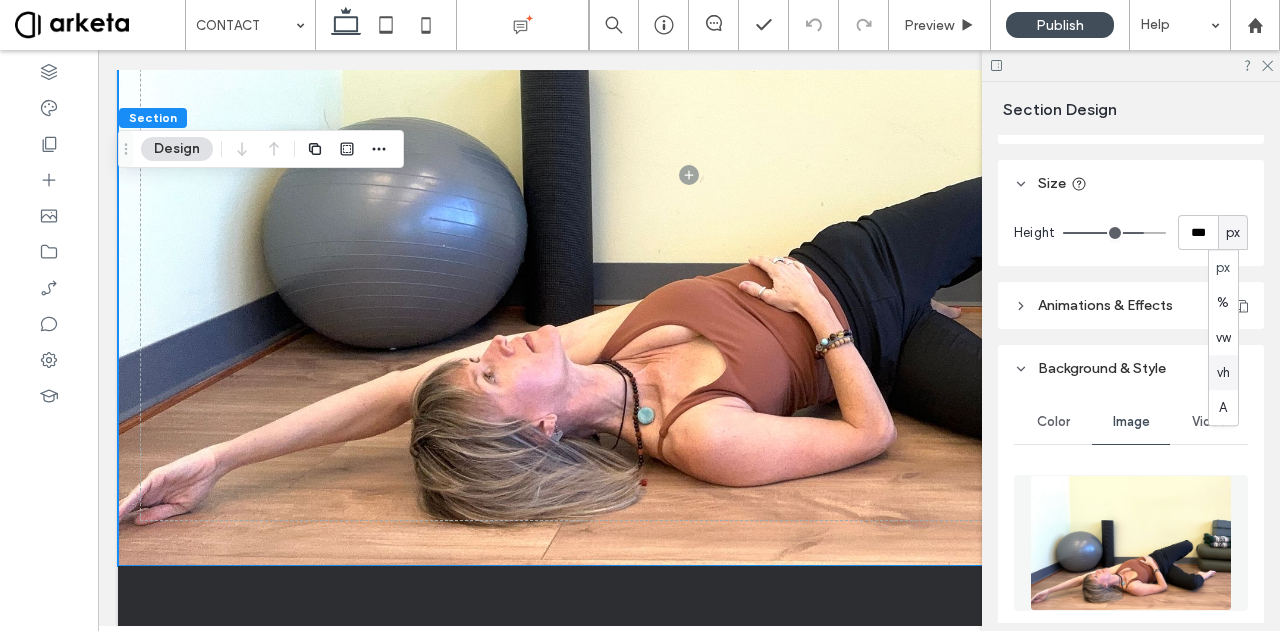 click on "vh" at bounding box center (1223, 373) 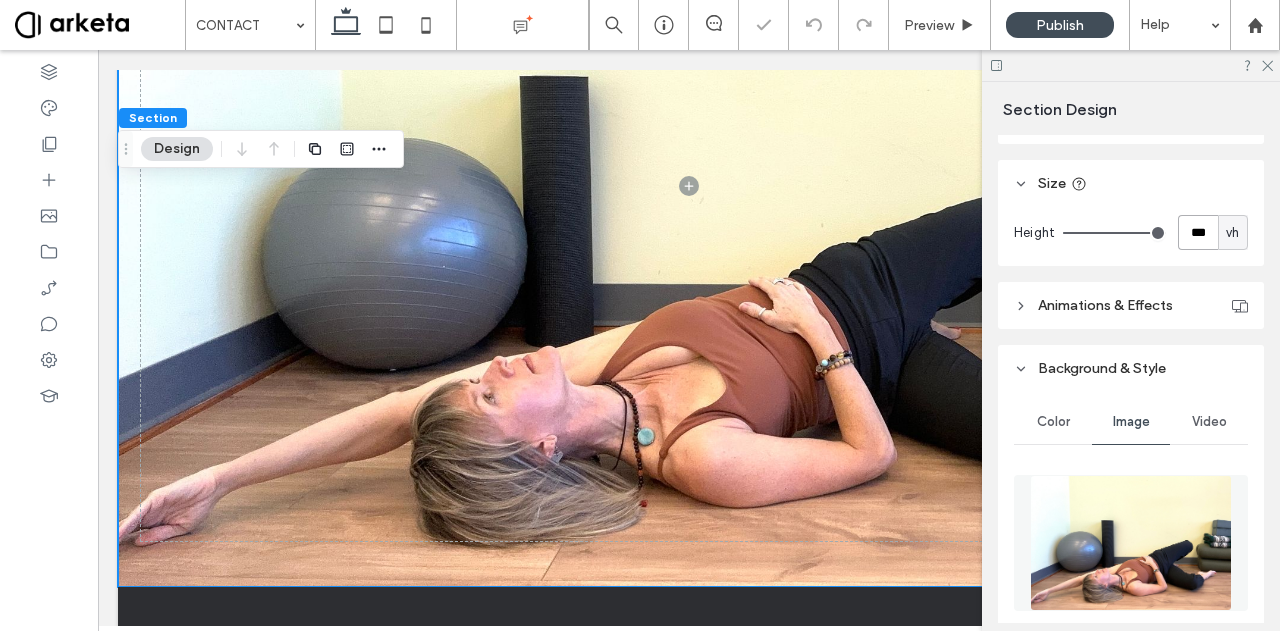 click on "***" at bounding box center [1198, 232] 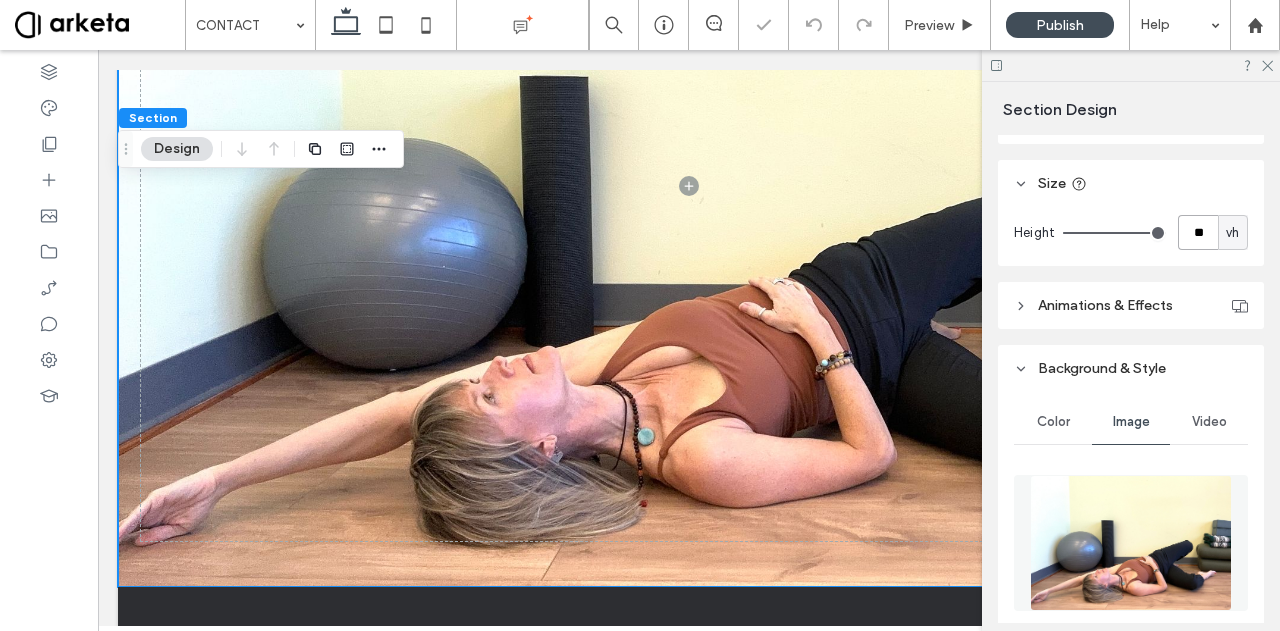 type on "**" 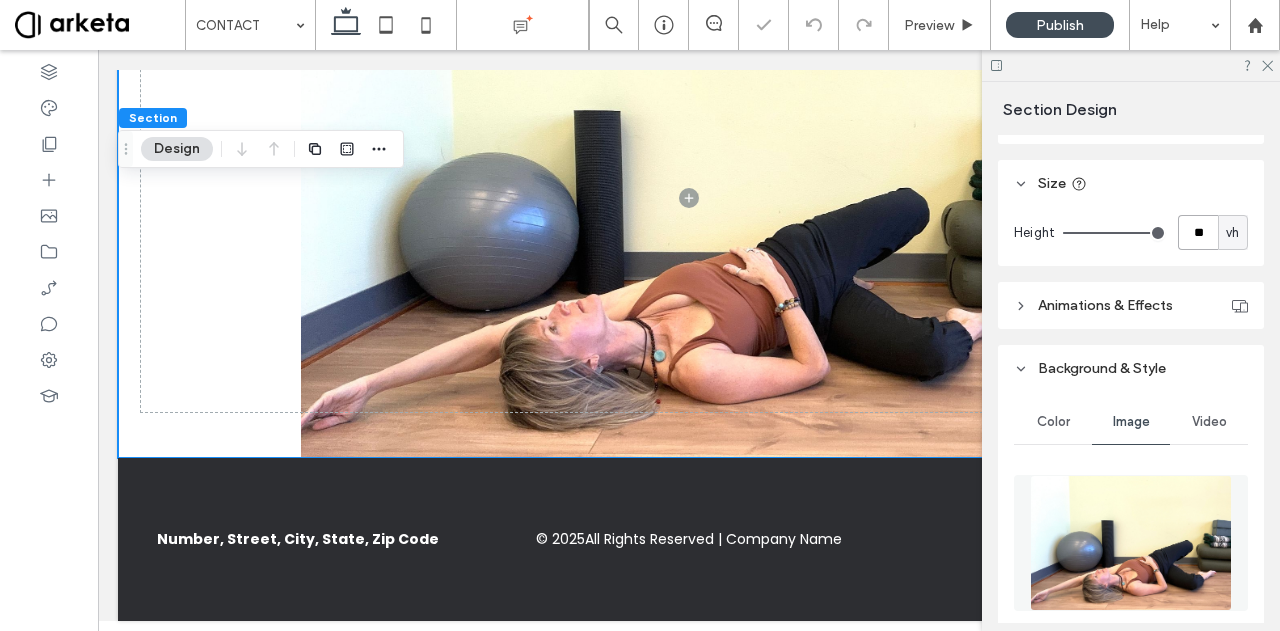 scroll, scrollTop: 276, scrollLeft: 0, axis: vertical 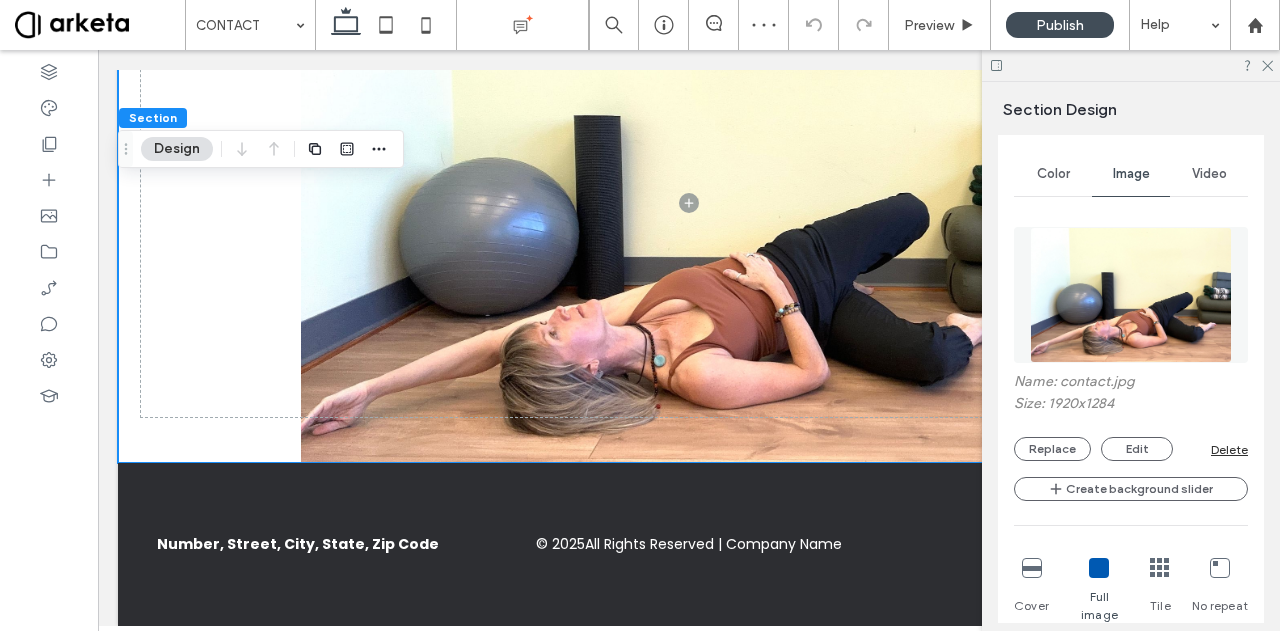 click on "Cover" at bounding box center (1031, 591) 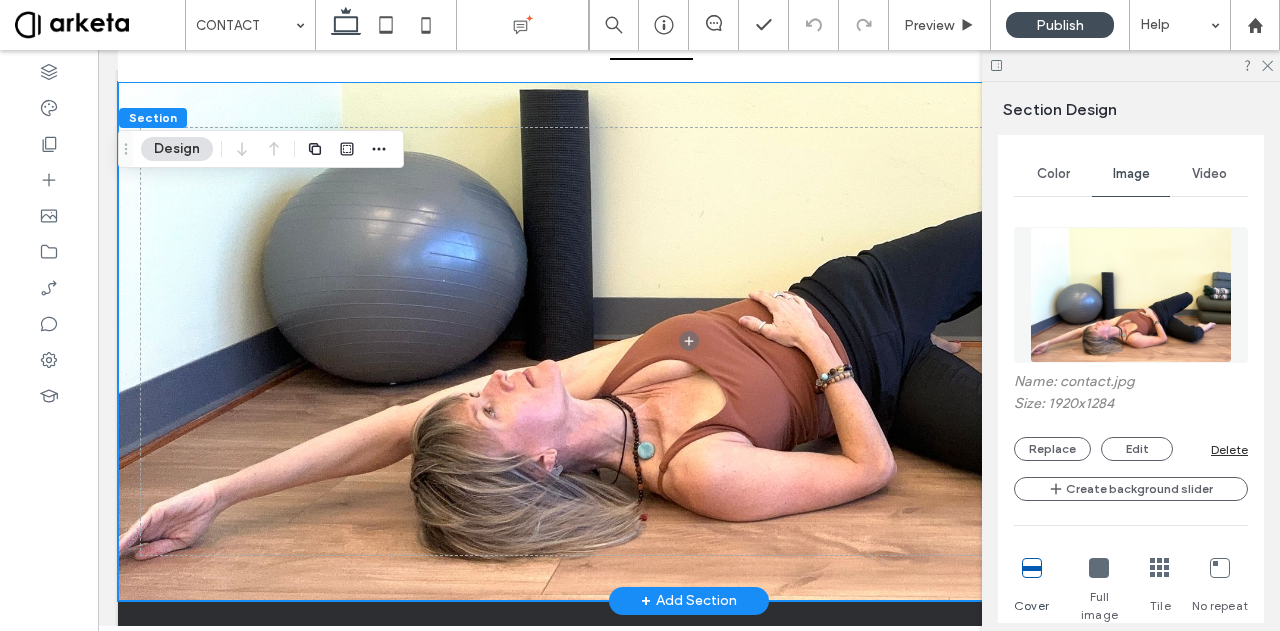 scroll, scrollTop: 138, scrollLeft: 0, axis: vertical 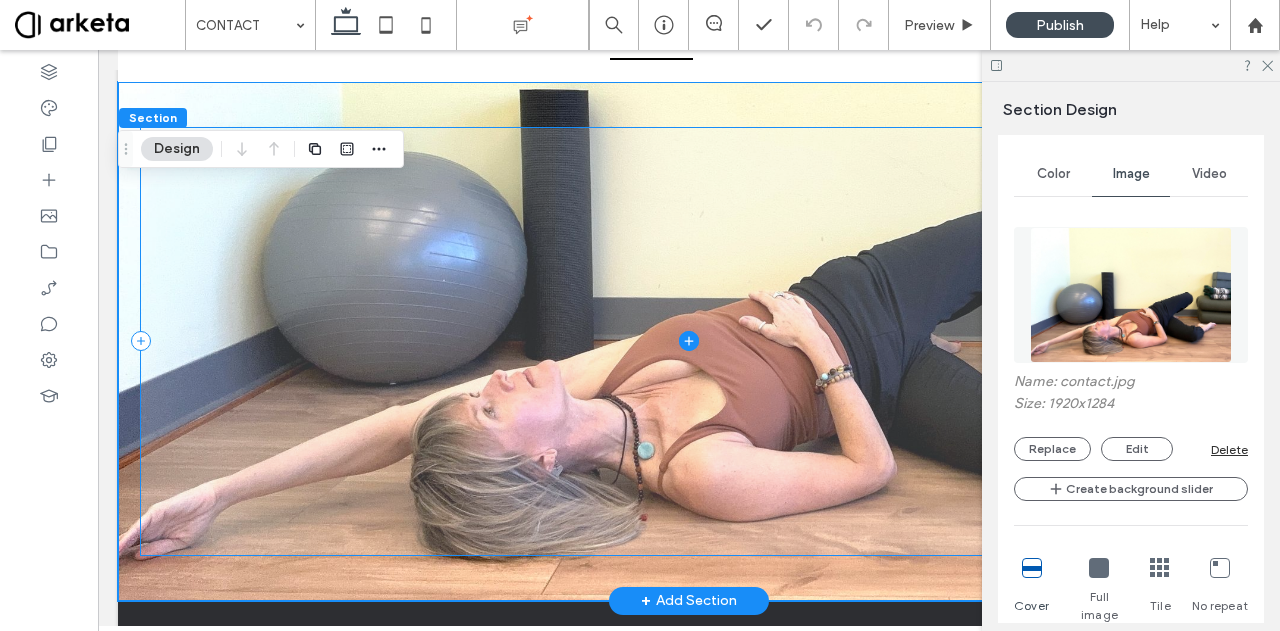 click at bounding box center (689, 341) 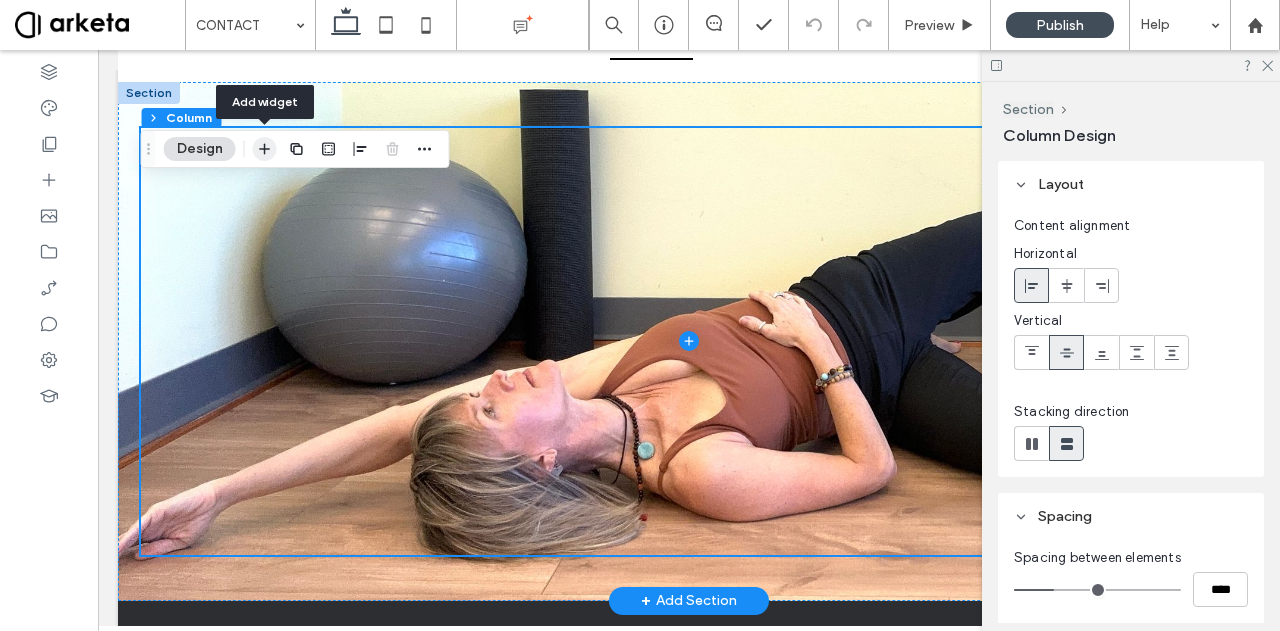 click 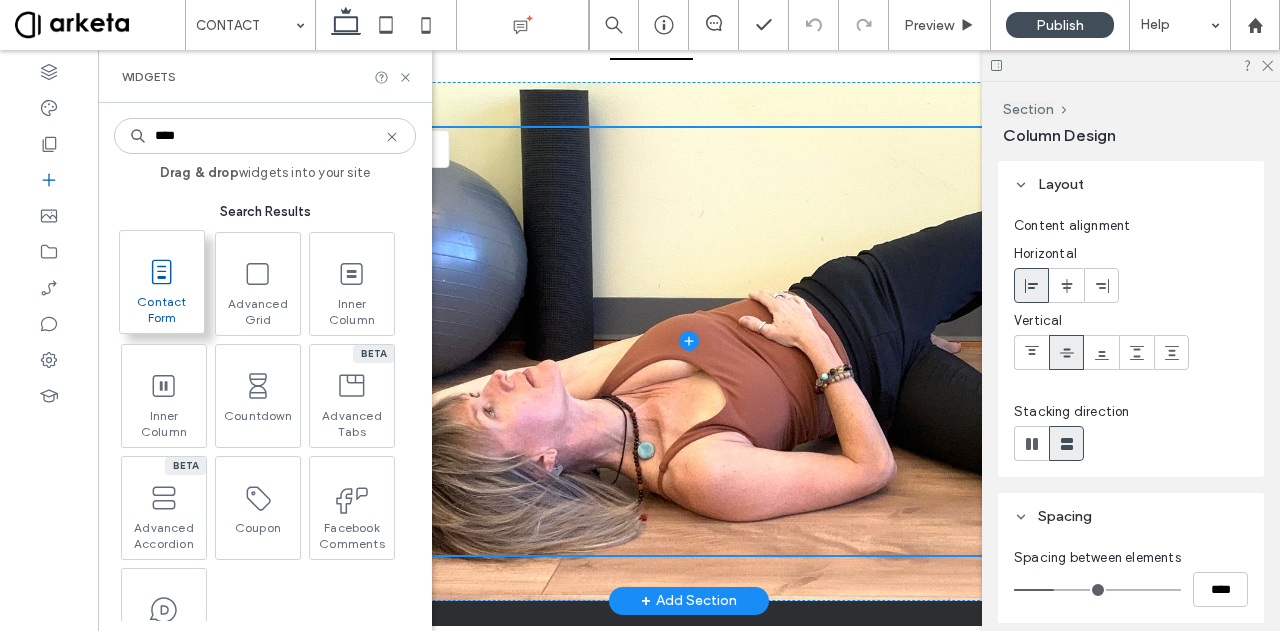 type on "****" 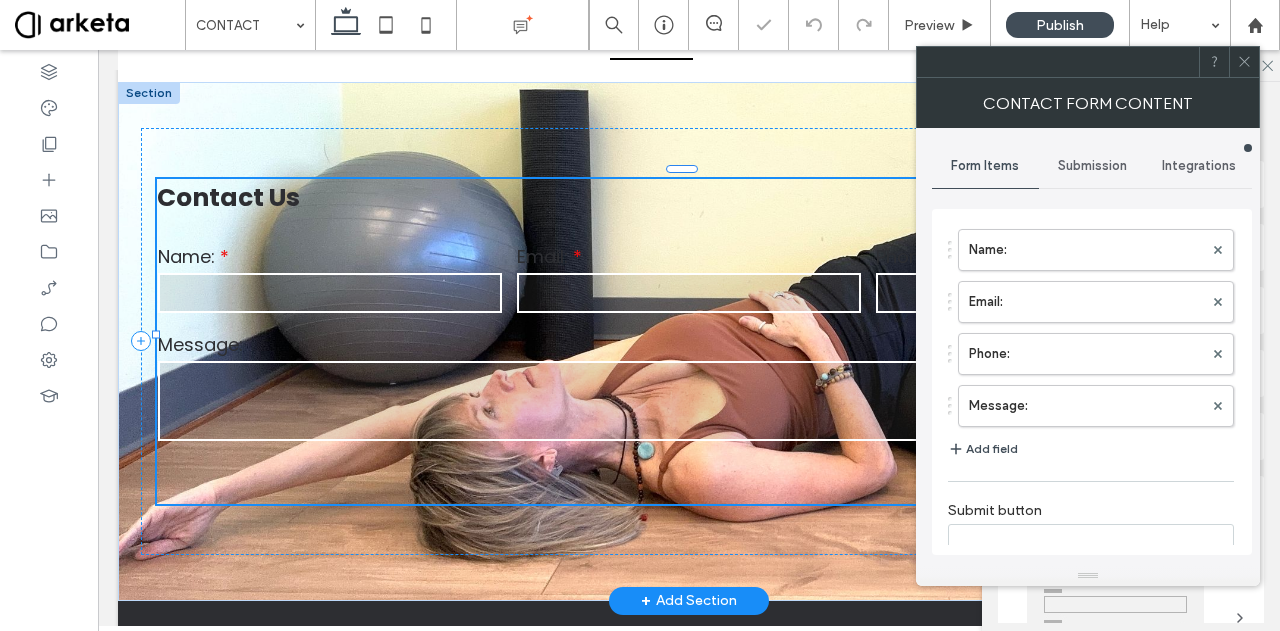type on "**********" 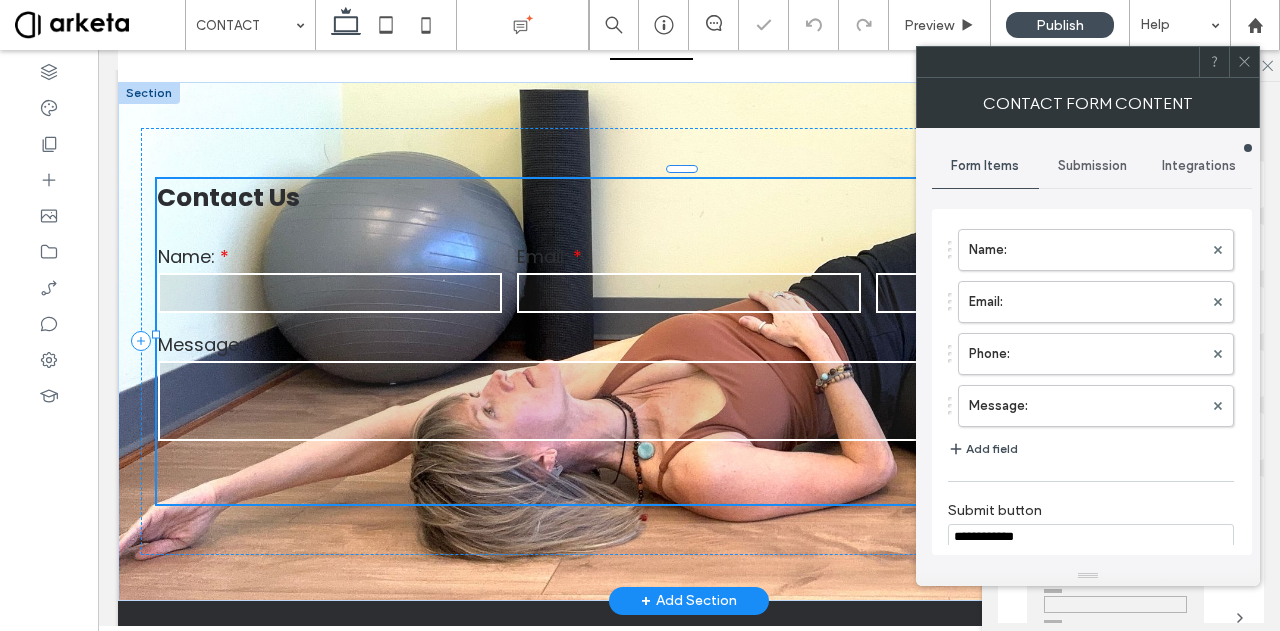type on "*" 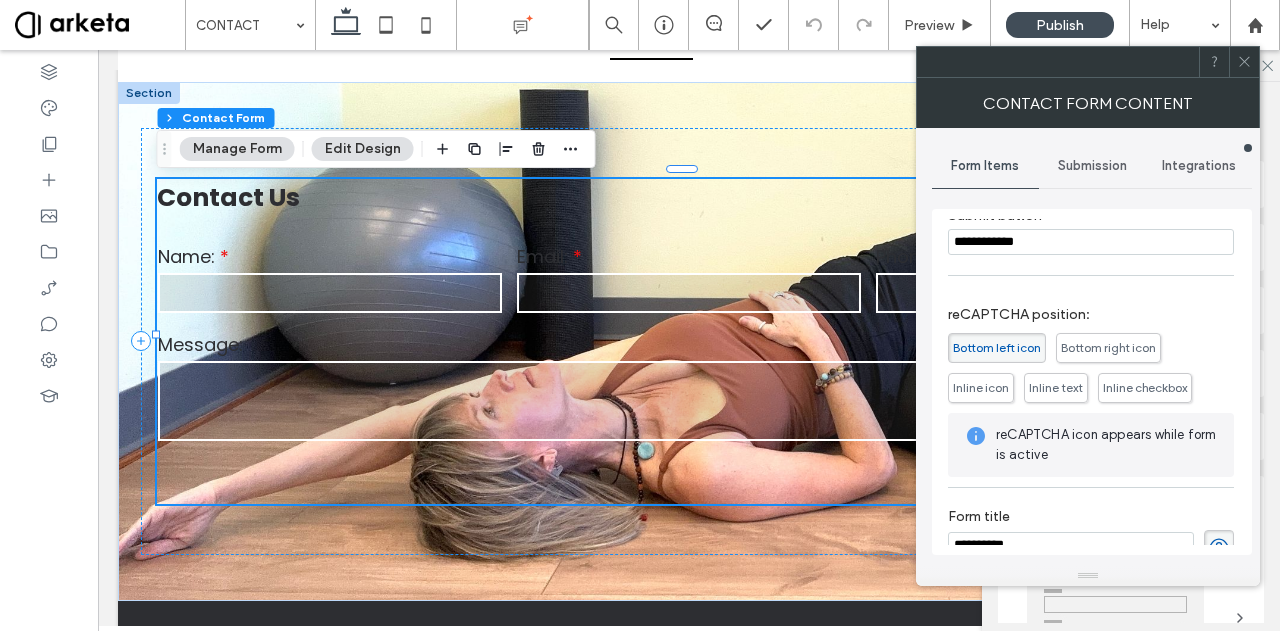 scroll, scrollTop: 318, scrollLeft: 0, axis: vertical 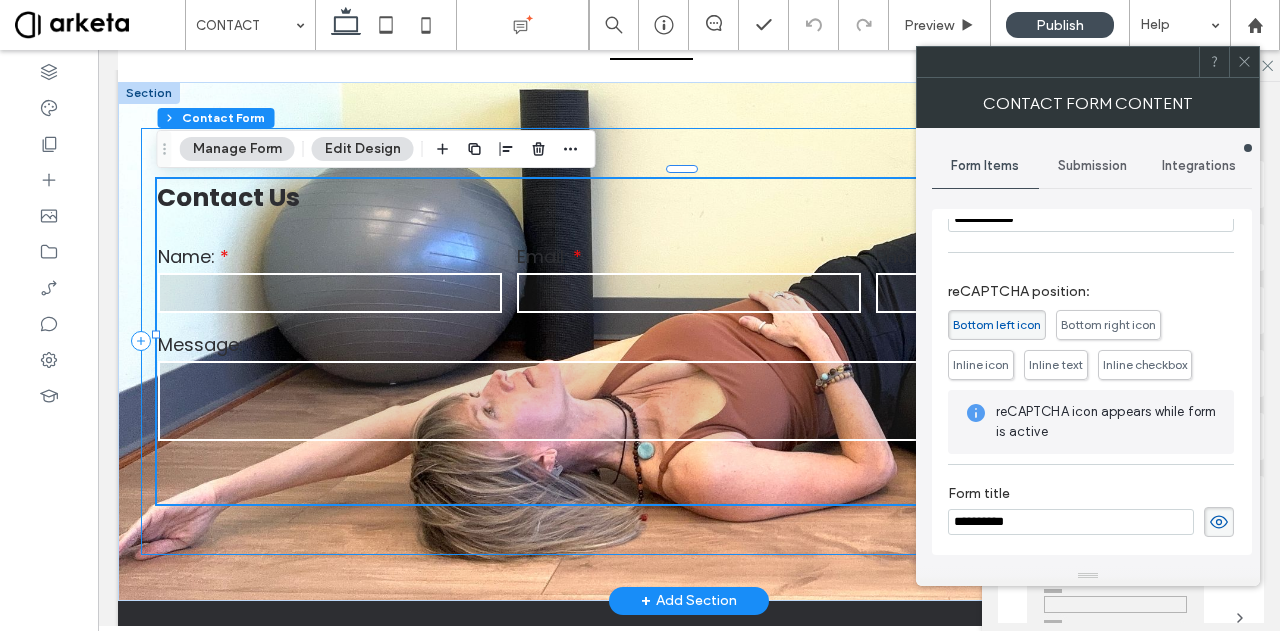 drag, startPoint x: 1128, startPoint y: 565, endPoint x: 880, endPoint y: 506, distance: 254.92155 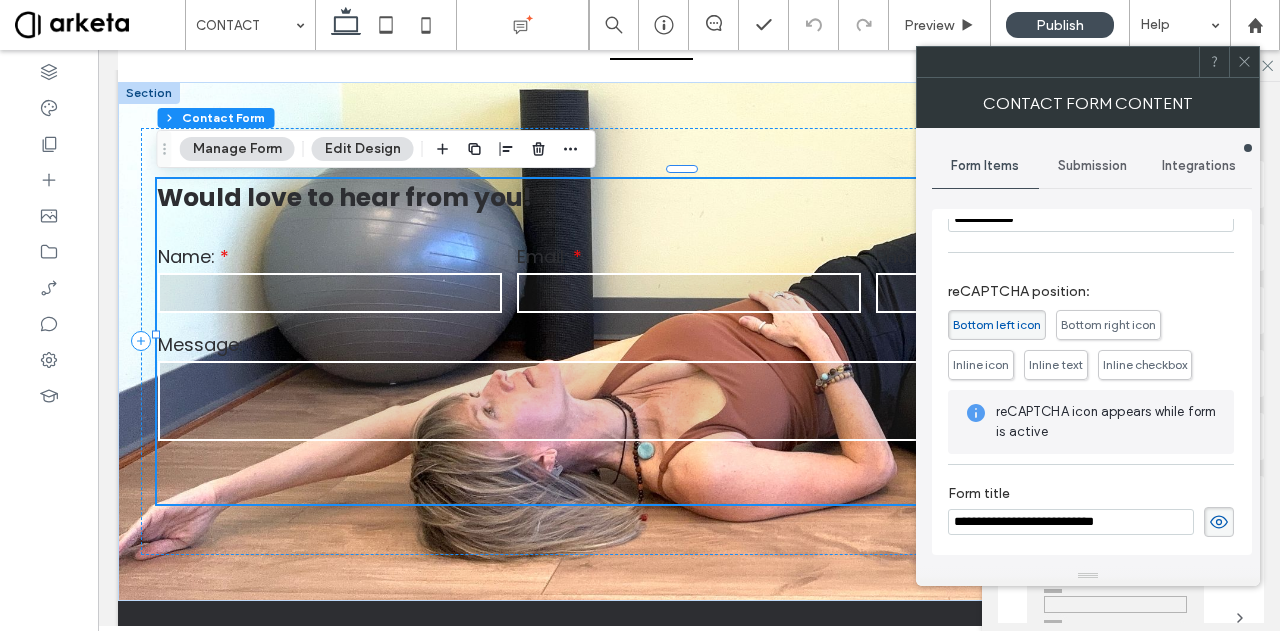 type on "**********" 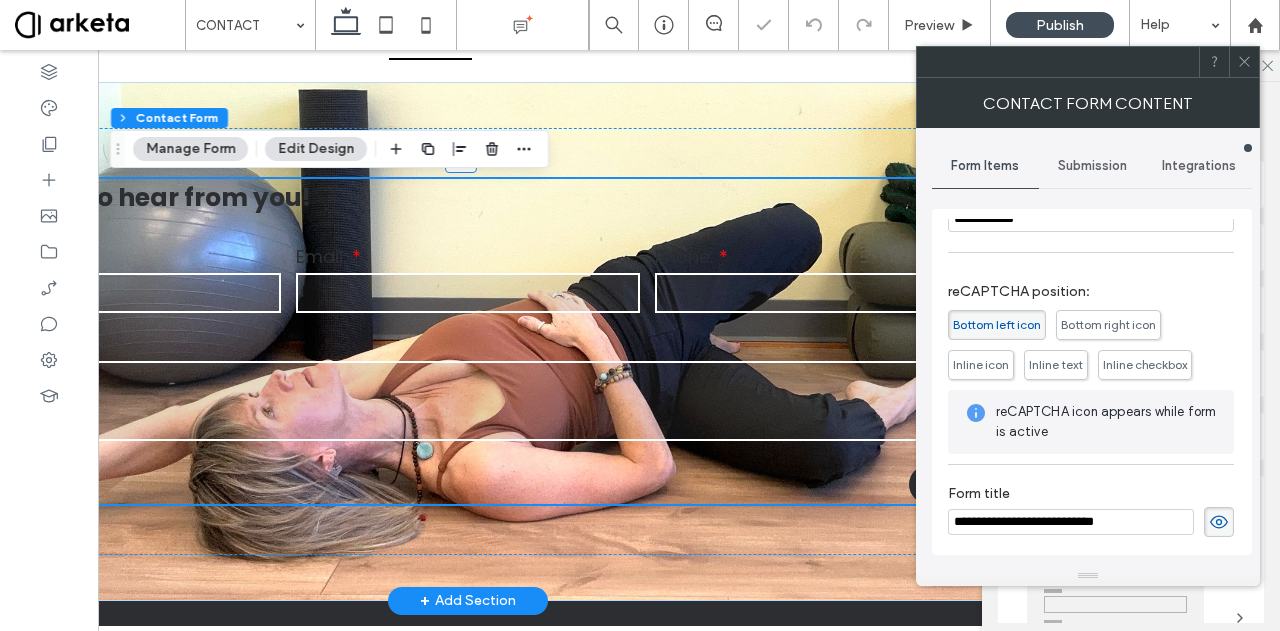 scroll, scrollTop: 0, scrollLeft: 222, axis: horizontal 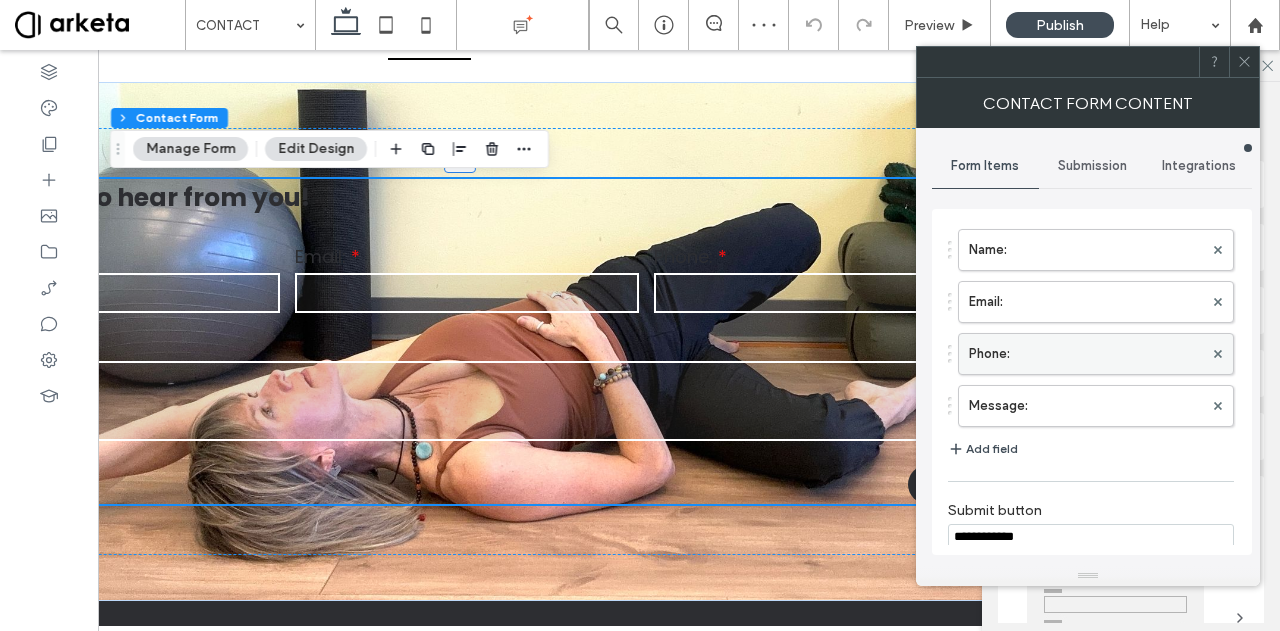 click at bounding box center [1218, 354] 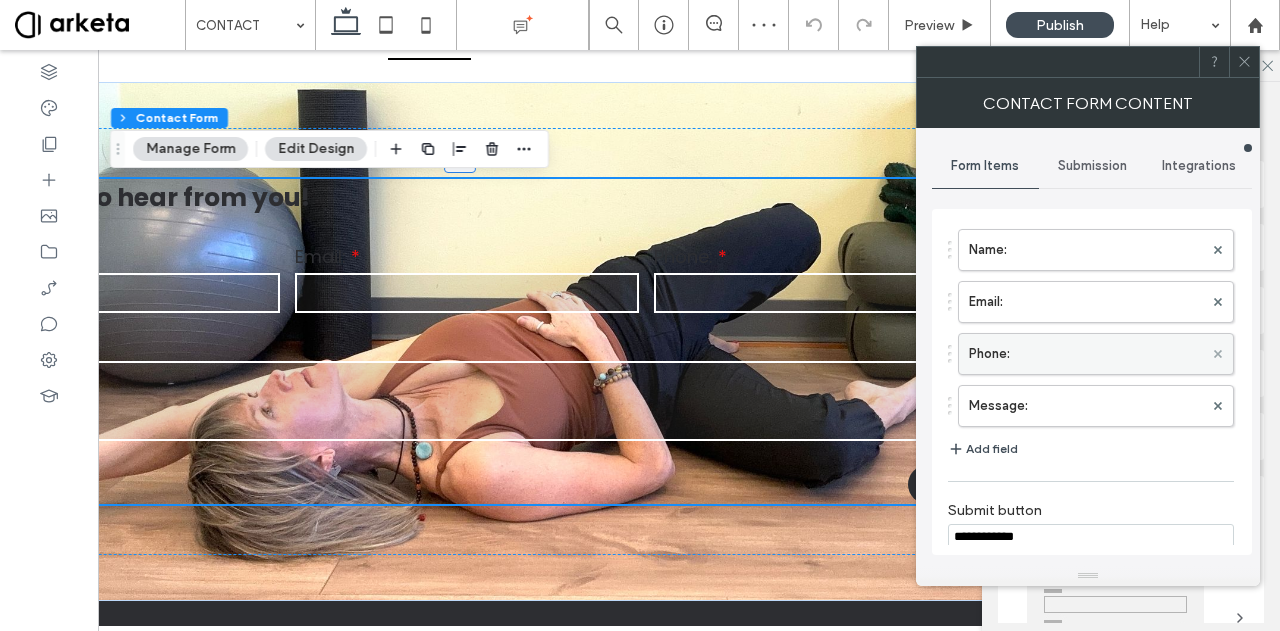 click 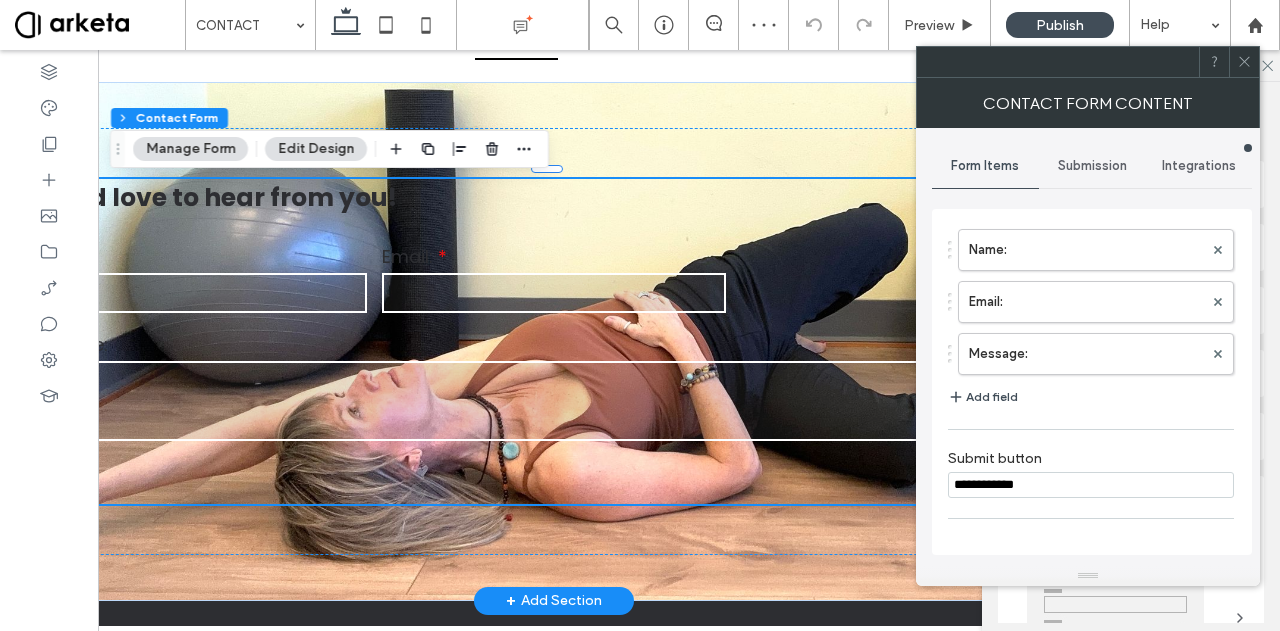 scroll, scrollTop: 0, scrollLeft: 145, axis: horizontal 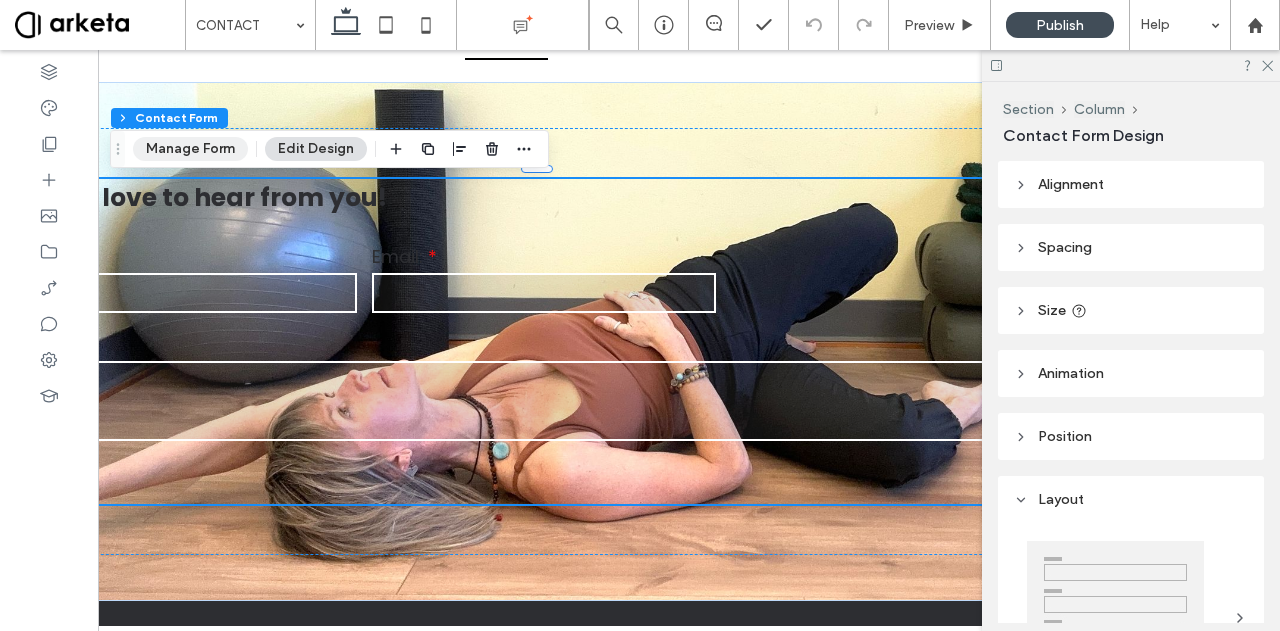 click on "Manage Form" at bounding box center (190, 149) 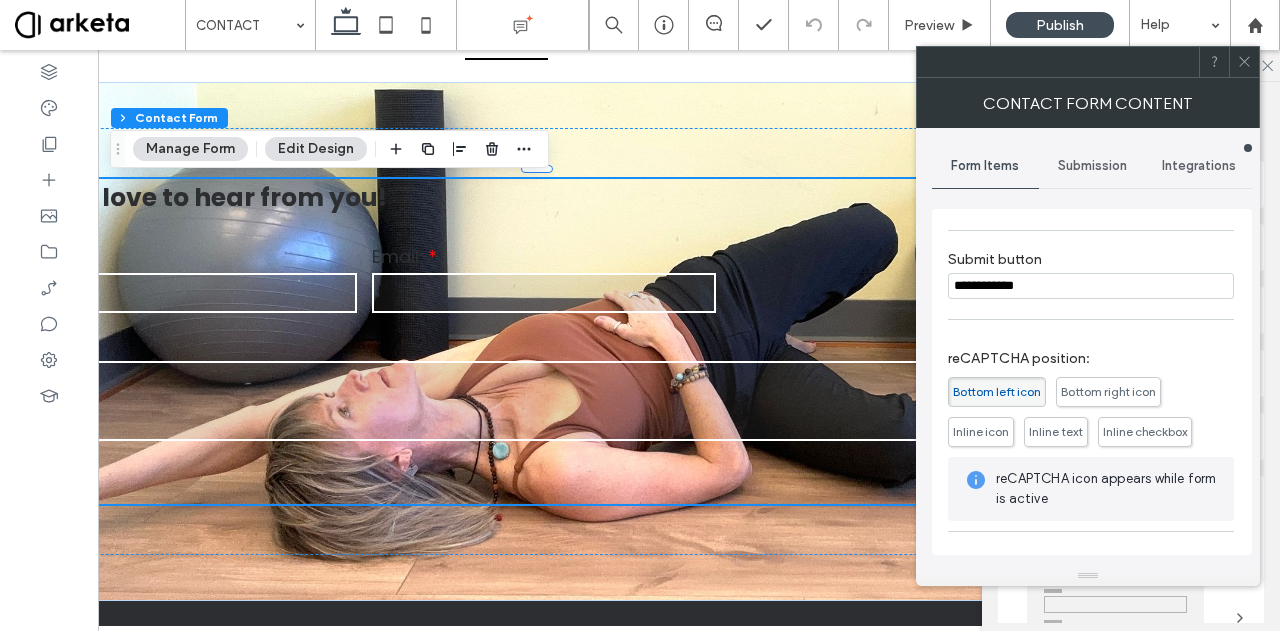 scroll, scrollTop: 198, scrollLeft: 0, axis: vertical 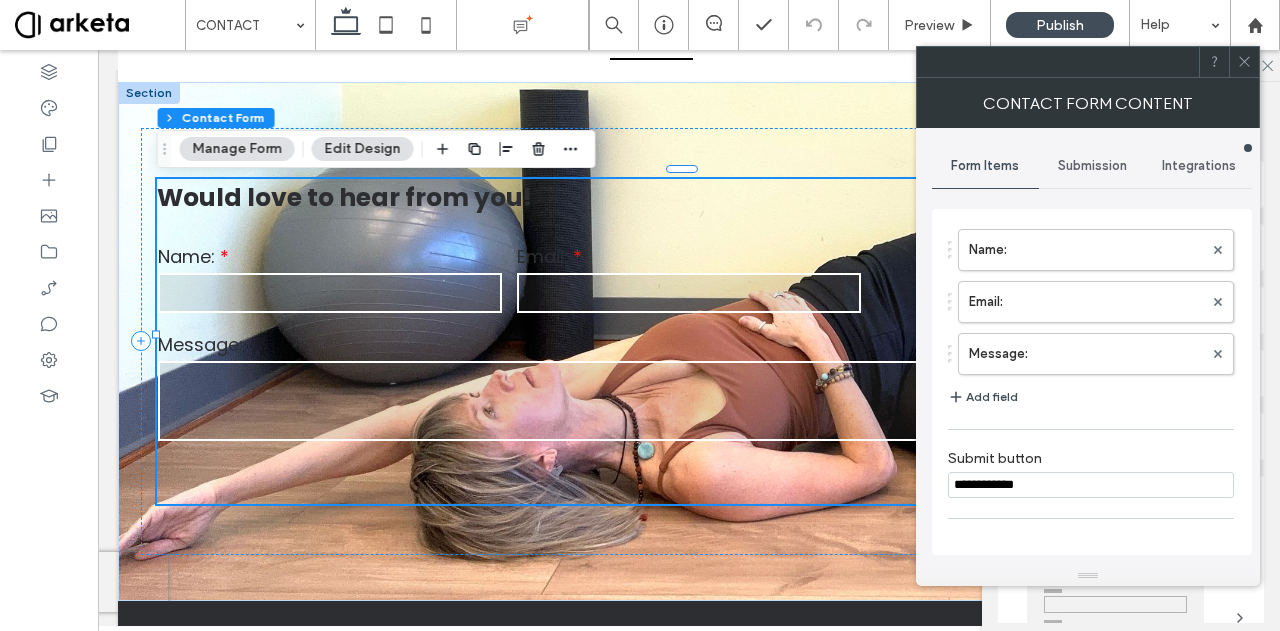 type 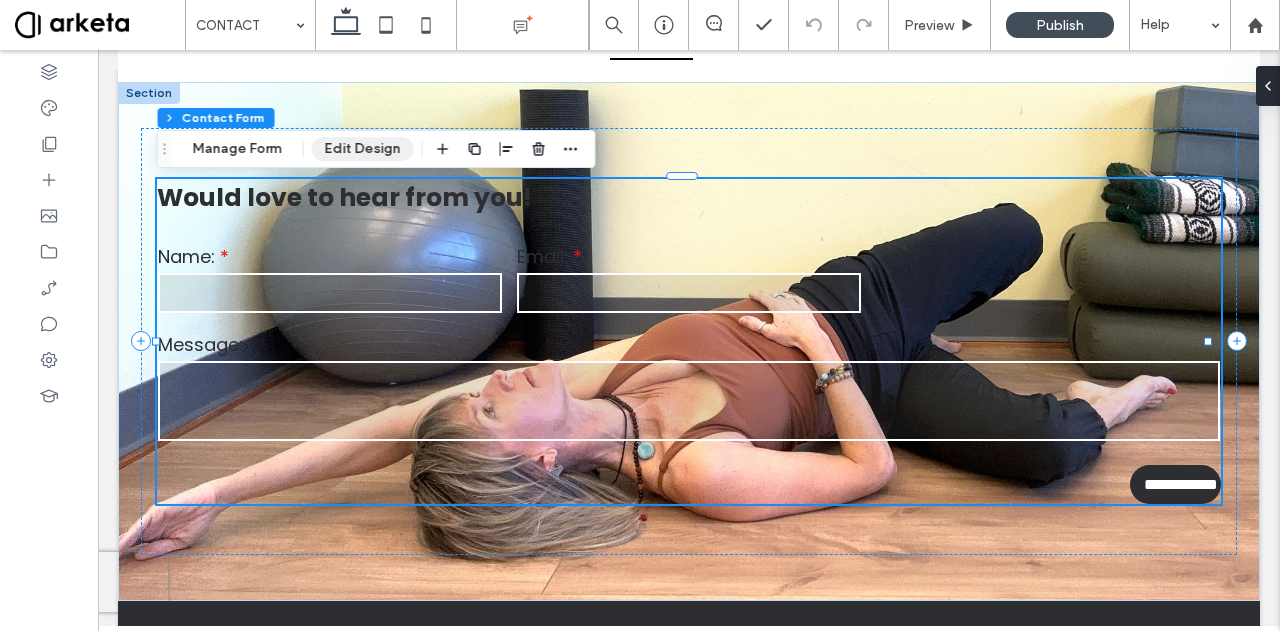 click on "Edit Design" at bounding box center [363, 149] 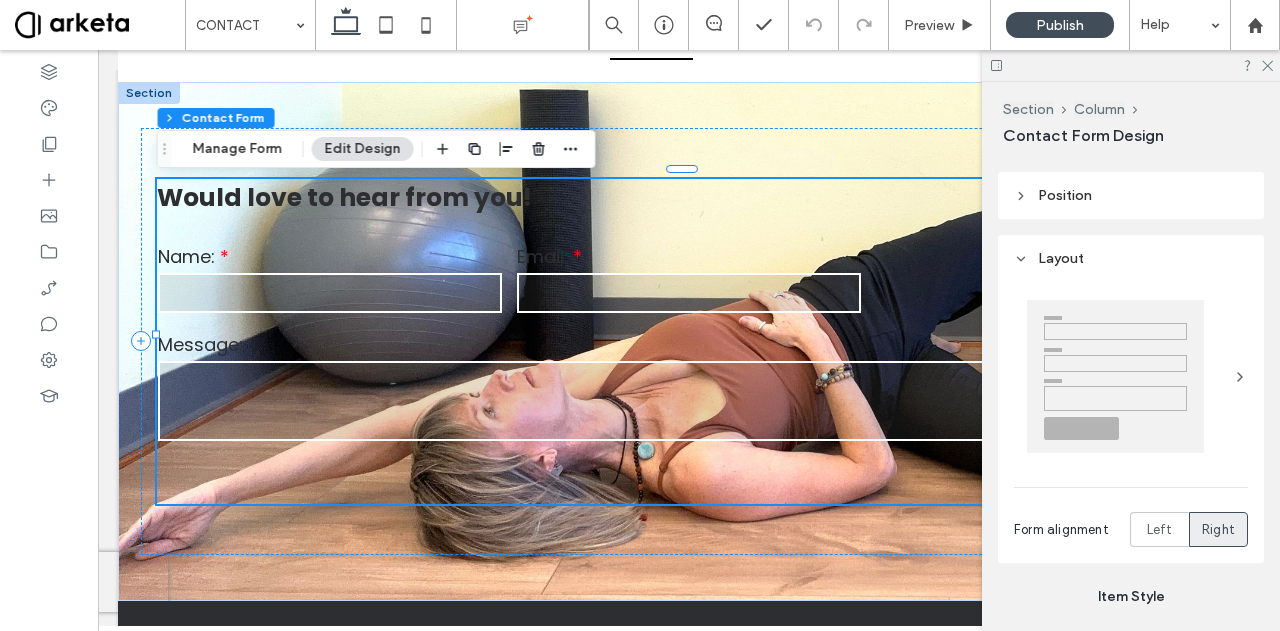 scroll, scrollTop: 242, scrollLeft: 0, axis: vertical 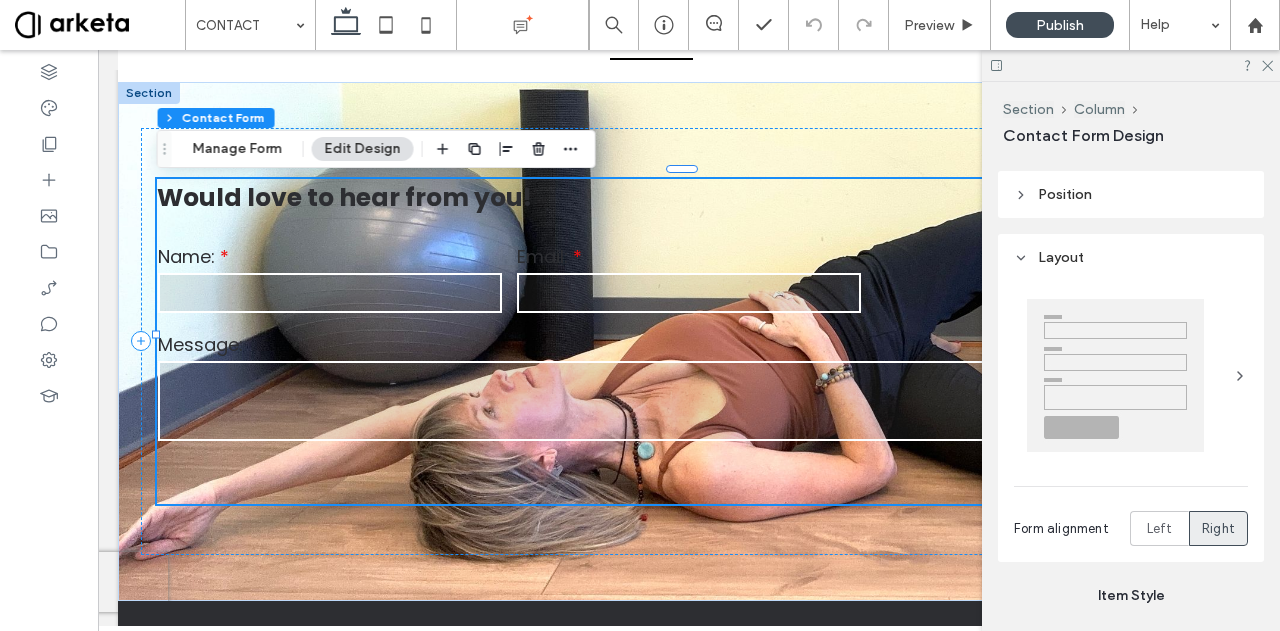click 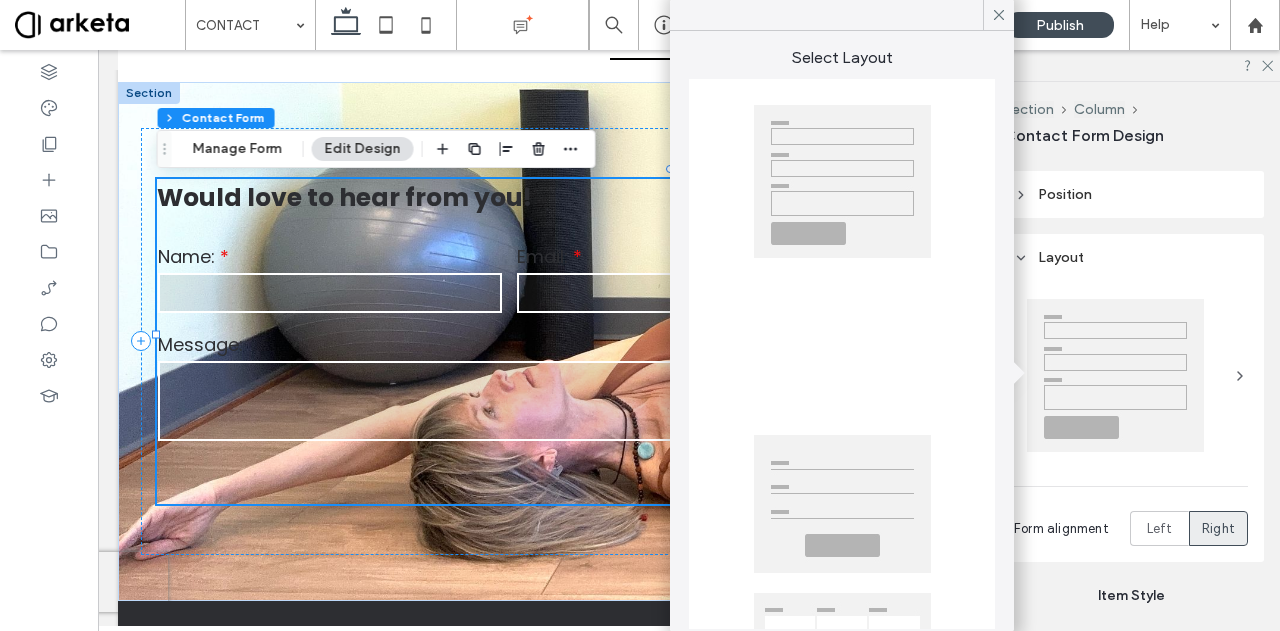 scroll, scrollTop: 143, scrollLeft: 0, axis: vertical 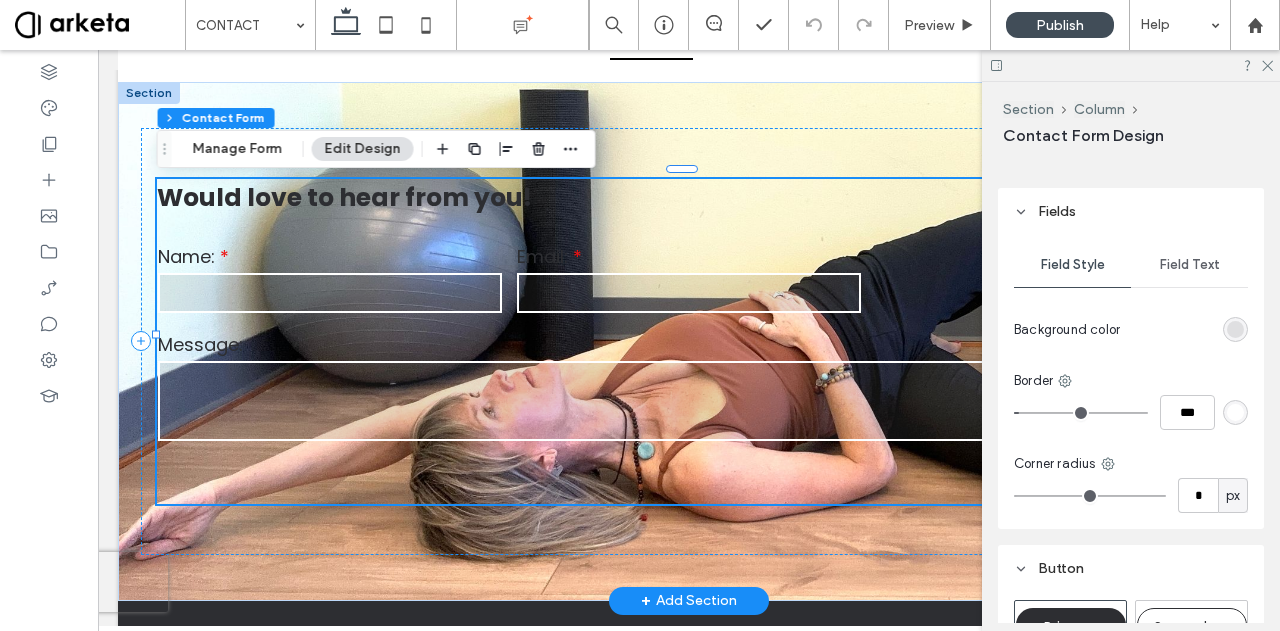 click at bounding box center (330, 293) 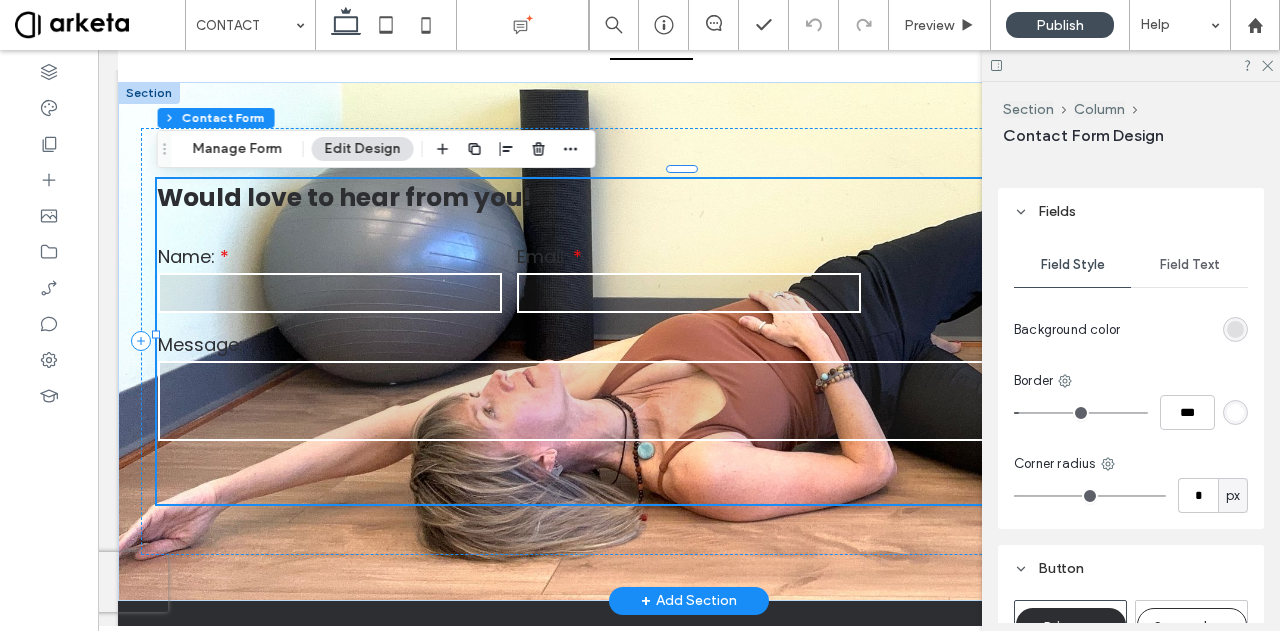 click at bounding box center (330, 293) 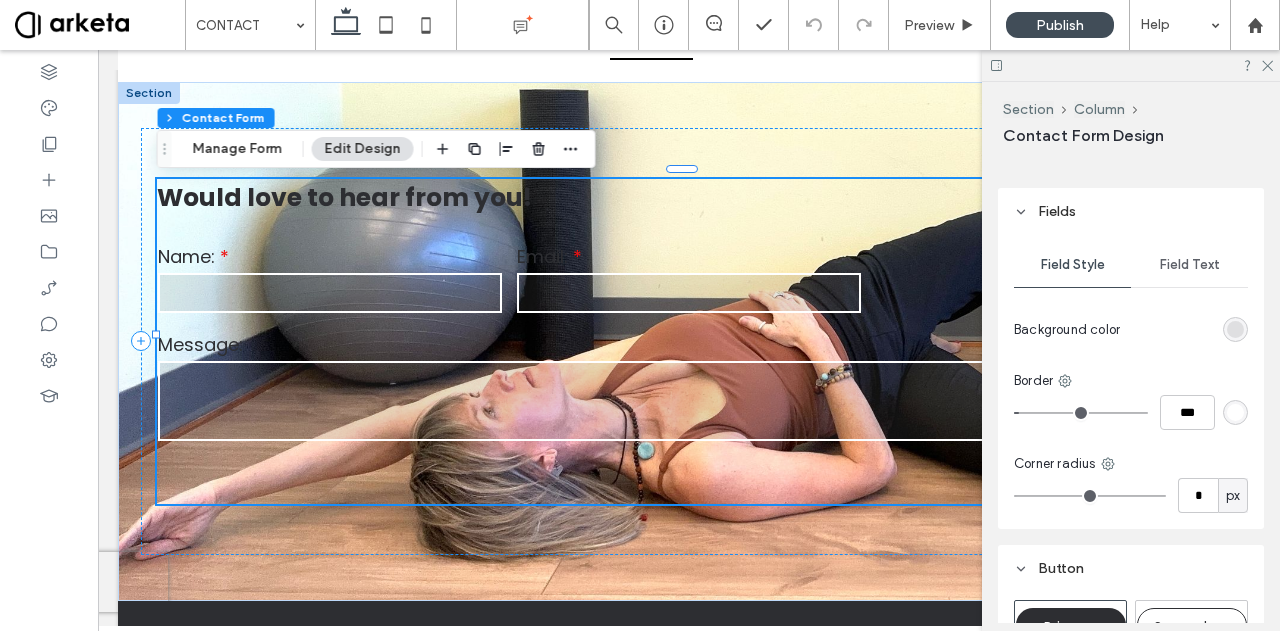 click at bounding box center (1235, 329) 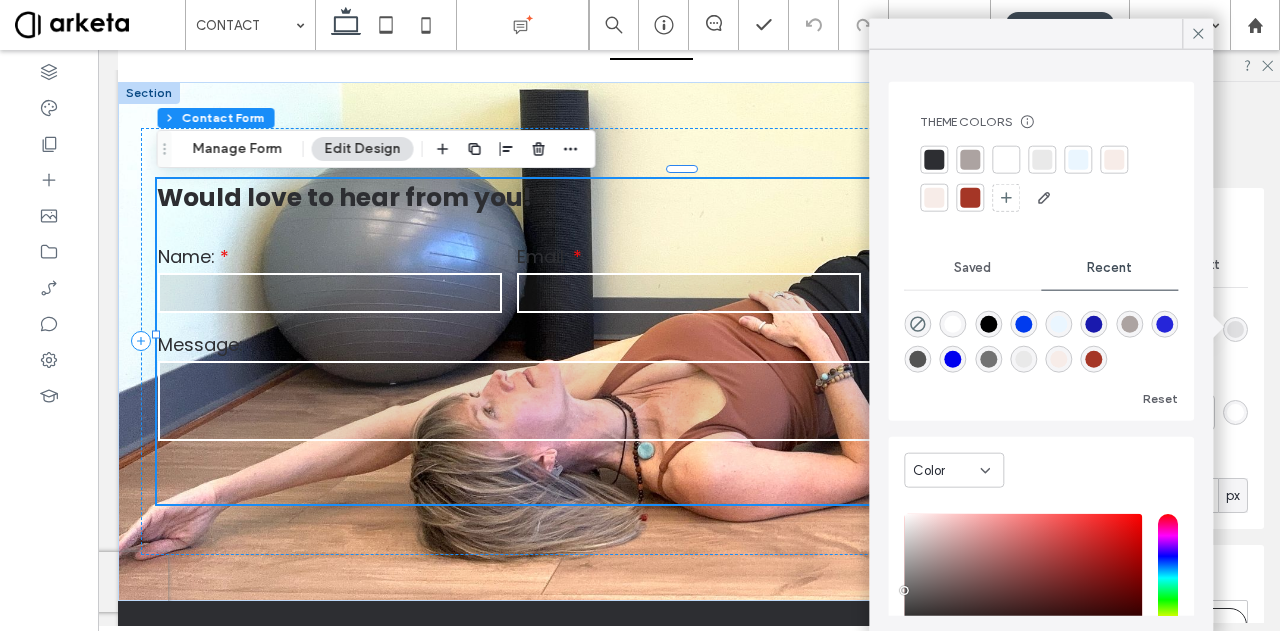 click at bounding box center (953, 324) 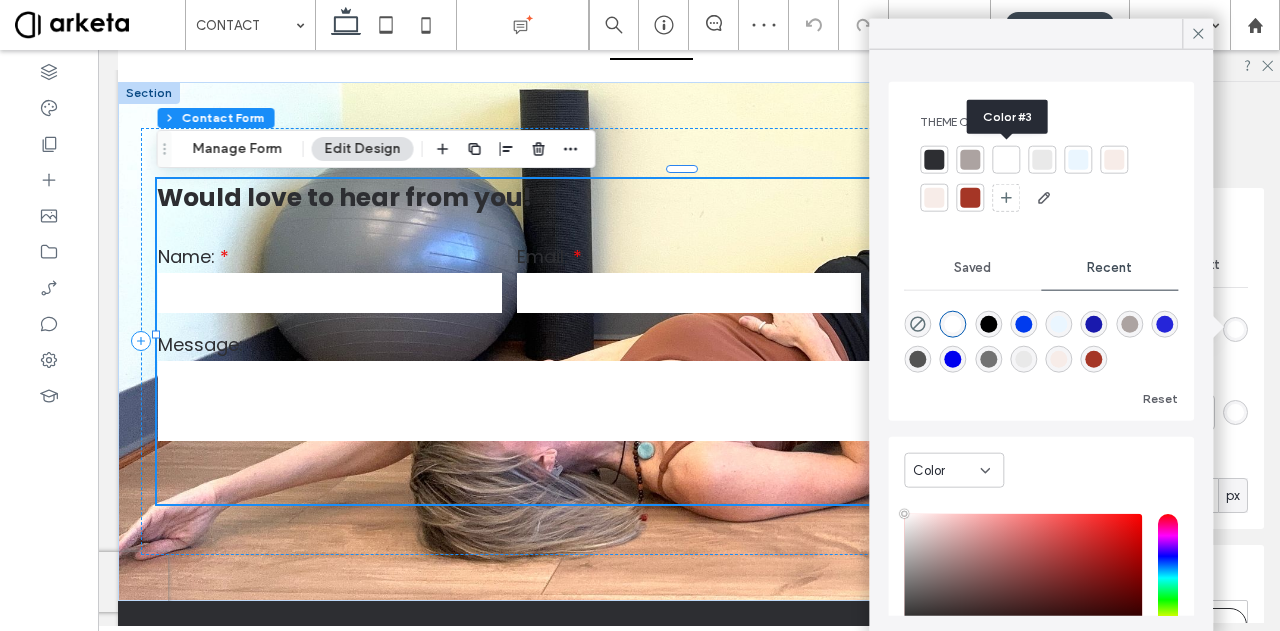 click at bounding box center [1006, 160] 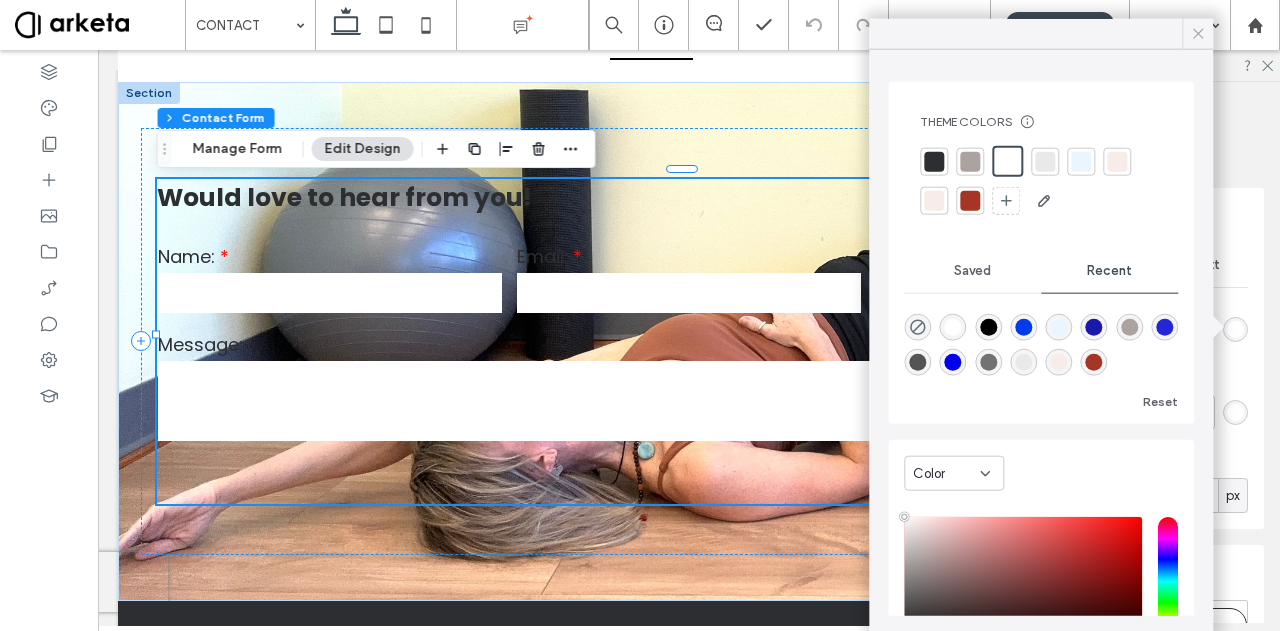 click 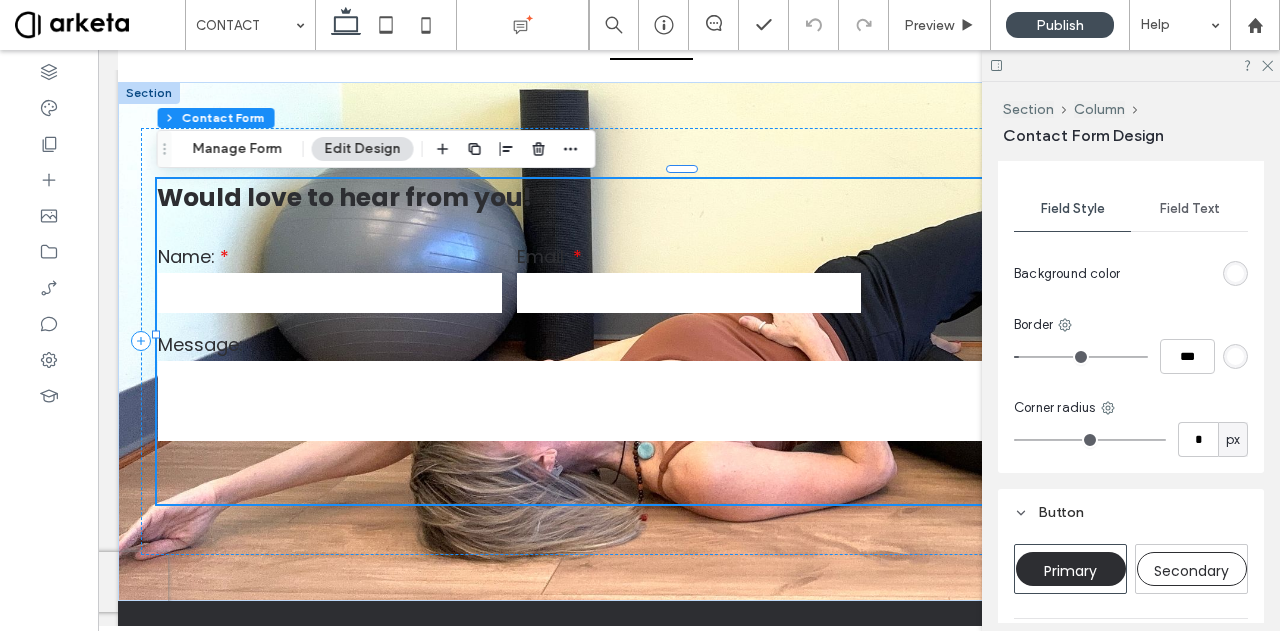 scroll, scrollTop: 740, scrollLeft: 0, axis: vertical 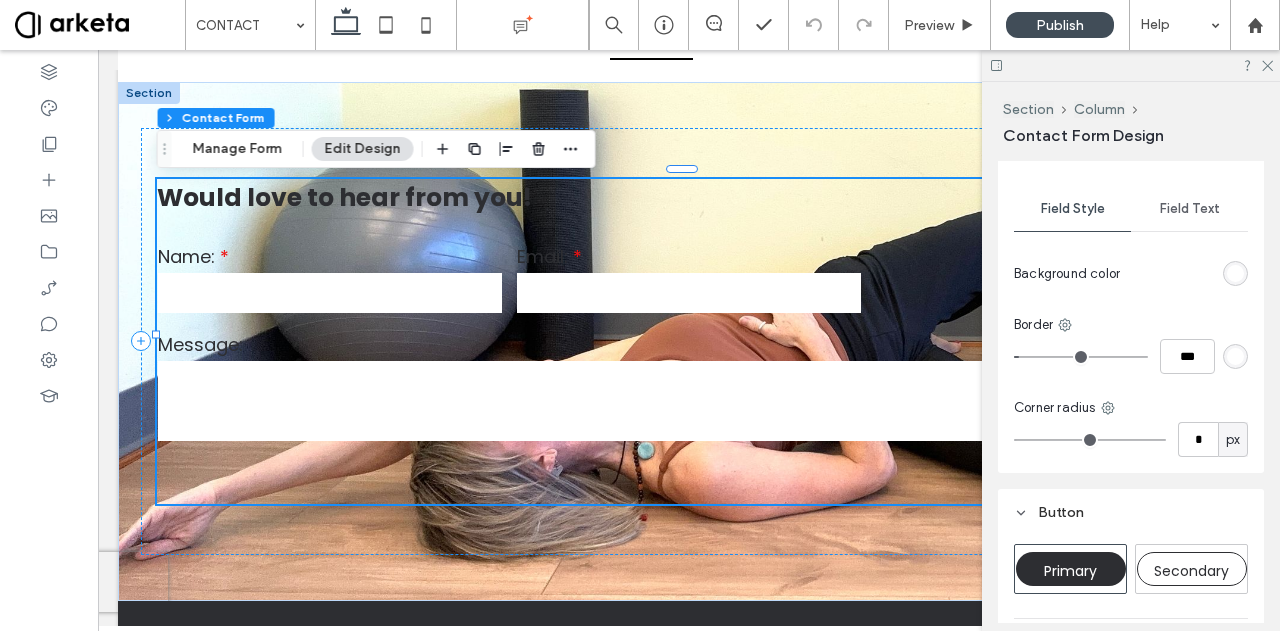 click on "Field Text" at bounding box center (1189, 209) 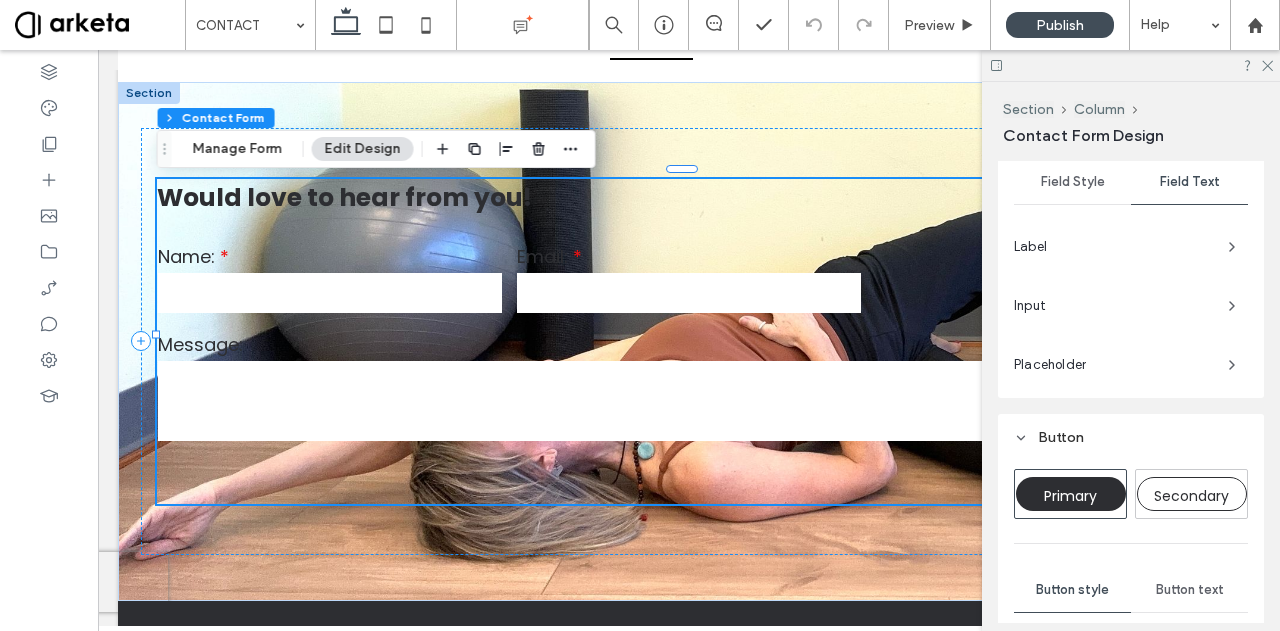 scroll, scrollTop: 768, scrollLeft: 0, axis: vertical 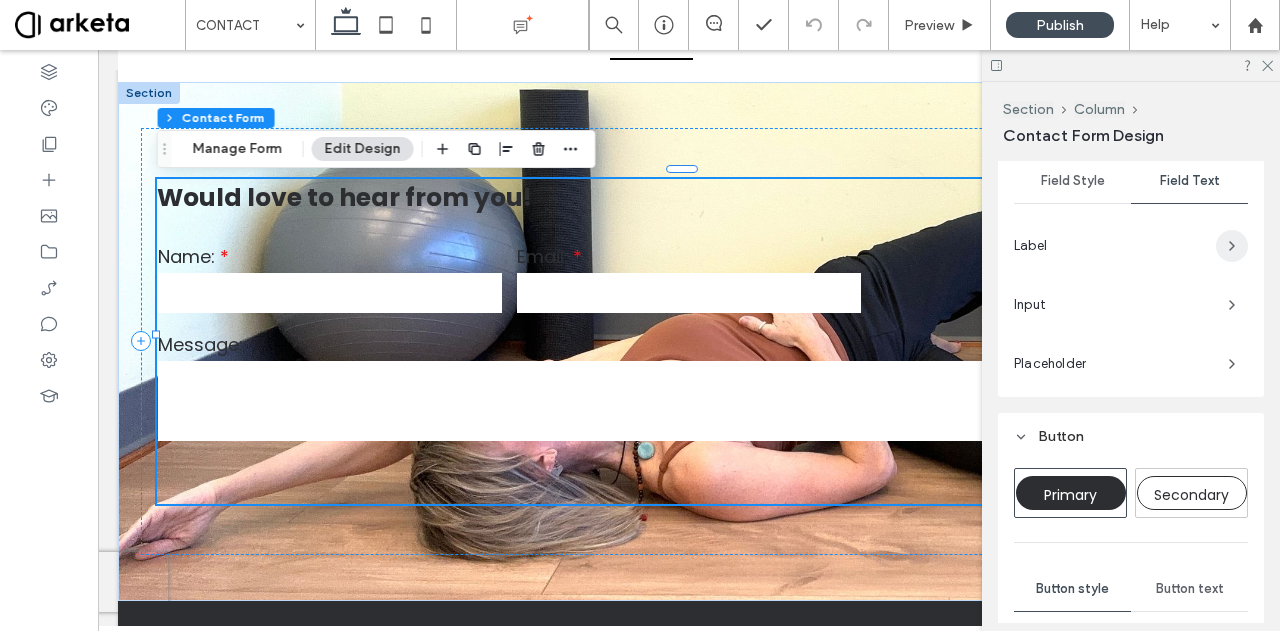 click at bounding box center (1232, 246) 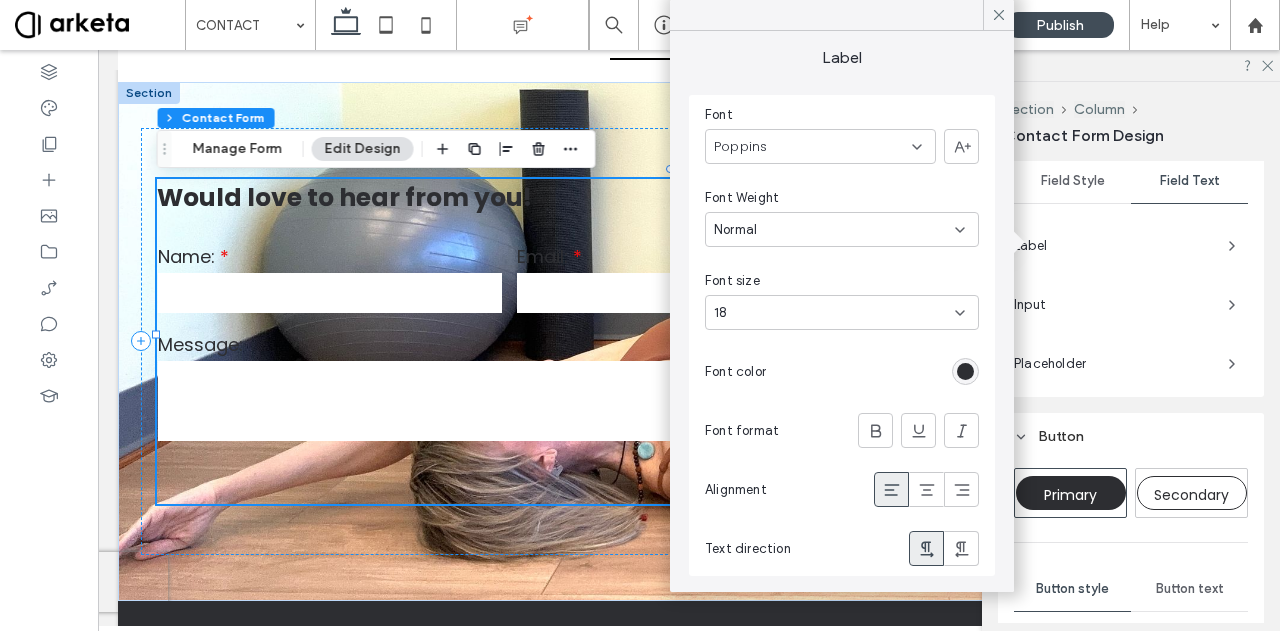 click at bounding box center [965, 371] 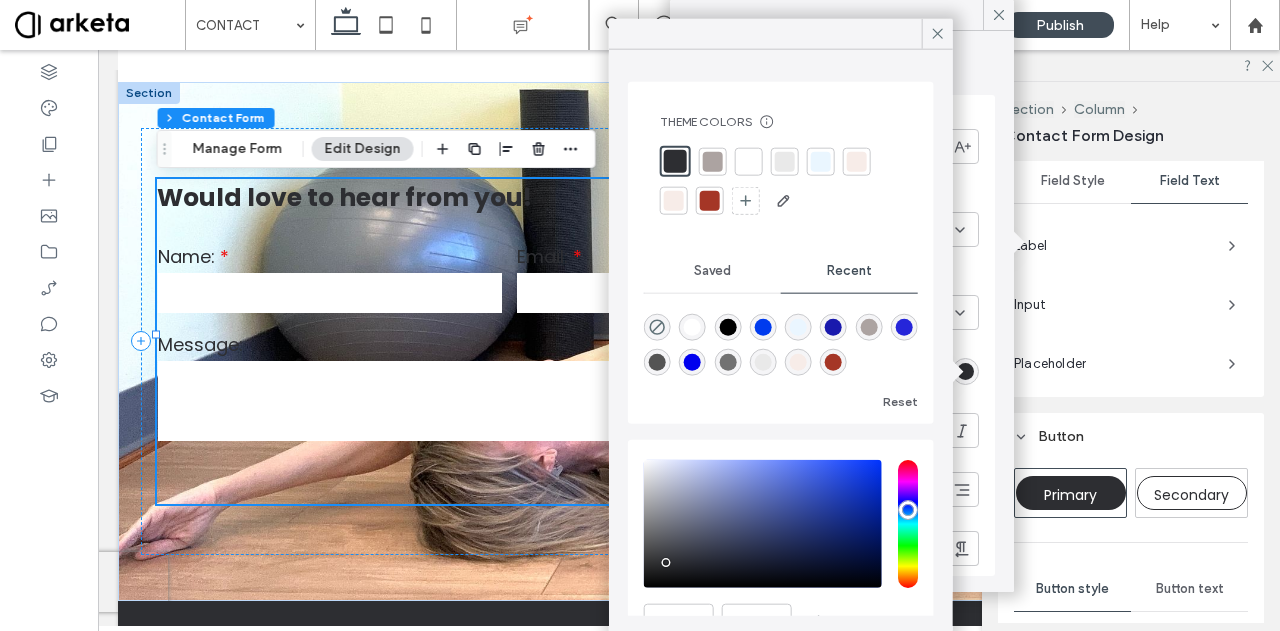 click at bounding box center [692, 327] 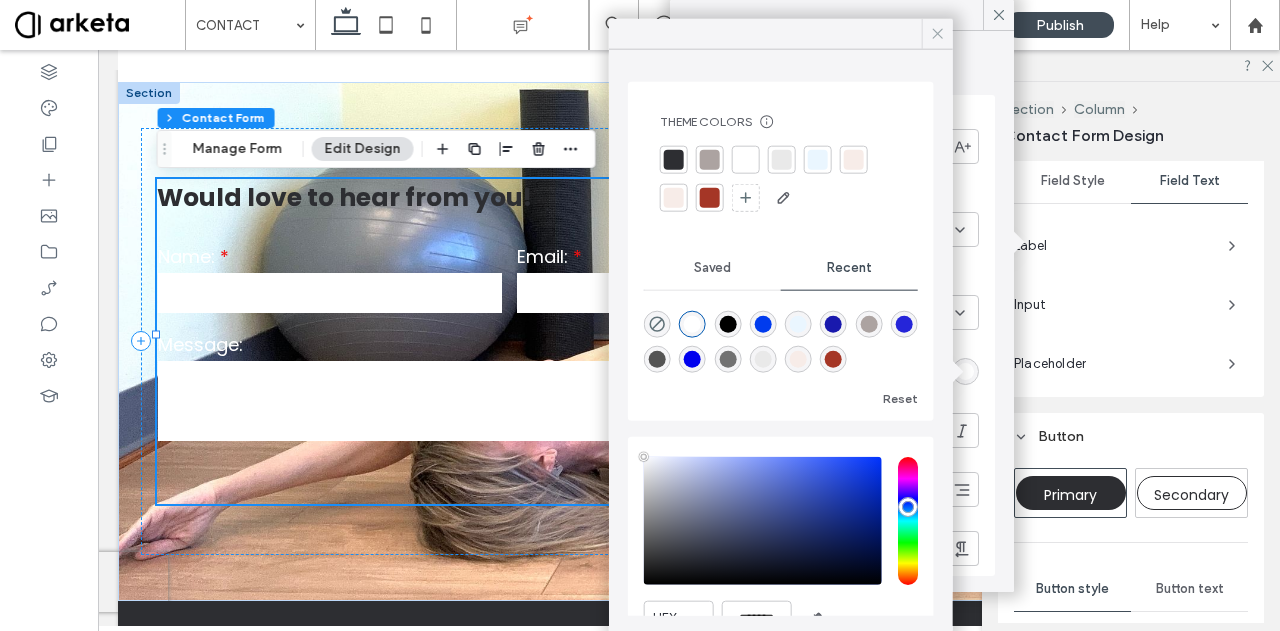 click 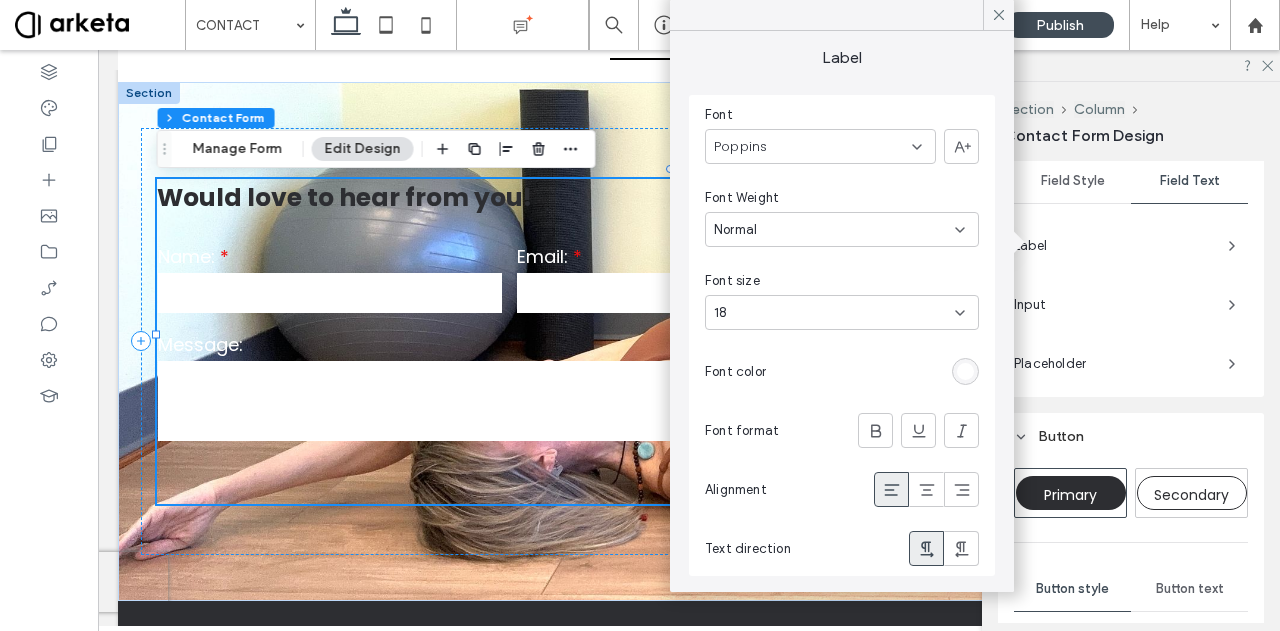 click 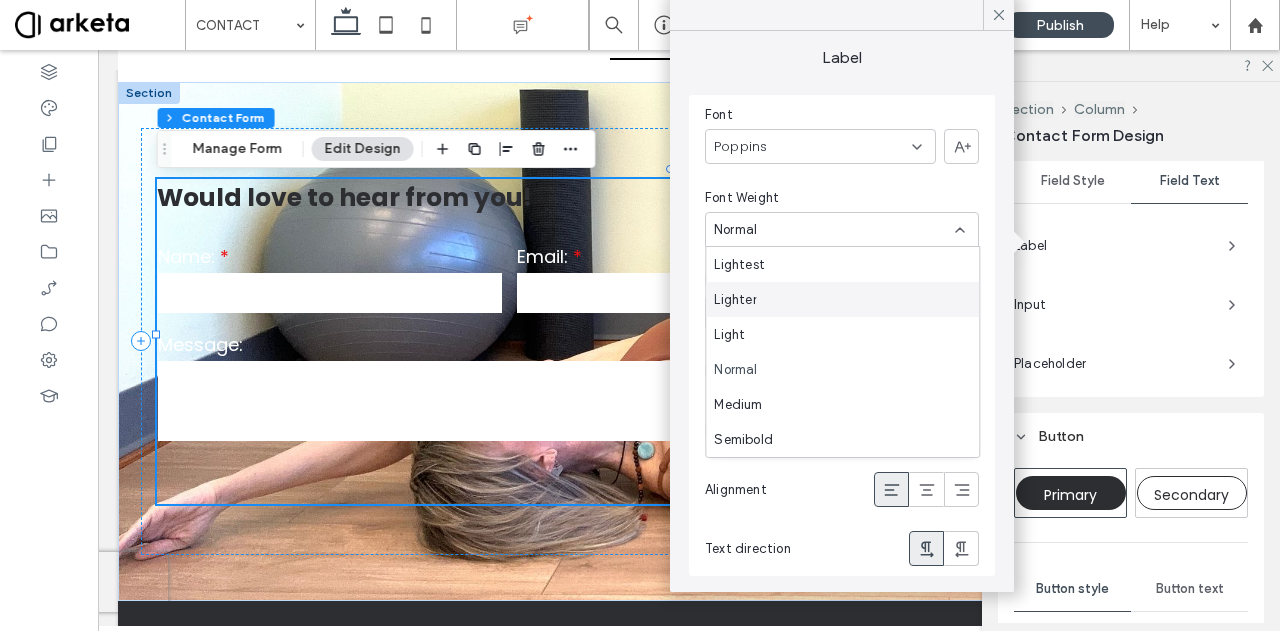 click on "Lighter" at bounding box center [842, 299] 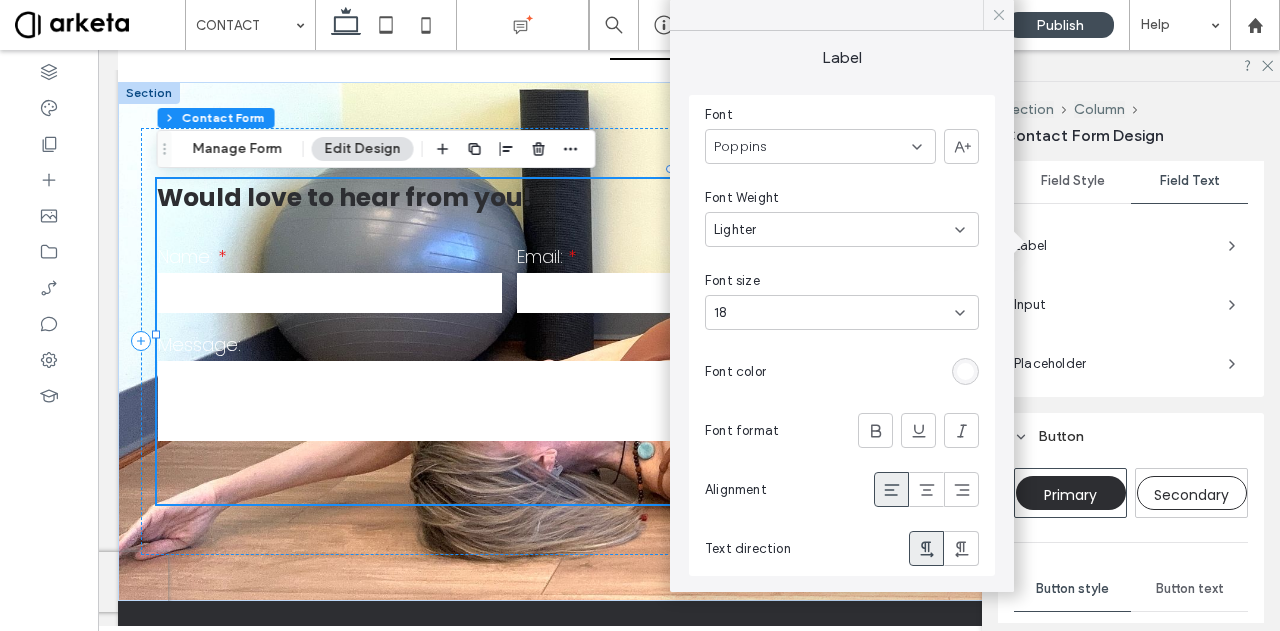 click 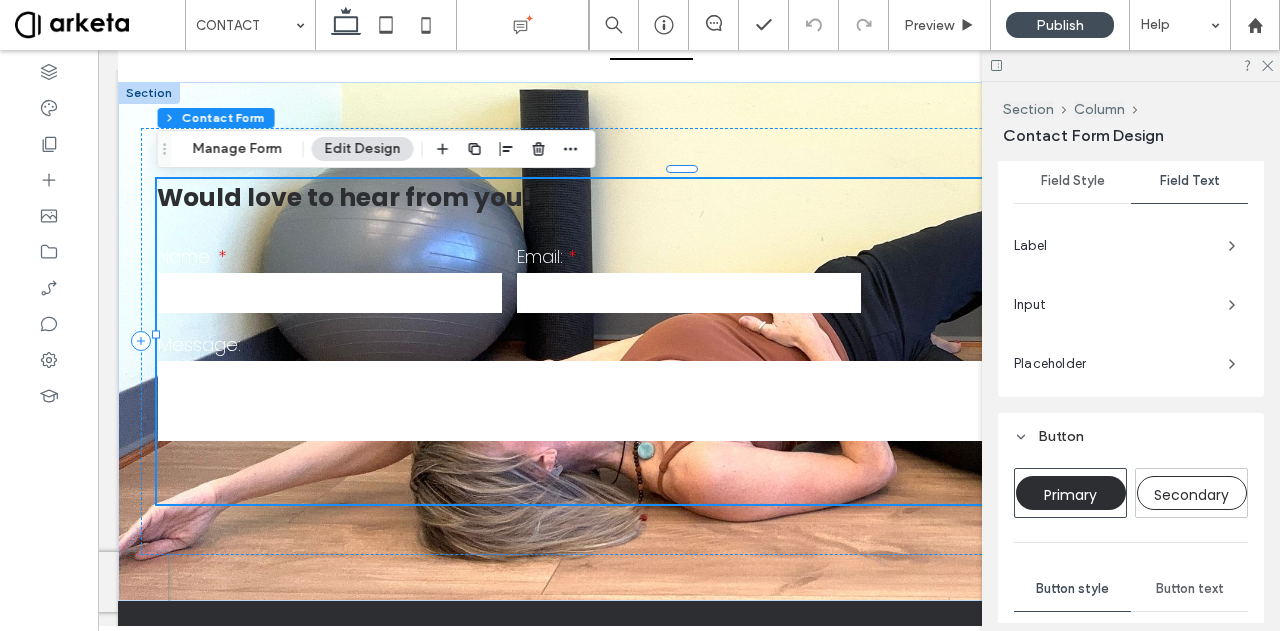 click on "Input" at bounding box center [1113, 305] 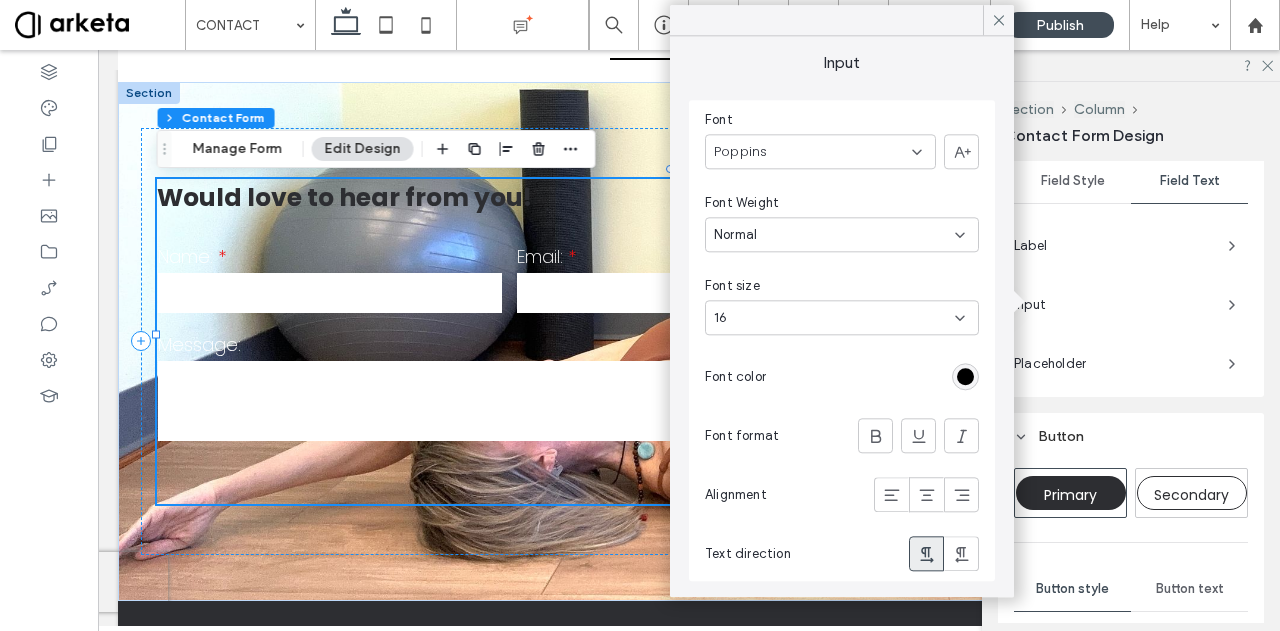 click on "Input" at bounding box center (1113, 305) 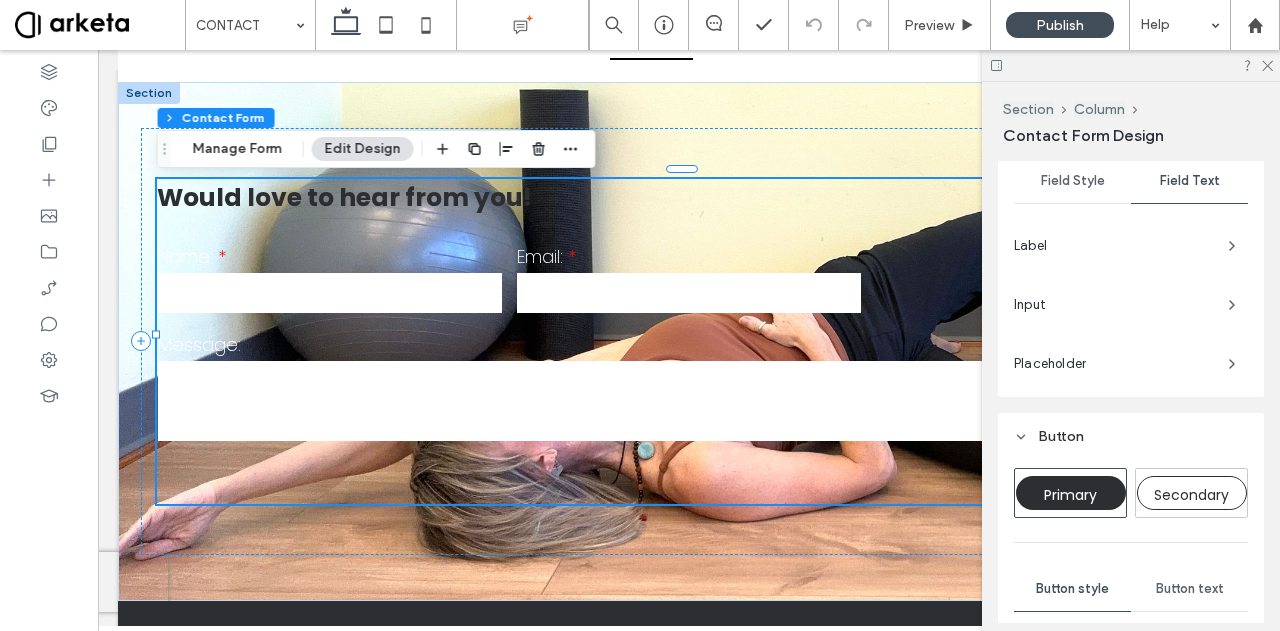 click on "Placeholder" at bounding box center (1113, 364) 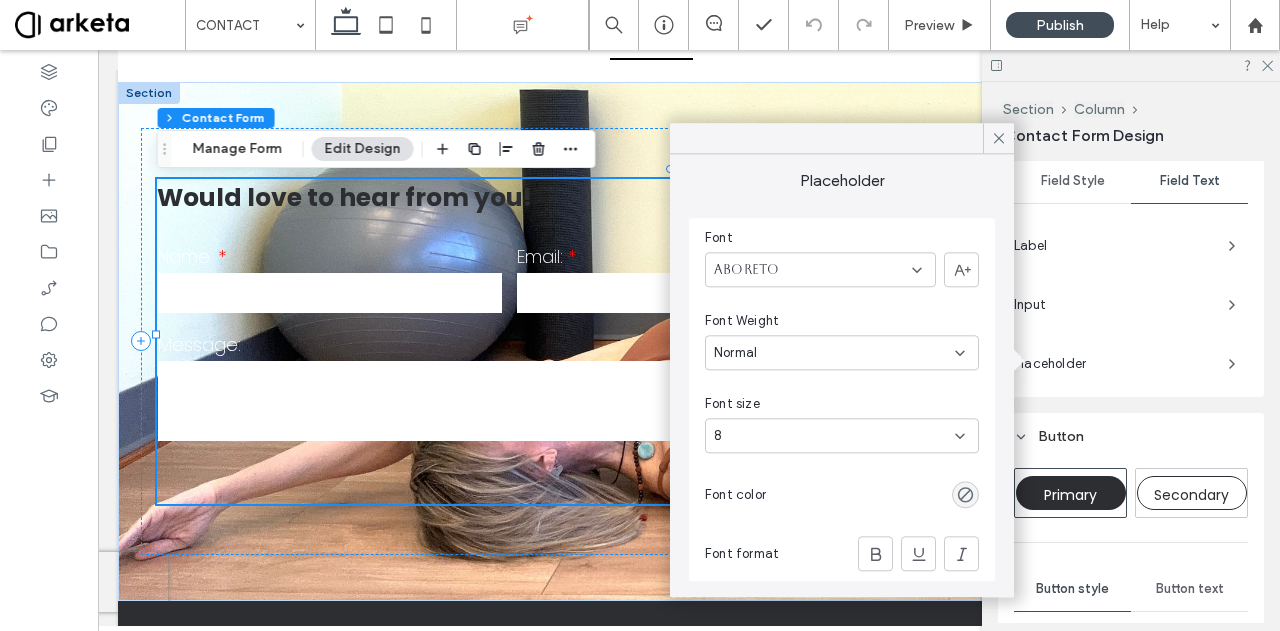 click on "Placeholder" at bounding box center [1113, 364] 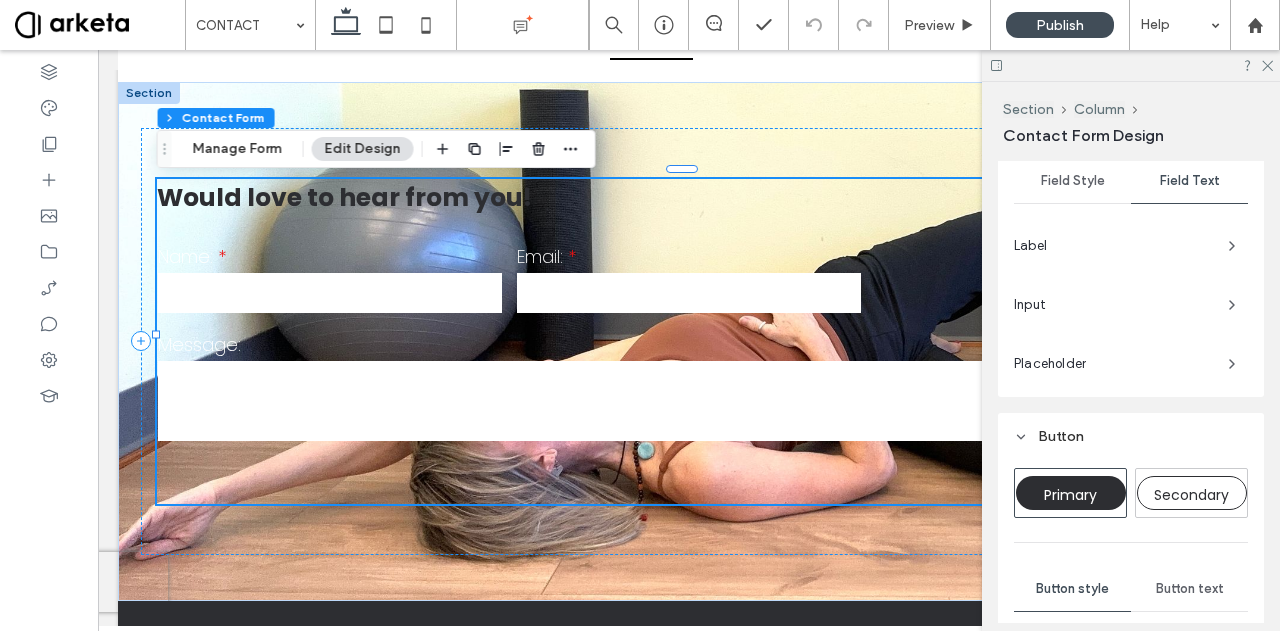 click on "Input" at bounding box center (1113, 305) 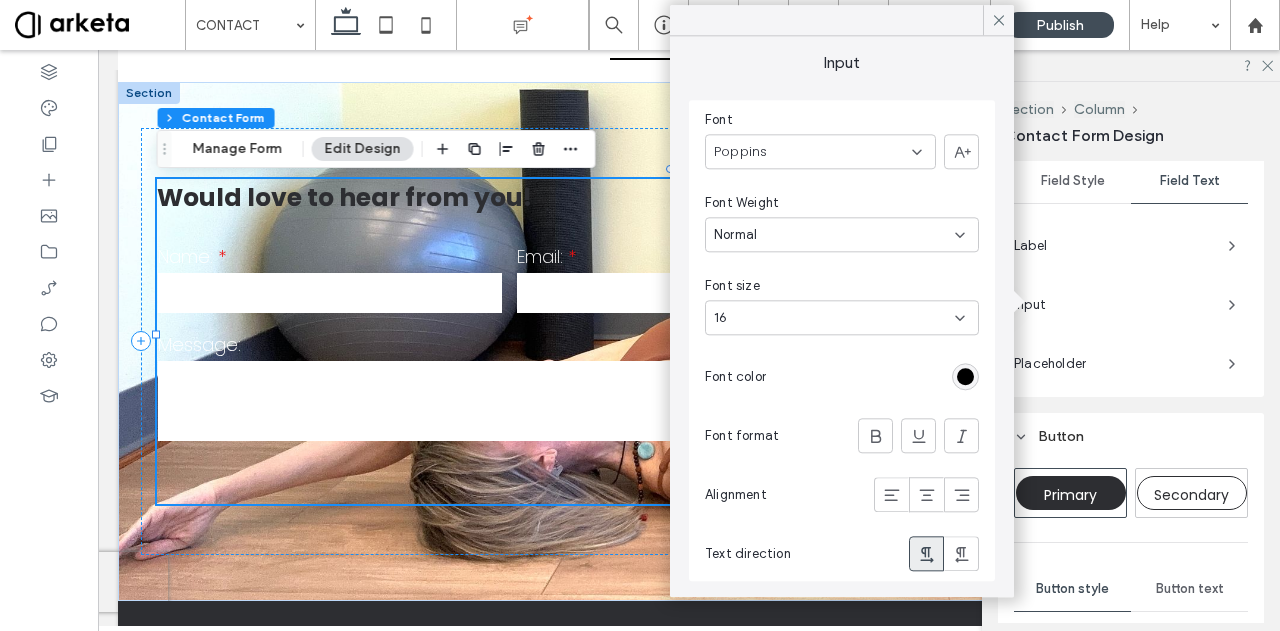 click on "Input" at bounding box center (1113, 305) 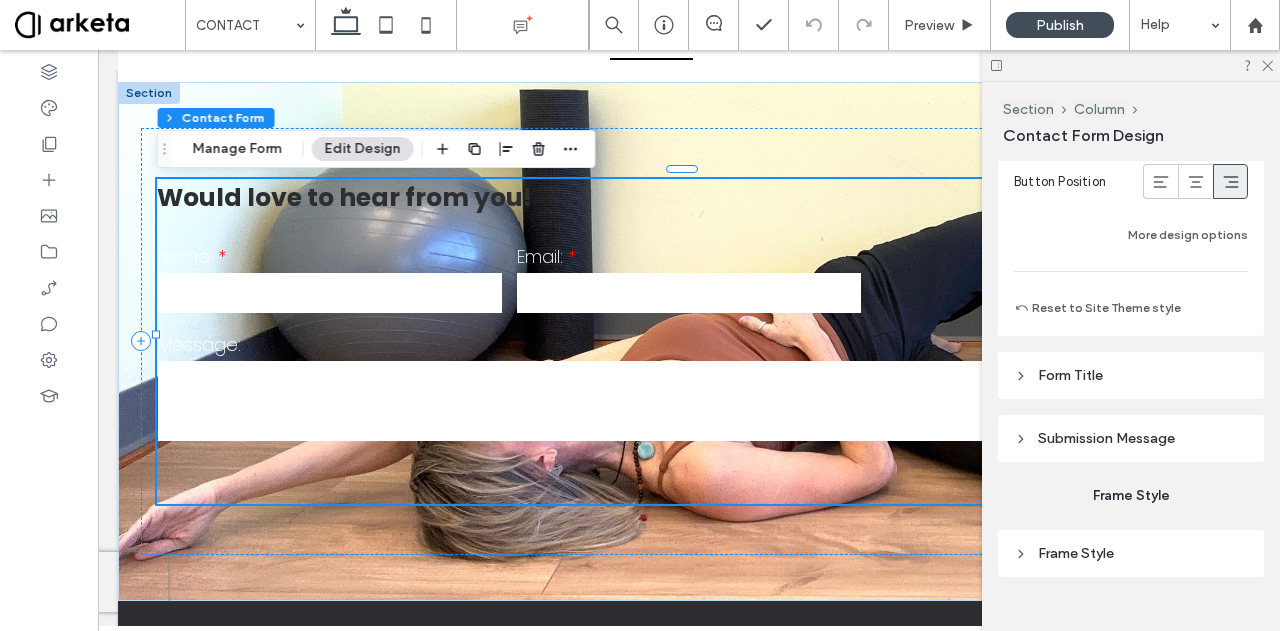 scroll, scrollTop: 1728, scrollLeft: 0, axis: vertical 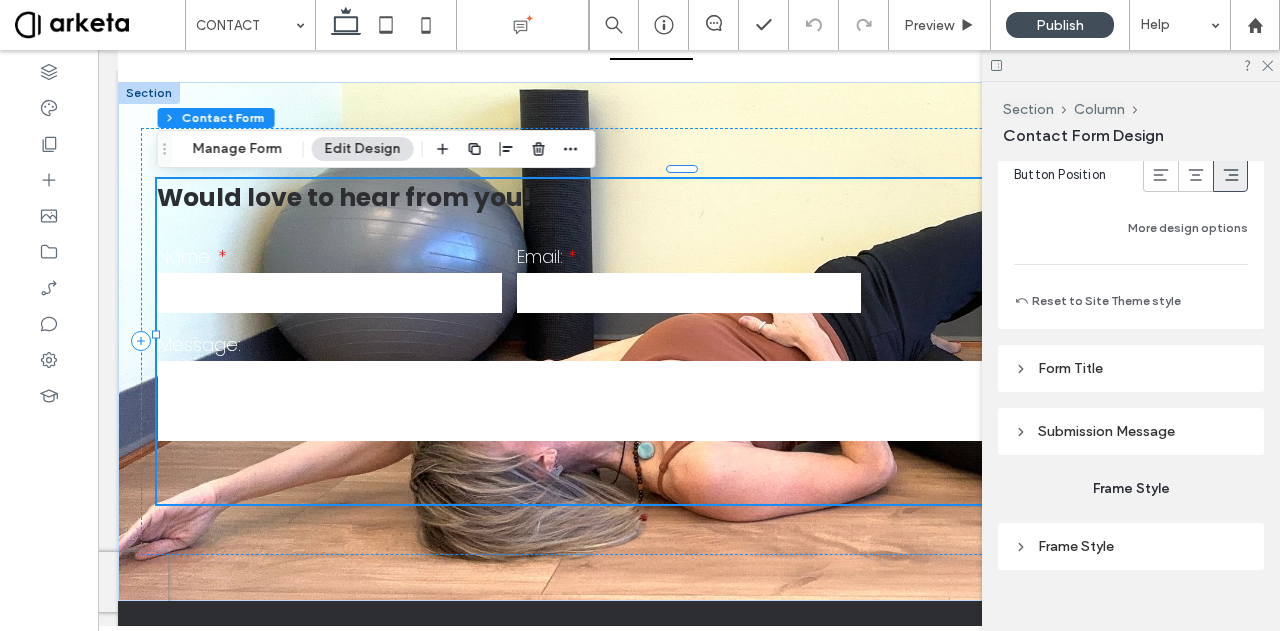 click on "Form Title" at bounding box center [1131, 368] 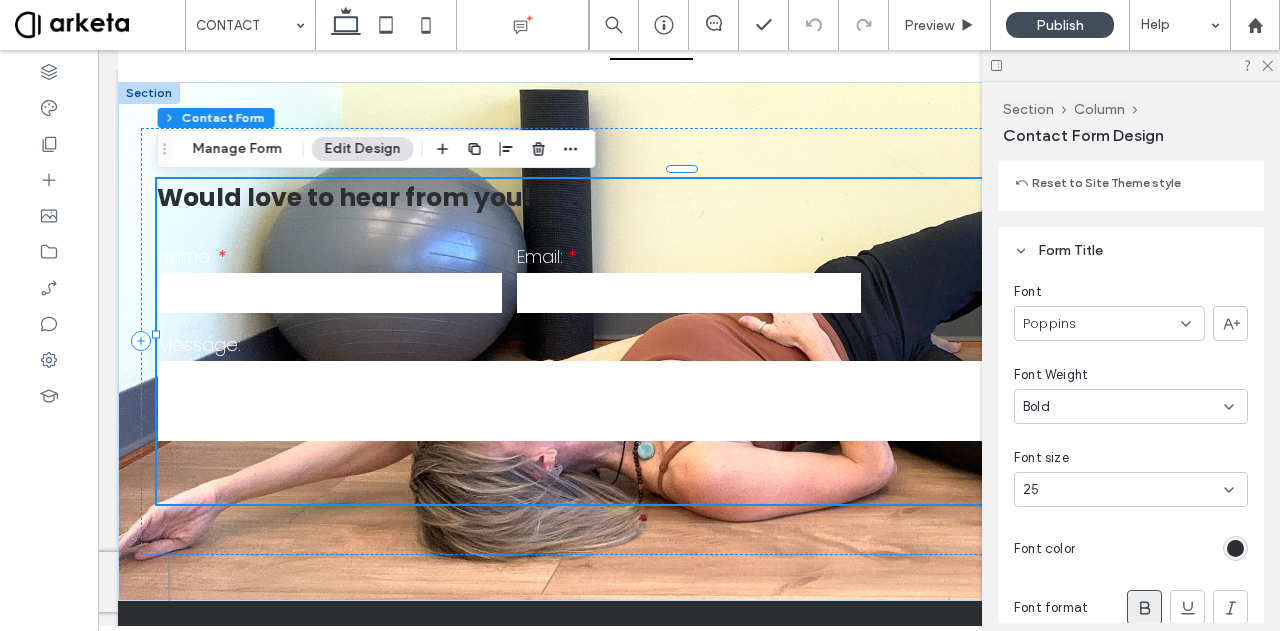 scroll, scrollTop: 1847, scrollLeft: 0, axis: vertical 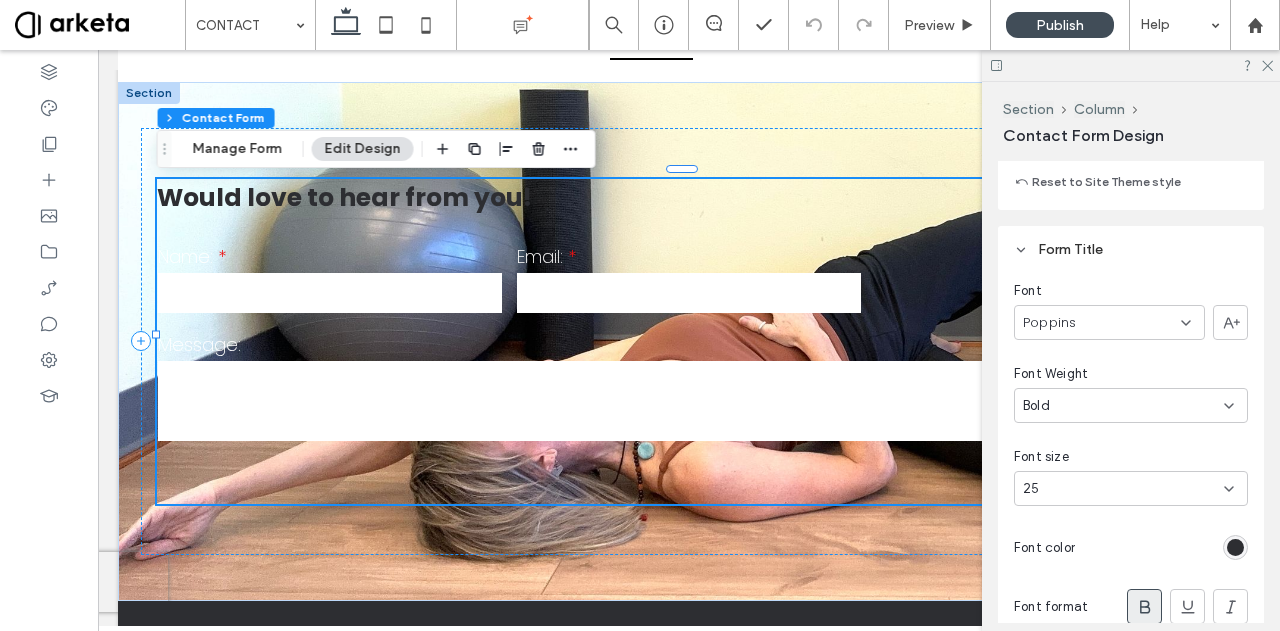 click at bounding box center (1235, 547) 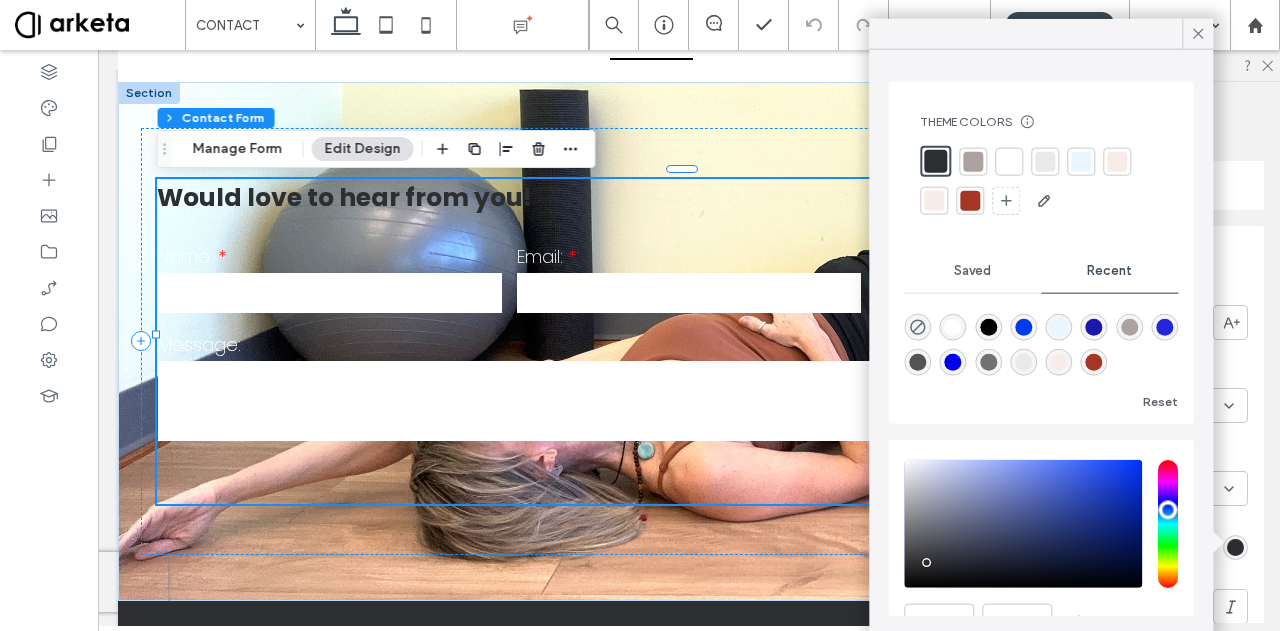 click at bounding box center [953, 327] 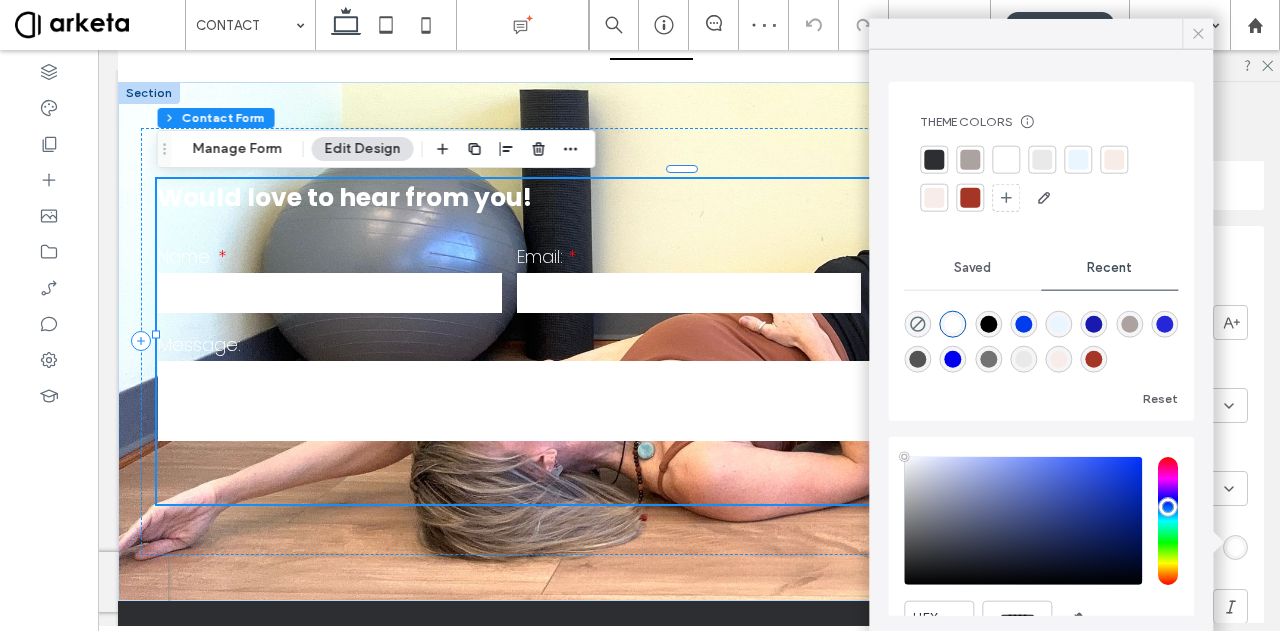click 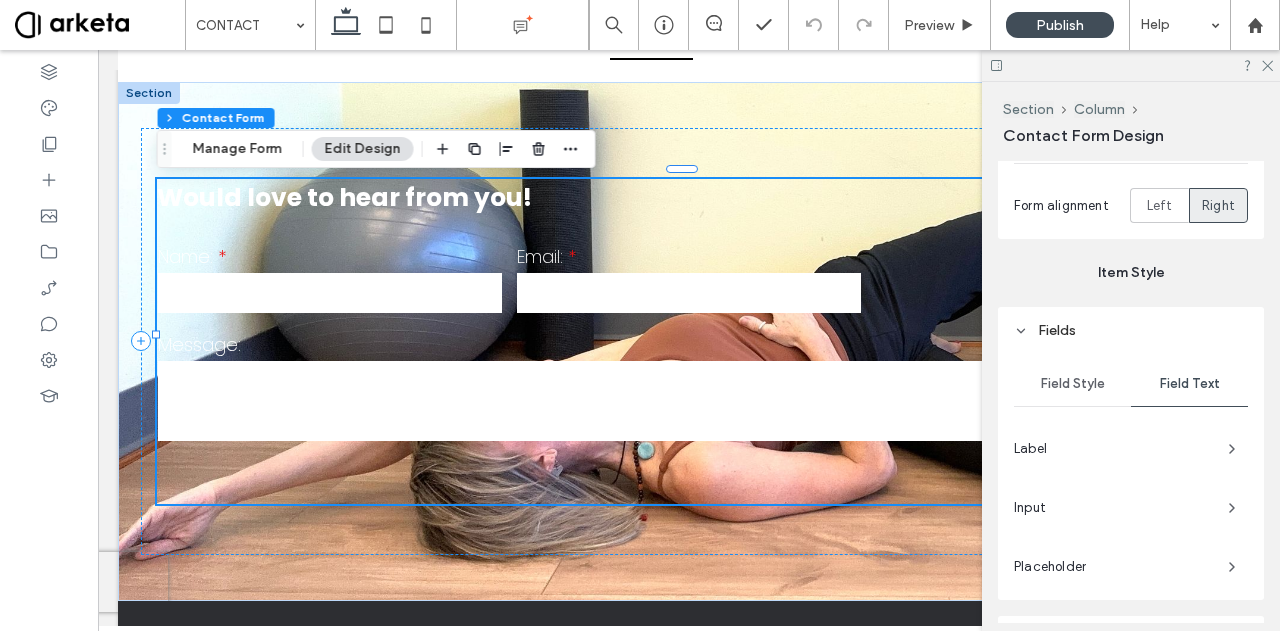 scroll, scrollTop: 555, scrollLeft: 0, axis: vertical 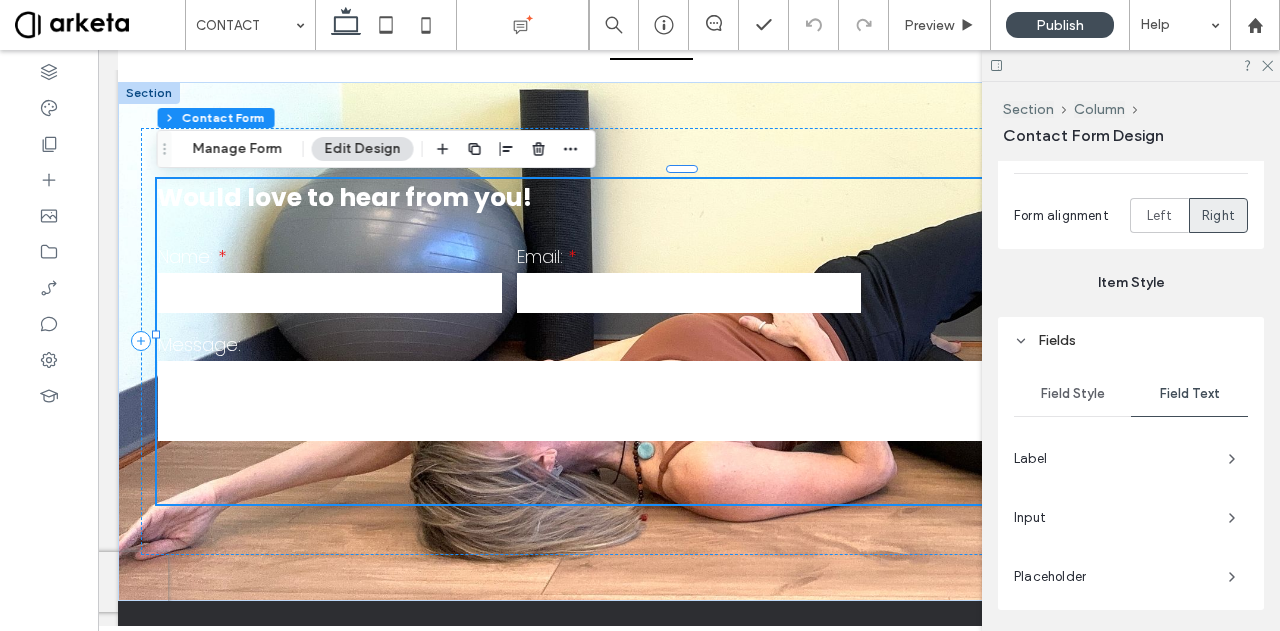 click on "Label" at bounding box center (1113, 459) 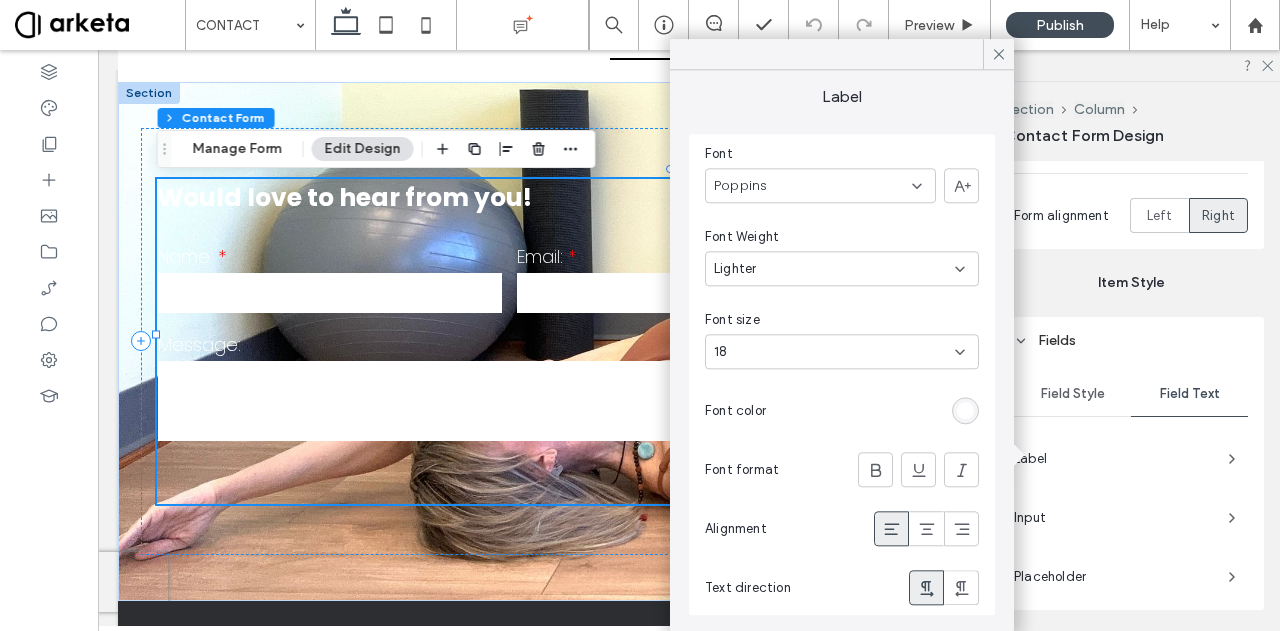 click on "18" at bounding box center [834, 352] 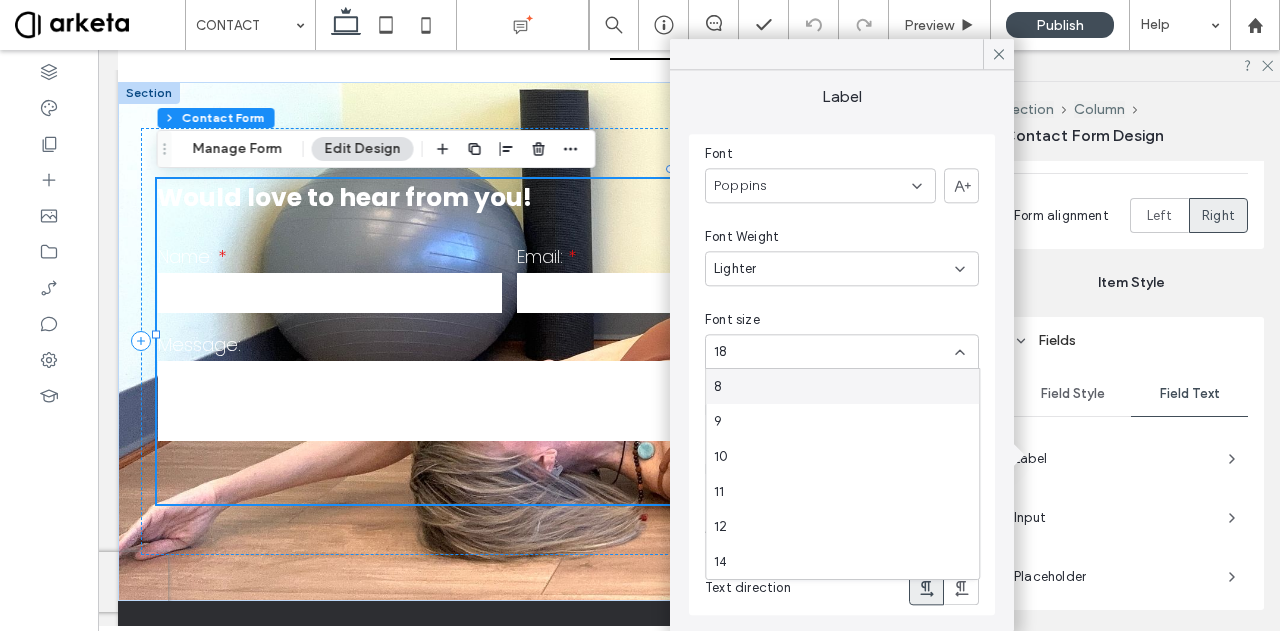 click on "18" at bounding box center [834, 352] 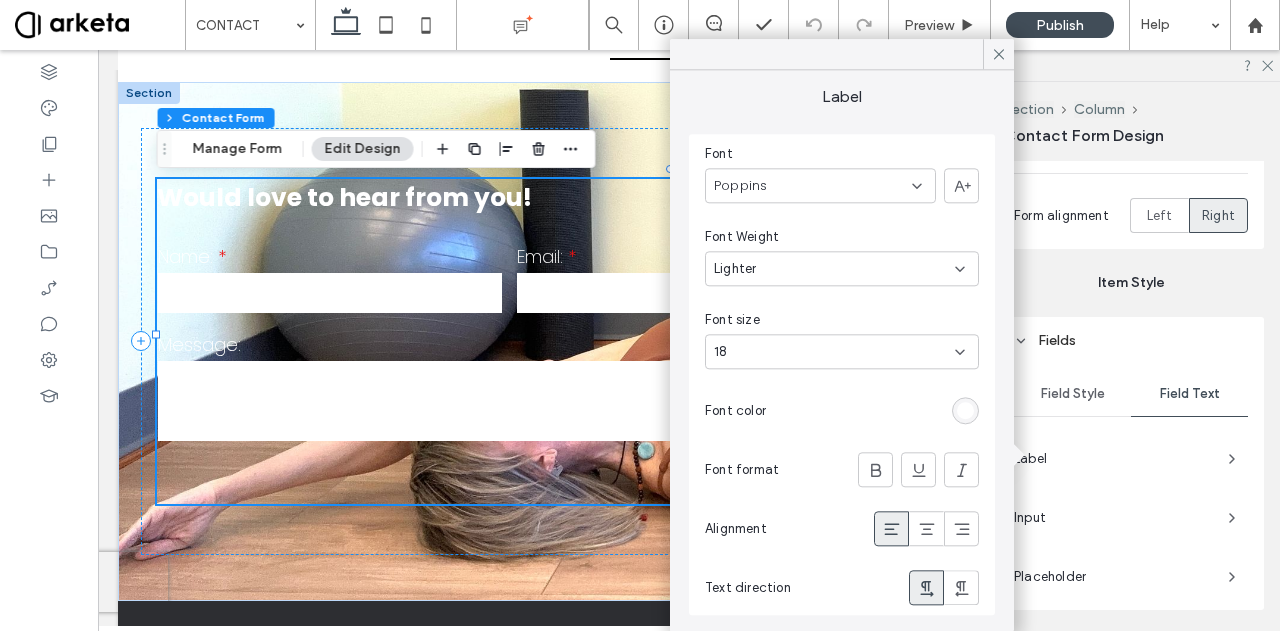 click on "18" at bounding box center [834, 352] 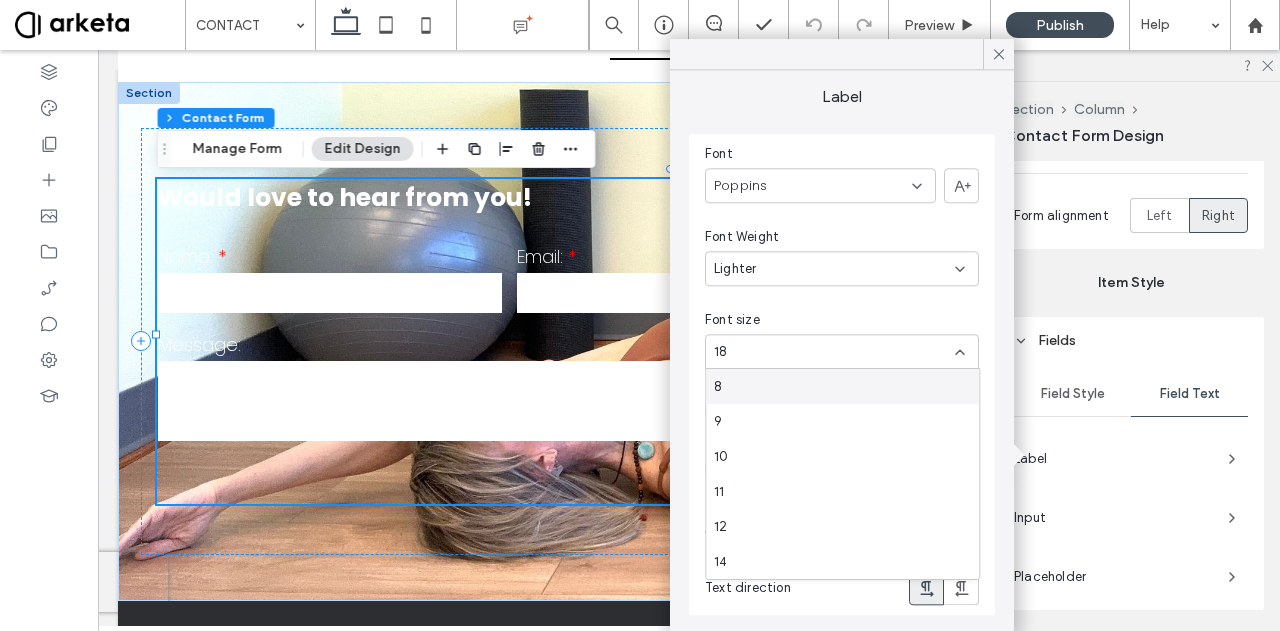 click on "18" at bounding box center [834, 352] 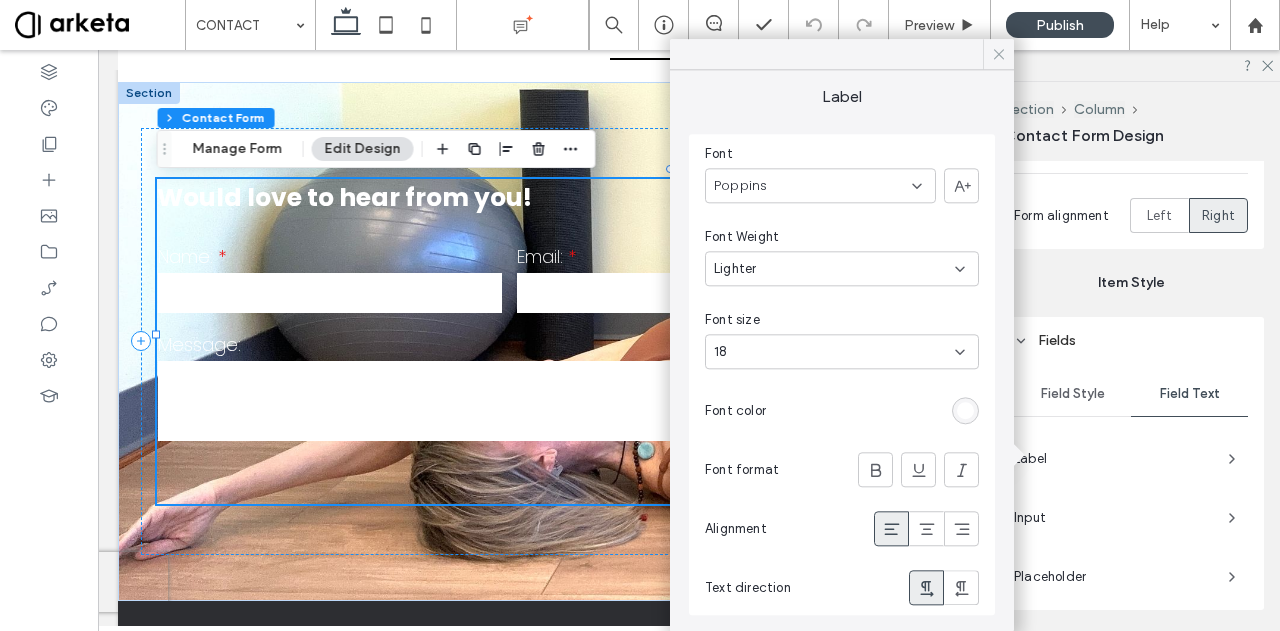 click 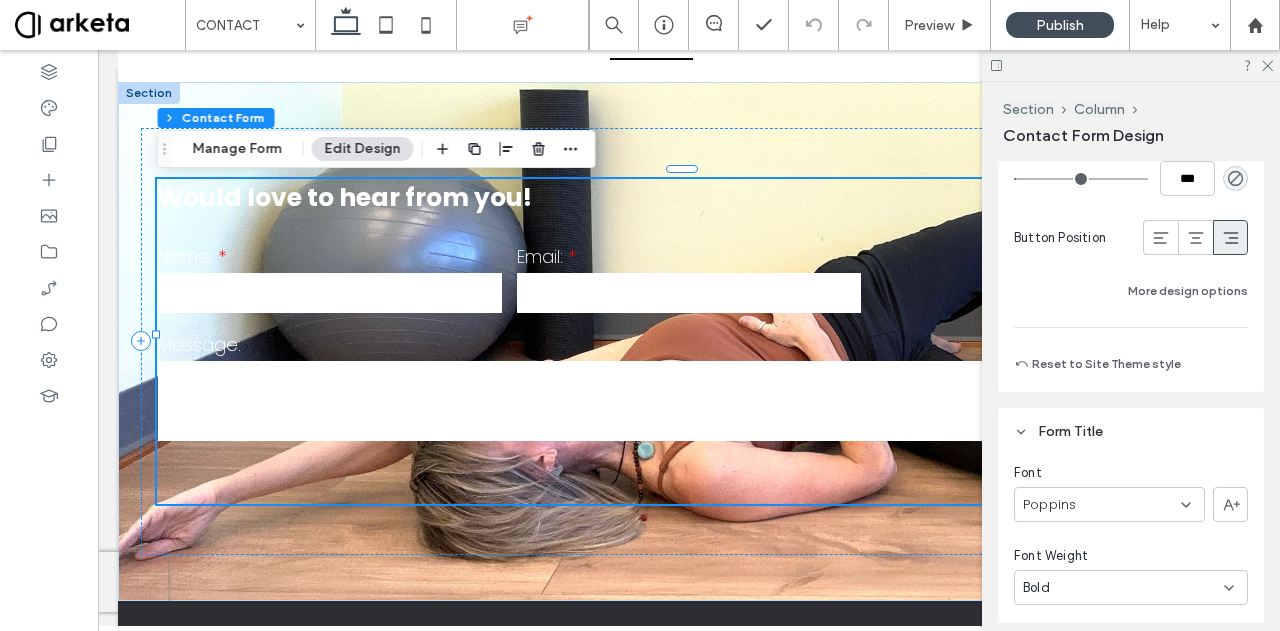 scroll, scrollTop: 1668, scrollLeft: 0, axis: vertical 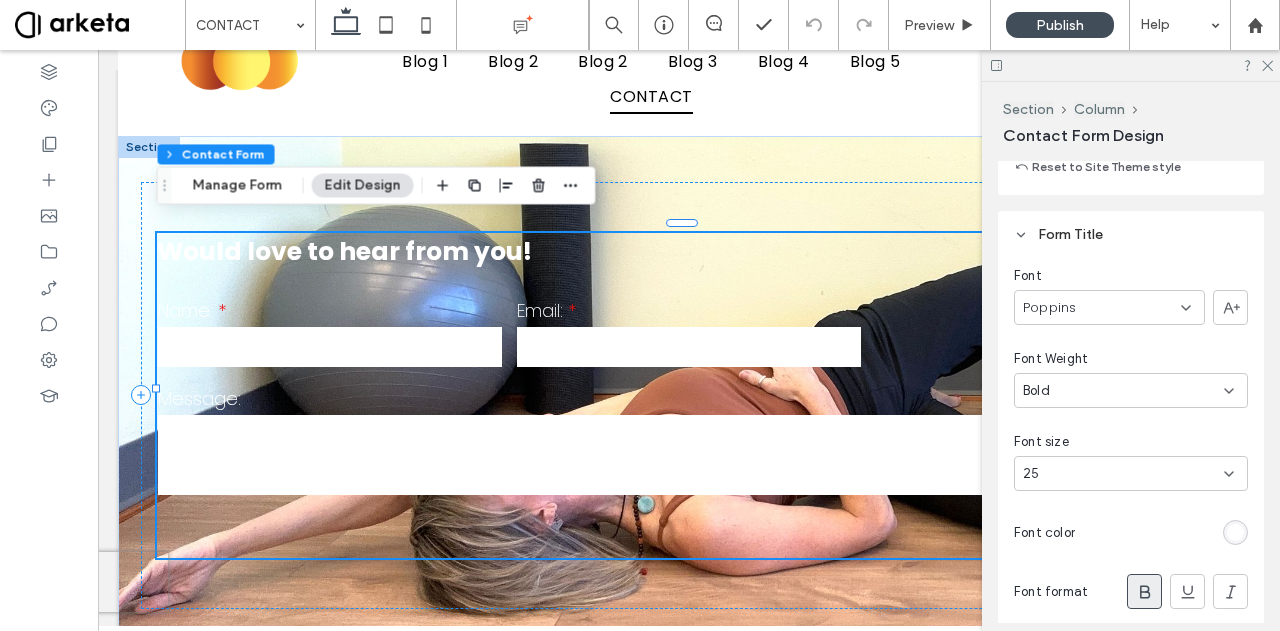 click on "Bold" at bounding box center [1123, 391] 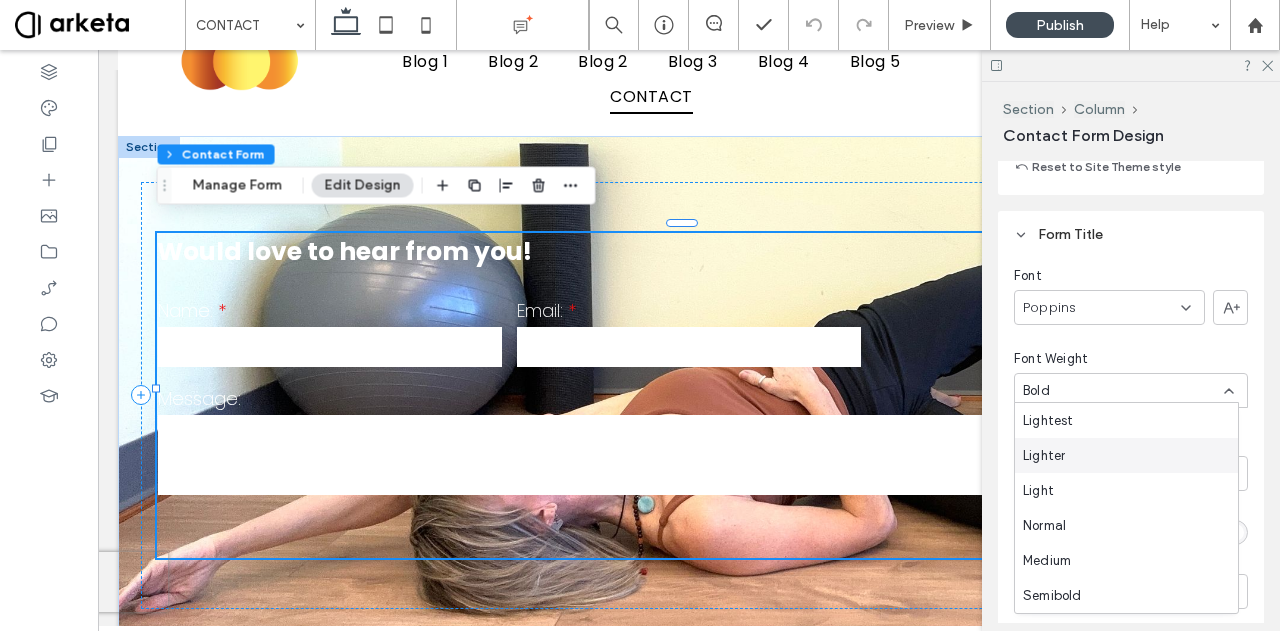 click on "Lighter" at bounding box center (1126, 455) 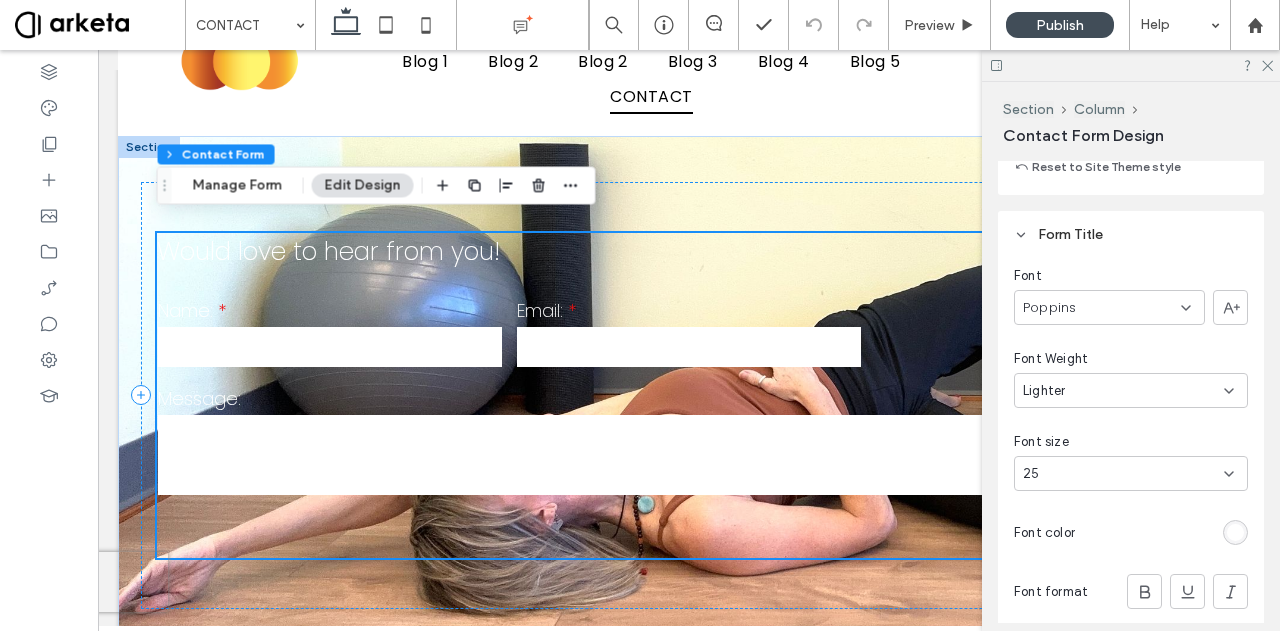 scroll, scrollTop: 276, scrollLeft: 0, axis: vertical 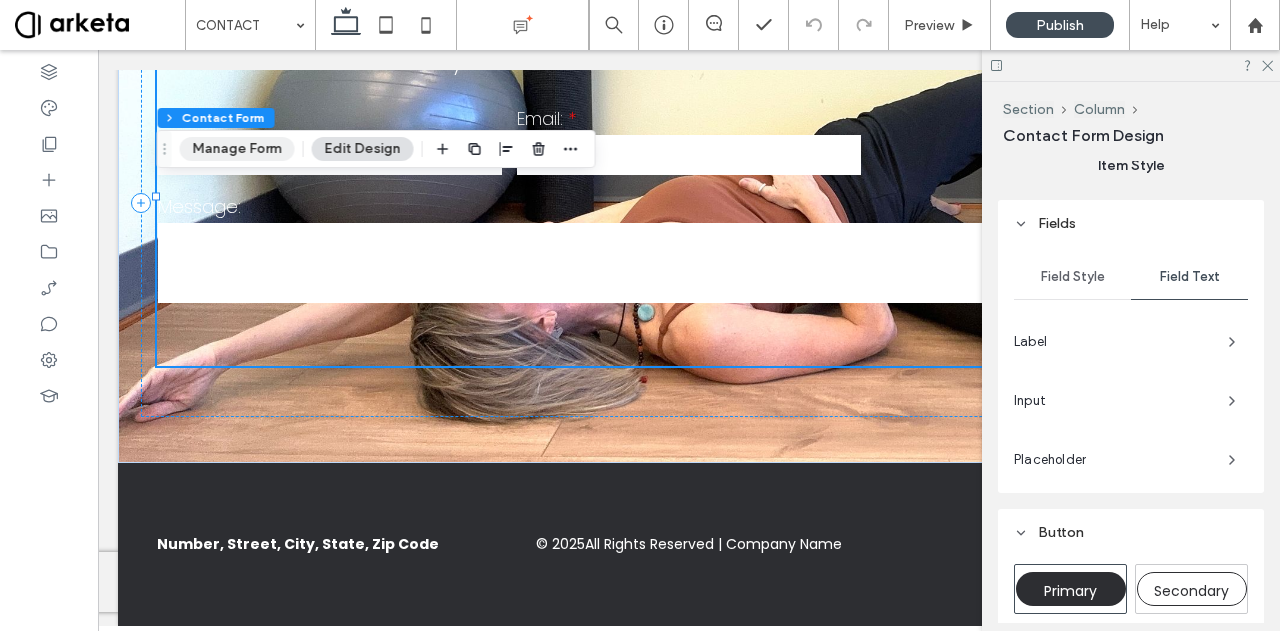 click on "Manage Form" at bounding box center [237, 149] 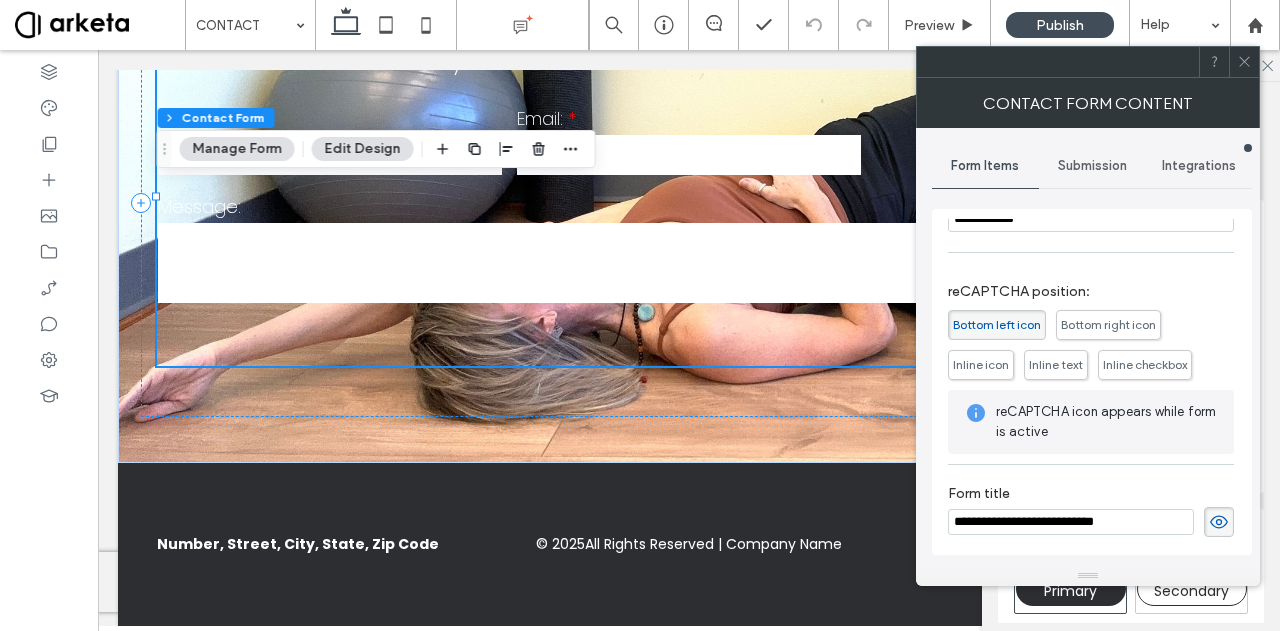 scroll, scrollTop: 0, scrollLeft: 0, axis: both 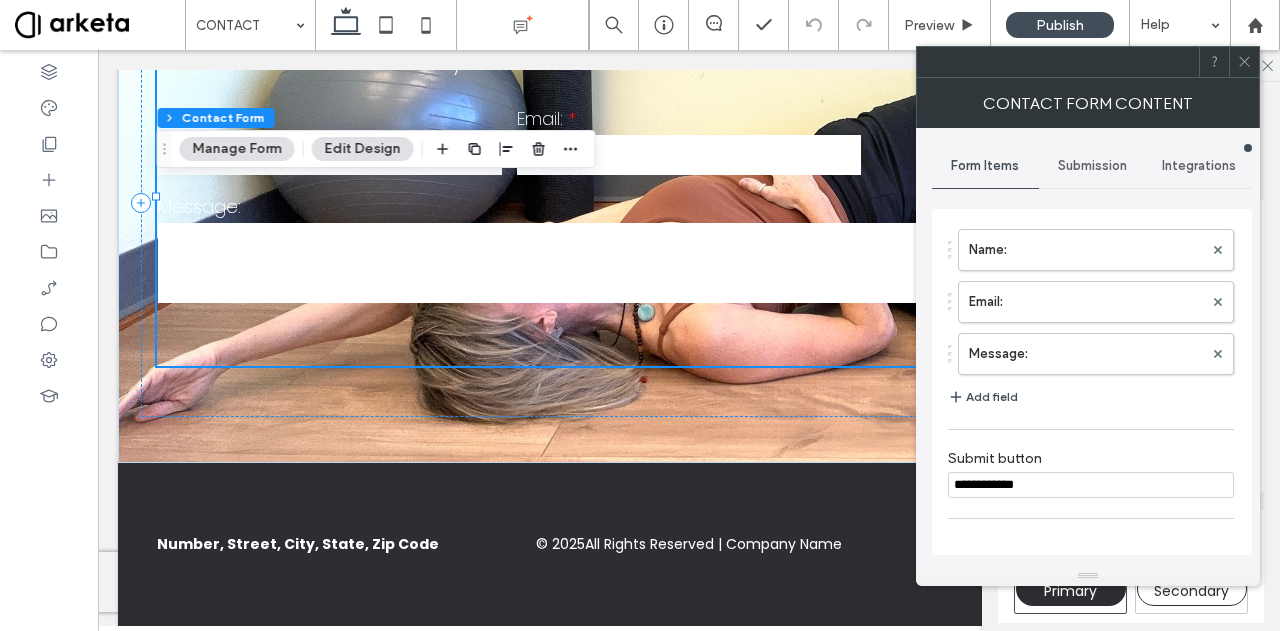 click 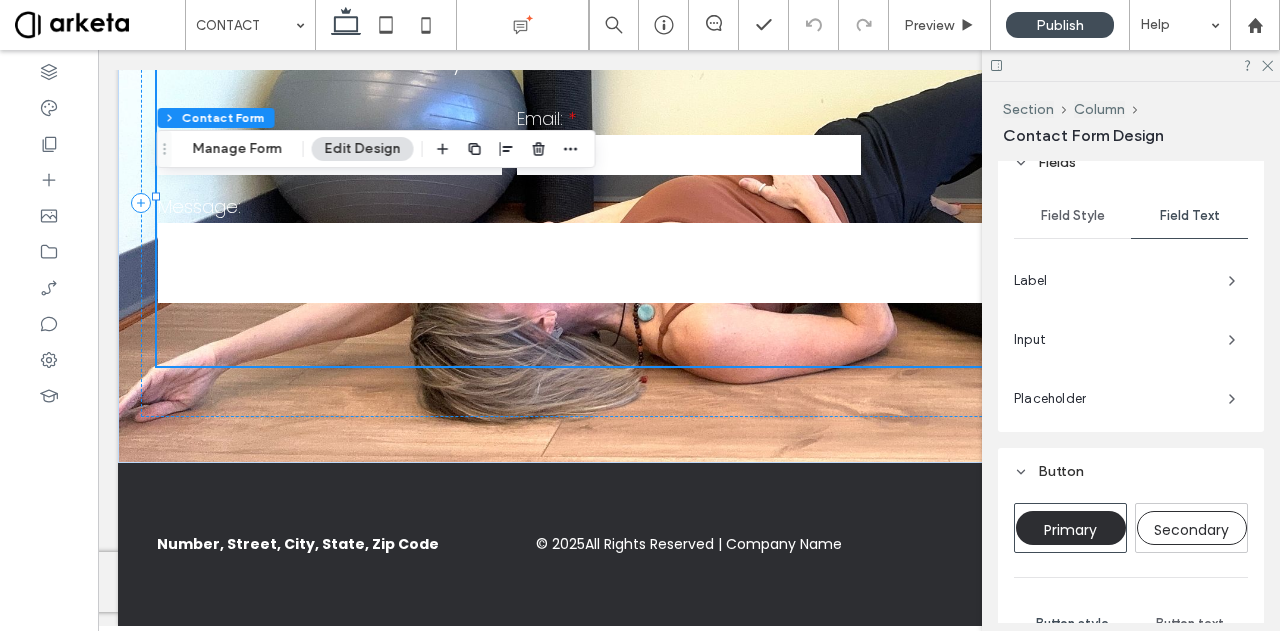 scroll, scrollTop: 734, scrollLeft: 0, axis: vertical 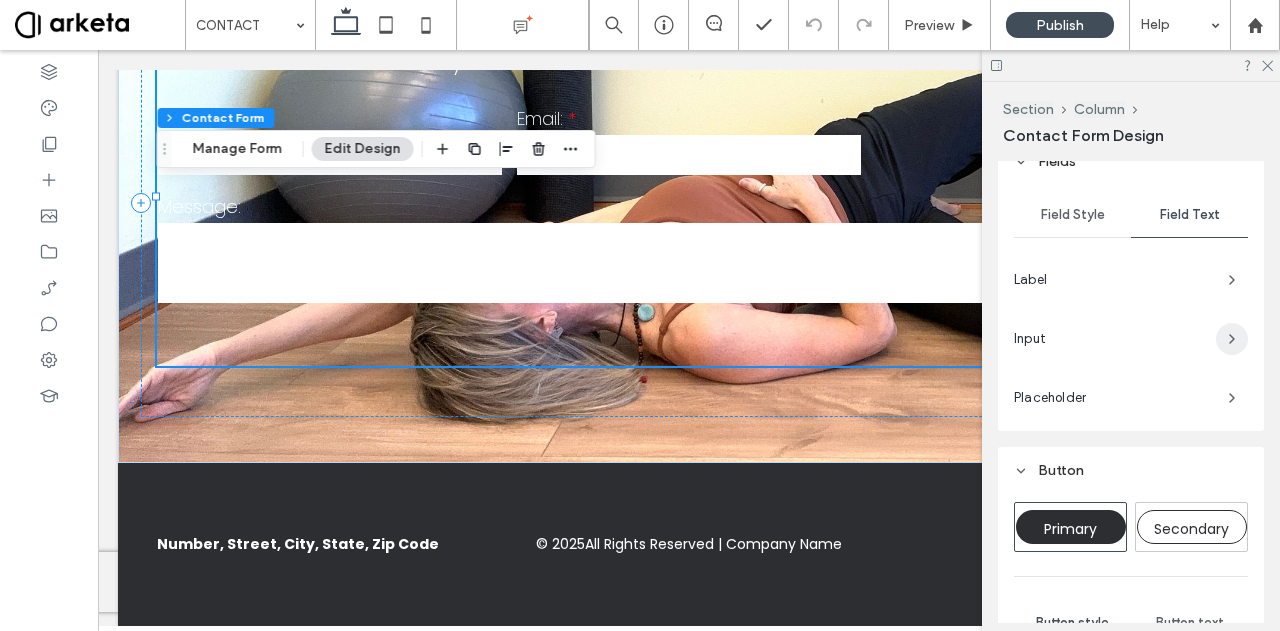 drag, startPoint x: 1232, startPoint y: 317, endPoint x: 1216, endPoint y: 335, distance: 24.083189 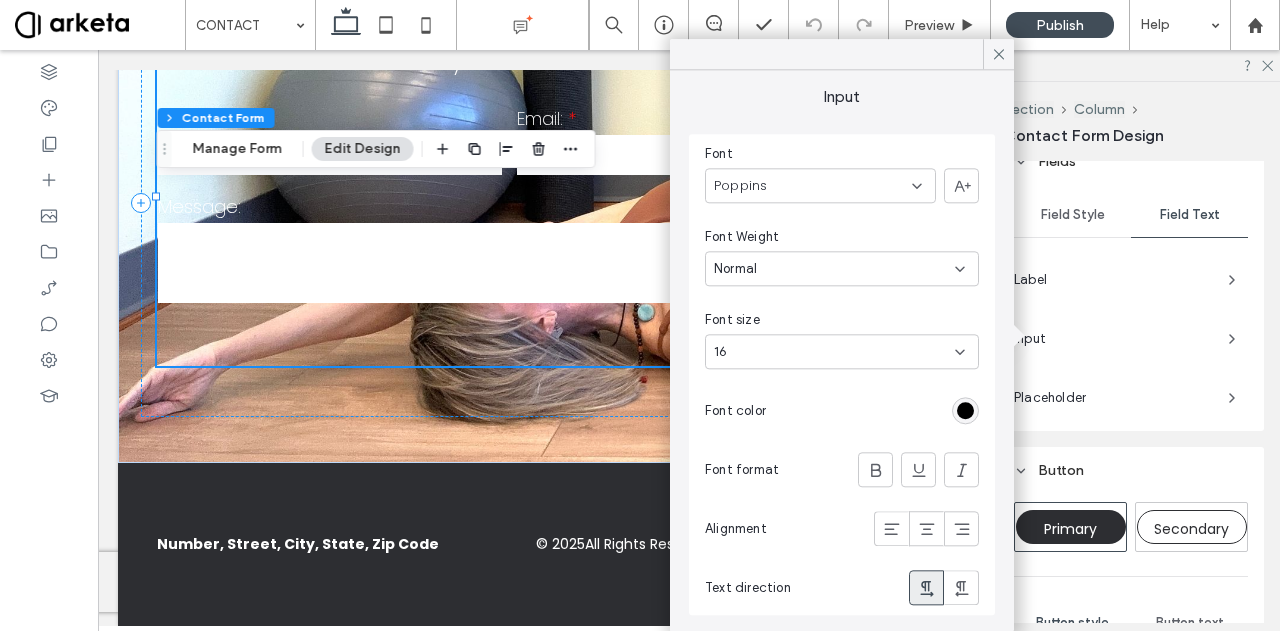 click at bounding box center (927, 528) 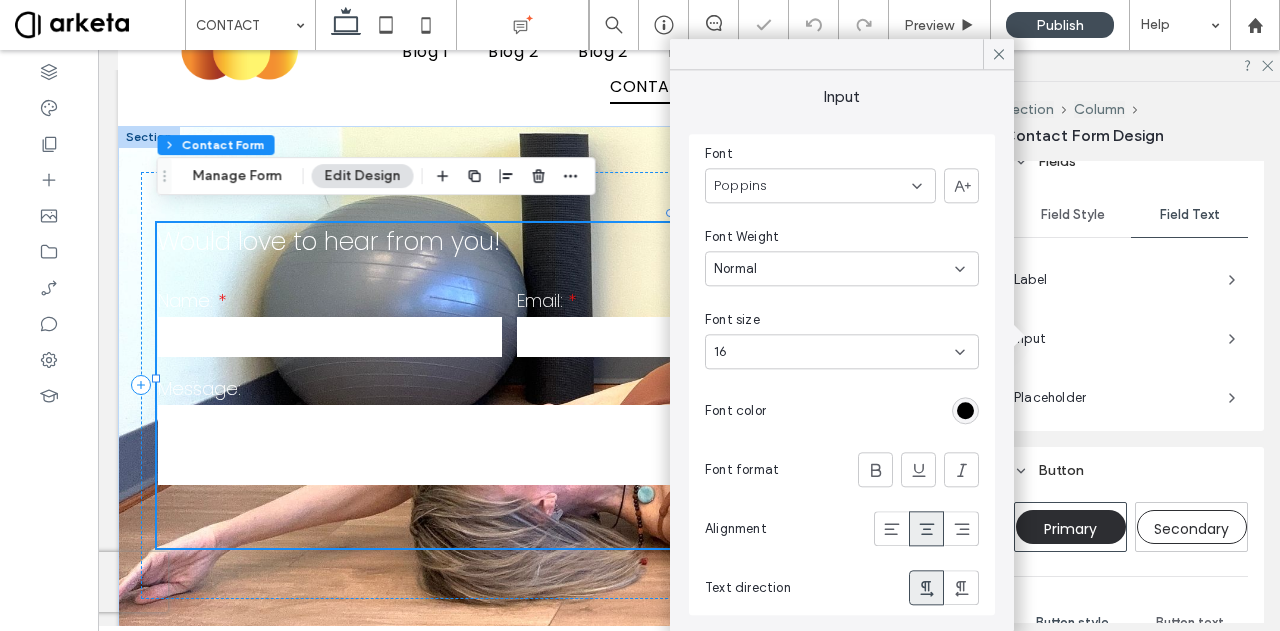 scroll, scrollTop: 93, scrollLeft: 0, axis: vertical 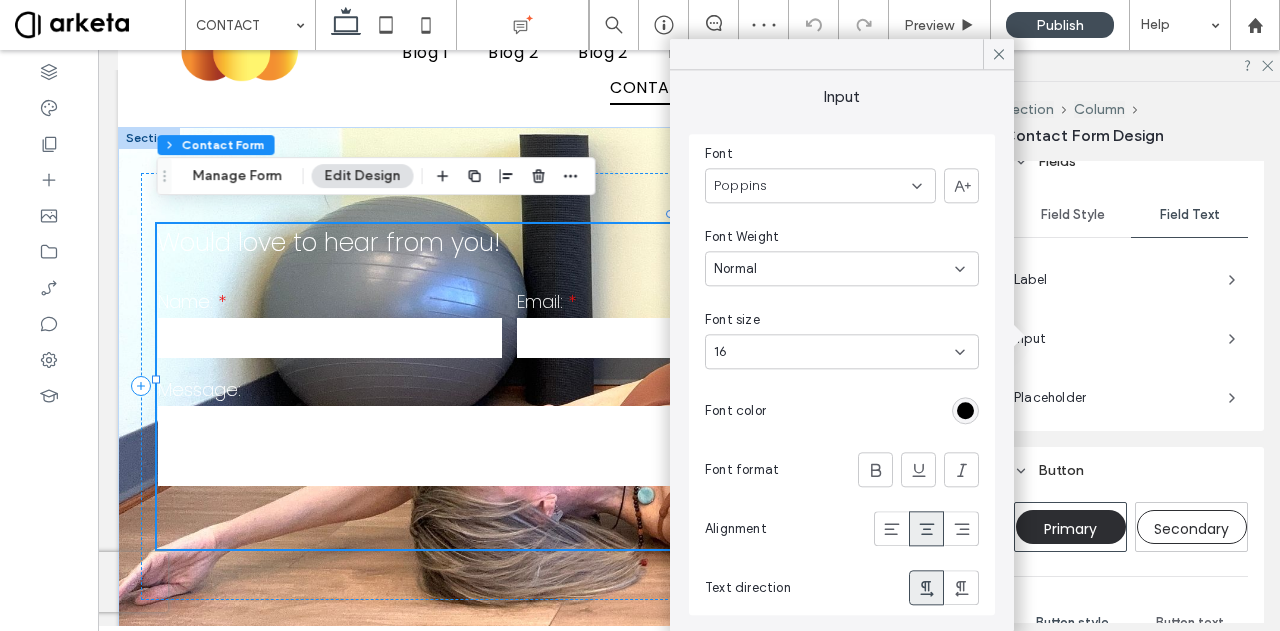 click 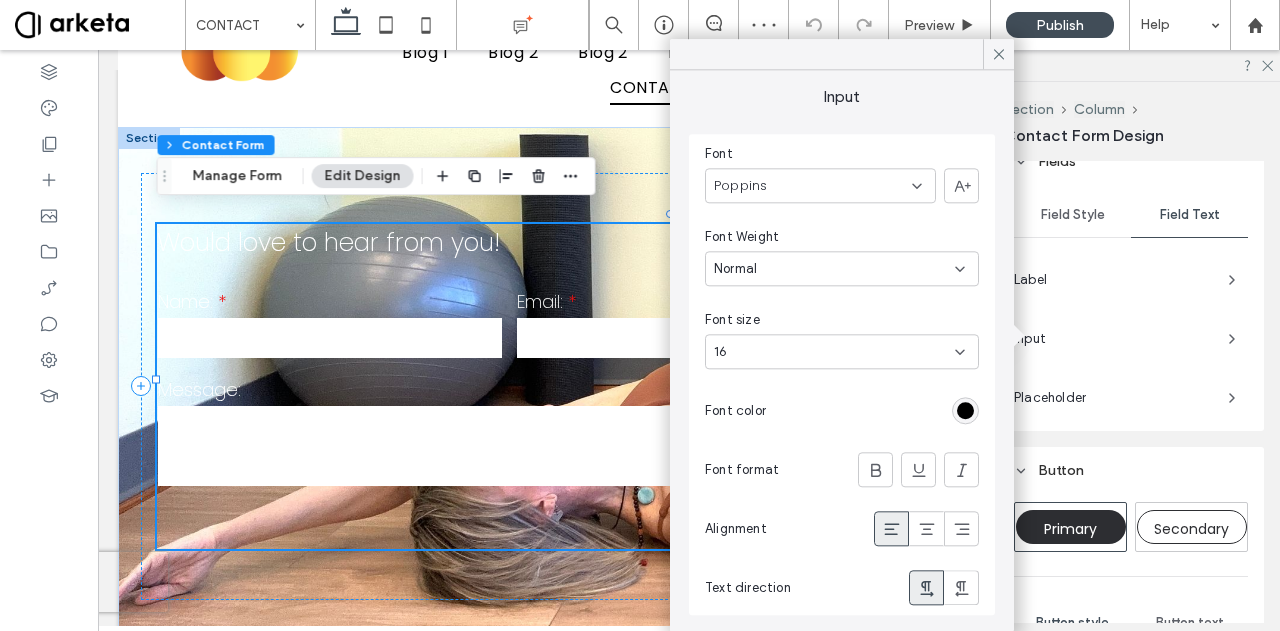 click 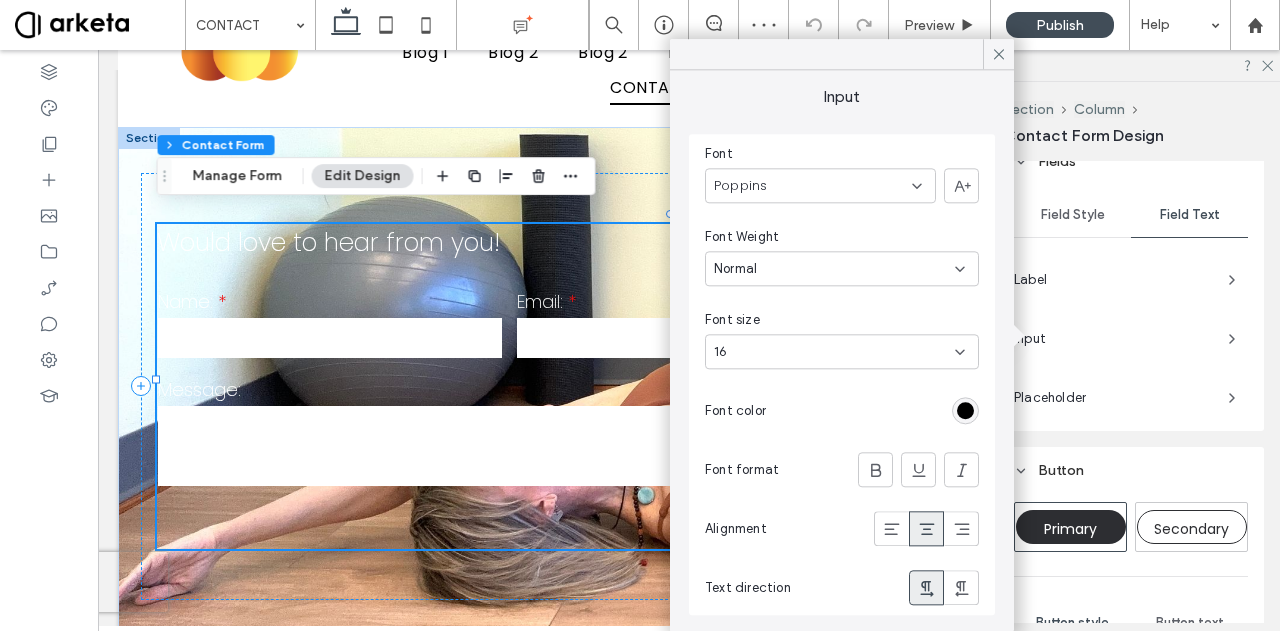 type on "*" 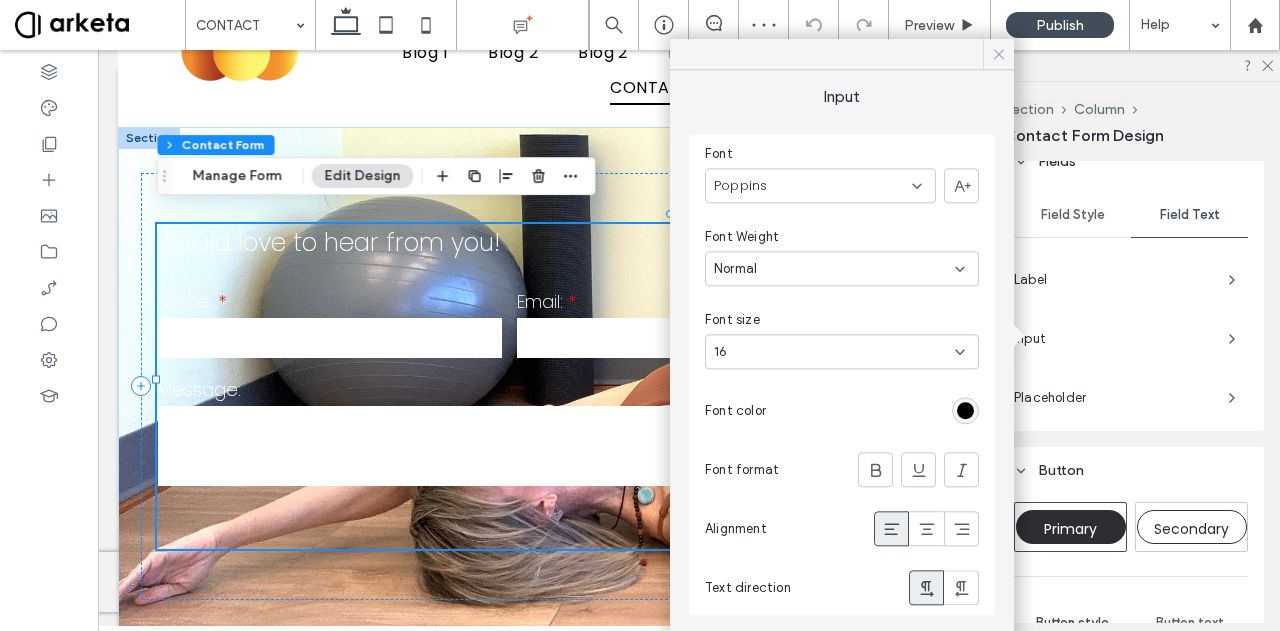 click at bounding box center [998, 54] 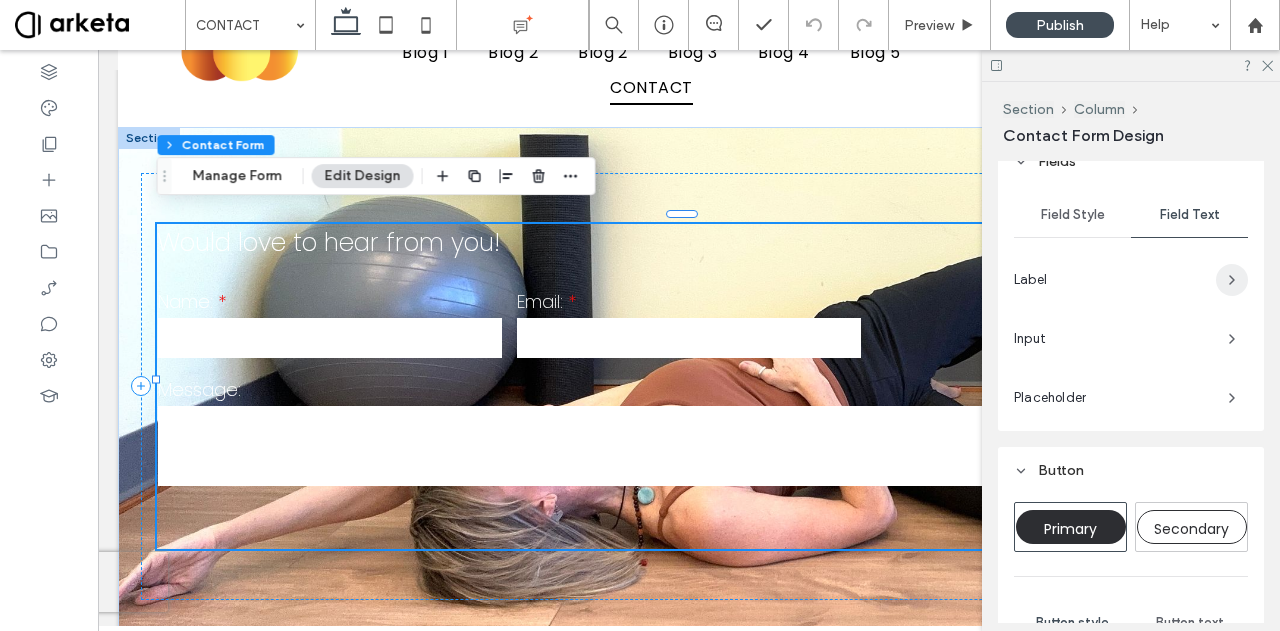 drag, startPoint x: 1210, startPoint y: 255, endPoint x: 1220, endPoint y: 274, distance: 21.470911 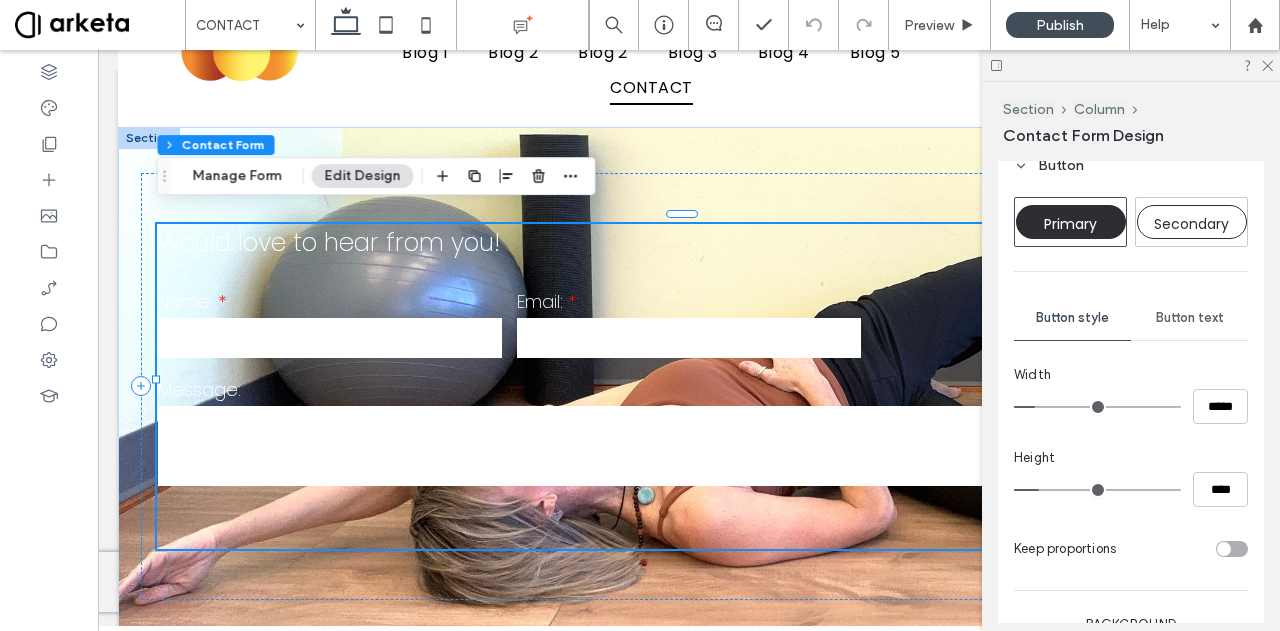 scroll, scrollTop: 1041, scrollLeft: 0, axis: vertical 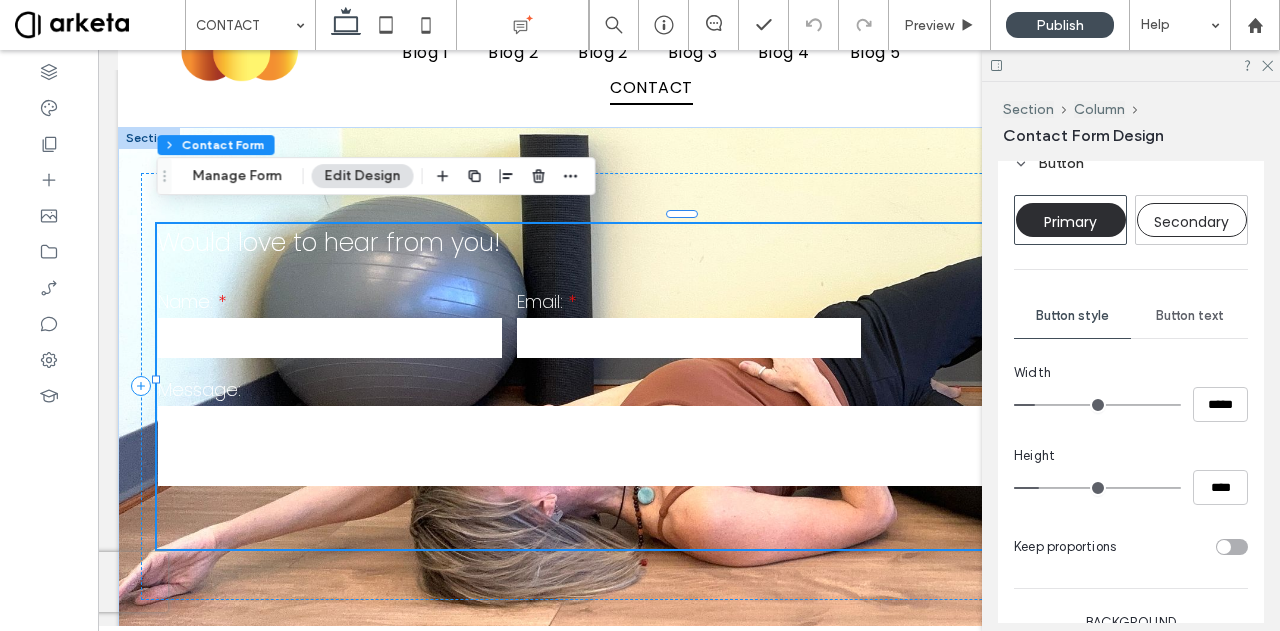 click on "Button text" at bounding box center (1189, 316) 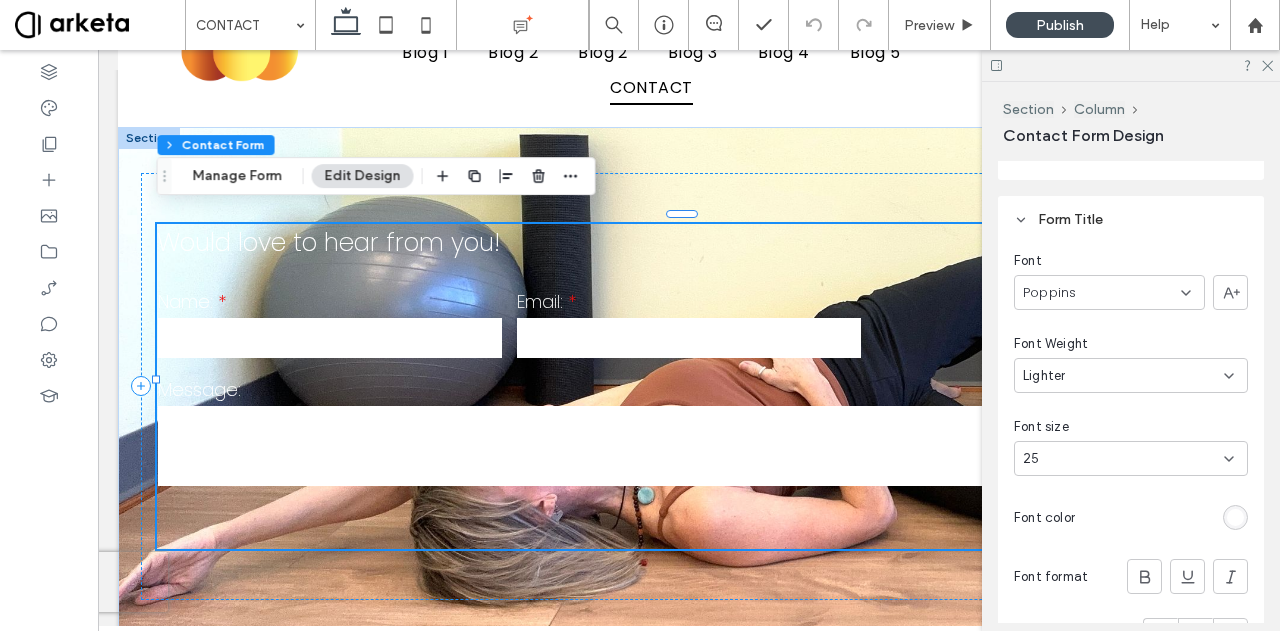 scroll, scrollTop: 2006, scrollLeft: 0, axis: vertical 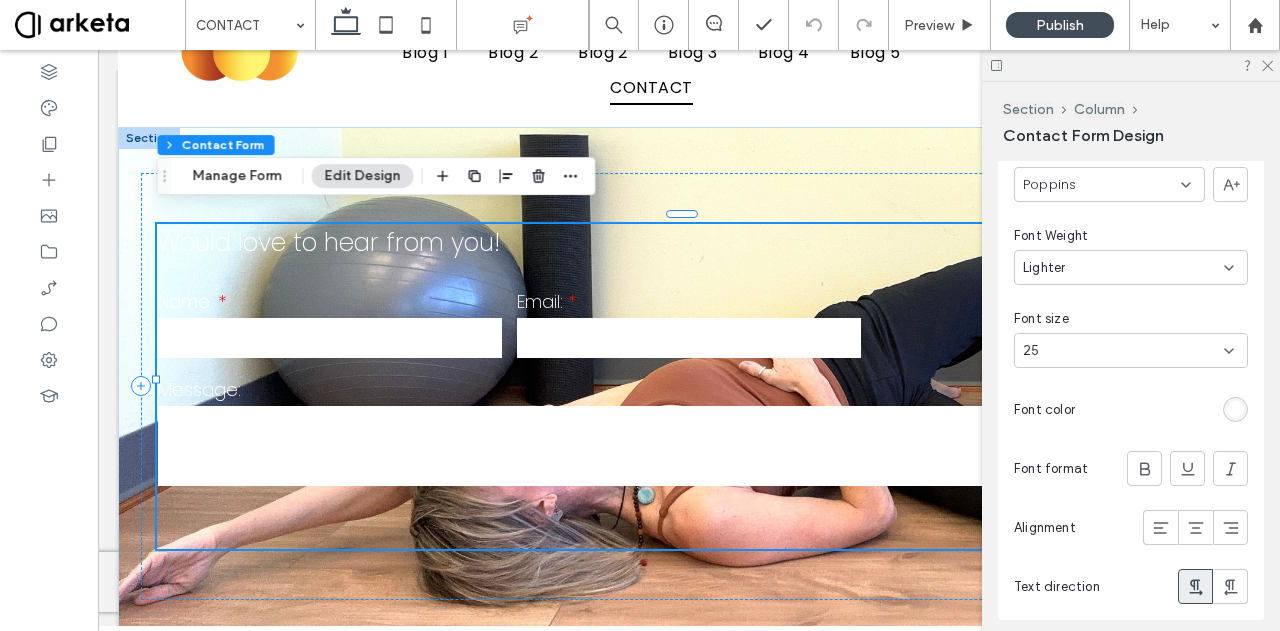 click 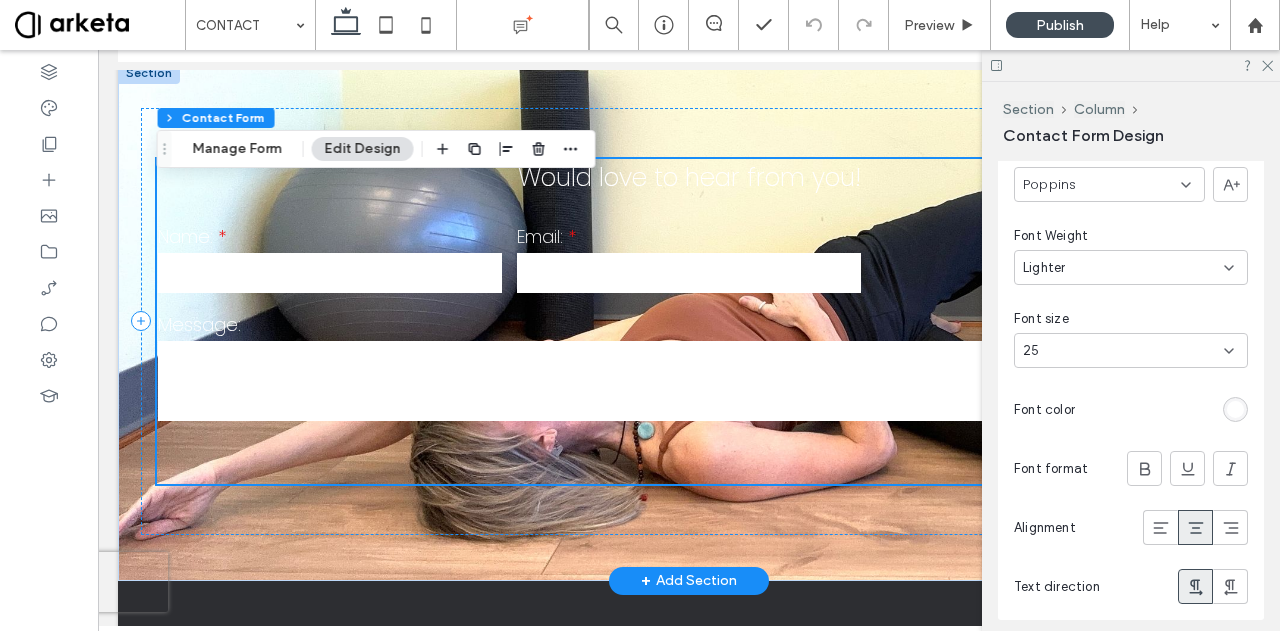 scroll, scrollTop: 157, scrollLeft: 0, axis: vertical 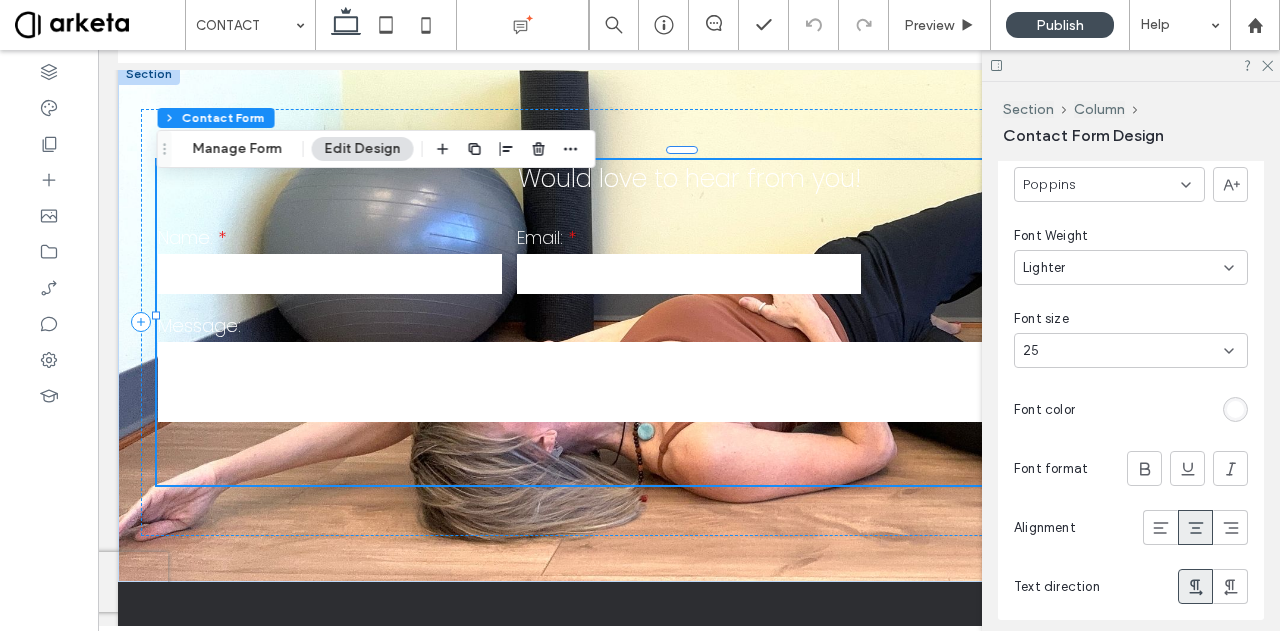 click on "Section Column Contact Form Manage Form Edit Design" at bounding box center (376, 149) 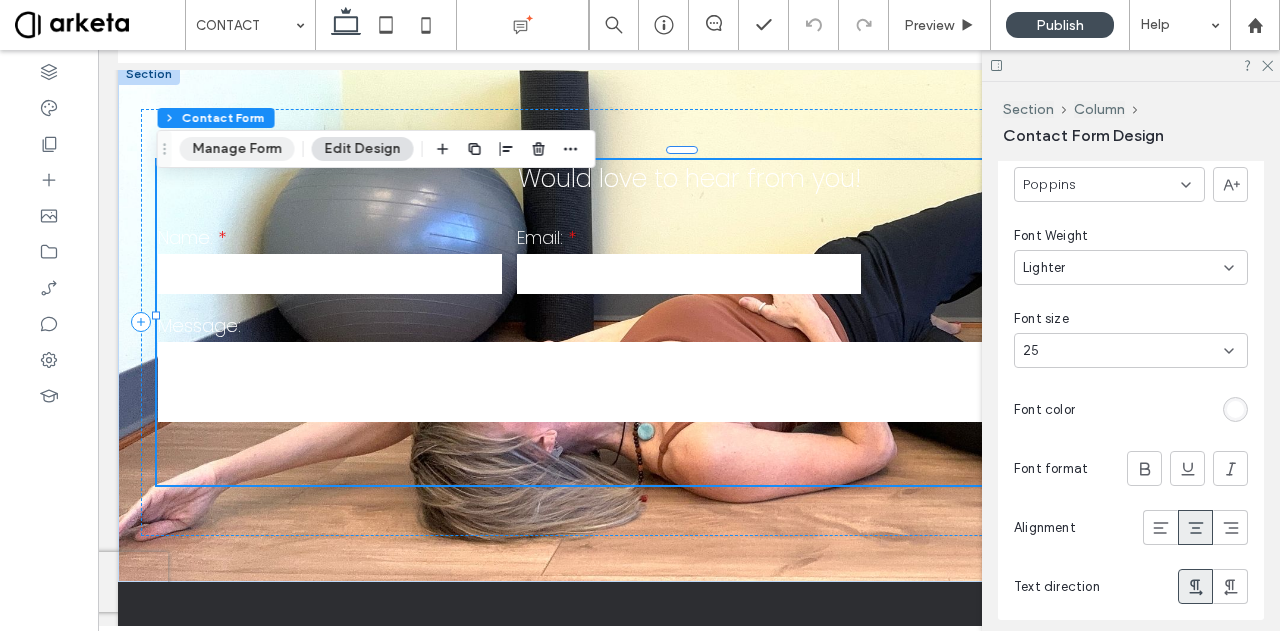 click on "Manage Form" at bounding box center (237, 149) 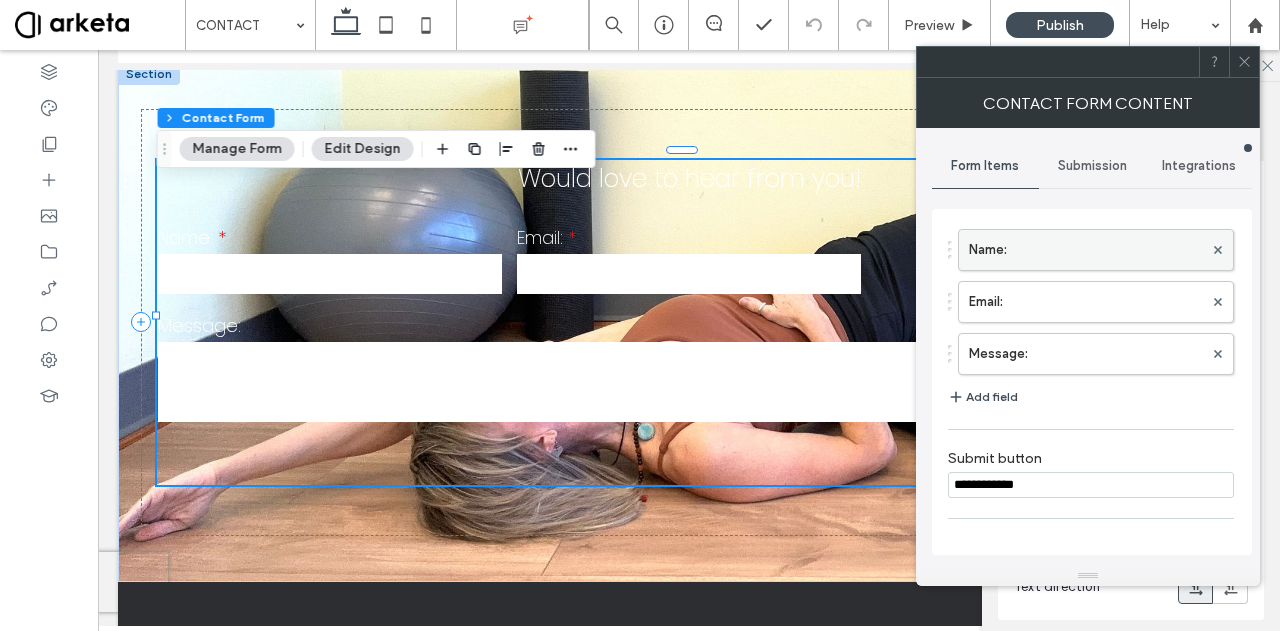 click on "Name:" at bounding box center [1086, 250] 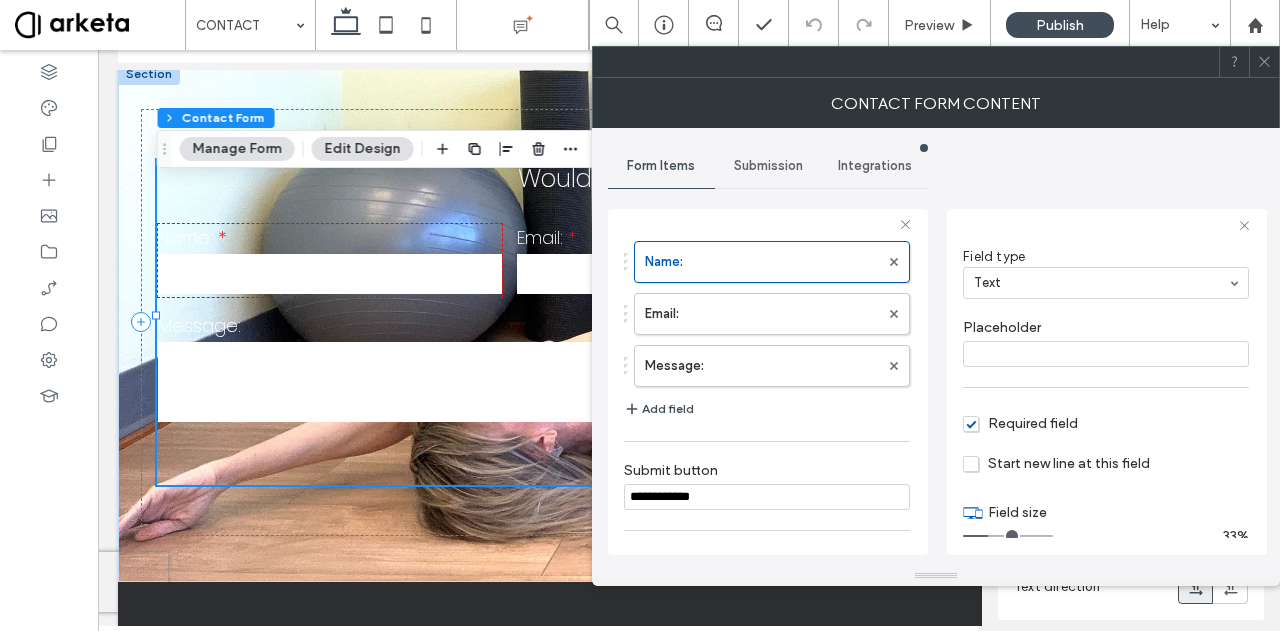 scroll, scrollTop: 121, scrollLeft: 0, axis: vertical 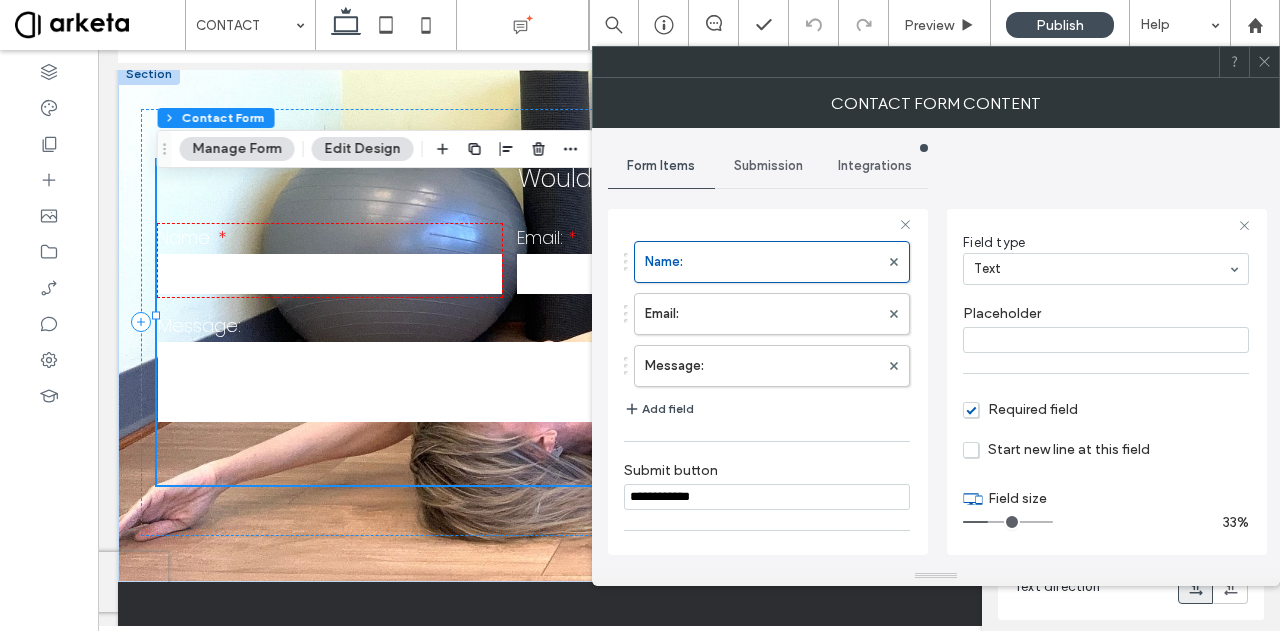 click on "Required field" at bounding box center [1020, 409] 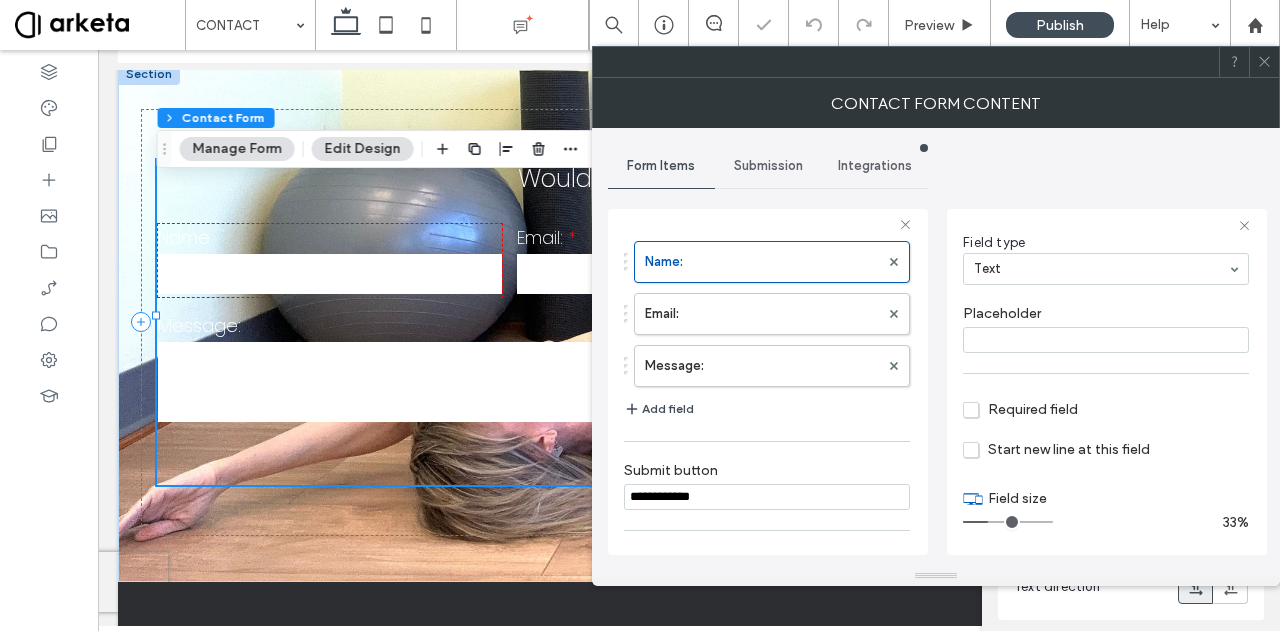 click on "Start new line at this field" at bounding box center (1106, 454) 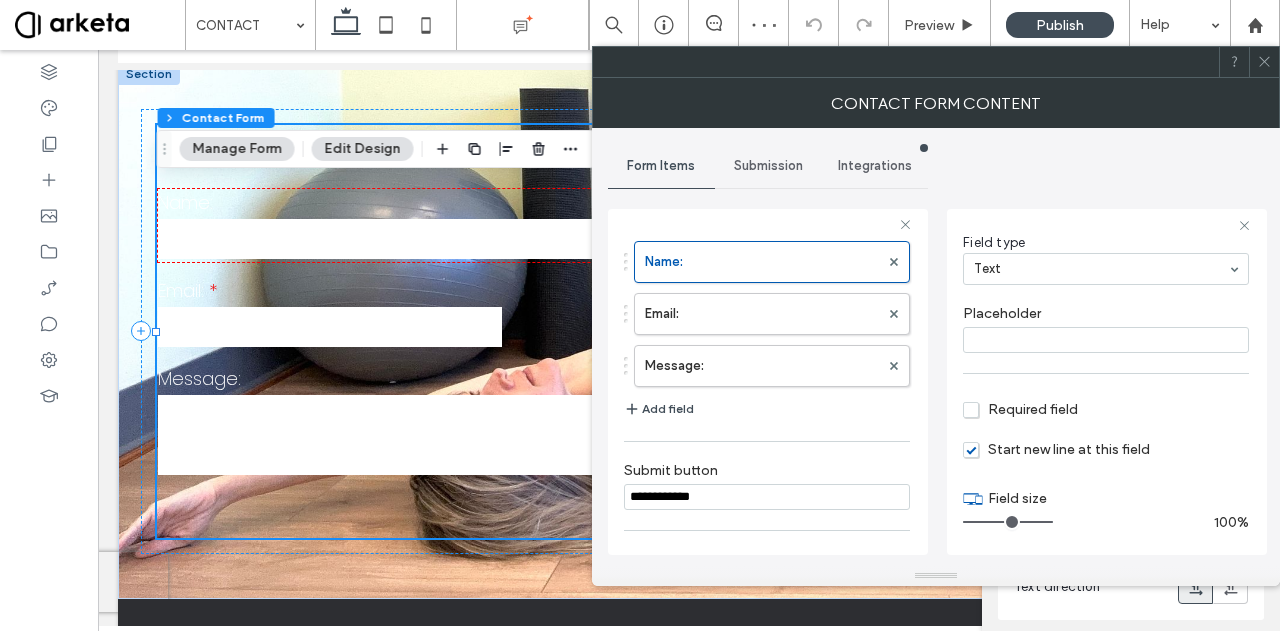 drag, startPoint x: 996, startPoint y: 518, endPoint x: 1104, endPoint y: 522, distance: 108.07405 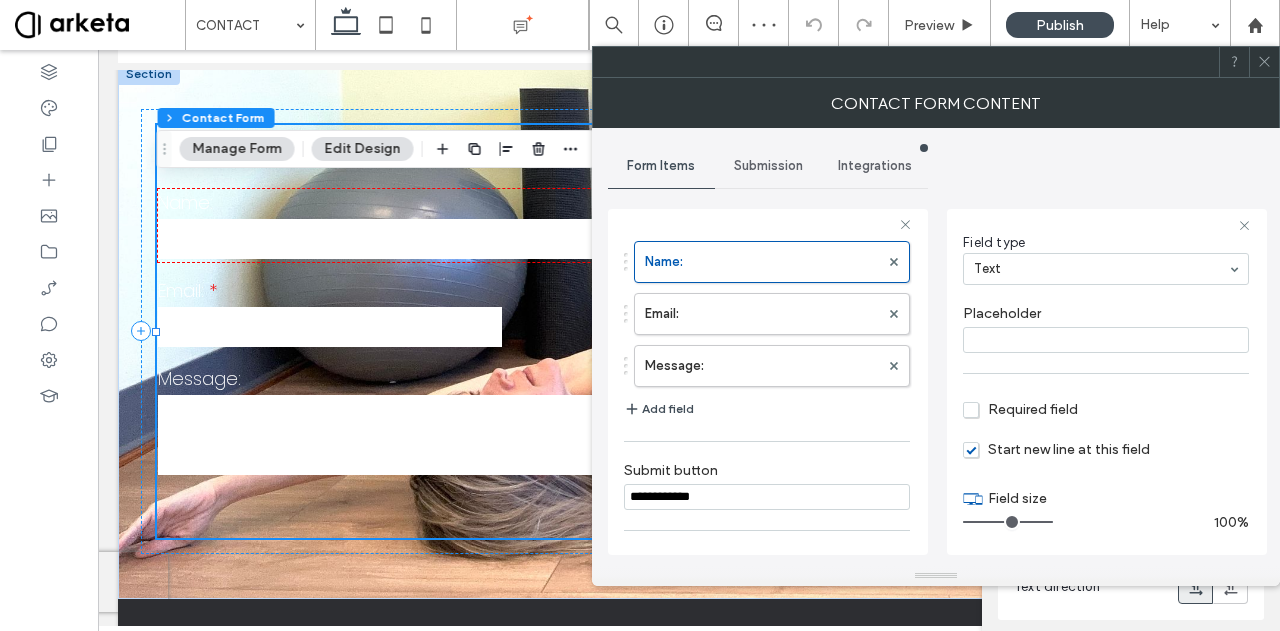 click at bounding box center [1008, 522] 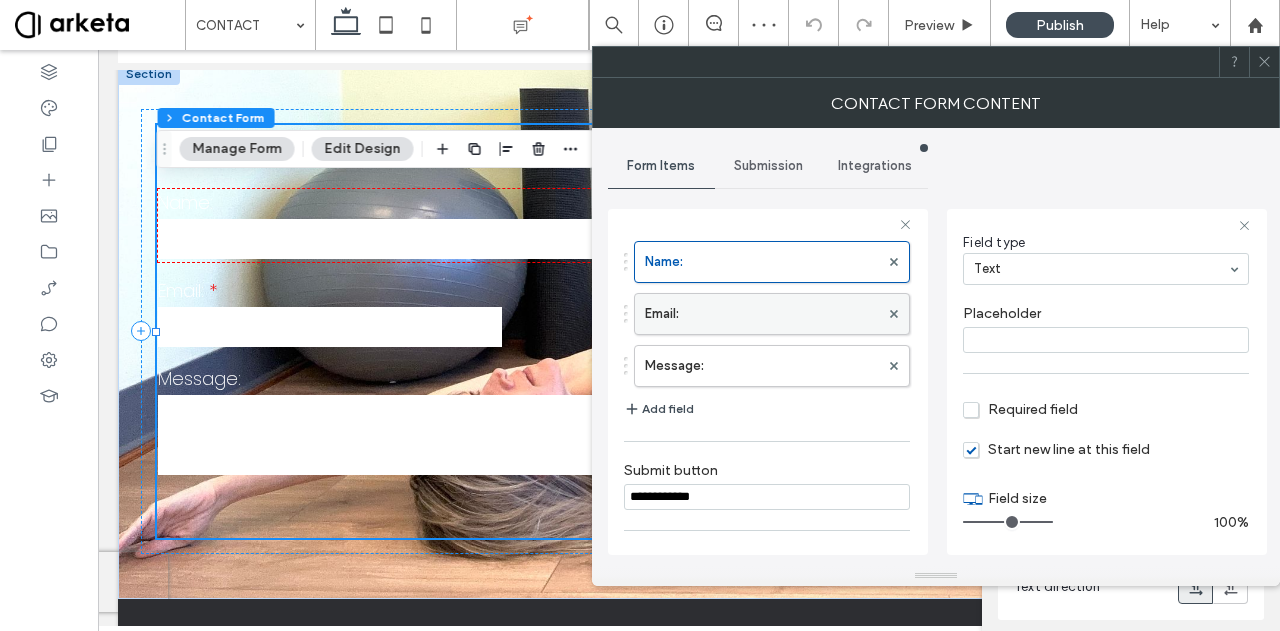 click on "Email:" at bounding box center [762, 314] 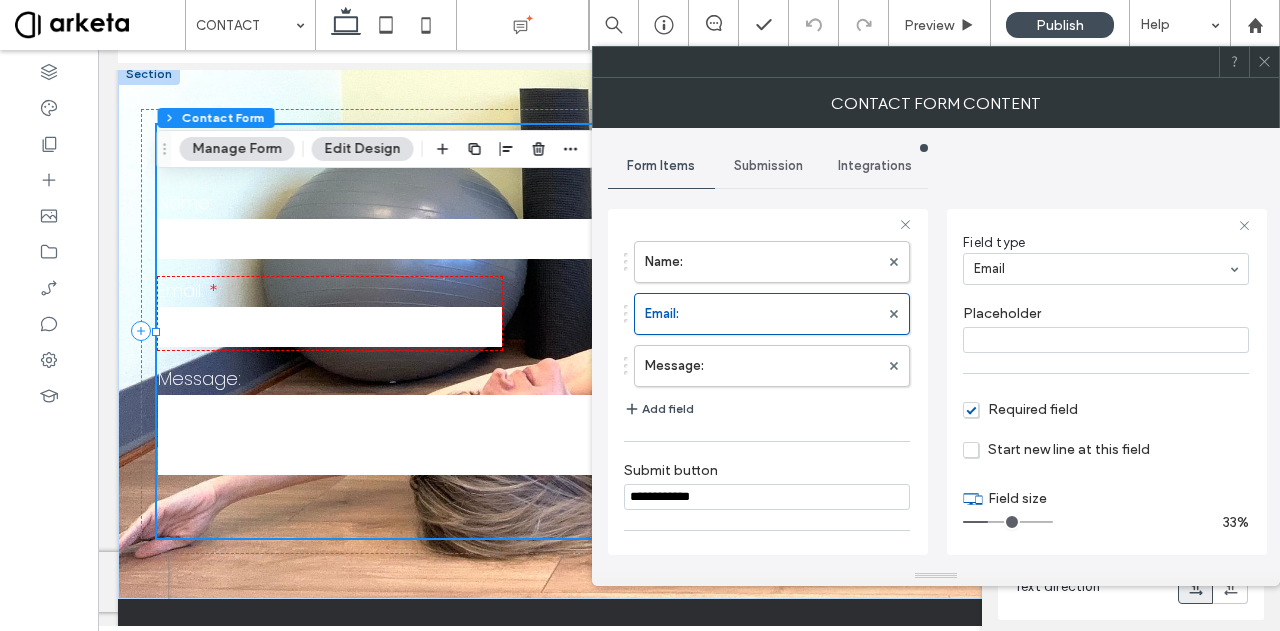 click on "Start new line at this field" at bounding box center (1056, 449) 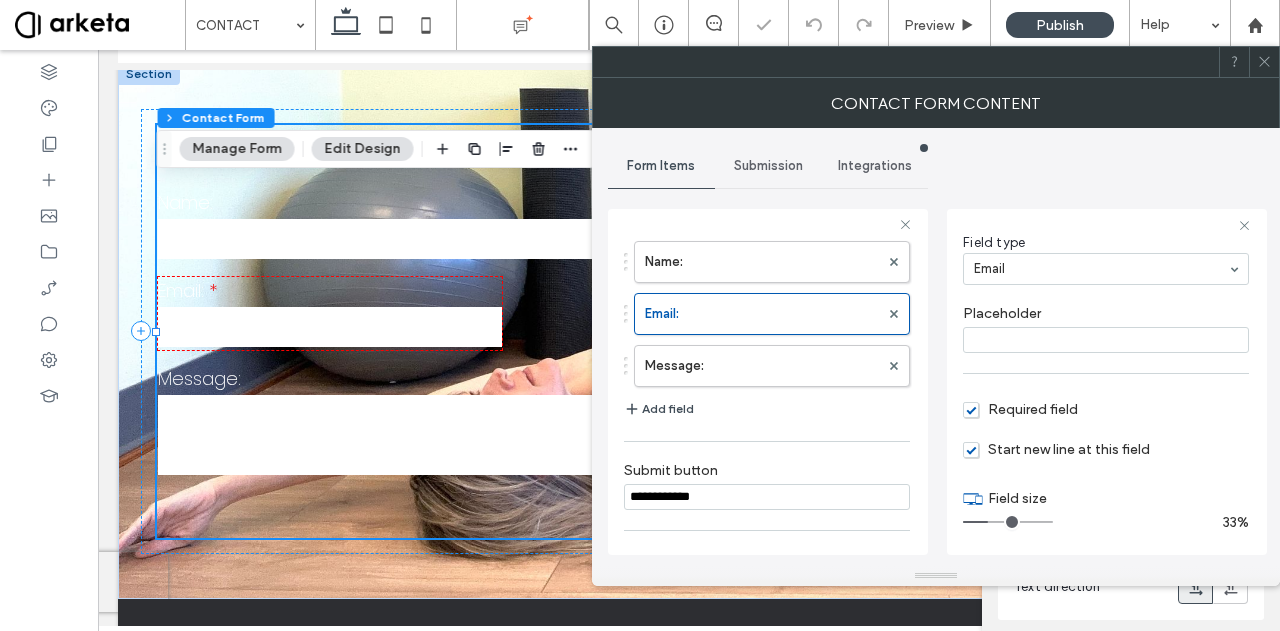 click on "Required field" at bounding box center [1020, 409] 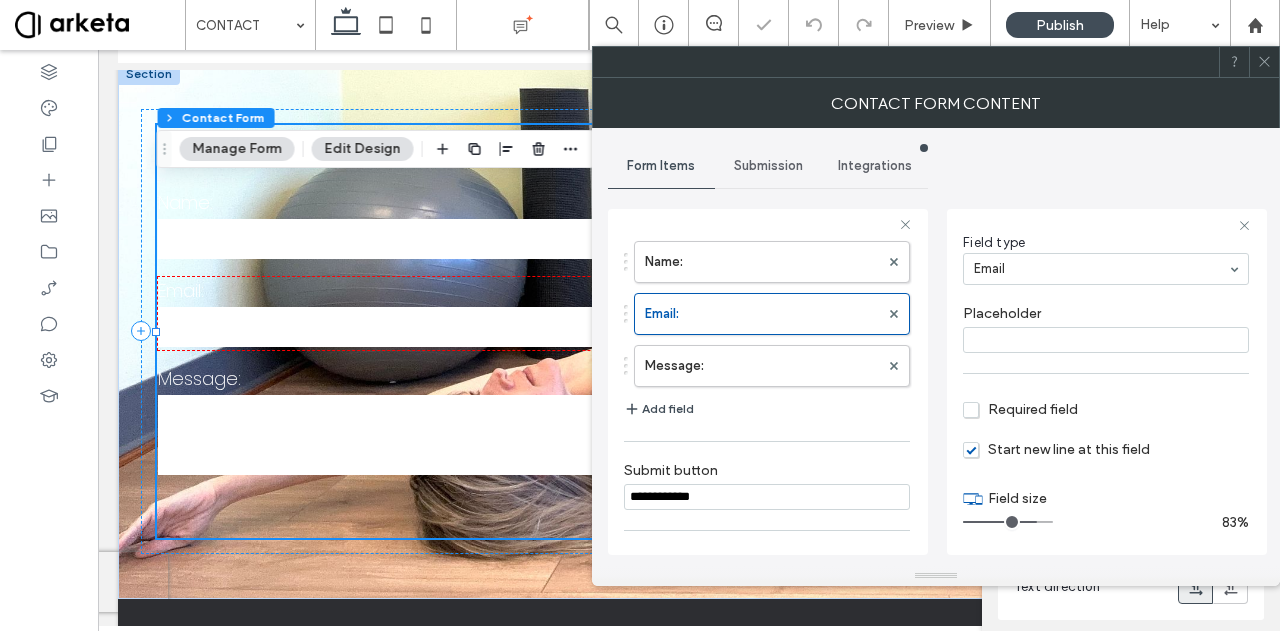 drag, startPoint x: 994, startPoint y: 522, endPoint x: 1094, endPoint y: 521, distance: 100.005 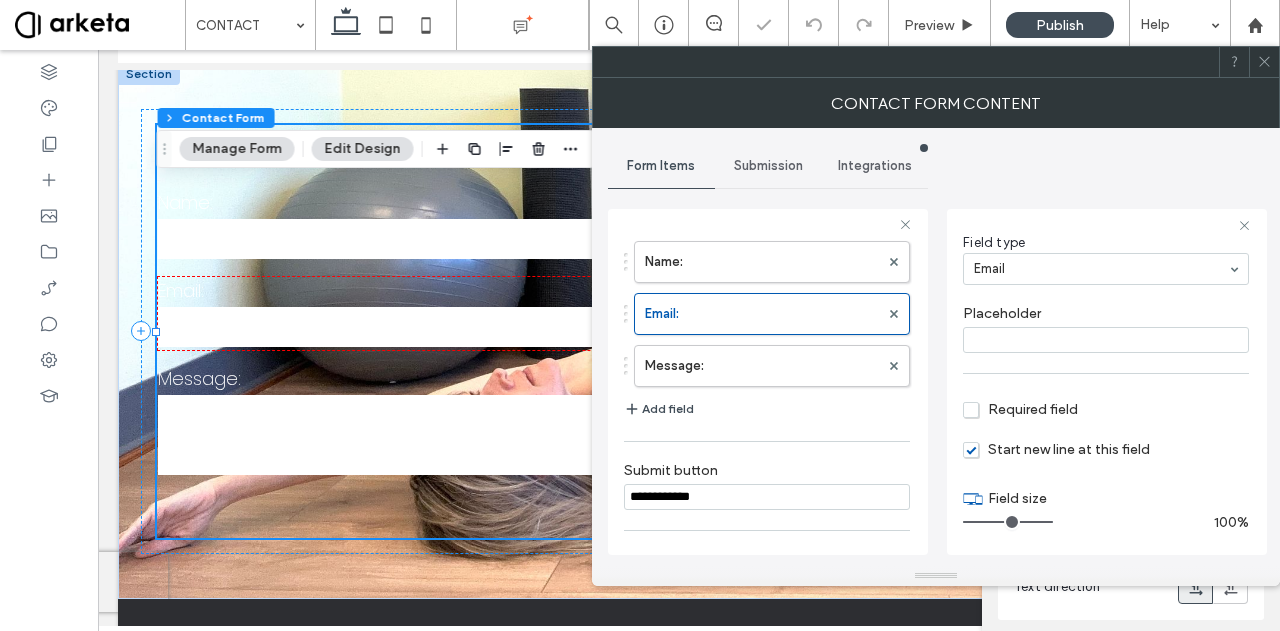 click at bounding box center [1264, 62] 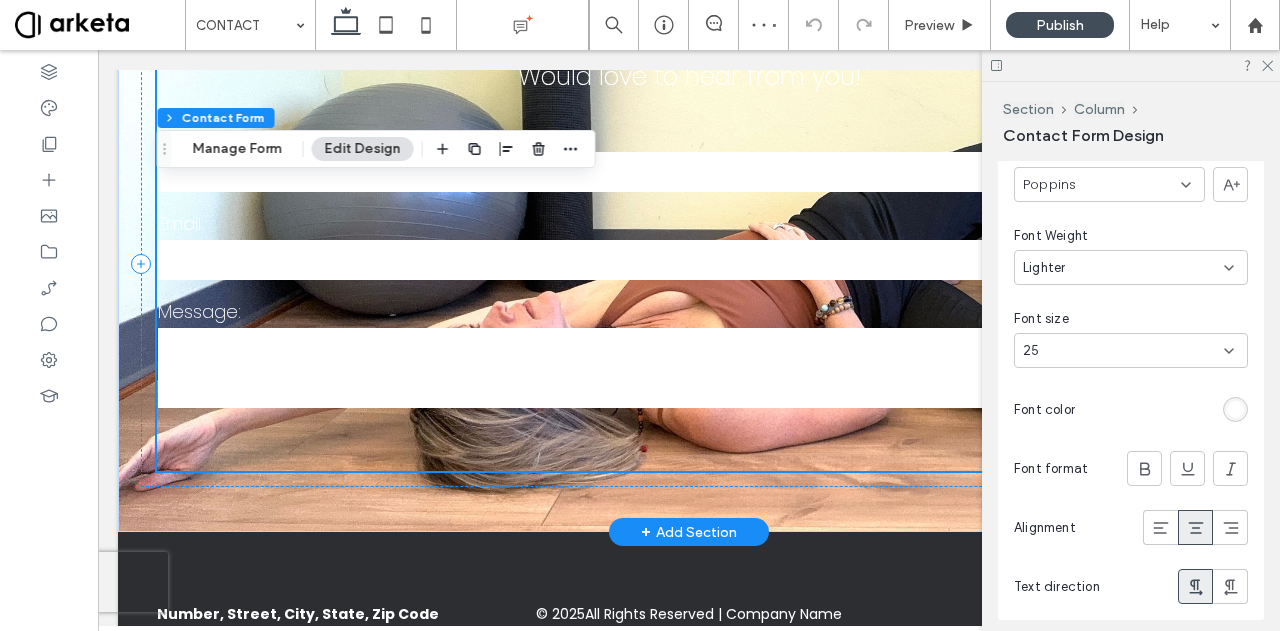 scroll, scrollTop: 182, scrollLeft: 0, axis: vertical 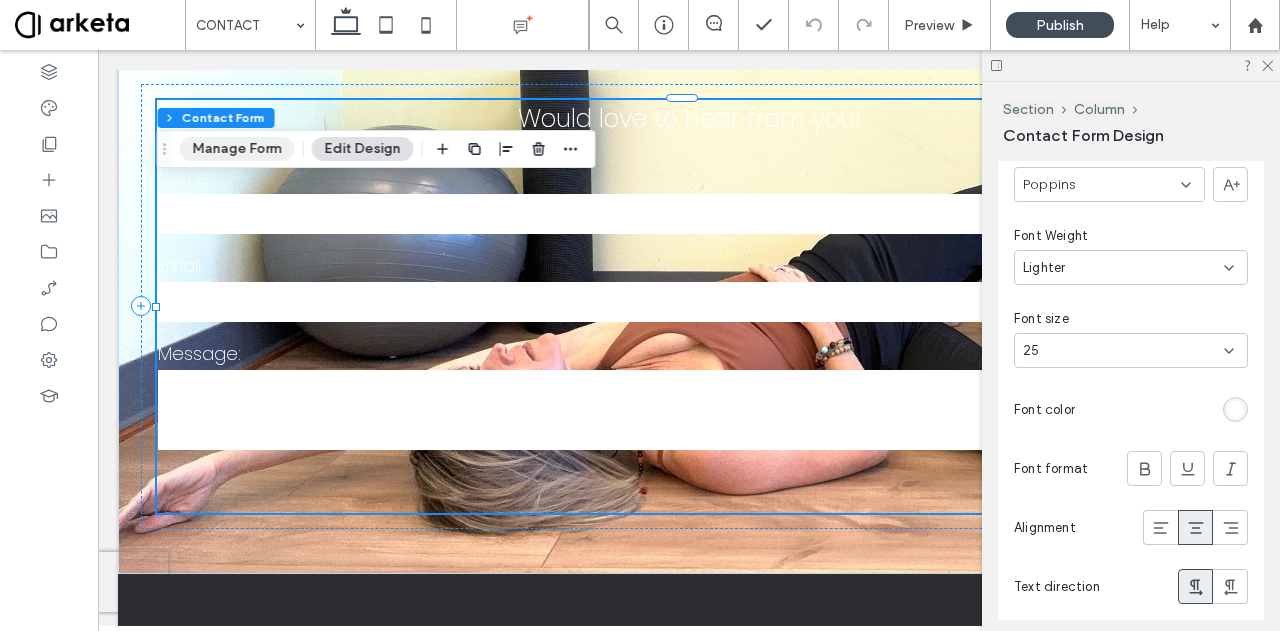 click on "Manage Form" at bounding box center [237, 149] 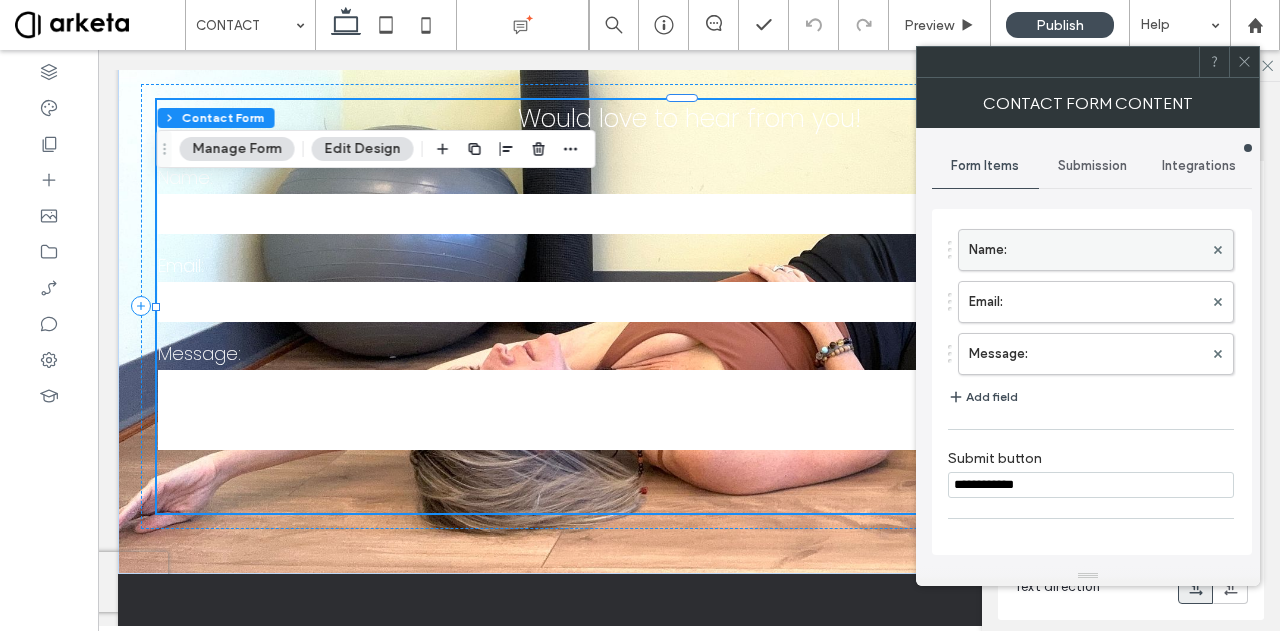 click on "Name:" at bounding box center (1086, 250) 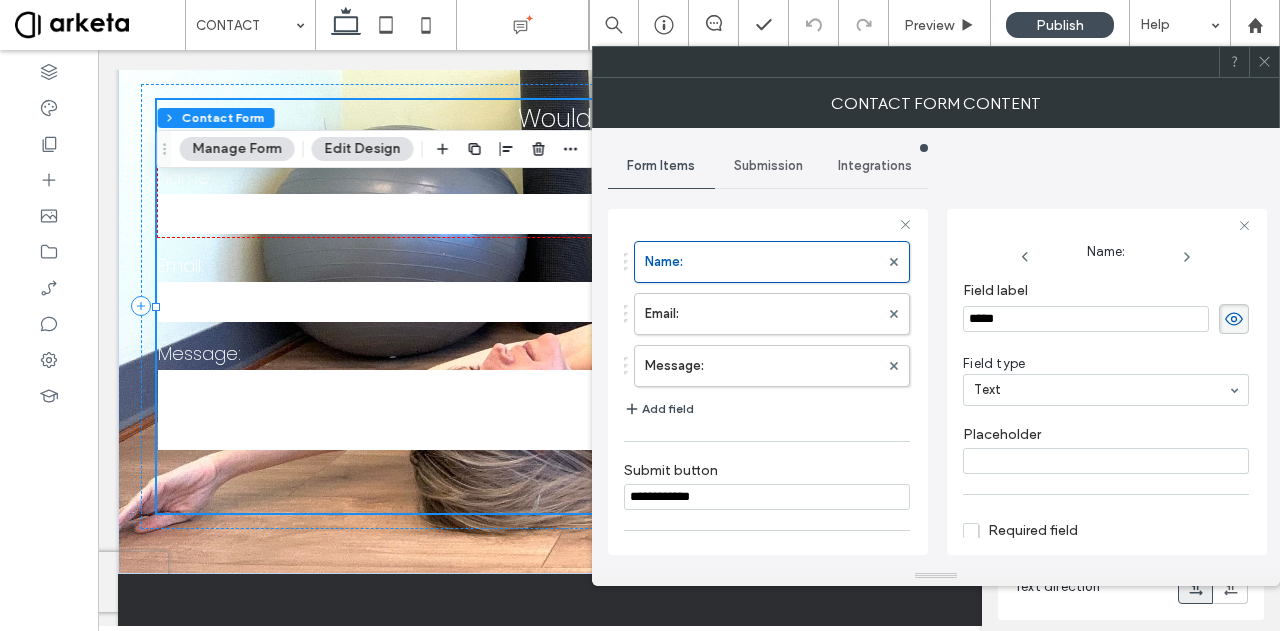 click on "*****" at bounding box center [1086, 319] 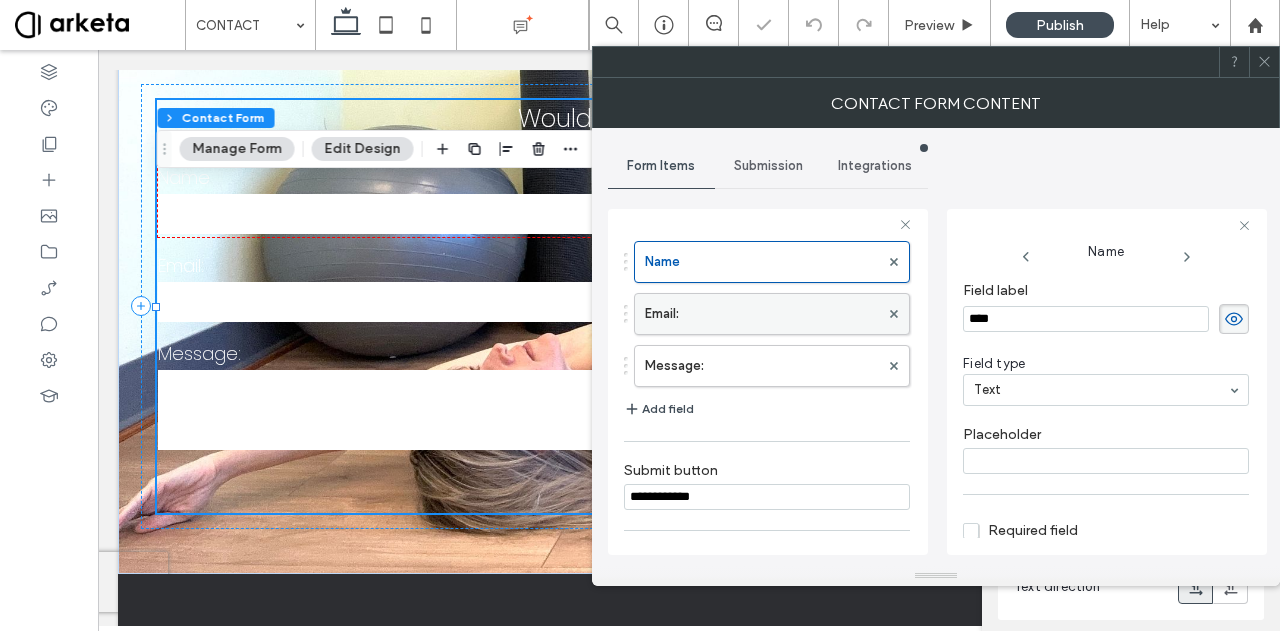 click on "Email:" at bounding box center [762, 314] 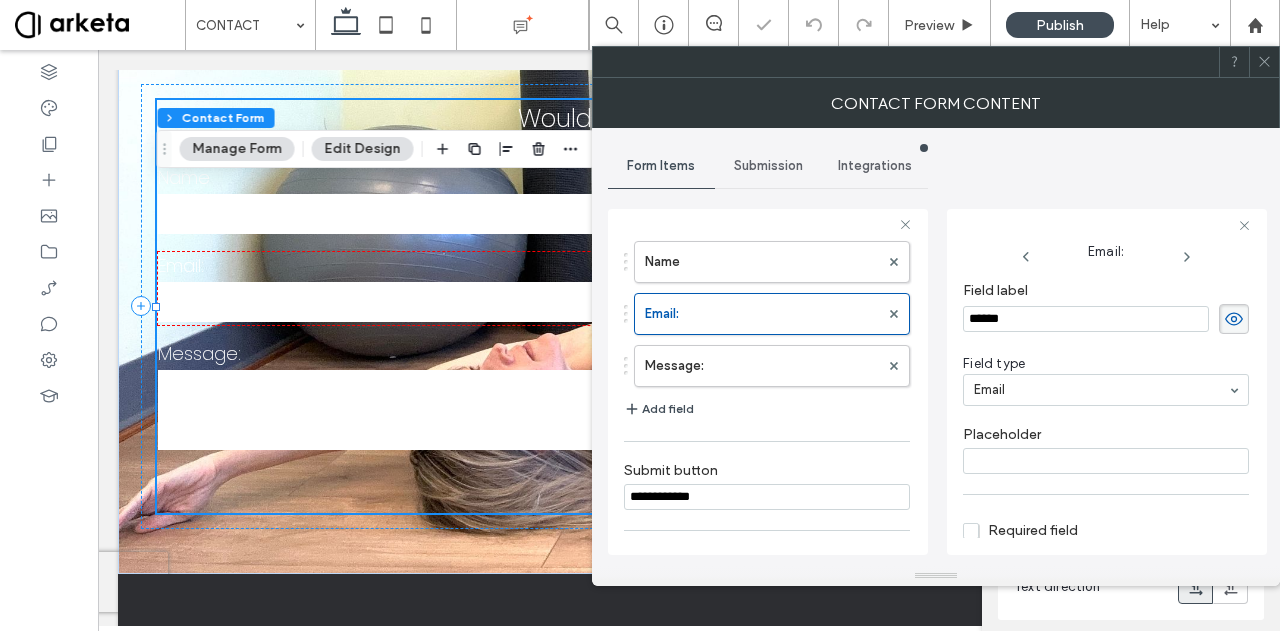 click on "******" at bounding box center [1086, 319] 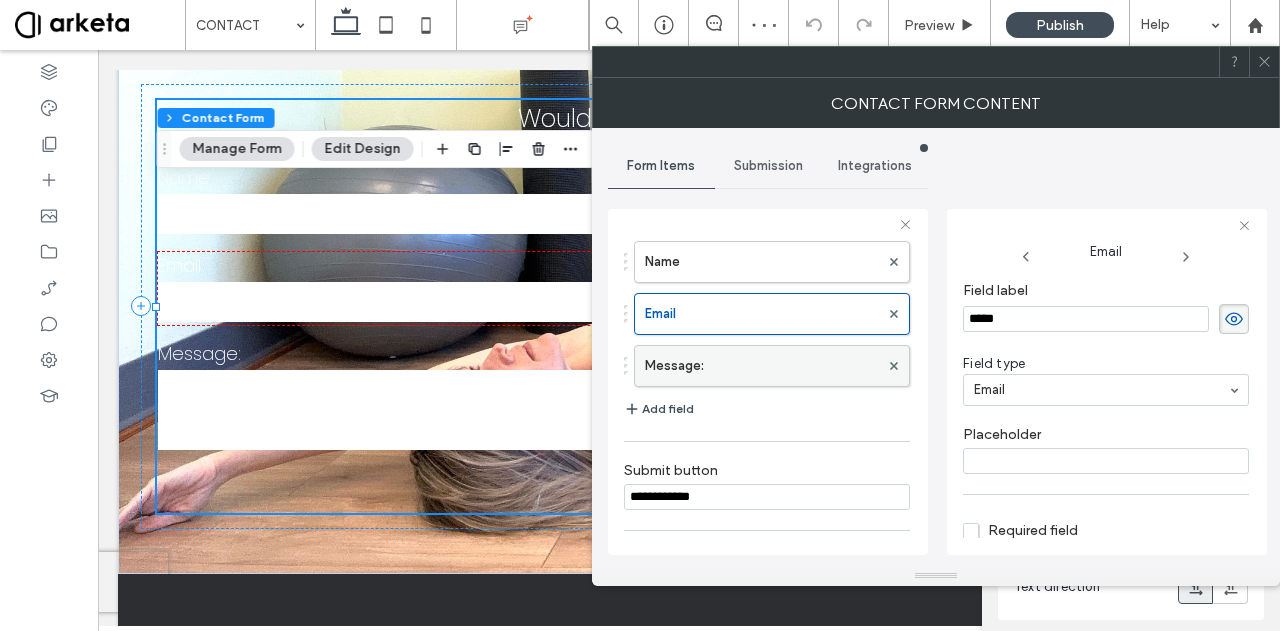 click on "Message:" at bounding box center (762, 366) 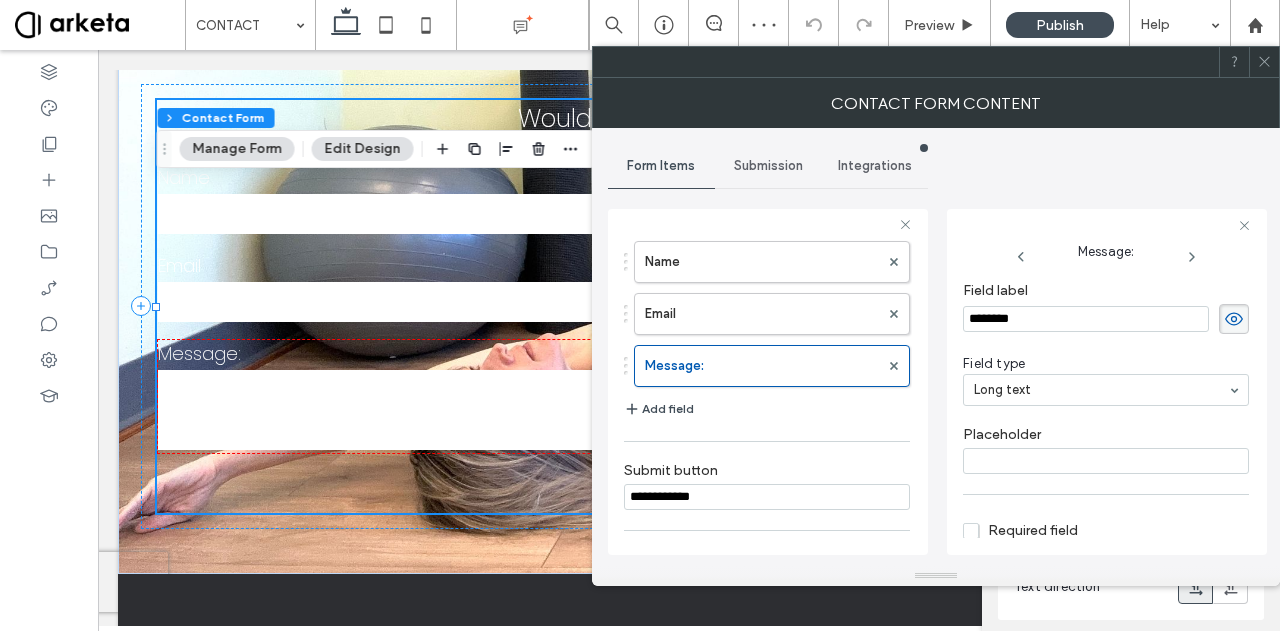 click on "********" at bounding box center (1086, 319) 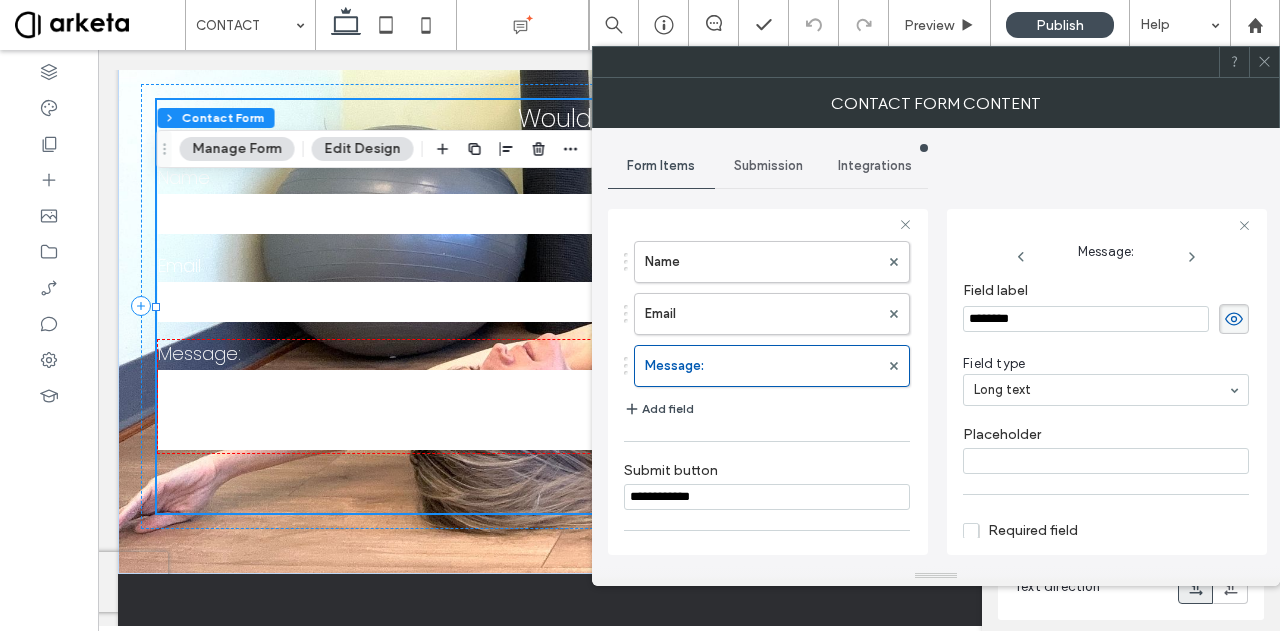 type on "*******" 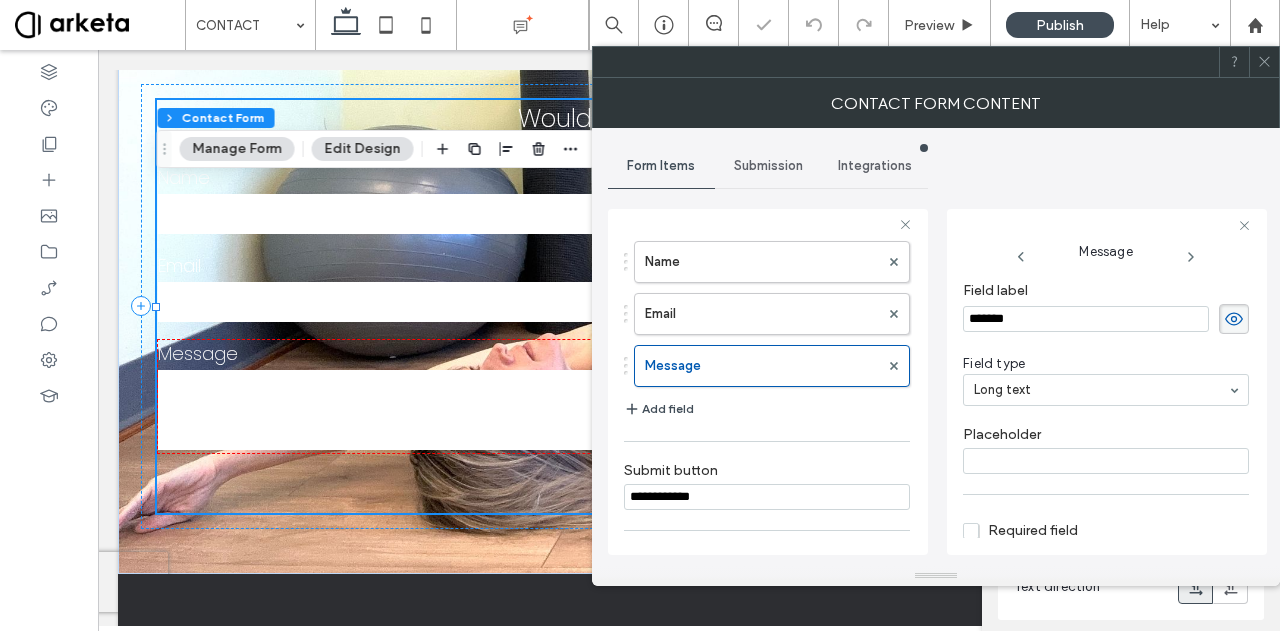 click 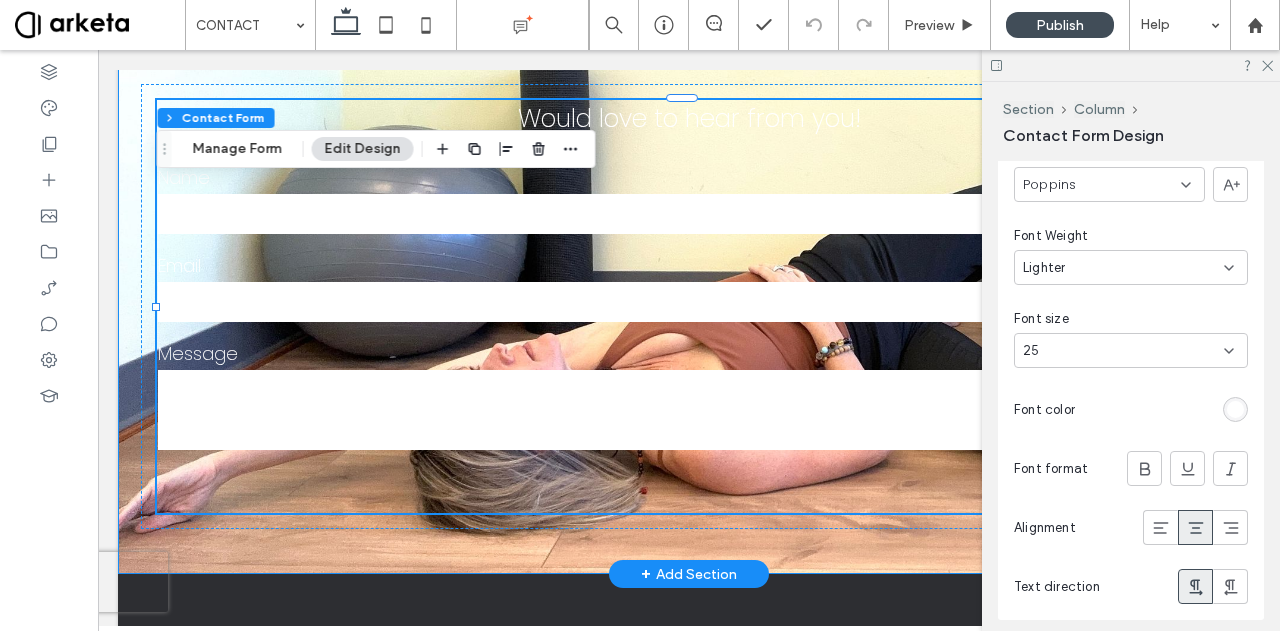 click on "**********" at bounding box center [689, 306] 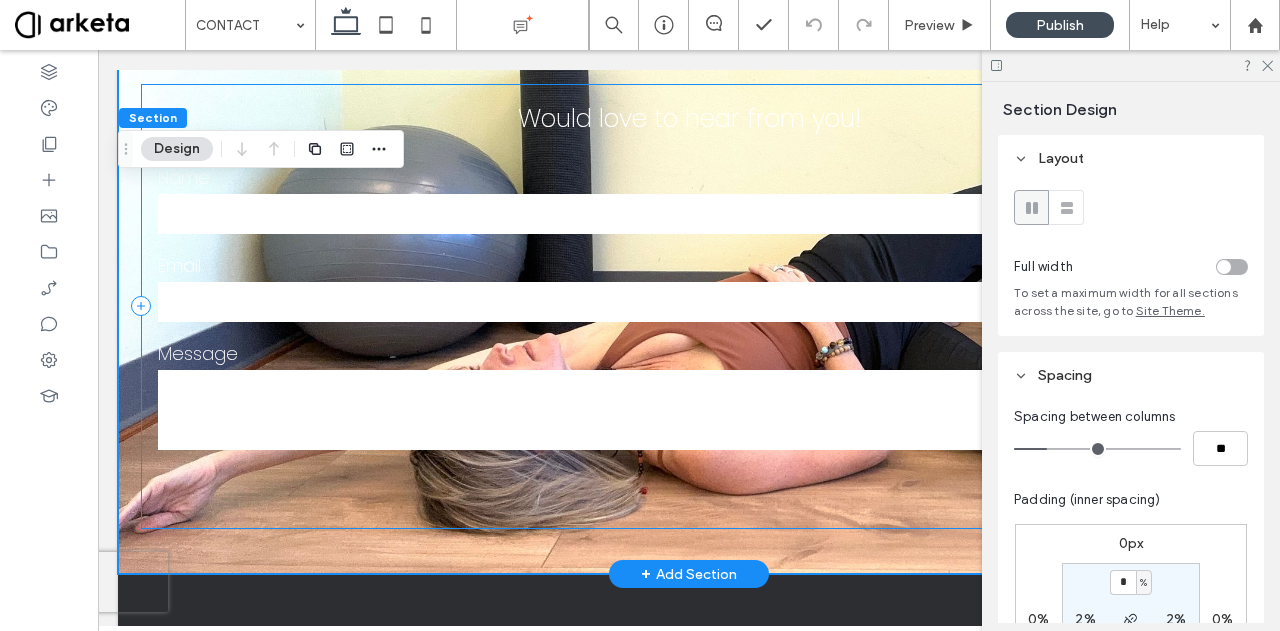 click on "**********" at bounding box center [689, 306] 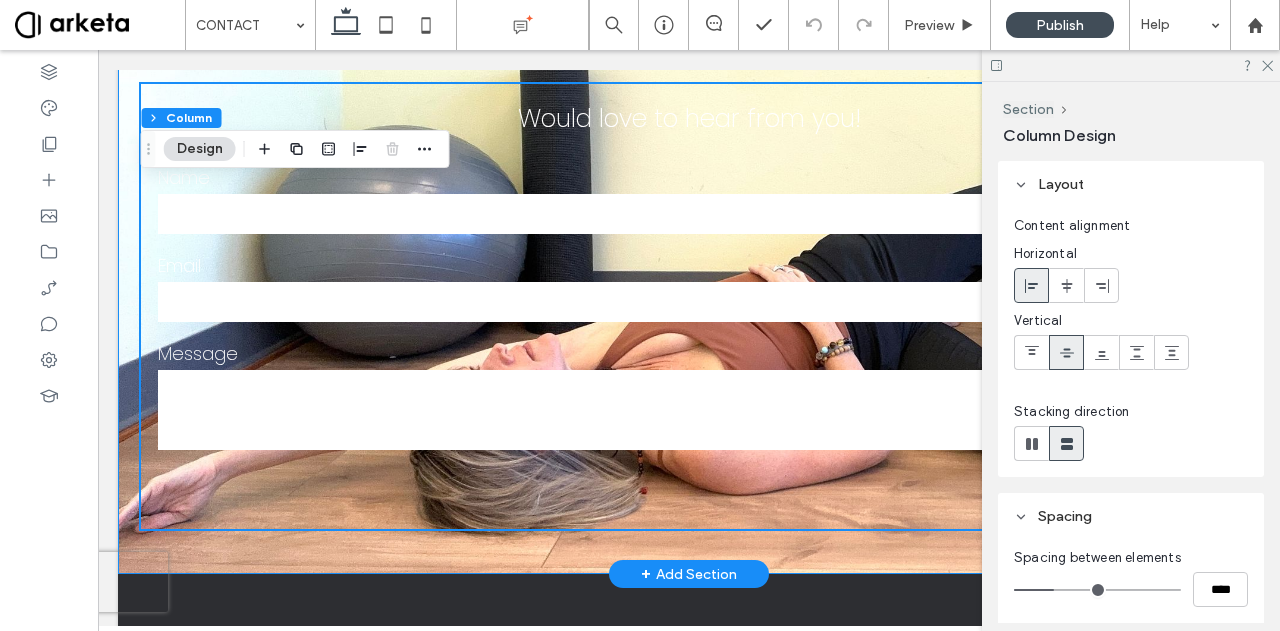 click on "**********" at bounding box center (689, 306) 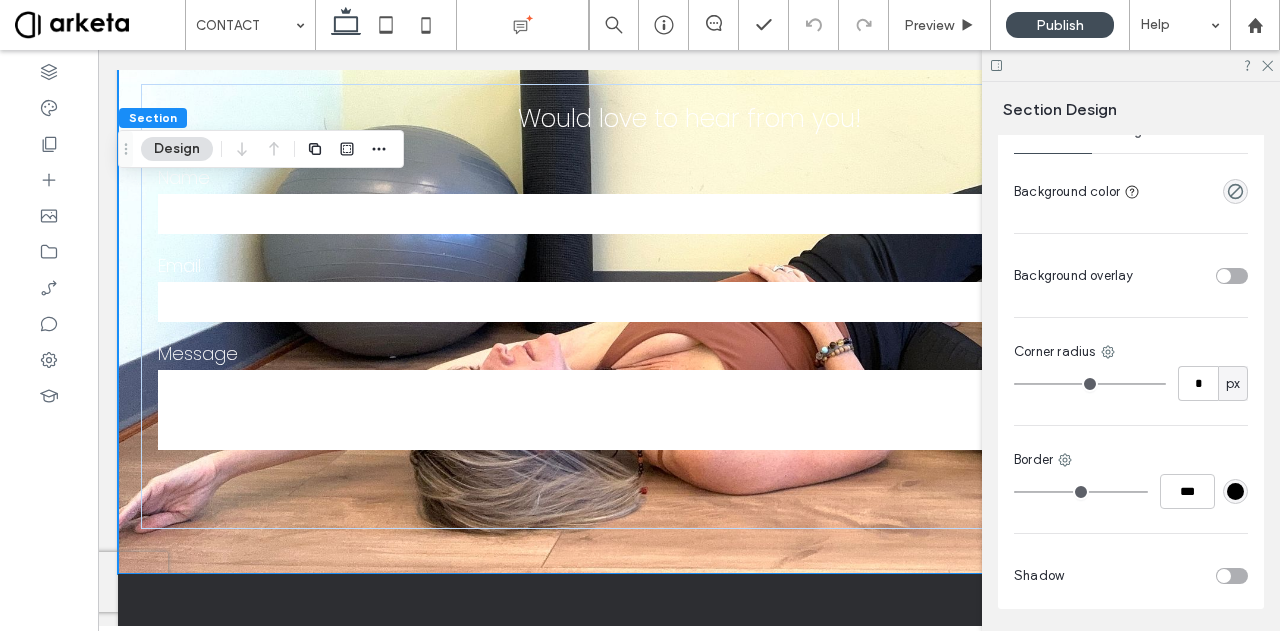 scroll, scrollTop: 928, scrollLeft: 0, axis: vertical 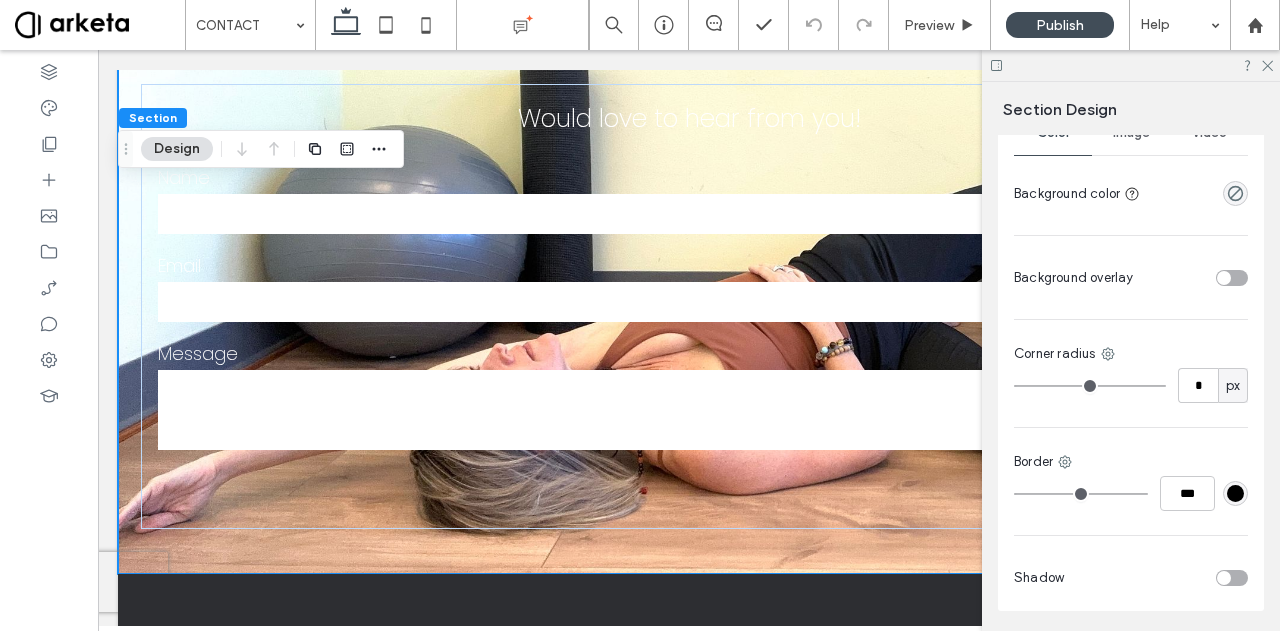 click at bounding box center [1224, 278] 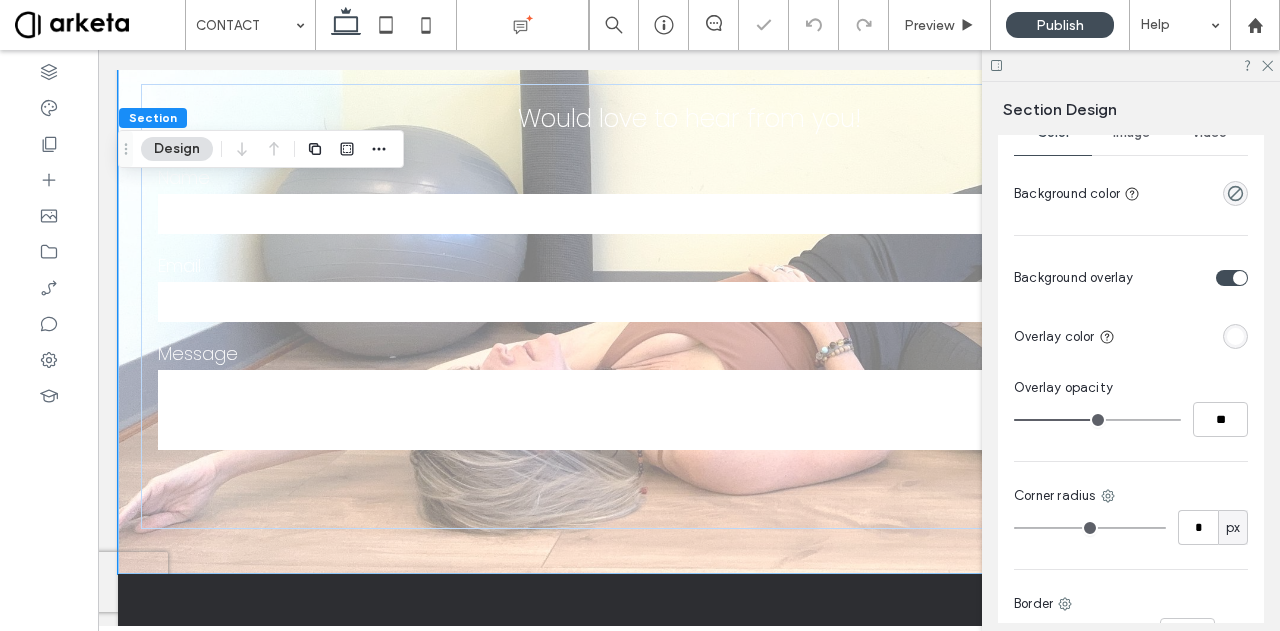 click at bounding box center (1235, 336) 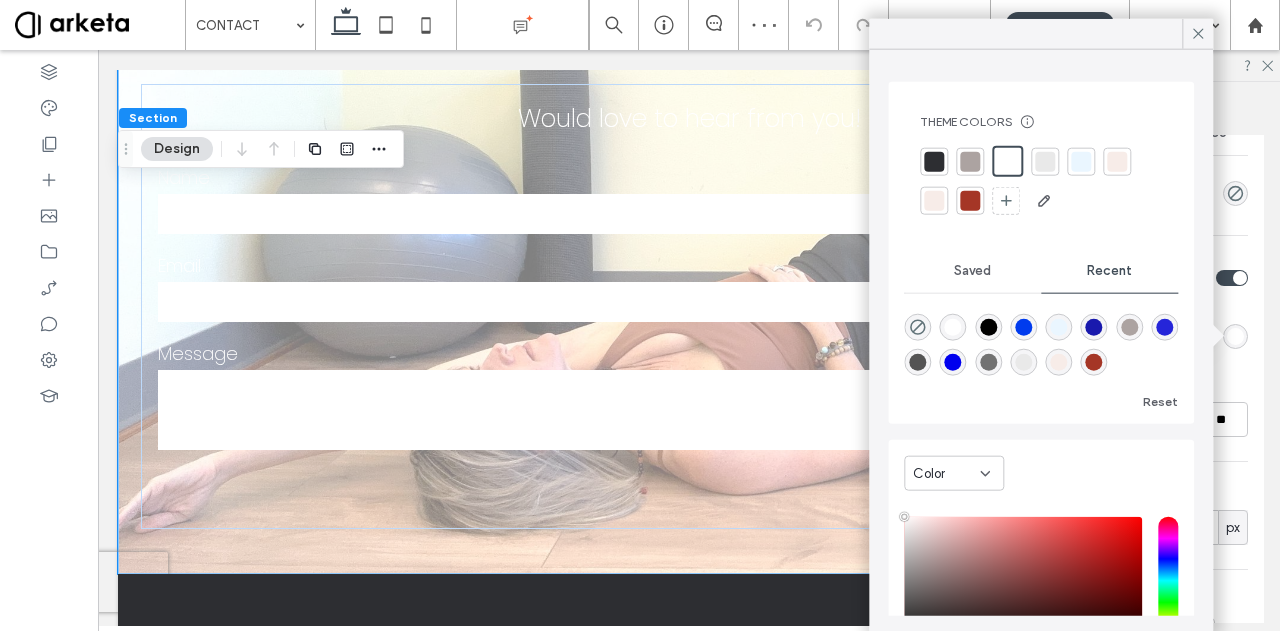 click at bounding box center (988, 327) 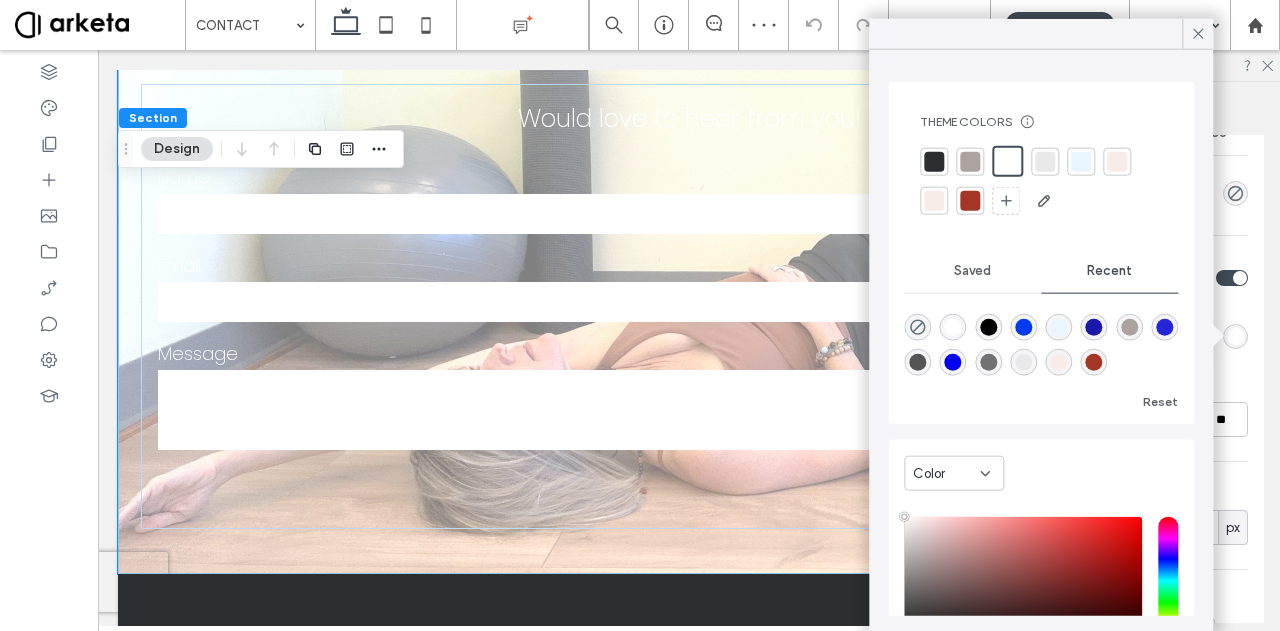 type on "*******" 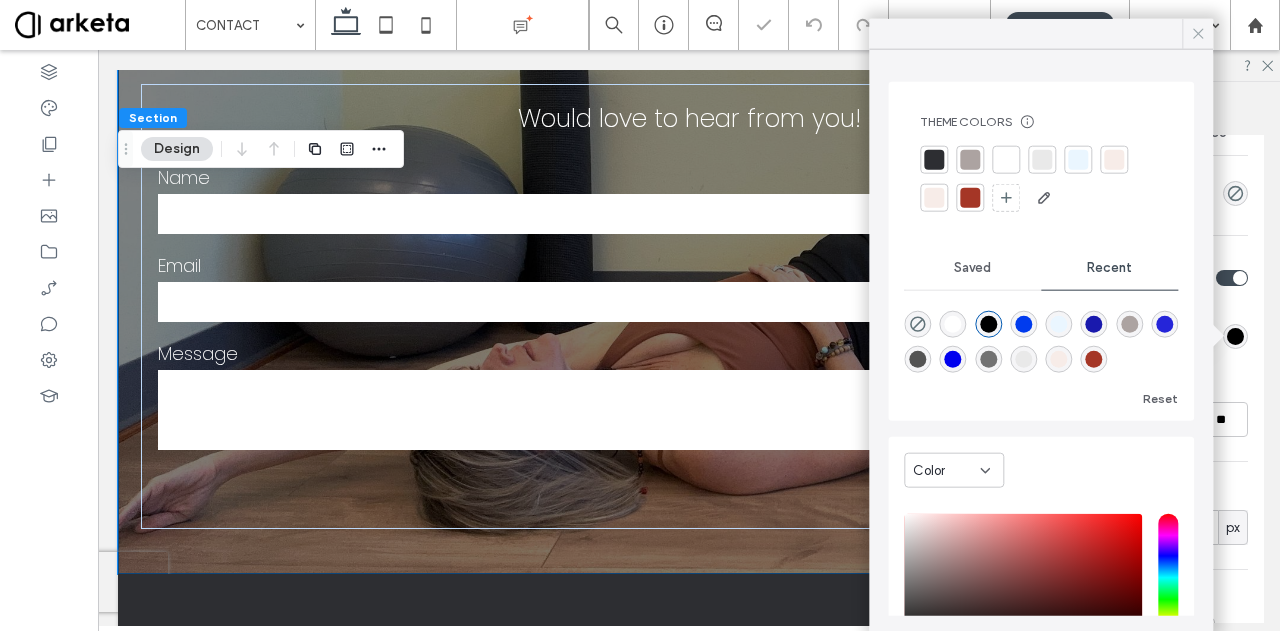 click 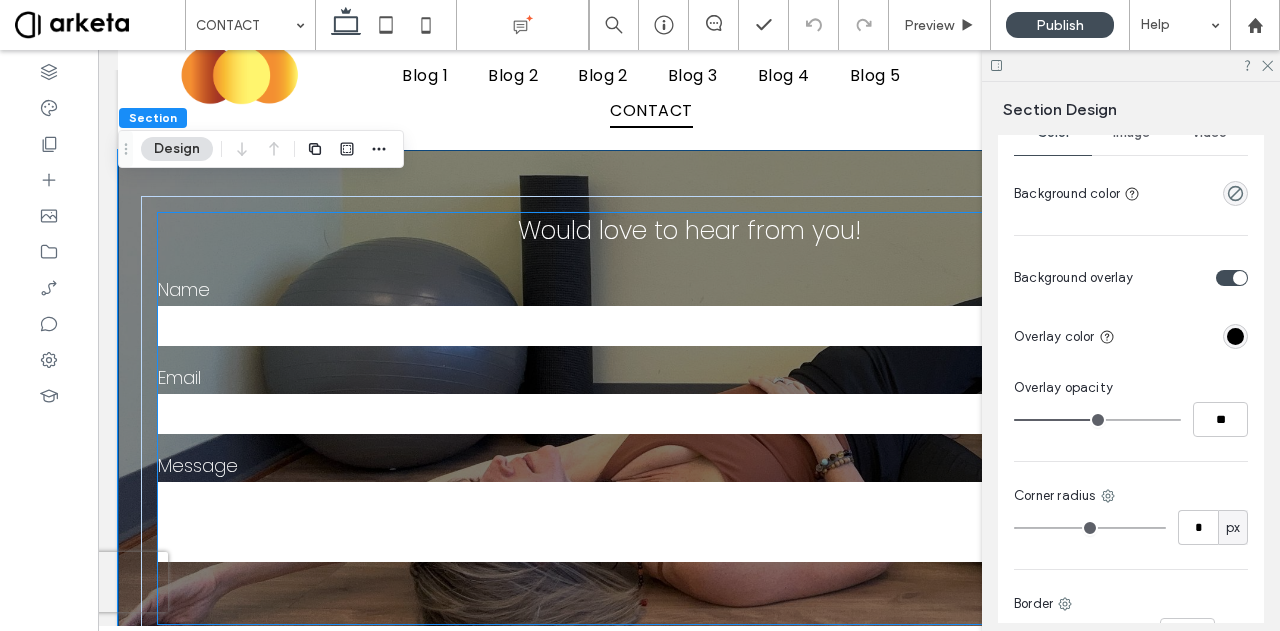 scroll, scrollTop: 71, scrollLeft: 0, axis: vertical 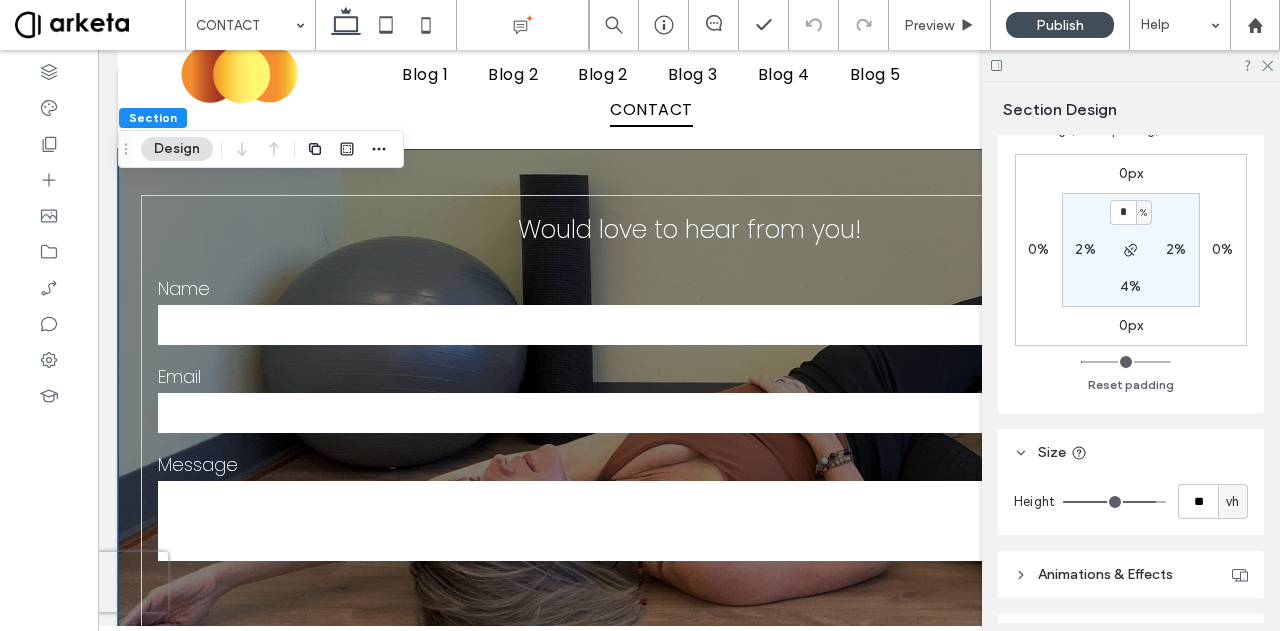 click on "vh" at bounding box center [1232, 502] 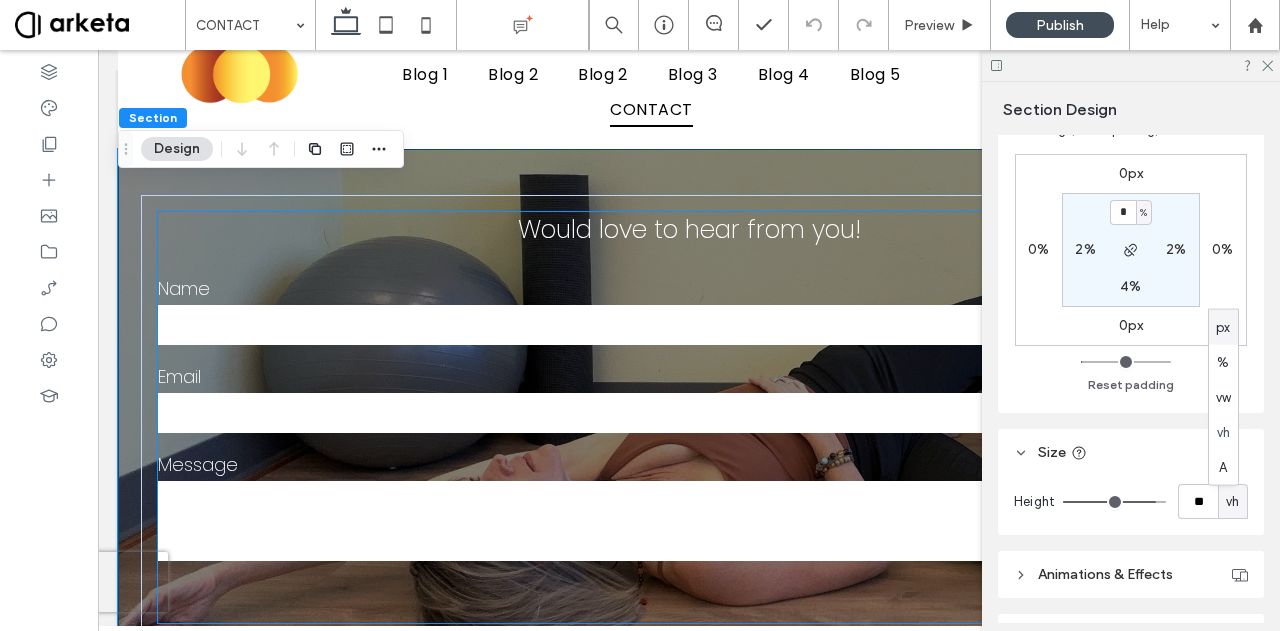 click at bounding box center (689, 325) 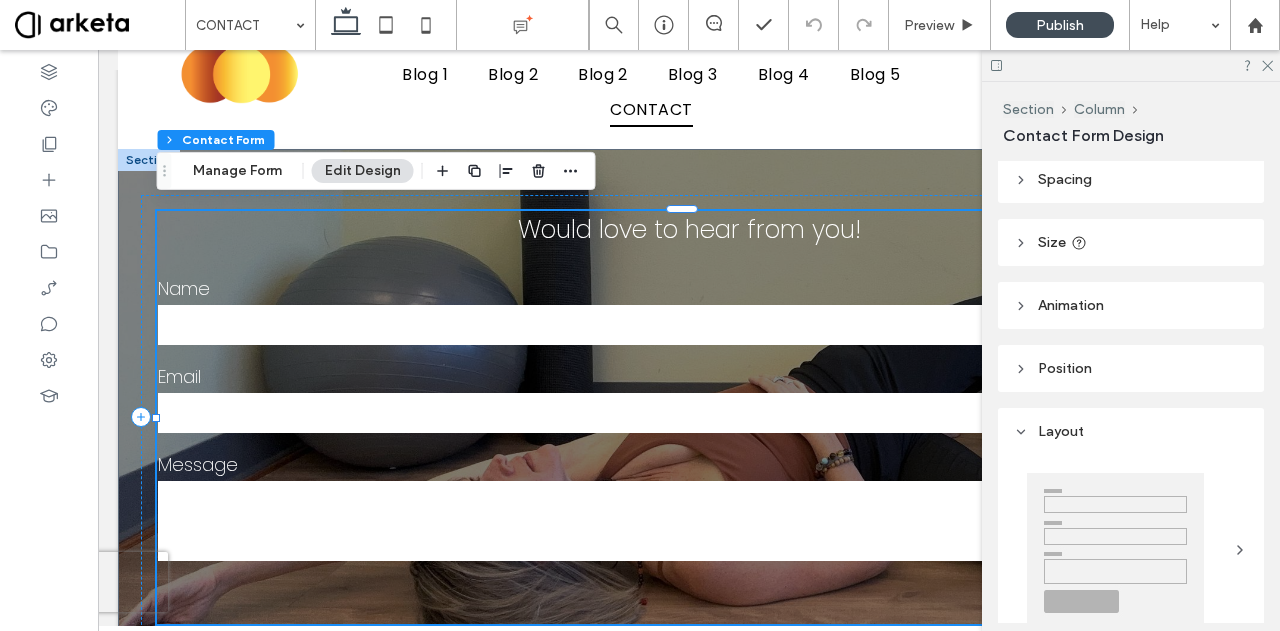 scroll, scrollTop: 0, scrollLeft: 0, axis: both 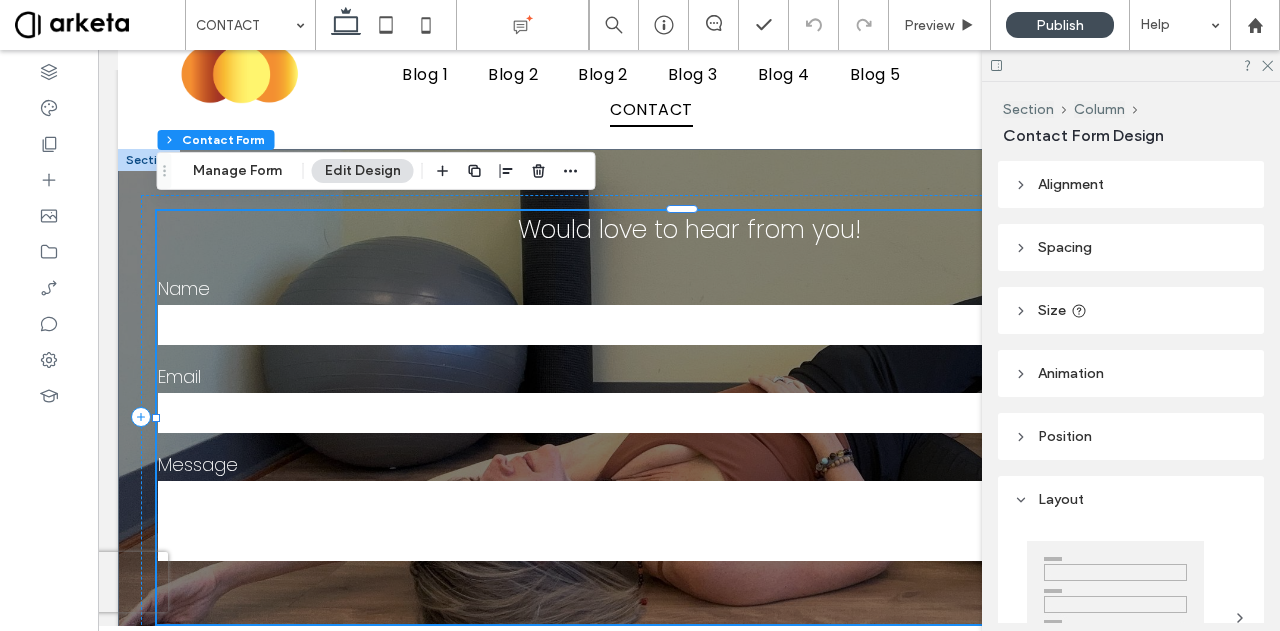 click on "Size" at bounding box center (1131, 310) 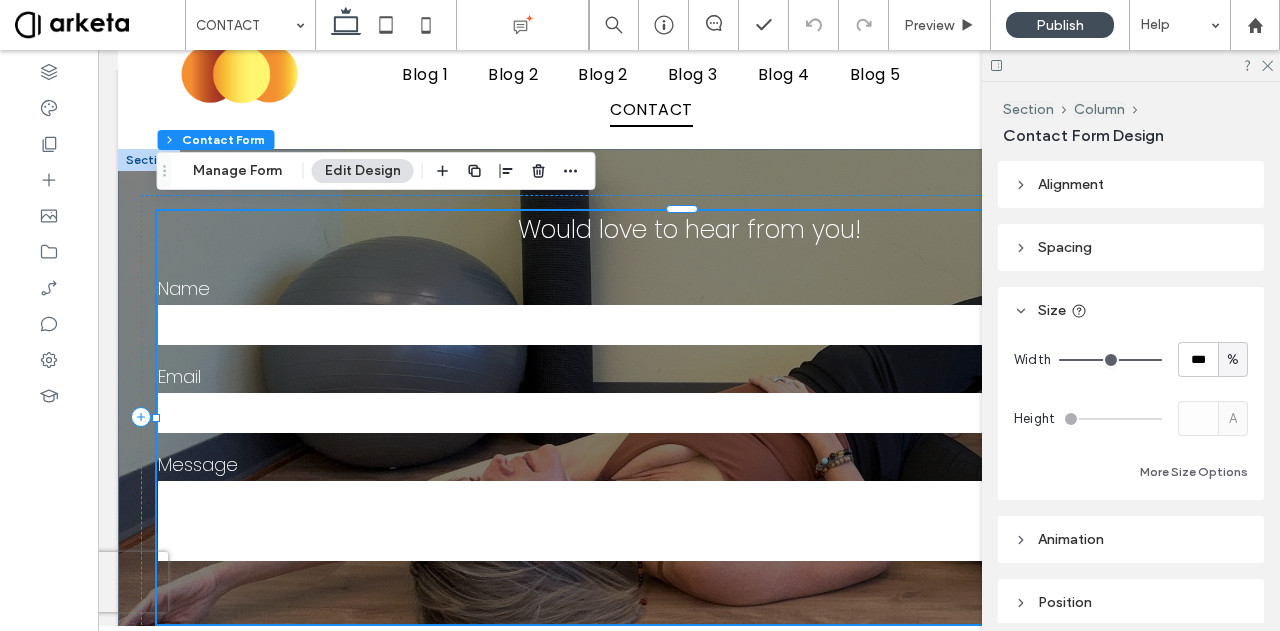 click on "%" at bounding box center (1233, 360) 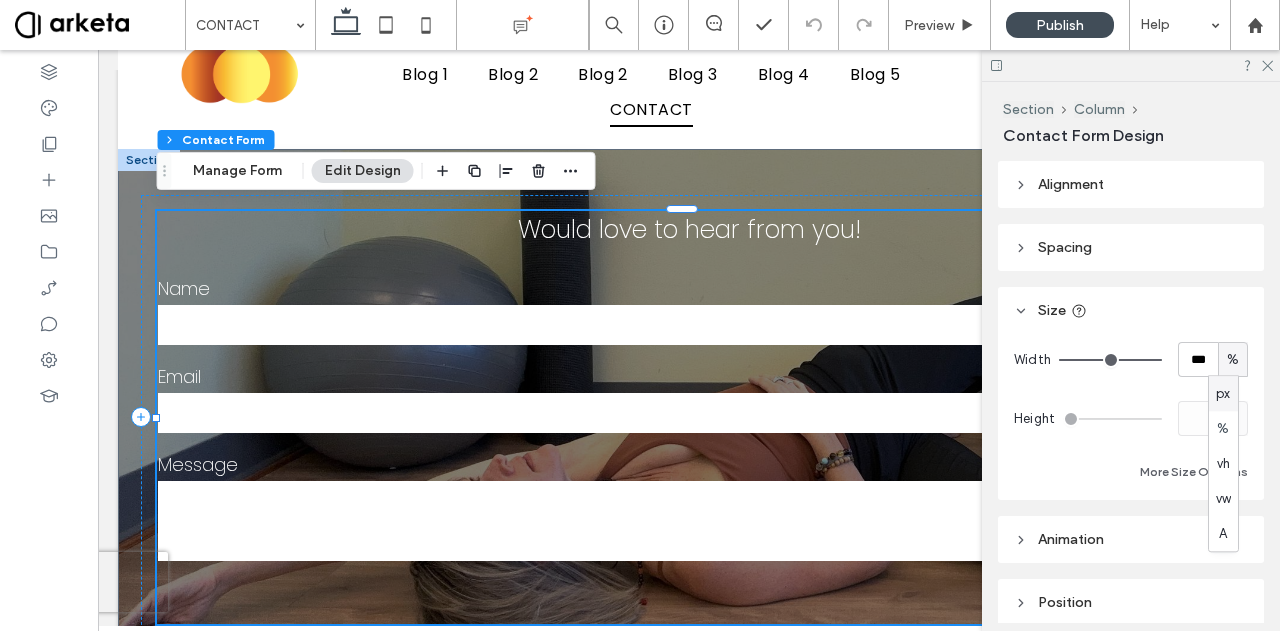 click on "px" at bounding box center (1223, 394) 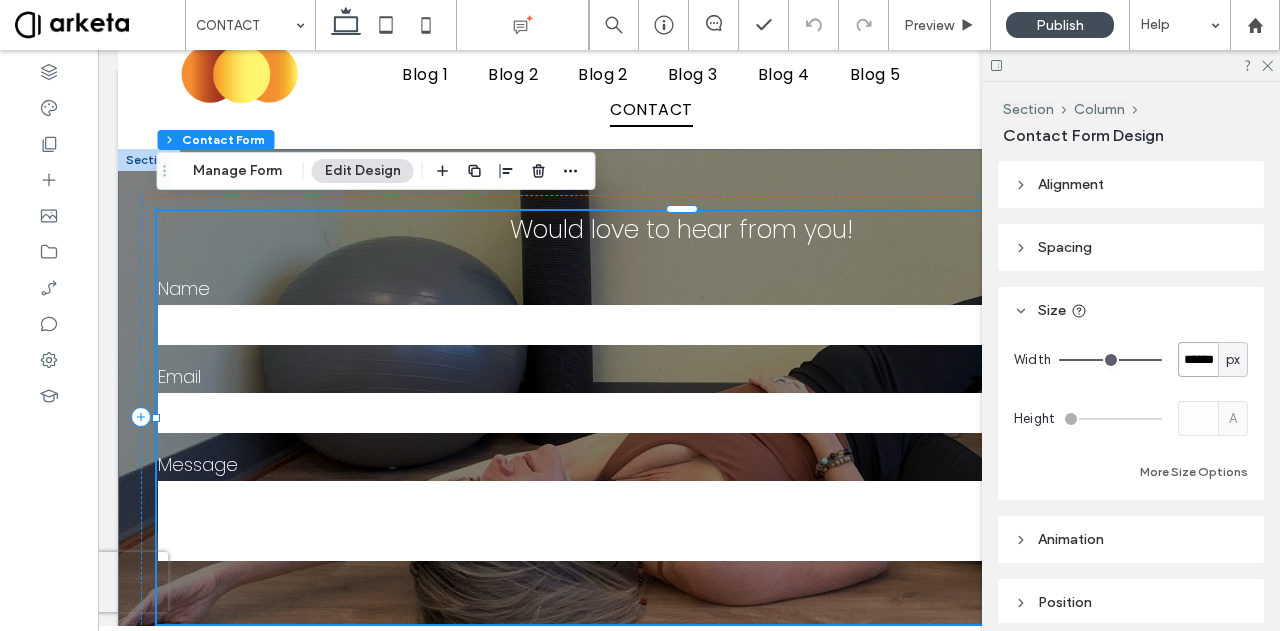 click on "******" at bounding box center [1198, 359] 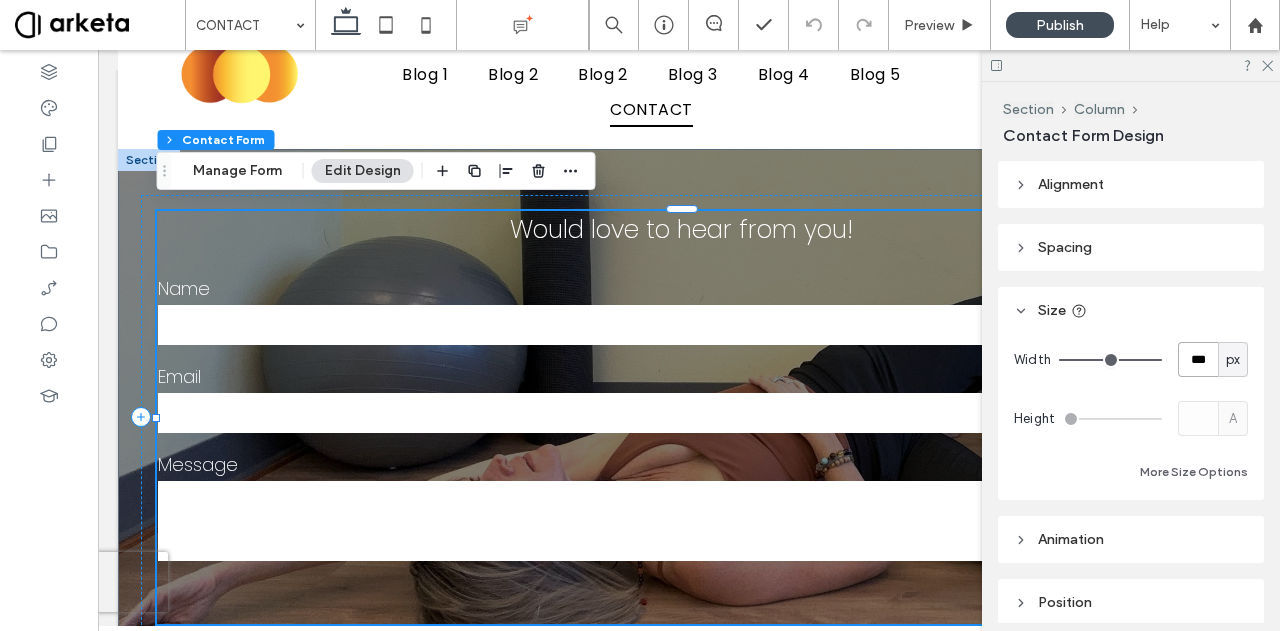 type on "***" 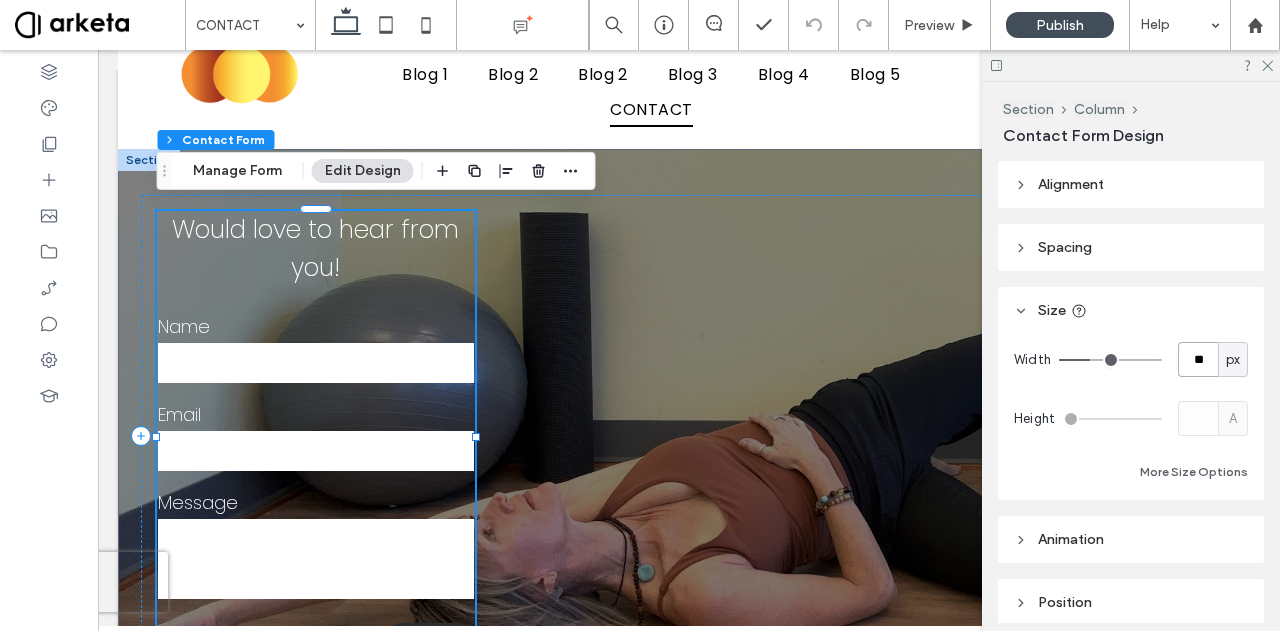 type on "*" 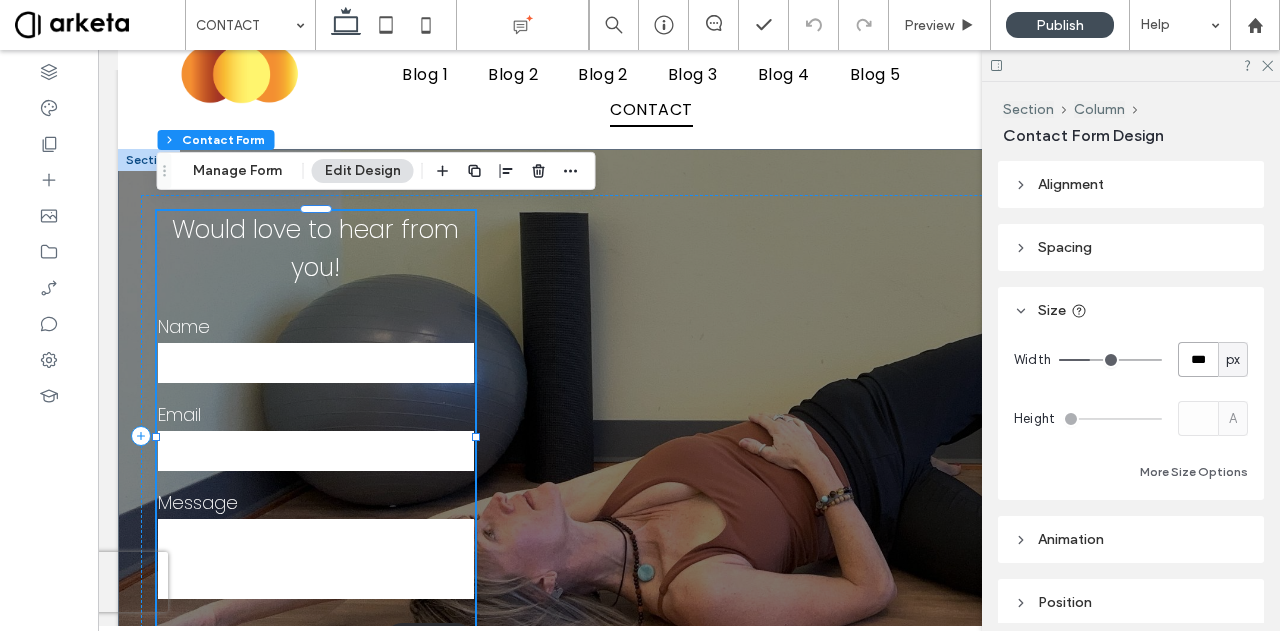 type on "***" 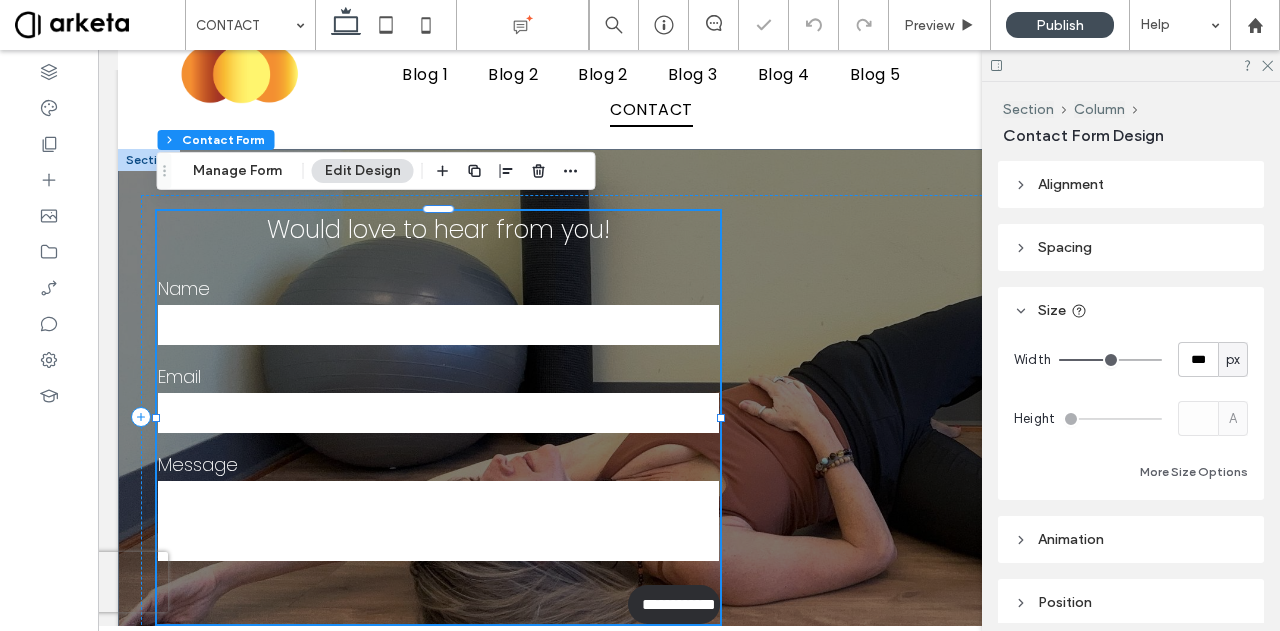 click on "Alignment" at bounding box center [1131, 184] 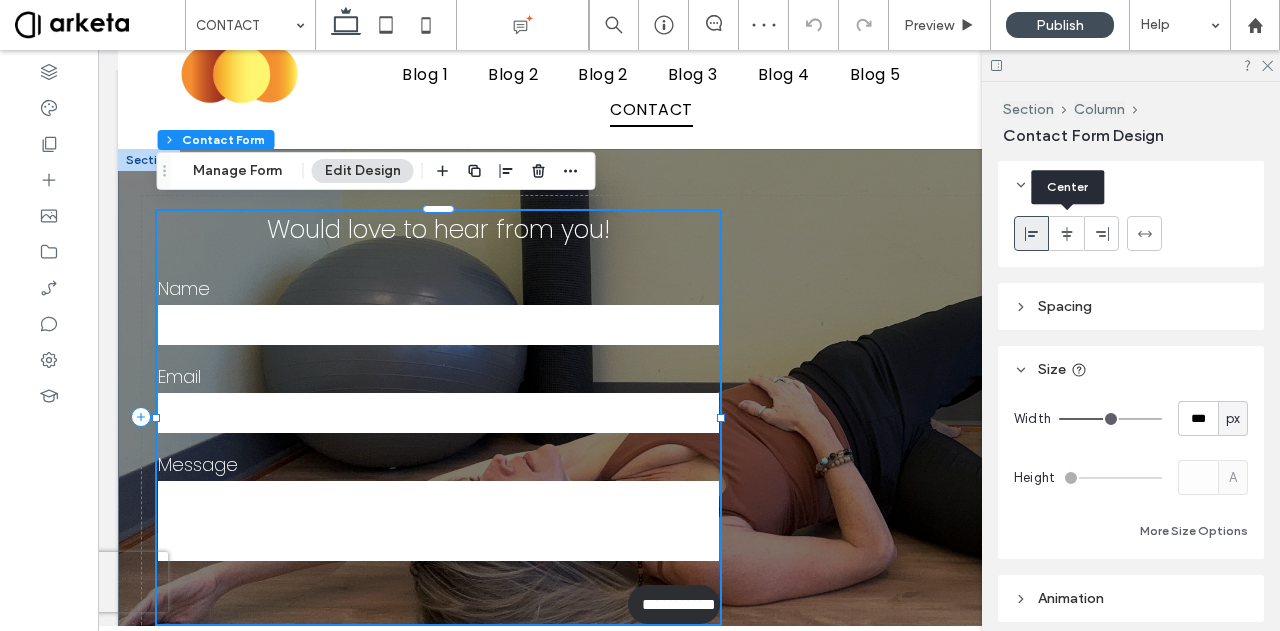 click at bounding box center [1067, 233] 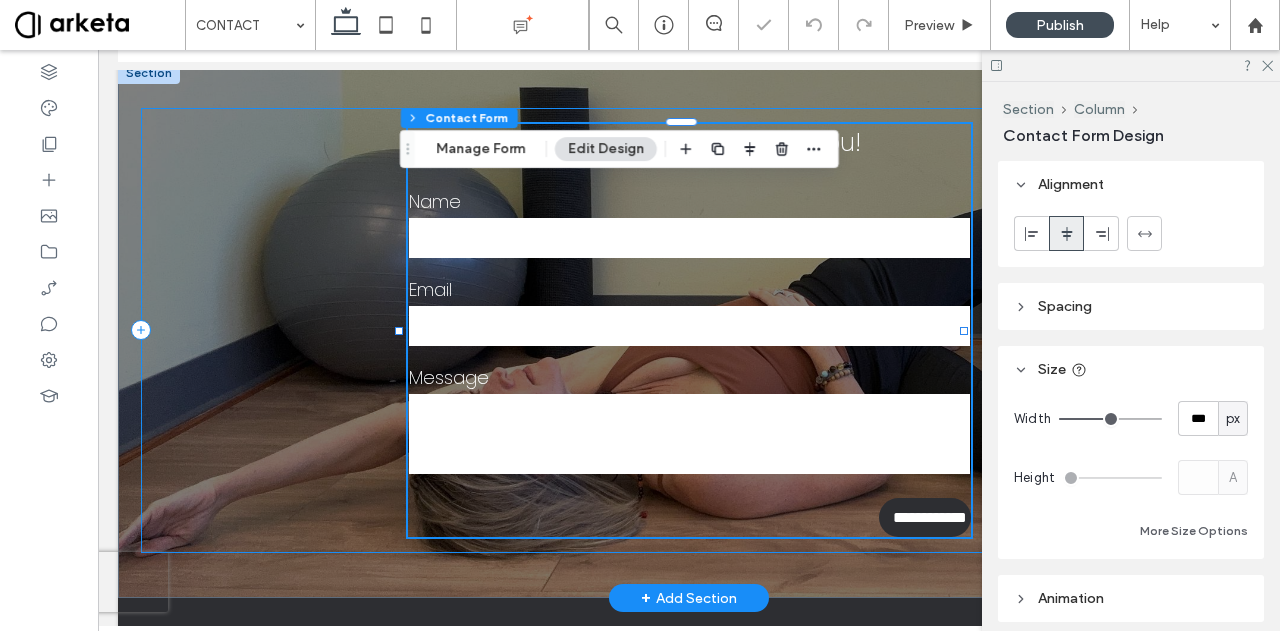 scroll, scrollTop: 159, scrollLeft: 0, axis: vertical 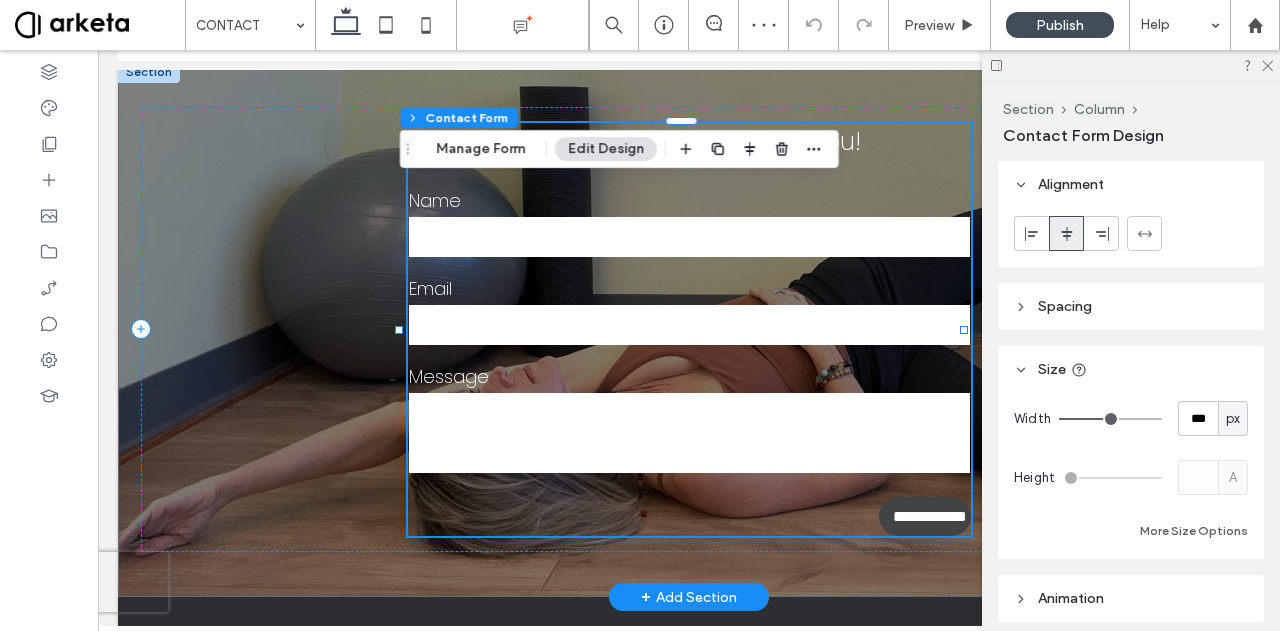 click on "**********" at bounding box center (927, 516) 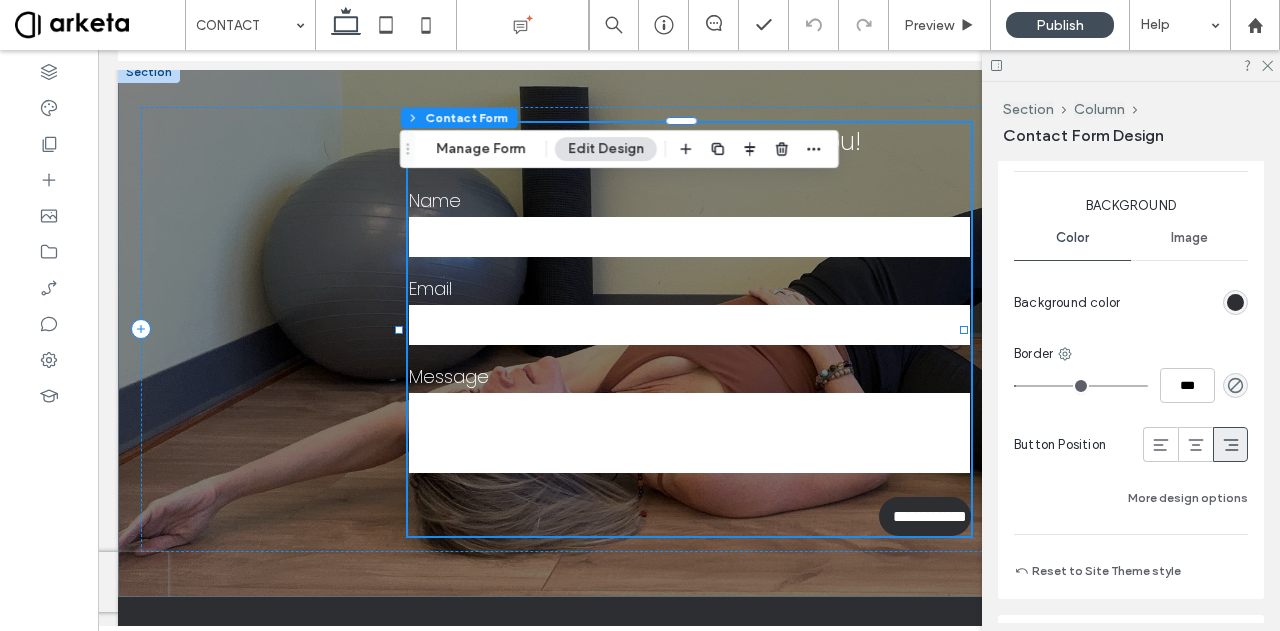 scroll, scrollTop: 1733, scrollLeft: 0, axis: vertical 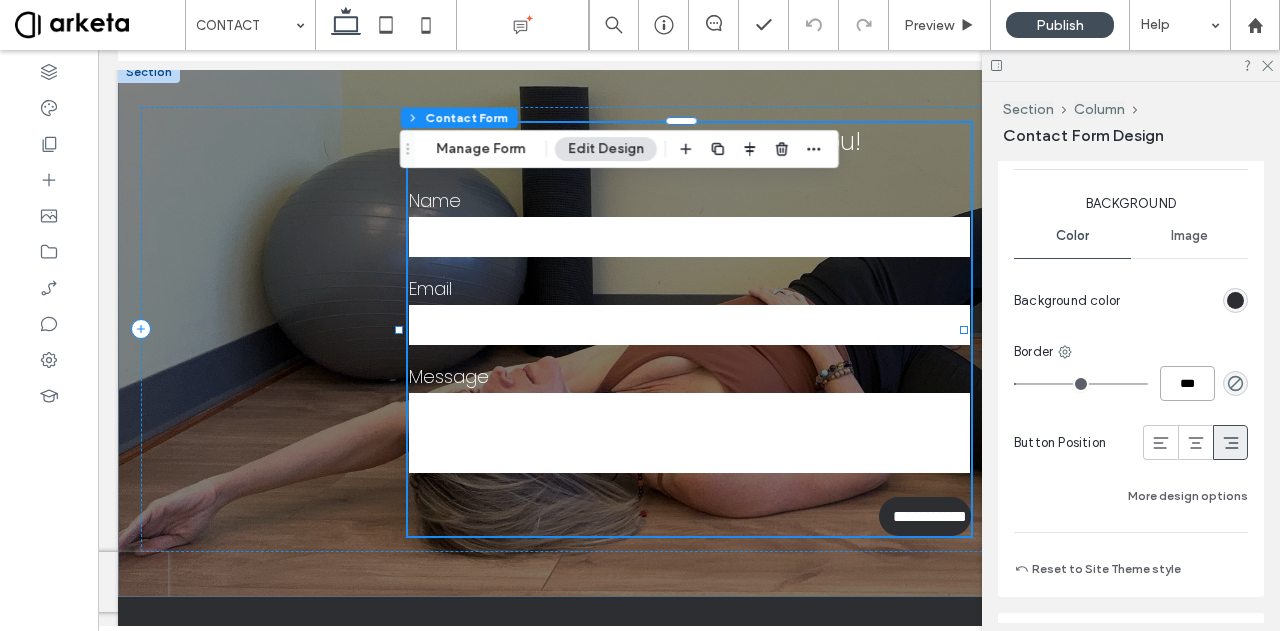 click on "***" at bounding box center [1187, 383] 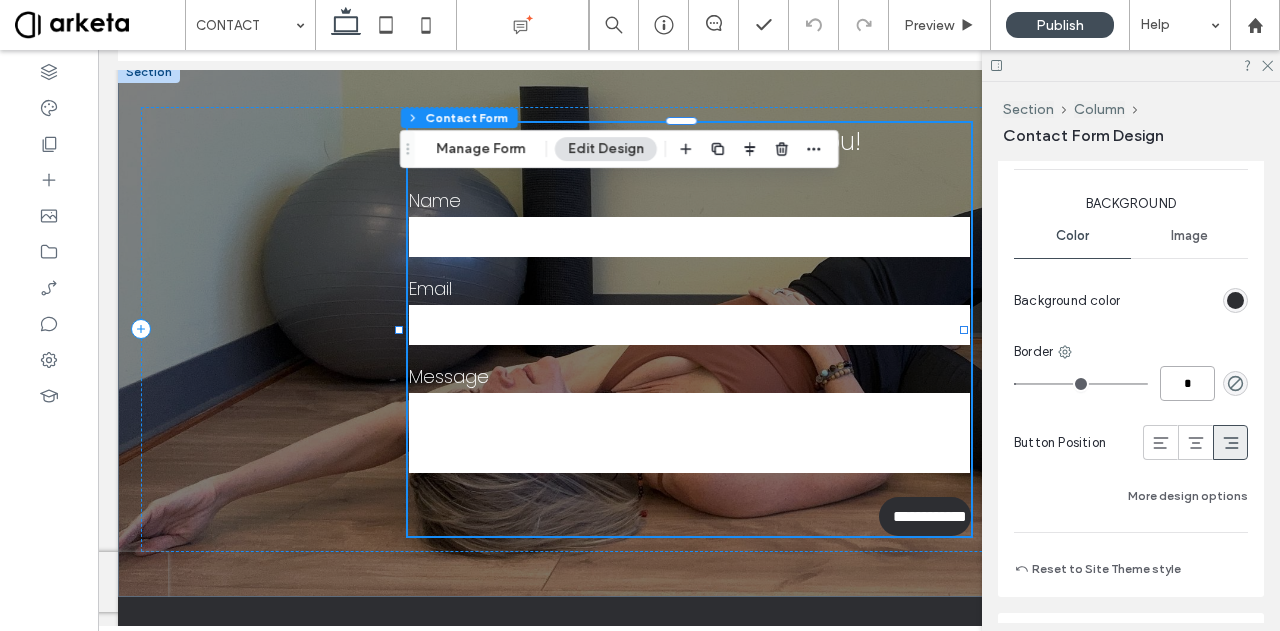 type on "*" 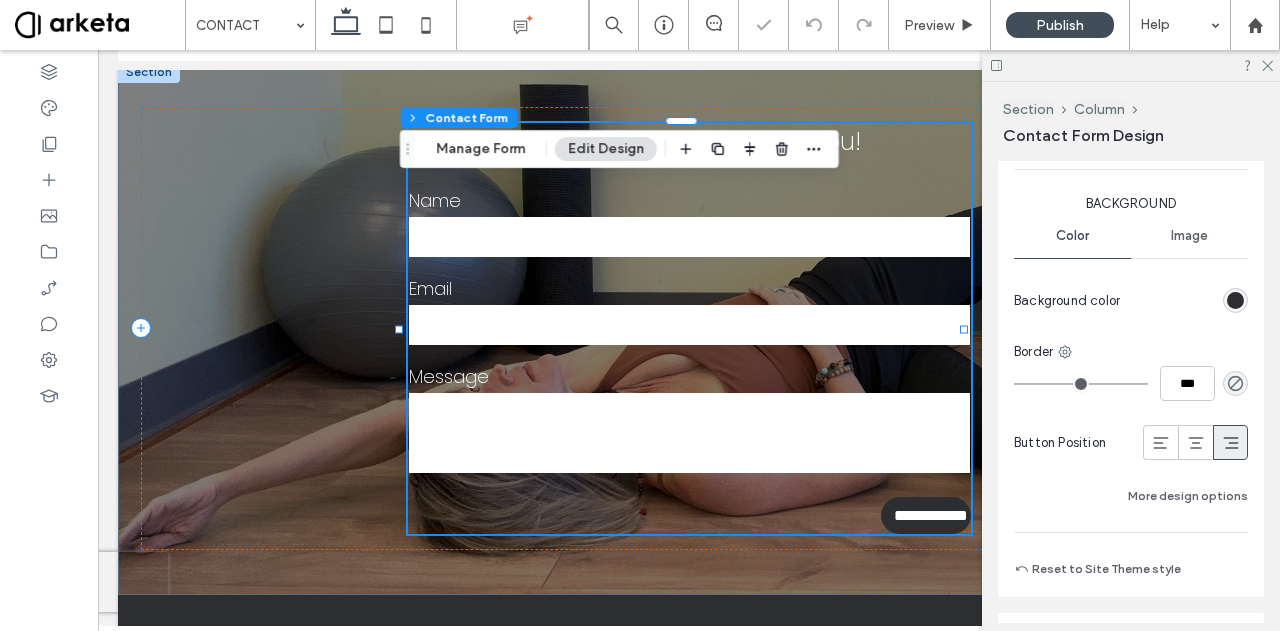 click at bounding box center (1188, 300) 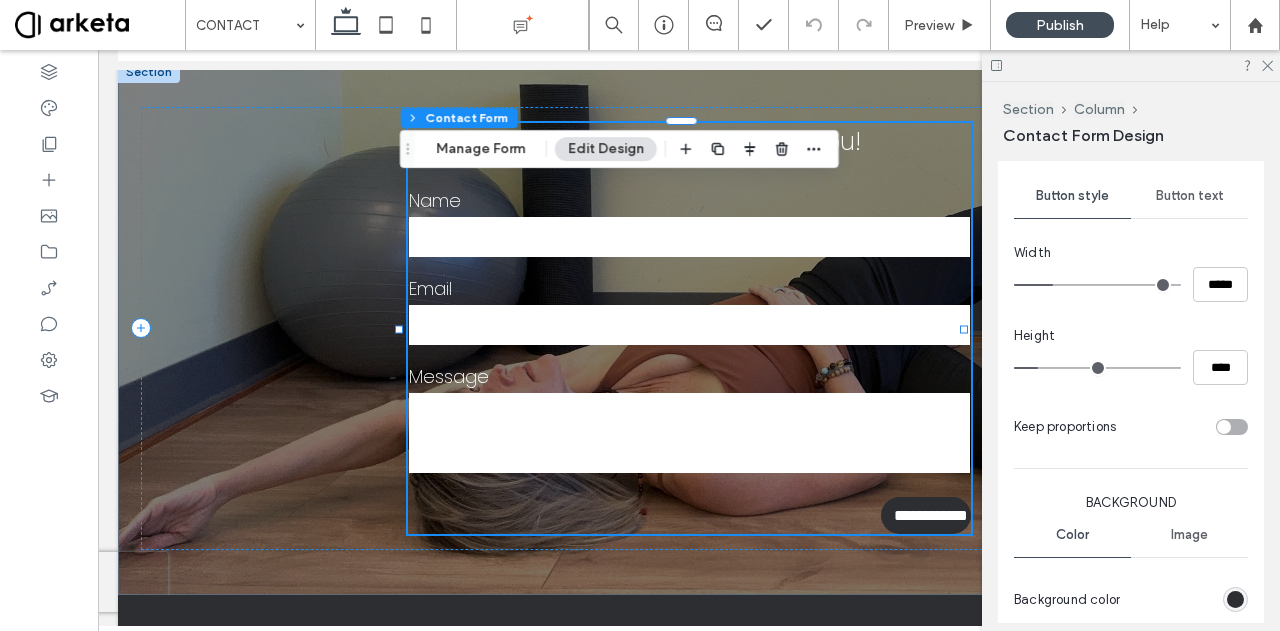 scroll, scrollTop: 1453, scrollLeft: 0, axis: vertical 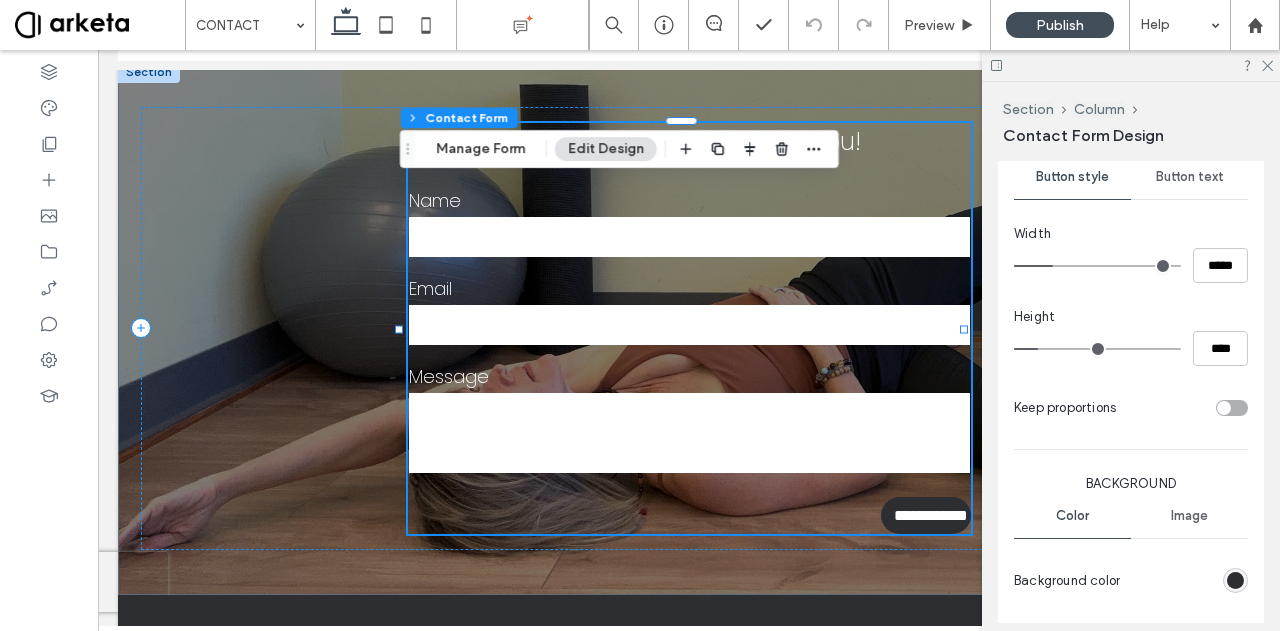 click on "Button text" at bounding box center [1190, 177] 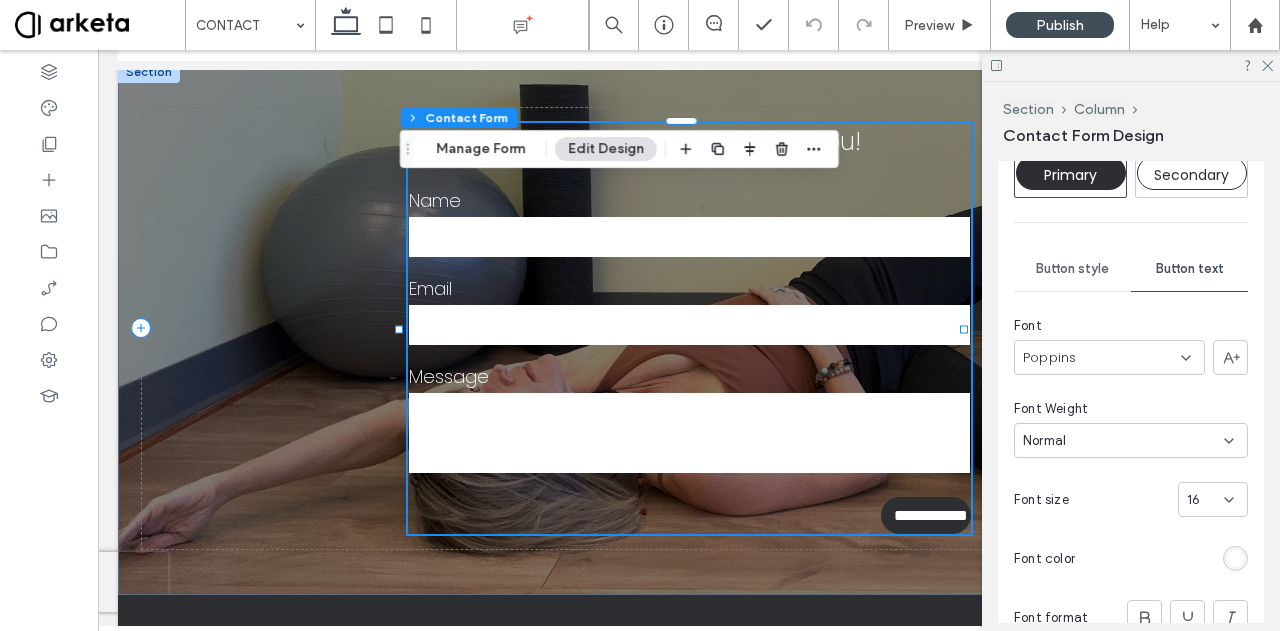 scroll, scrollTop: 1358, scrollLeft: 0, axis: vertical 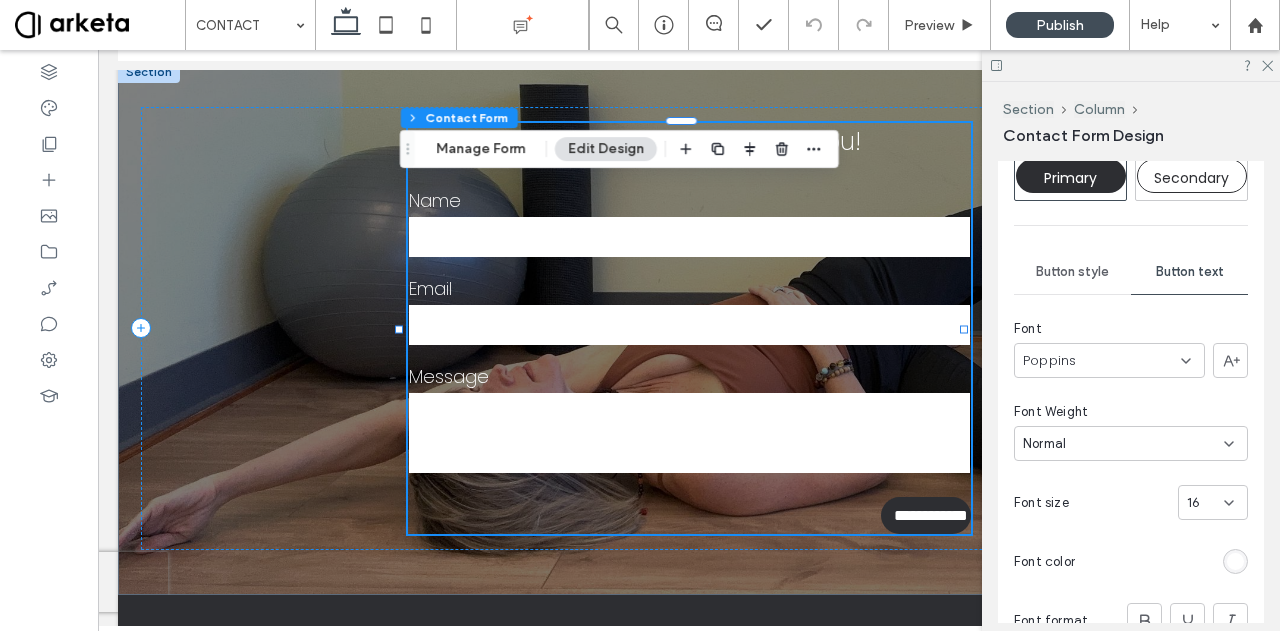 click on "Button style" at bounding box center [1072, 272] 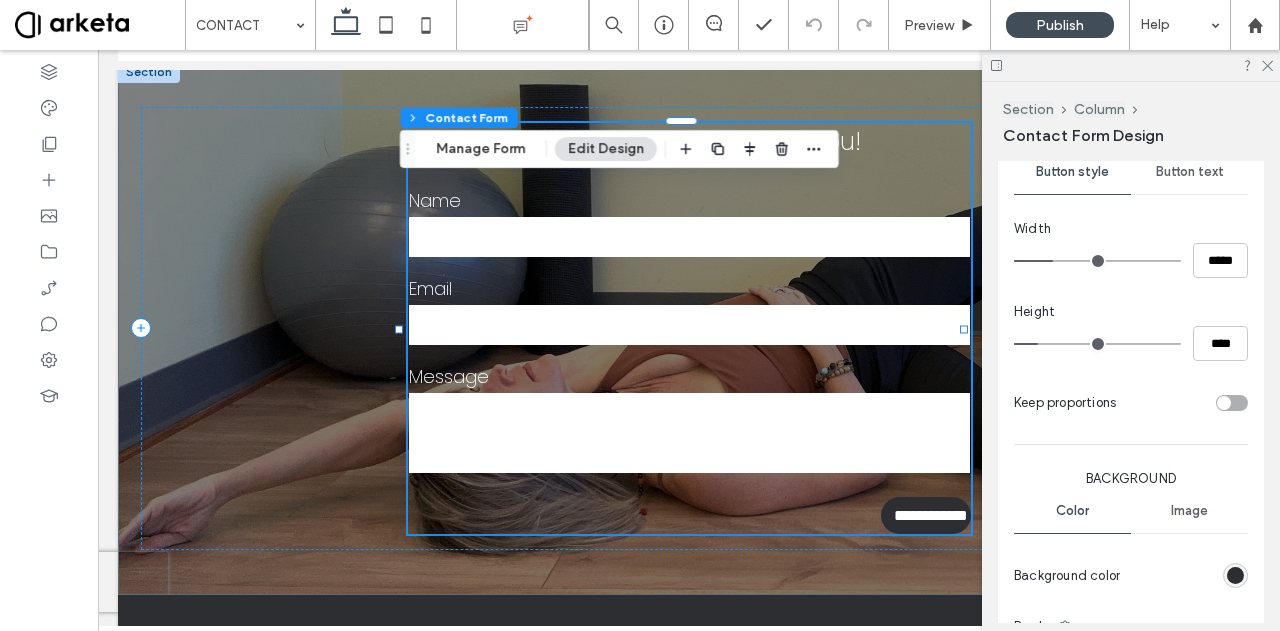 scroll, scrollTop: 1459, scrollLeft: 0, axis: vertical 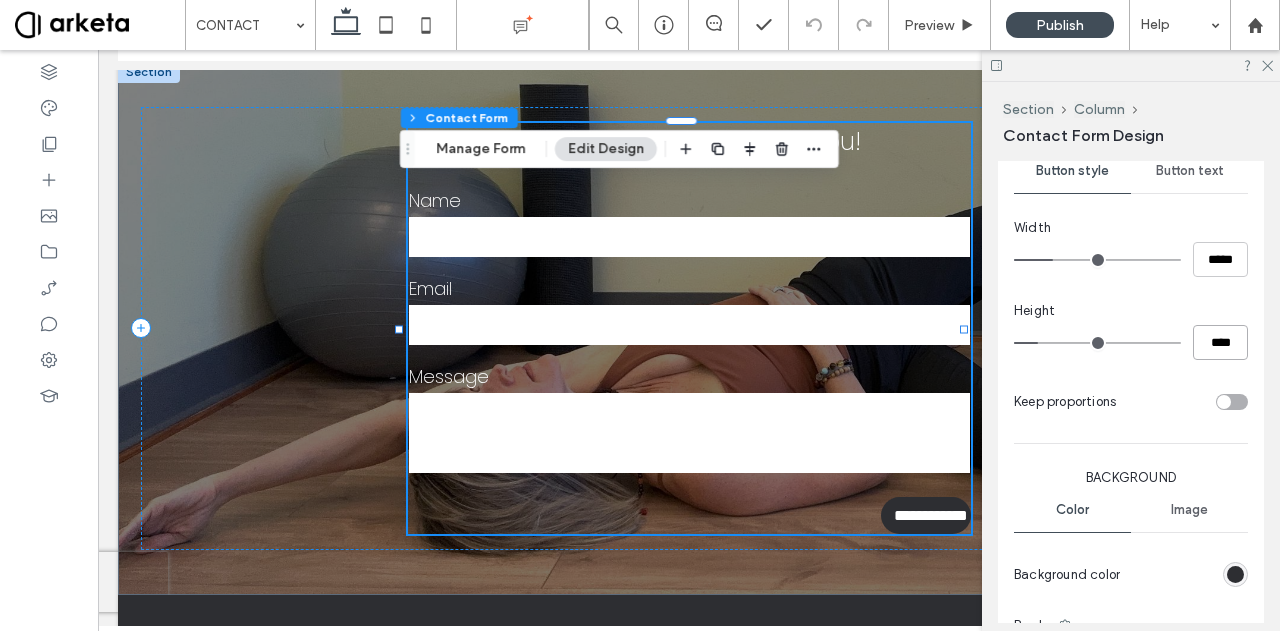 click on "****" at bounding box center (1220, 342) 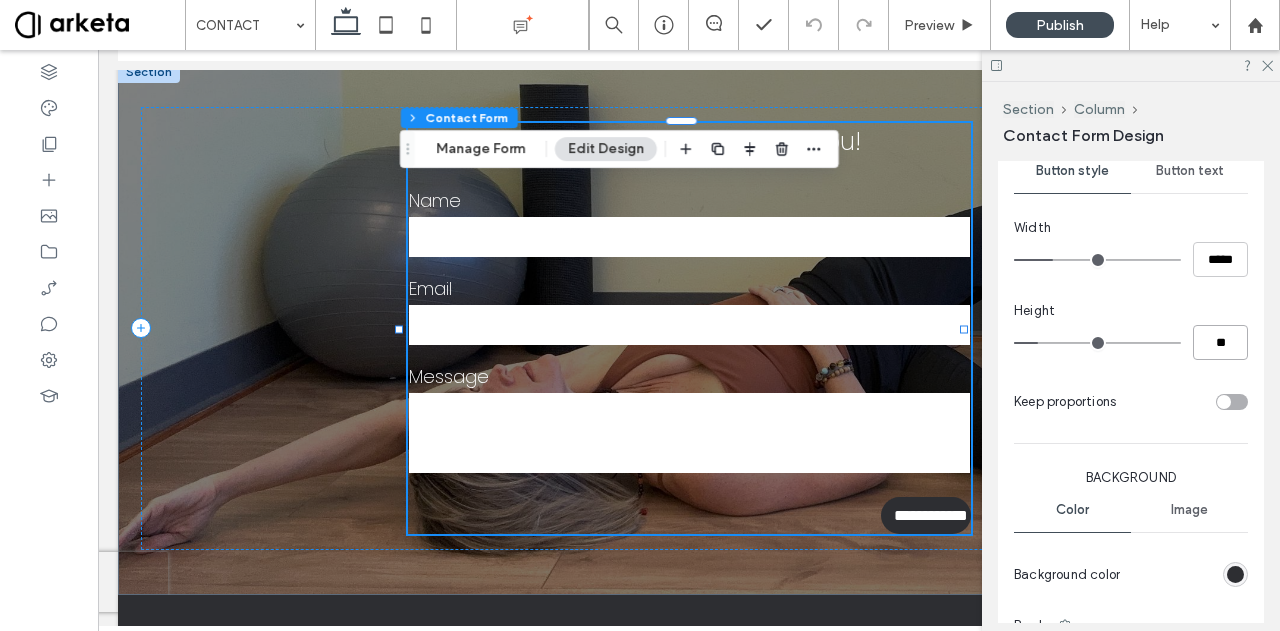 type on "**" 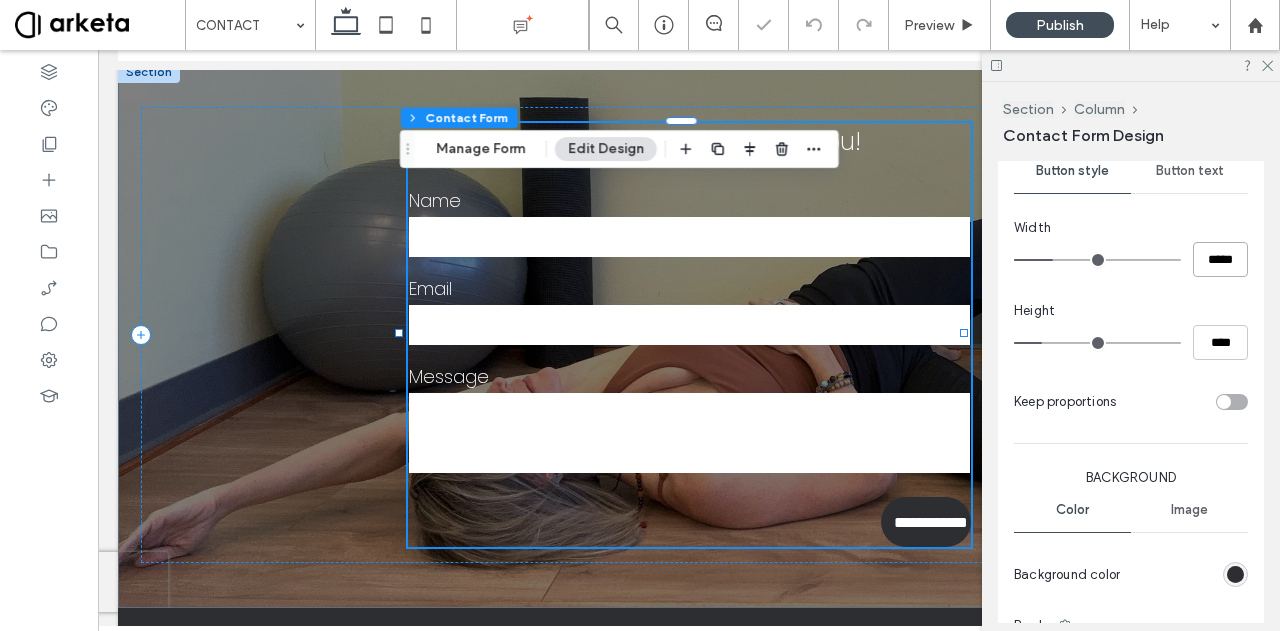 click on "*****" at bounding box center (1220, 259) 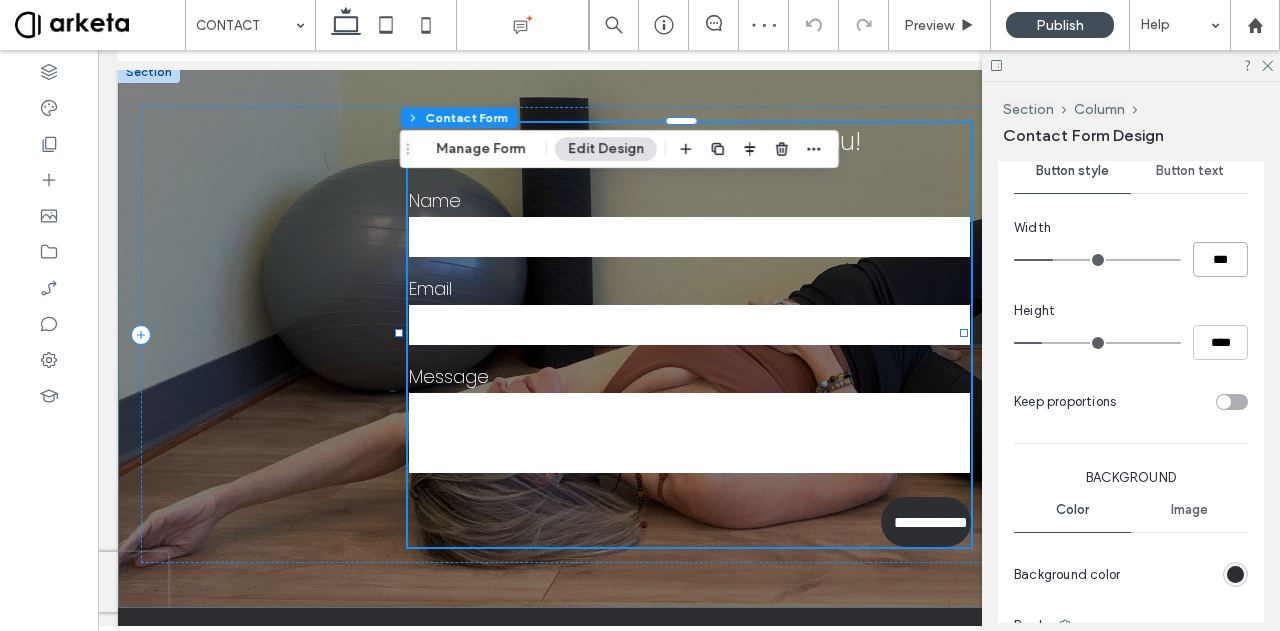 type on "***" 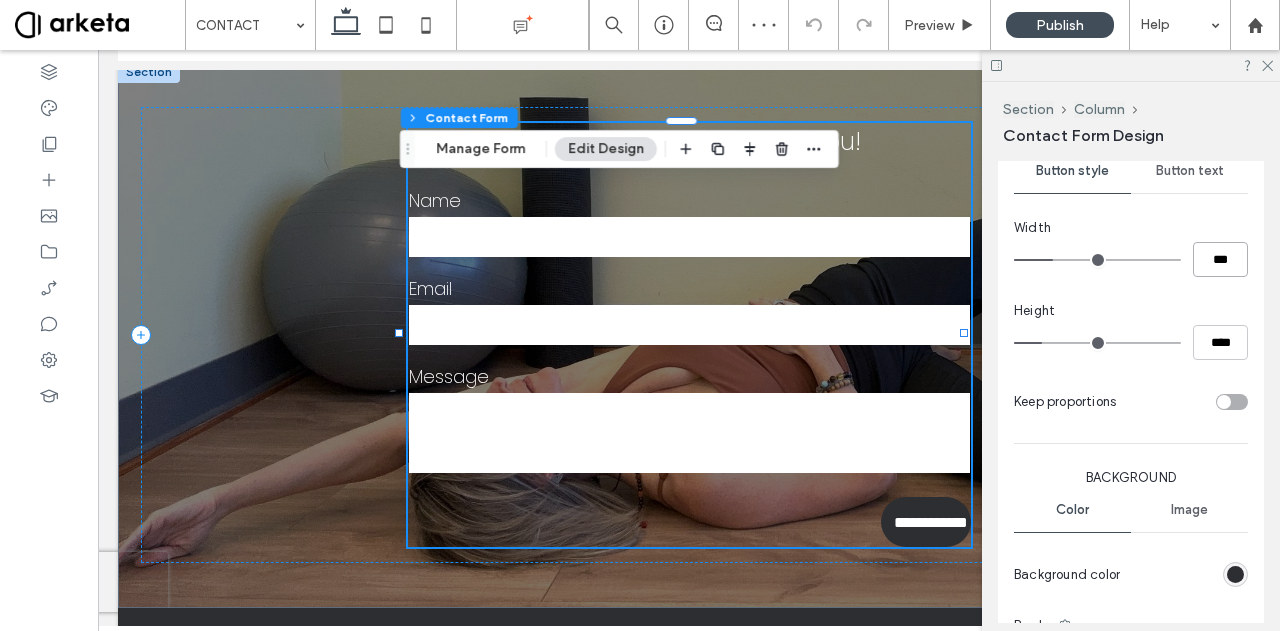 type on "***" 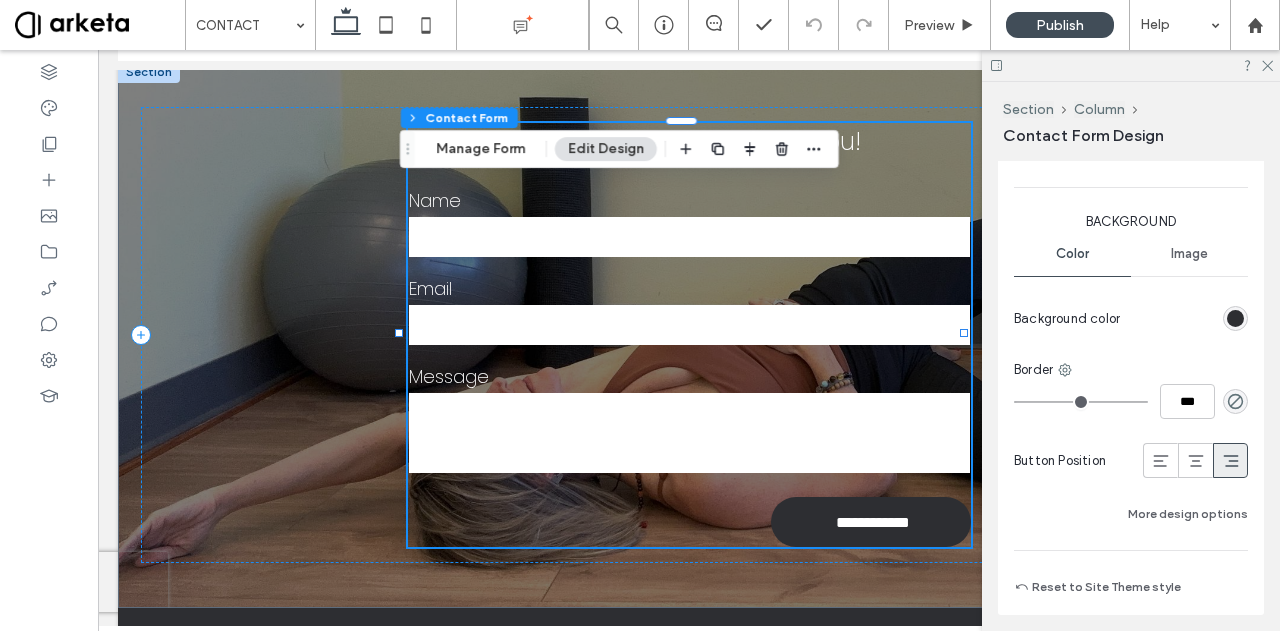 scroll, scrollTop: 1714, scrollLeft: 0, axis: vertical 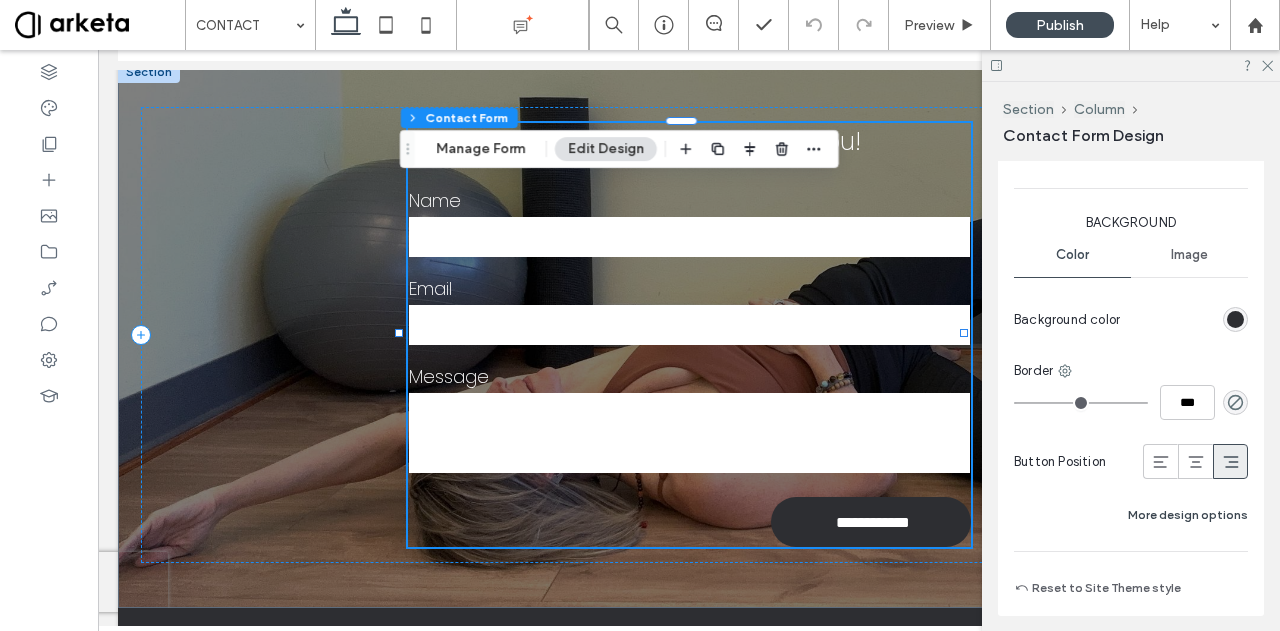 click on "More design options" at bounding box center (1188, 515) 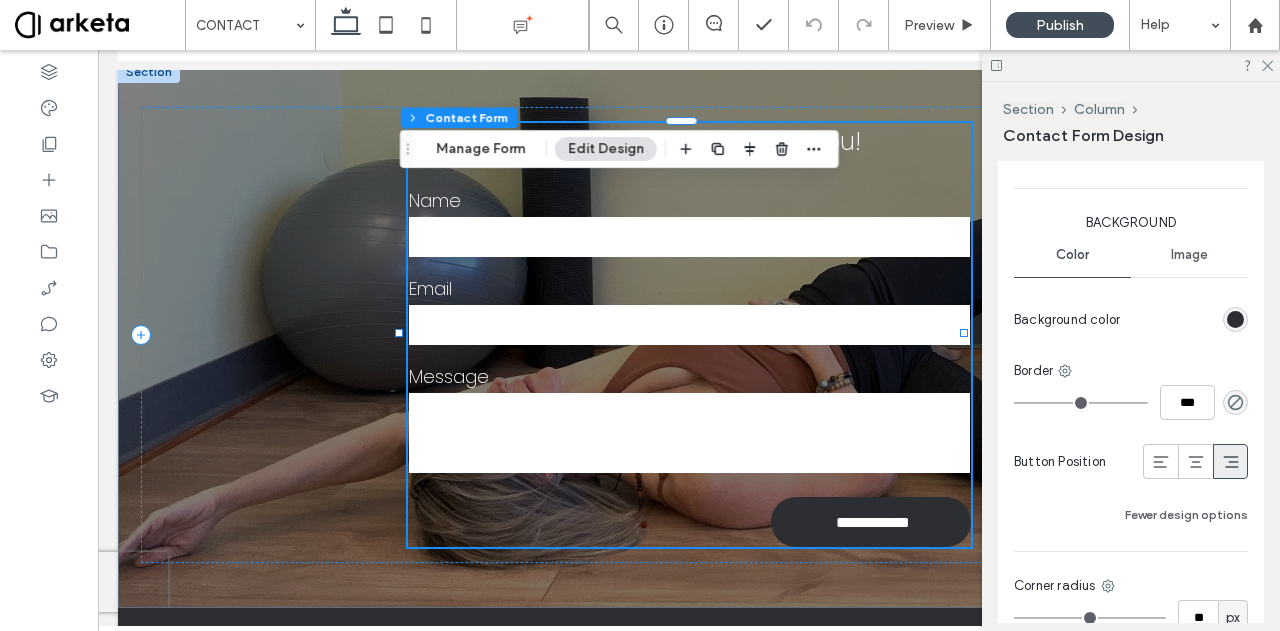 click 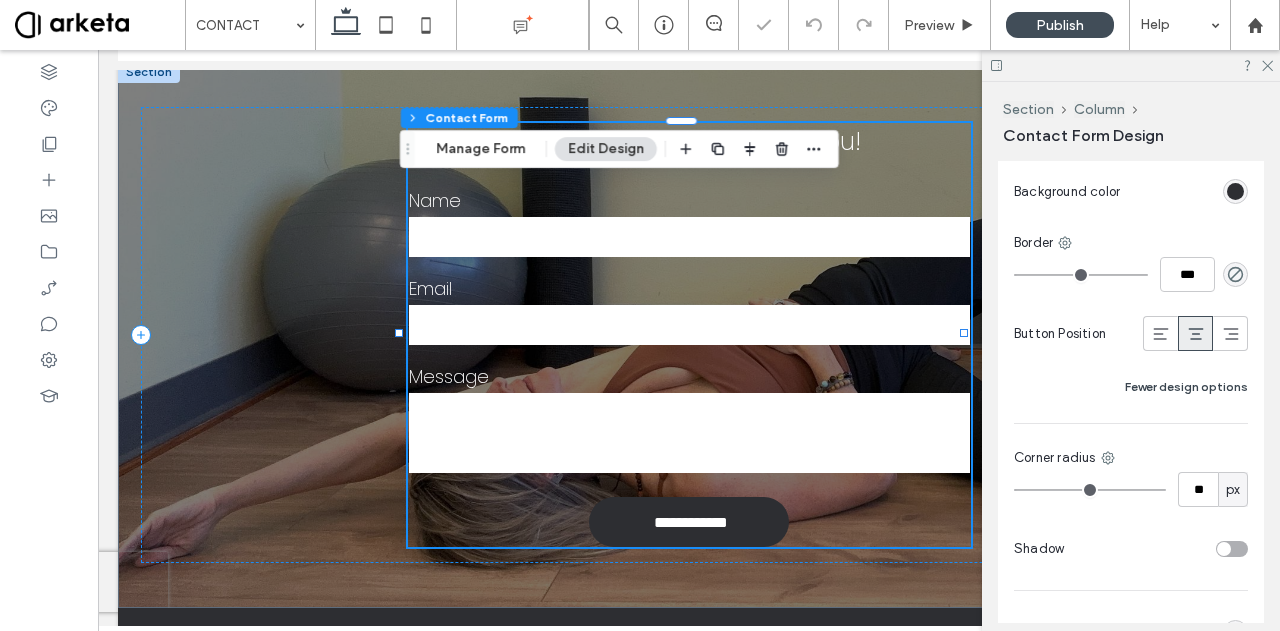scroll, scrollTop: 1844, scrollLeft: 0, axis: vertical 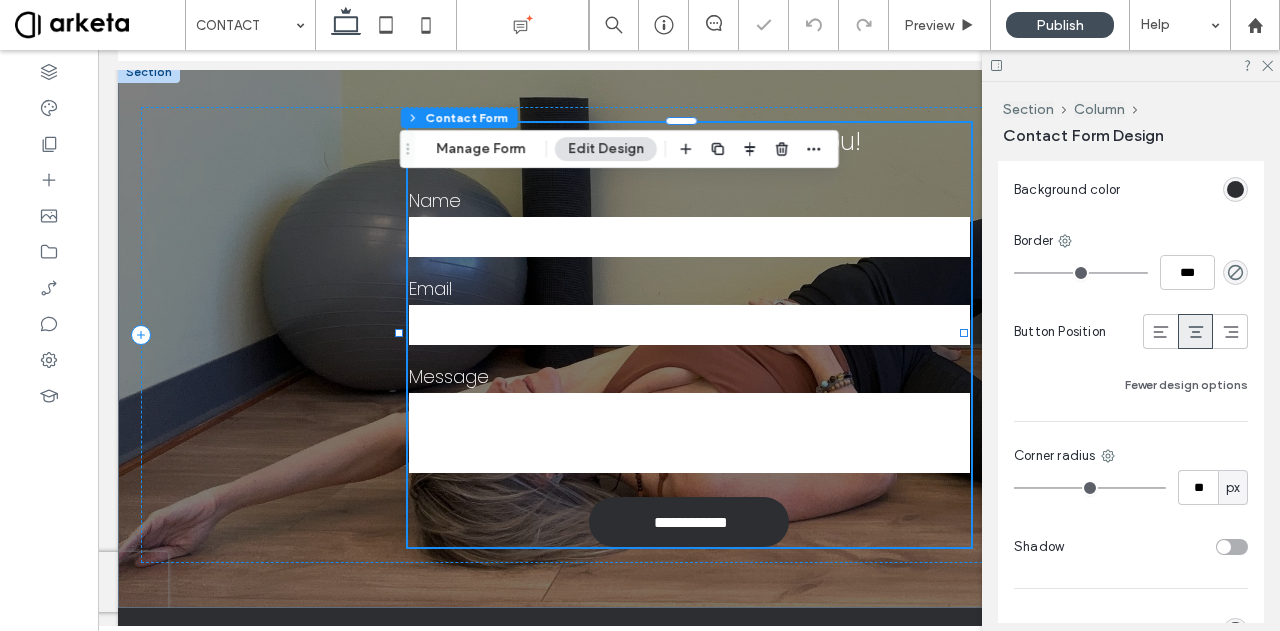 click 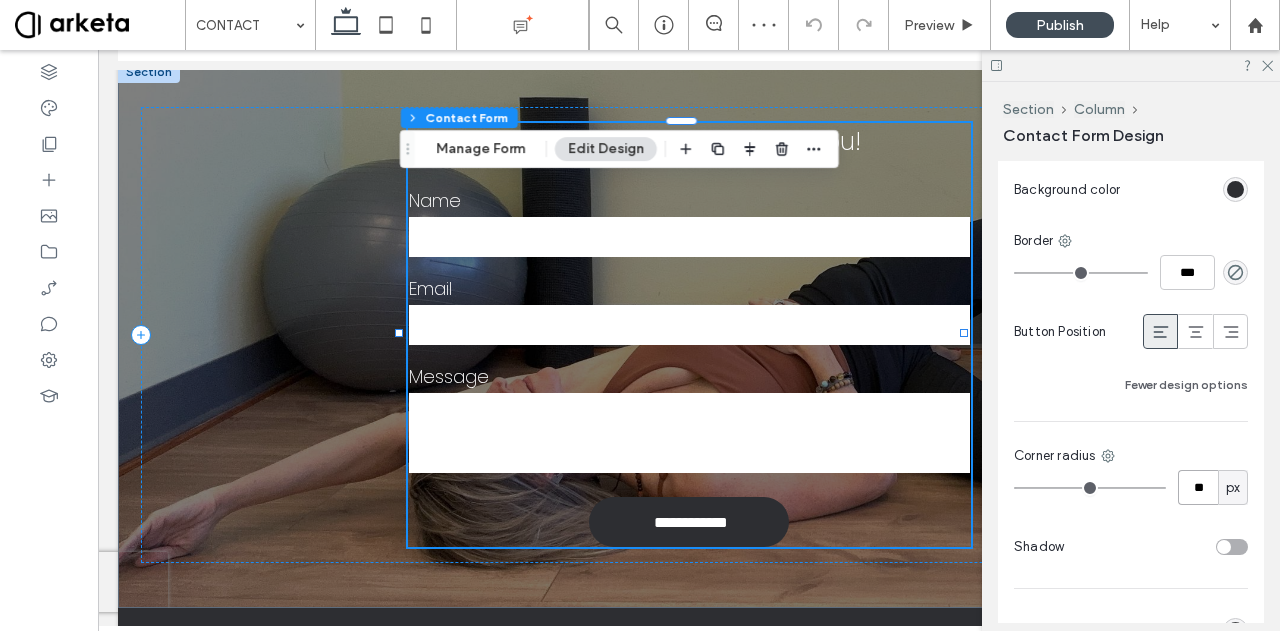 click on "**" at bounding box center [1198, 487] 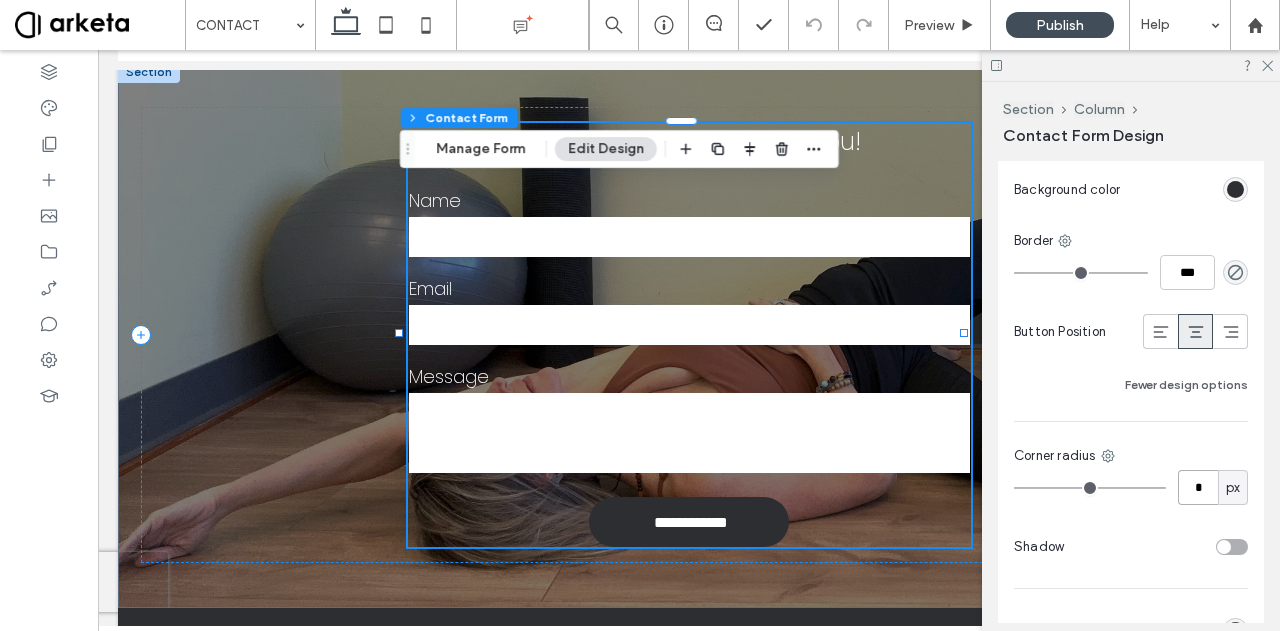 type on "*" 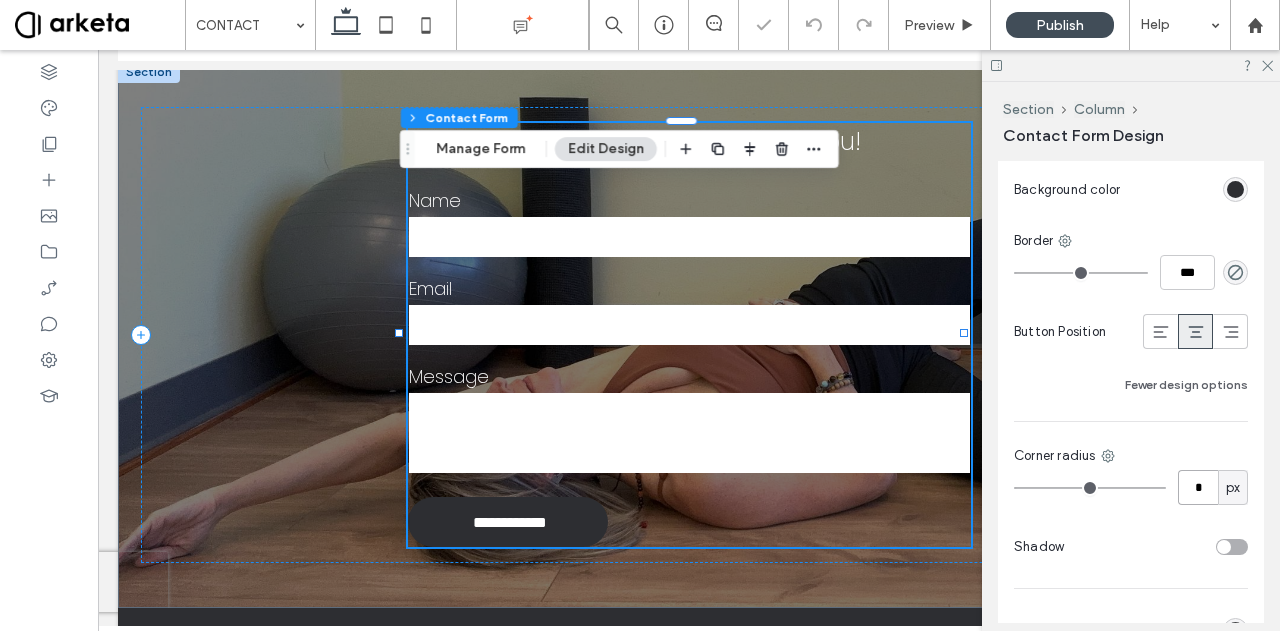 type on "**" 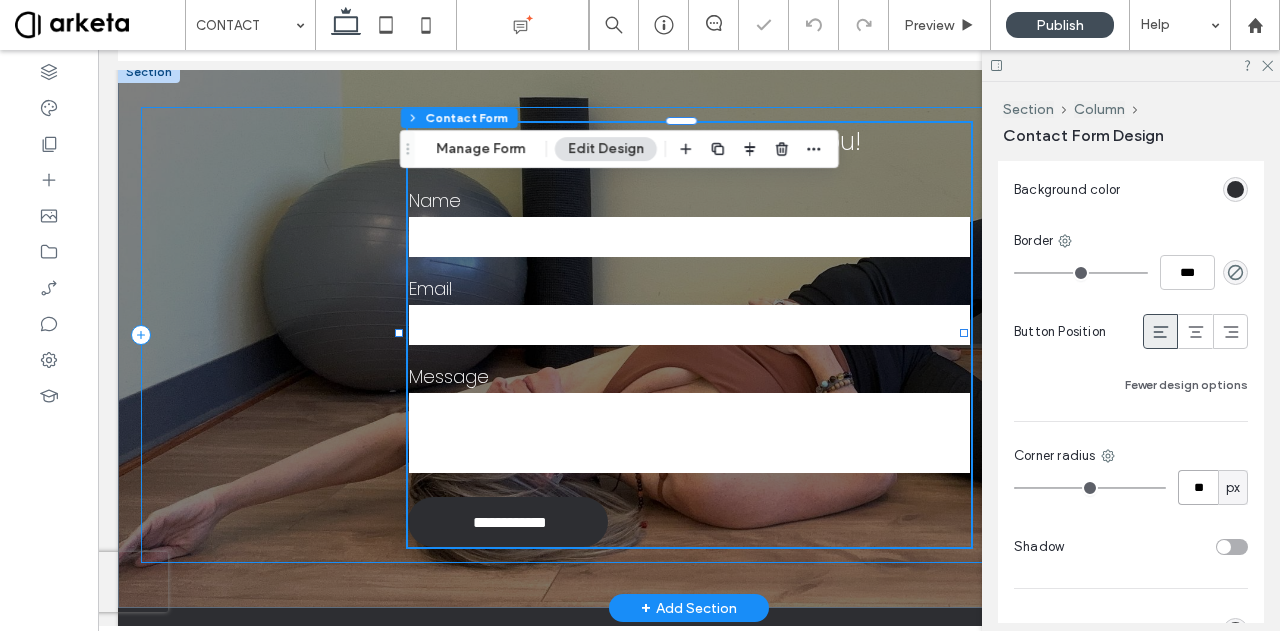 type on "*" 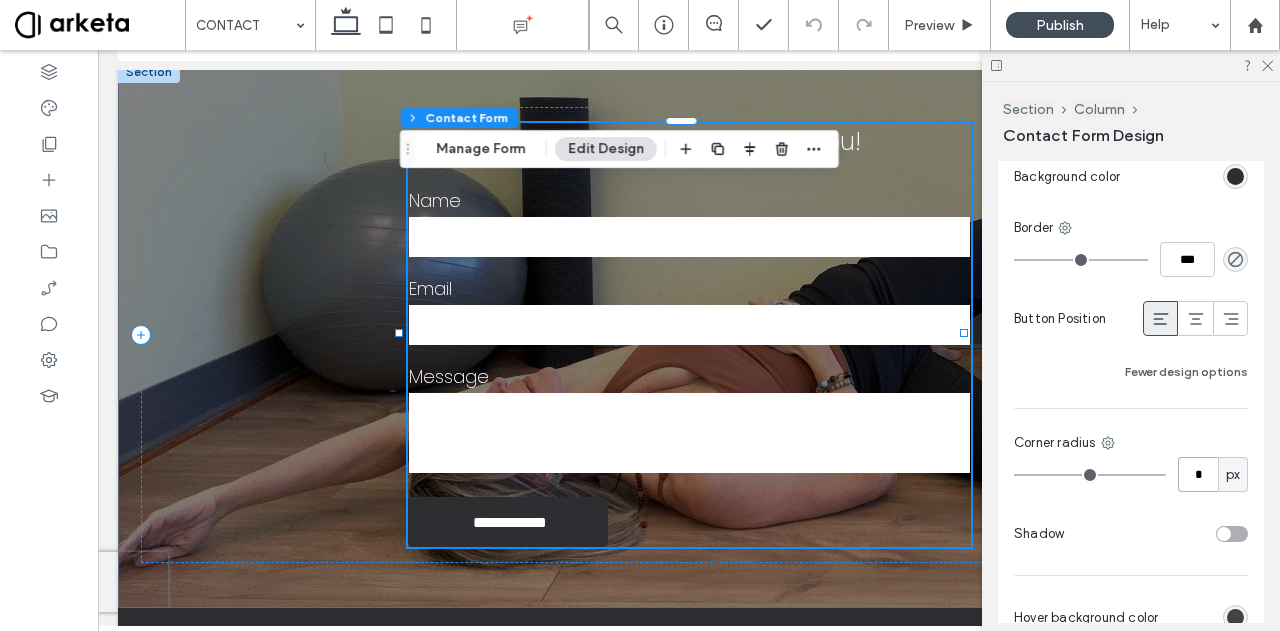 scroll, scrollTop: 1664, scrollLeft: 0, axis: vertical 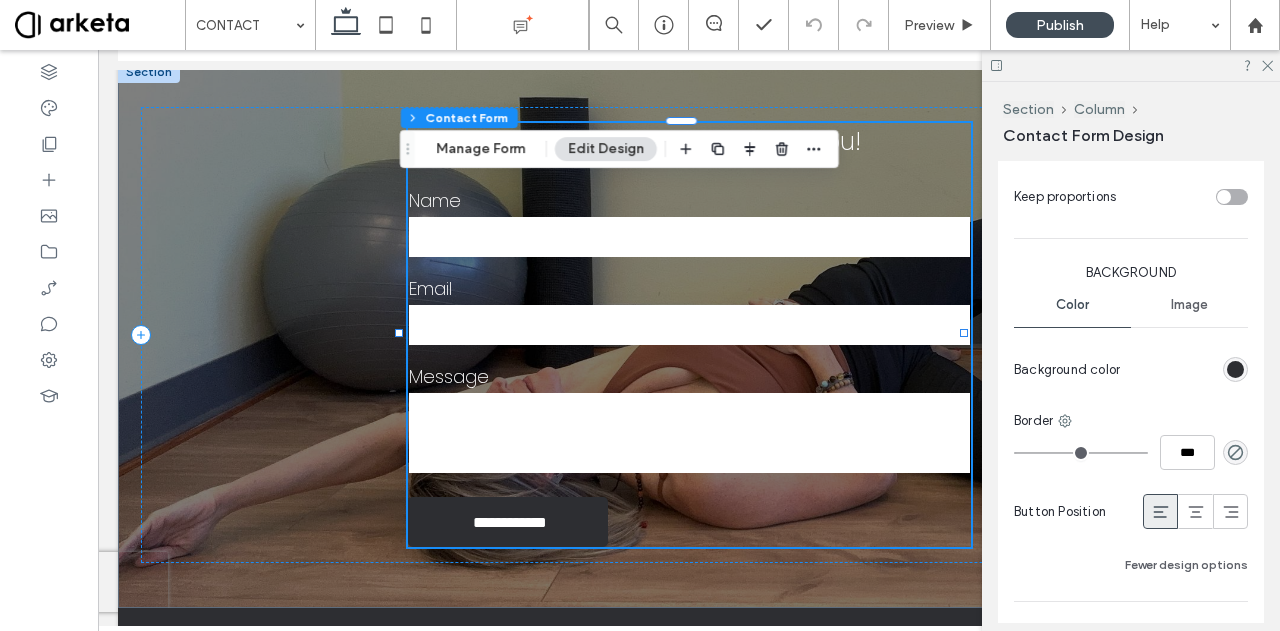 click at bounding box center [1235, 369] 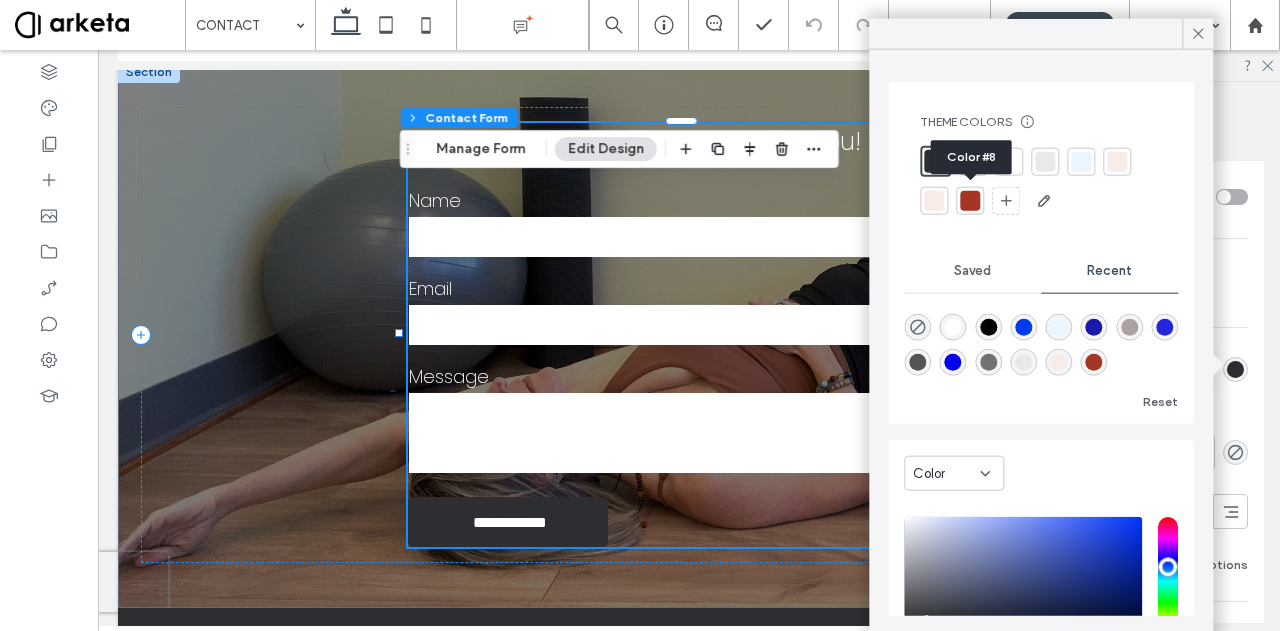 click at bounding box center [970, 201] 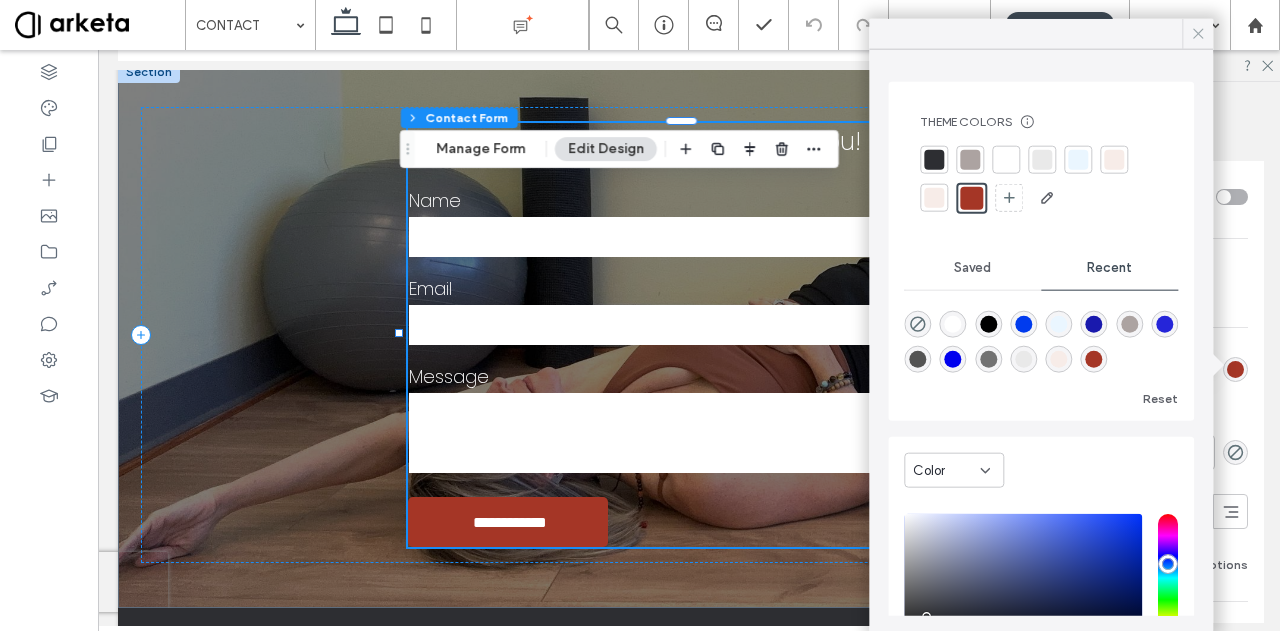 click 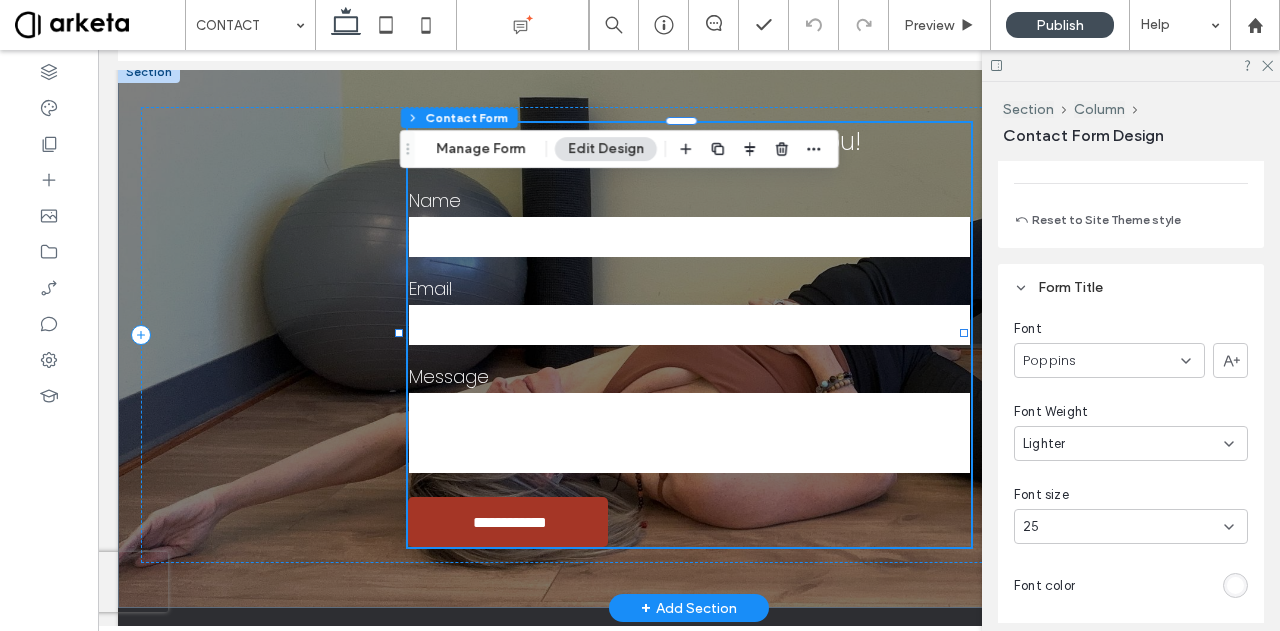 scroll, scrollTop: 2391, scrollLeft: 0, axis: vertical 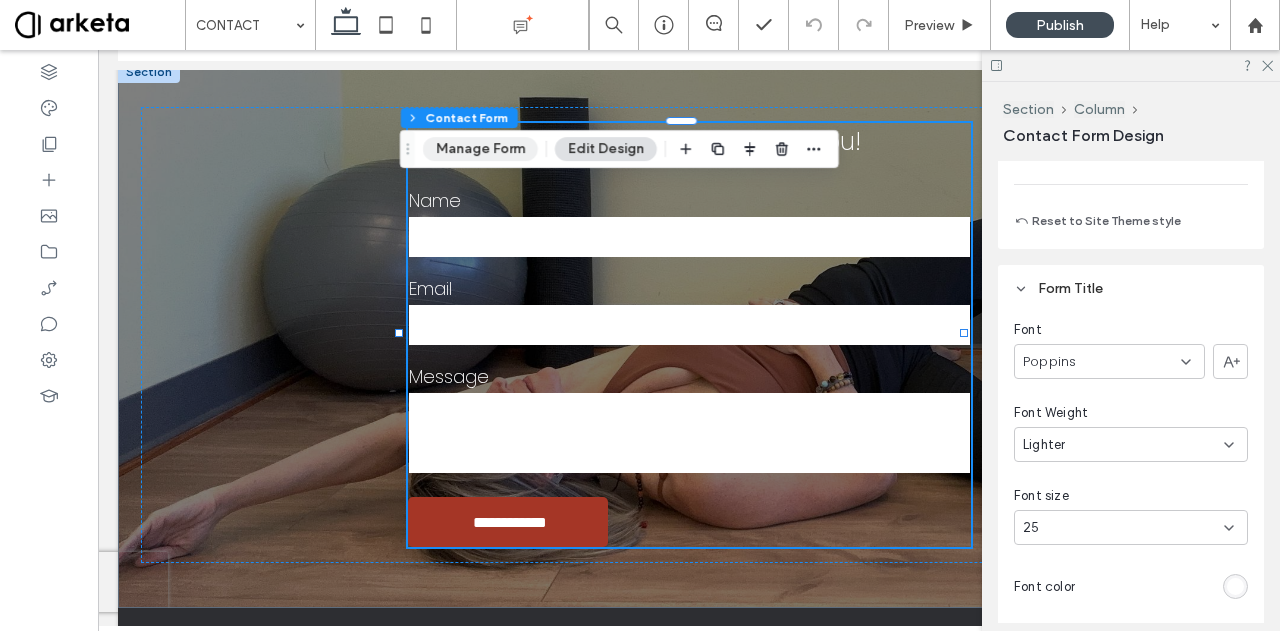click on "Manage Form" at bounding box center (480, 149) 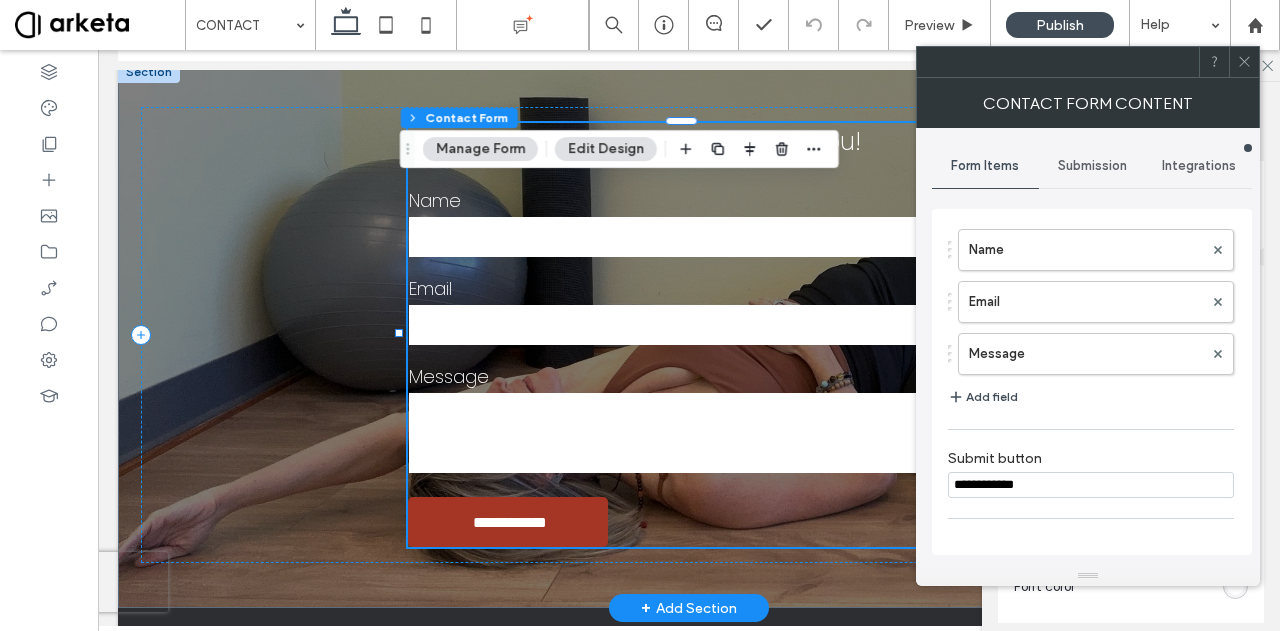 drag, startPoint x: 1142, startPoint y: 526, endPoint x: 858, endPoint y: 481, distance: 287.54303 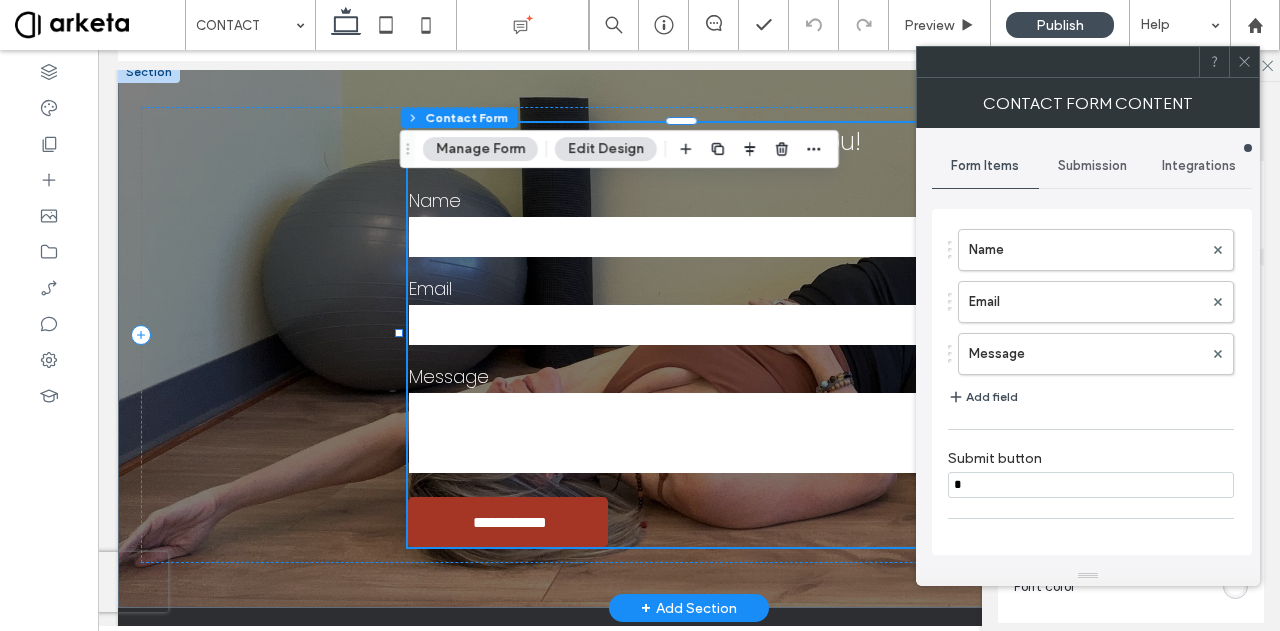 type on "*" 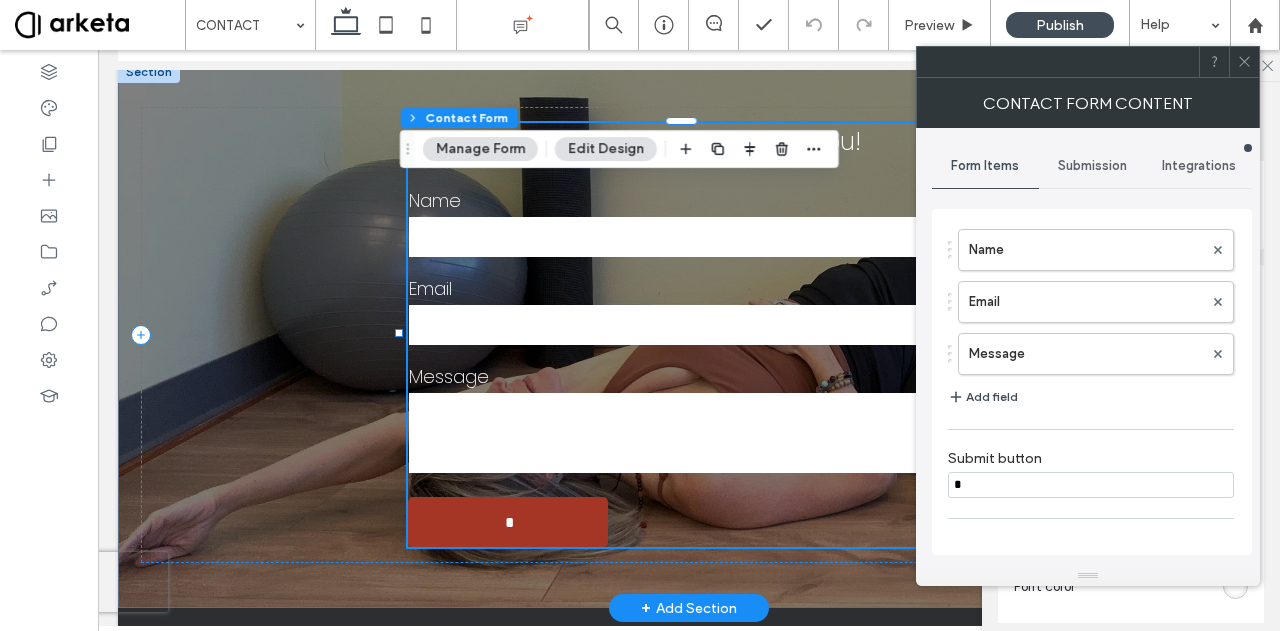 type on "**" 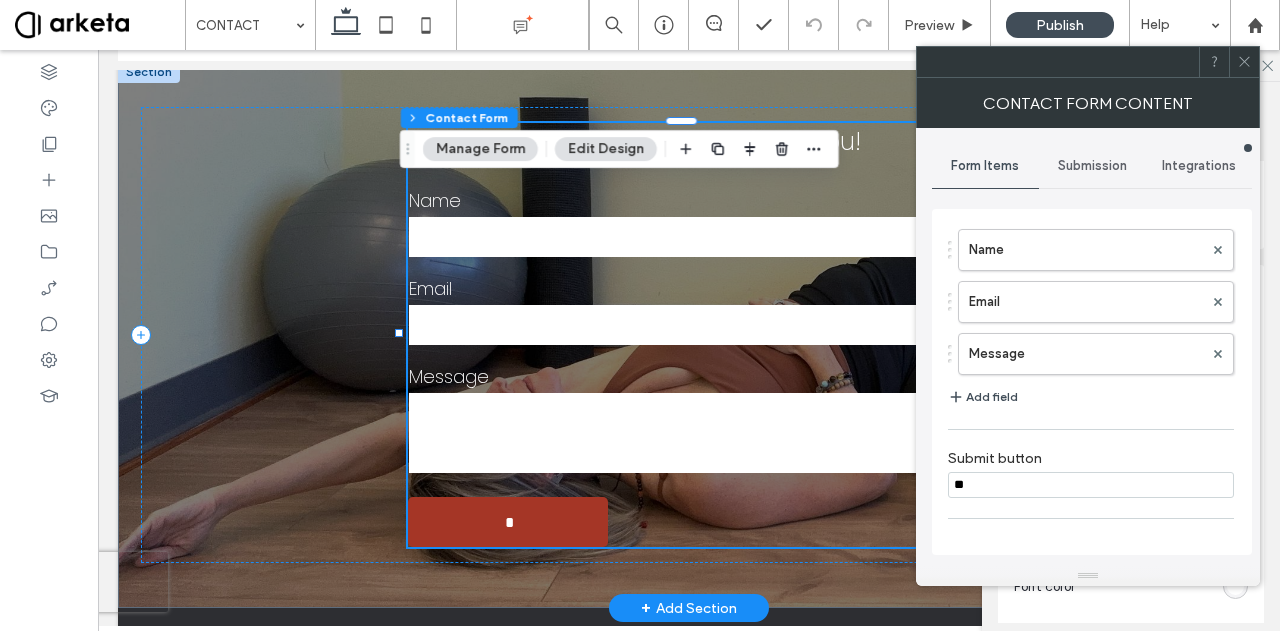 type on "**" 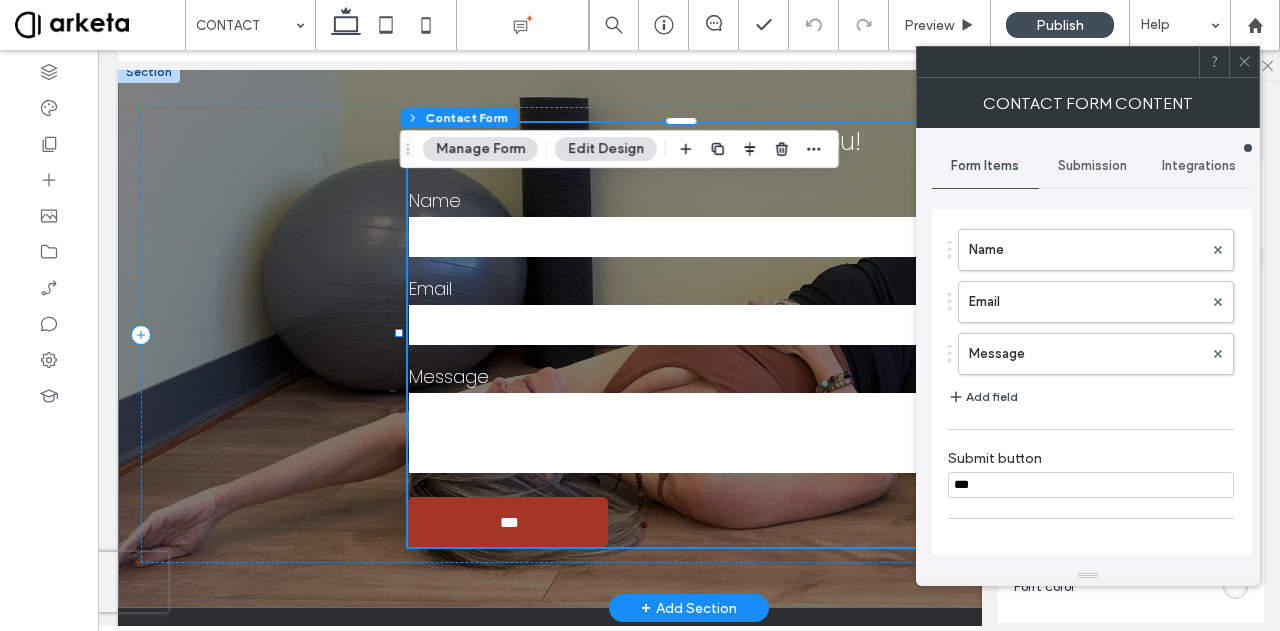 type on "****" 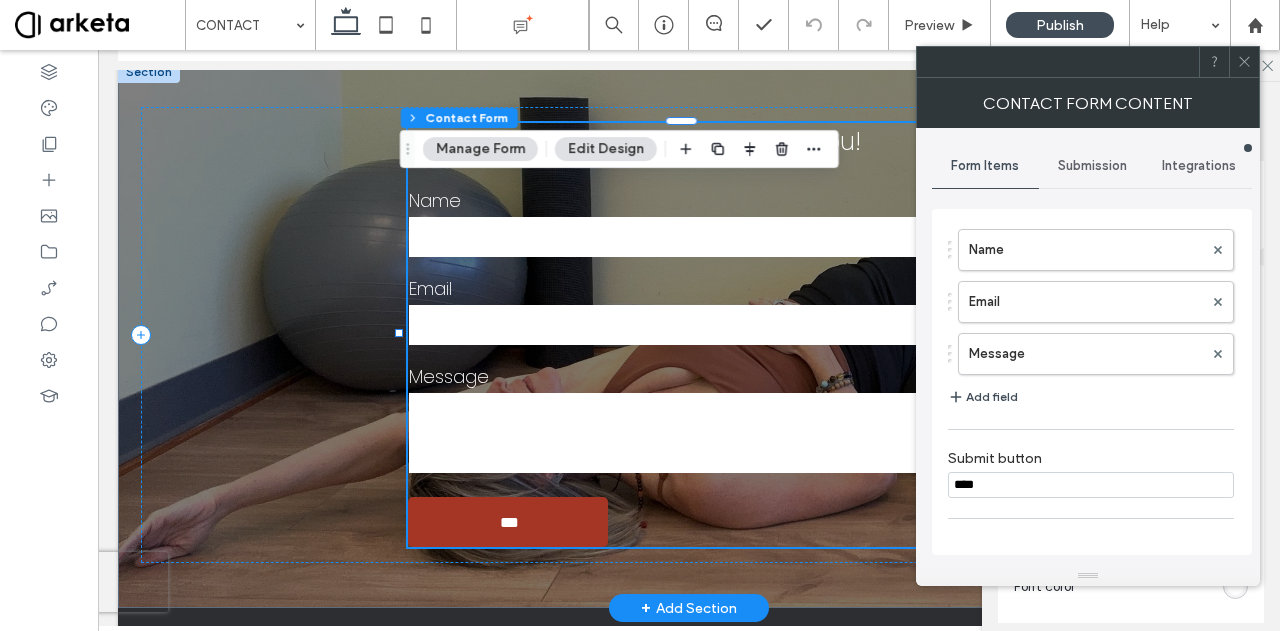 type on "****" 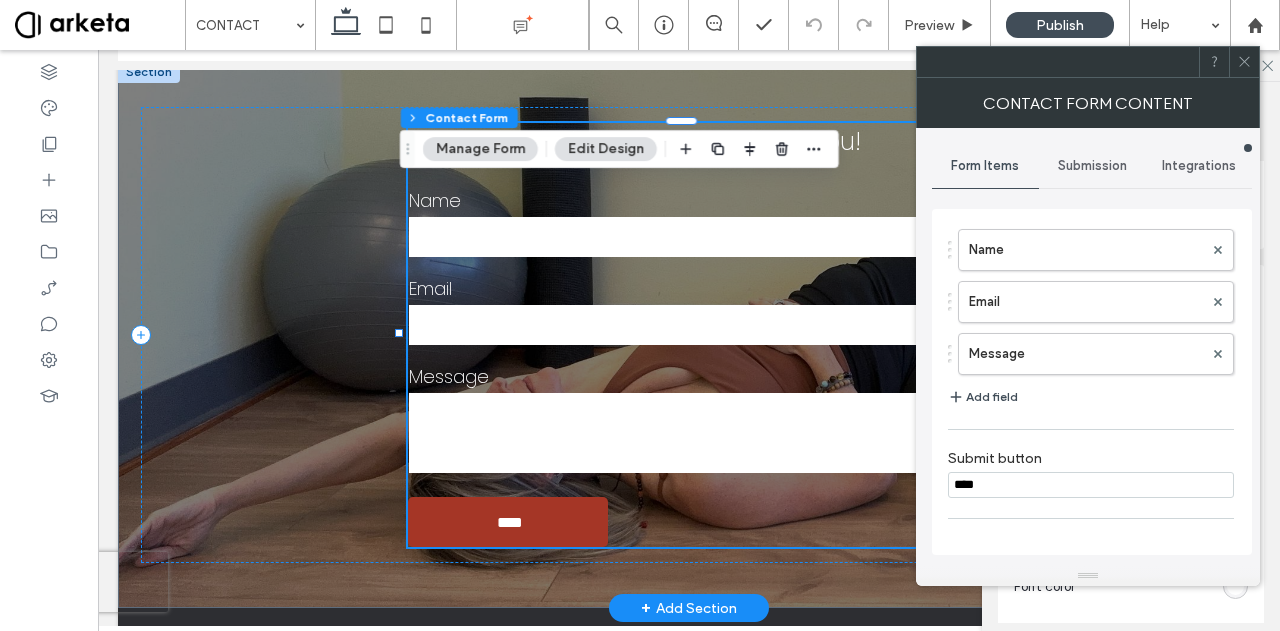 type on "****" 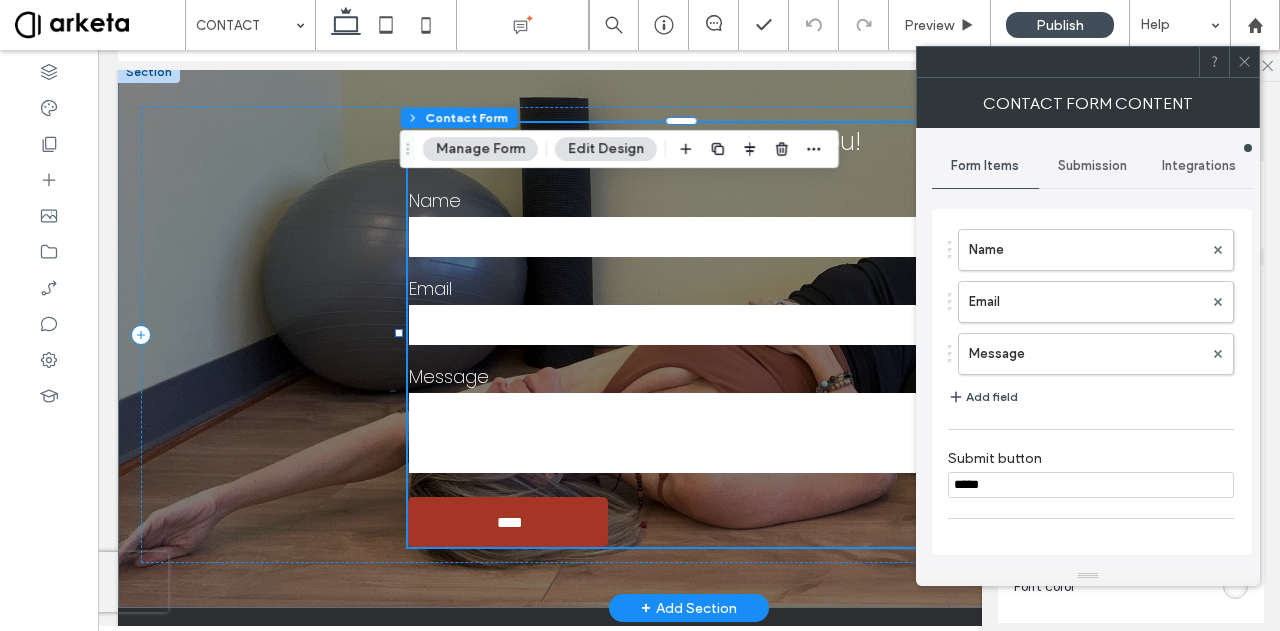 type on "****" 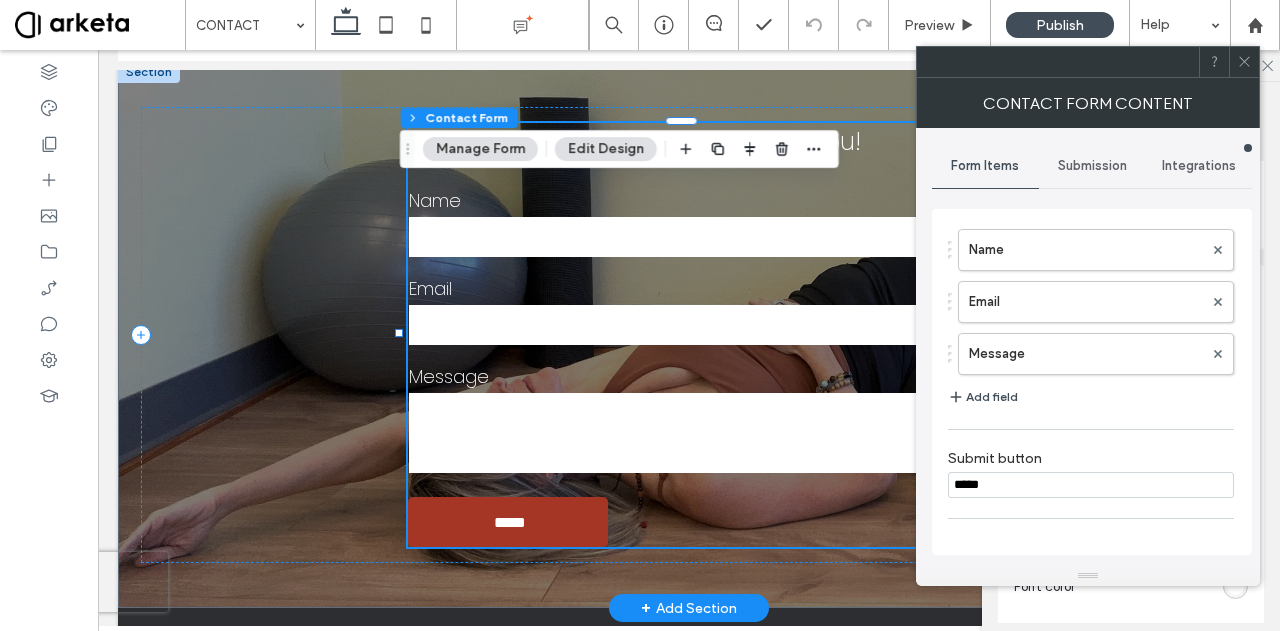 type on "******" 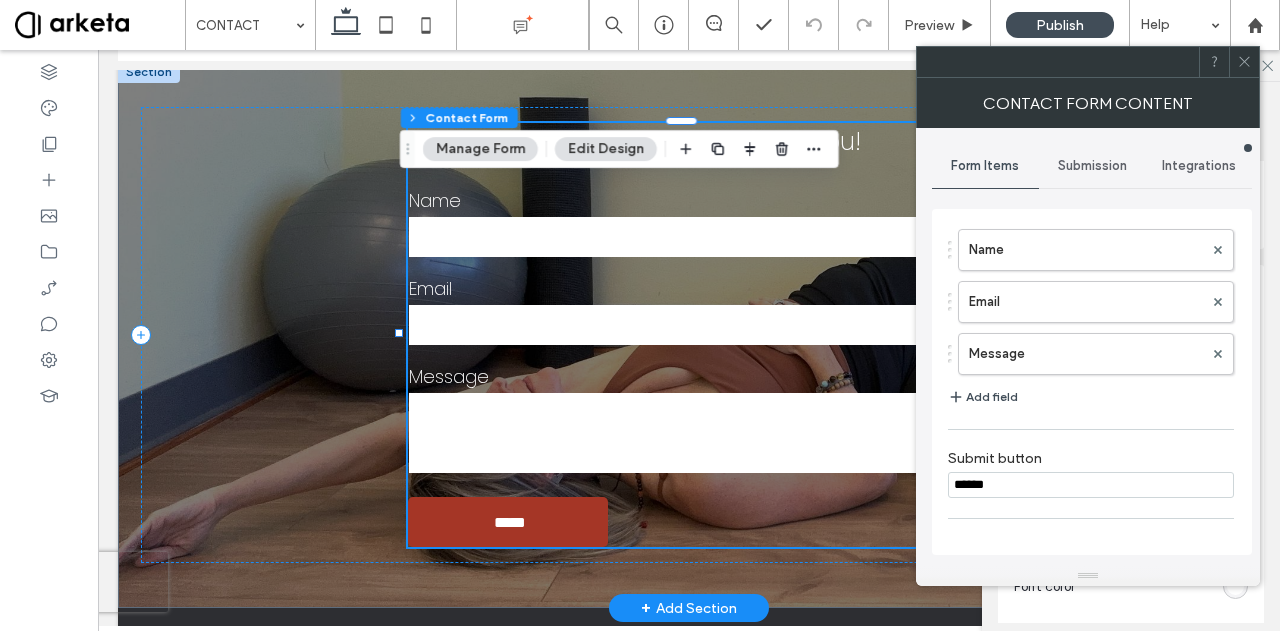 type on "******" 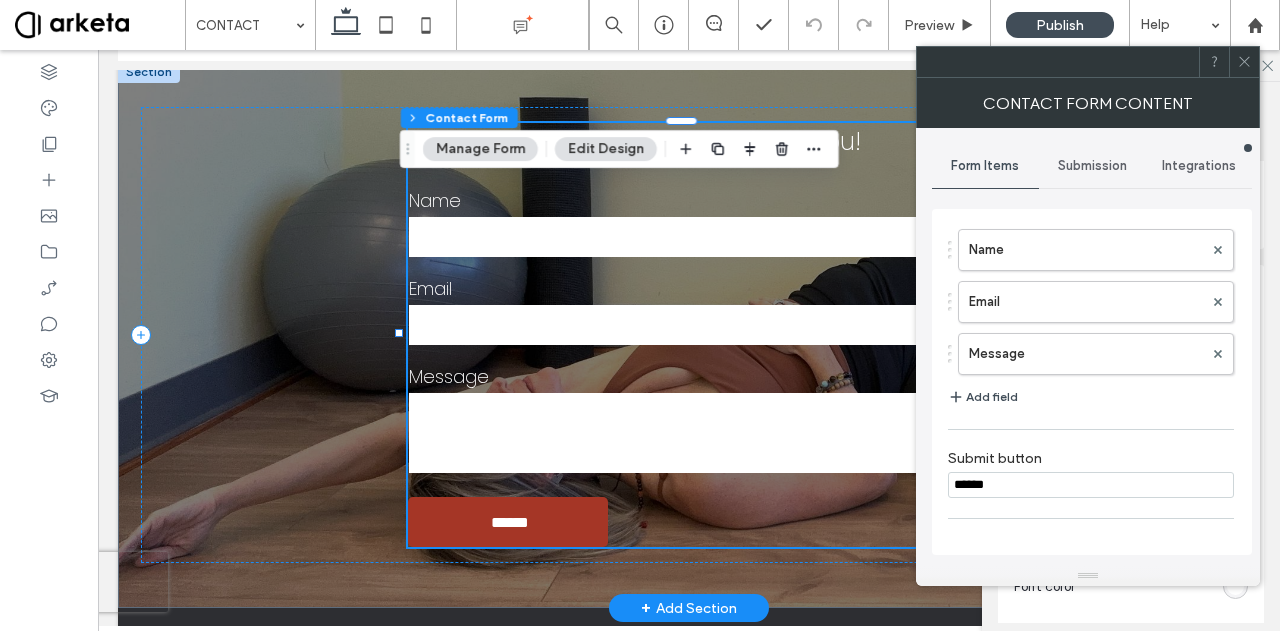 type on "****" 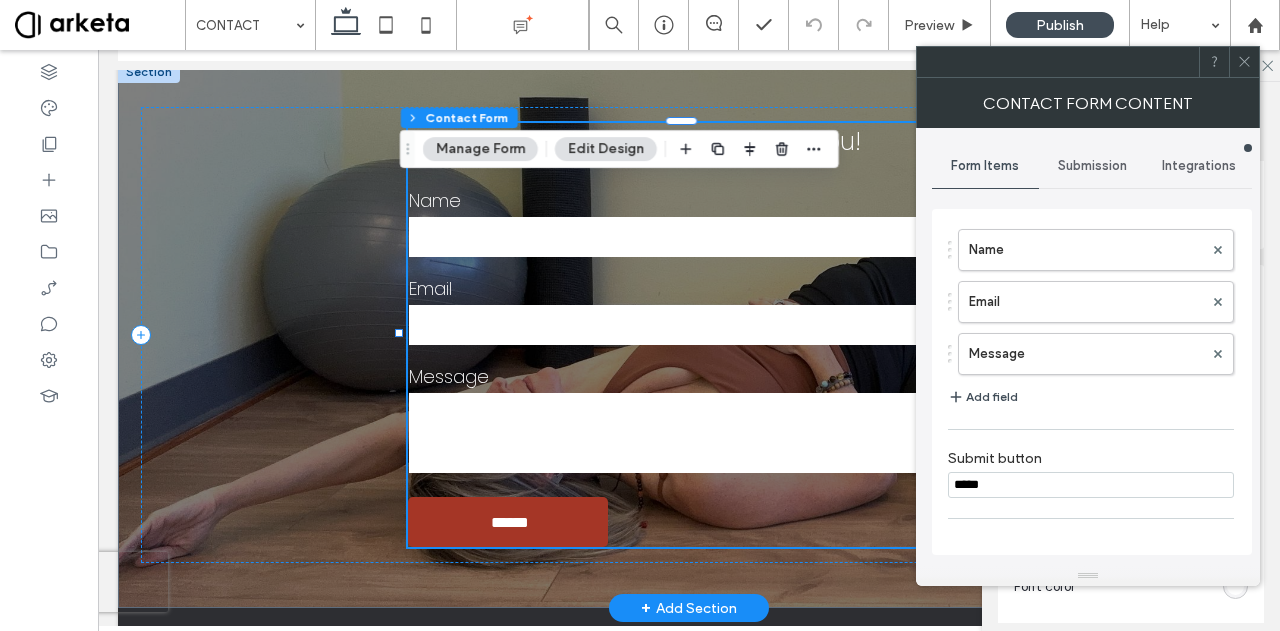 type on "****" 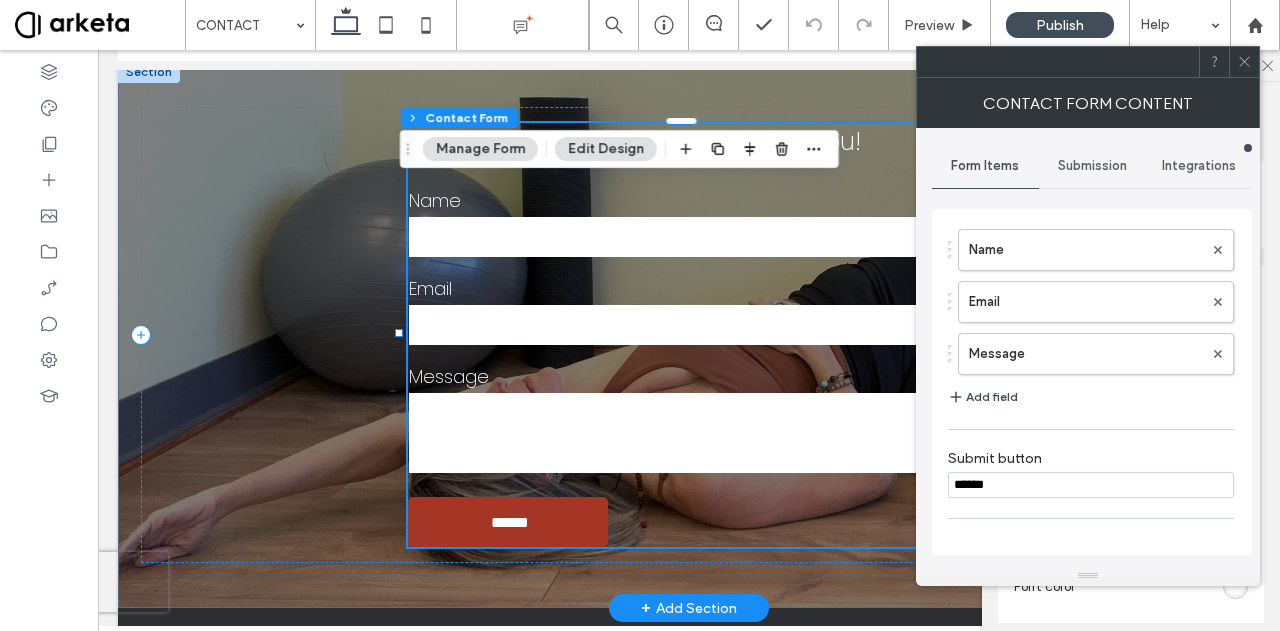 type on "*******" 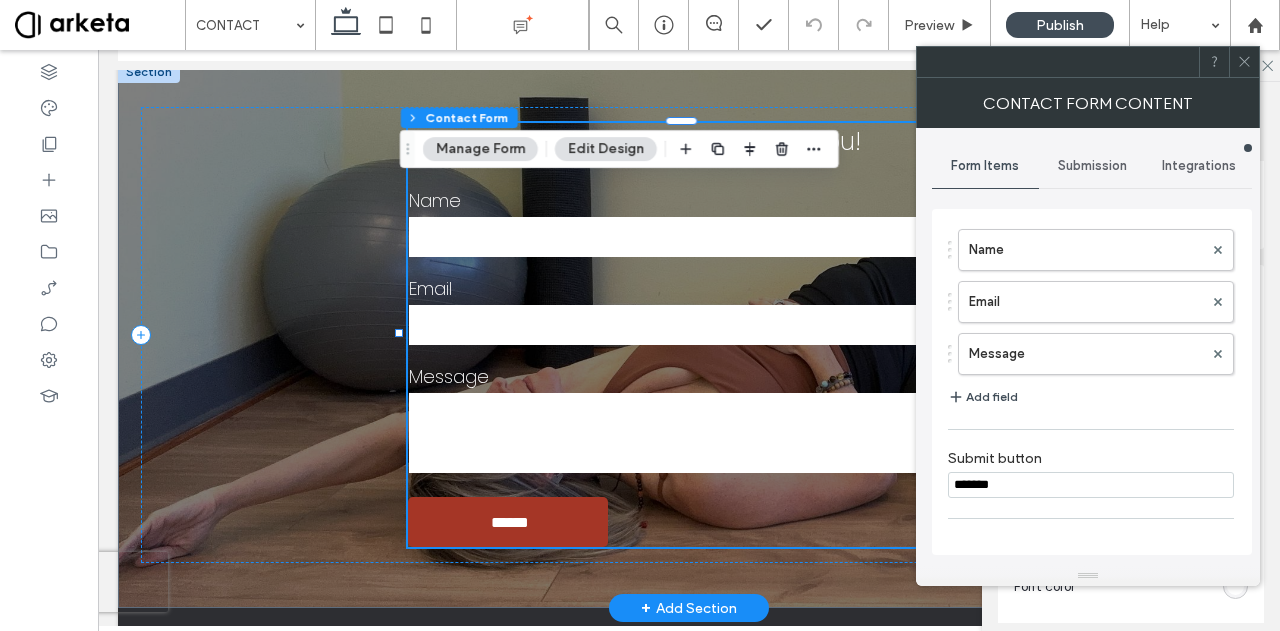 type on "*******" 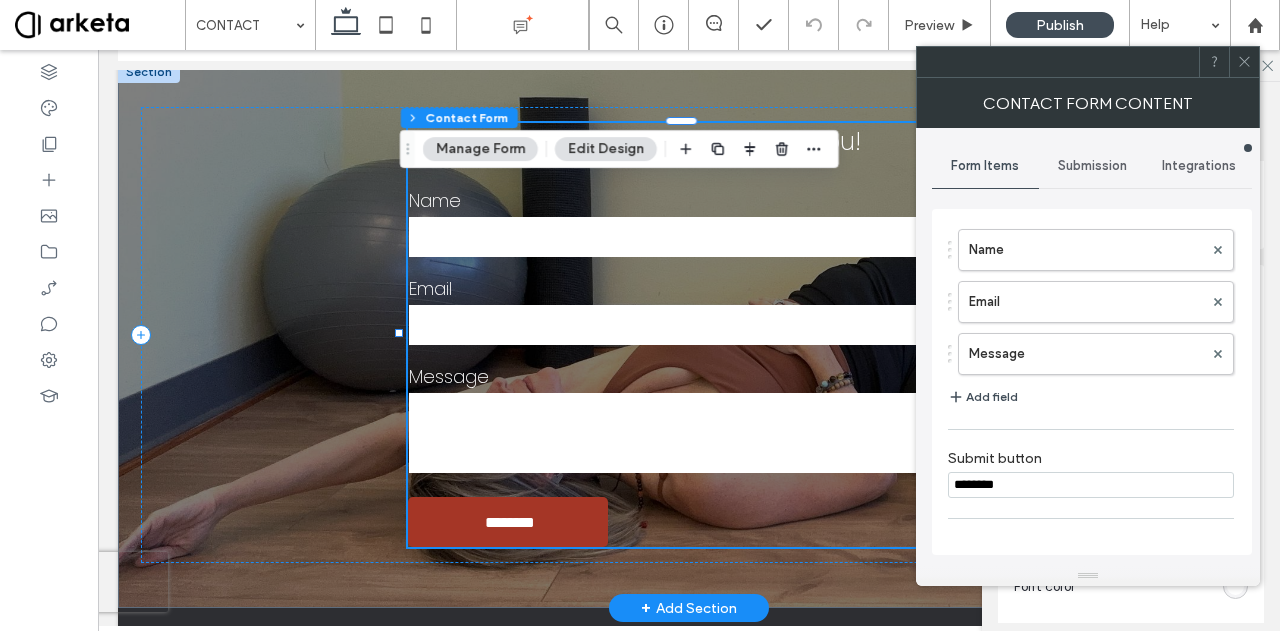 type on "*********" 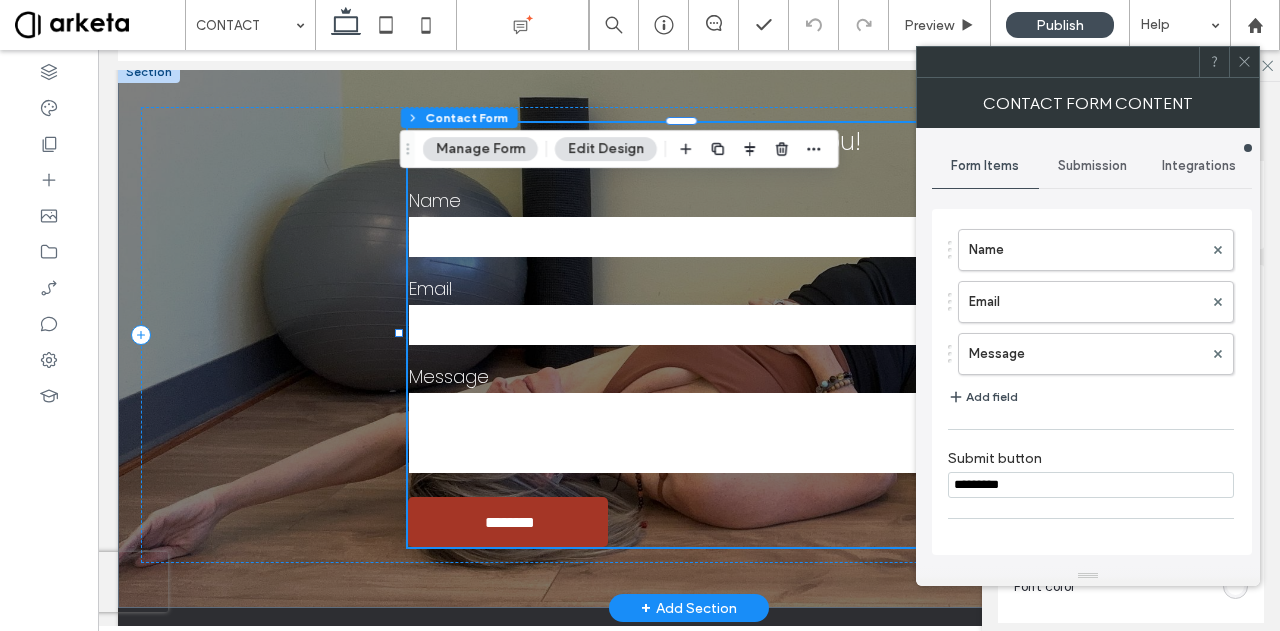 type on "*********" 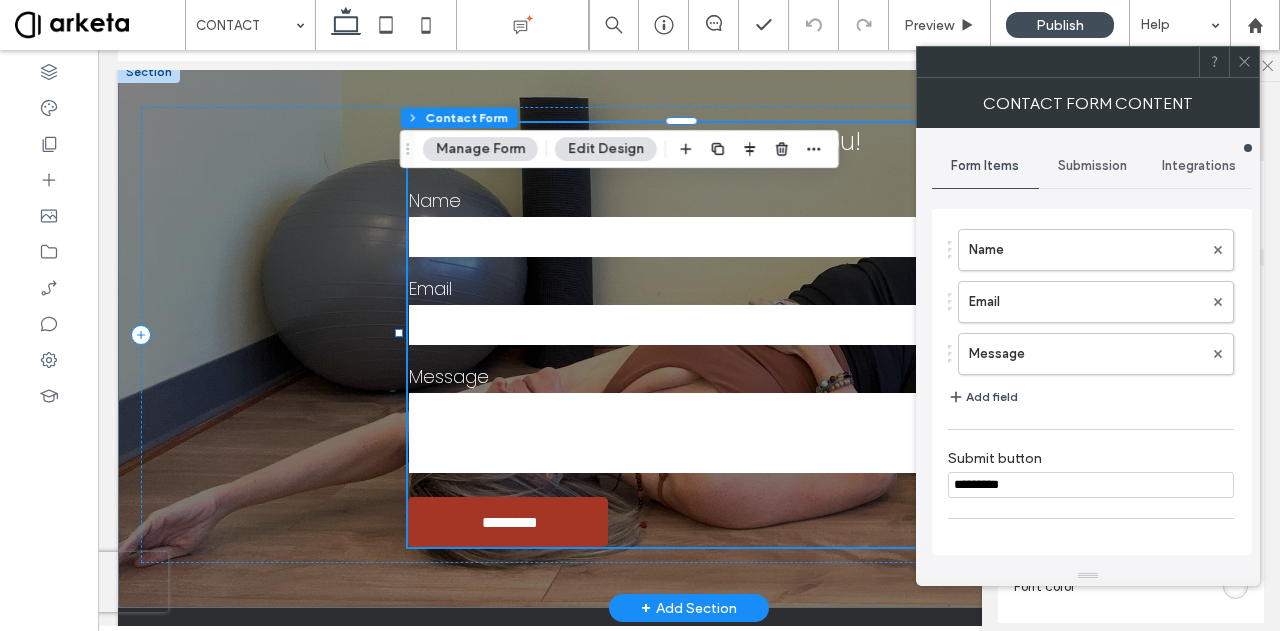 type on "**********" 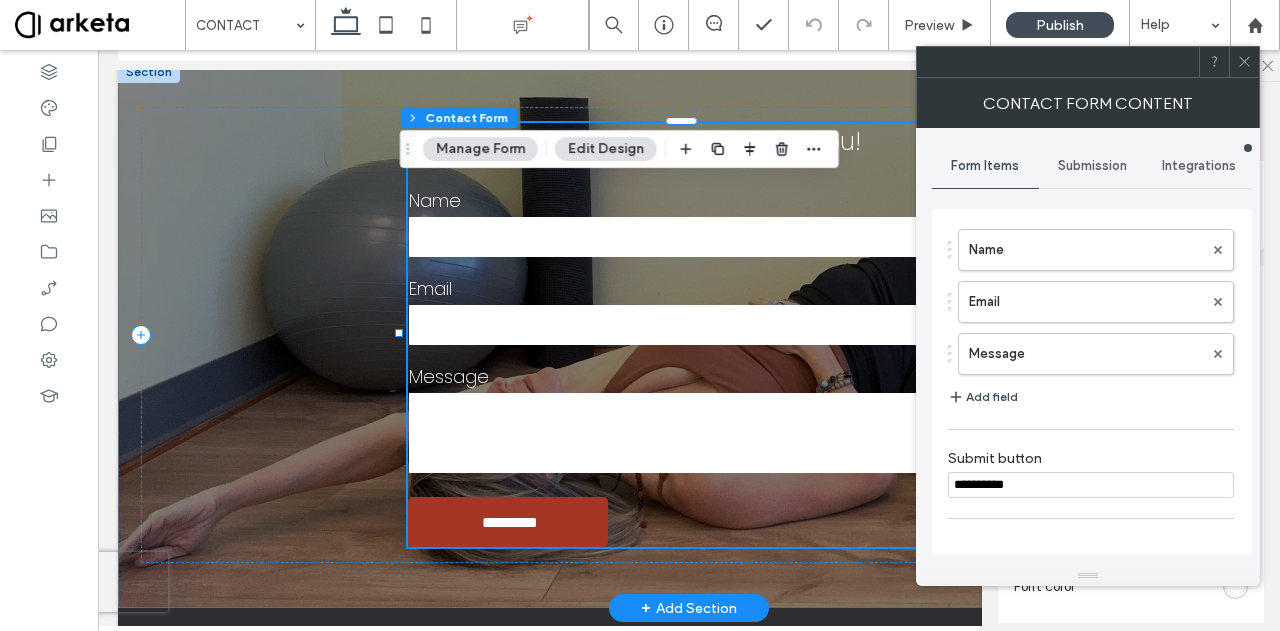 type on "**********" 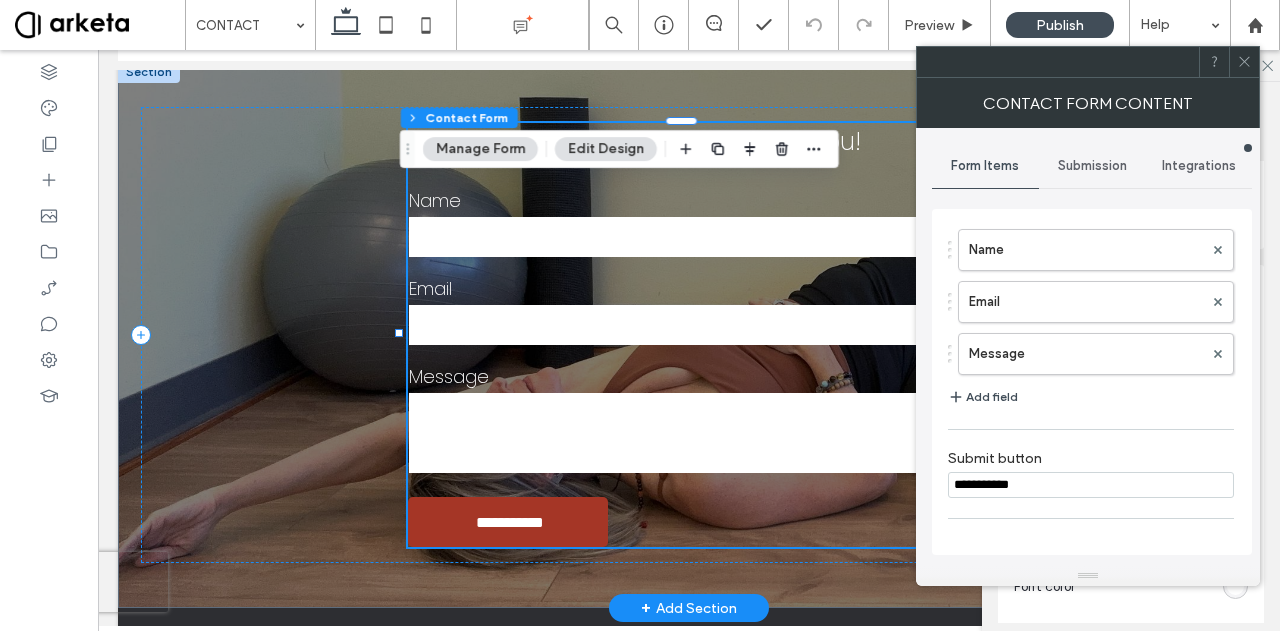 type on "**********" 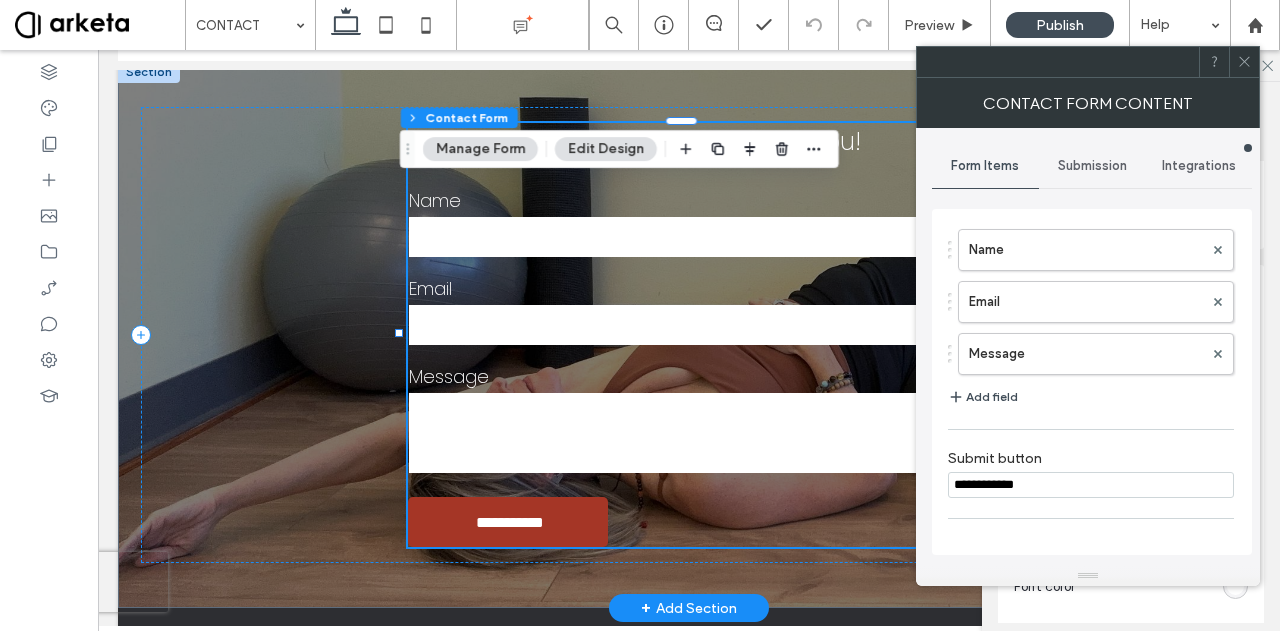 type on "**********" 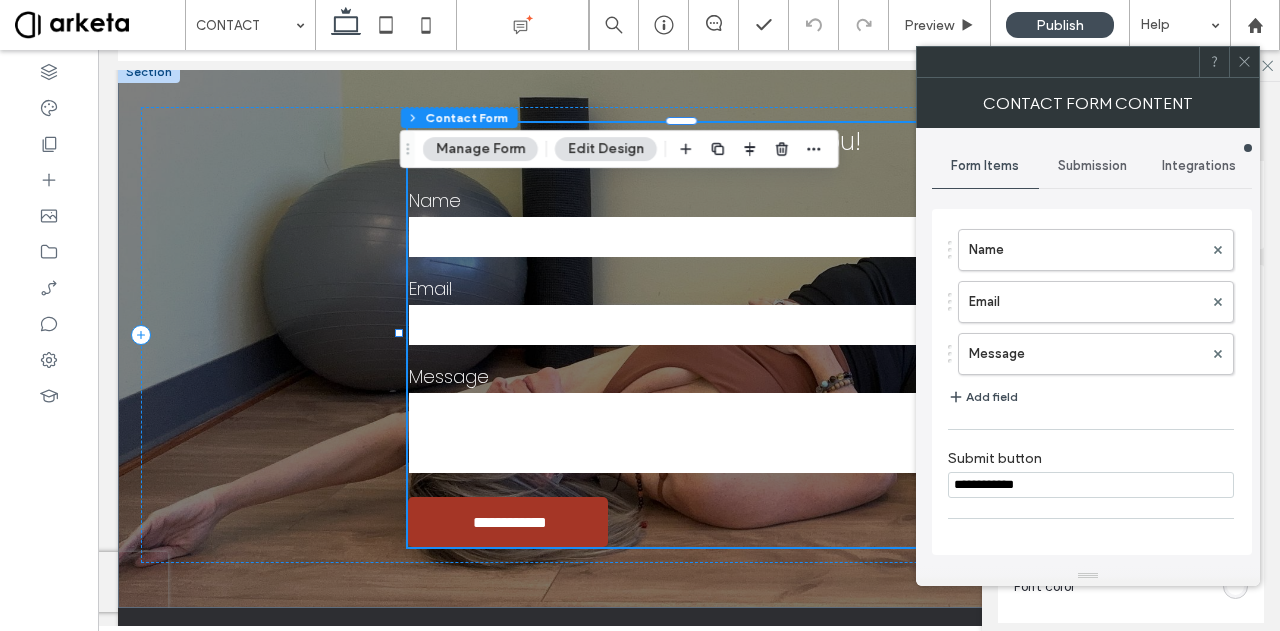 type on "**********" 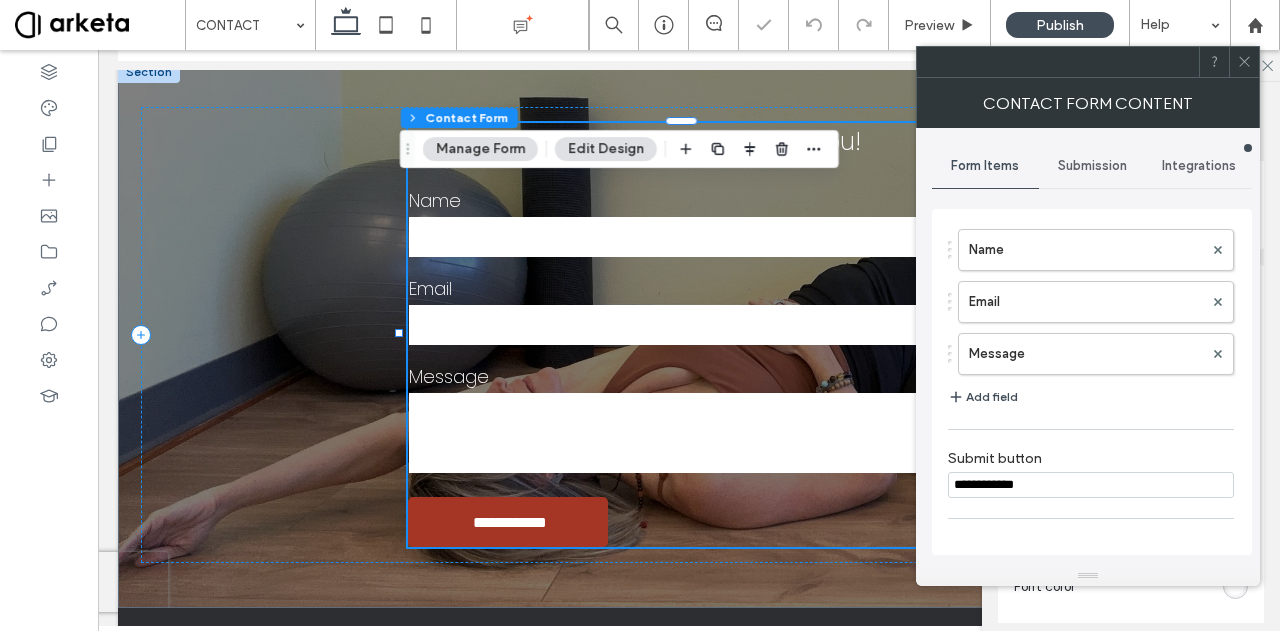 click 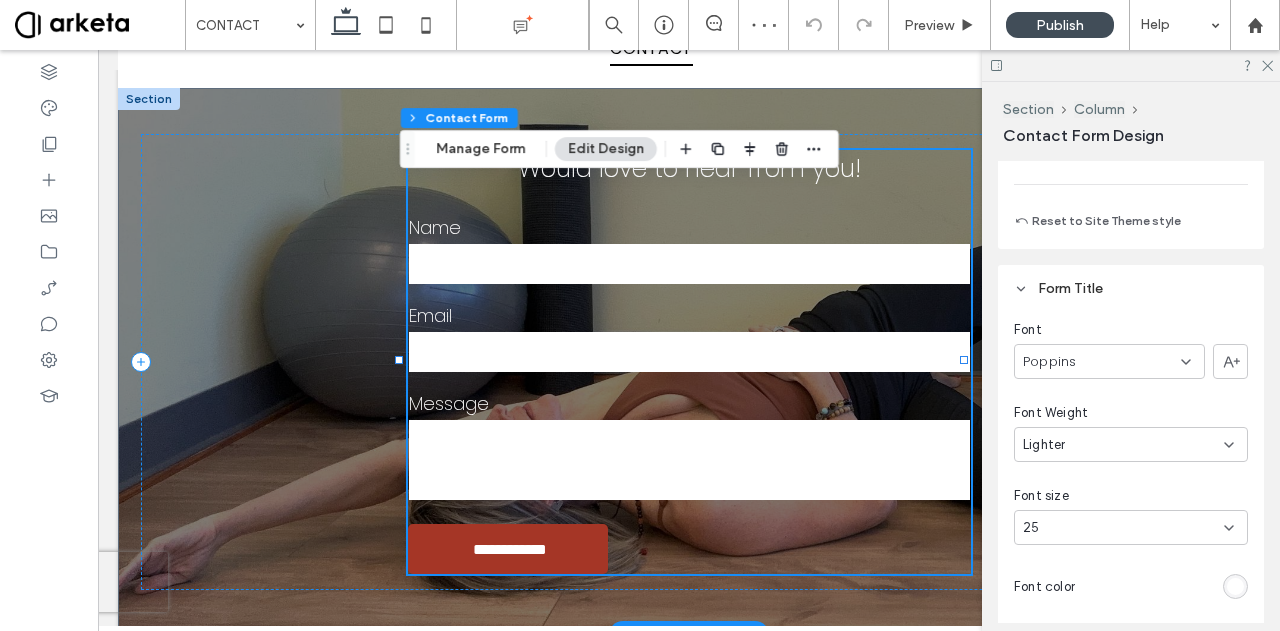 scroll, scrollTop: 128, scrollLeft: 0, axis: vertical 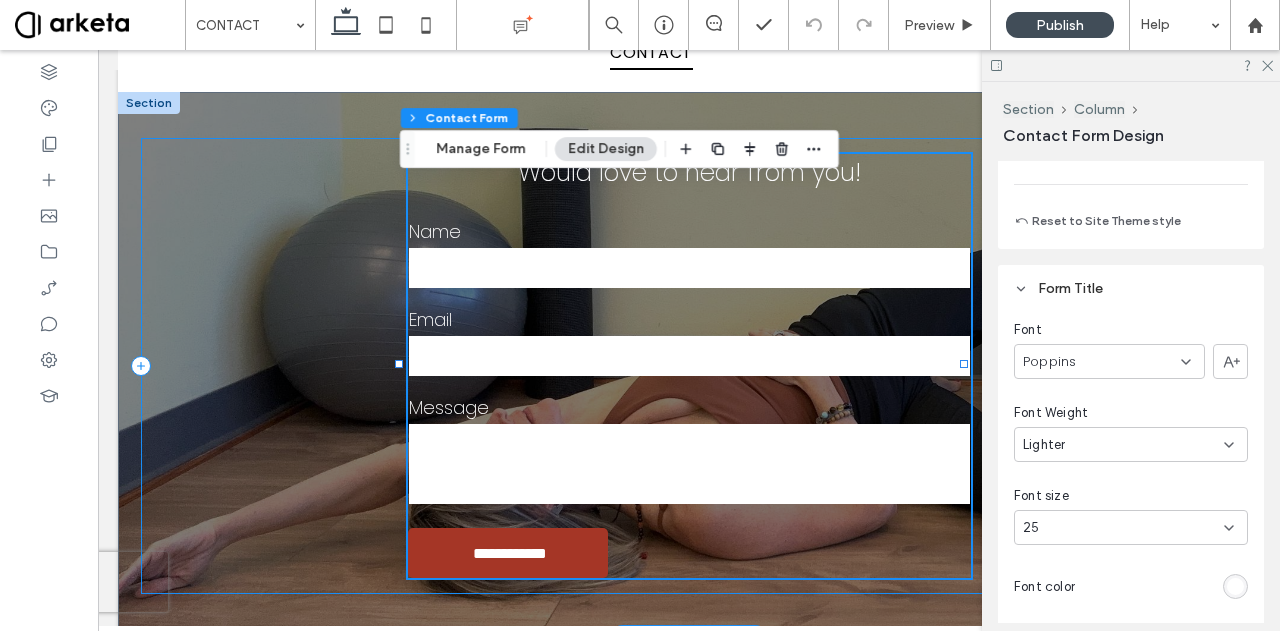 click on "**********" at bounding box center [689, 366] 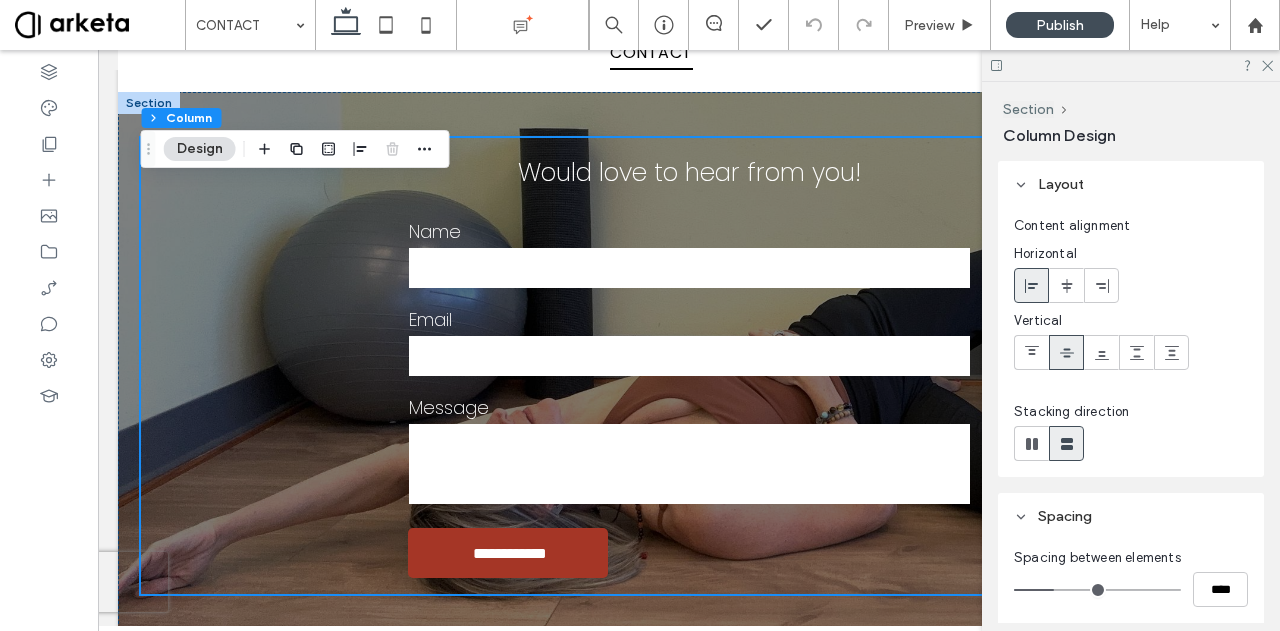 scroll, scrollTop: 314, scrollLeft: 0, axis: vertical 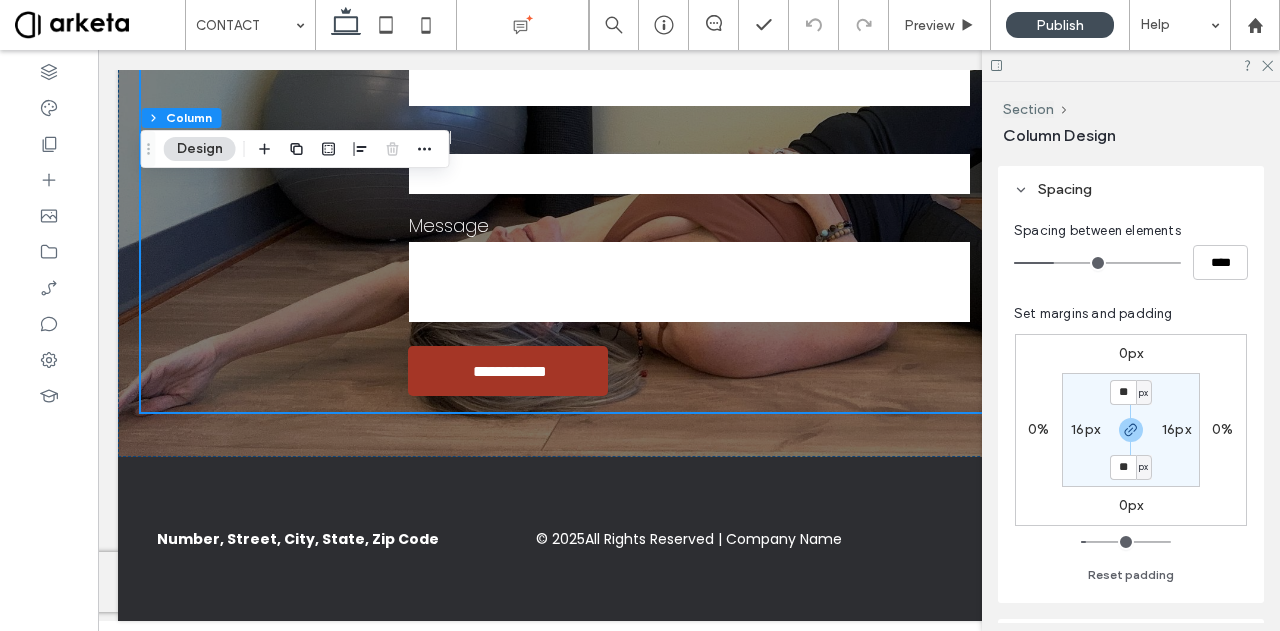 click on "16px" at bounding box center (1085, 430) 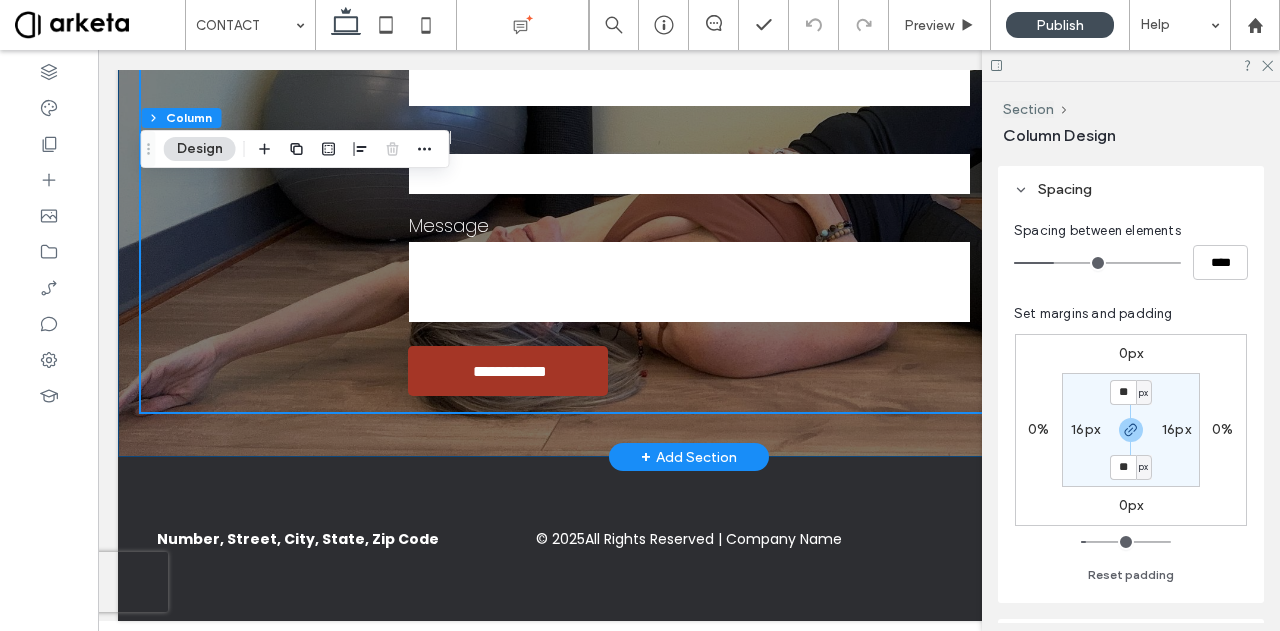click on "**********" at bounding box center (689, 183) 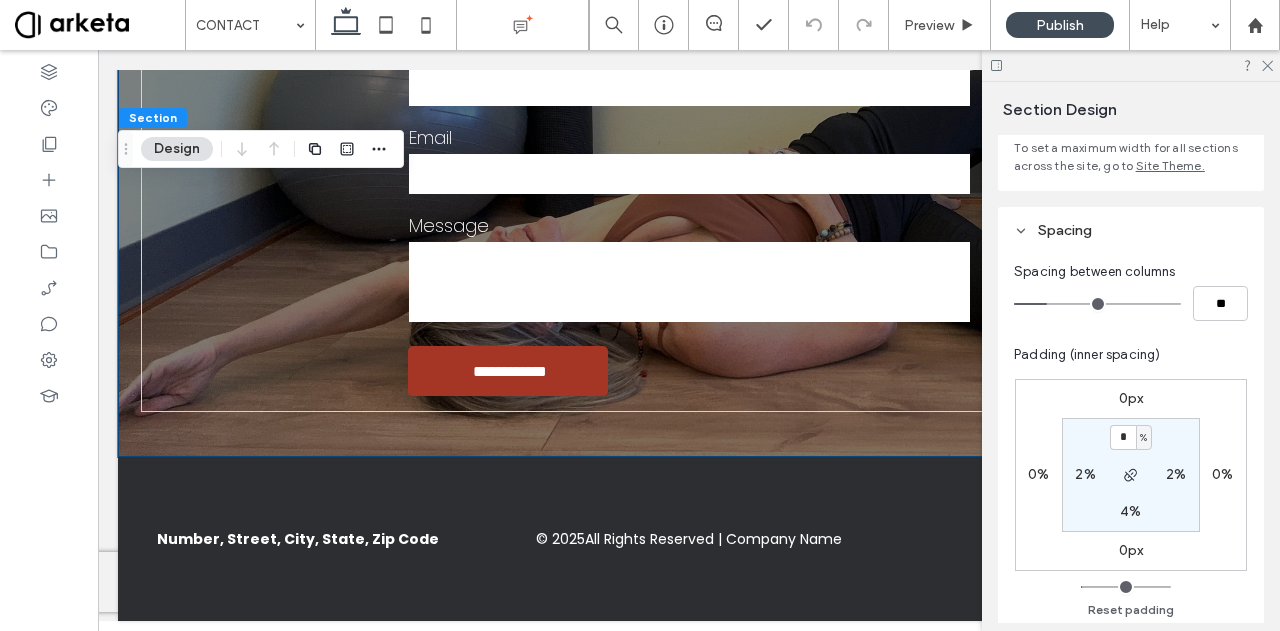 scroll, scrollTop: 146, scrollLeft: 0, axis: vertical 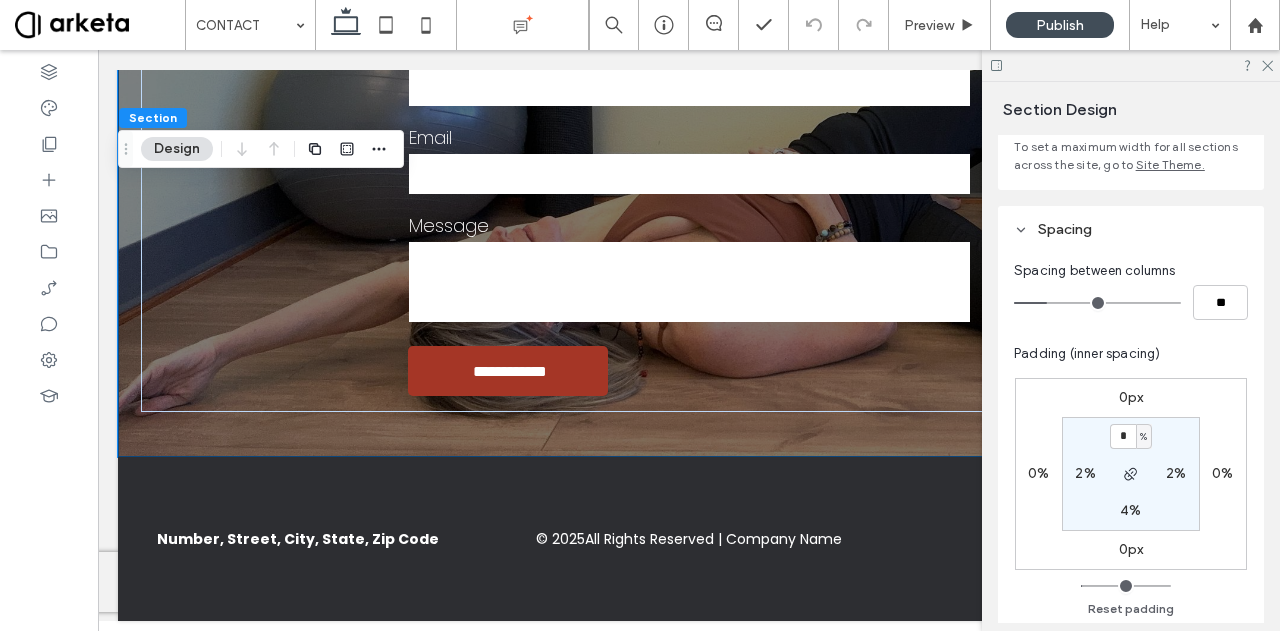 click on "2%" at bounding box center (1176, 473) 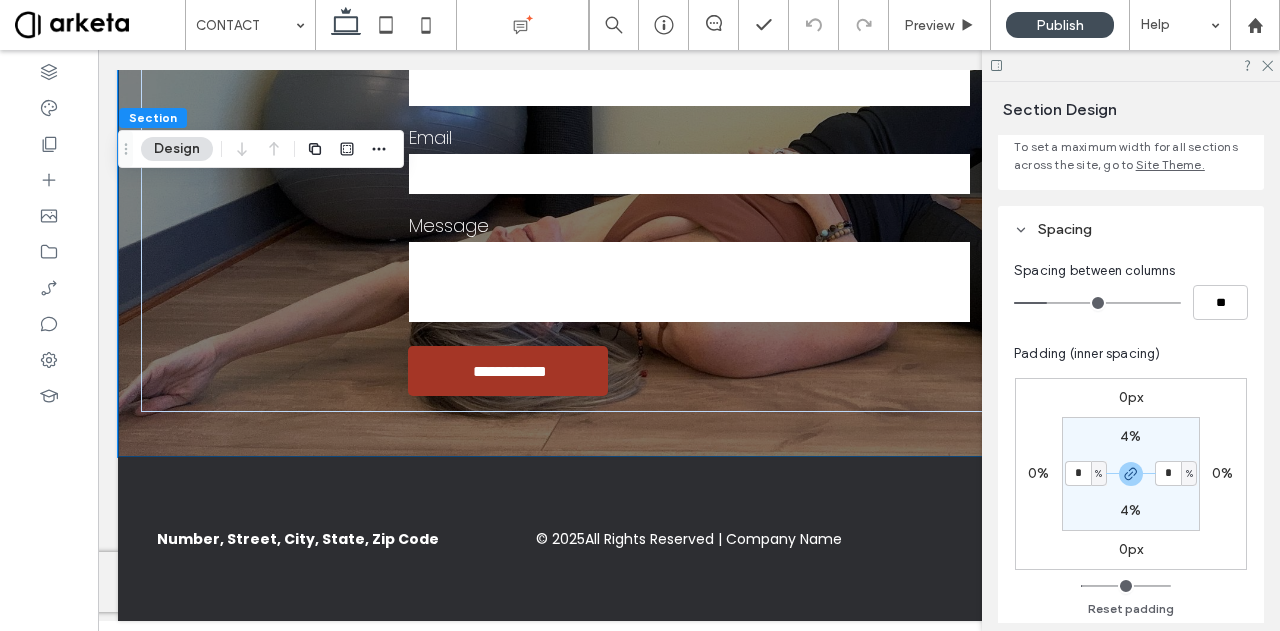 type on "*" 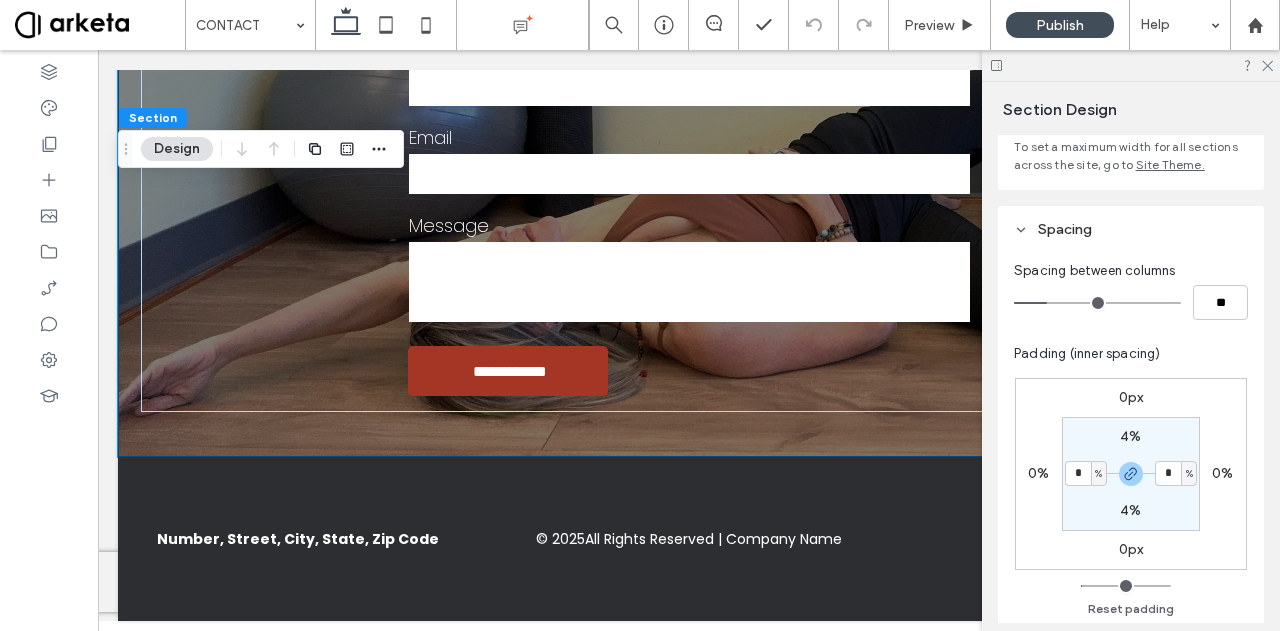 type on "*" 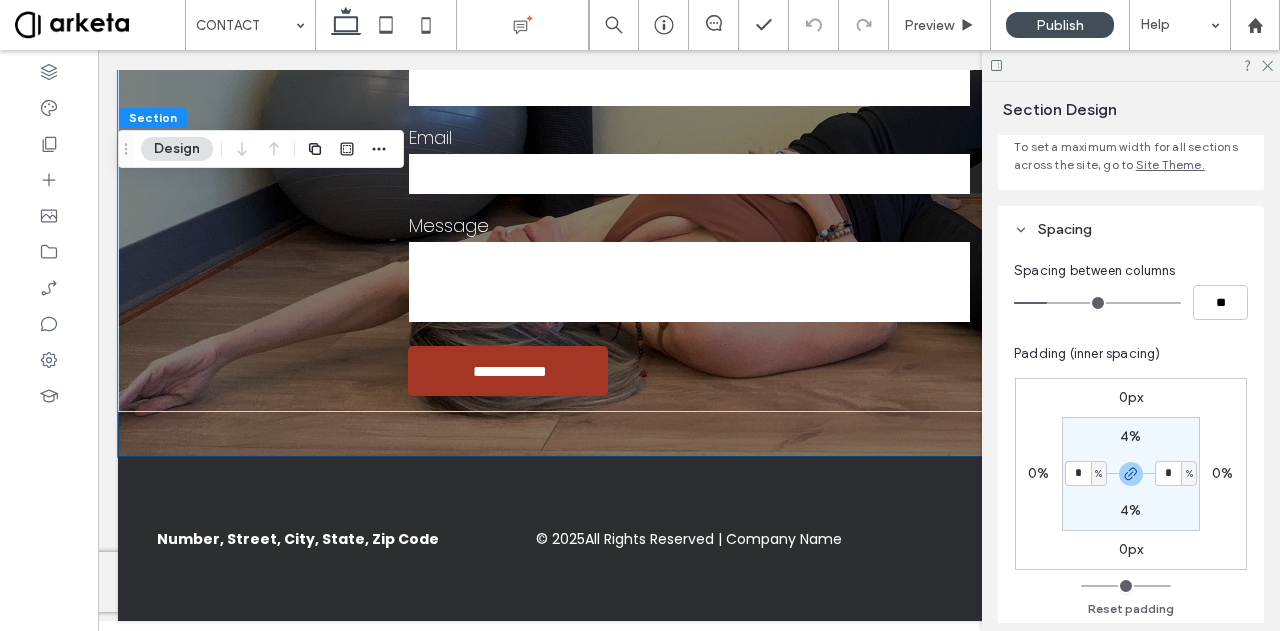 click on "%" at bounding box center (1098, 474) 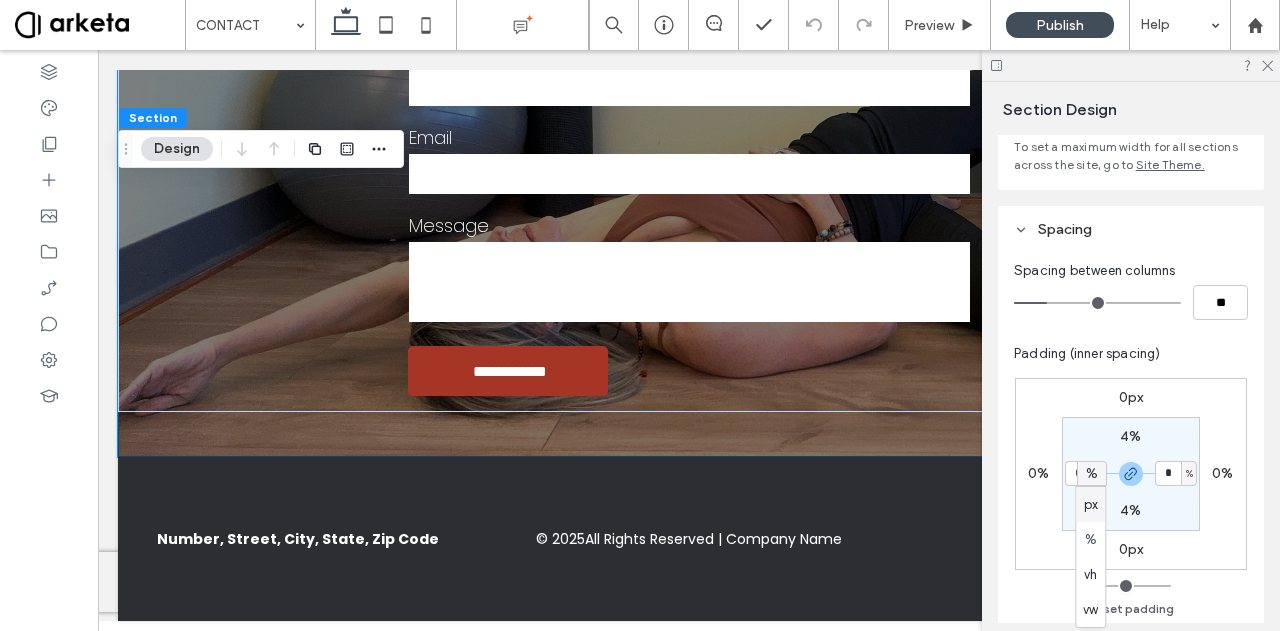 click on "px" at bounding box center (1091, 505) 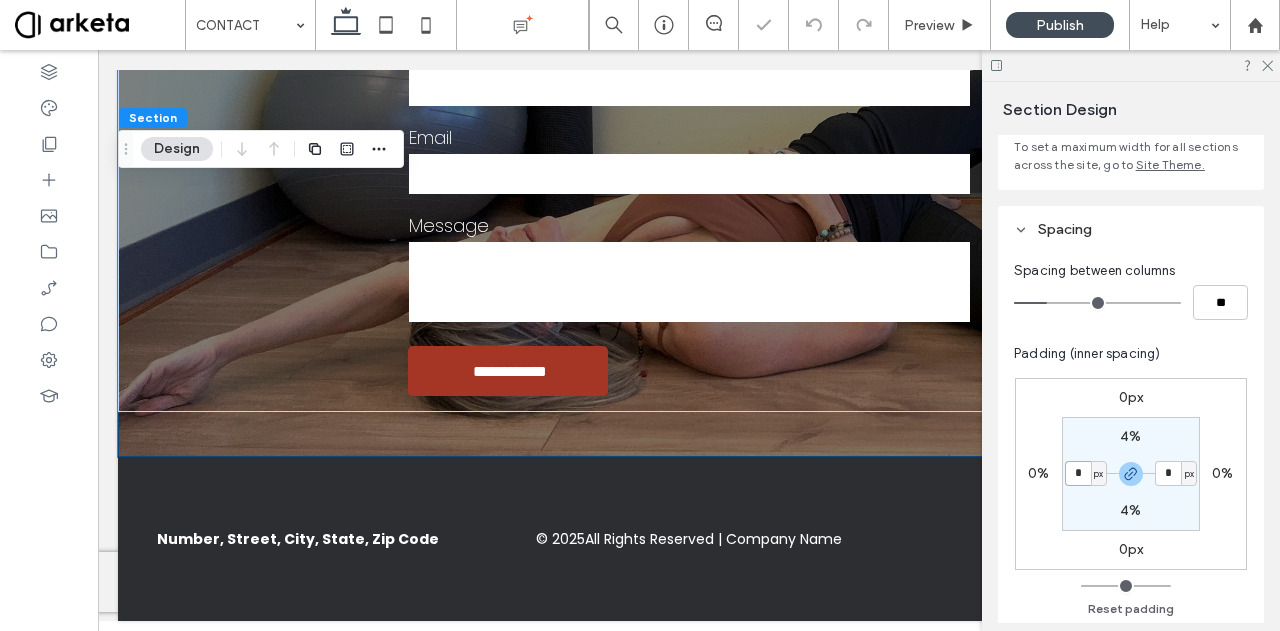 click on "*" at bounding box center (1078, 473) 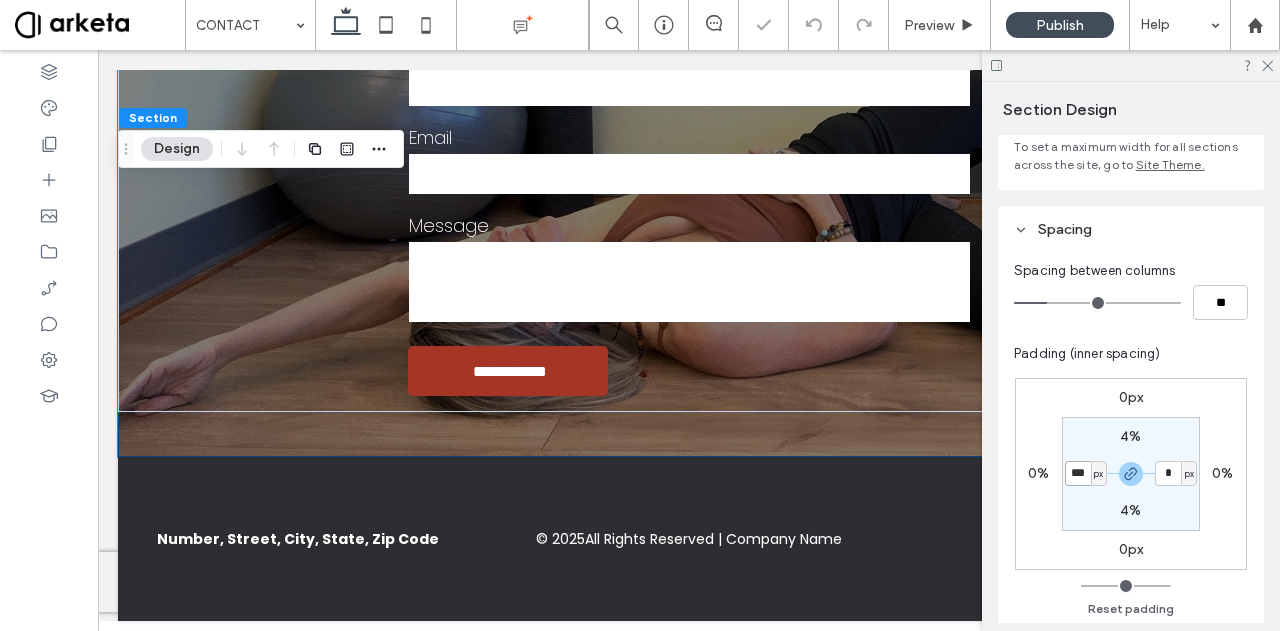 type on "***" 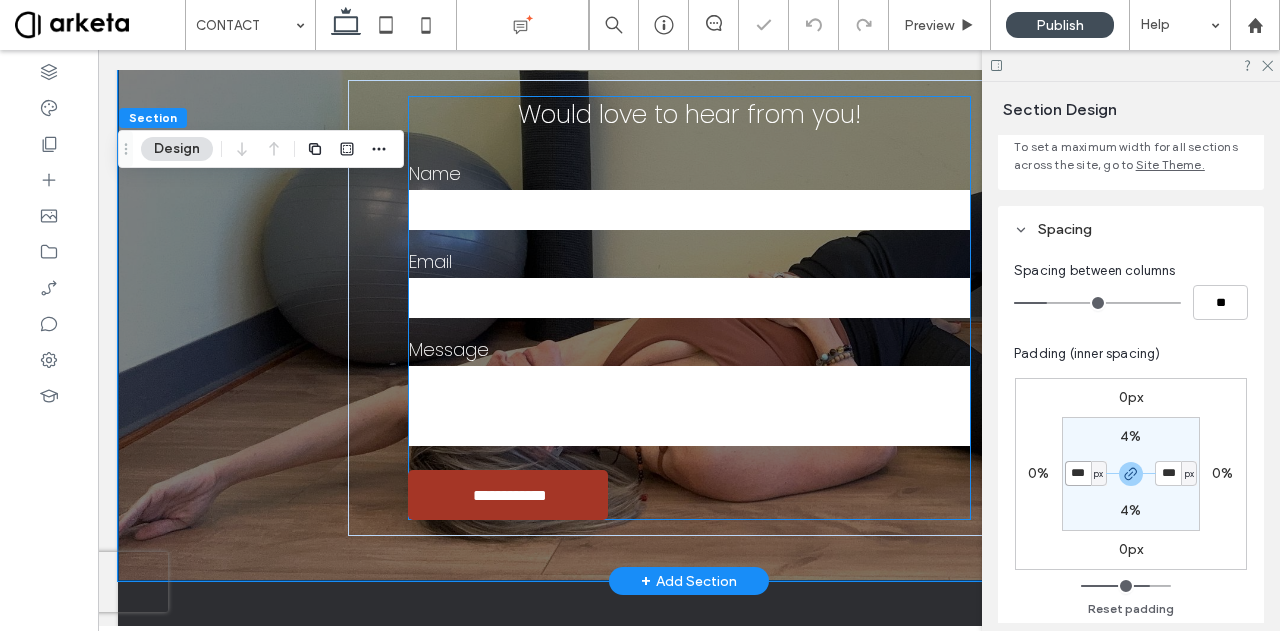 scroll, scrollTop: 174, scrollLeft: 0, axis: vertical 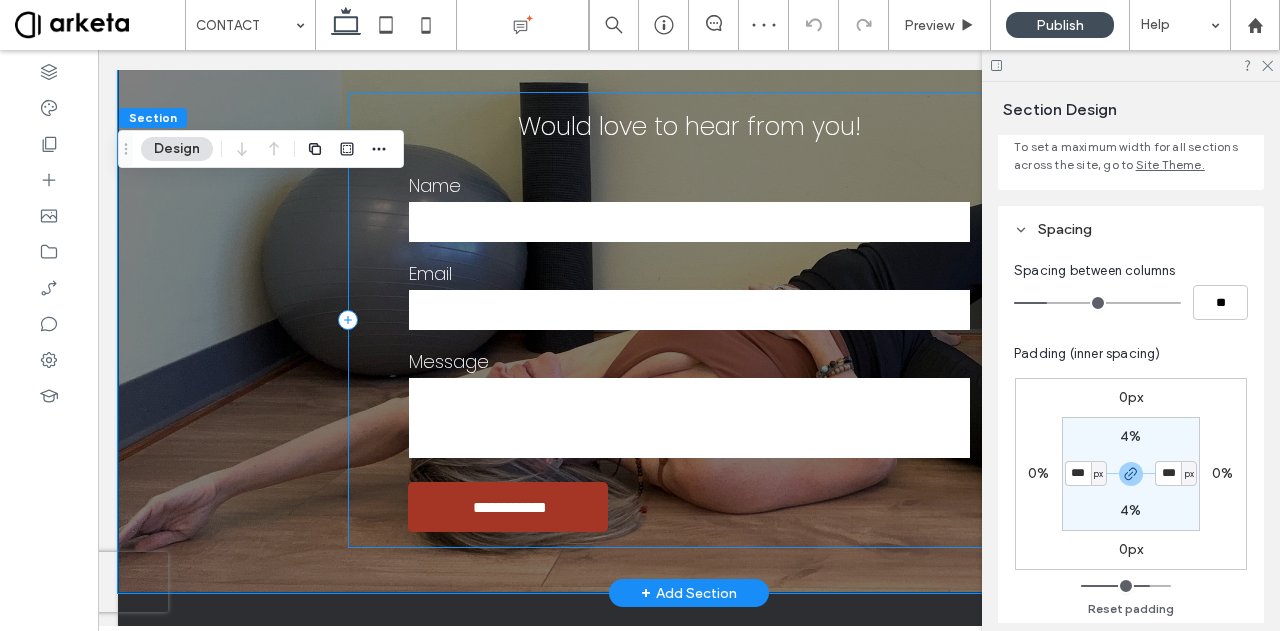 click on "**********" at bounding box center [689, 320] 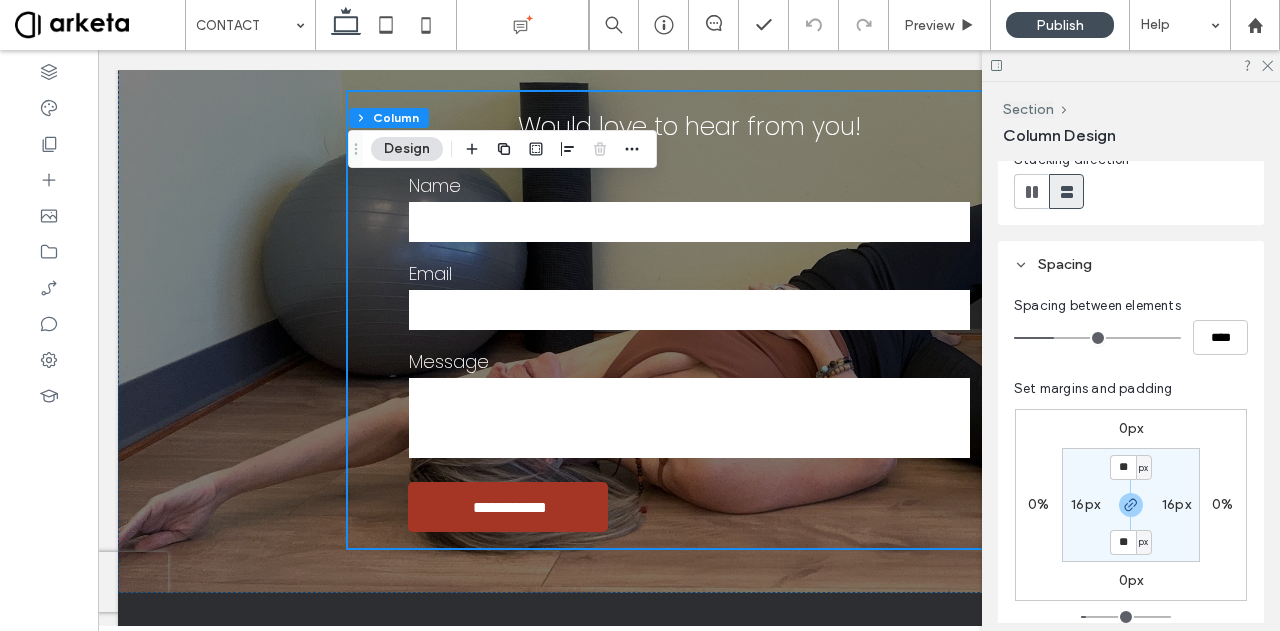 scroll, scrollTop: 253, scrollLeft: 0, axis: vertical 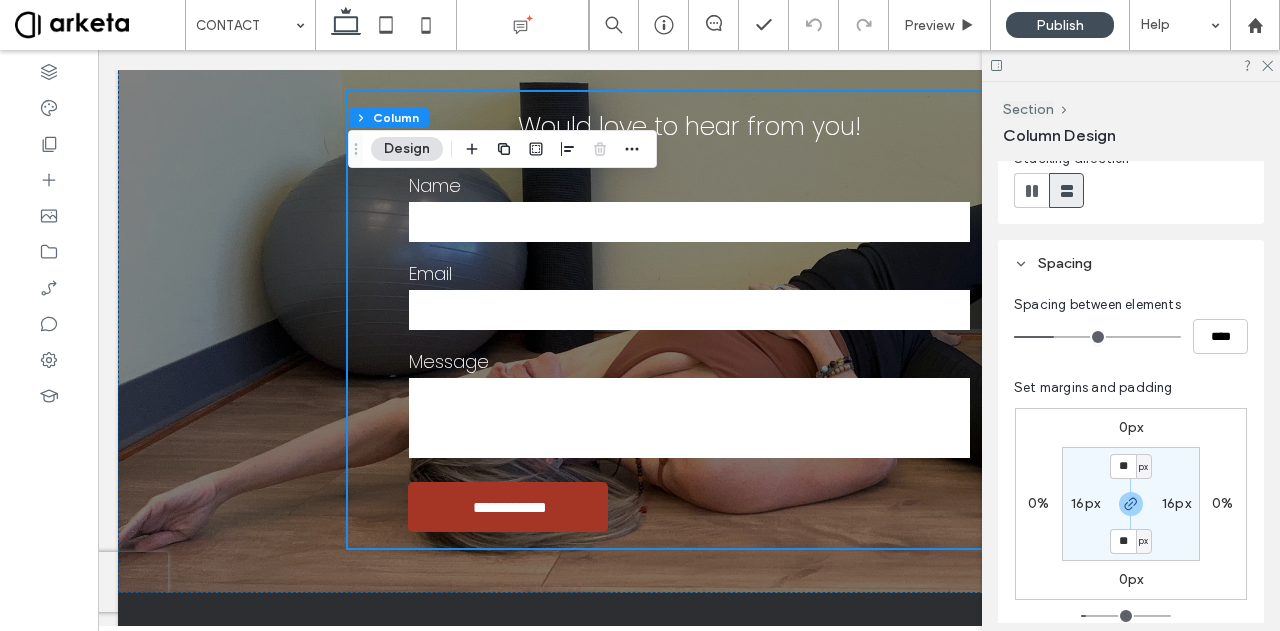 click on "16px" at bounding box center [1085, 503] 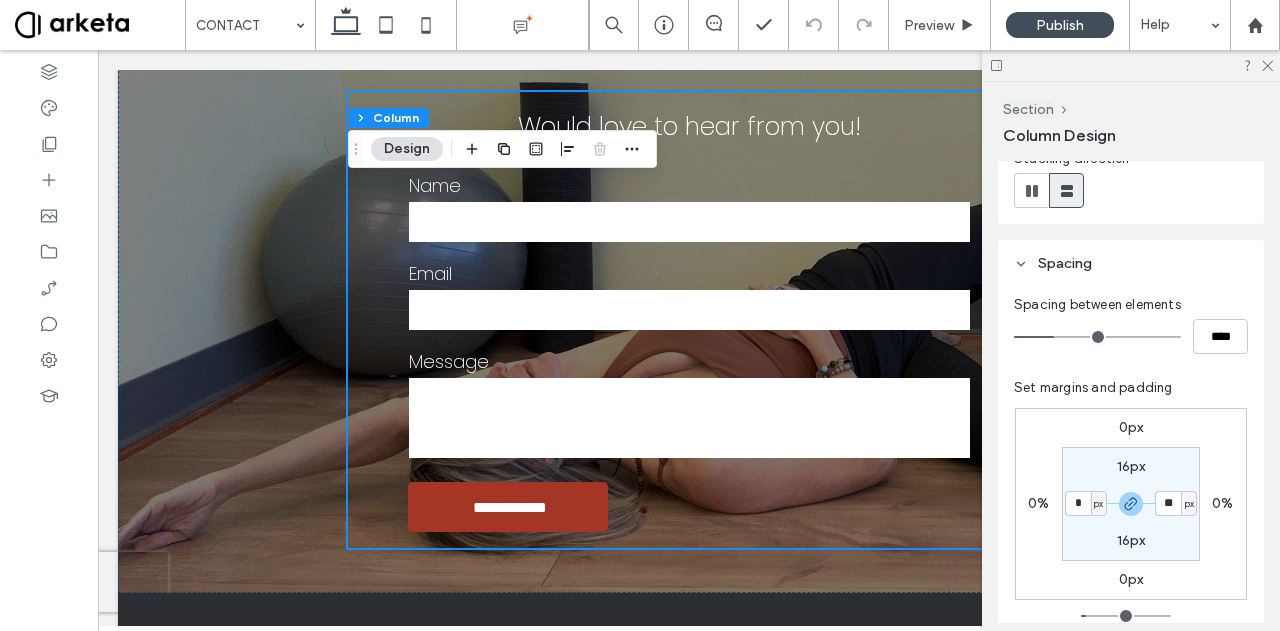type on "*" 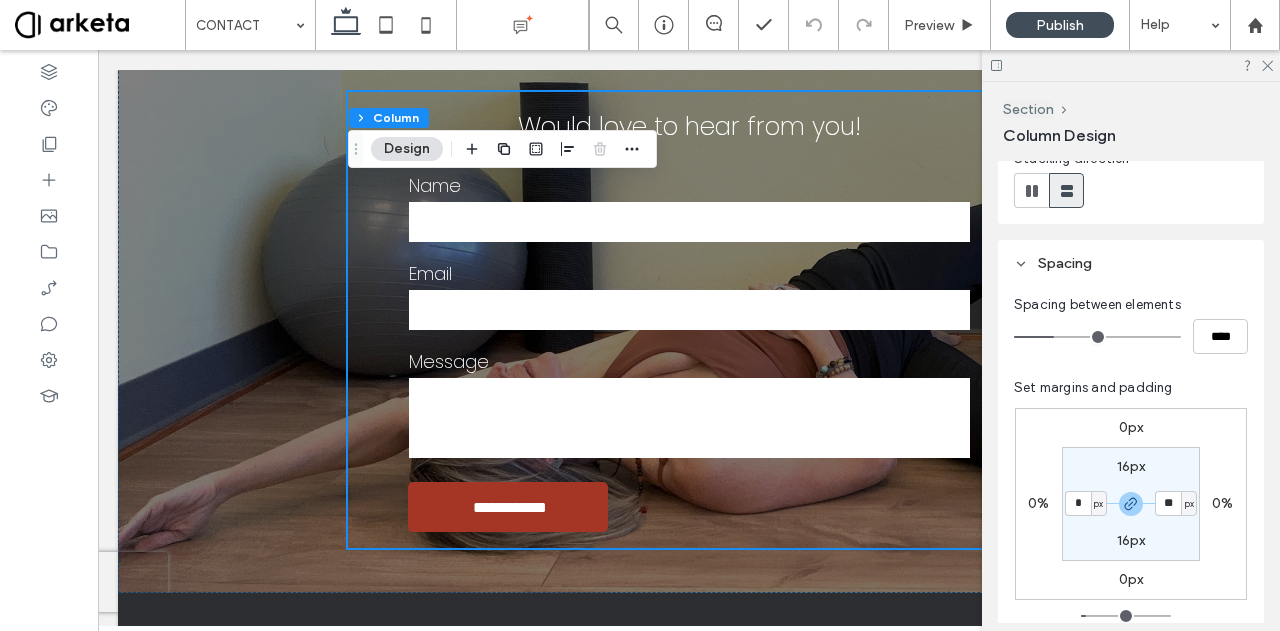 type on "*" 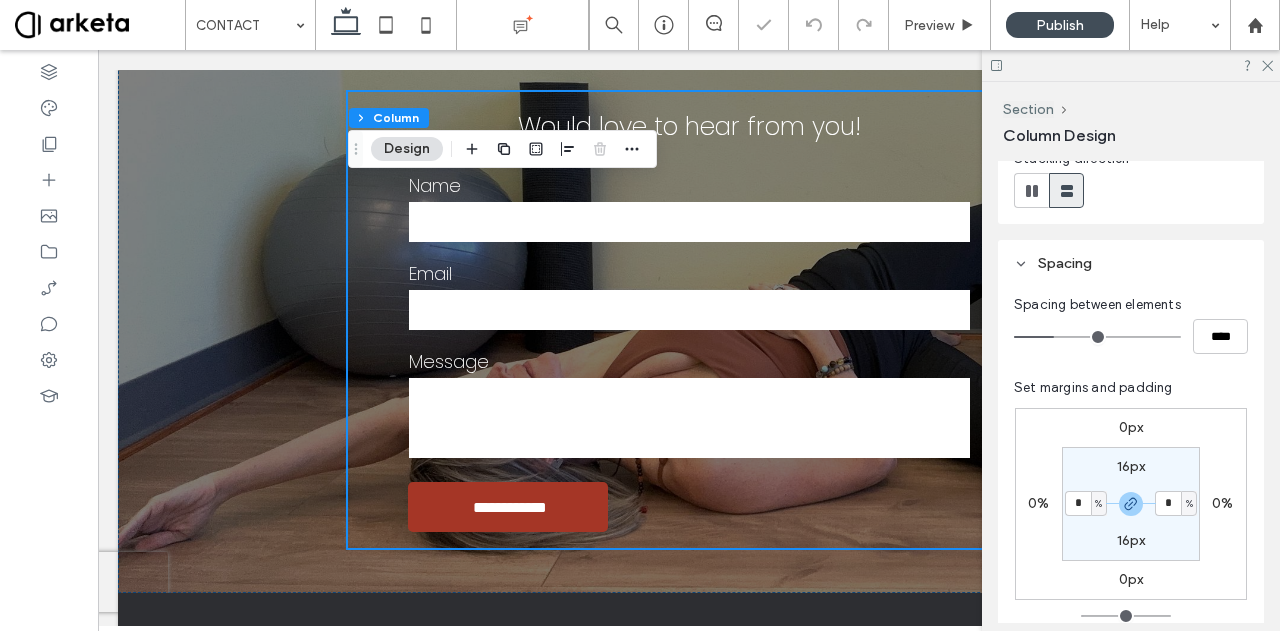 click on "16px" at bounding box center (1131, 466) 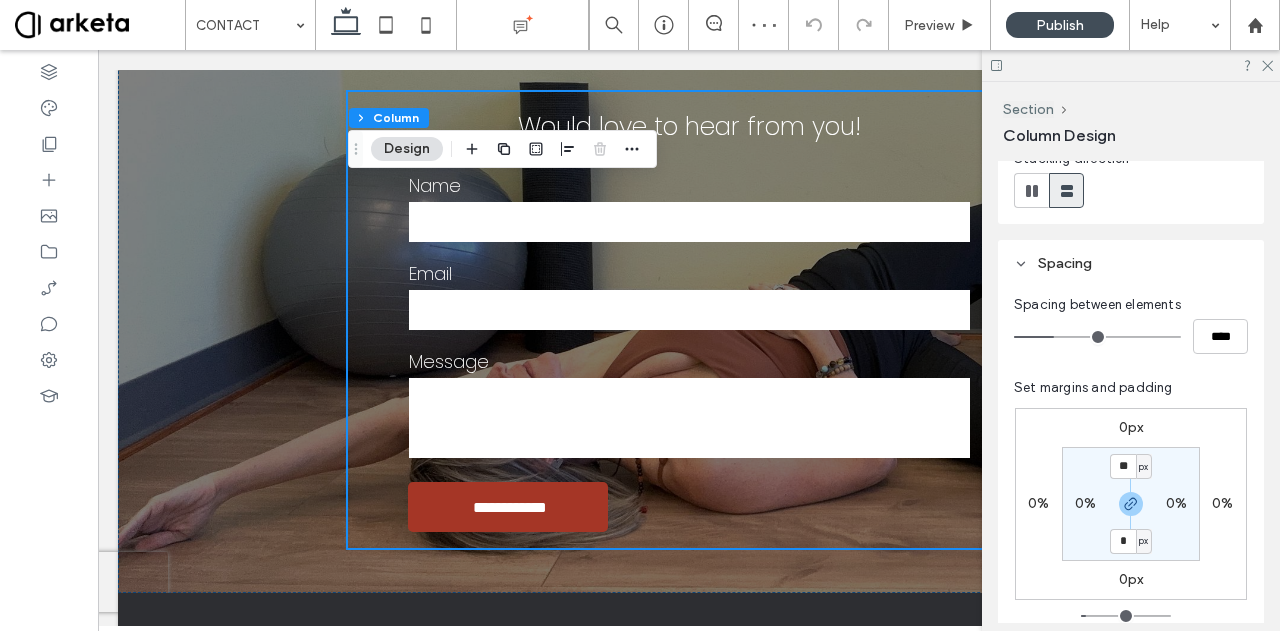 type on "*" 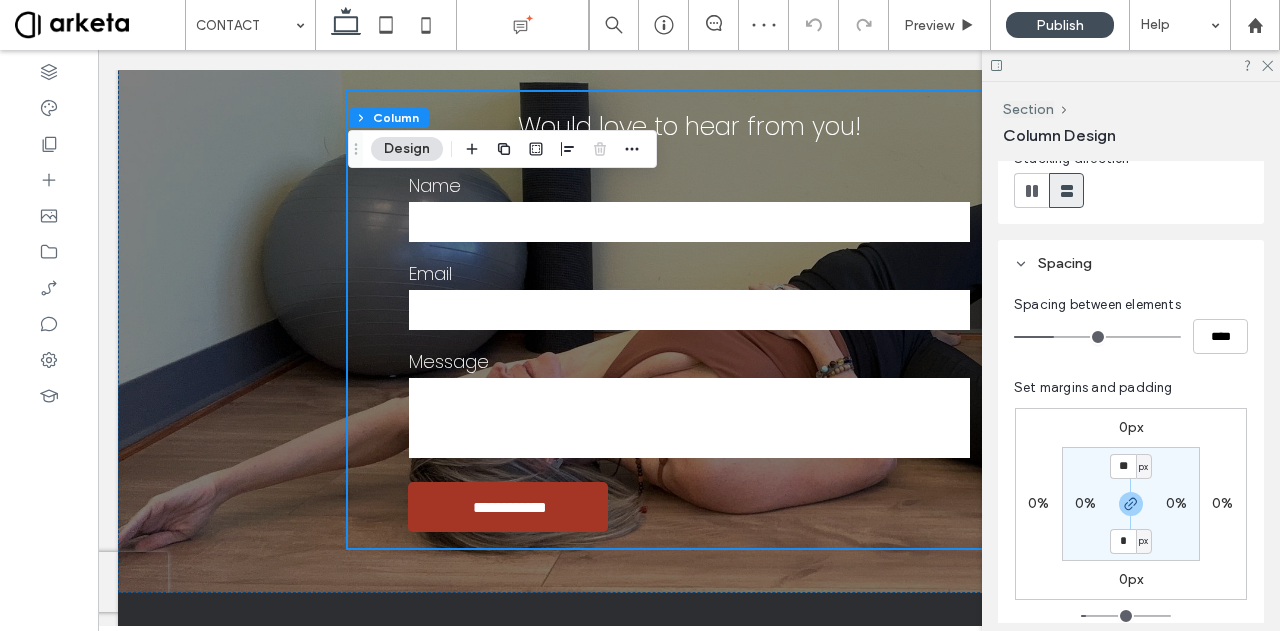 type on "*" 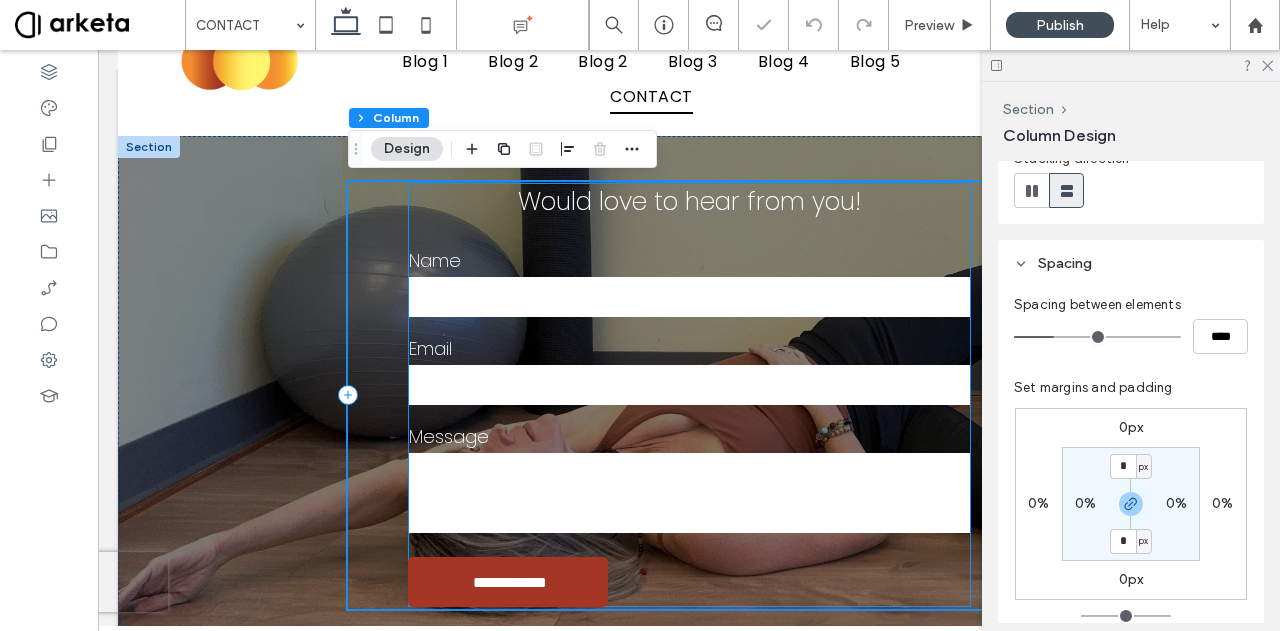scroll, scrollTop: 76, scrollLeft: 0, axis: vertical 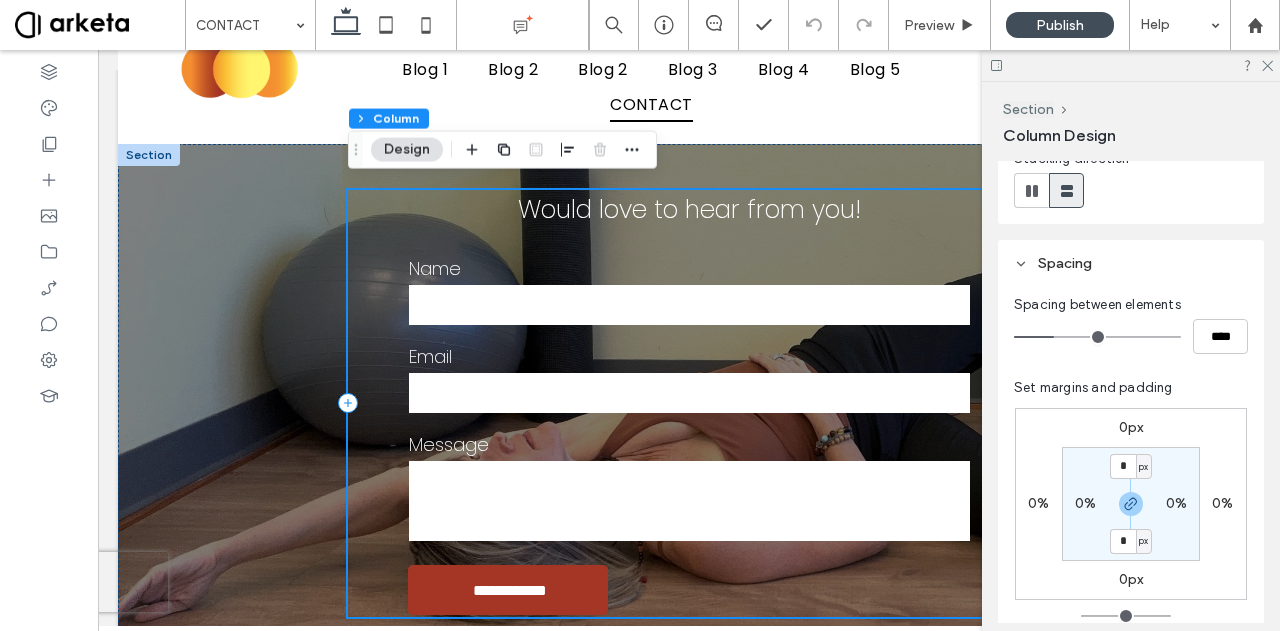 click on "**********" at bounding box center (689, 403) 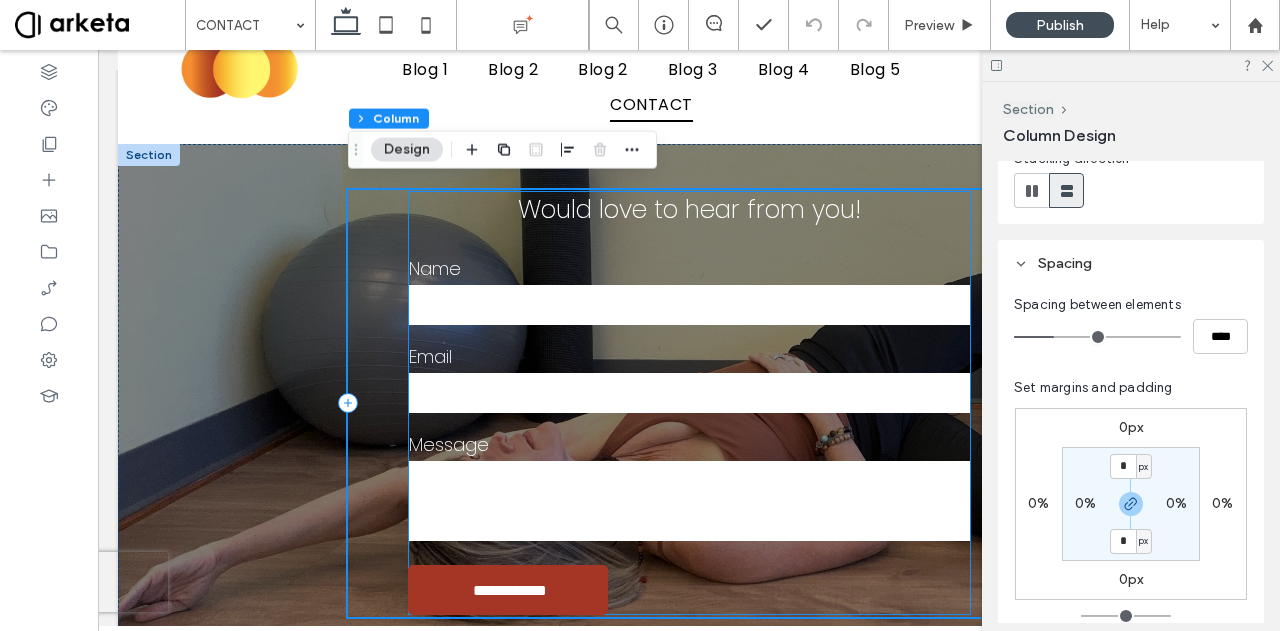 click on "Email" at bounding box center [689, 380] 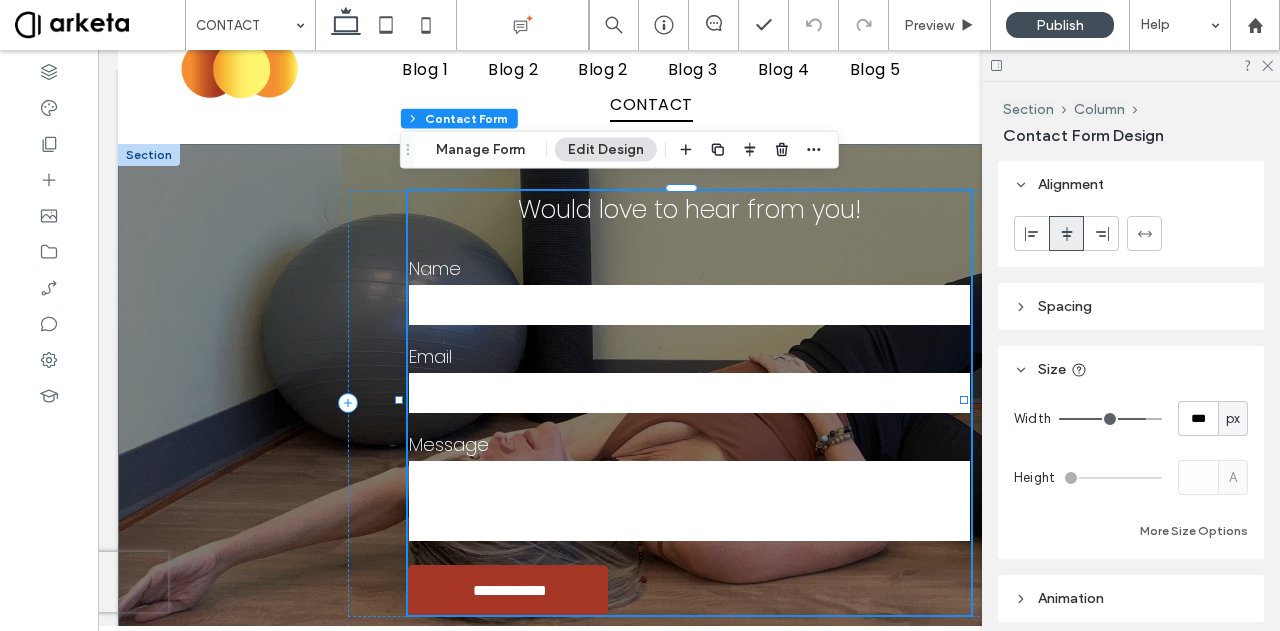 type on "*" 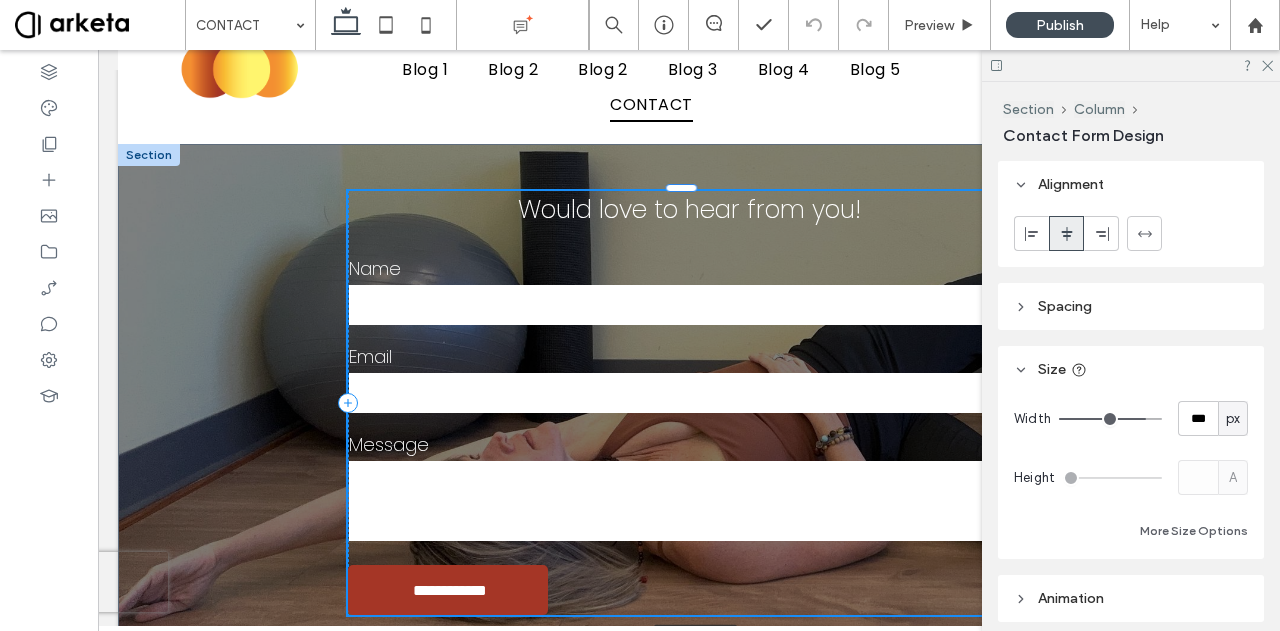 drag, startPoint x: 400, startPoint y: 396, endPoint x: 332, endPoint y: 397, distance: 68.007355 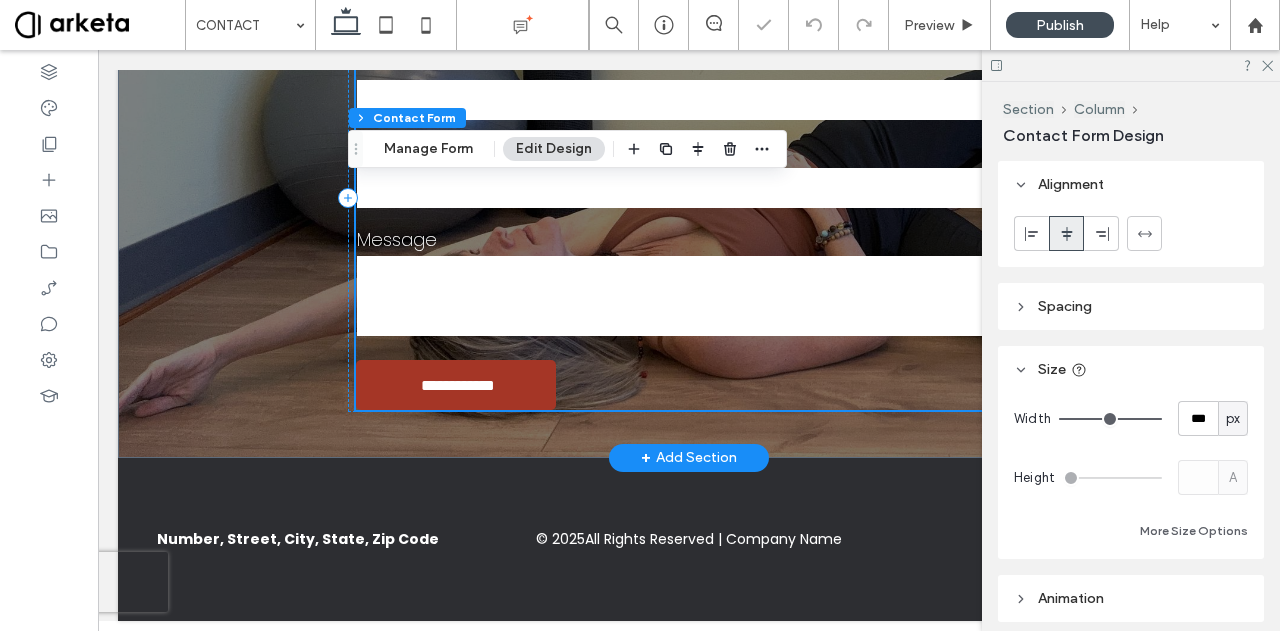 scroll, scrollTop: 246, scrollLeft: 0, axis: vertical 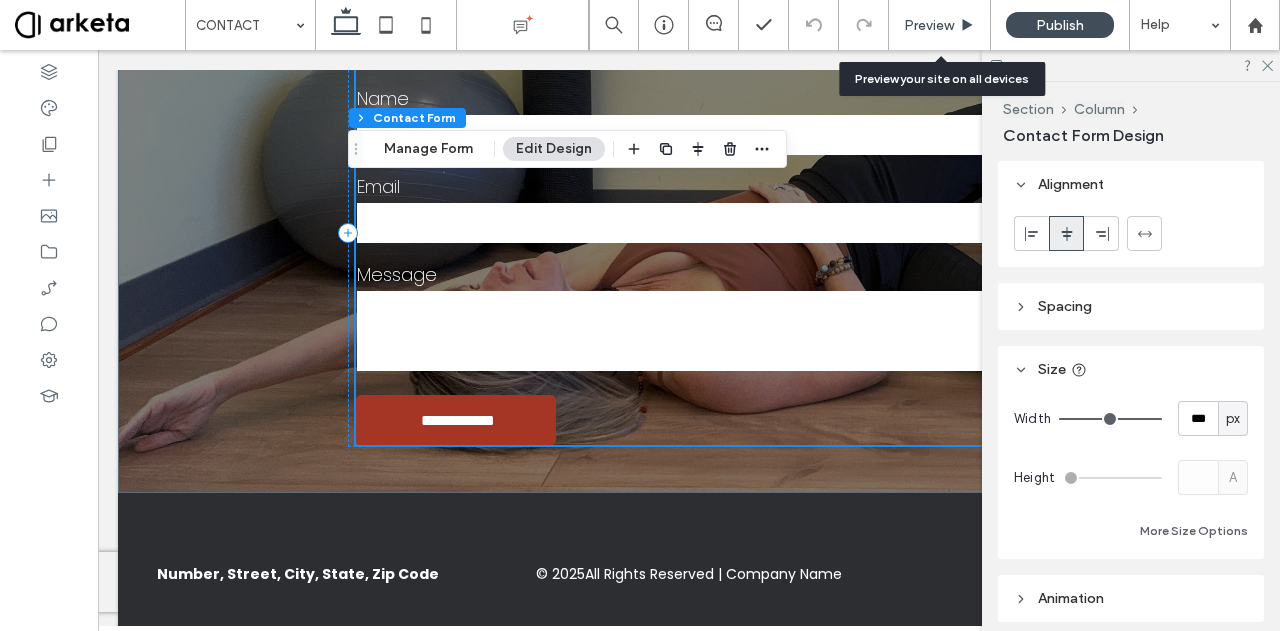 click on "Preview" at bounding box center (939, 25) 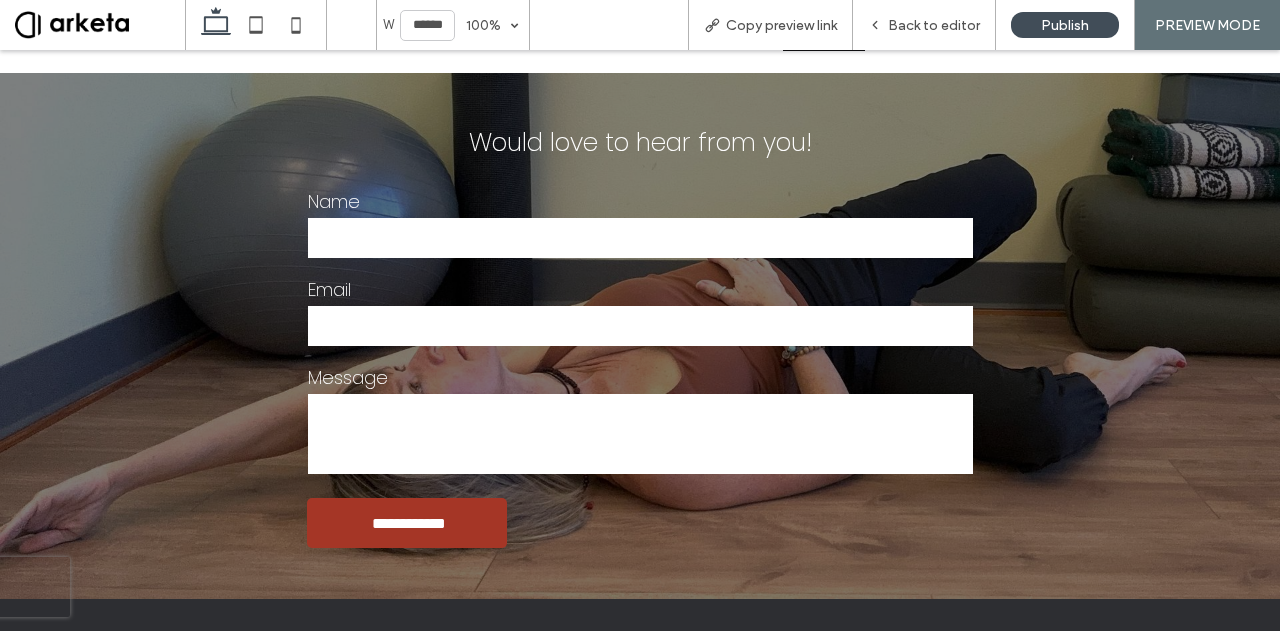 scroll, scrollTop: 86, scrollLeft: 0, axis: vertical 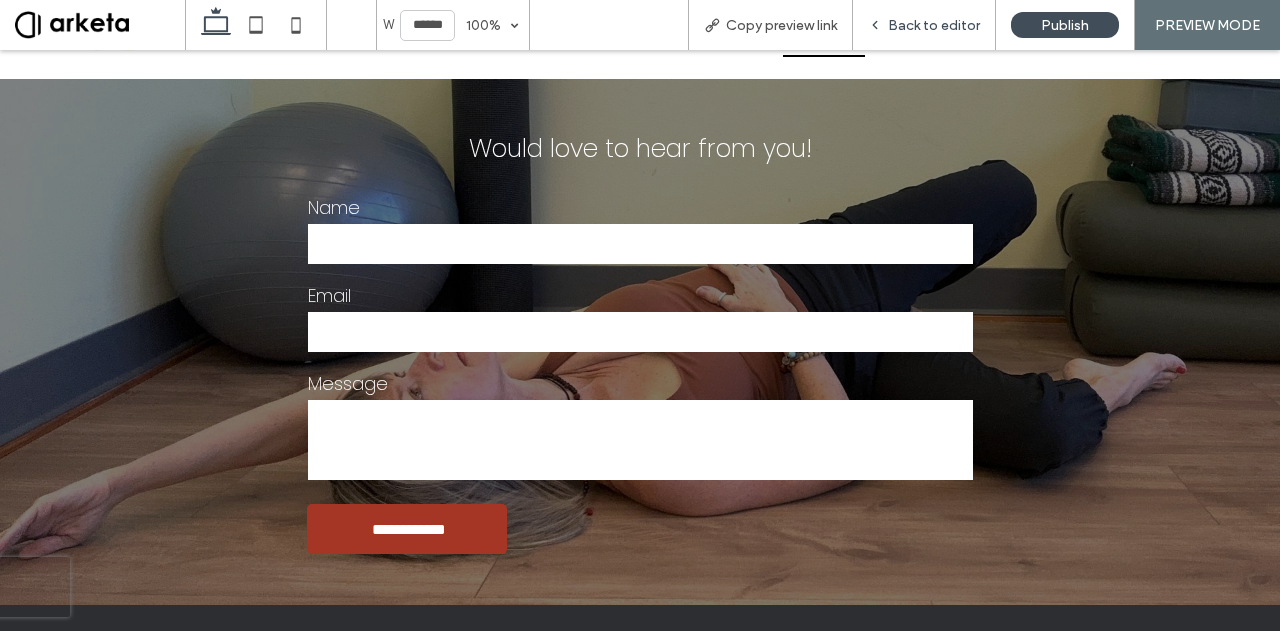click on "Back to editor" at bounding box center (934, 25) 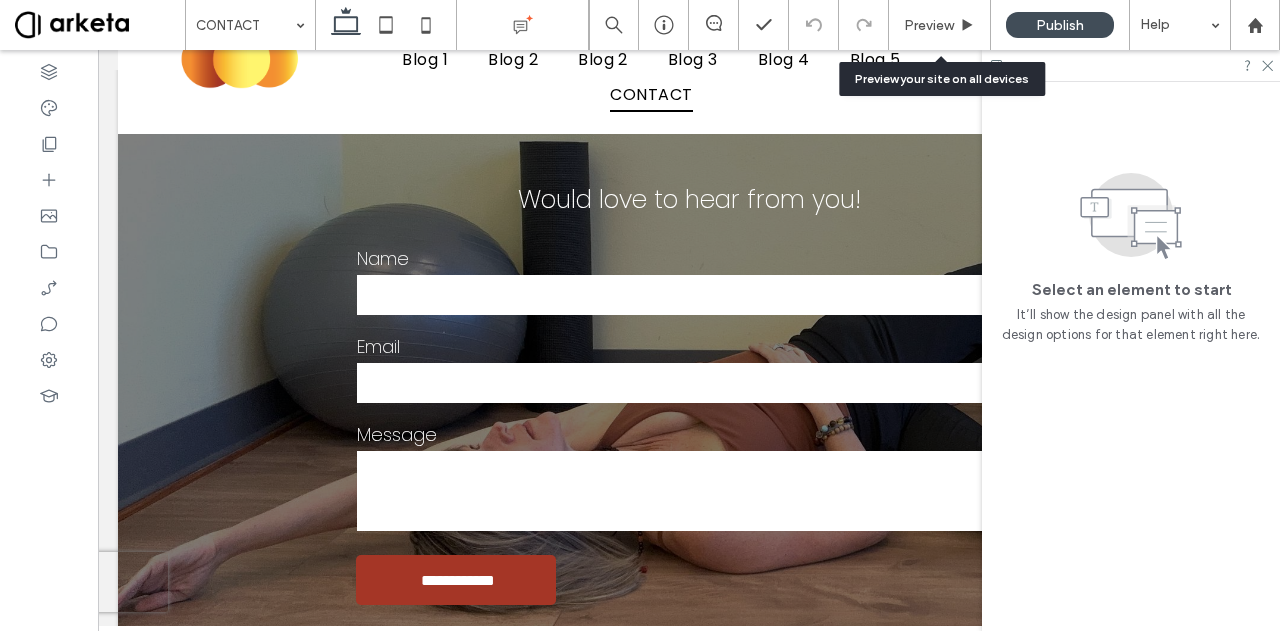 scroll, scrollTop: 103, scrollLeft: 0, axis: vertical 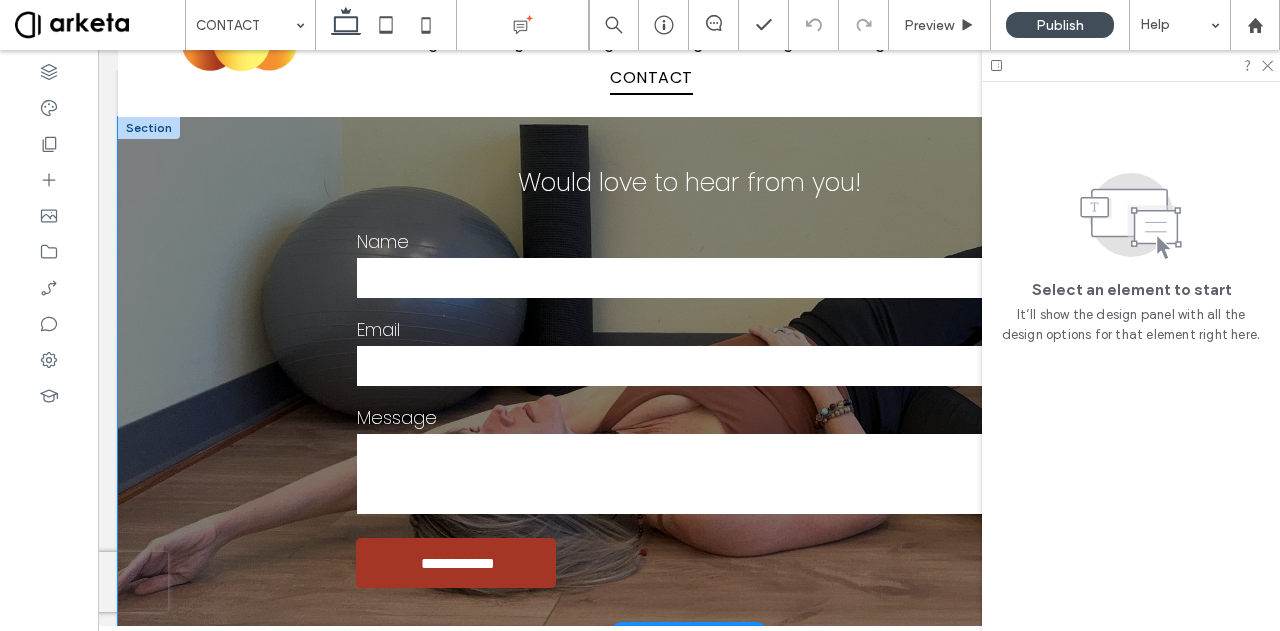 click on "**********" at bounding box center (689, 376) 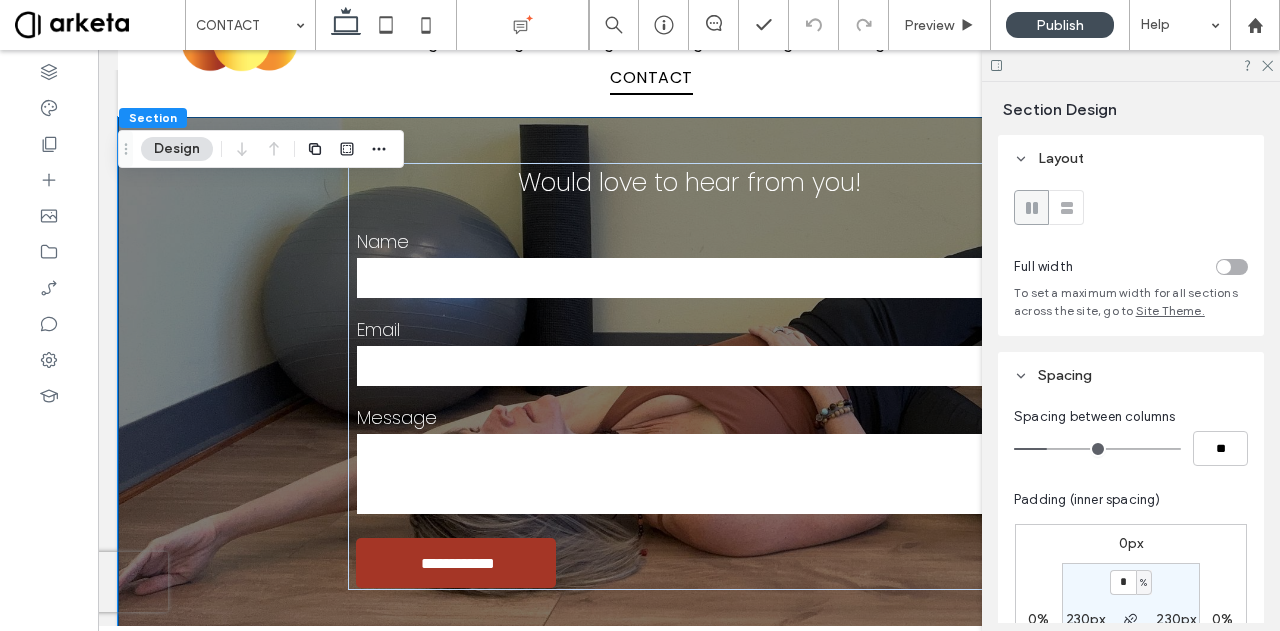 scroll, scrollTop: 282, scrollLeft: 0, axis: vertical 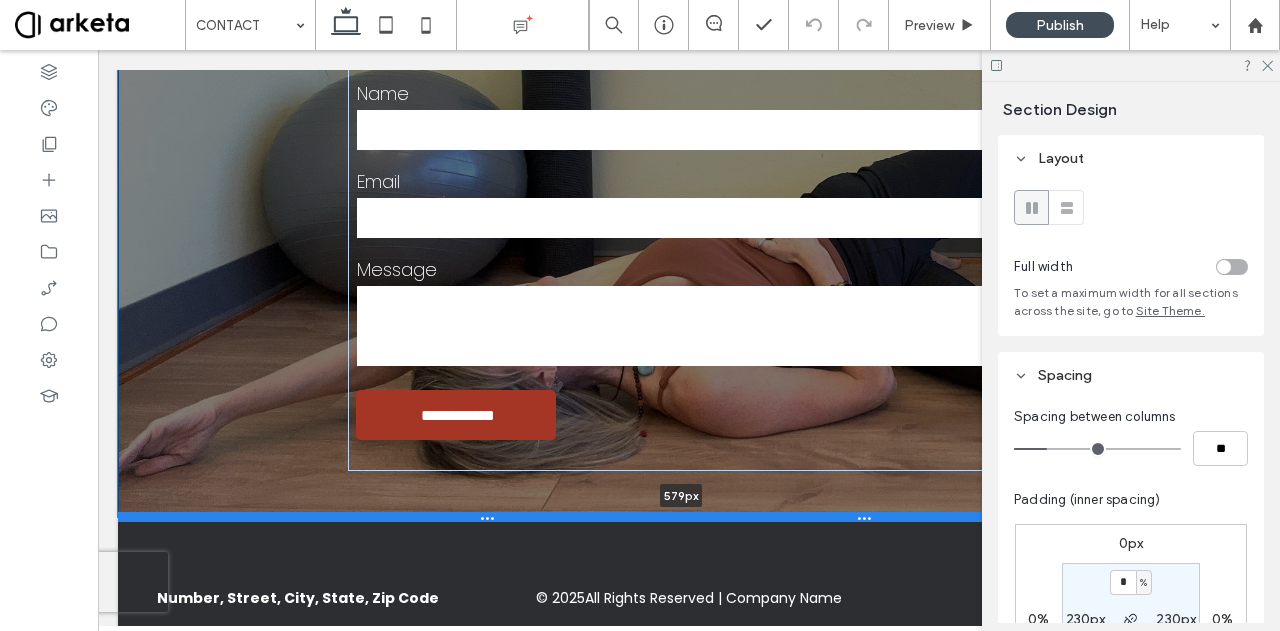 drag, startPoint x: 776, startPoint y: 441, endPoint x: 770, endPoint y: 509, distance: 68.26419 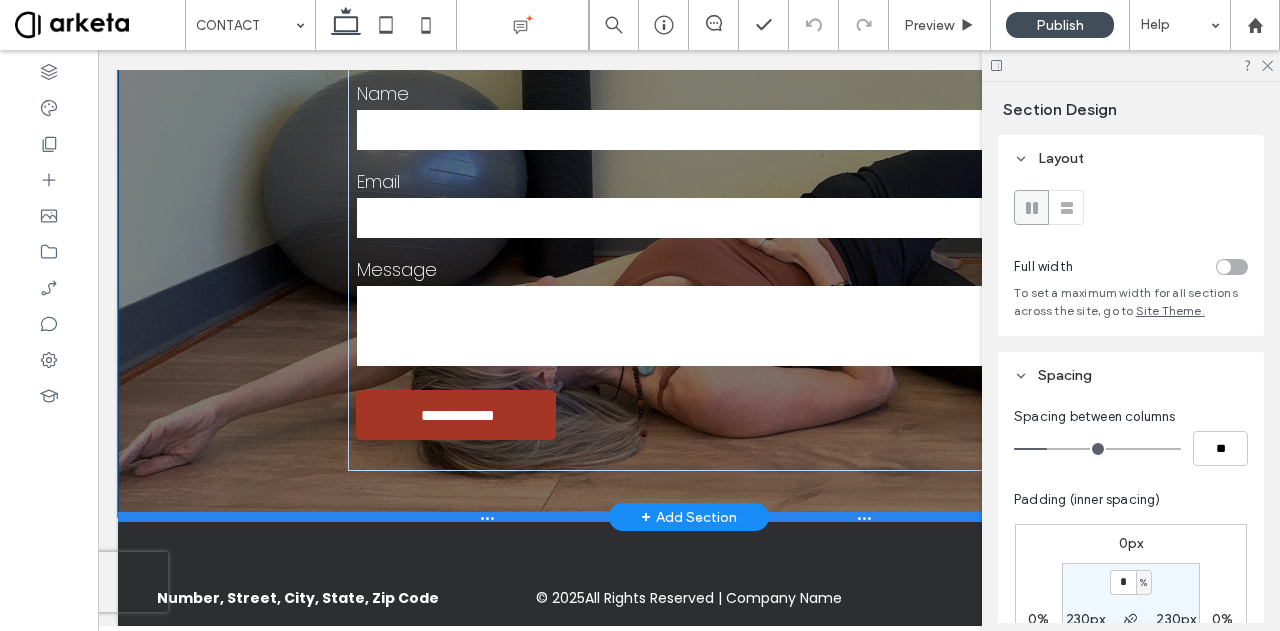 type on "***" 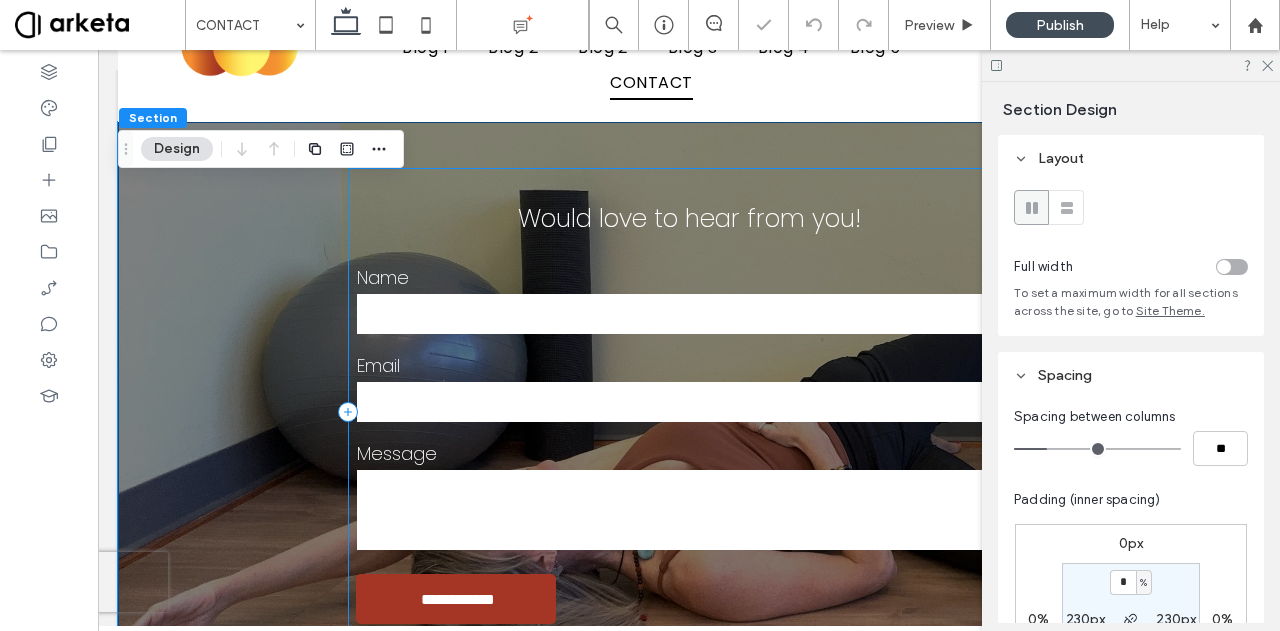 scroll, scrollTop: 96, scrollLeft: 0, axis: vertical 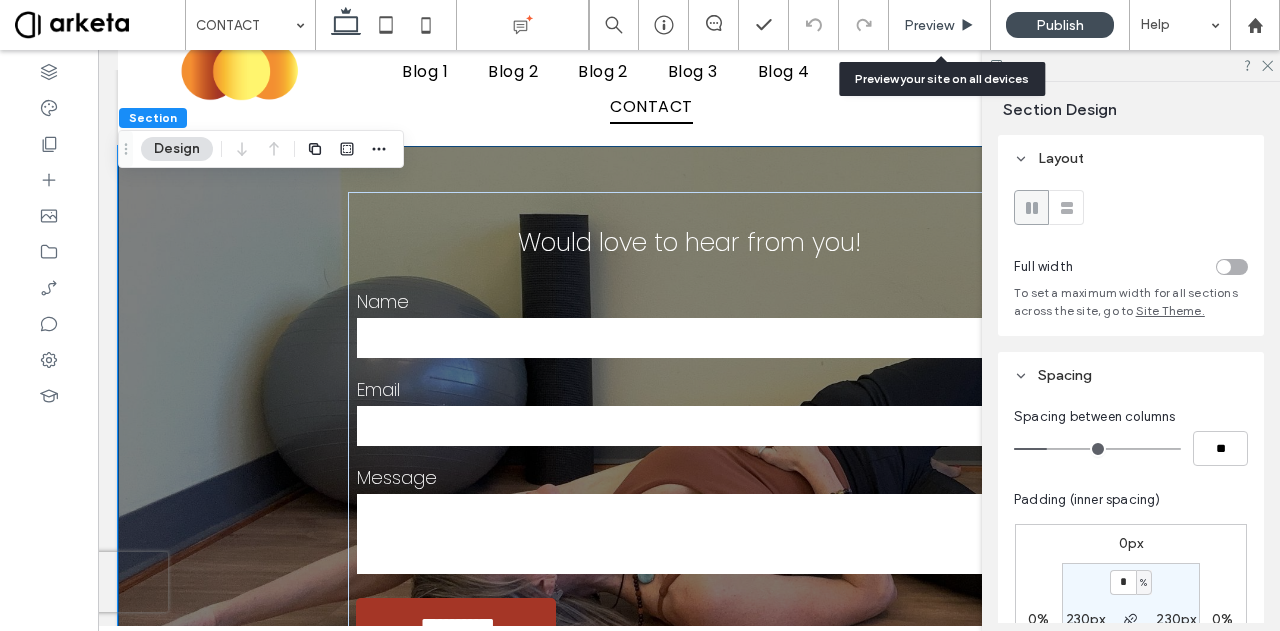 click on "Preview" at bounding box center [929, 25] 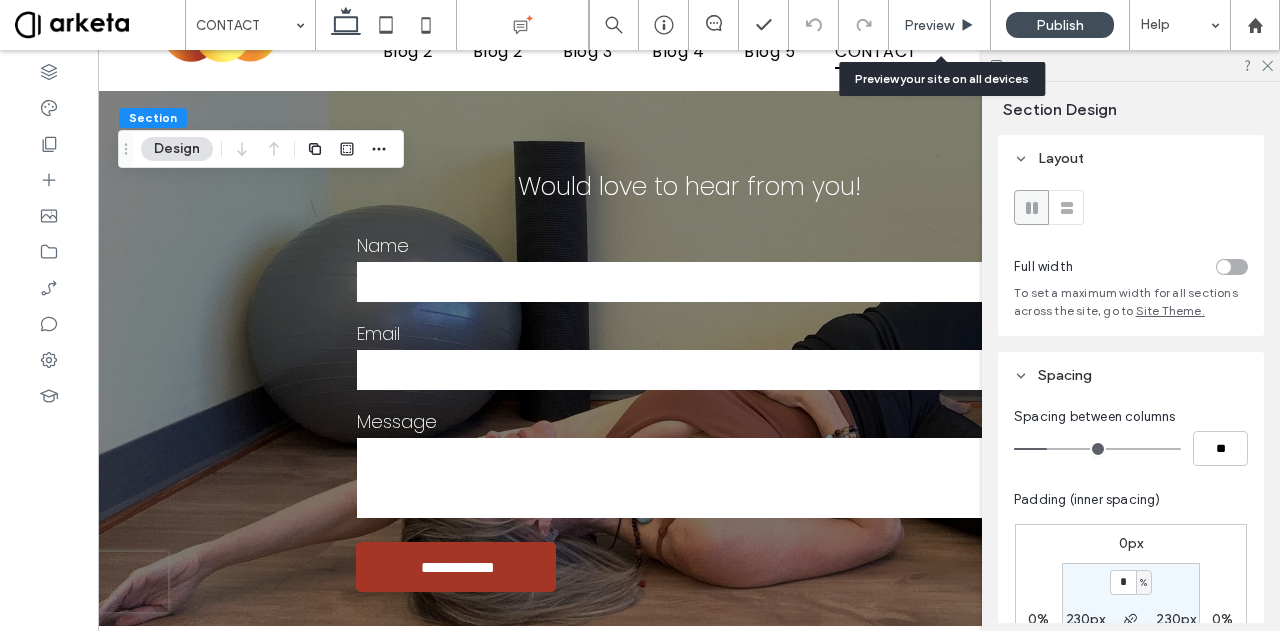 scroll, scrollTop: 57, scrollLeft: 0, axis: vertical 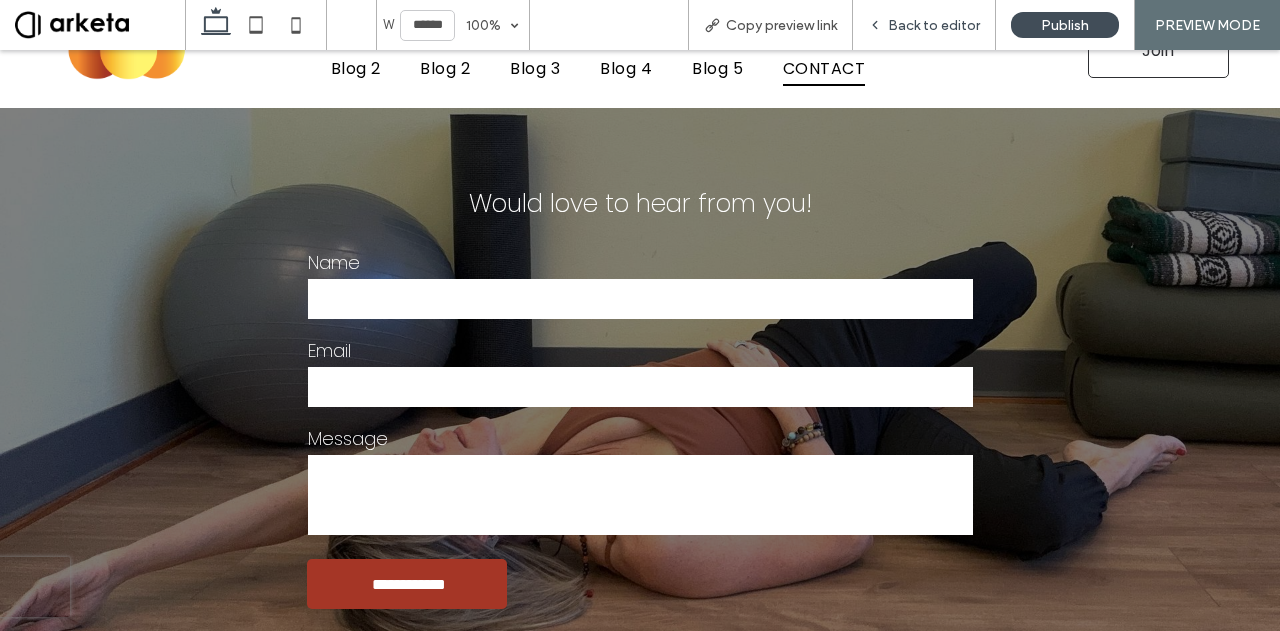 click on "Back to editor" at bounding box center (934, 25) 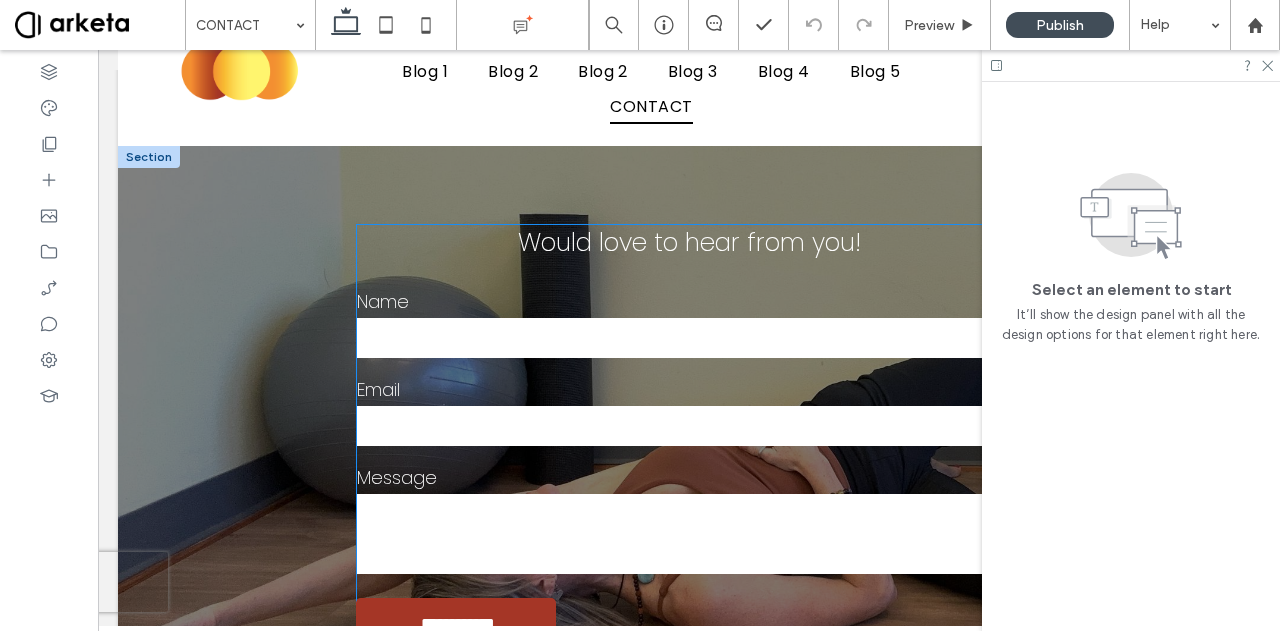 scroll, scrollTop: 157, scrollLeft: 0, axis: vertical 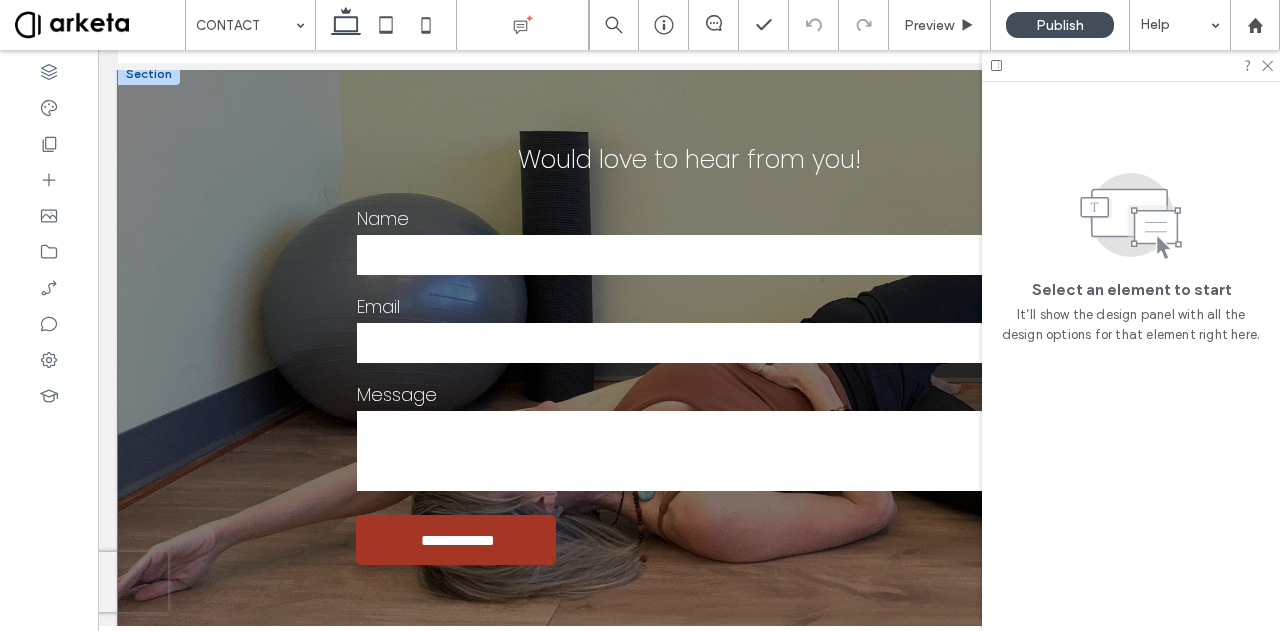 click on "**********" at bounding box center (689, 352) 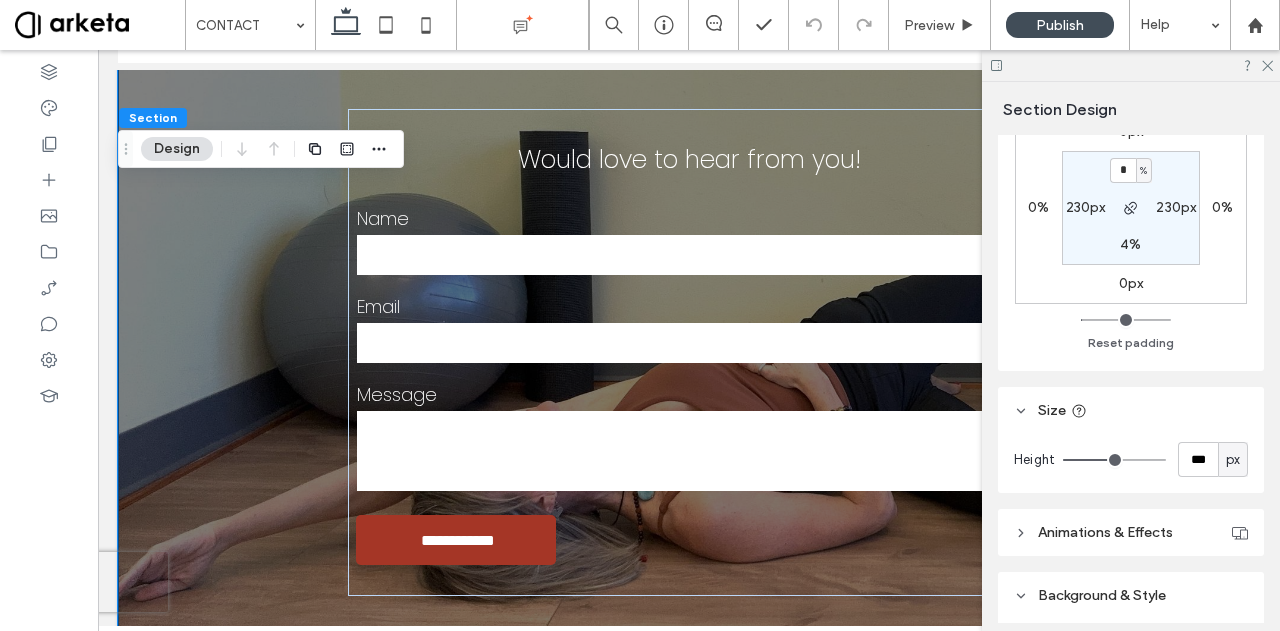 scroll, scrollTop: 429, scrollLeft: 0, axis: vertical 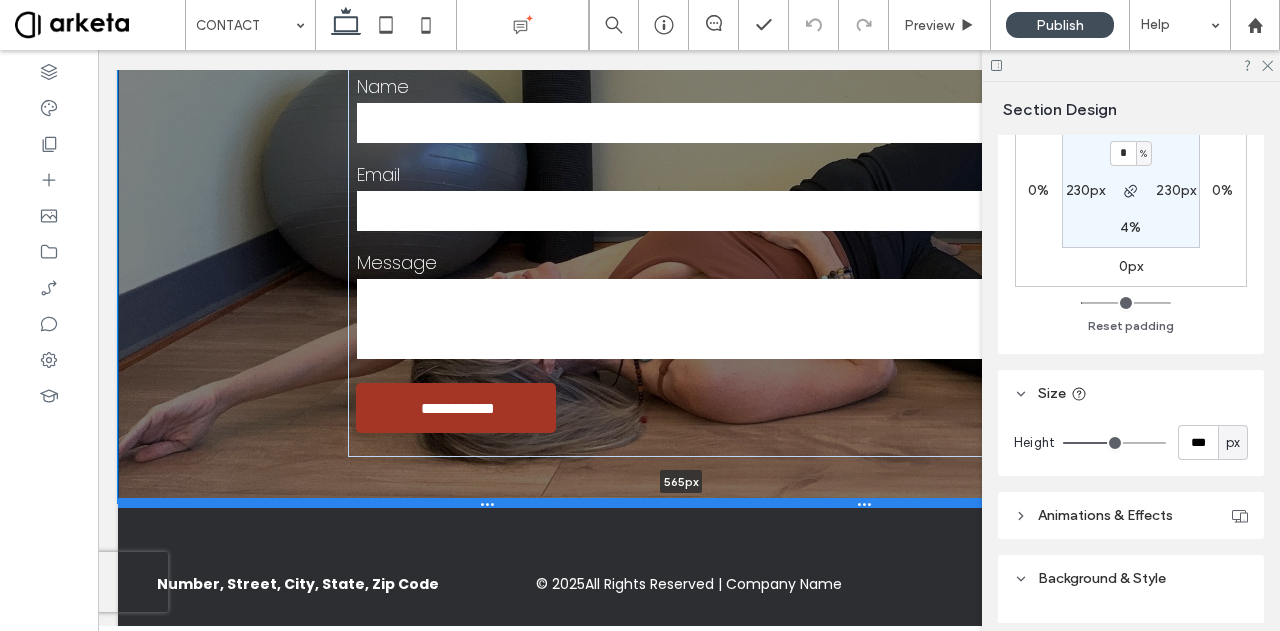 drag, startPoint x: 870, startPoint y: 508, endPoint x: 877, endPoint y: 491, distance: 18.384777 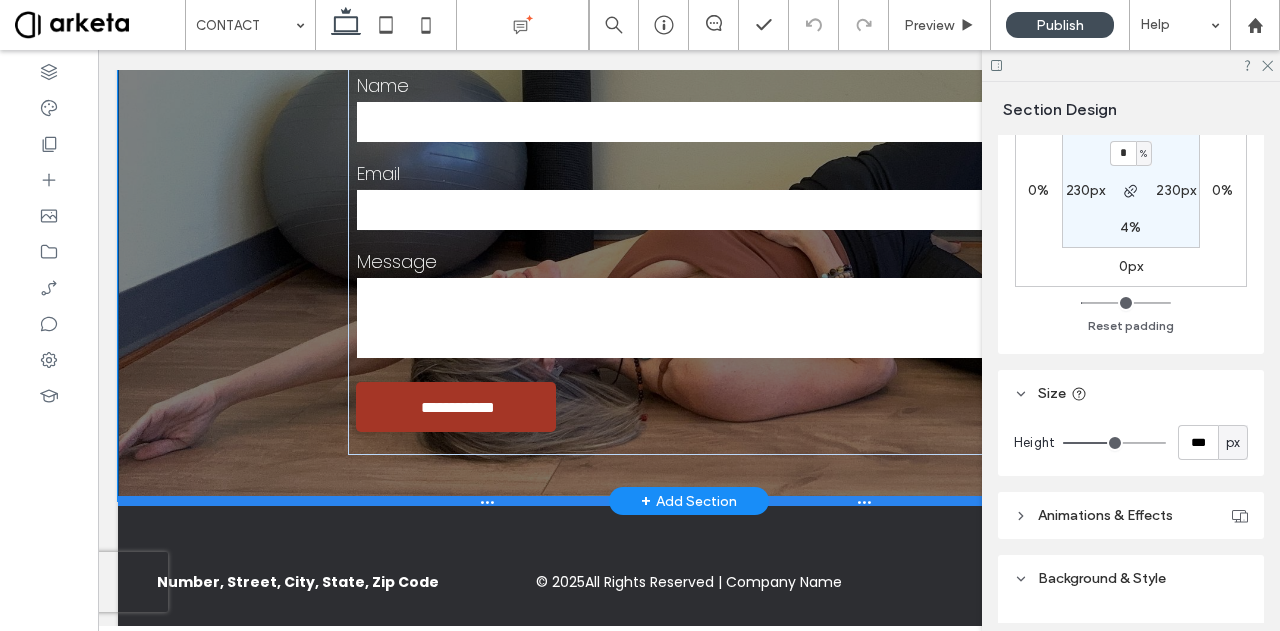 type on "***" 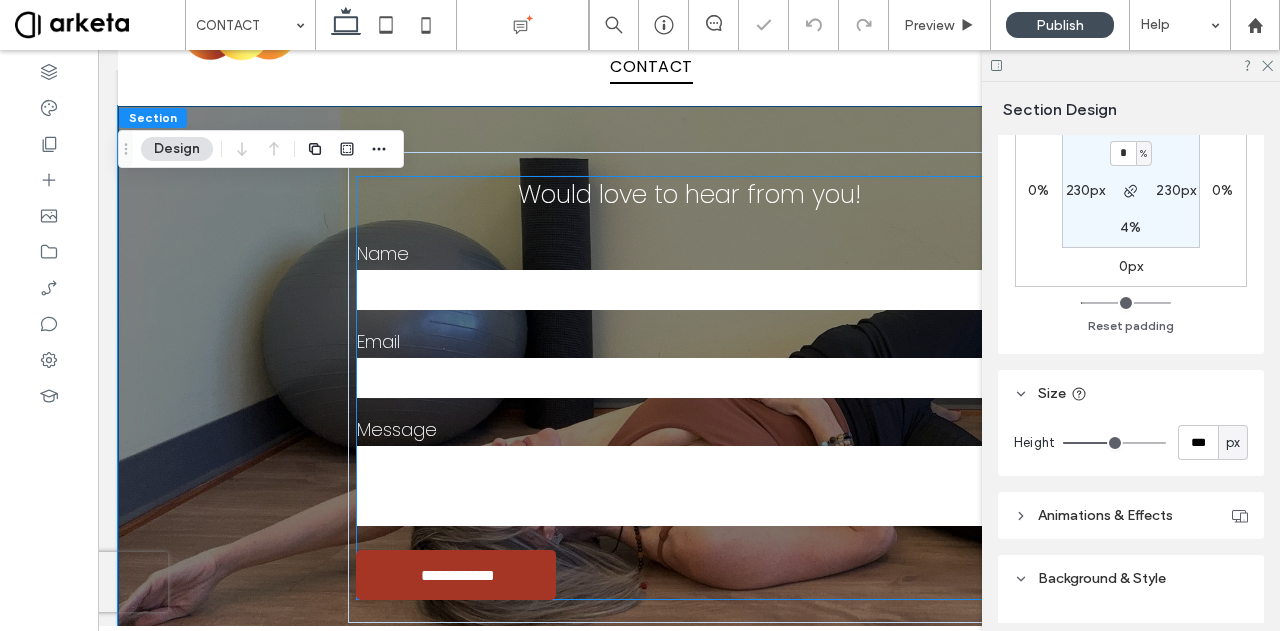 scroll, scrollTop: 119, scrollLeft: 0, axis: vertical 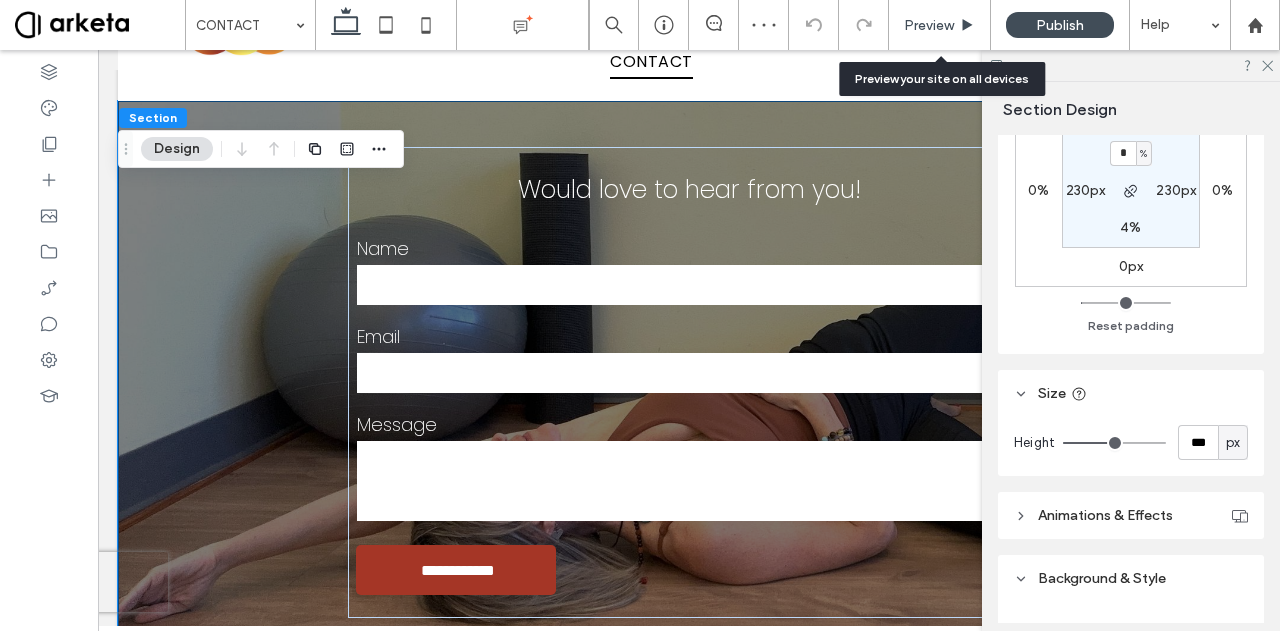 click on "Preview" at bounding box center (929, 25) 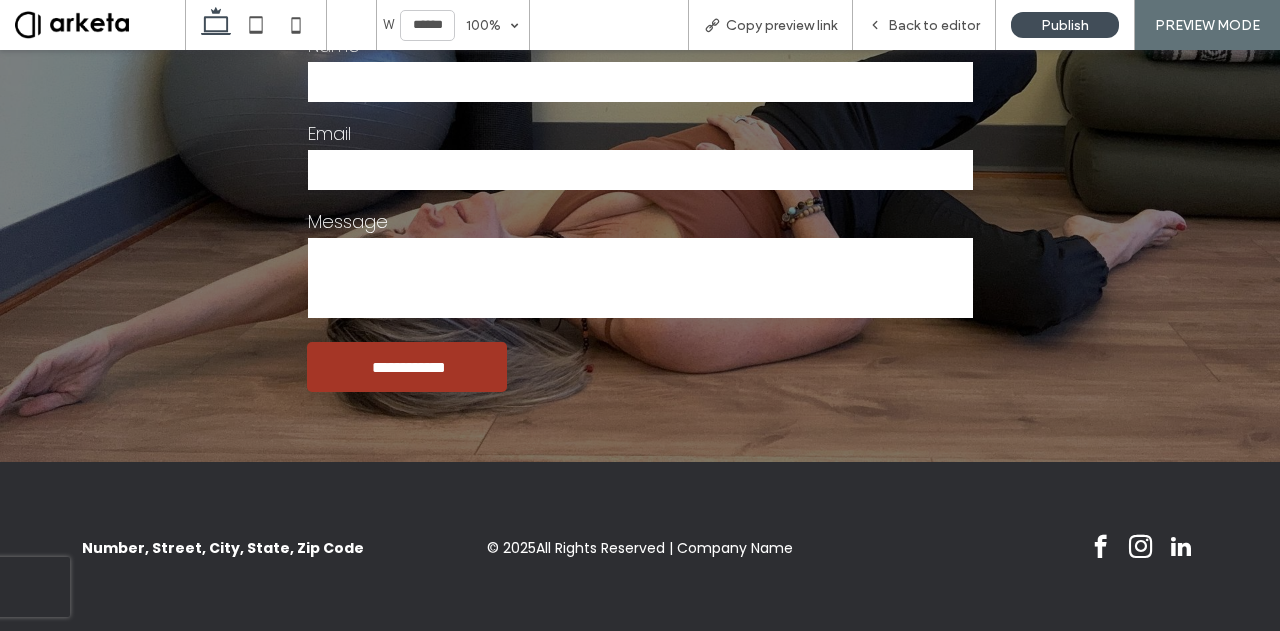 scroll, scrollTop: 263, scrollLeft: 0, axis: vertical 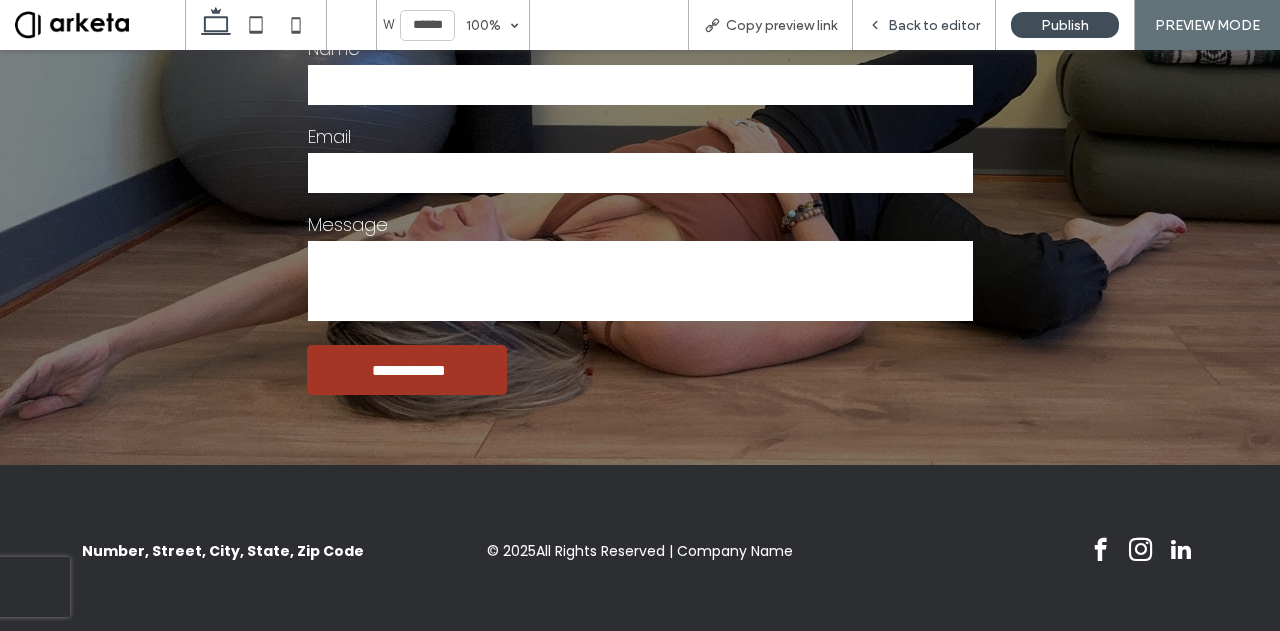 click on "Back to editor" at bounding box center (934, 25) 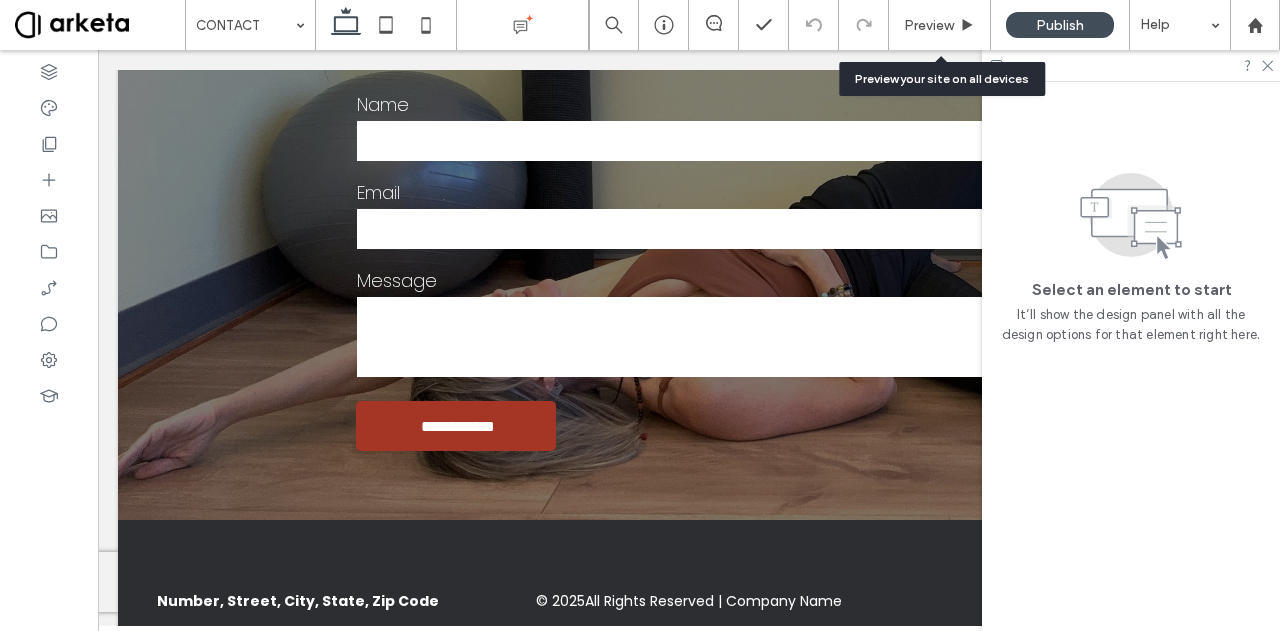 scroll, scrollTop: 297, scrollLeft: 0, axis: vertical 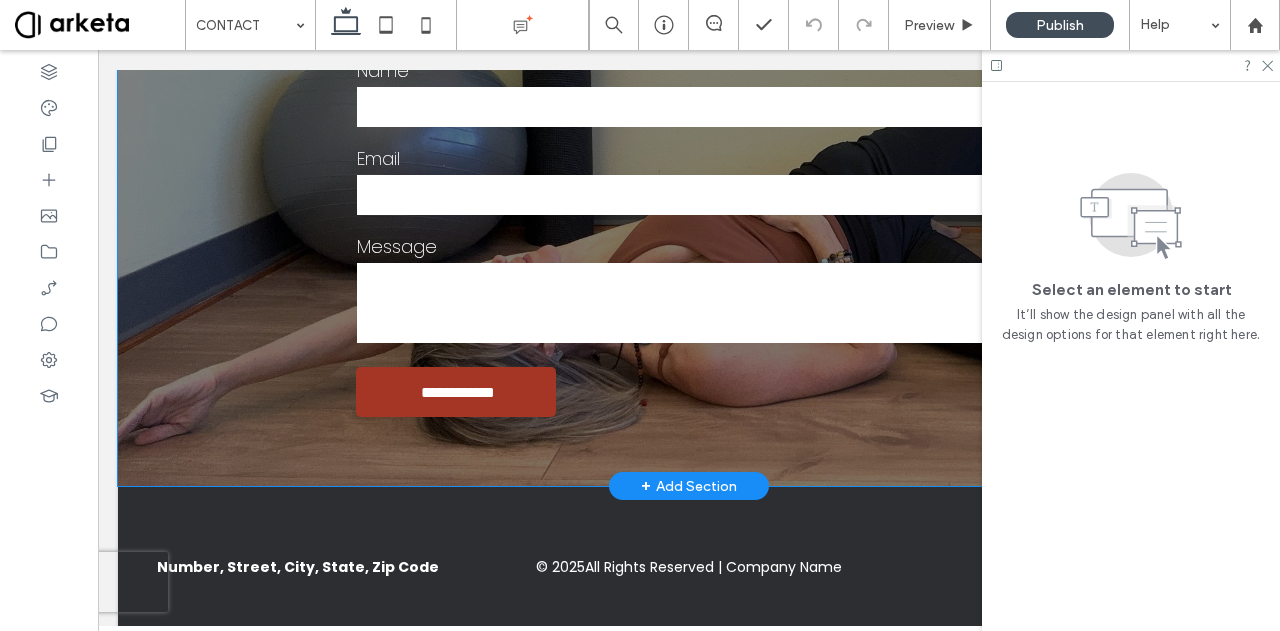 click on "**********" at bounding box center [689, 204] 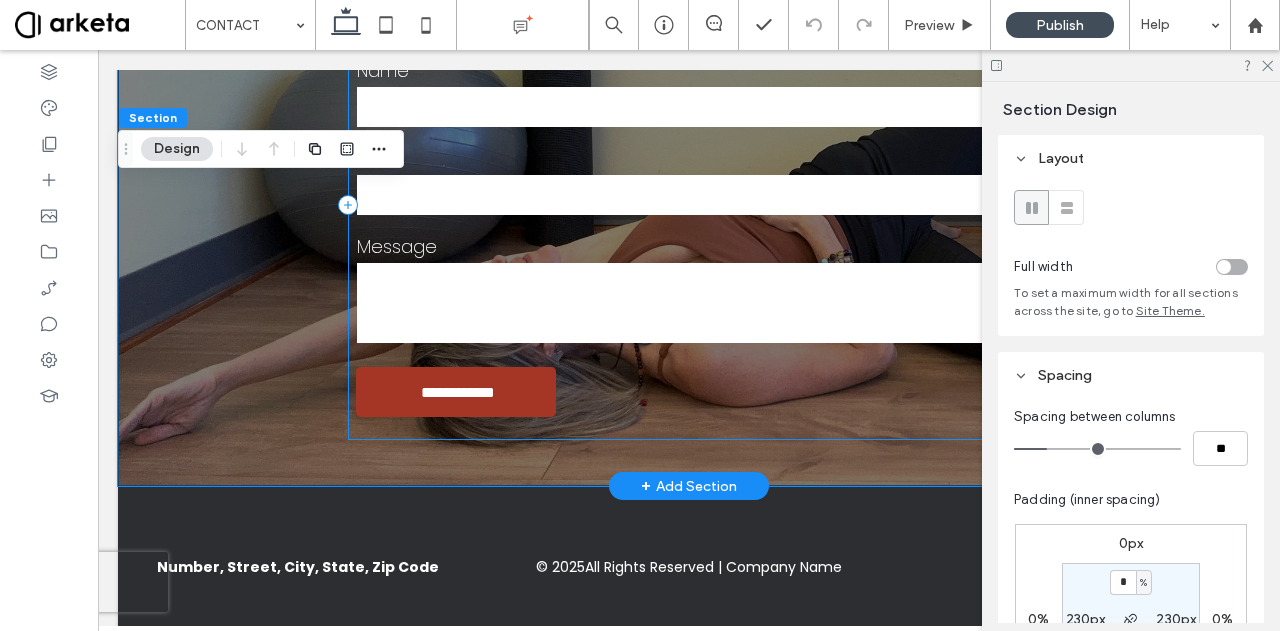 click on "**********" at bounding box center (689, 205) 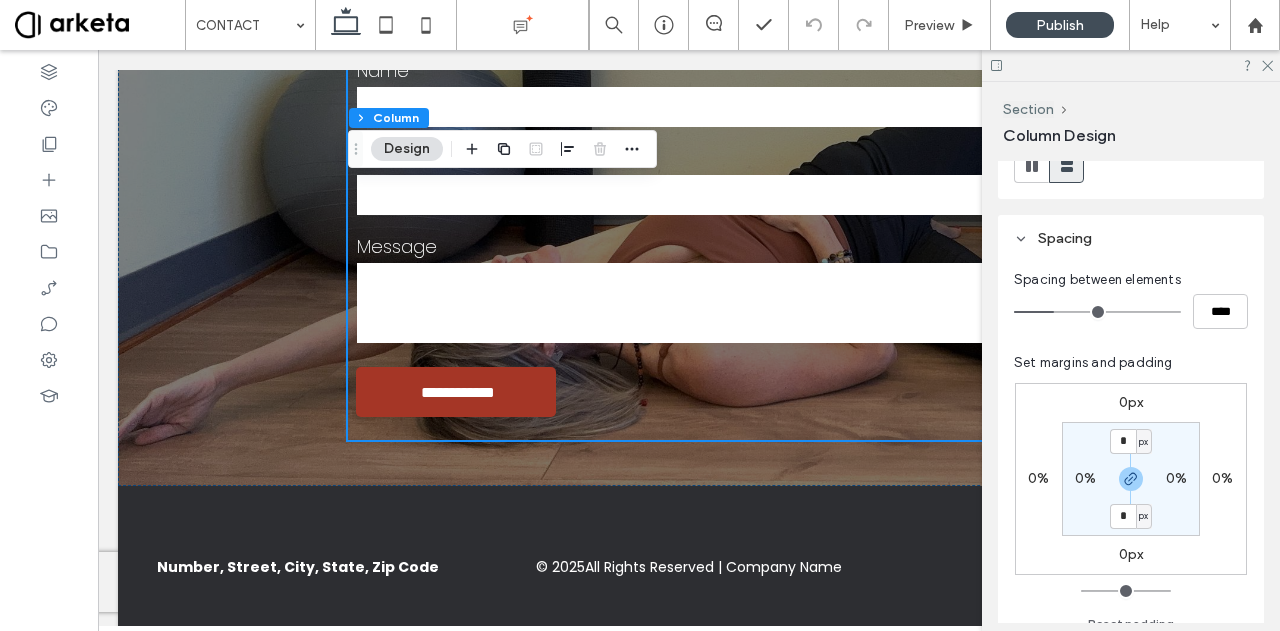 scroll, scrollTop: 338, scrollLeft: 0, axis: vertical 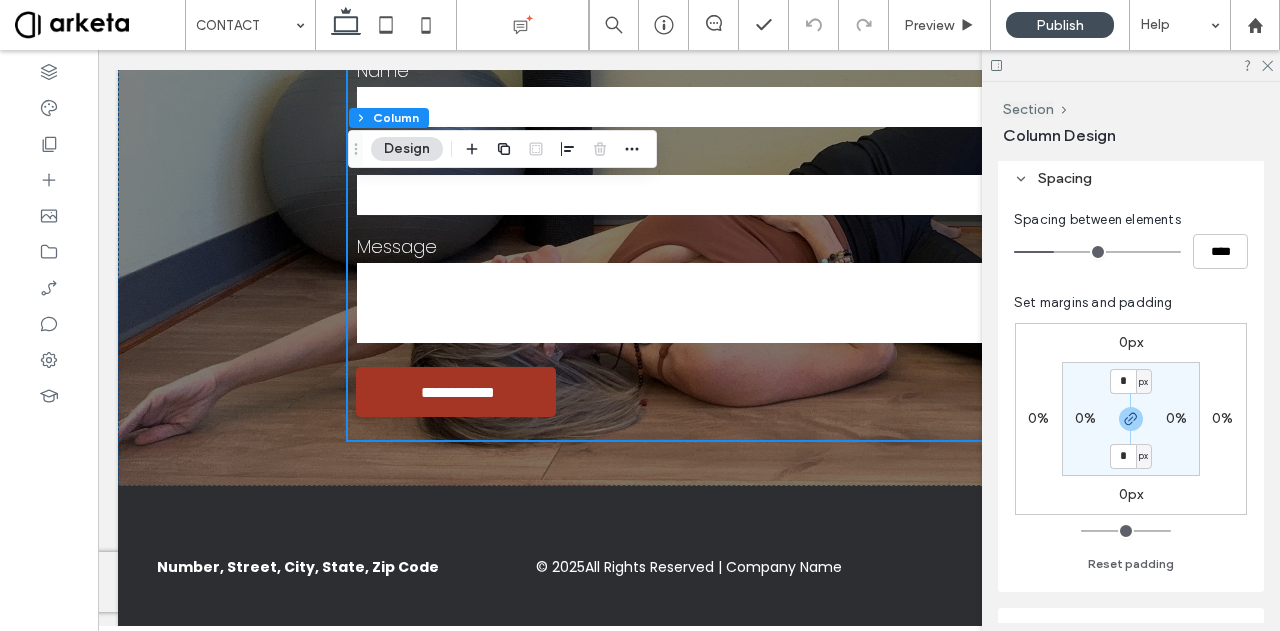 click on "* px 0% * px 0%" at bounding box center (1131, 419) 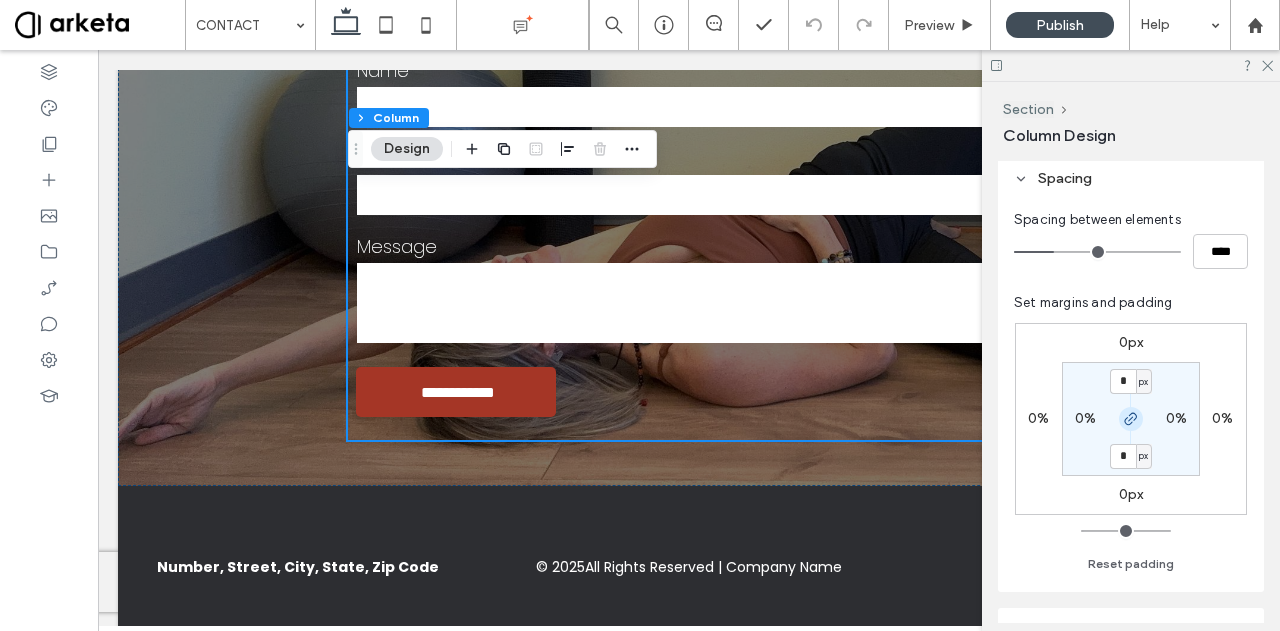 click 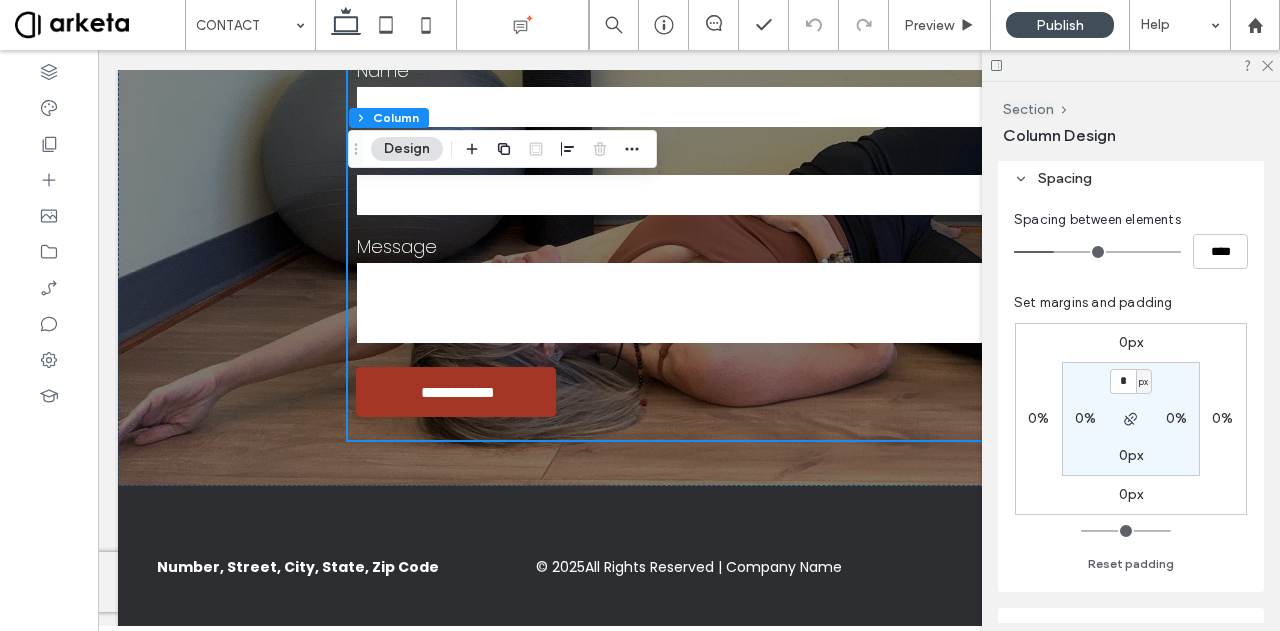click on "0px" at bounding box center [1131, 455] 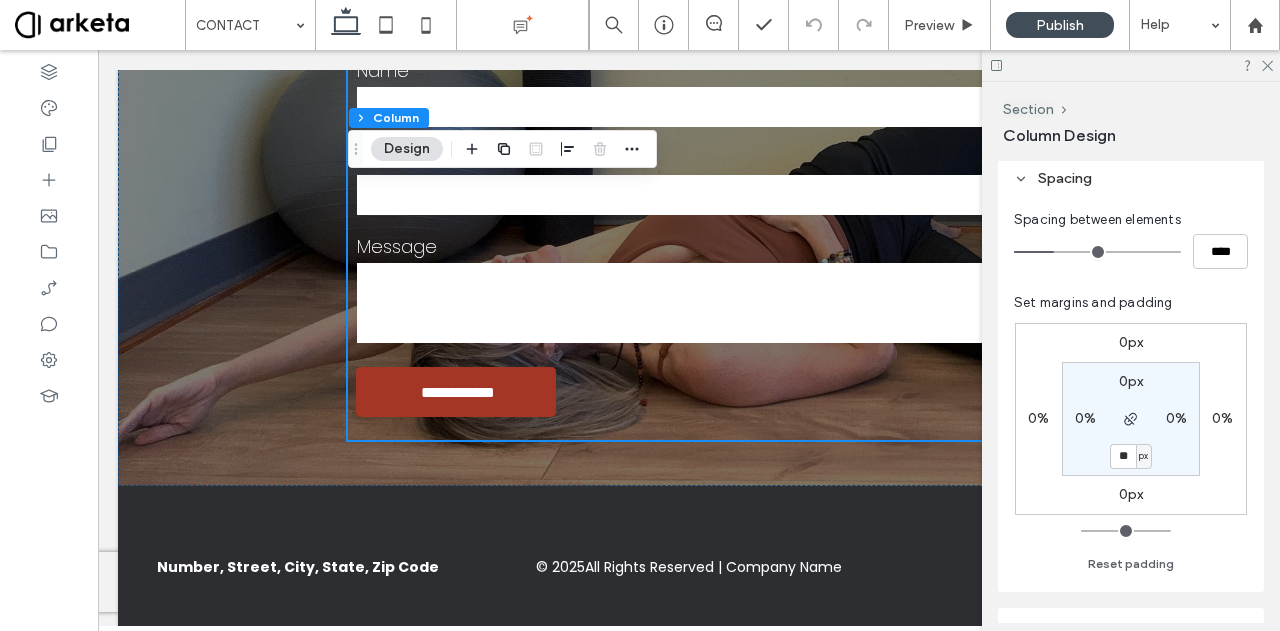 type on "**" 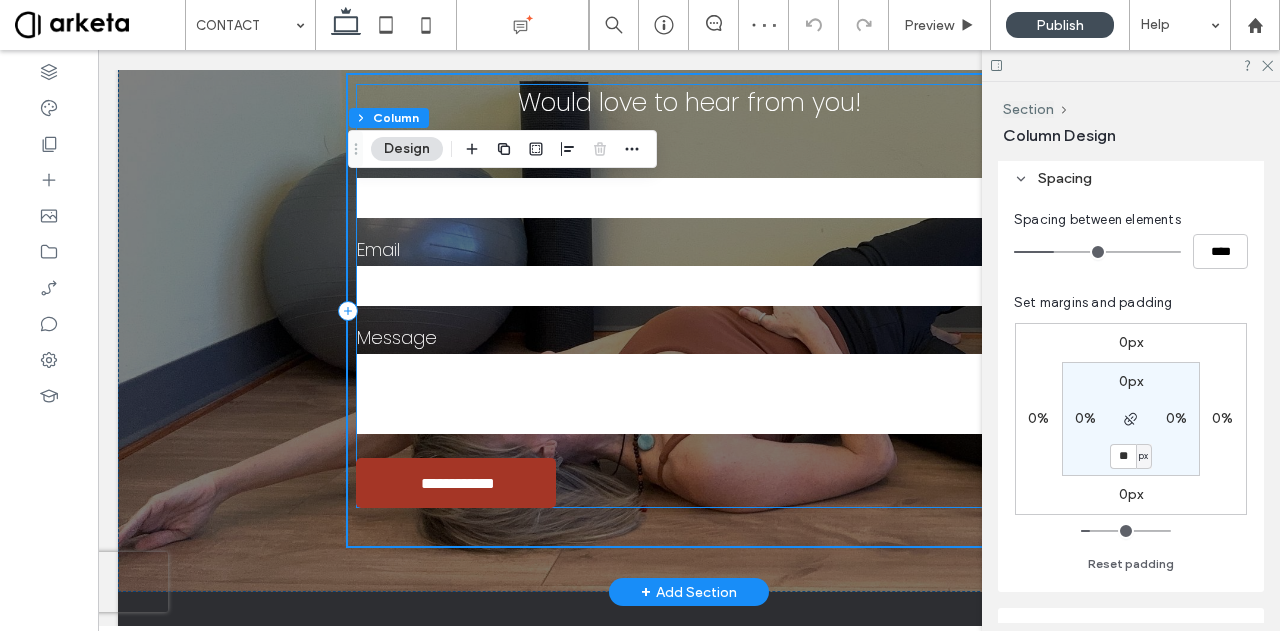 scroll, scrollTop: 201, scrollLeft: 0, axis: vertical 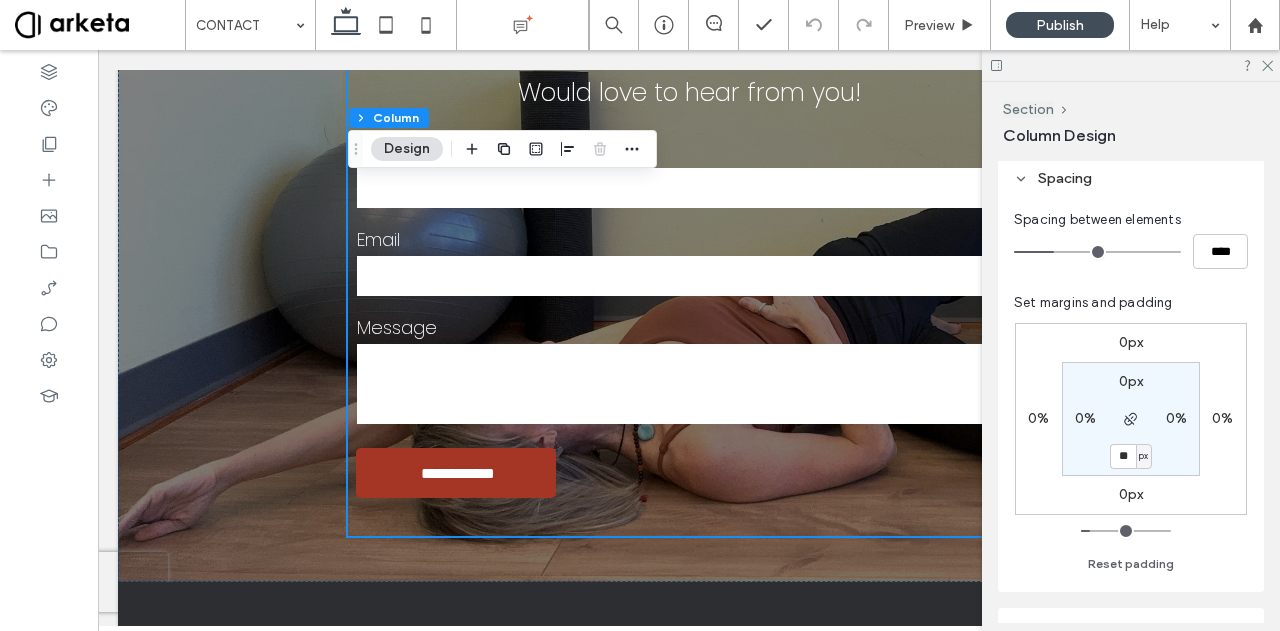 type on "*" 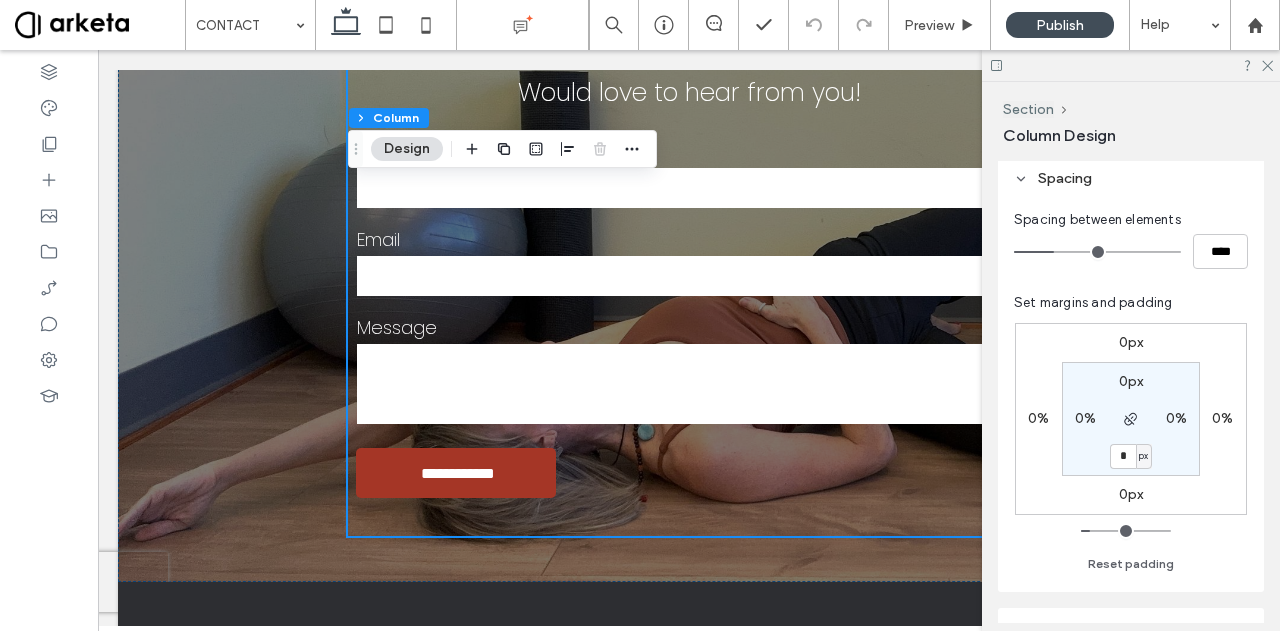 type on "*" 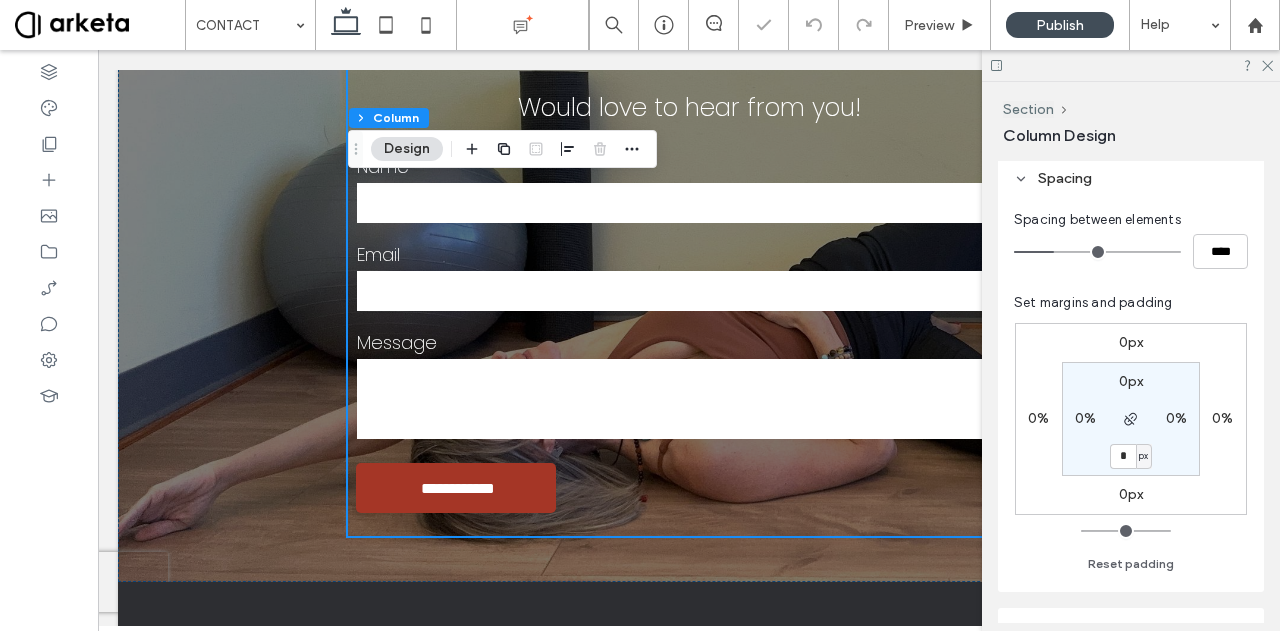 click on "0px" at bounding box center [1131, 494] 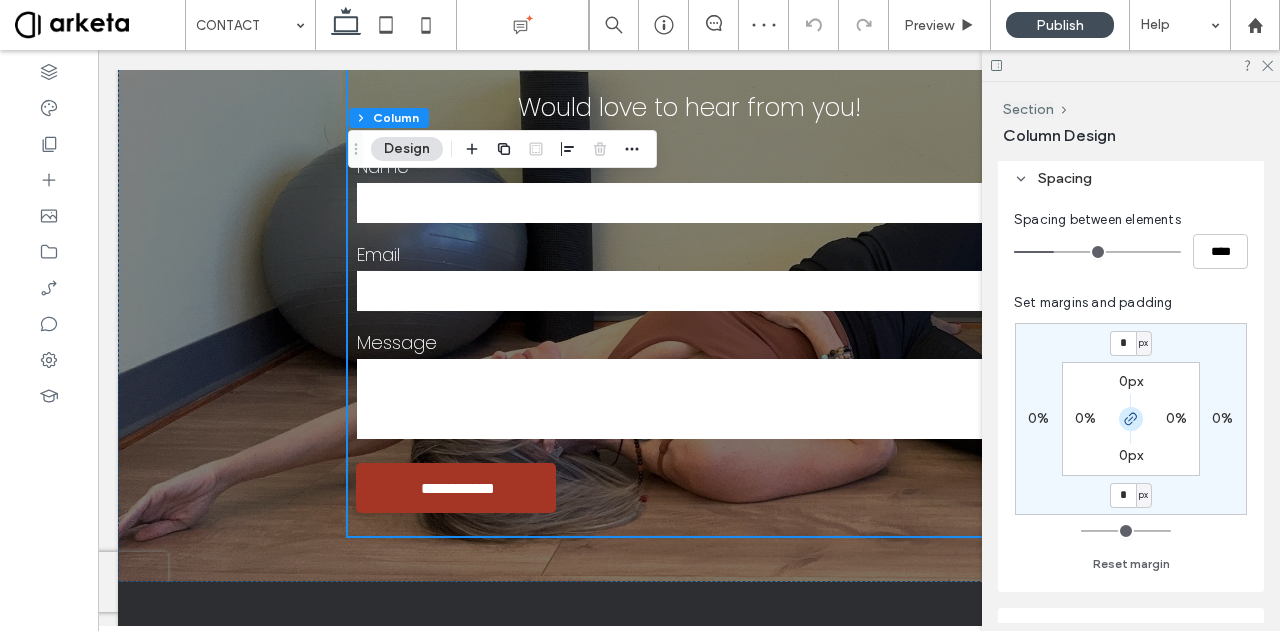 click 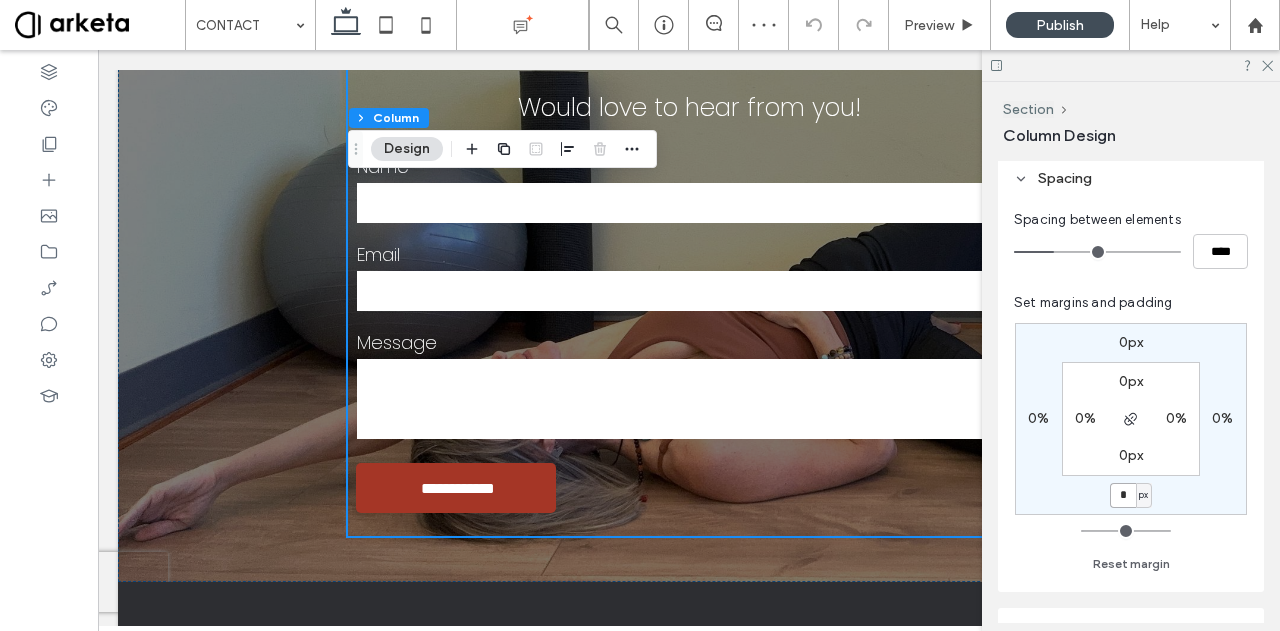 click on "*" at bounding box center [1123, 495] 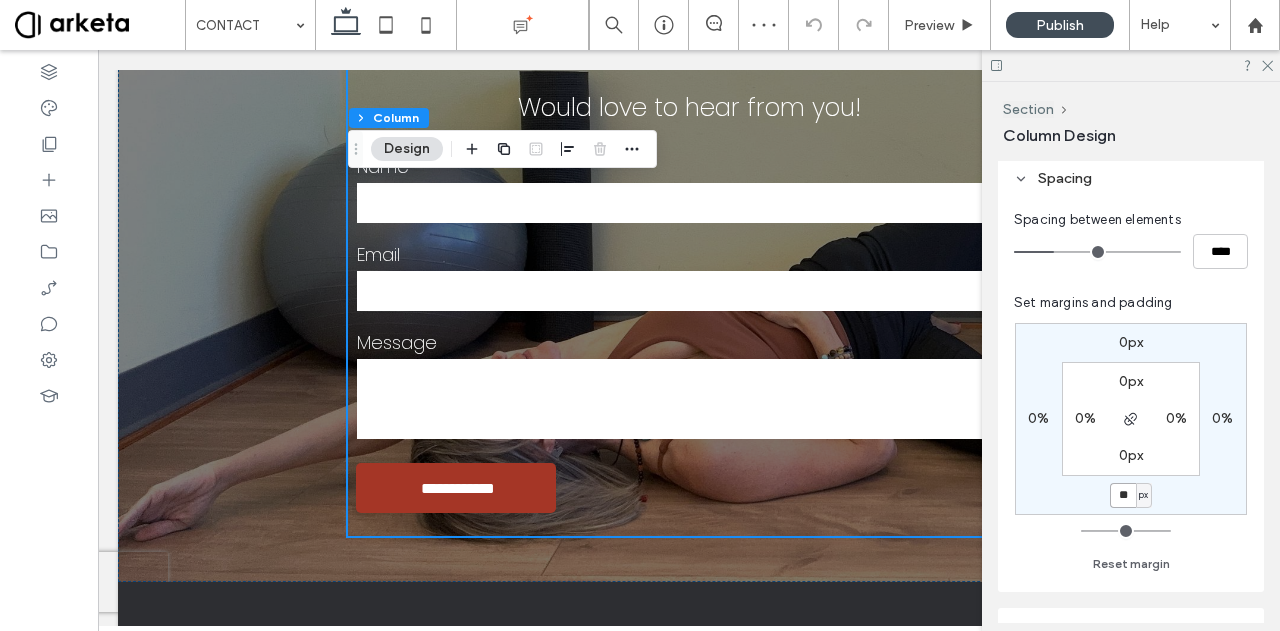 type on "**" 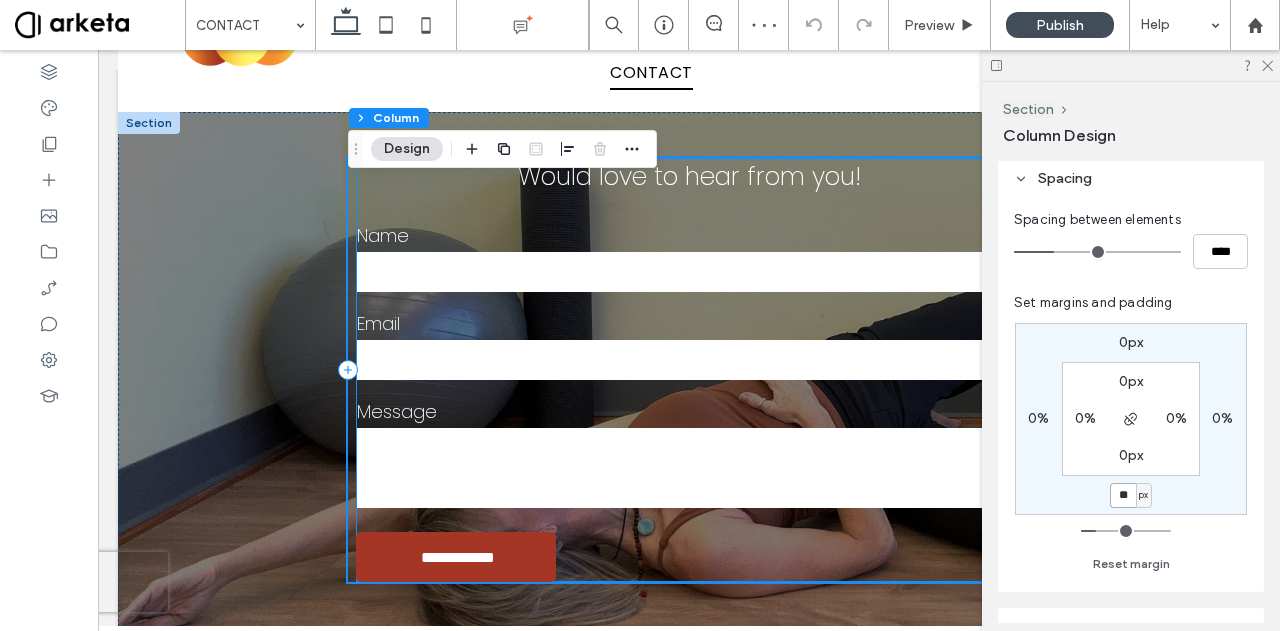 scroll, scrollTop: 119, scrollLeft: 0, axis: vertical 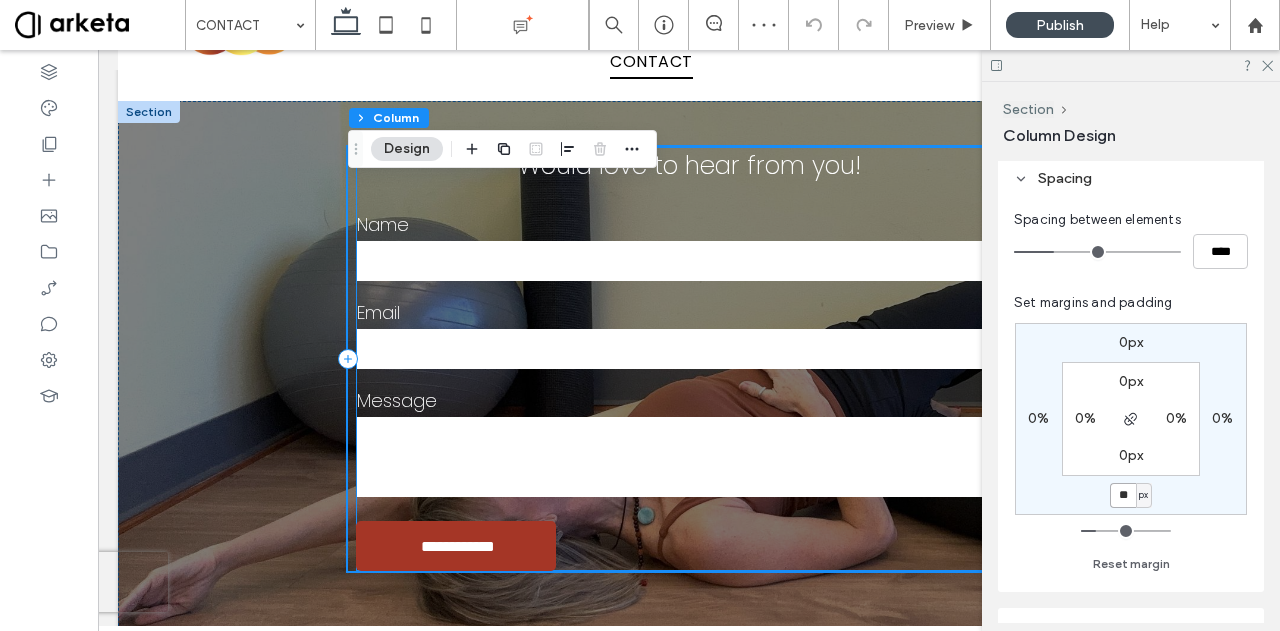 type on "*" 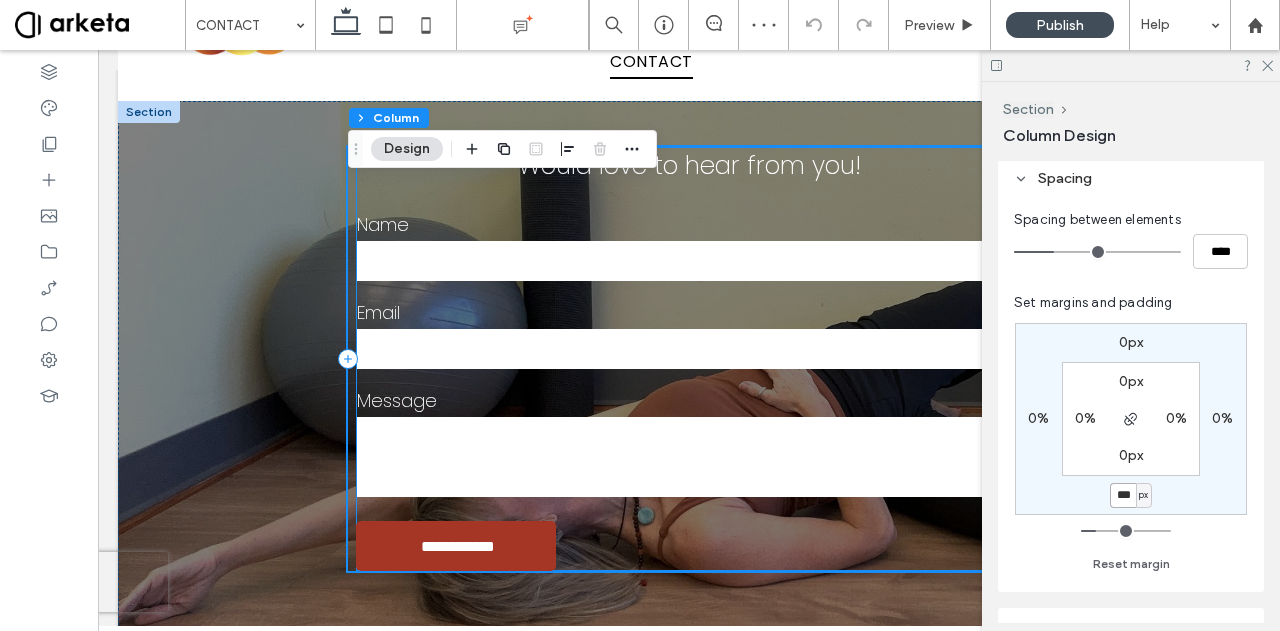 type on "***" 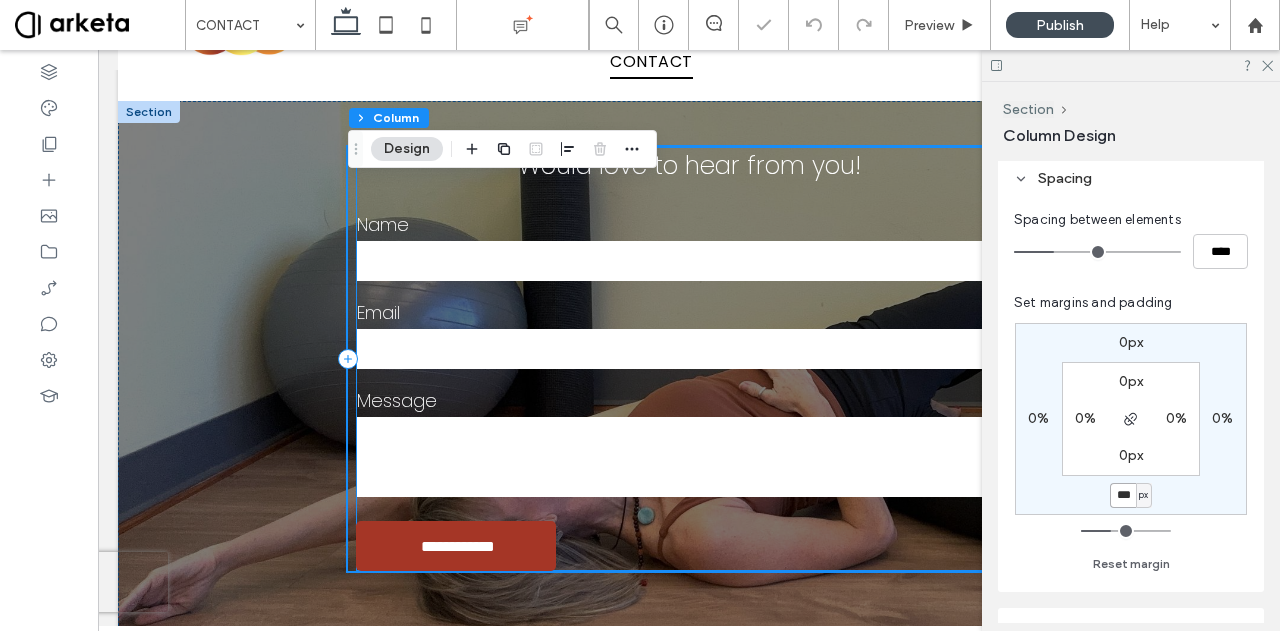 type on "***" 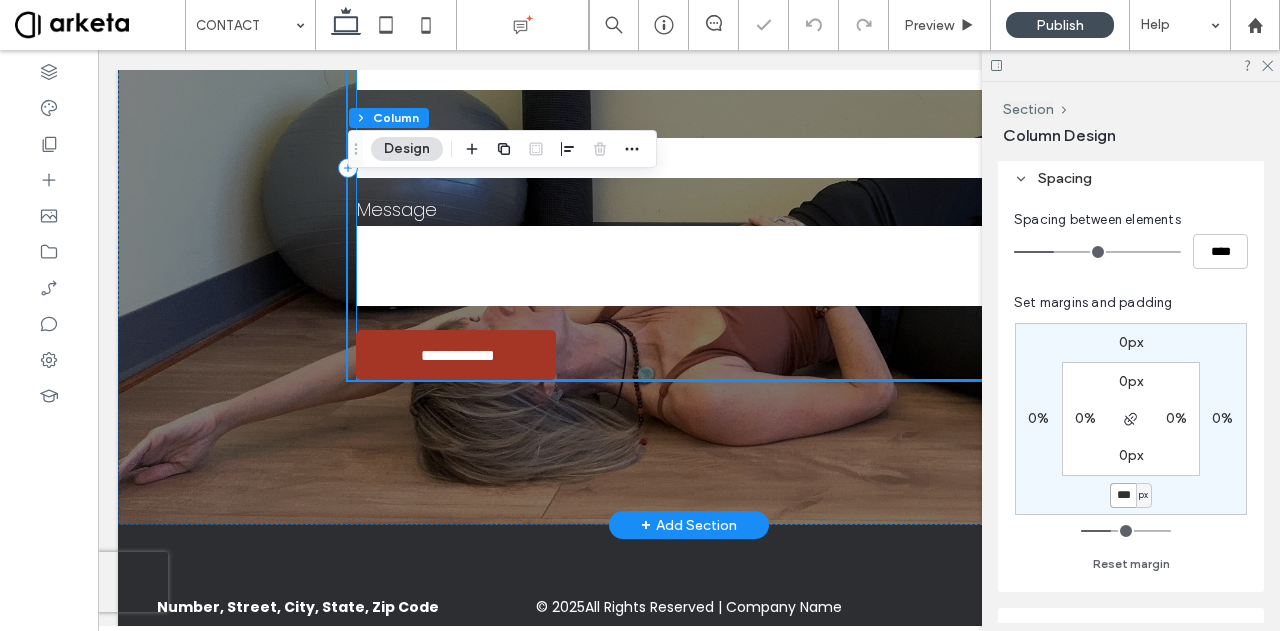 scroll, scrollTop: 311, scrollLeft: 0, axis: vertical 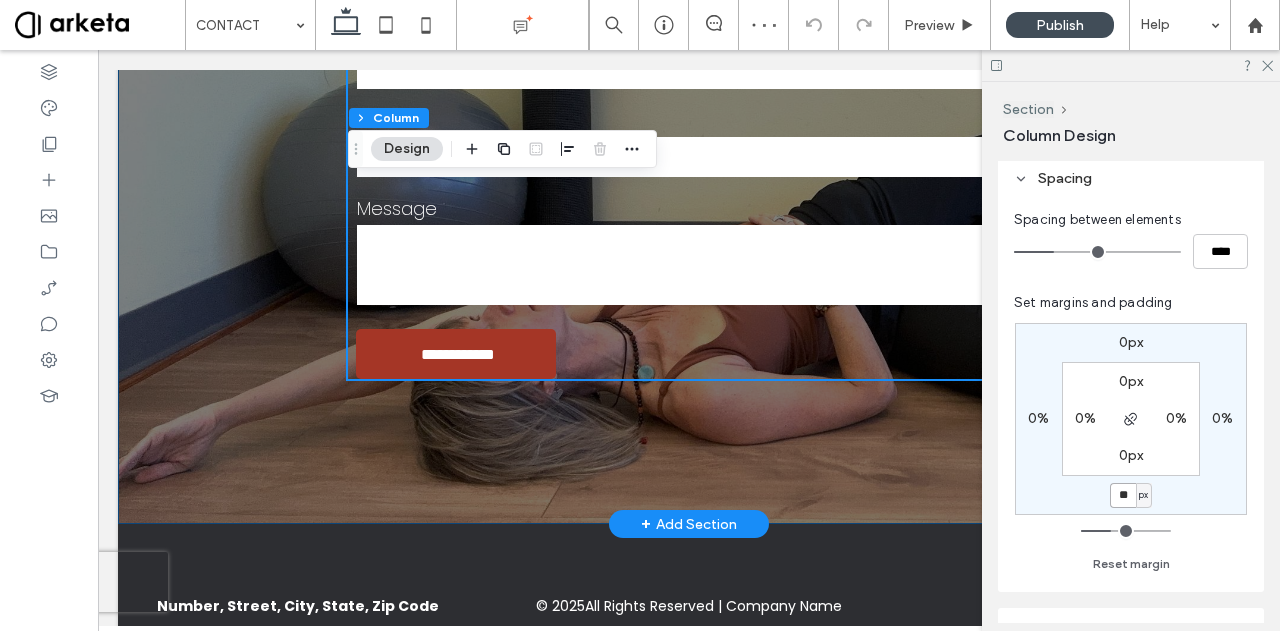 type on "*" 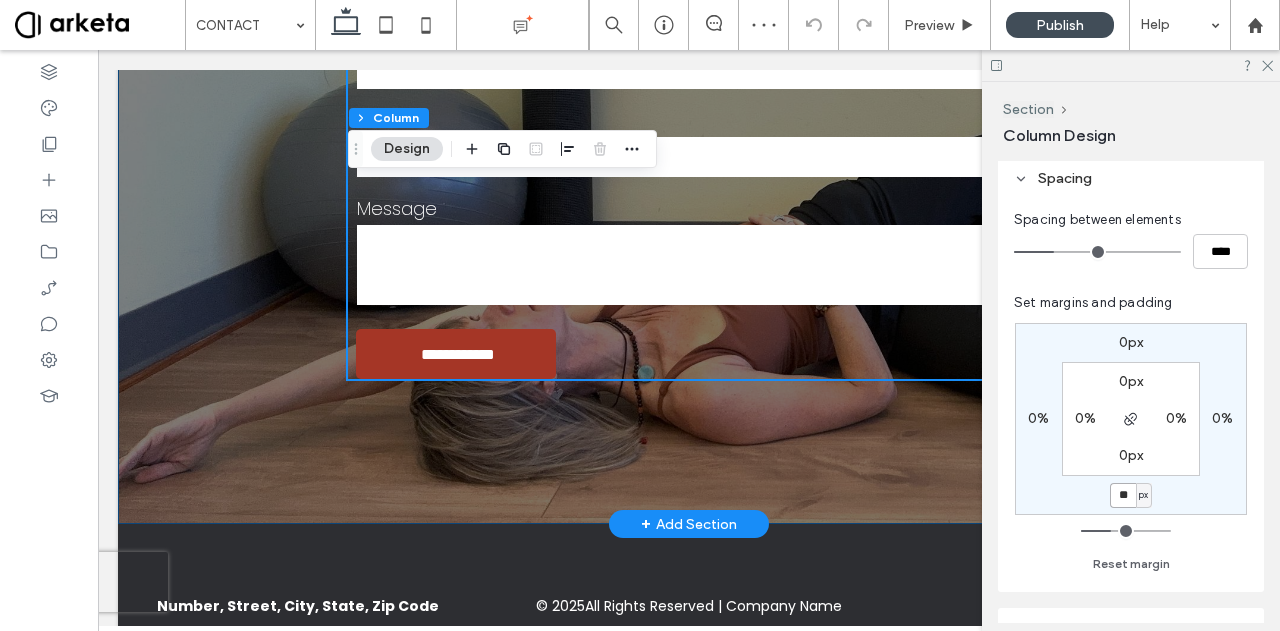 type on "**" 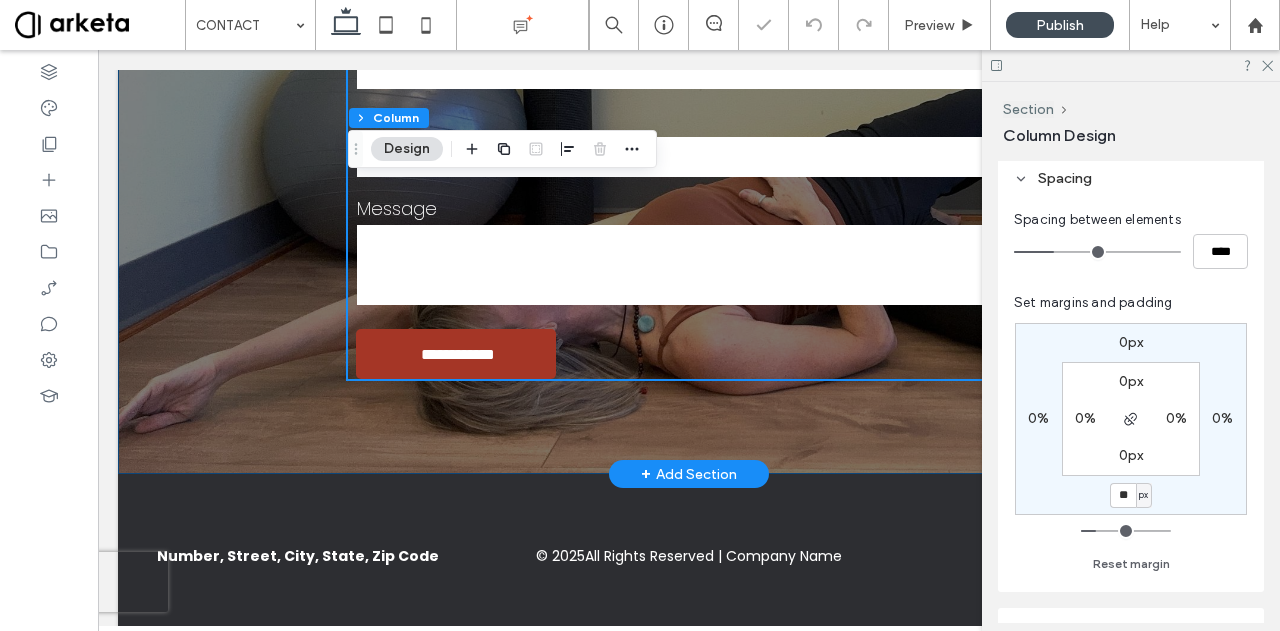 click on "**********" at bounding box center [689, 191] 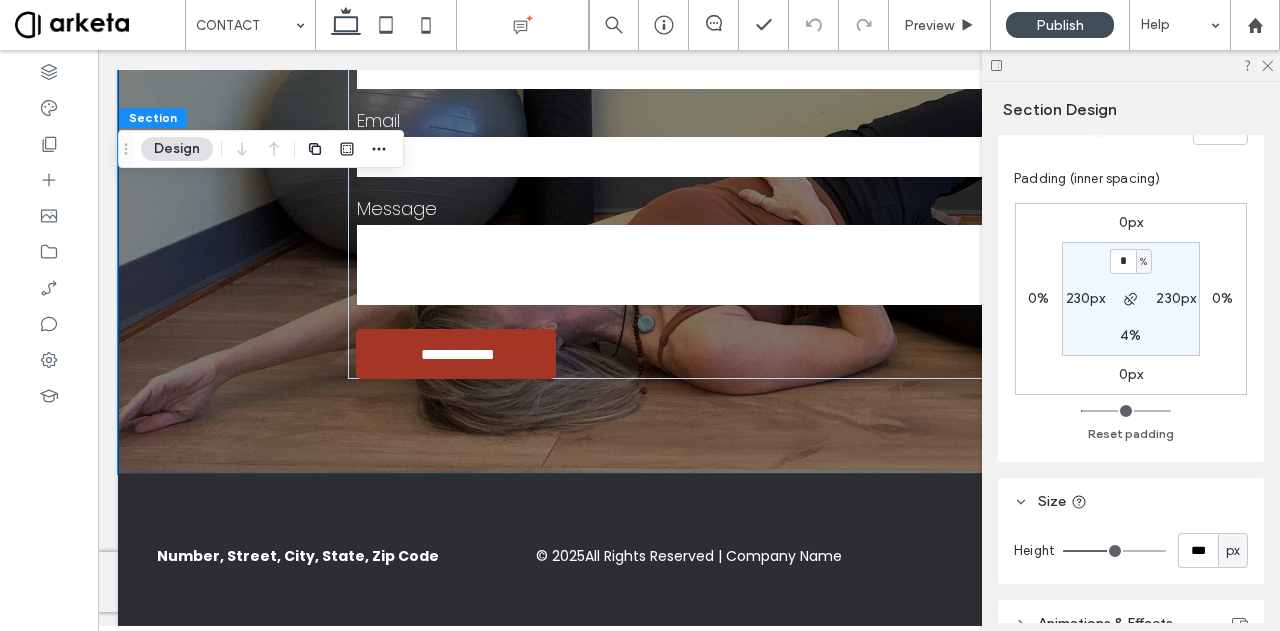 scroll, scrollTop: 322, scrollLeft: 0, axis: vertical 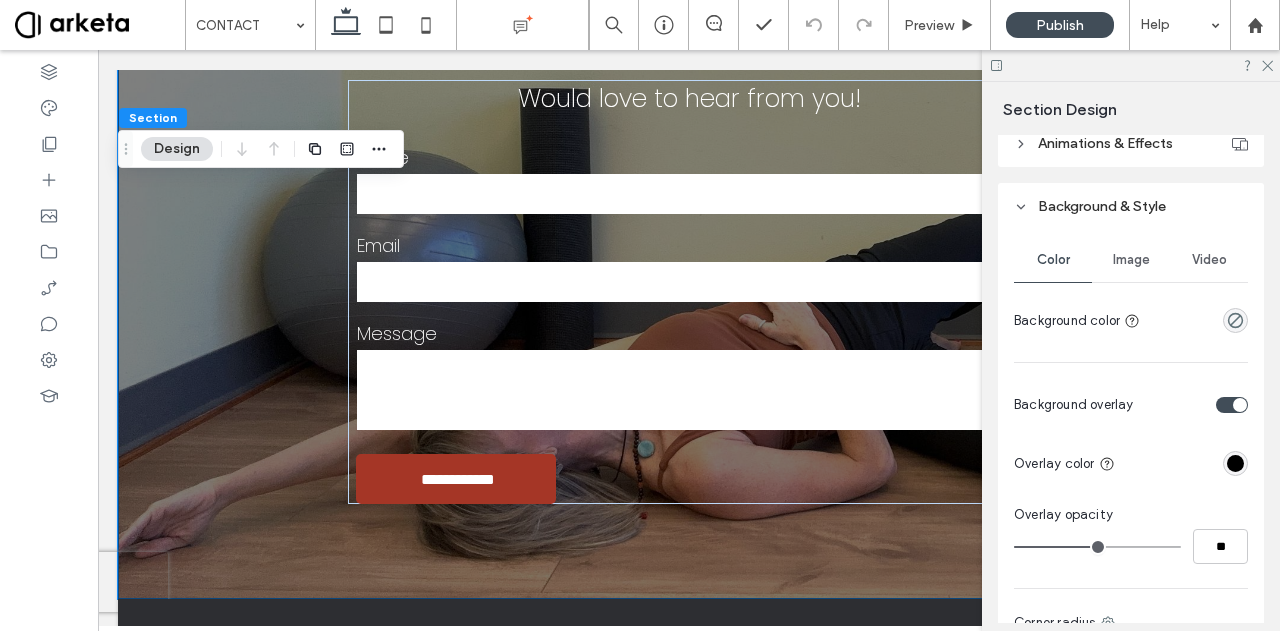 type on "**" 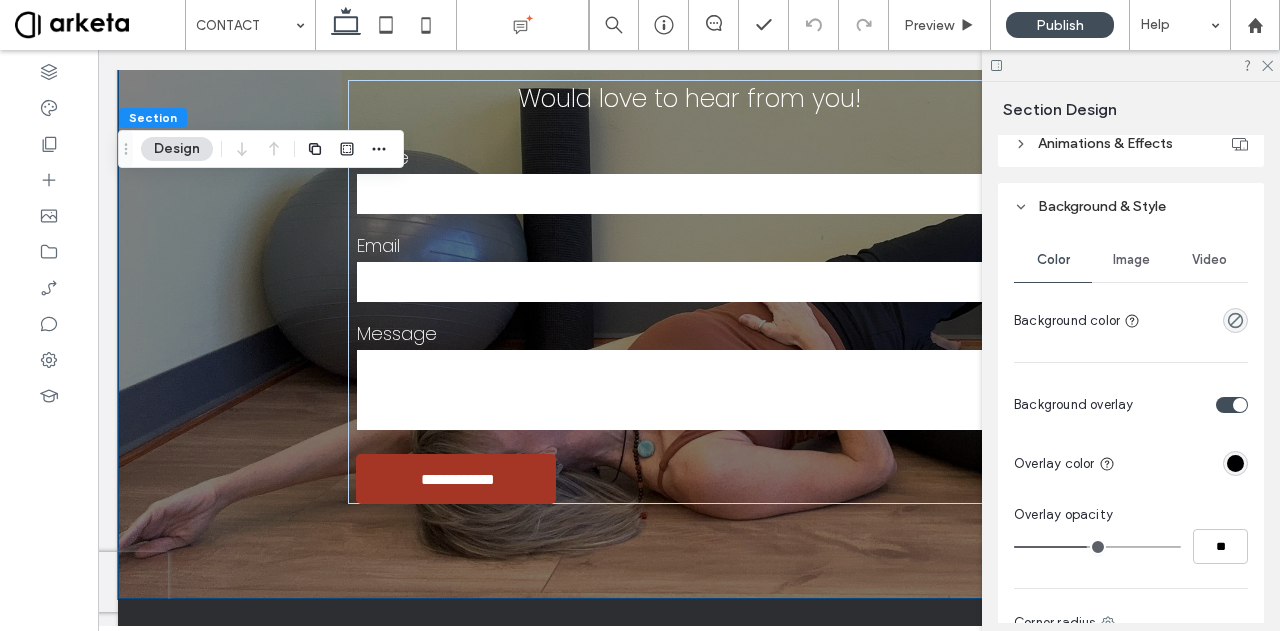 type on "**" 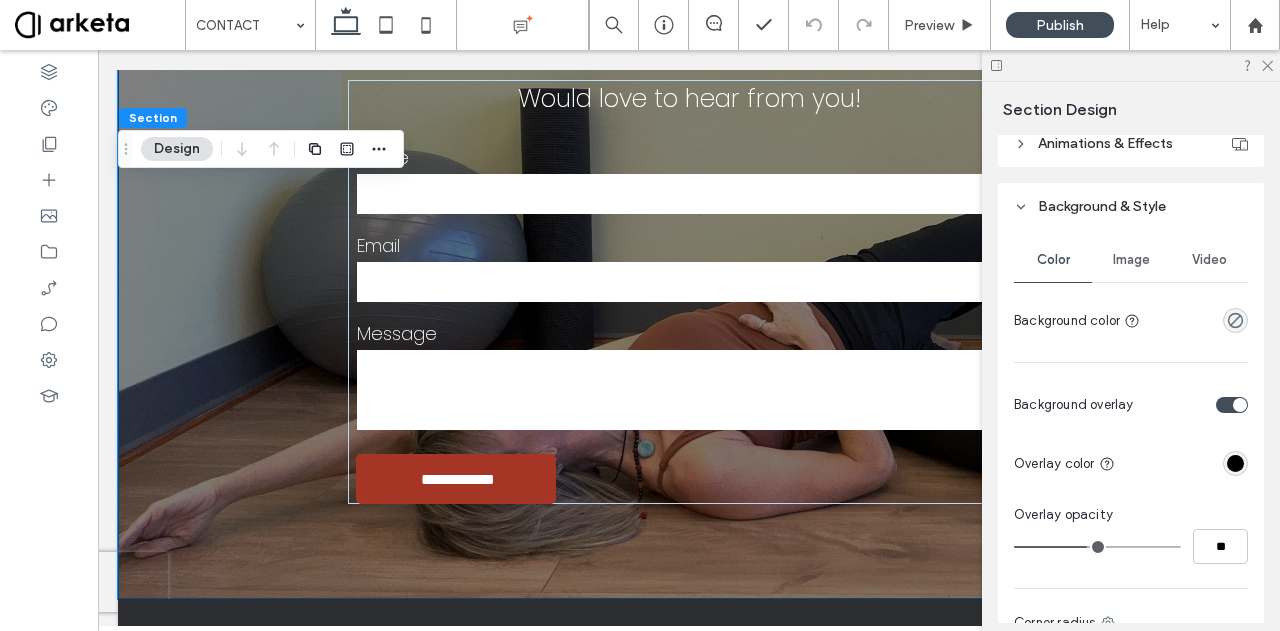 type on "**" 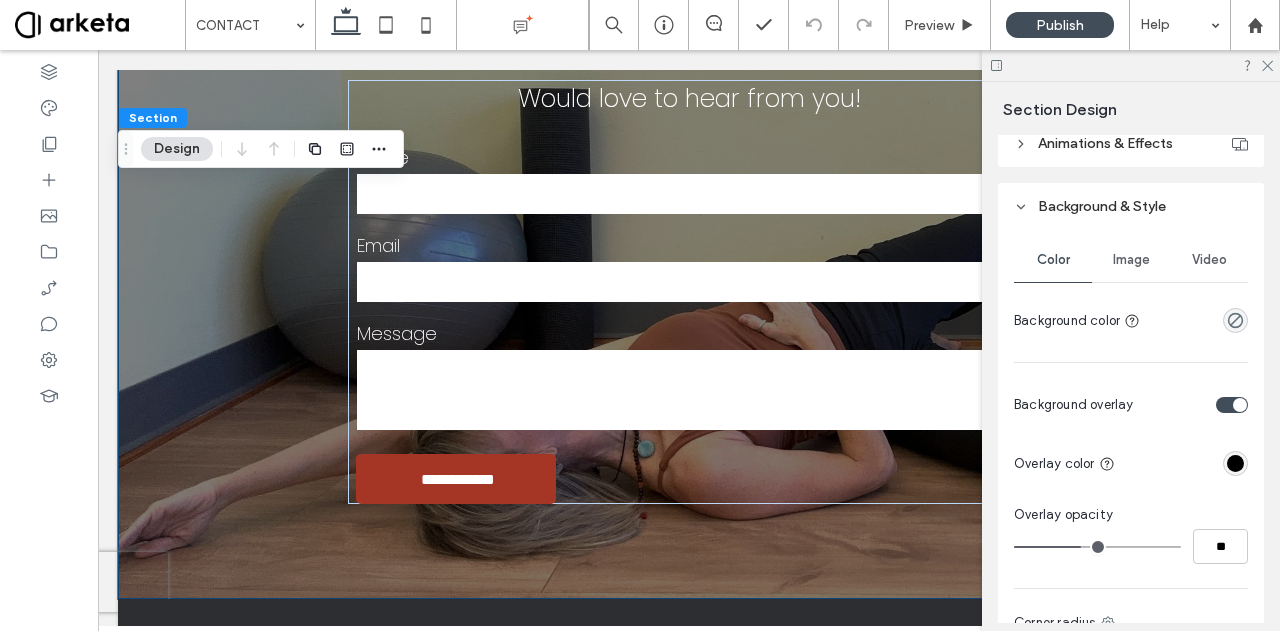type on "**" 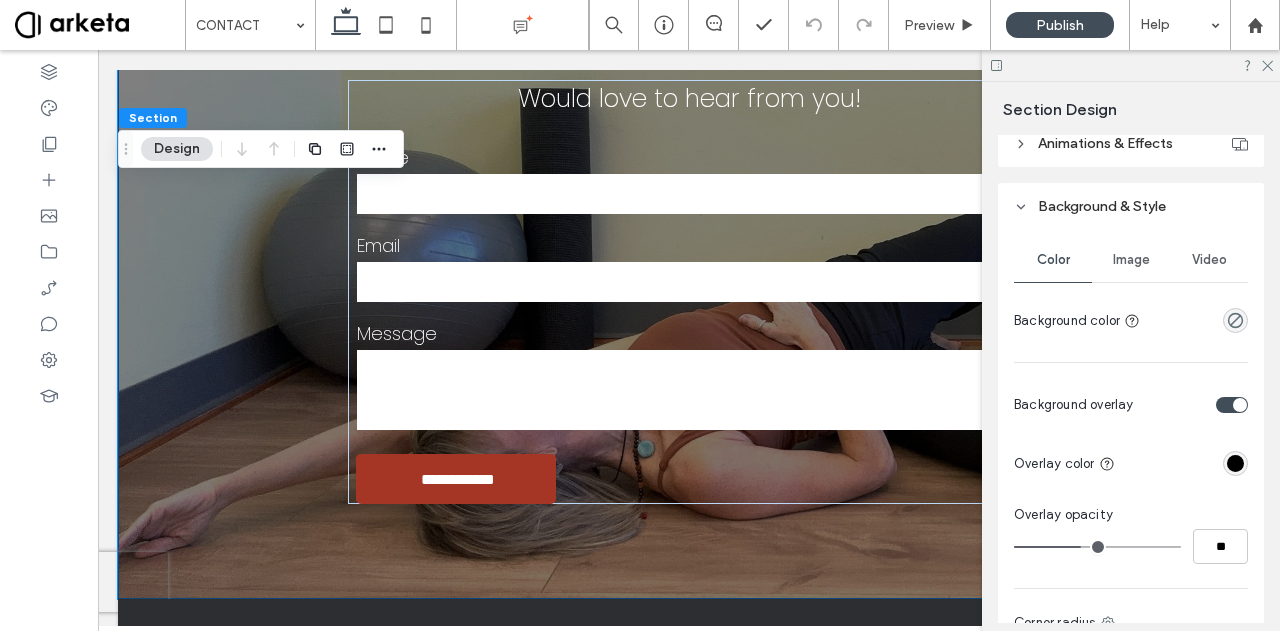 type on "**" 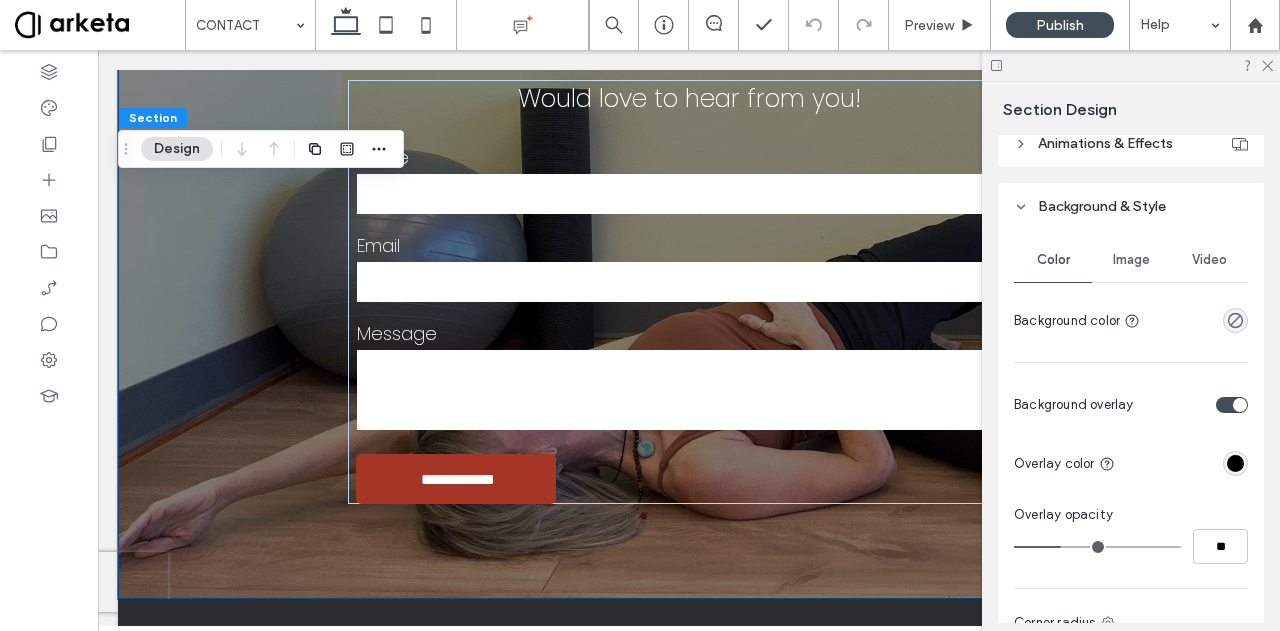type on "**" 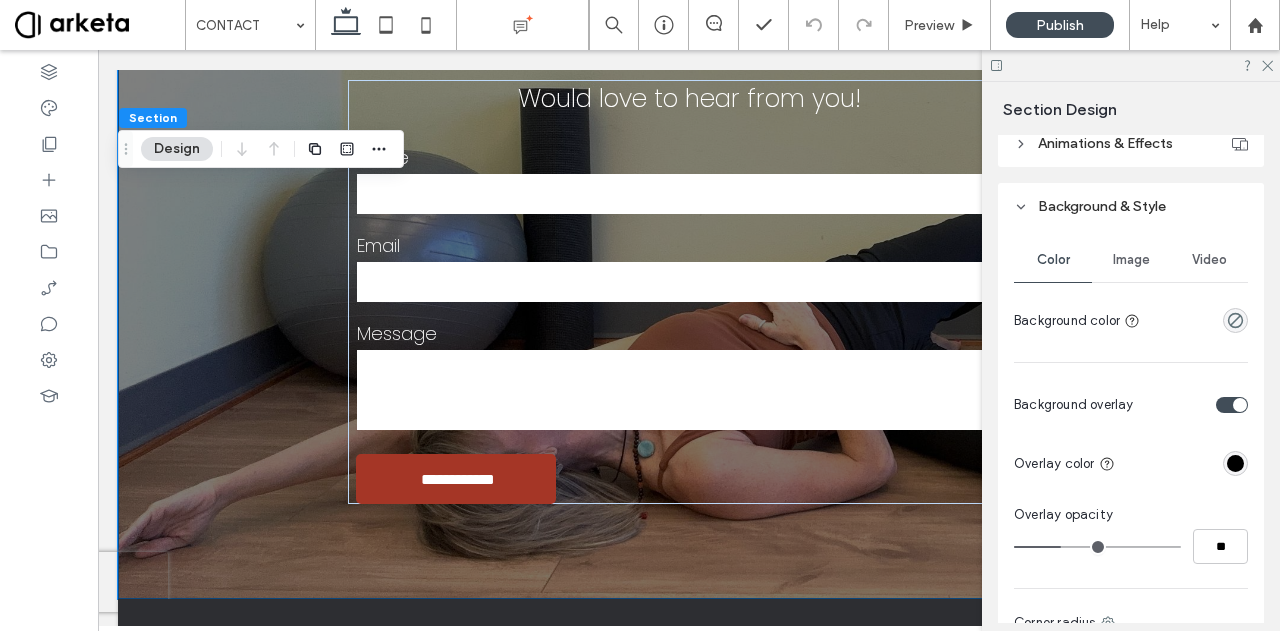 type on "**" 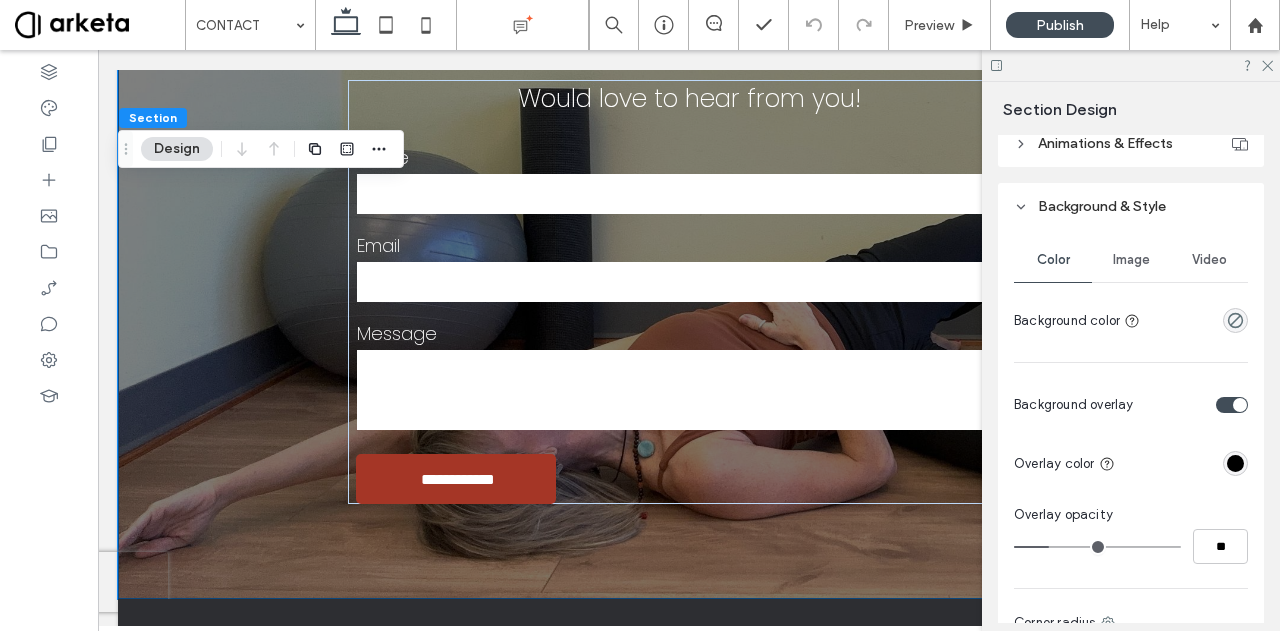 type on "**" 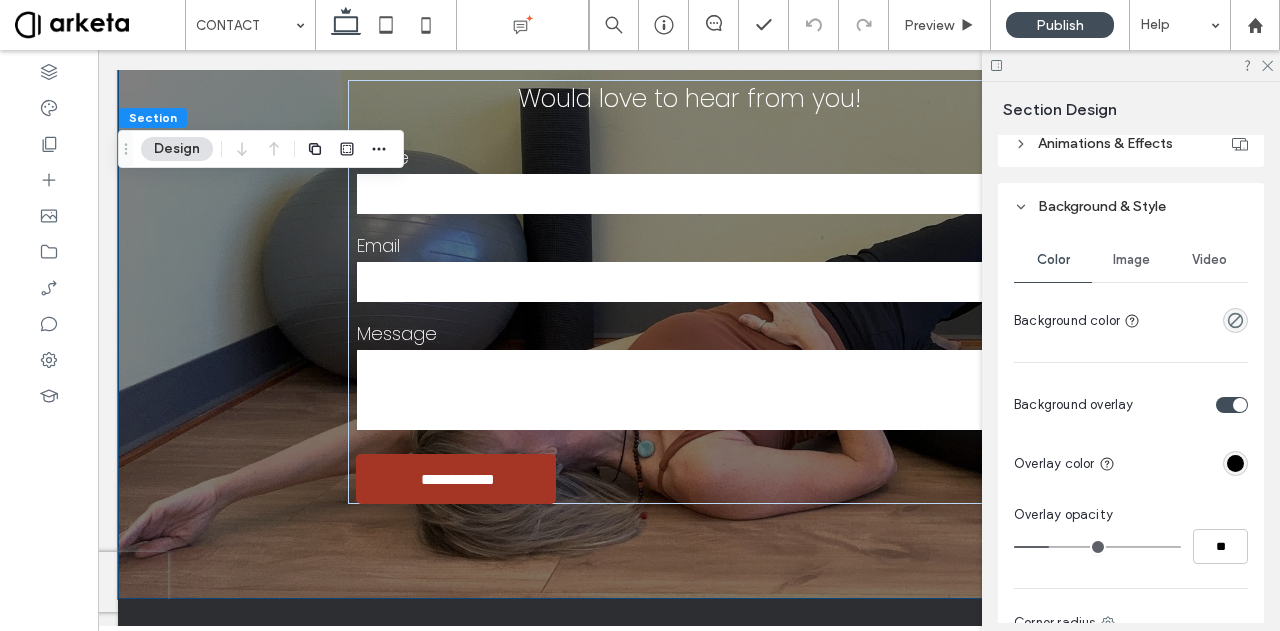 type on "**" 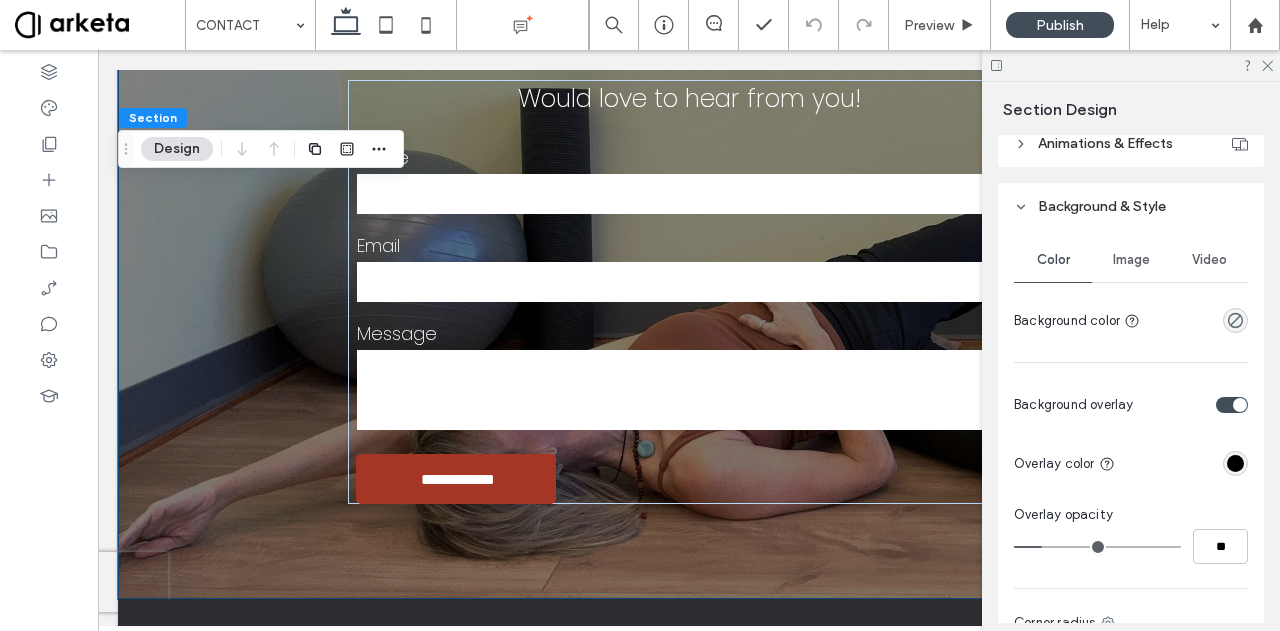 type on "**" 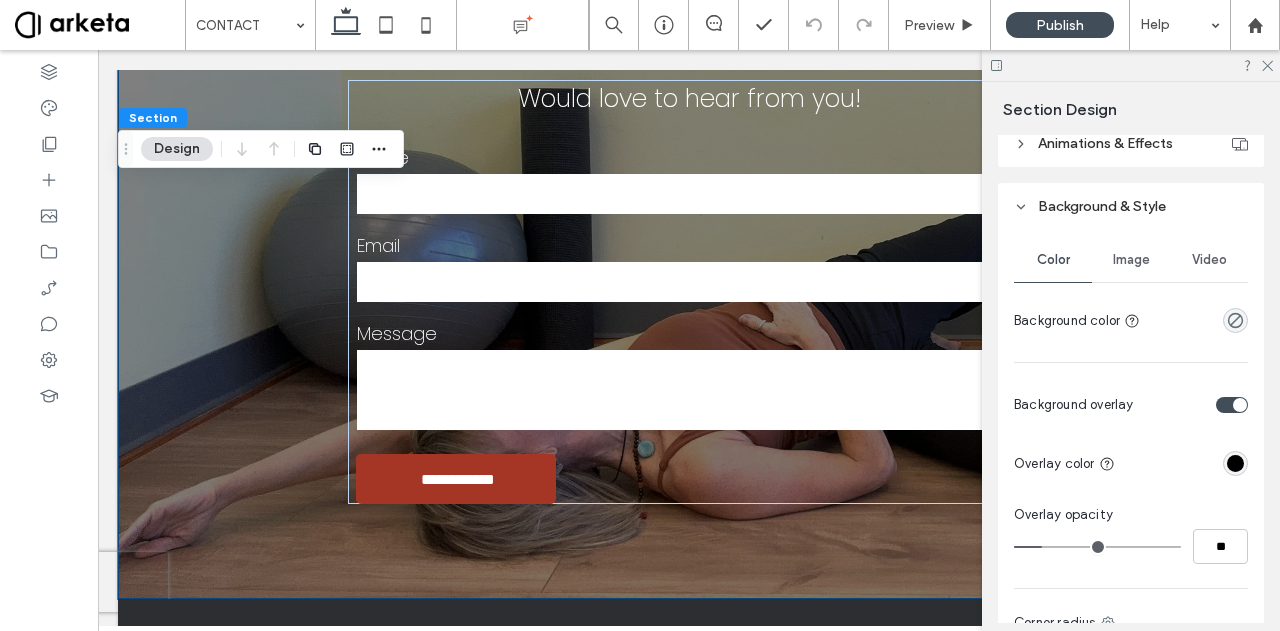 type on "**" 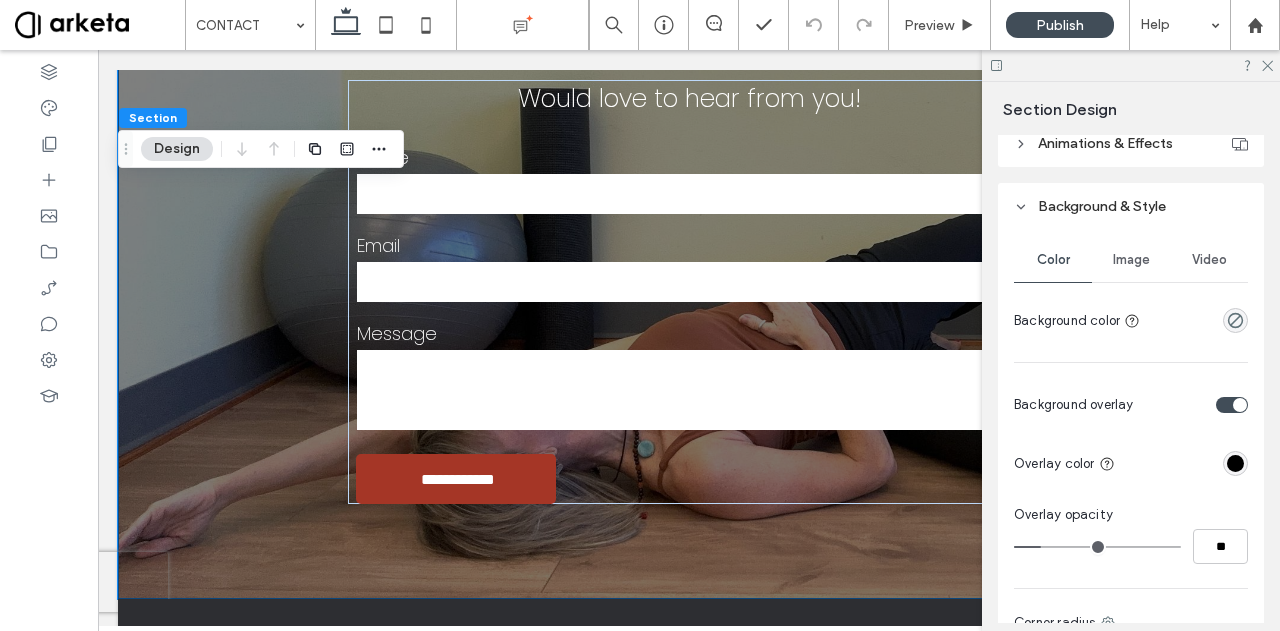 drag, startPoint x: 1084, startPoint y: 541, endPoint x: 1044, endPoint y: 542, distance: 40.012497 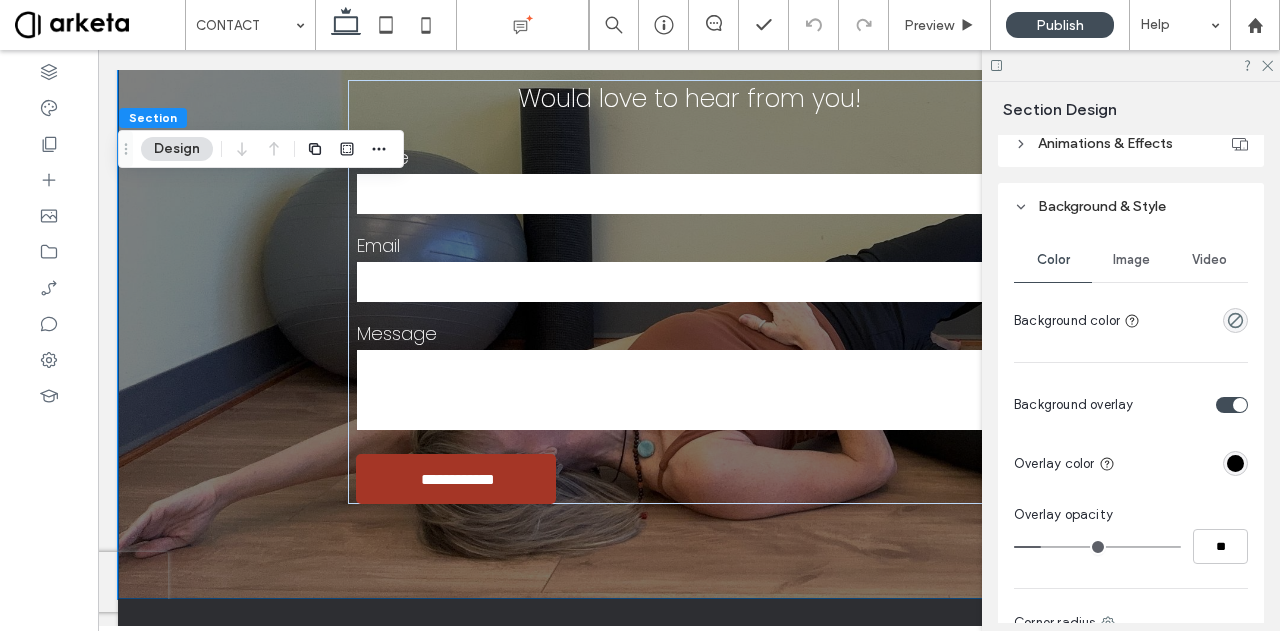 click at bounding box center [1097, 547] 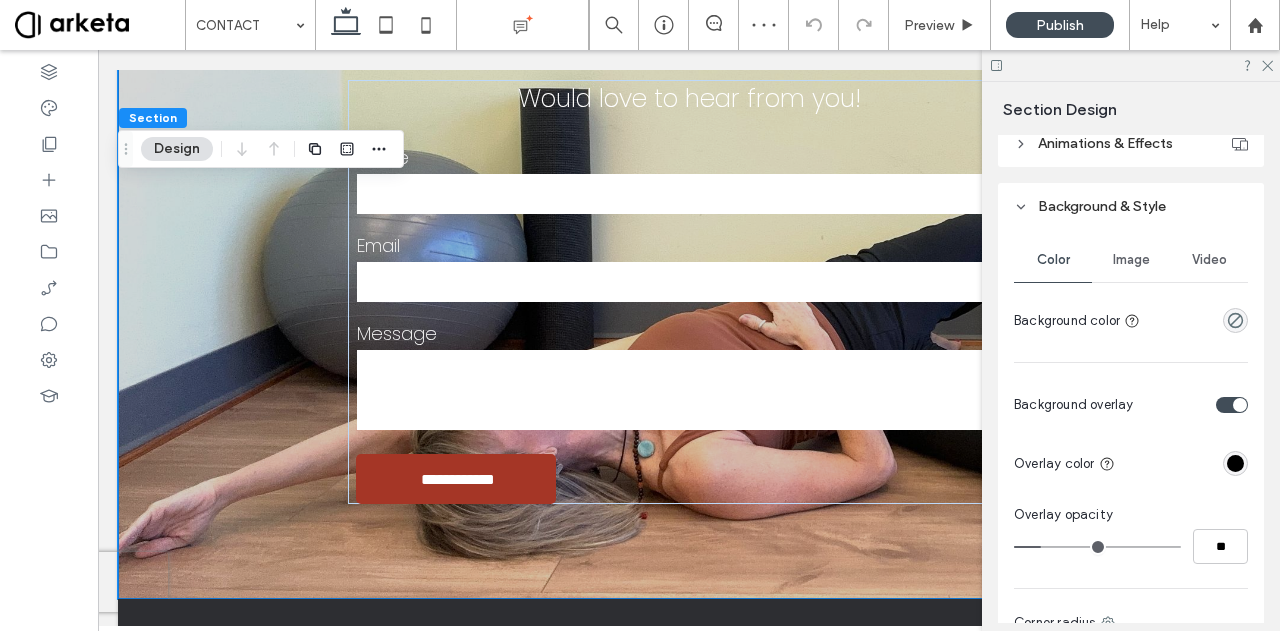 type on "**" 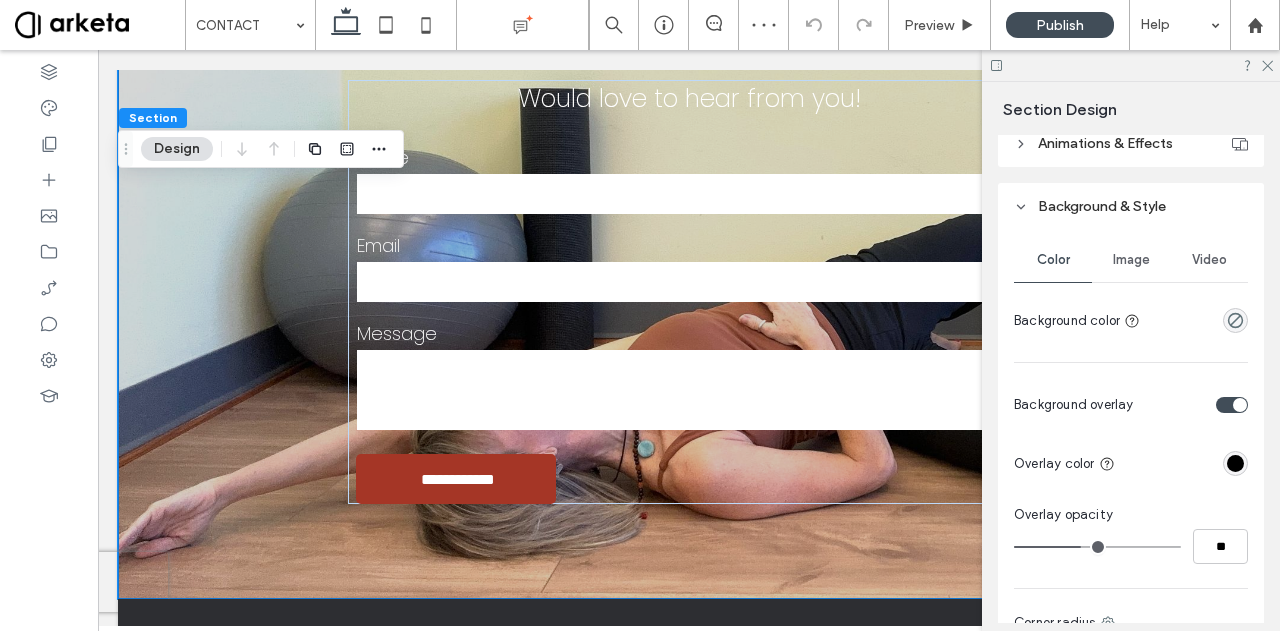 type on "**" 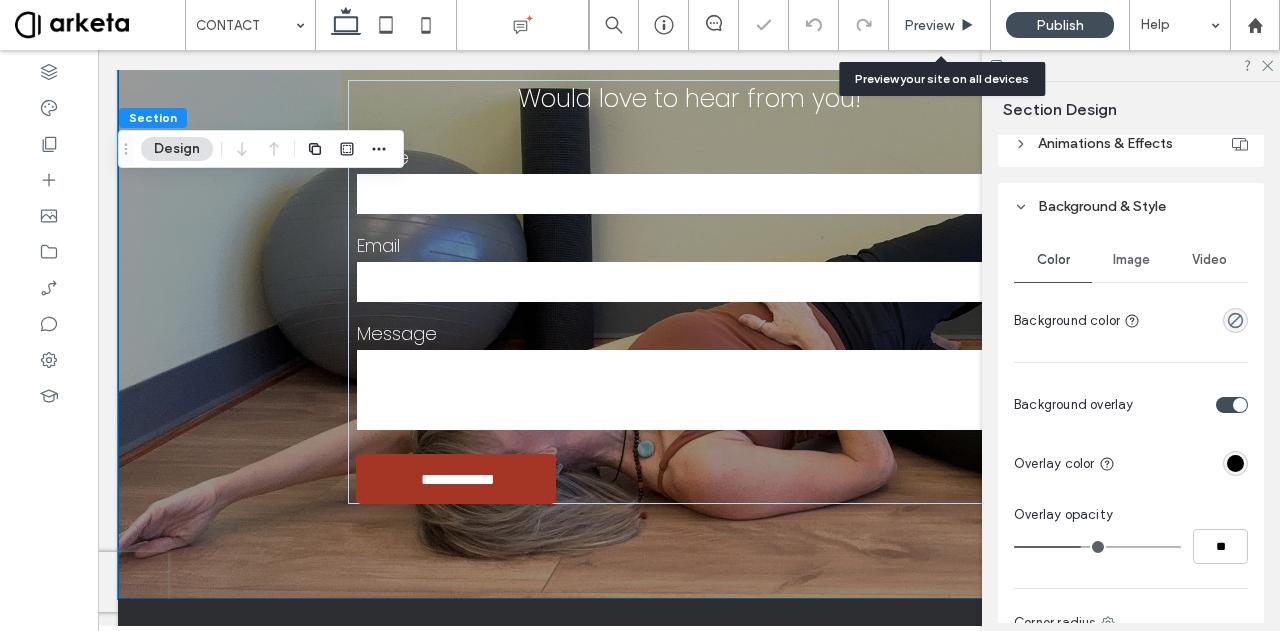 click 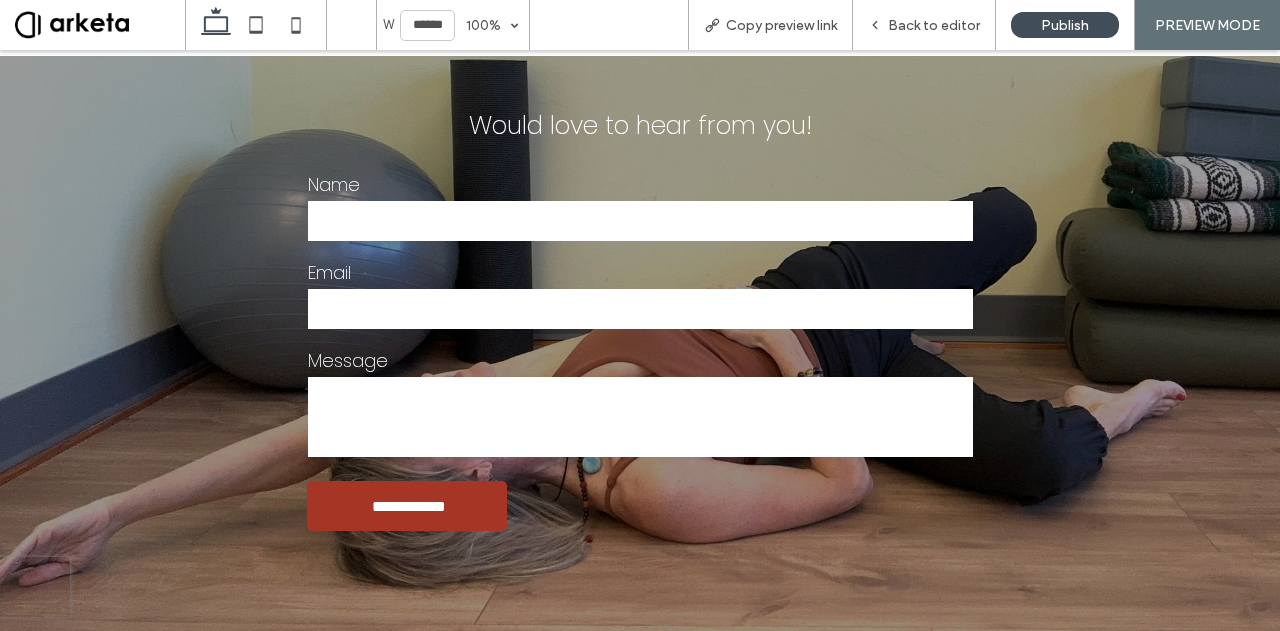 scroll, scrollTop: 108, scrollLeft: 0, axis: vertical 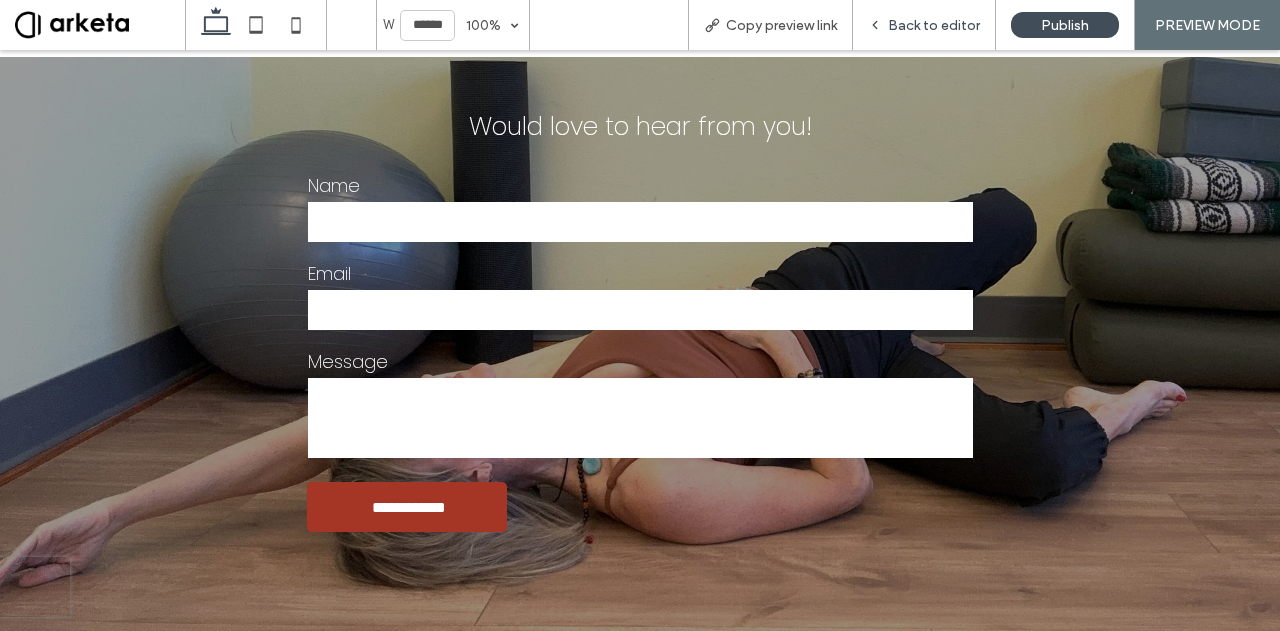 click on "Back to editor" at bounding box center (934, 25) 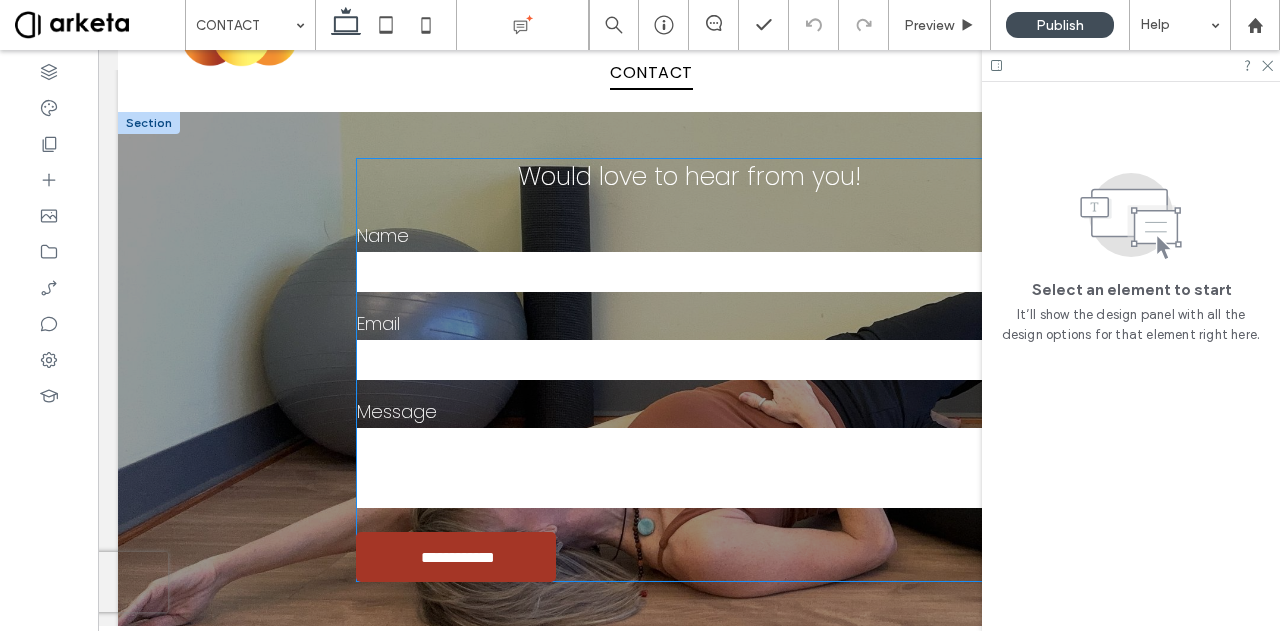 click on "Name" at bounding box center [689, 235] 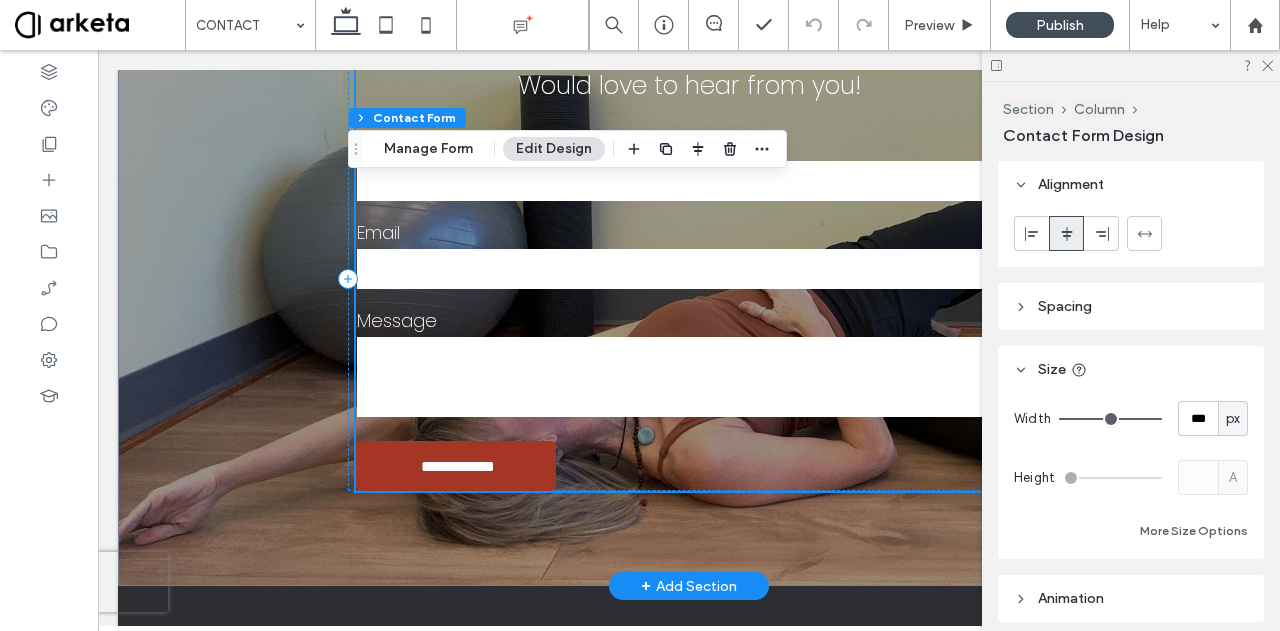 scroll, scrollTop: 200, scrollLeft: 0, axis: vertical 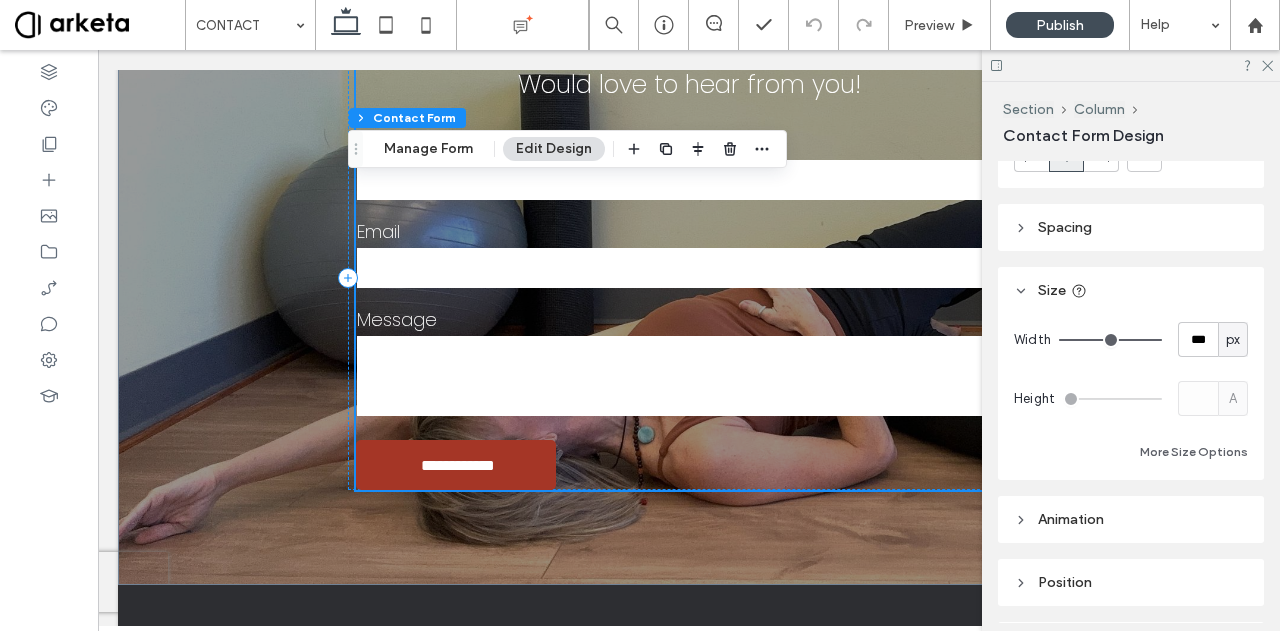 click on "Spacing" at bounding box center (1131, 227) 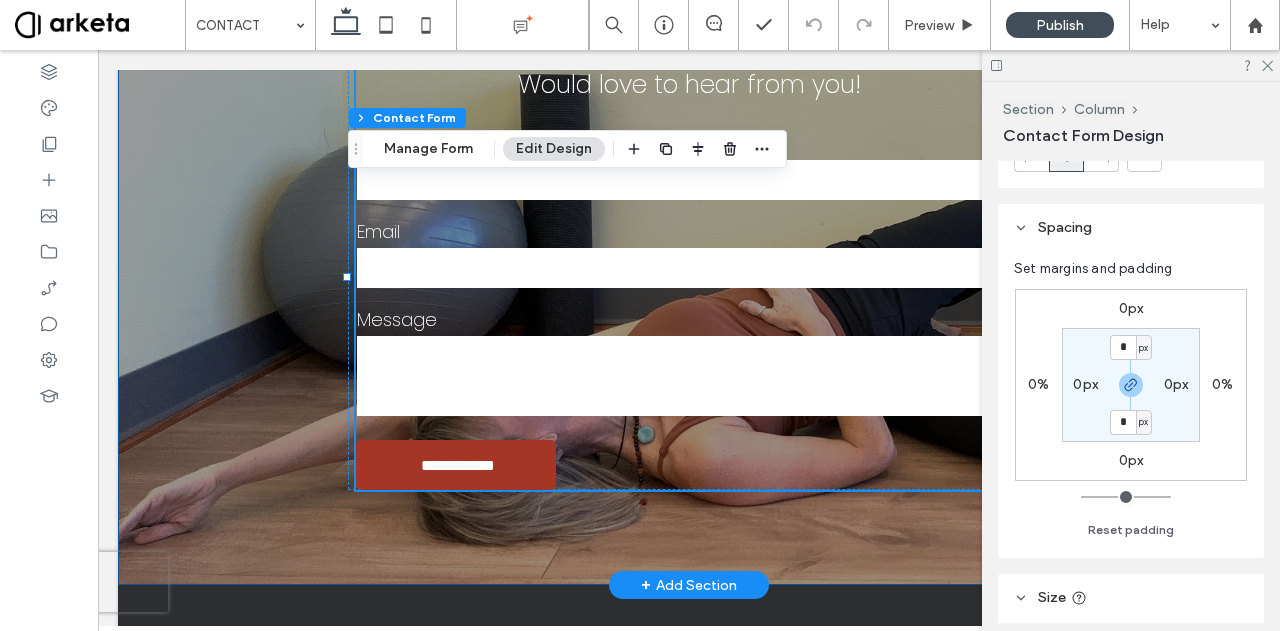 click on "**********" at bounding box center [689, 302] 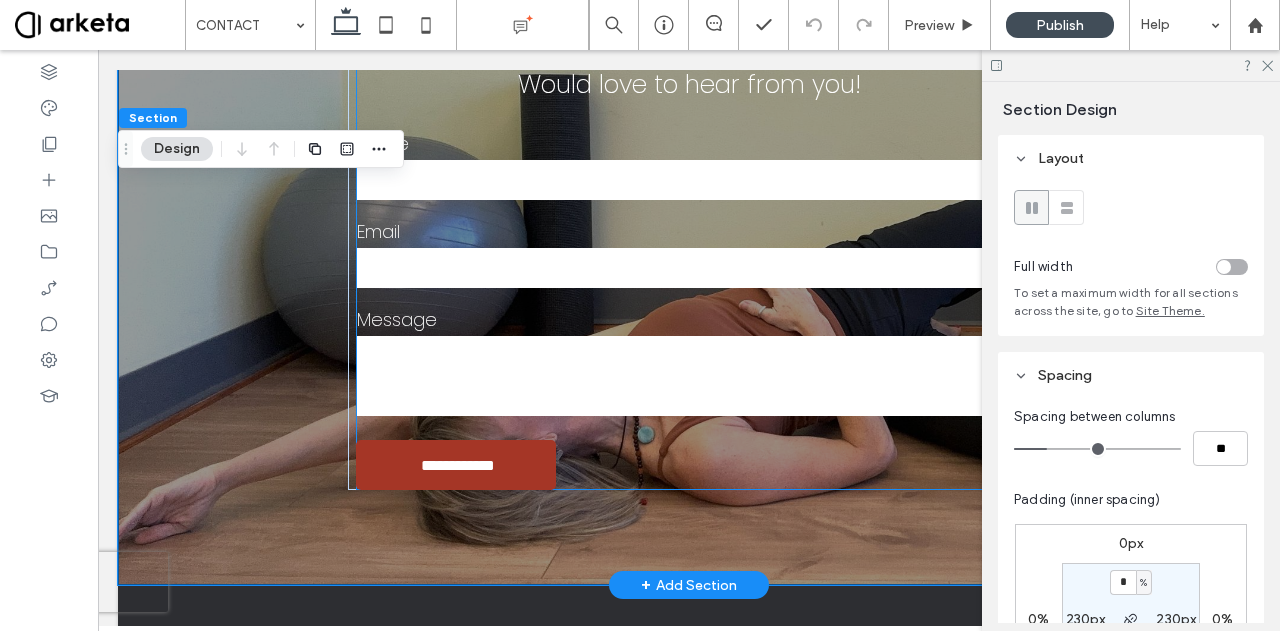 click on "**********" at bounding box center (689, 309) 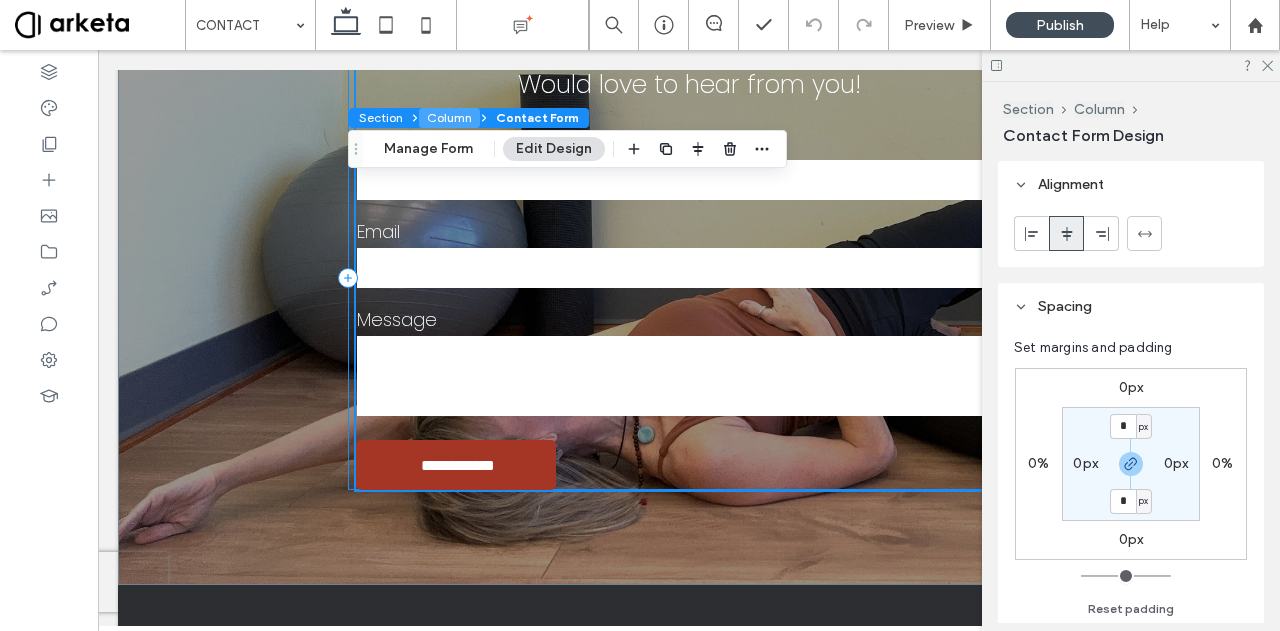 click on "Column" at bounding box center [449, 118] 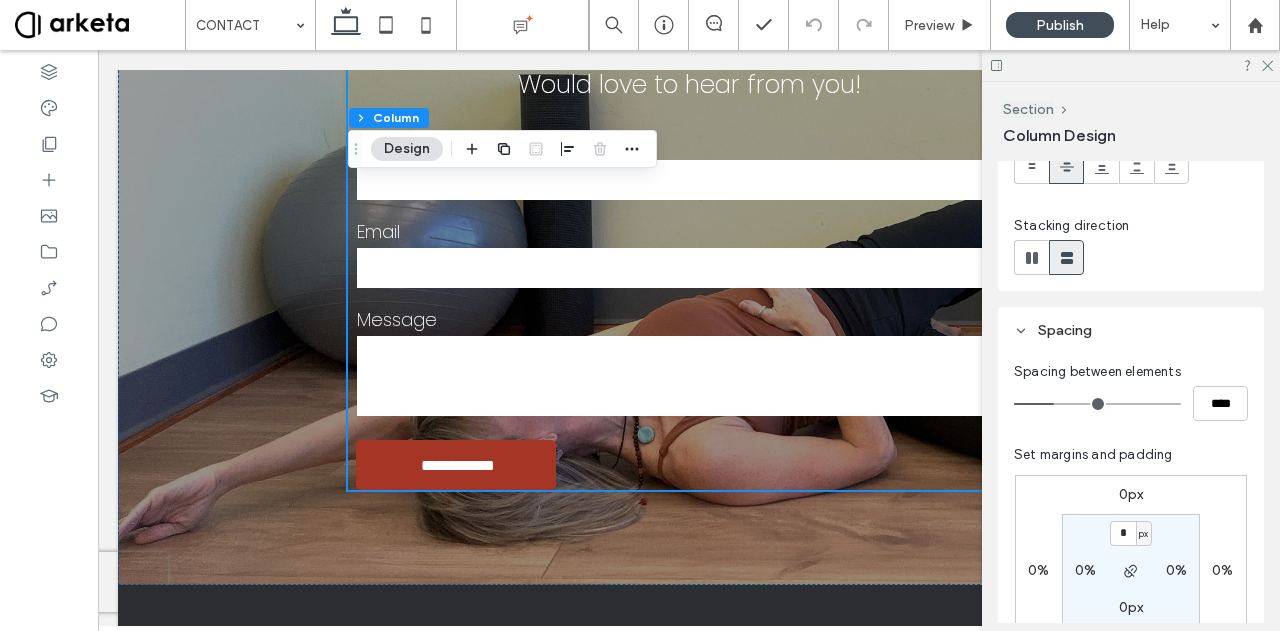 scroll, scrollTop: 244, scrollLeft: 0, axis: vertical 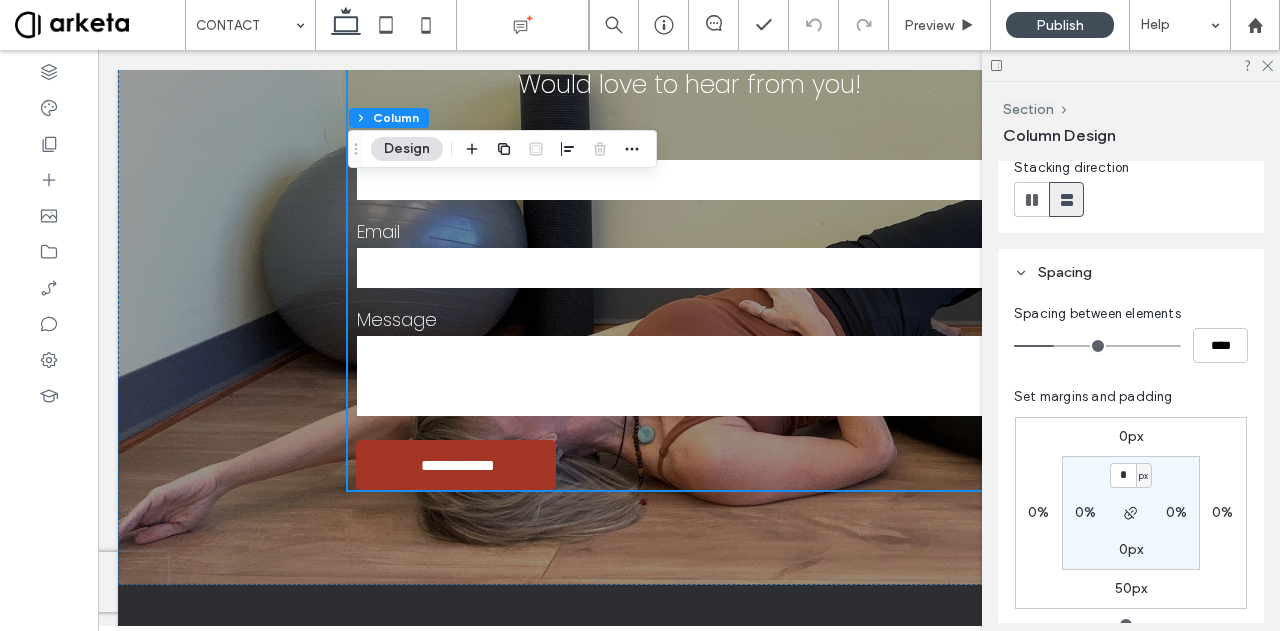click on "0px 0% 50px 0% * px 0% 0px 0%" at bounding box center [1131, 513] 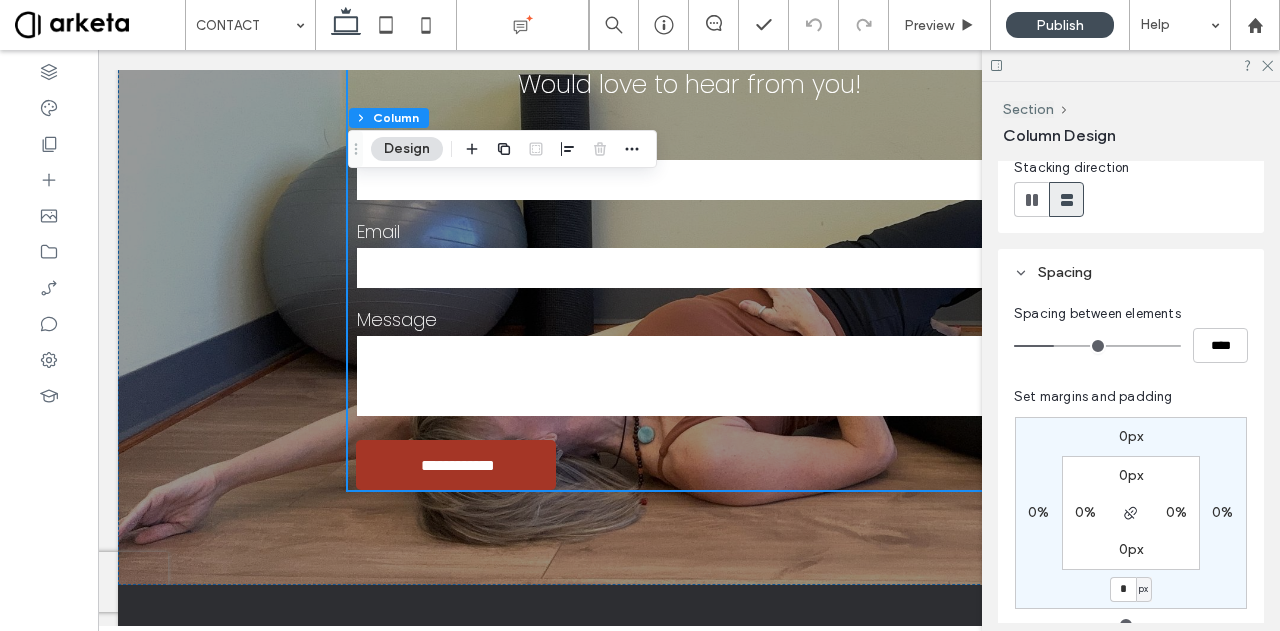 type on "*" 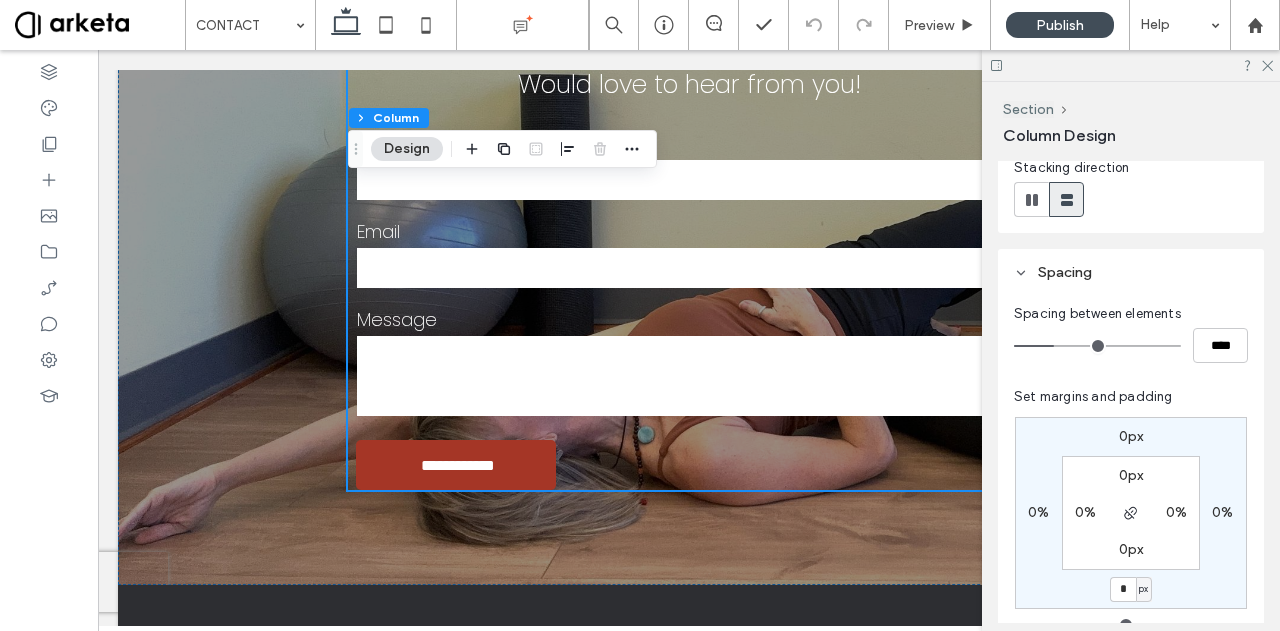 type on "*" 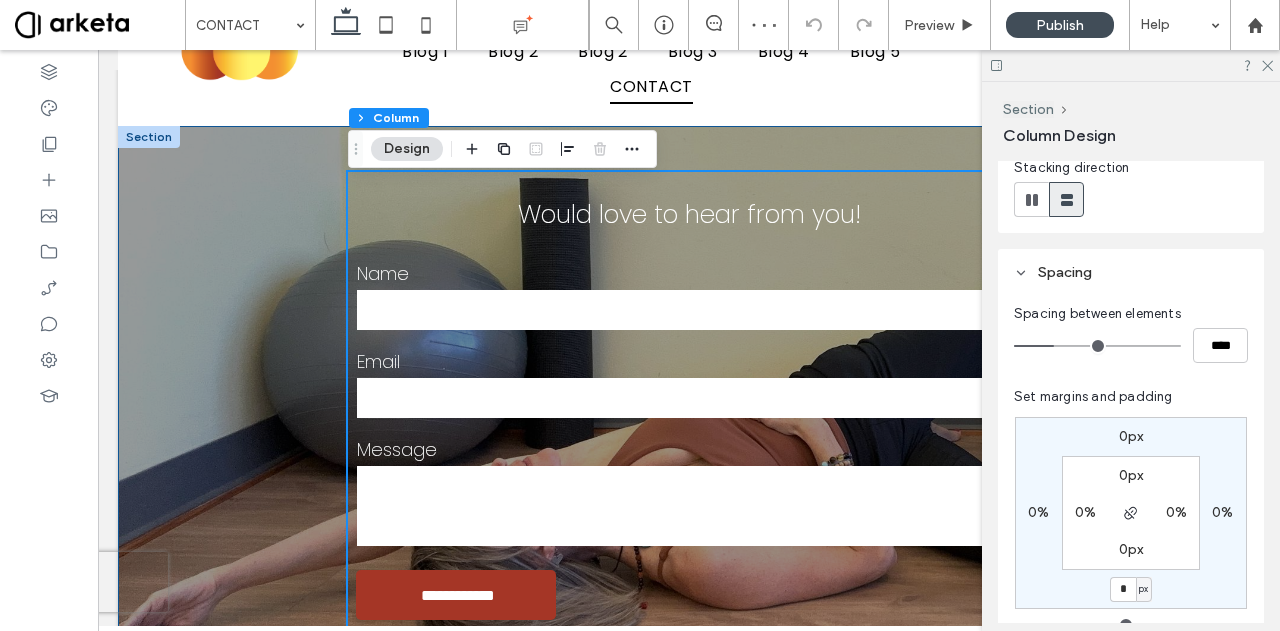 scroll, scrollTop: 92, scrollLeft: 0, axis: vertical 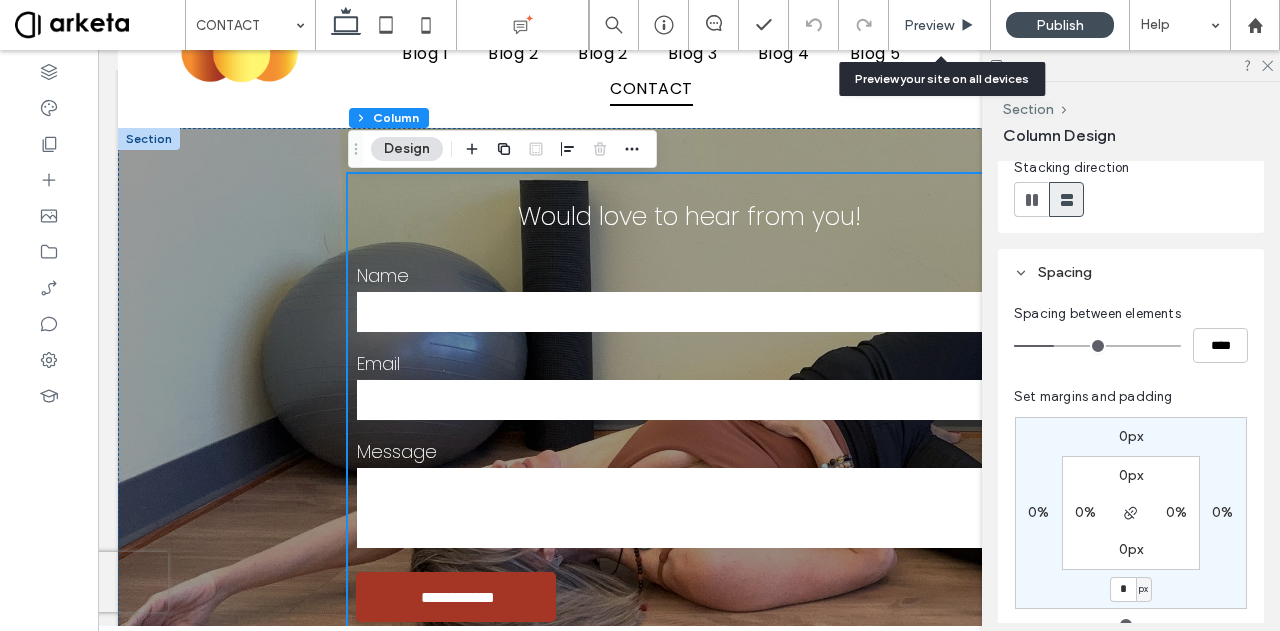 click on "Preview" at bounding box center (940, 25) 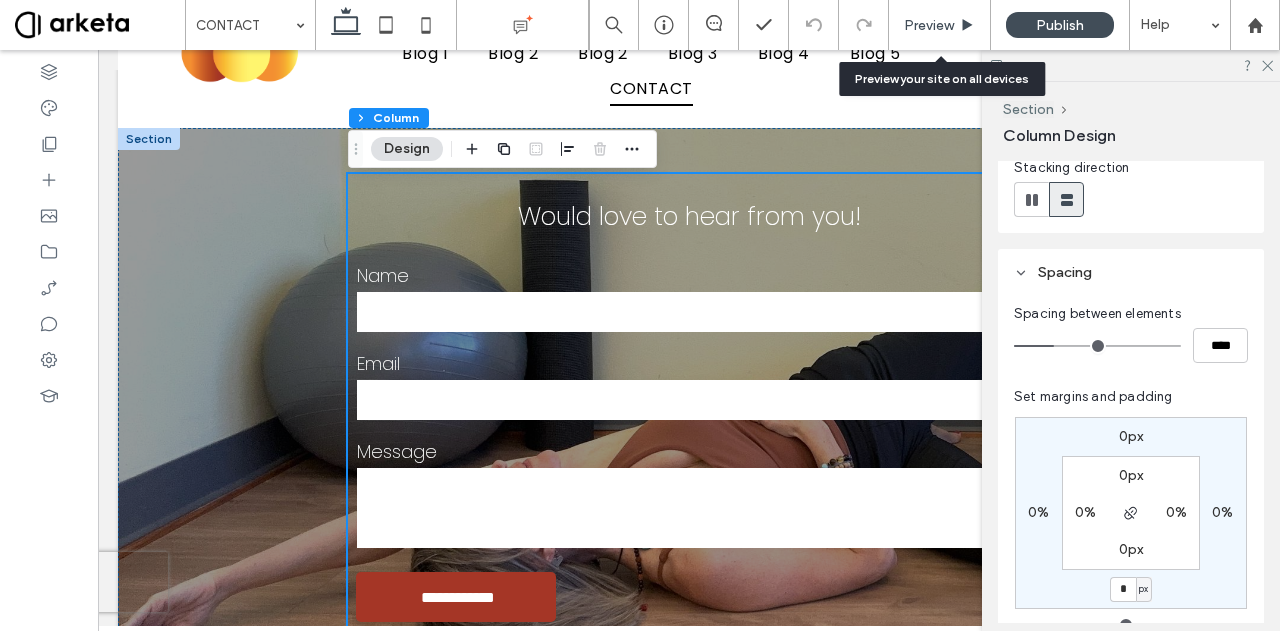 click on "Preview" at bounding box center (940, 25) 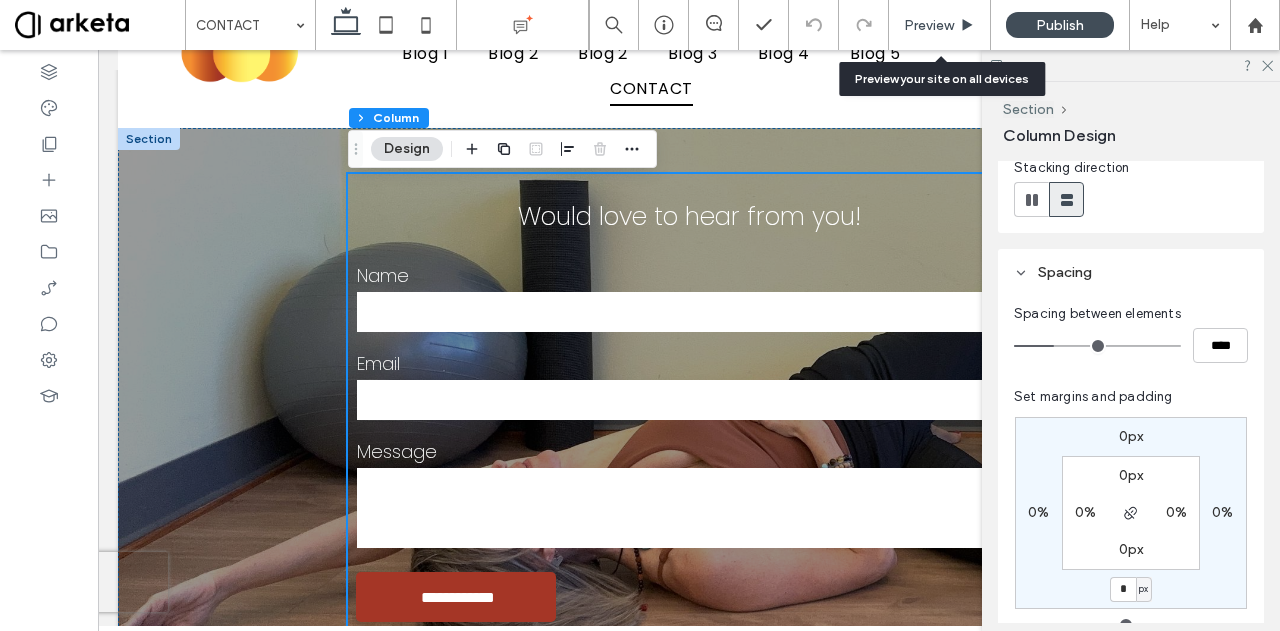 click on "Preview" at bounding box center [929, 25] 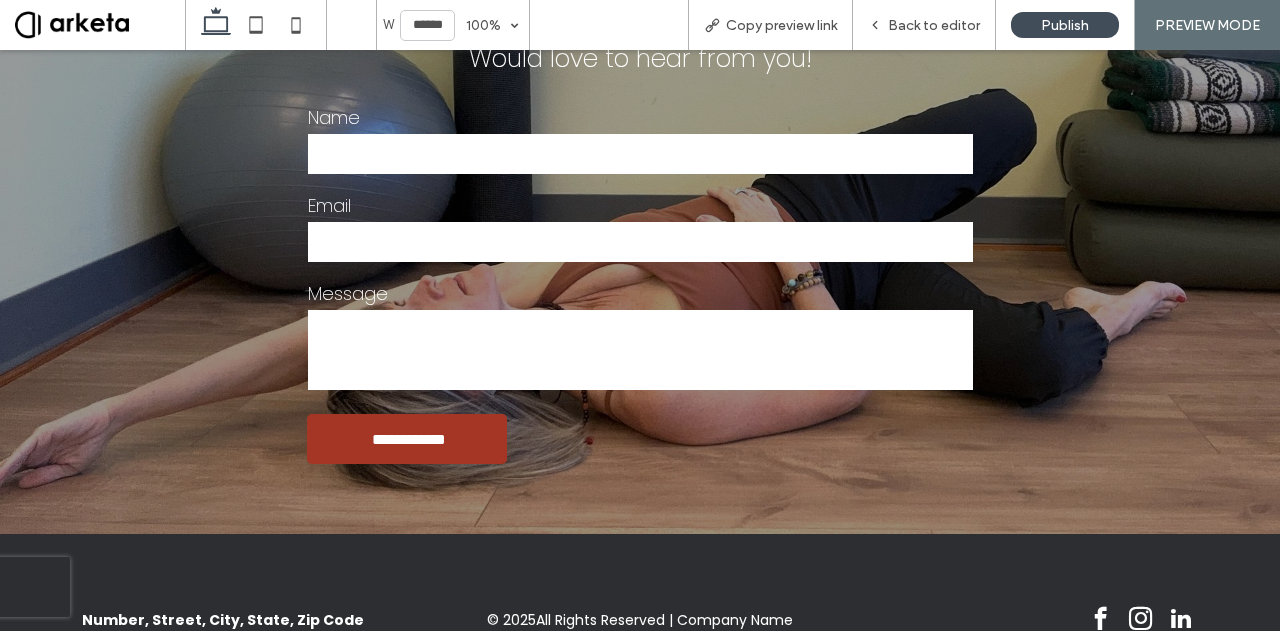 scroll, scrollTop: 177, scrollLeft: 0, axis: vertical 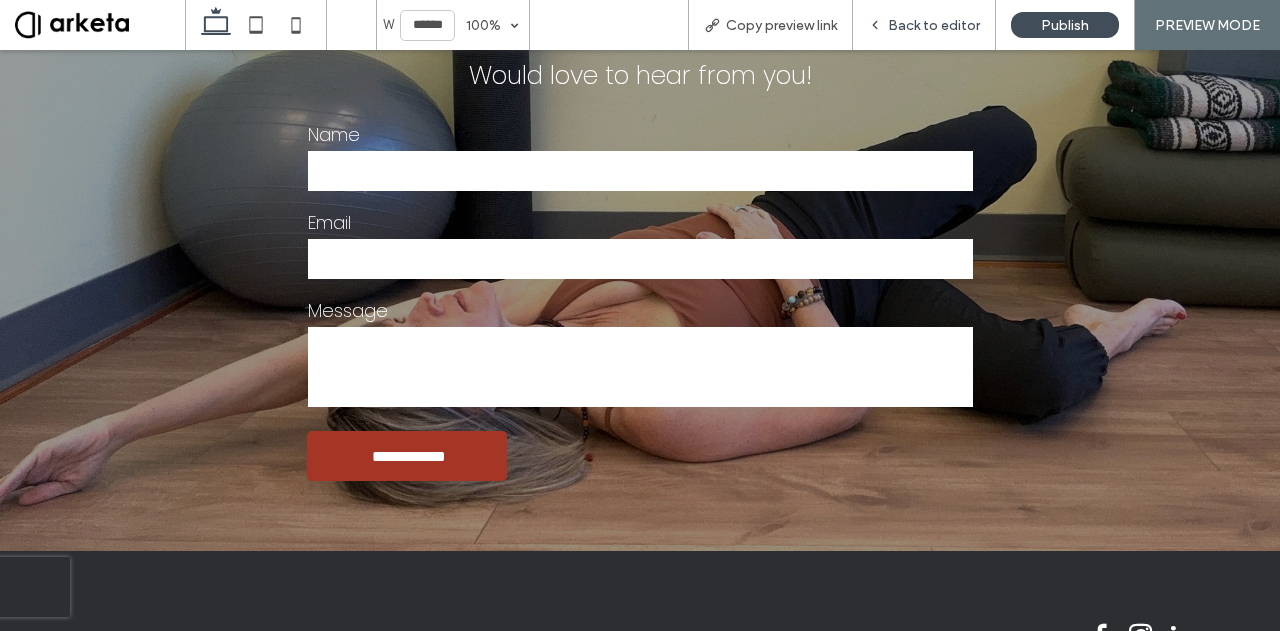 click on "Back to editor" at bounding box center (934, 25) 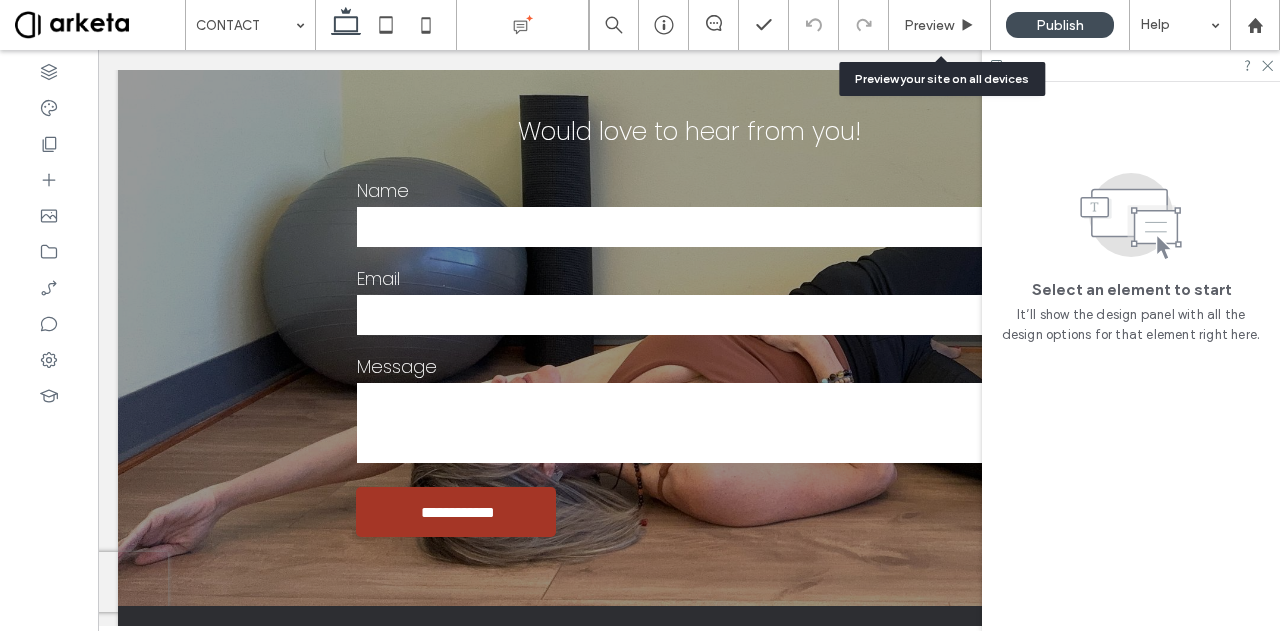 scroll, scrollTop: 211, scrollLeft: 0, axis: vertical 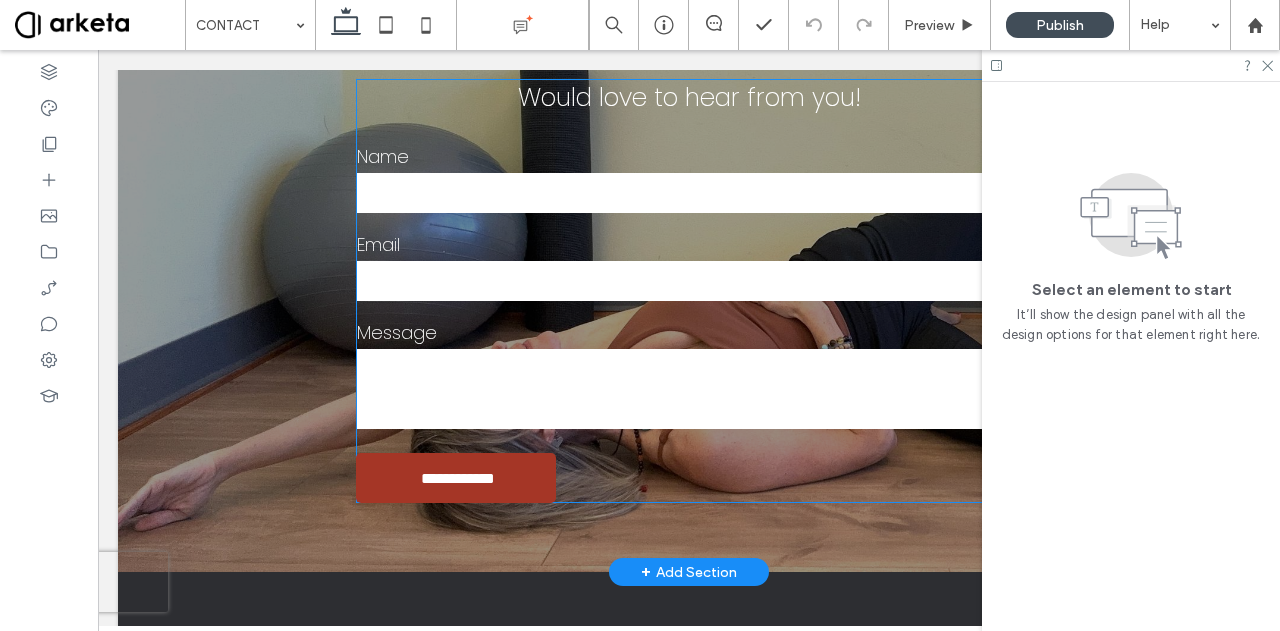 click at bounding box center [689, 389] 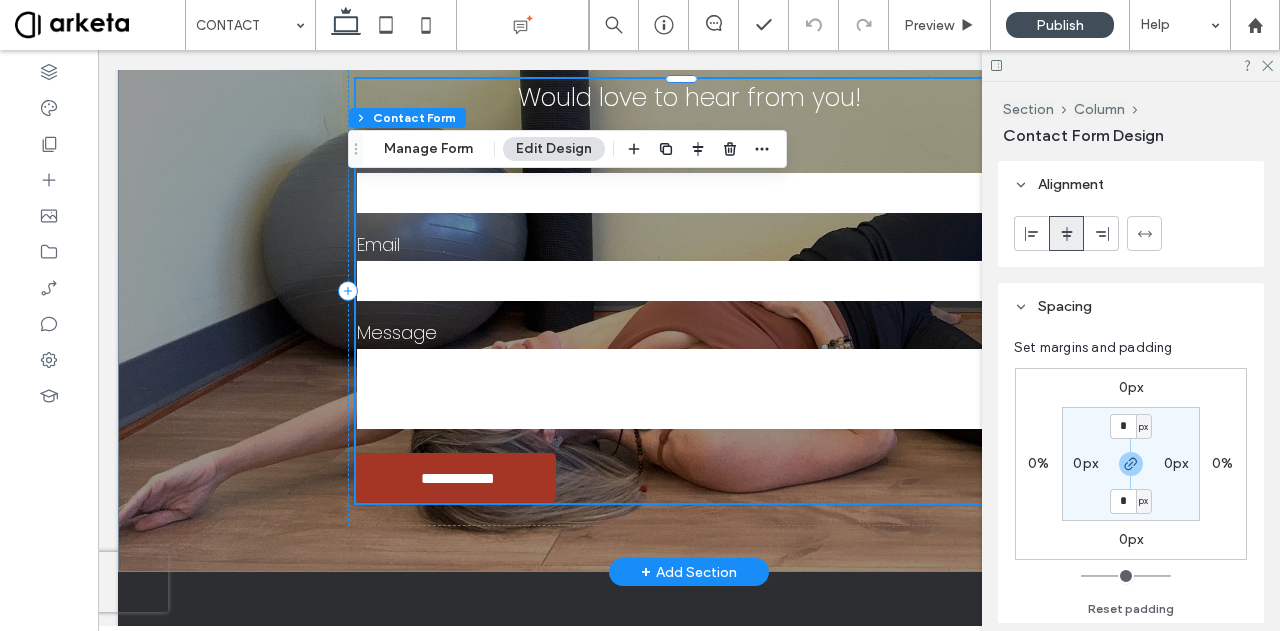 click at bounding box center (689, 389) 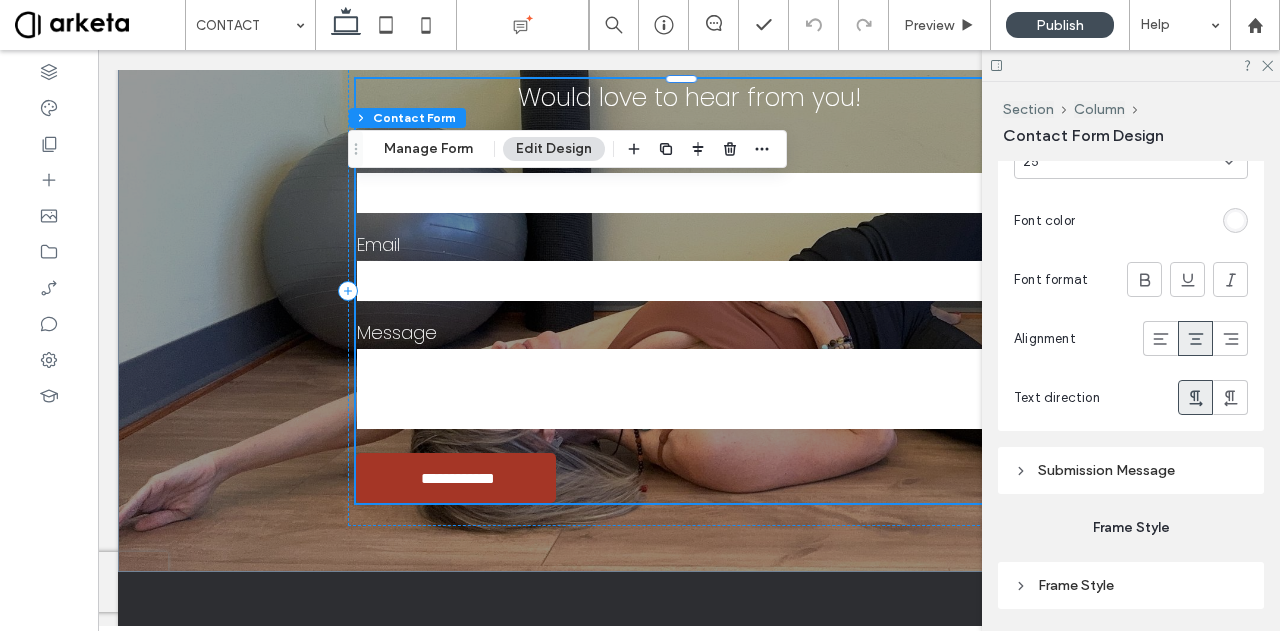 scroll, scrollTop: 2813, scrollLeft: 0, axis: vertical 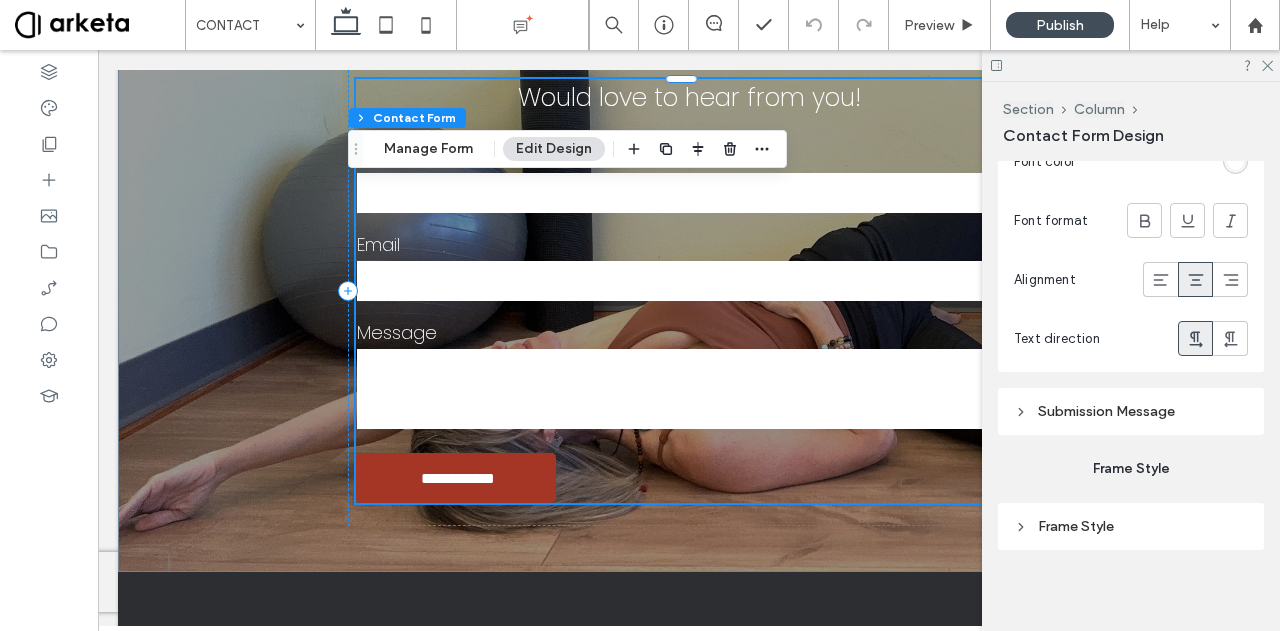 click on "Submission Message" at bounding box center [1106, 411] 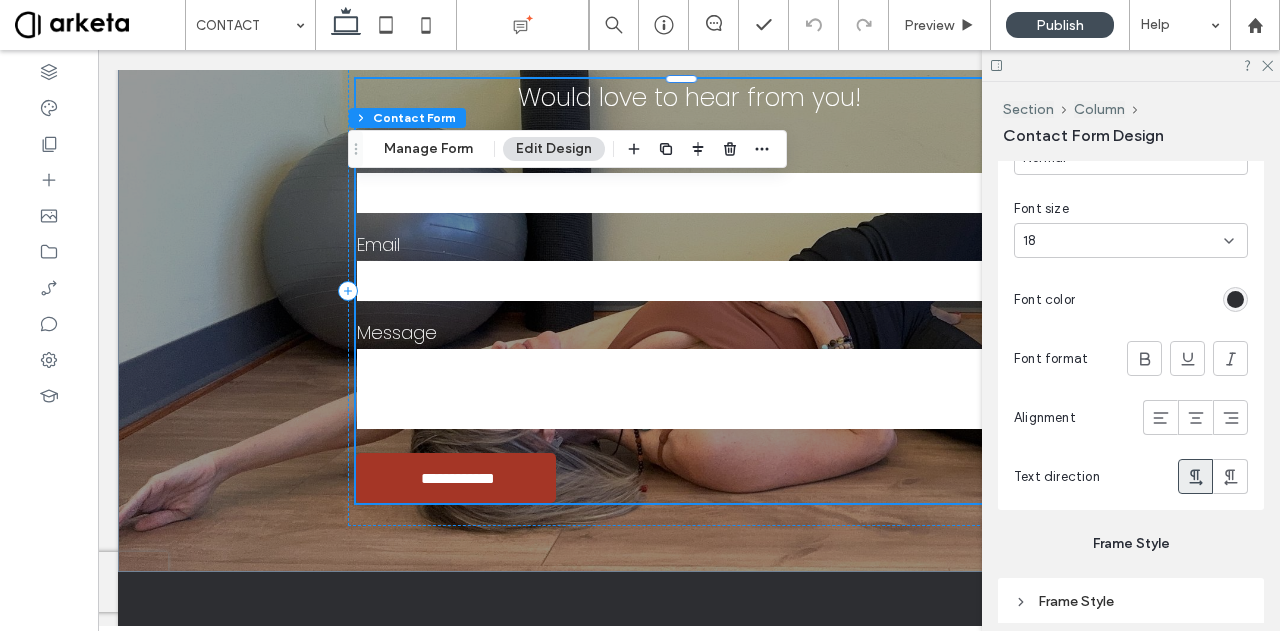 scroll, scrollTop: 3298, scrollLeft: 0, axis: vertical 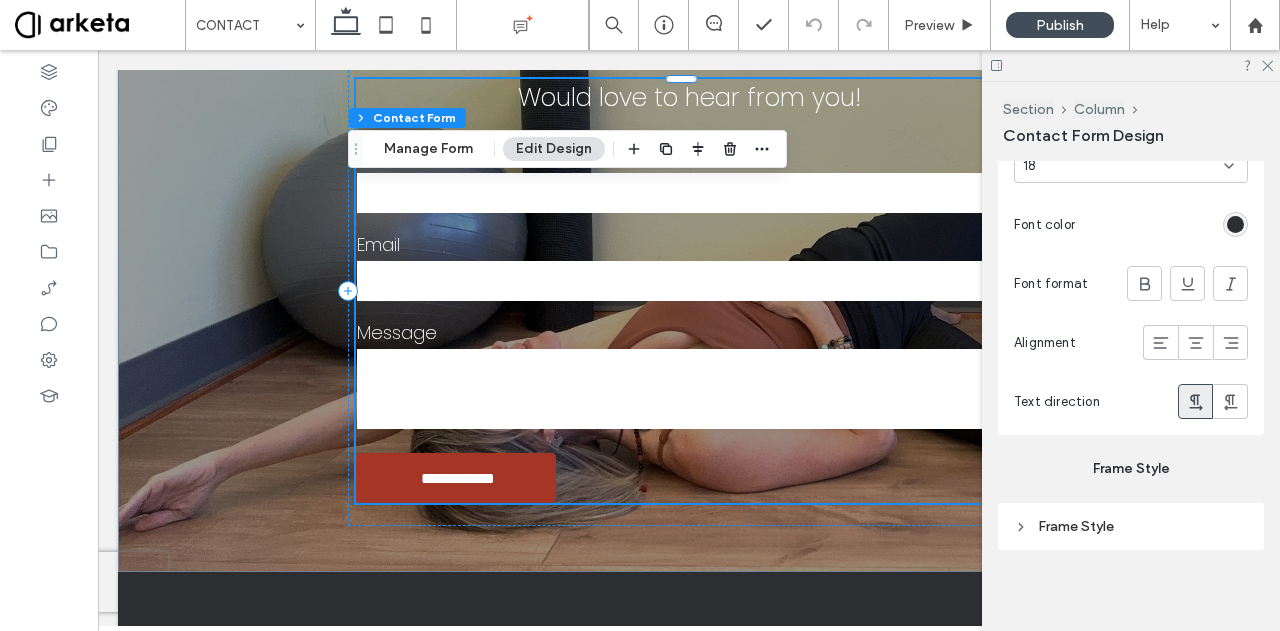 click on "Frame Style" at bounding box center [1131, 526] 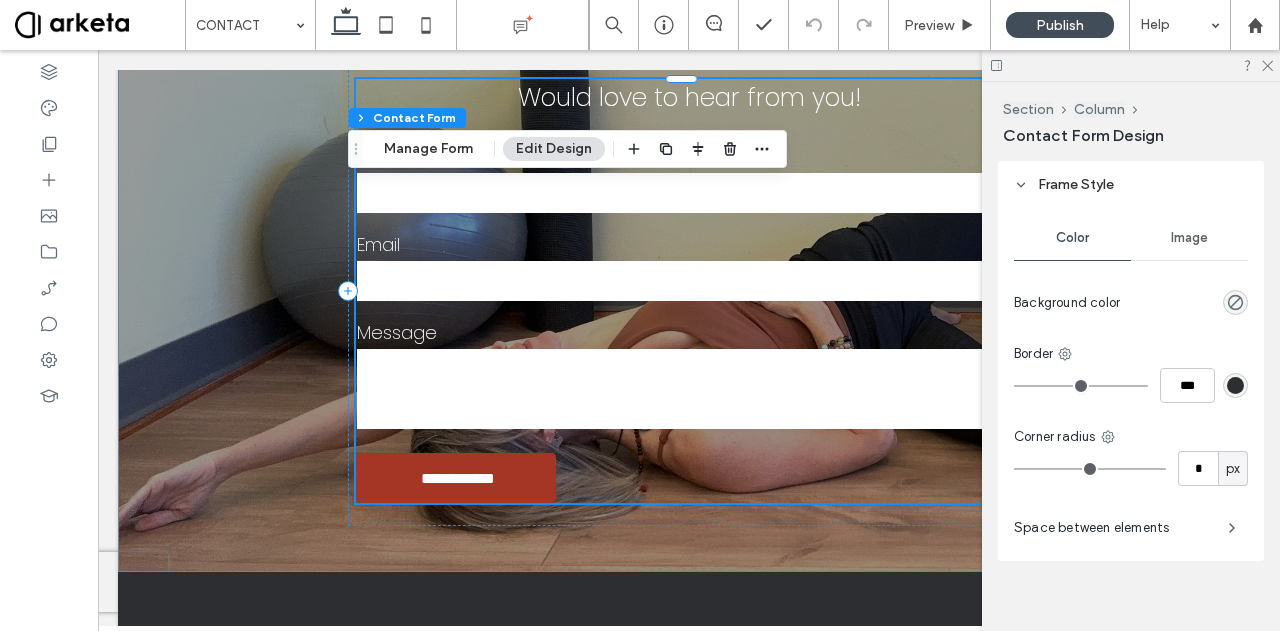 scroll, scrollTop: 3651, scrollLeft: 0, axis: vertical 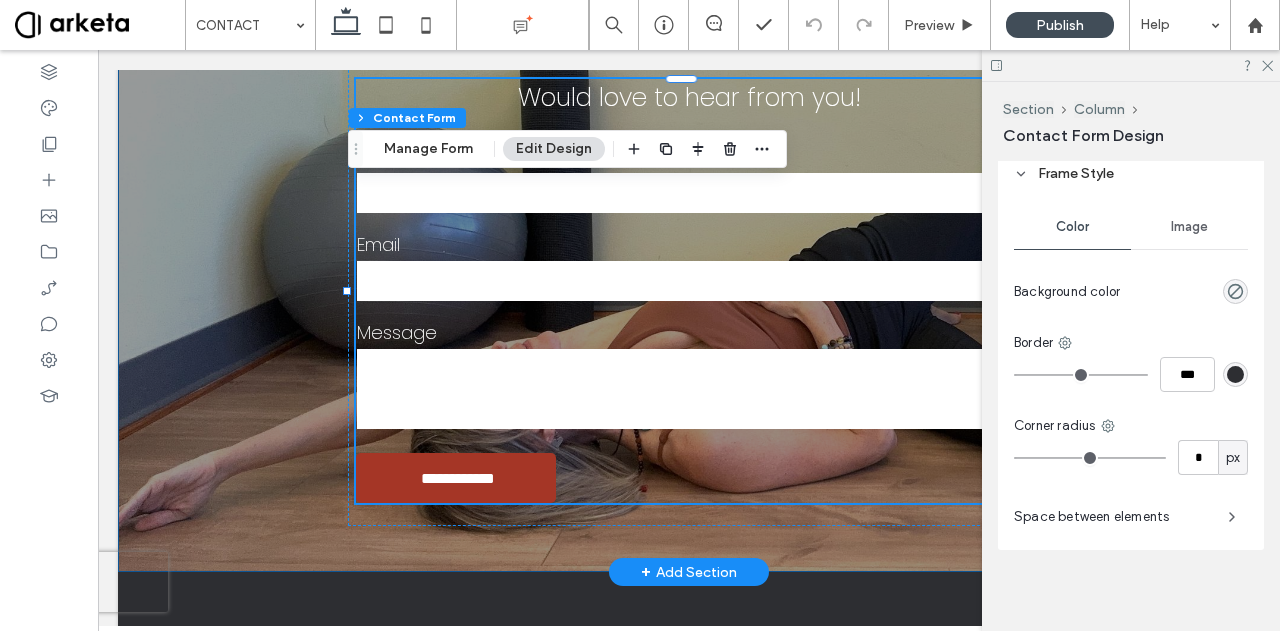 click on "**********" at bounding box center [689, 290] 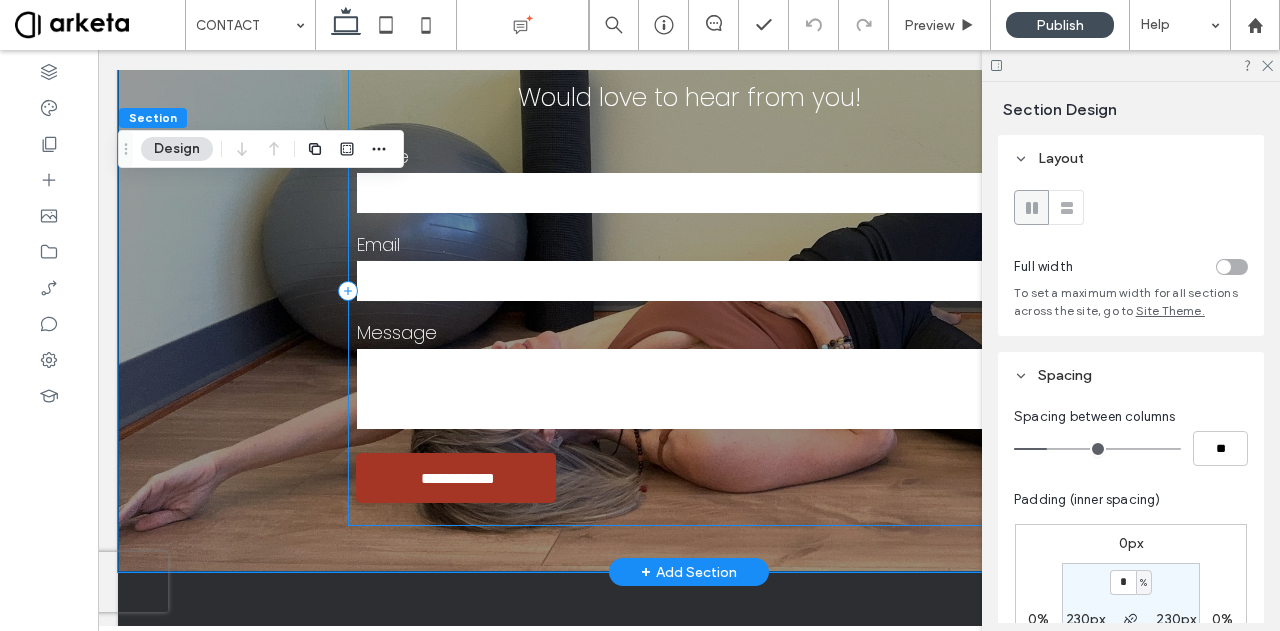 click on "**********" at bounding box center [689, 291] 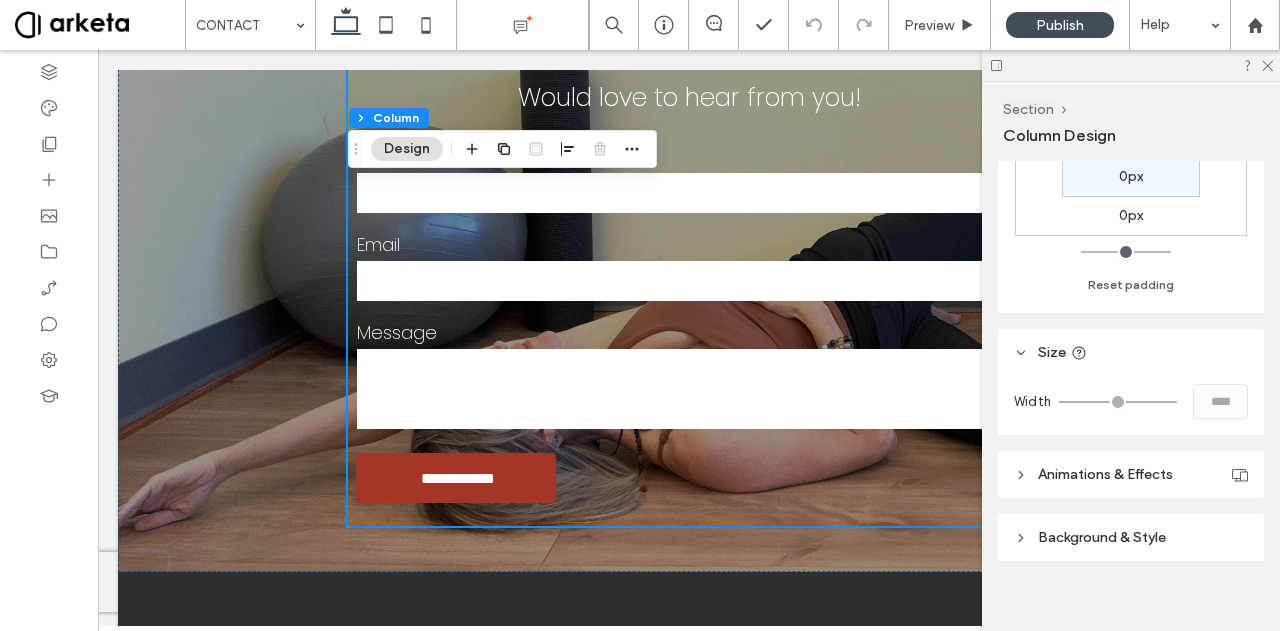 scroll, scrollTop: 632, scrollLeft: 0, axis: vertical 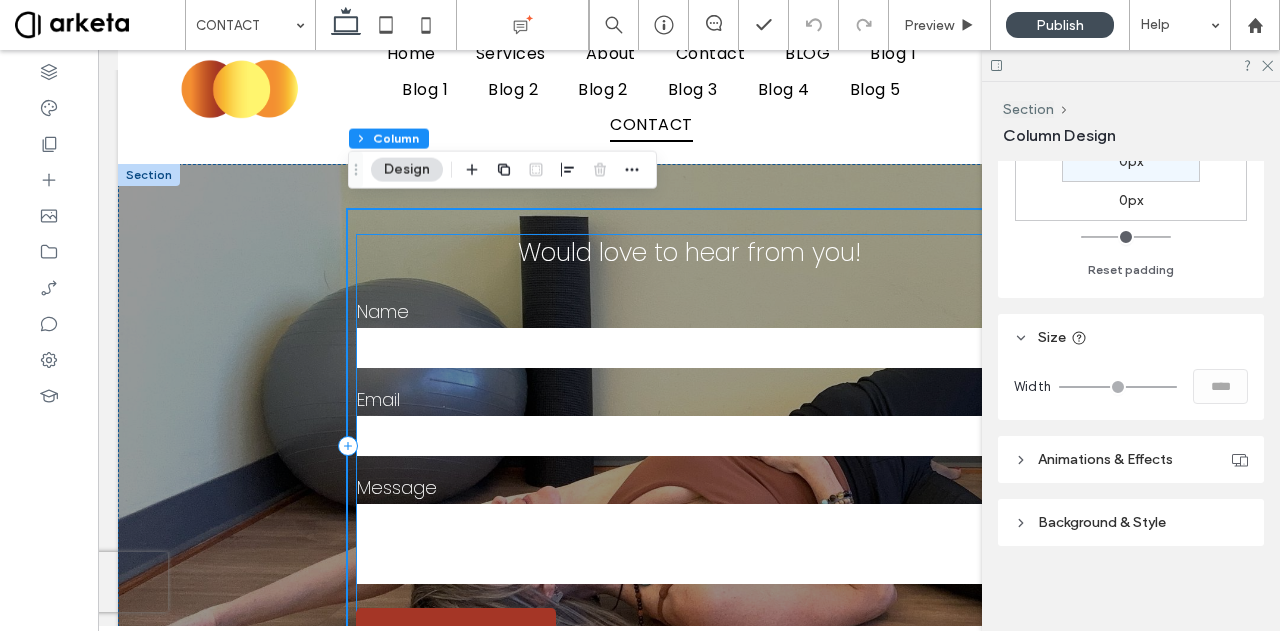 click on "**********" at bounding box center (689, 446) 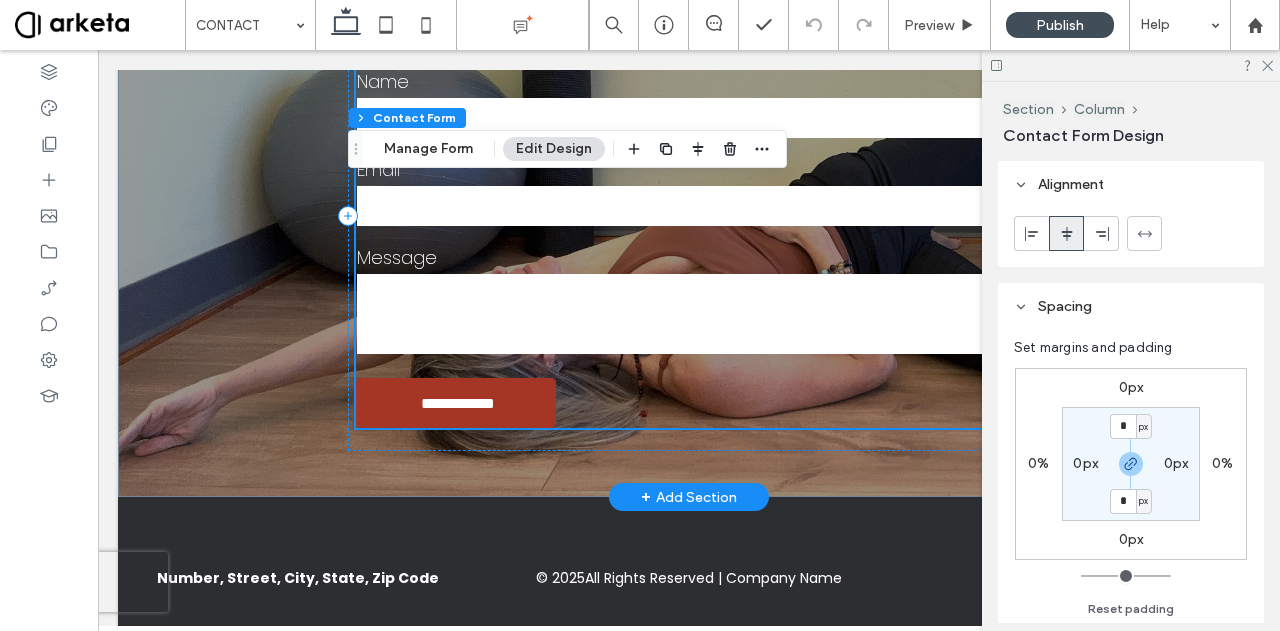 scroll, scrollTop: 291, scrollLeft: 0, axis: vertical 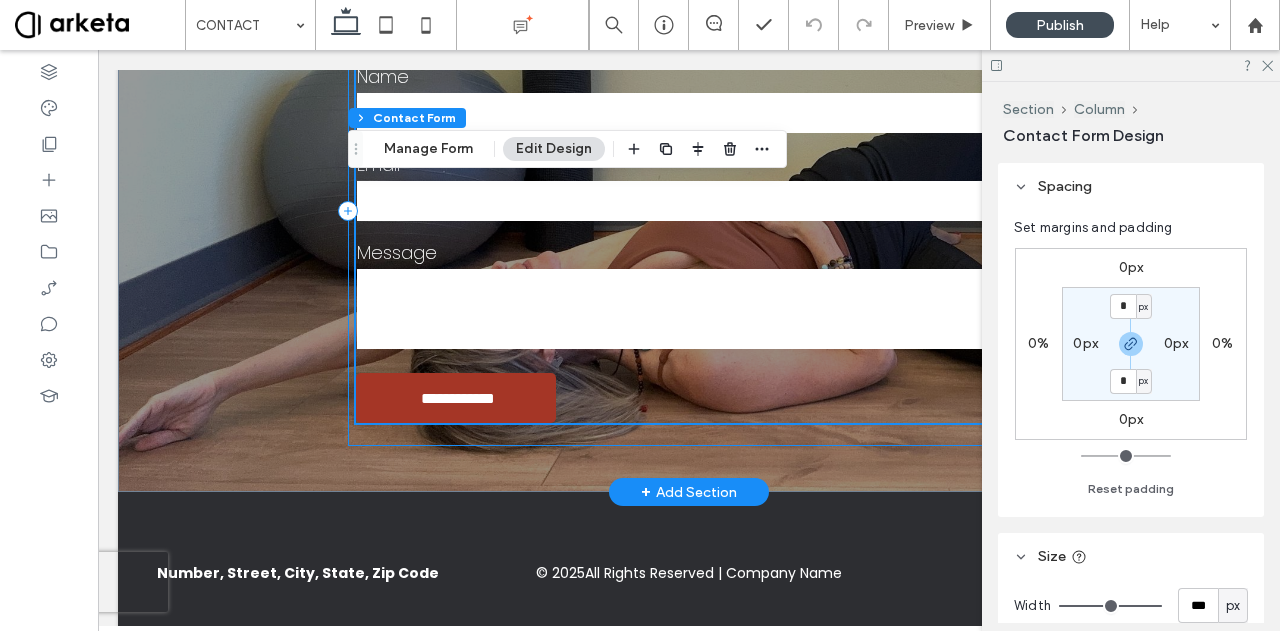 click on "**********" at bounding box center (689, 211) 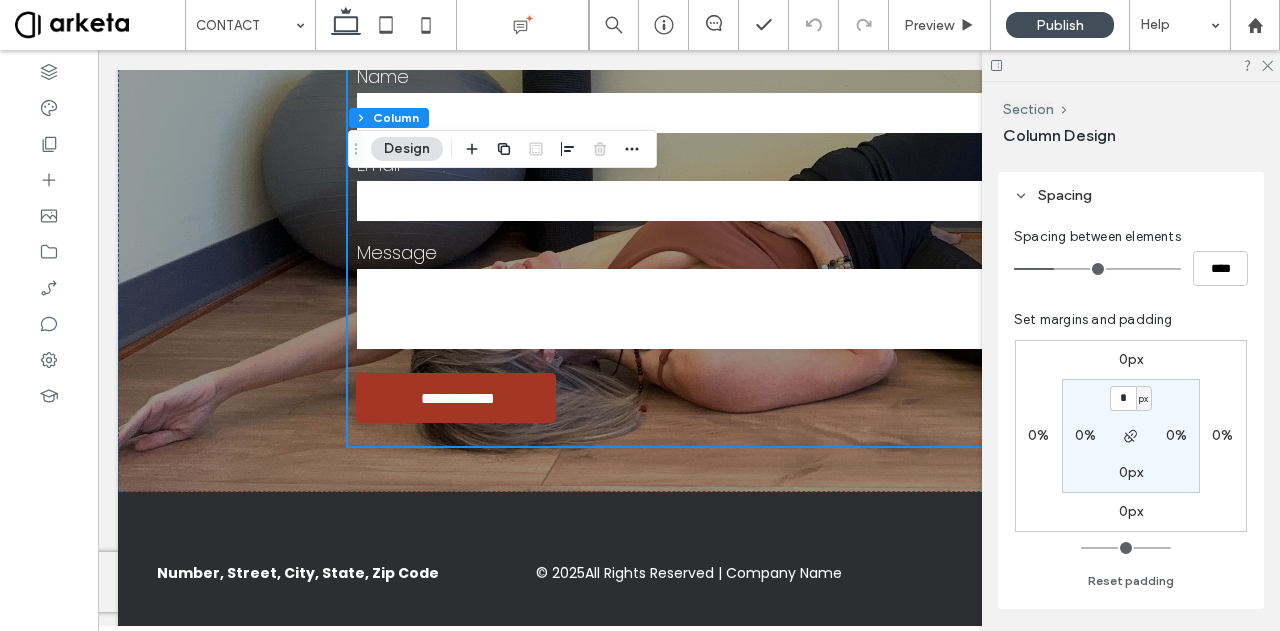 scroll, scrollTop: 322, scrollLeft: 0, axis: vertical 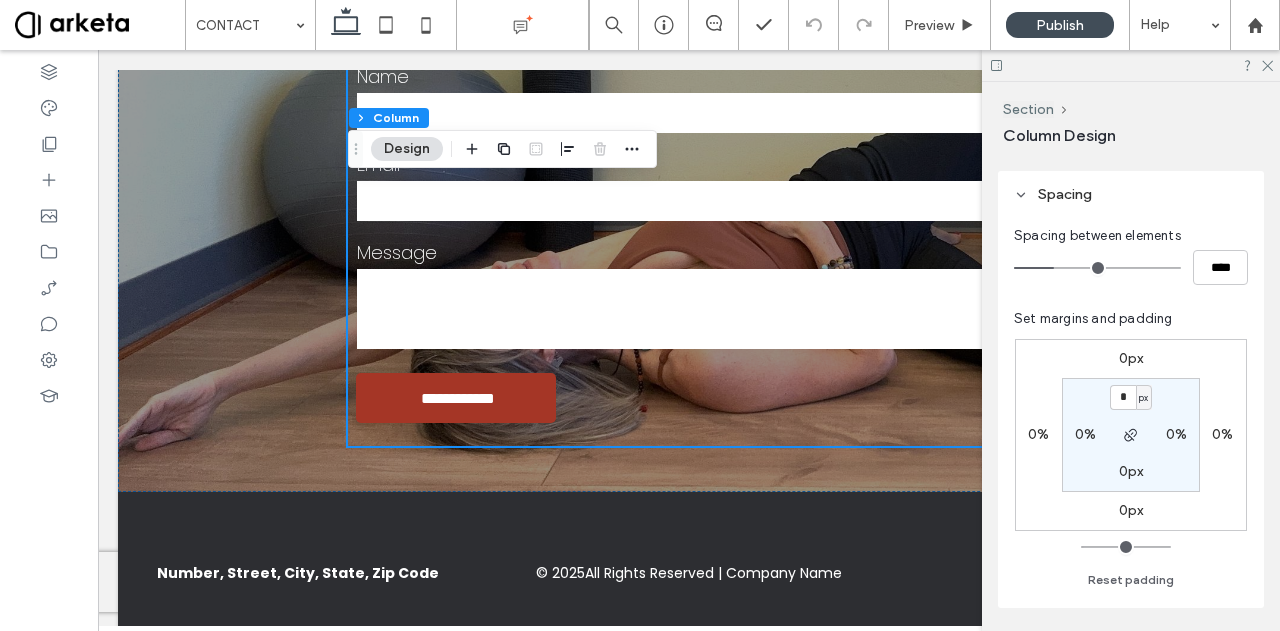 click on "0px" at bounding box center [1131, 471] 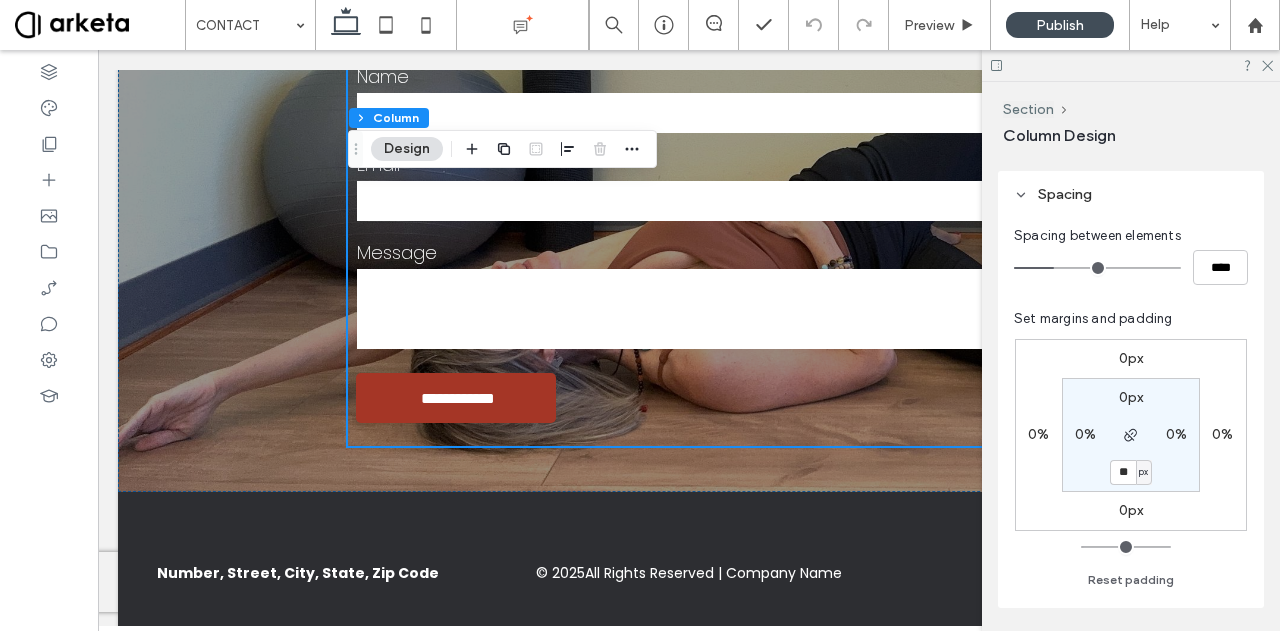 type on "**" 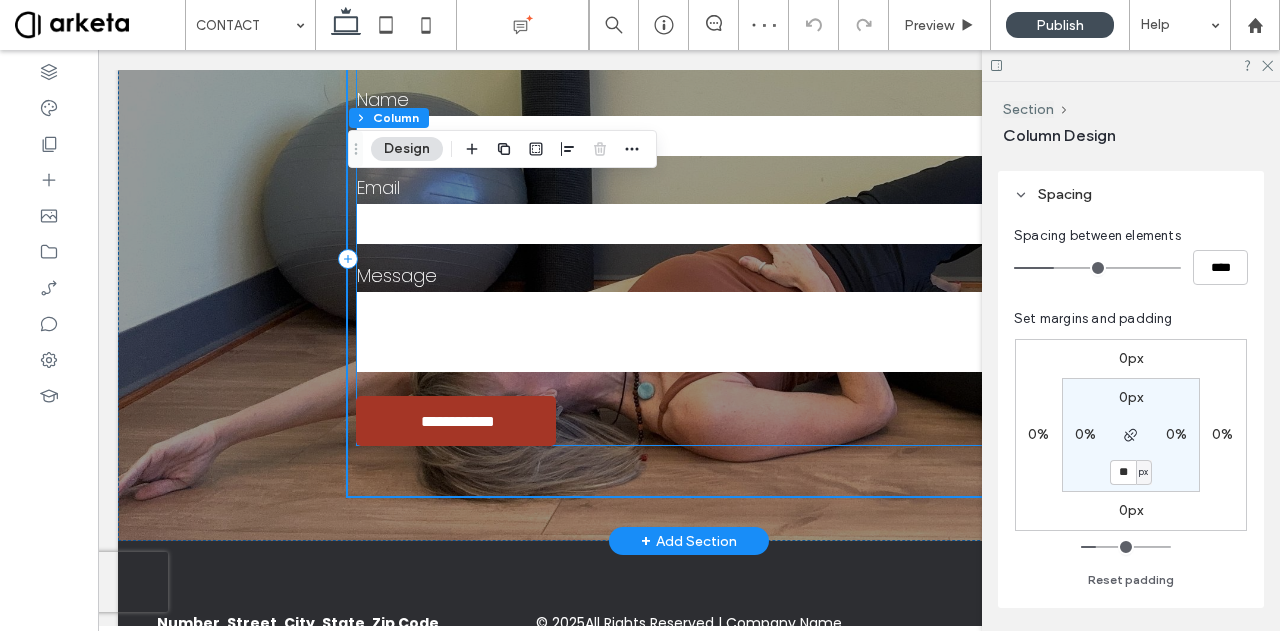 scroll, scrollTop: 263, scrollLeft: 0, axis: vertical 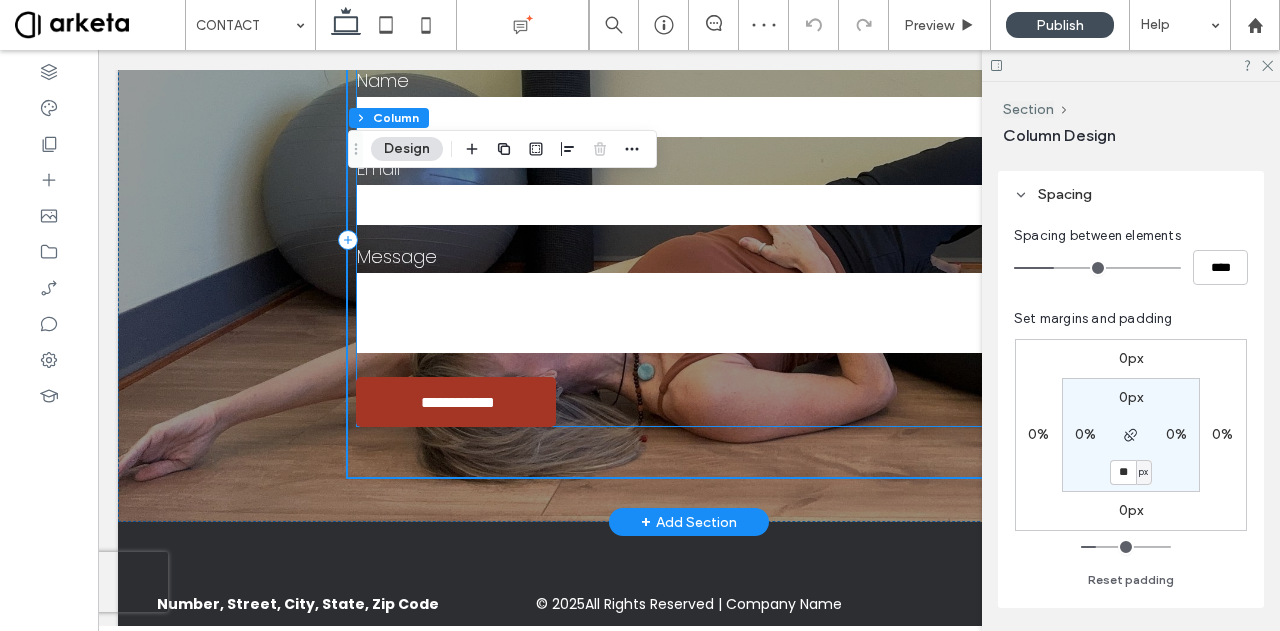 type on "*" 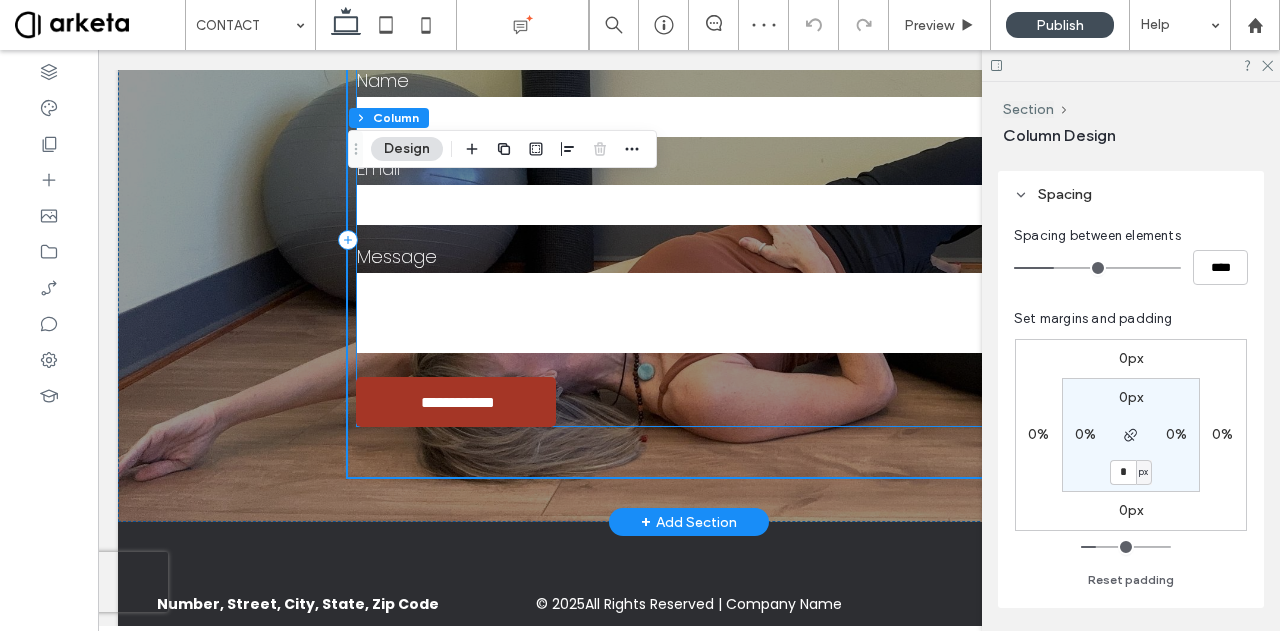 type on "*" 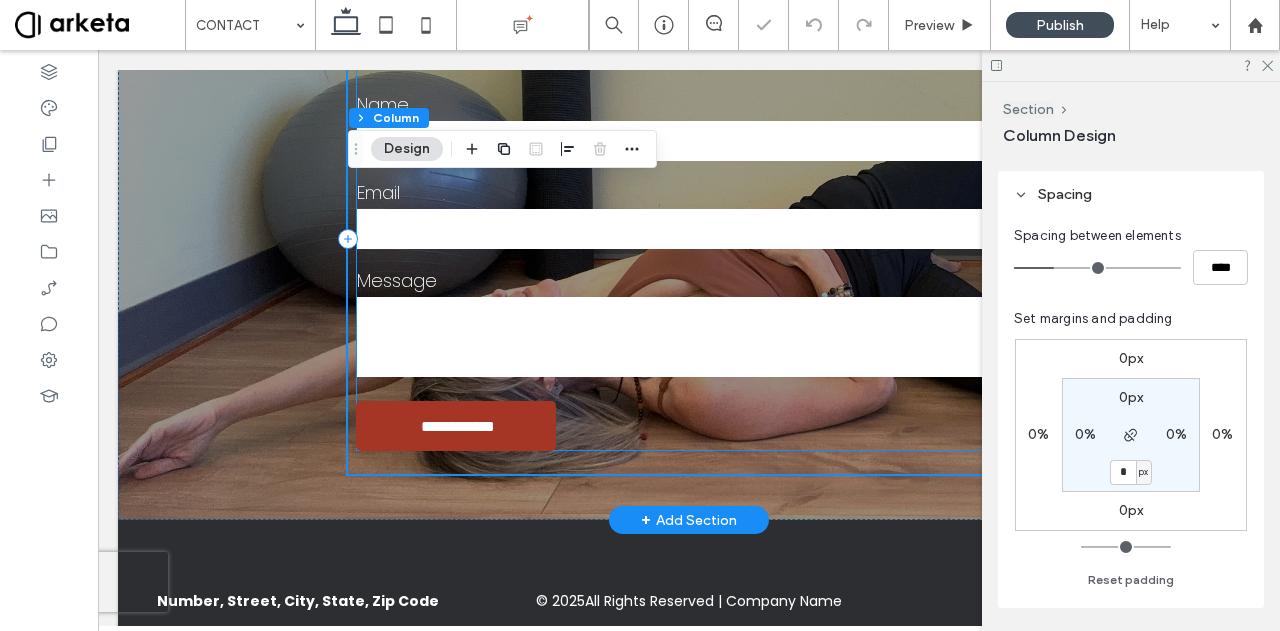 click on "**********" at bounding box center [689, 270] 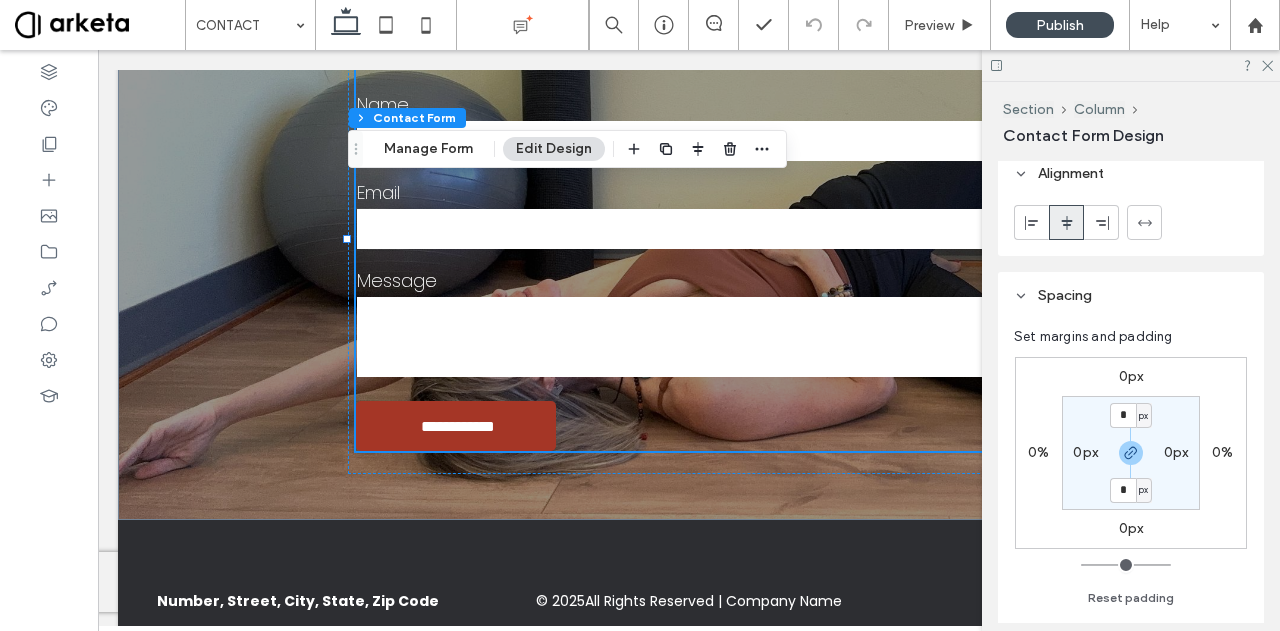 scroll, scrollTop: 0, scrollLeft: 0, axis: both 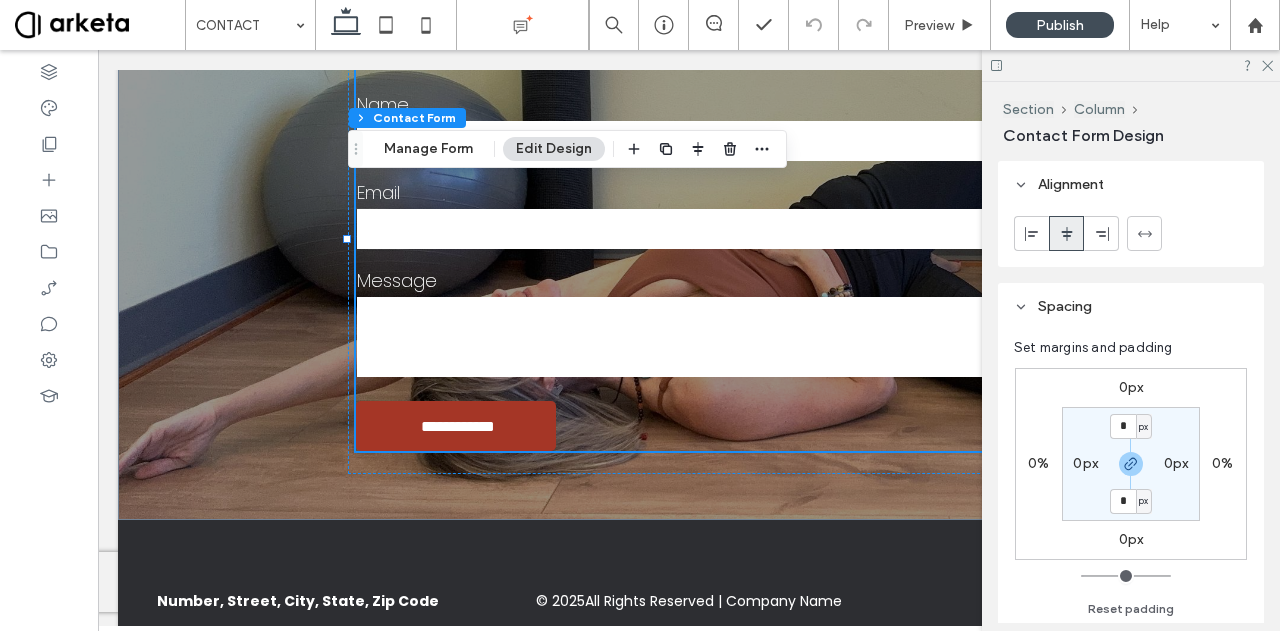 click on "0px" at bounding box center (1131, 539) 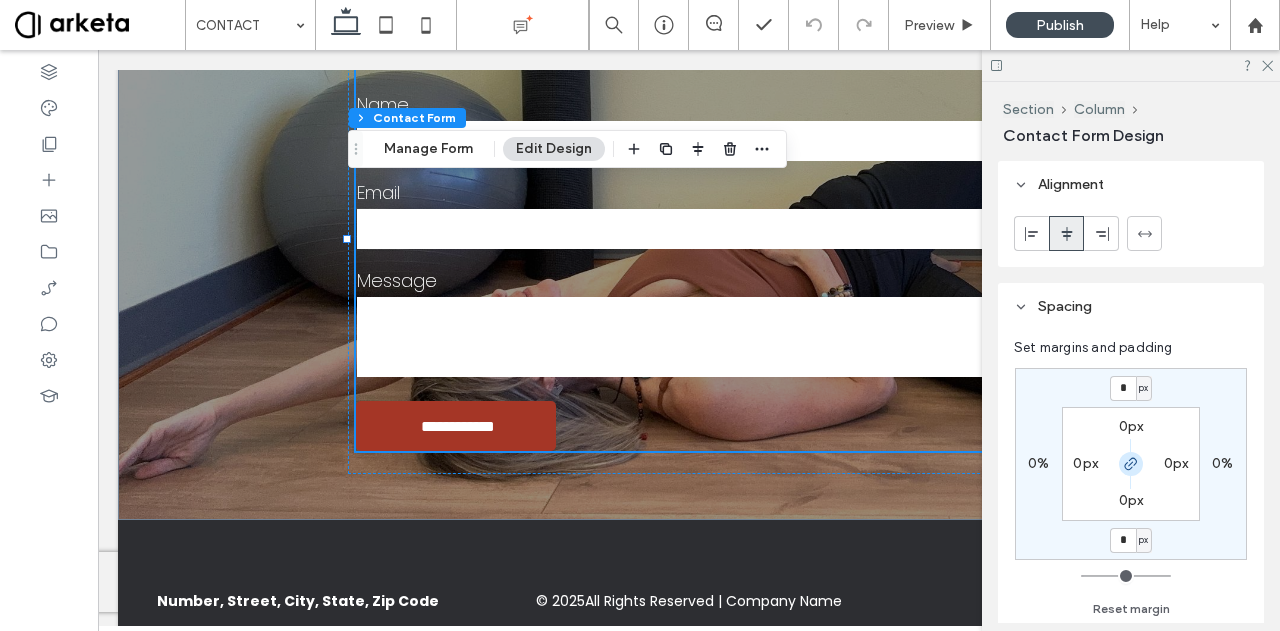 click 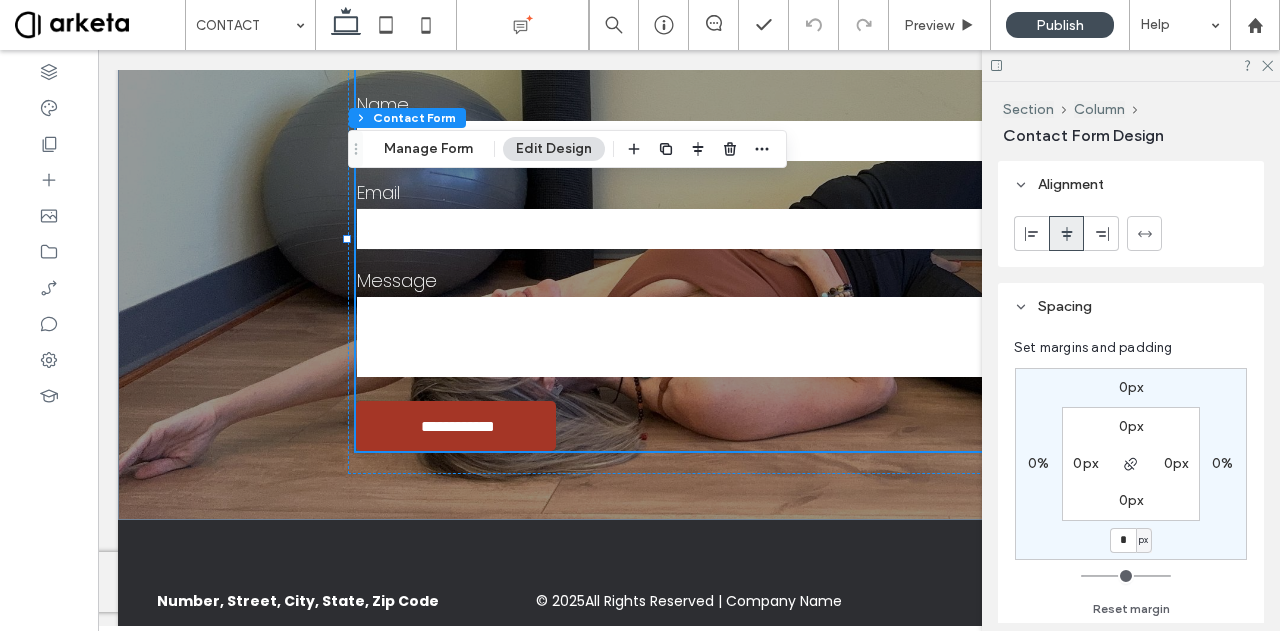 type 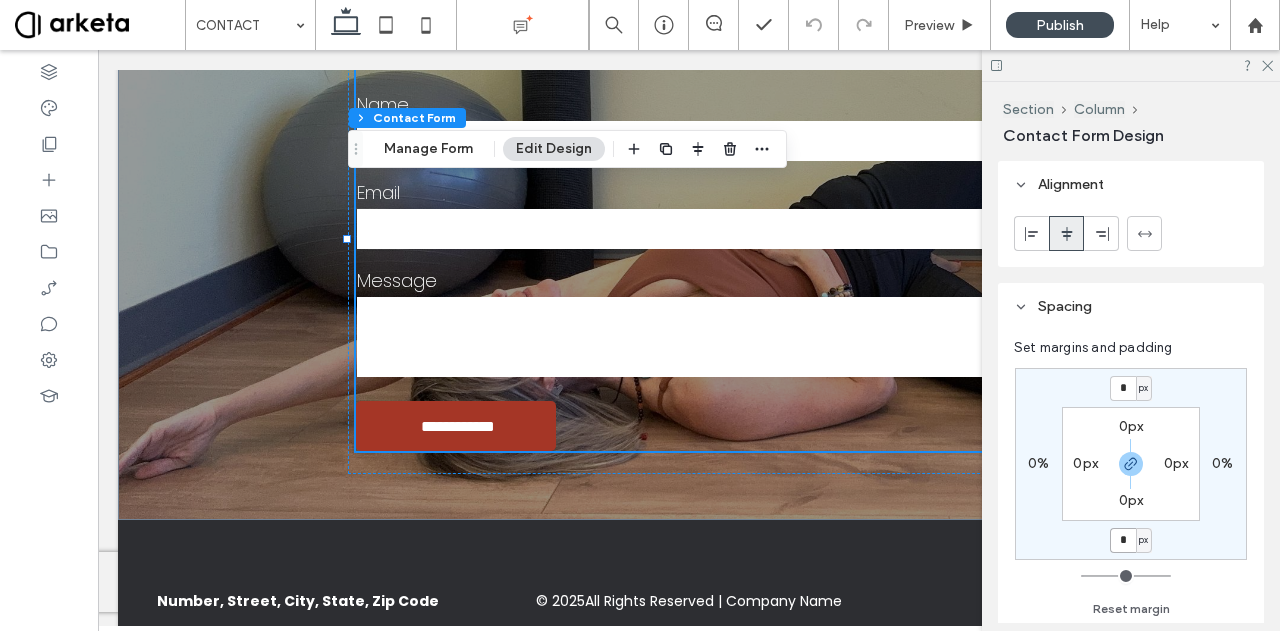 click on "*" at bounding box center (1123, 540) 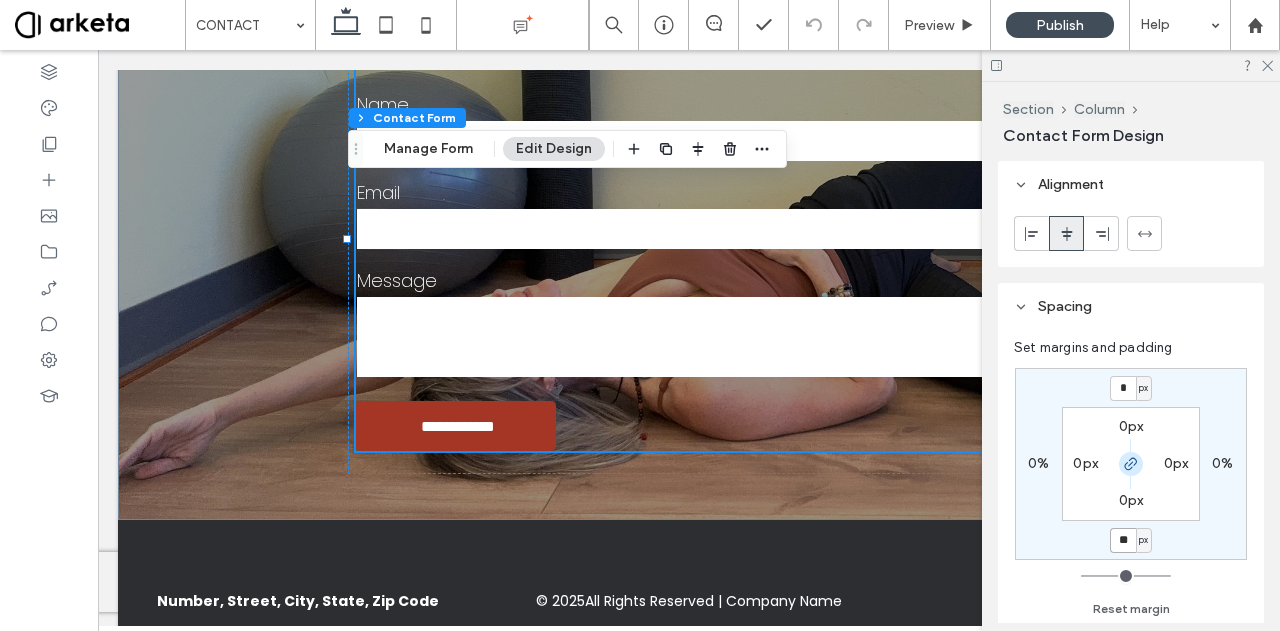type on "**" 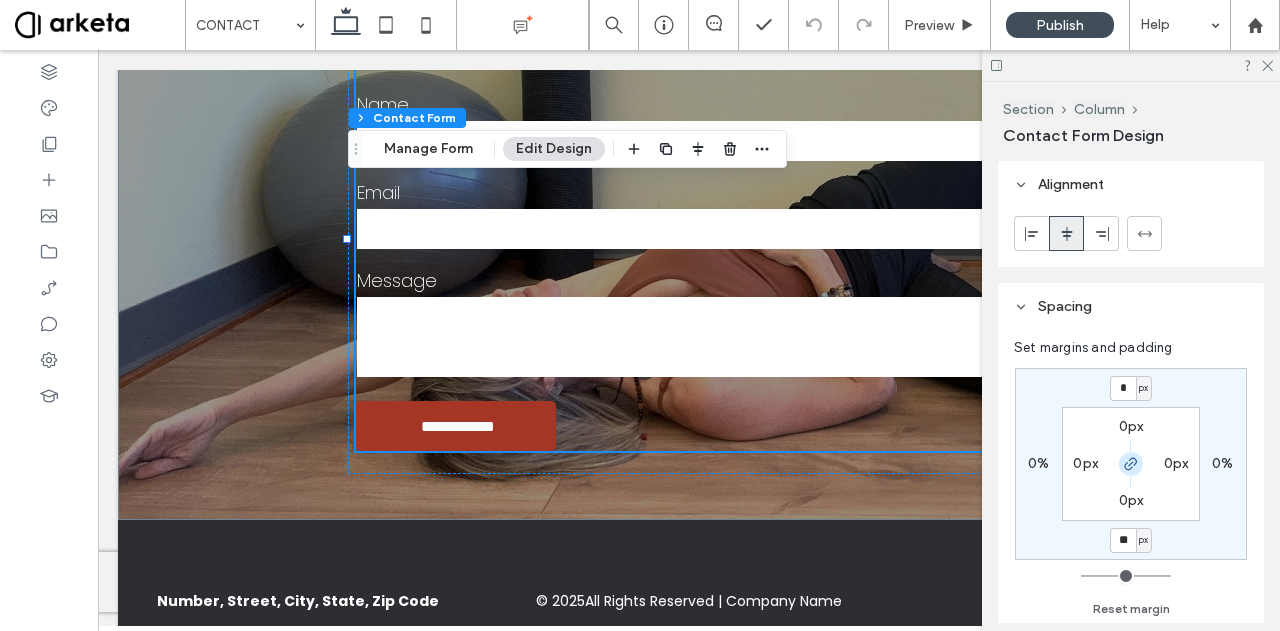 type on "**" 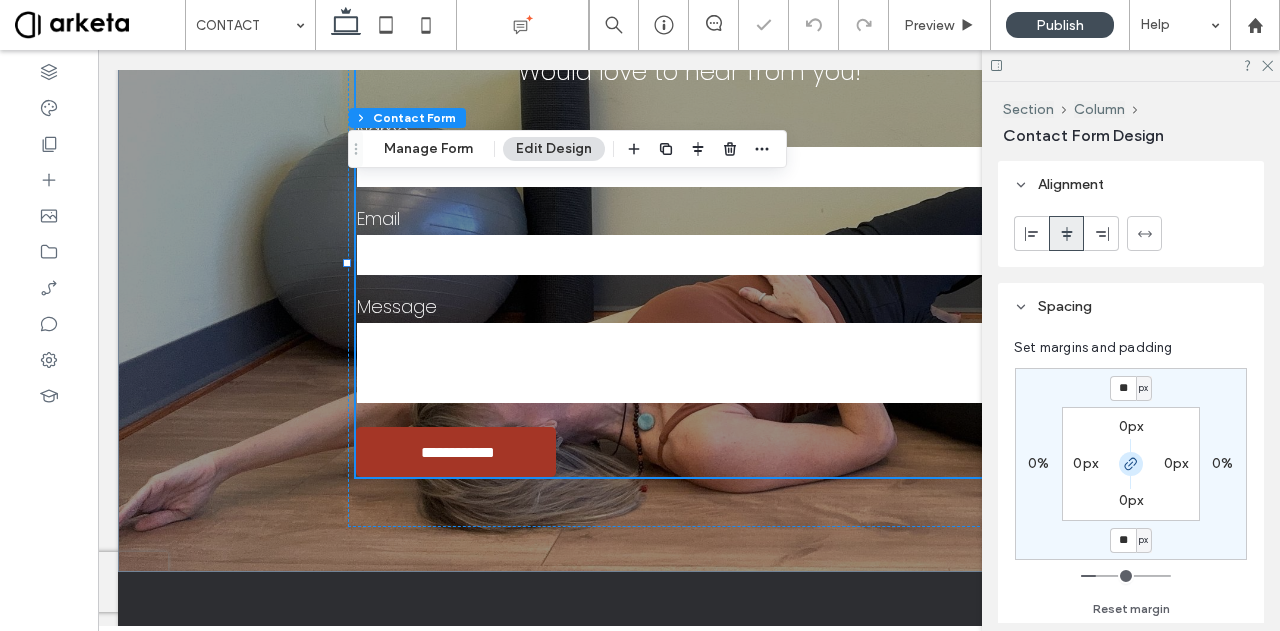click 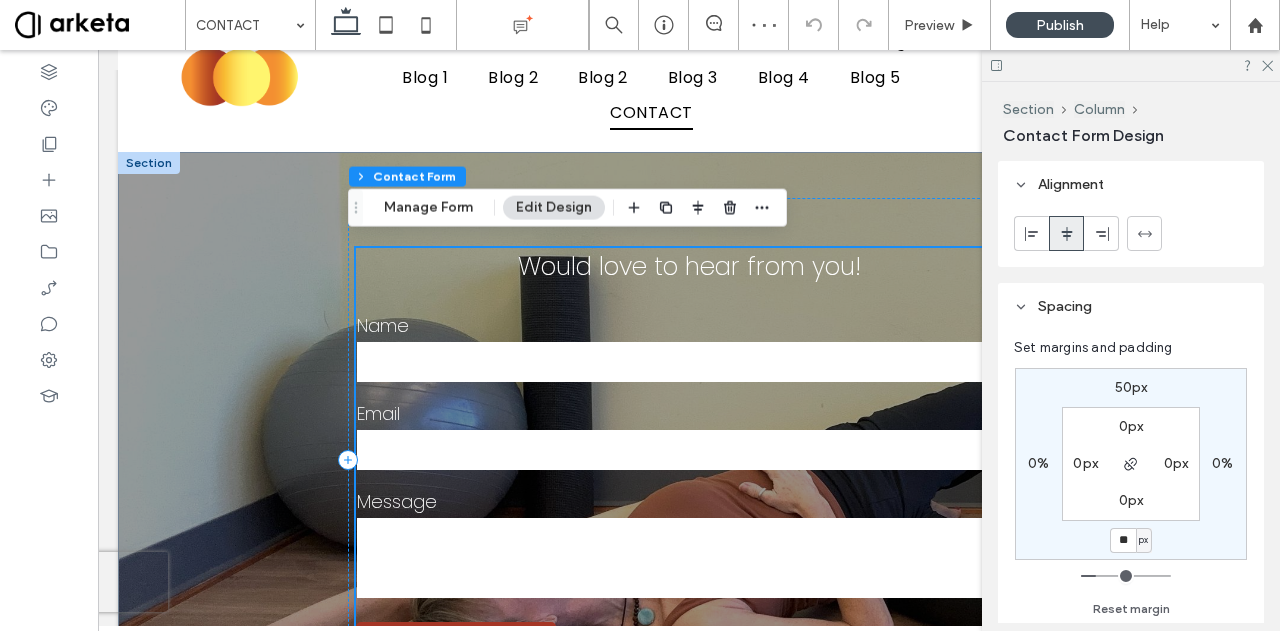 scroll, scrollTop: 67, scrollLeft: 0, axis: vertical 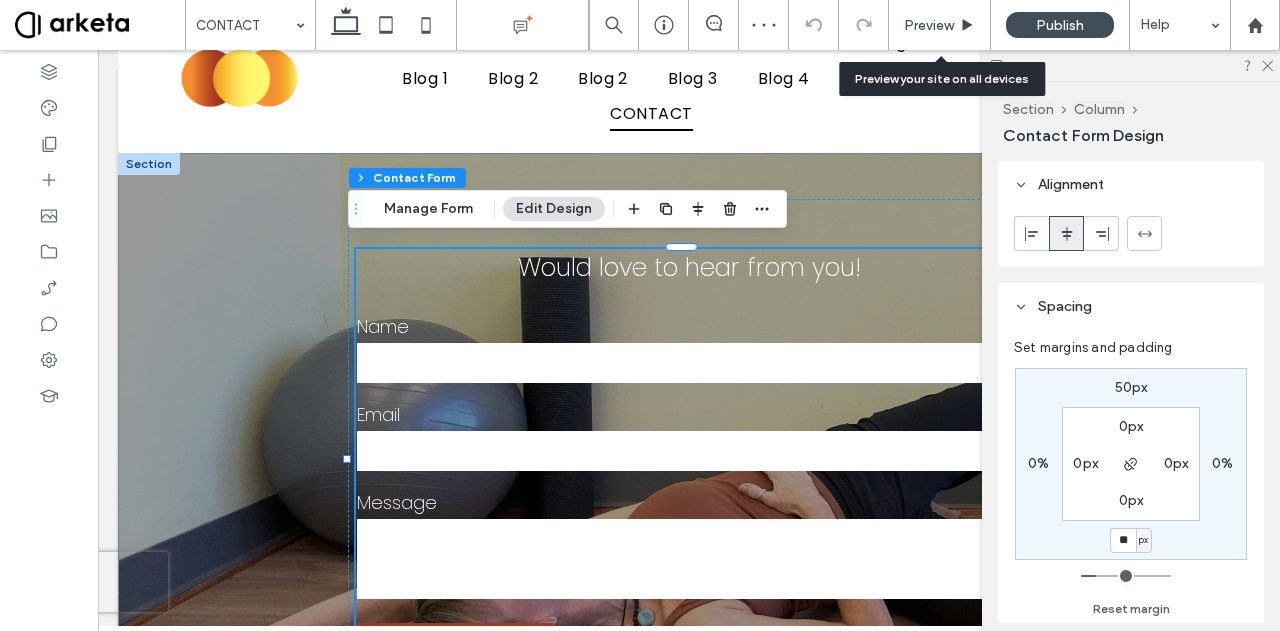 click on "Preview" at bounding box center [939, 25] 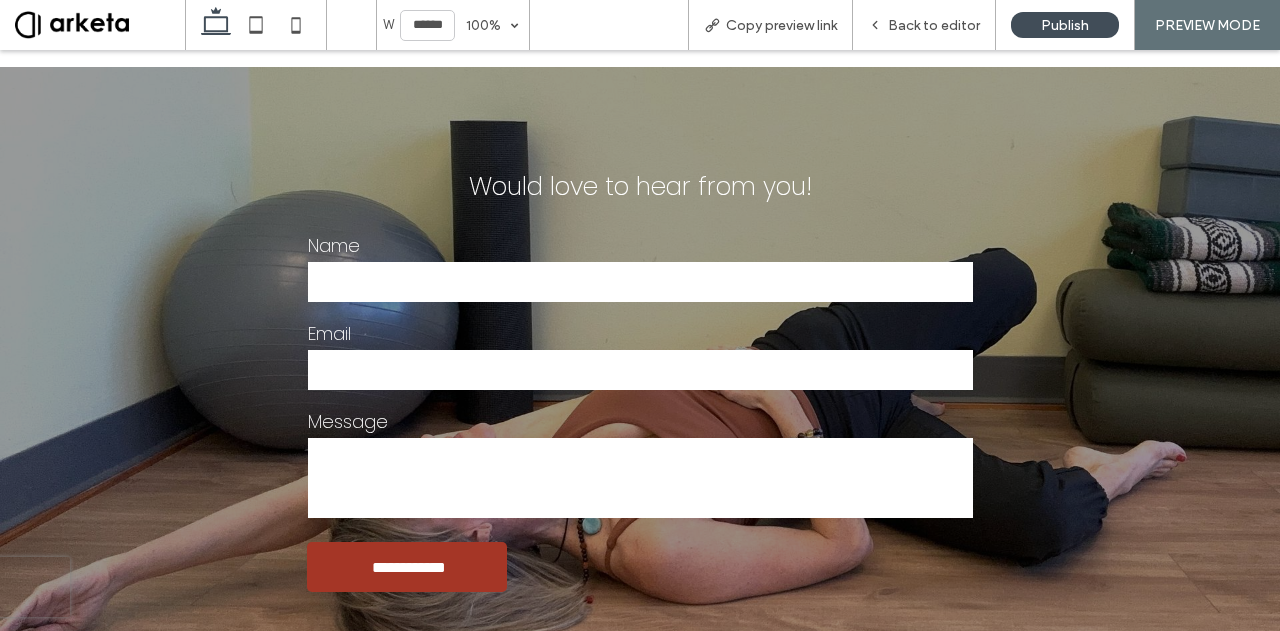 scroll, scrollTop: 98, scrollLeft: 0, axis: vertical 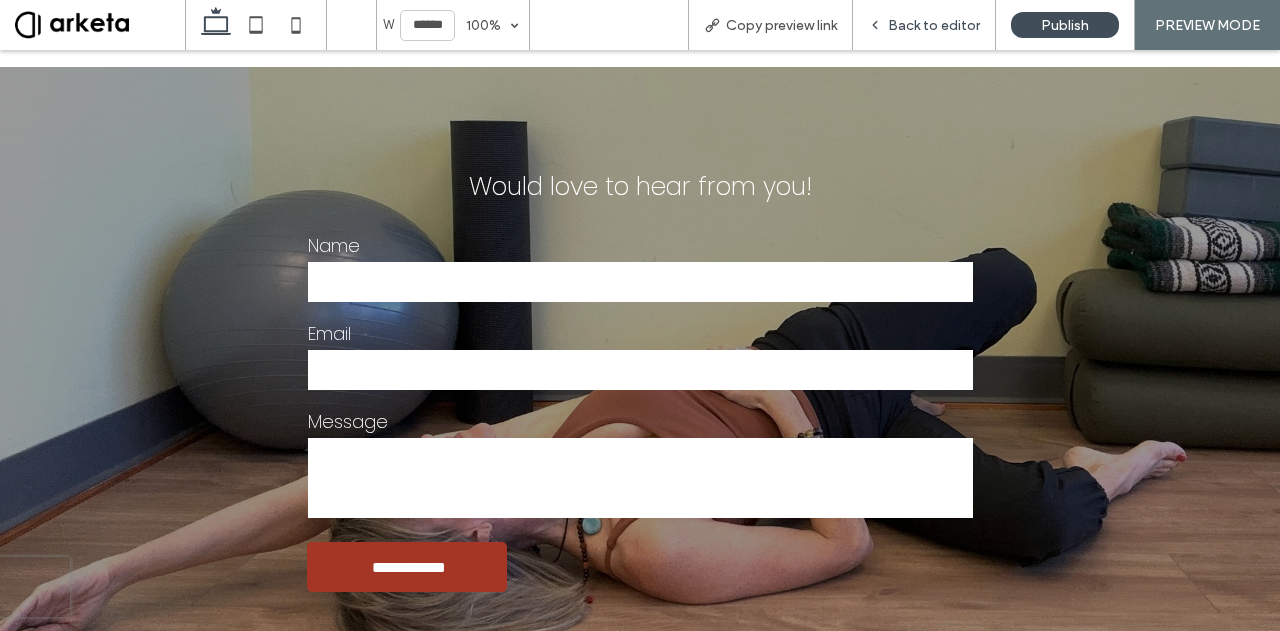 click on "Back to editor" at bounding box center (934, 25) 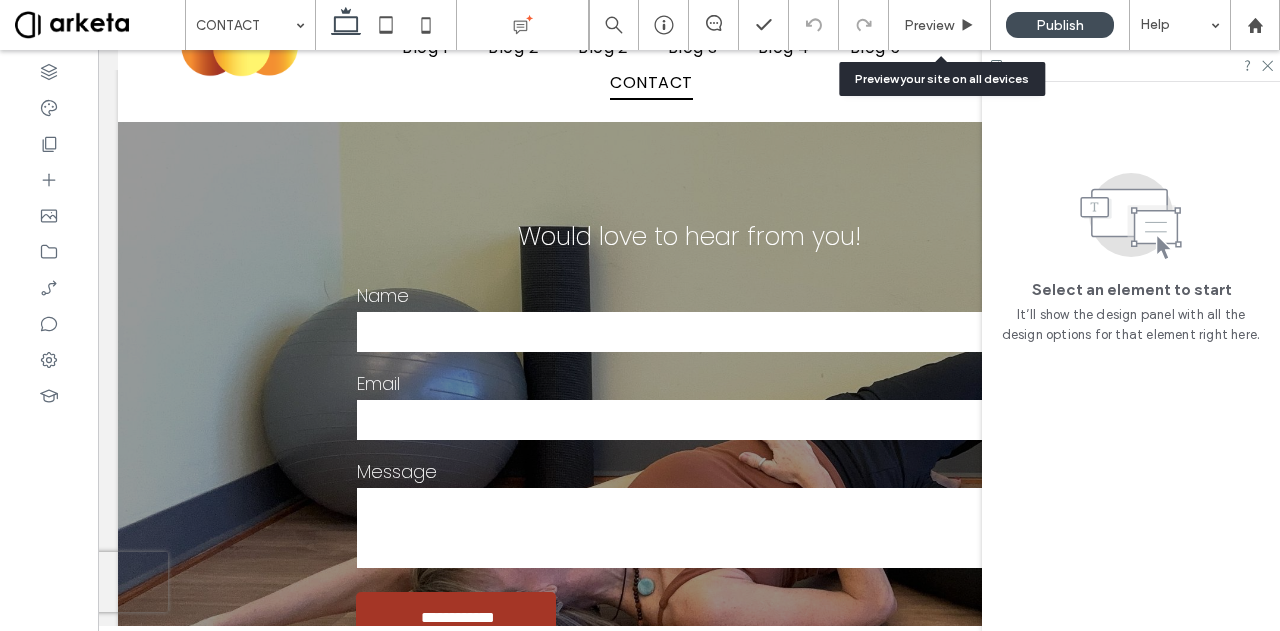 scroll, scrollTop: 116, scrollLeft: 0, axis: vertical 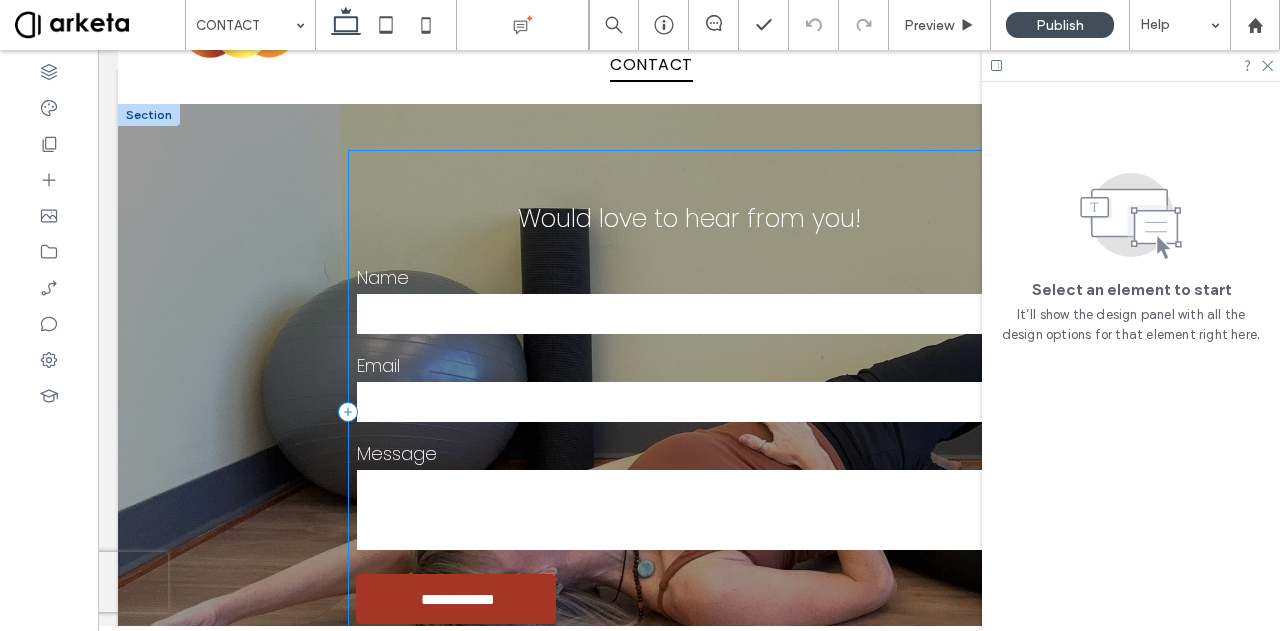 click on "**********" at bounding box center [689, 412] 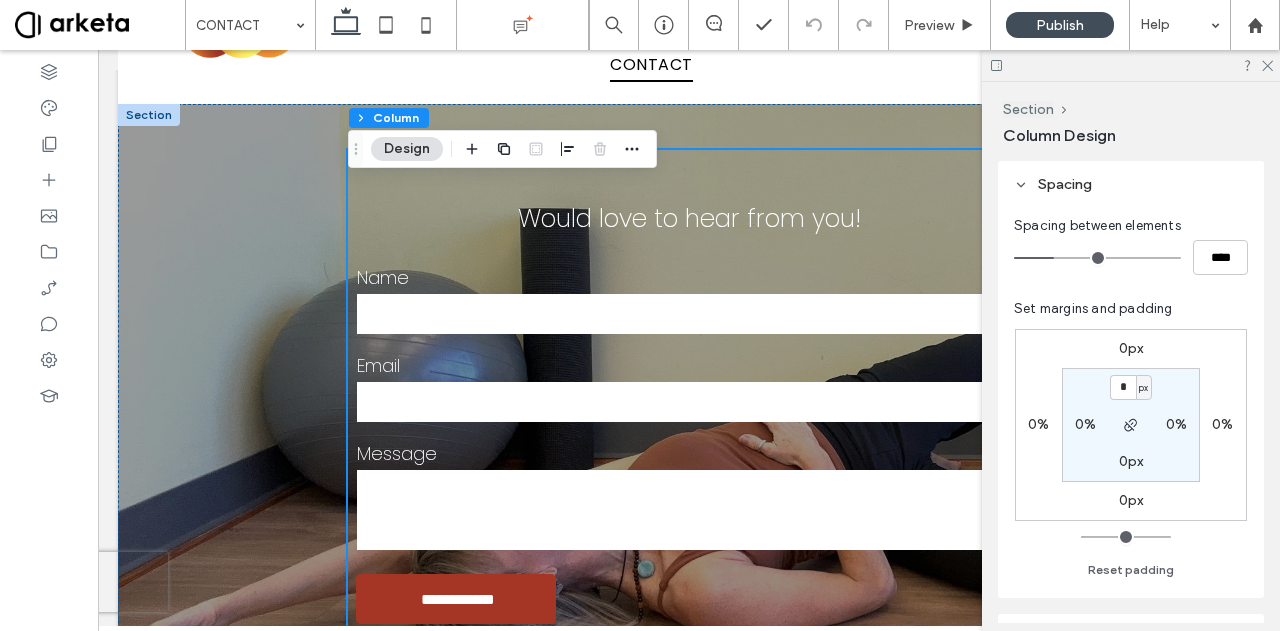 scroll, scrollTop: 333, scrollLeft: 0, axis: vertical 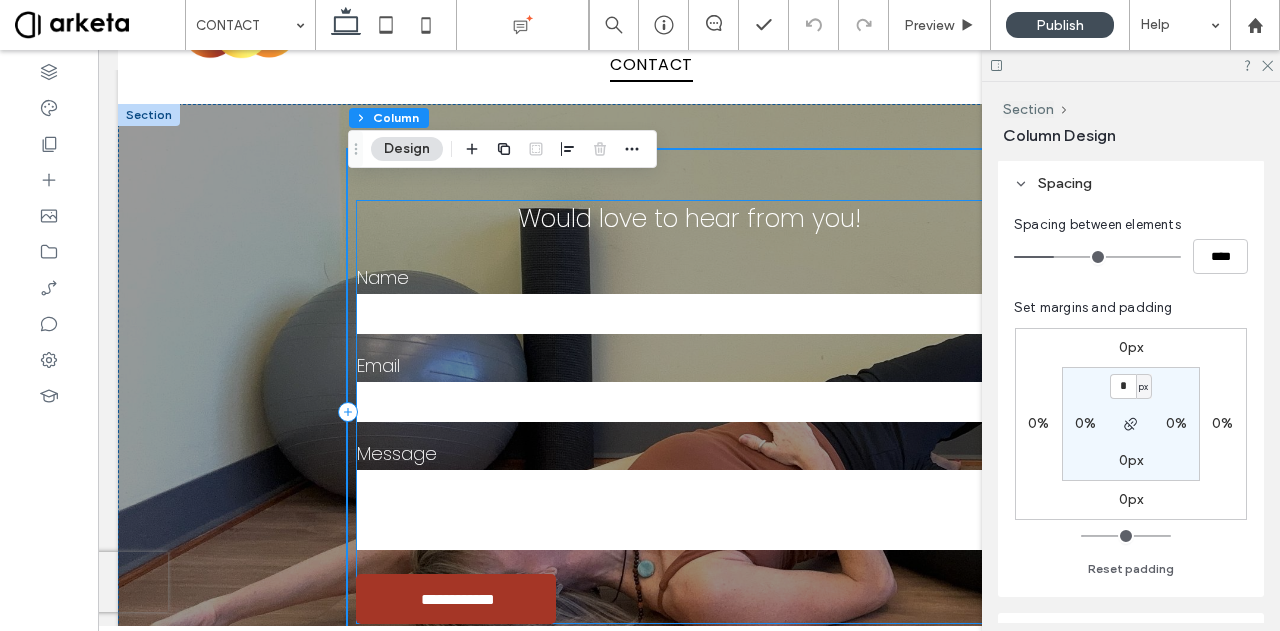 click on "**********" at bounding box center (689, 412) 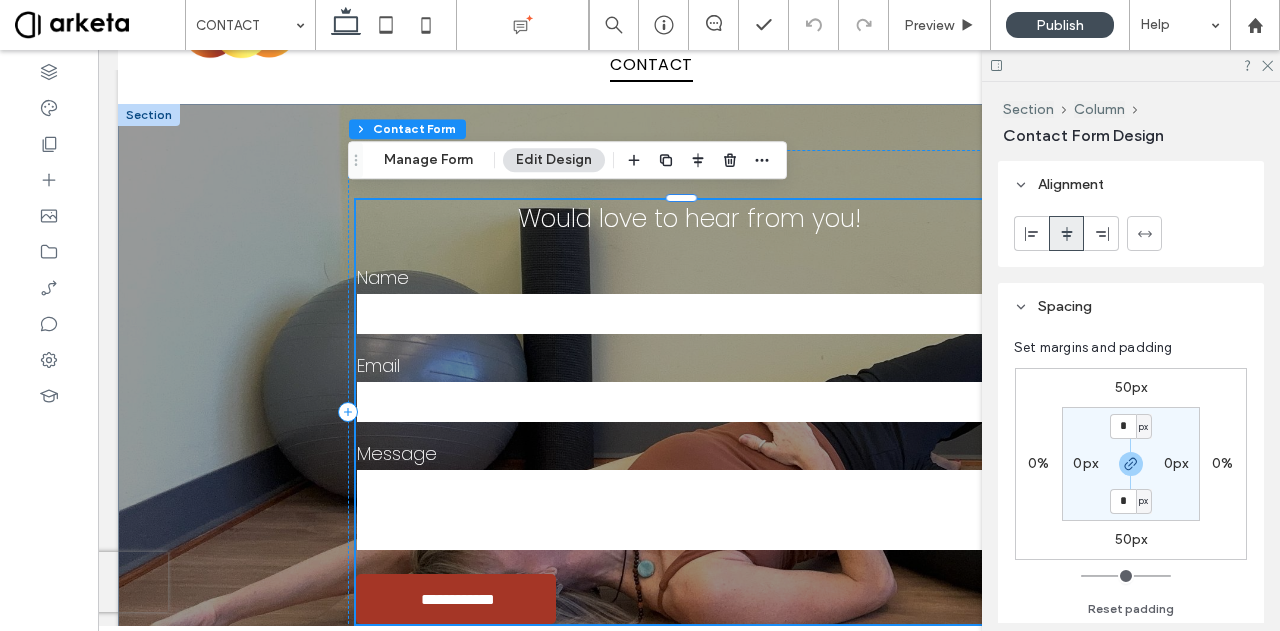 click on "50px" at bounding box center (1131, 387) 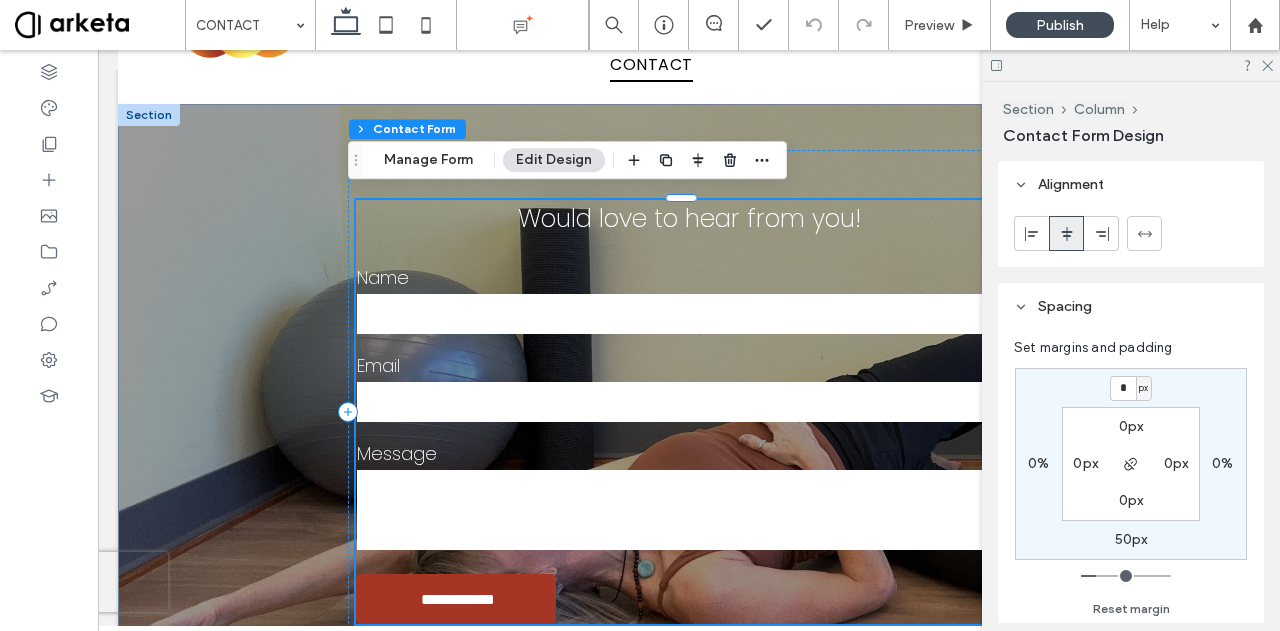 type on "*" 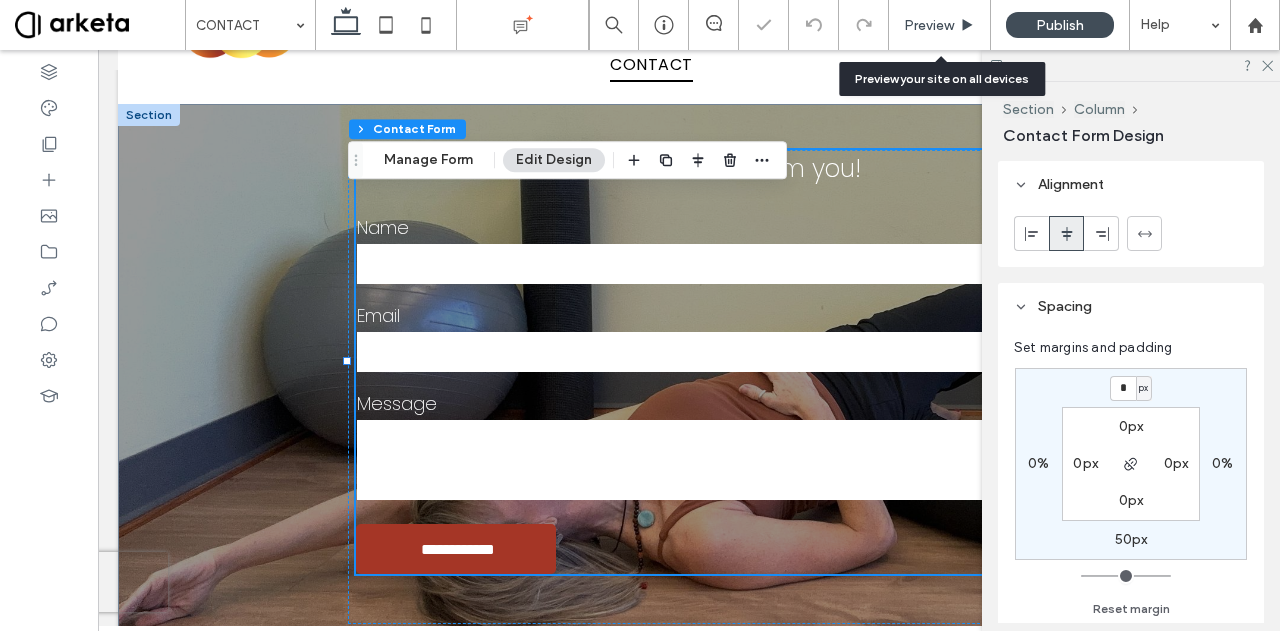 click on "Preview" at bounding box center [940, 25] 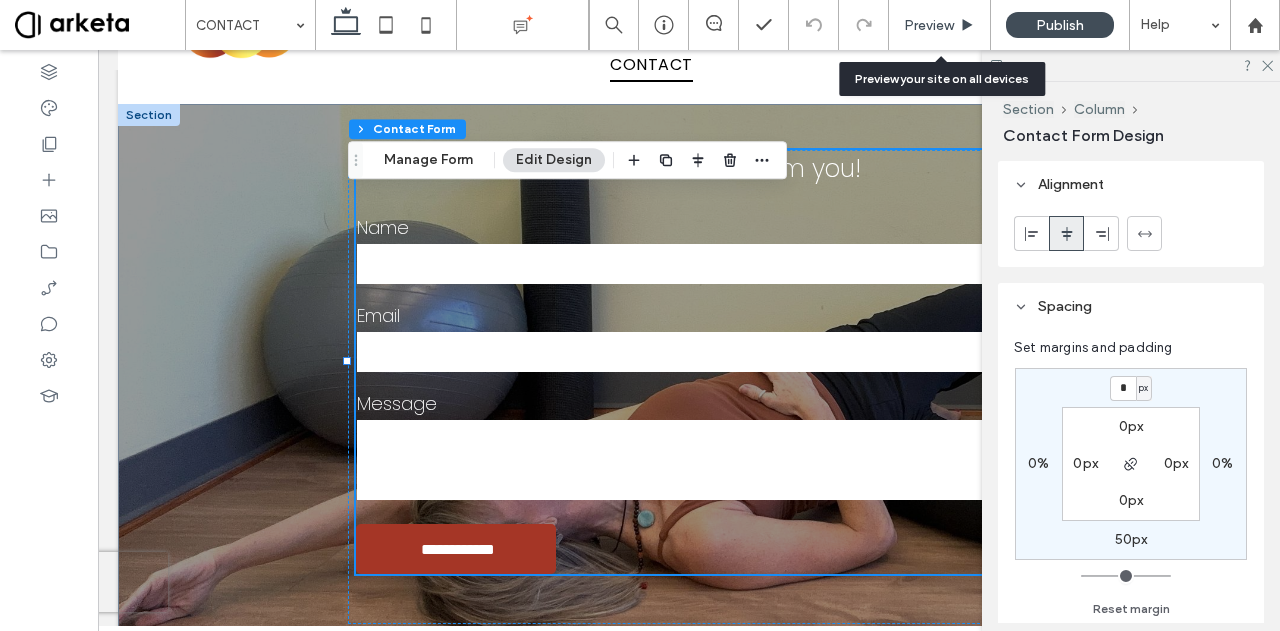 click on "Preview" at bounding box center [940, 25] 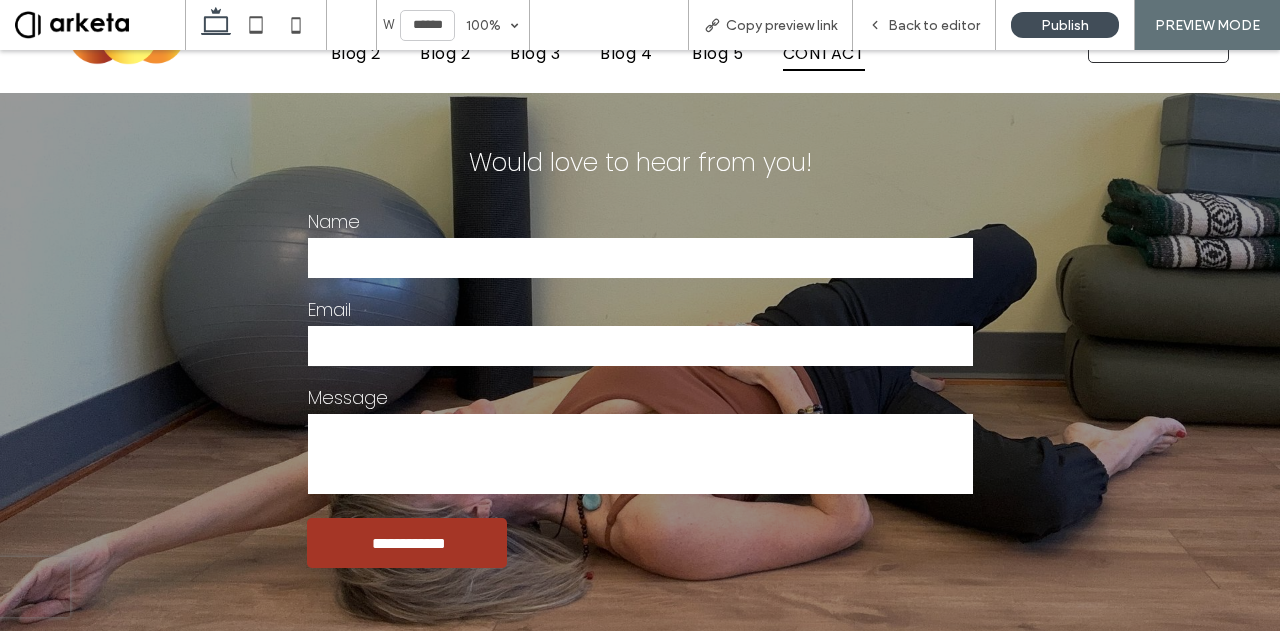 scroll, scrollTop: 71, scrollLeft: 0, axis: vertical 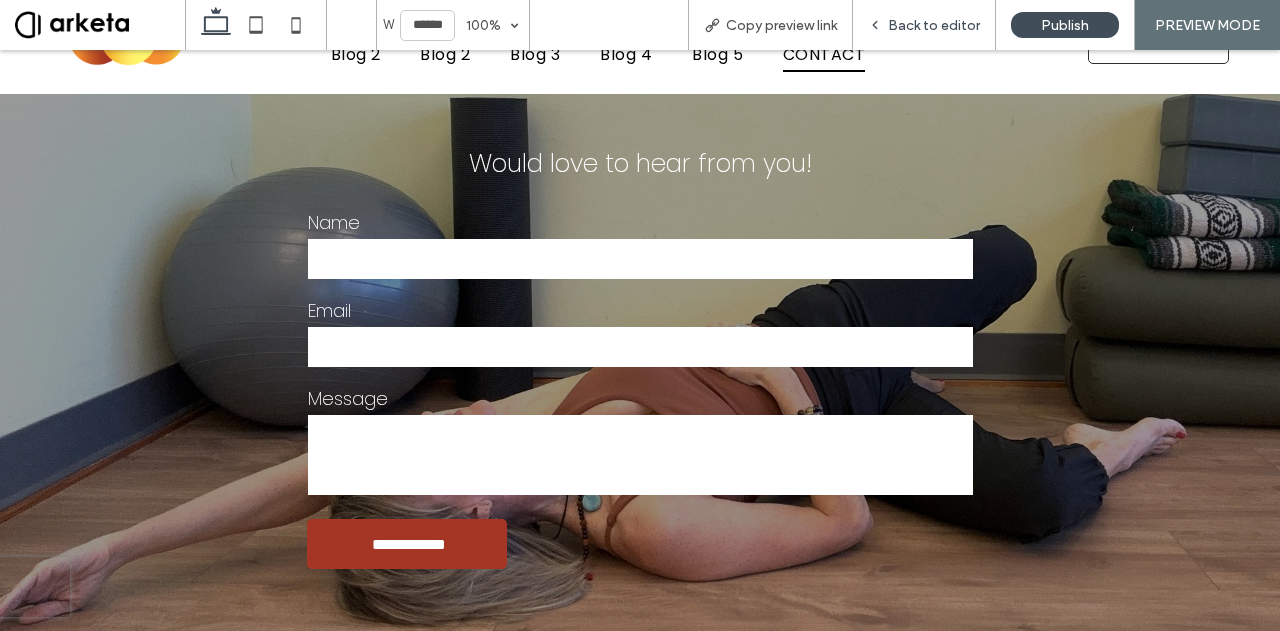 click on "Back to editor" at bounding box center [934, 25] 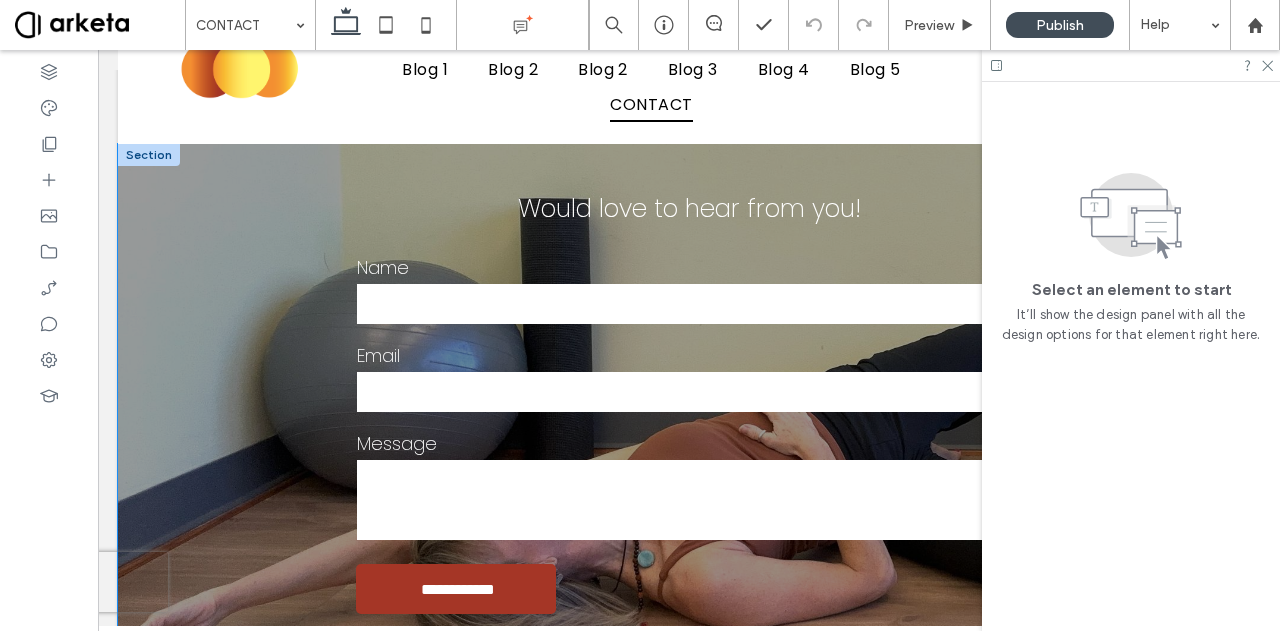 scroll, scrollTop: 0, scrollLeft: 0, axis: both 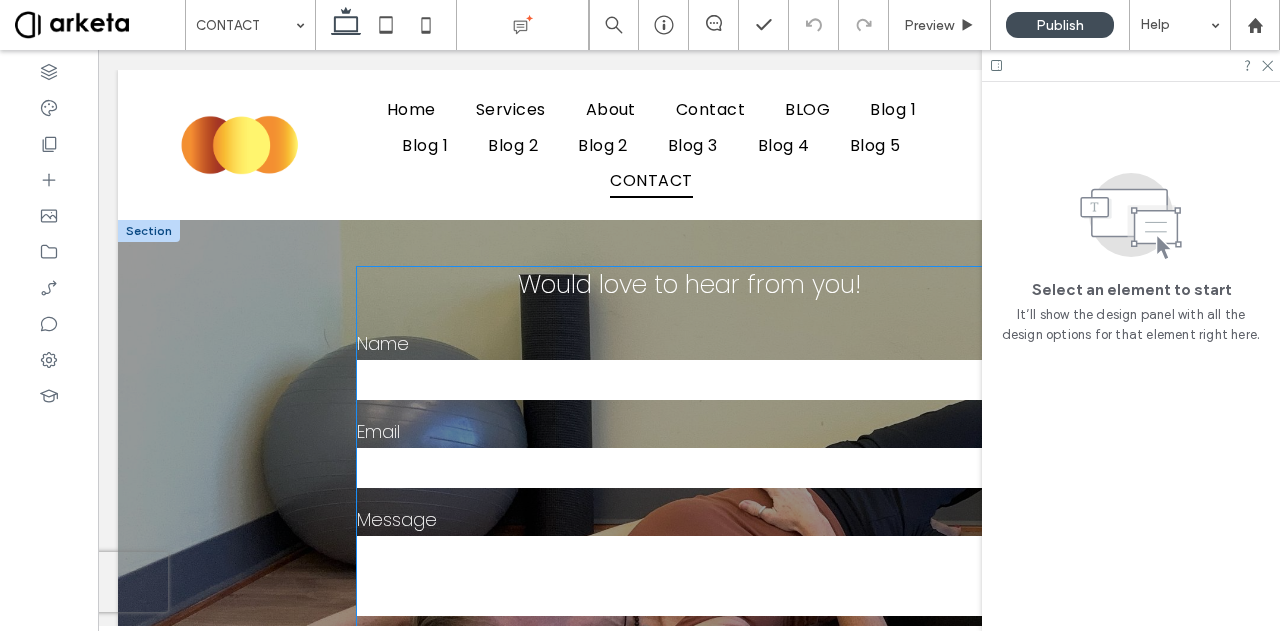 click at bounding box center [40, 582] 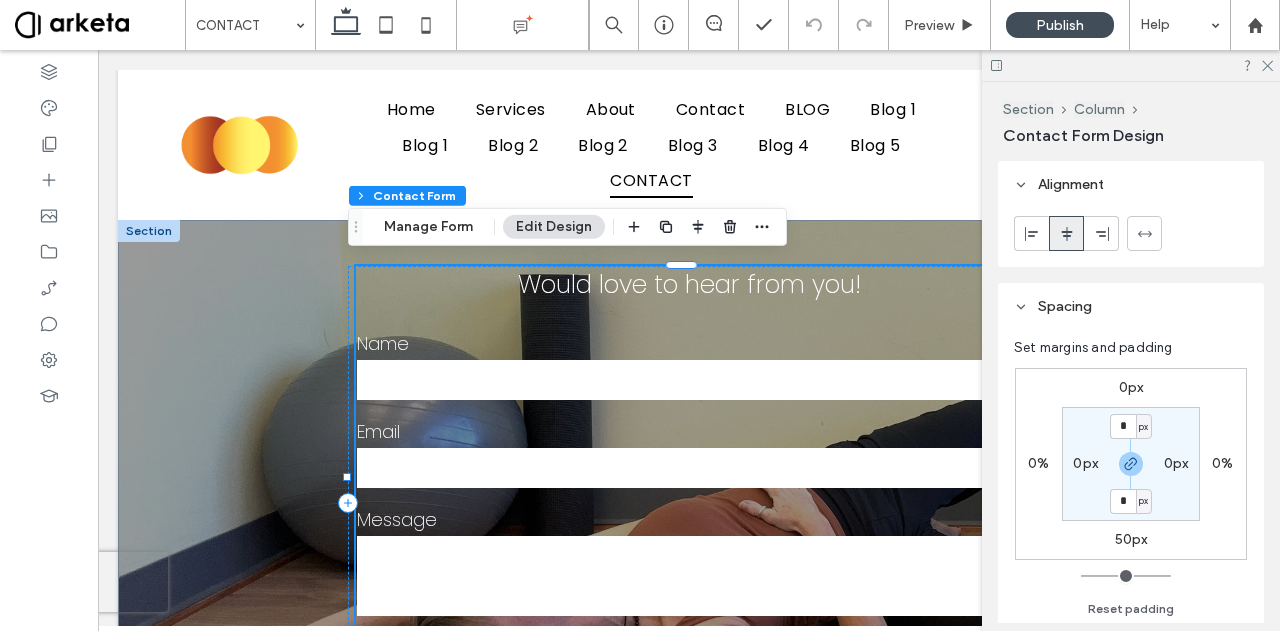 click at bounding box center [40, 582] 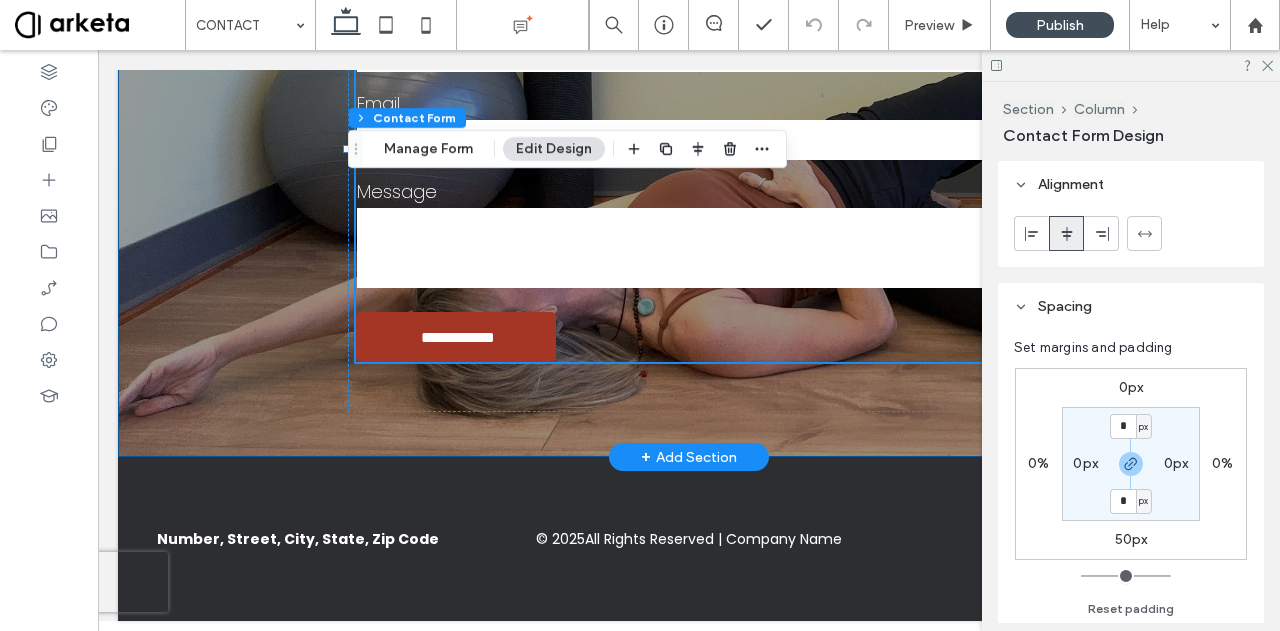 scroll, scrollTop: 0, scrollLeft: 0, axis: both 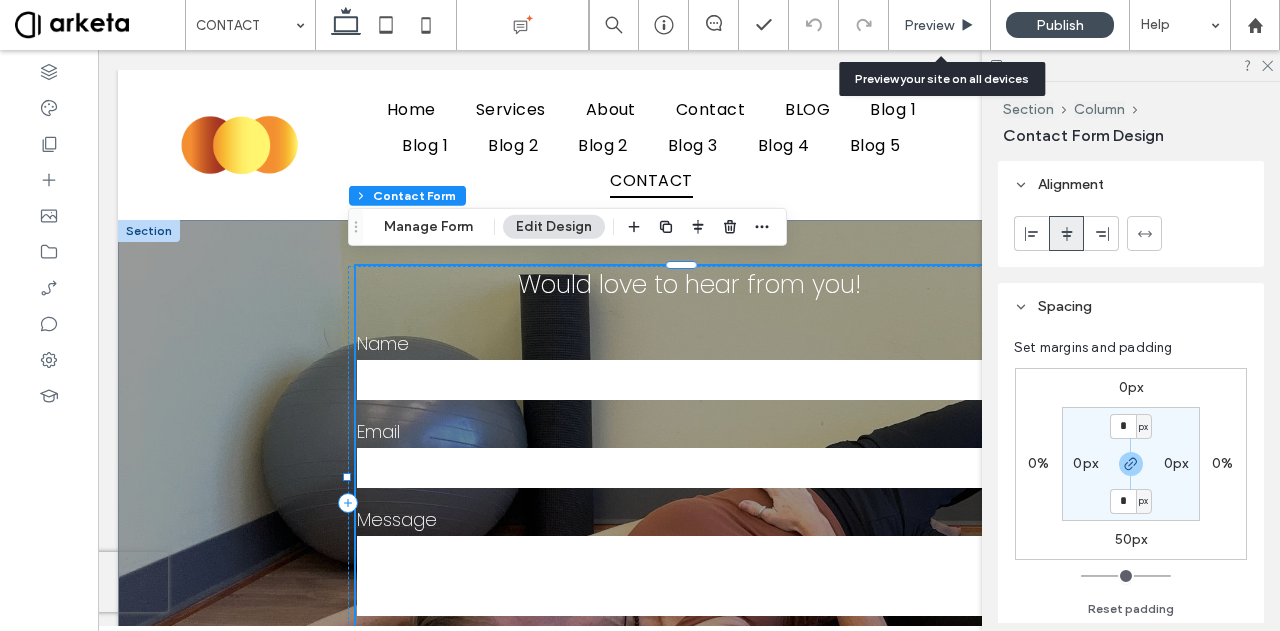 click on "Preview" at bounding box center (940, 25) 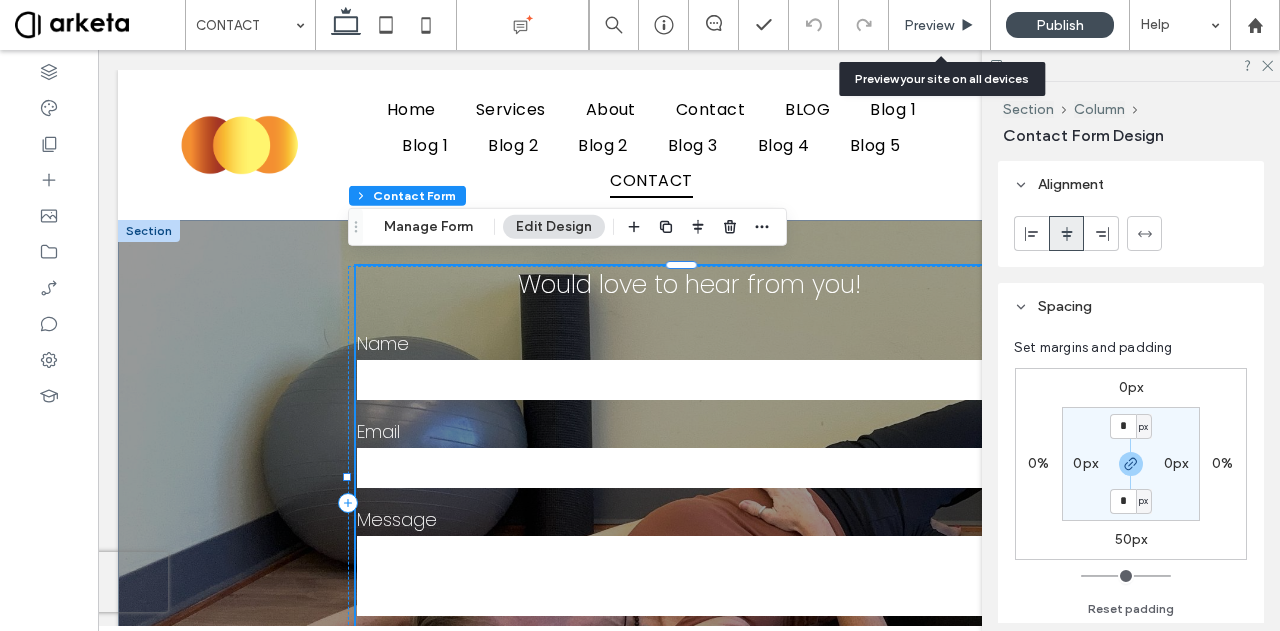click on "Preview" at bounding box center (929, 25) 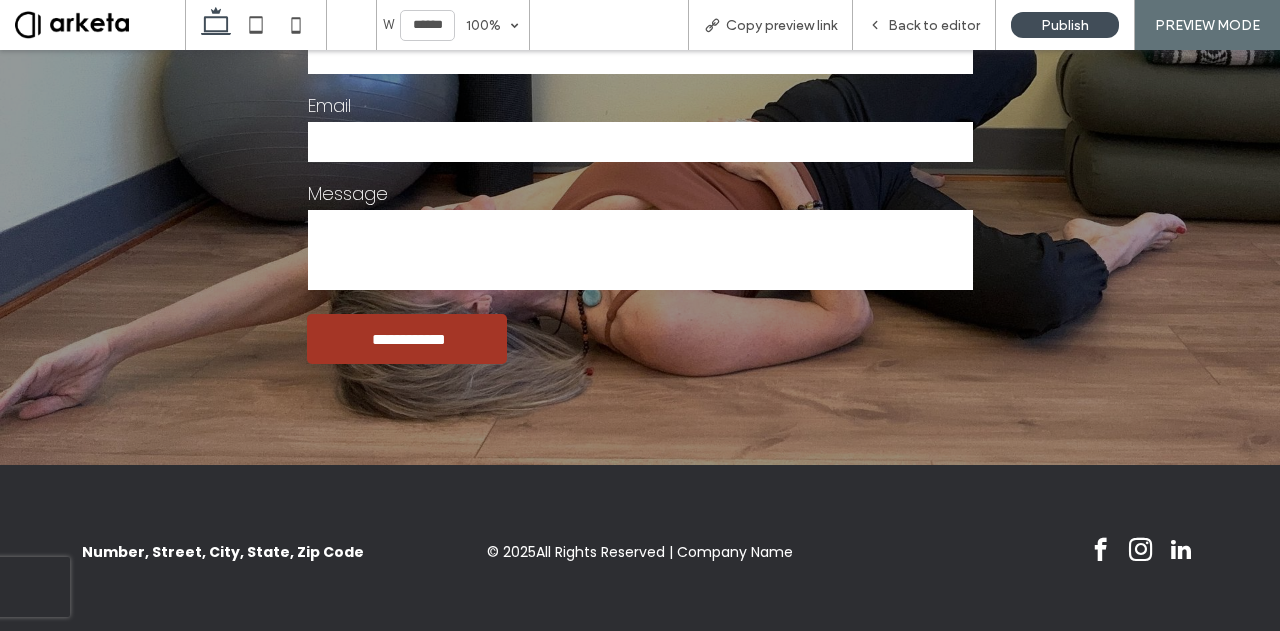 scroll, scrollTop: 0, scrollLeft: 0, axis: both 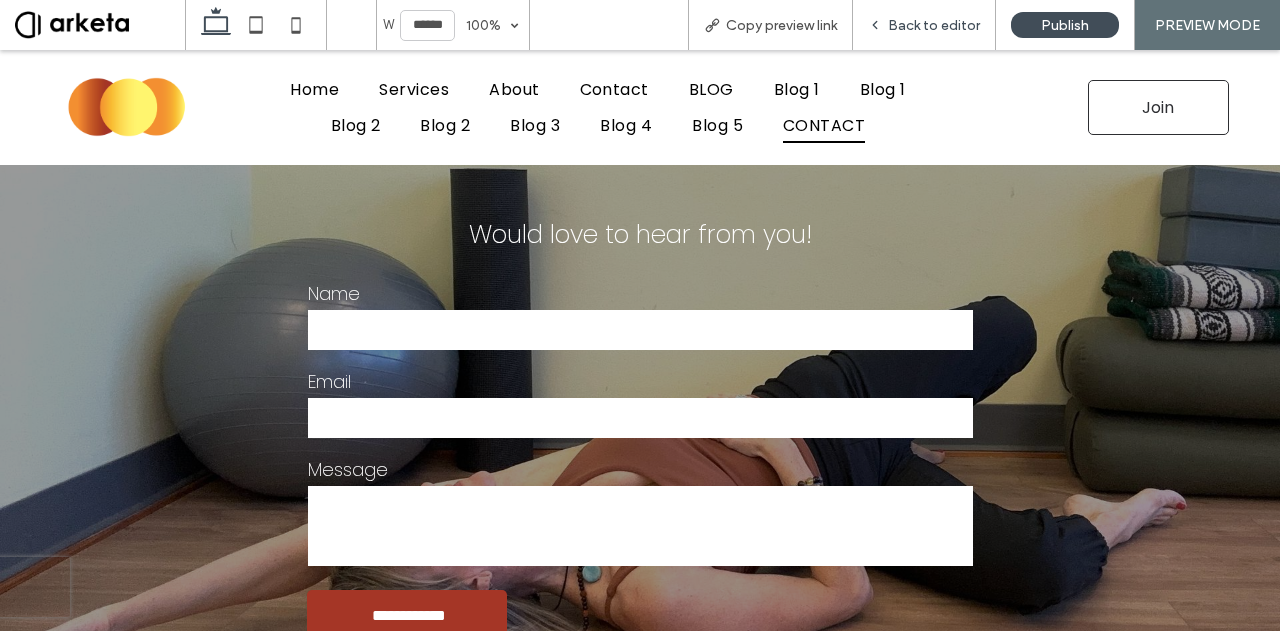 click on "Back to editor" at bounding box center (934, 25) 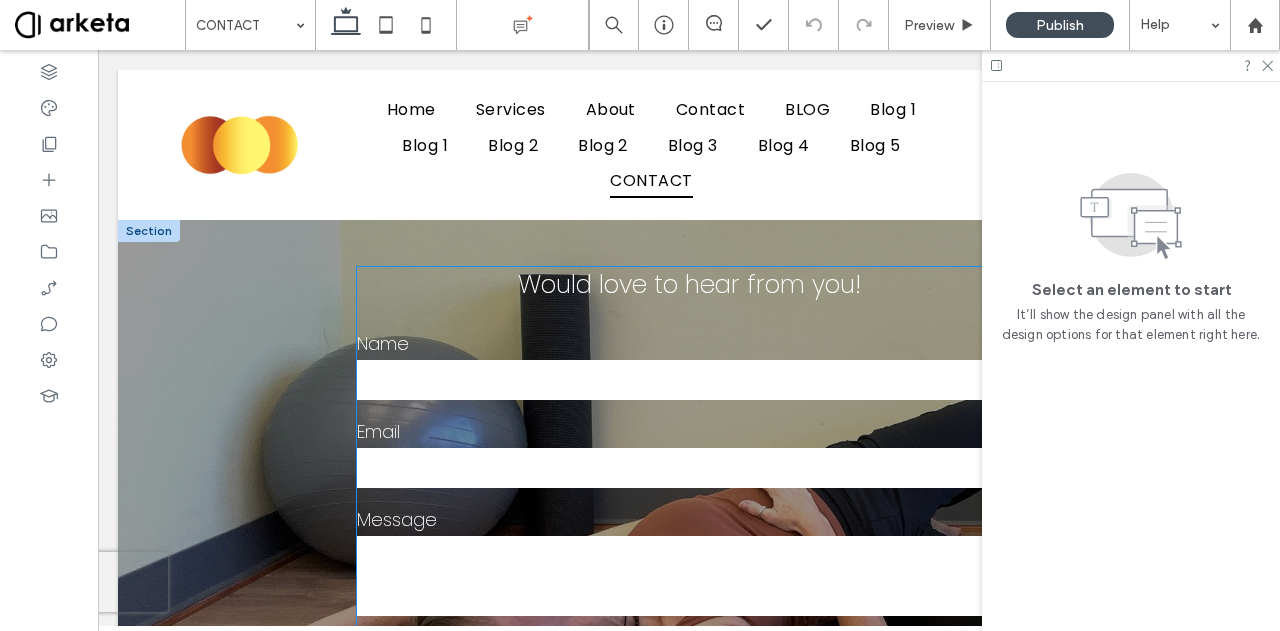 scroll, scrollTop: 0, scrollLeft: 23, axis: horizontal 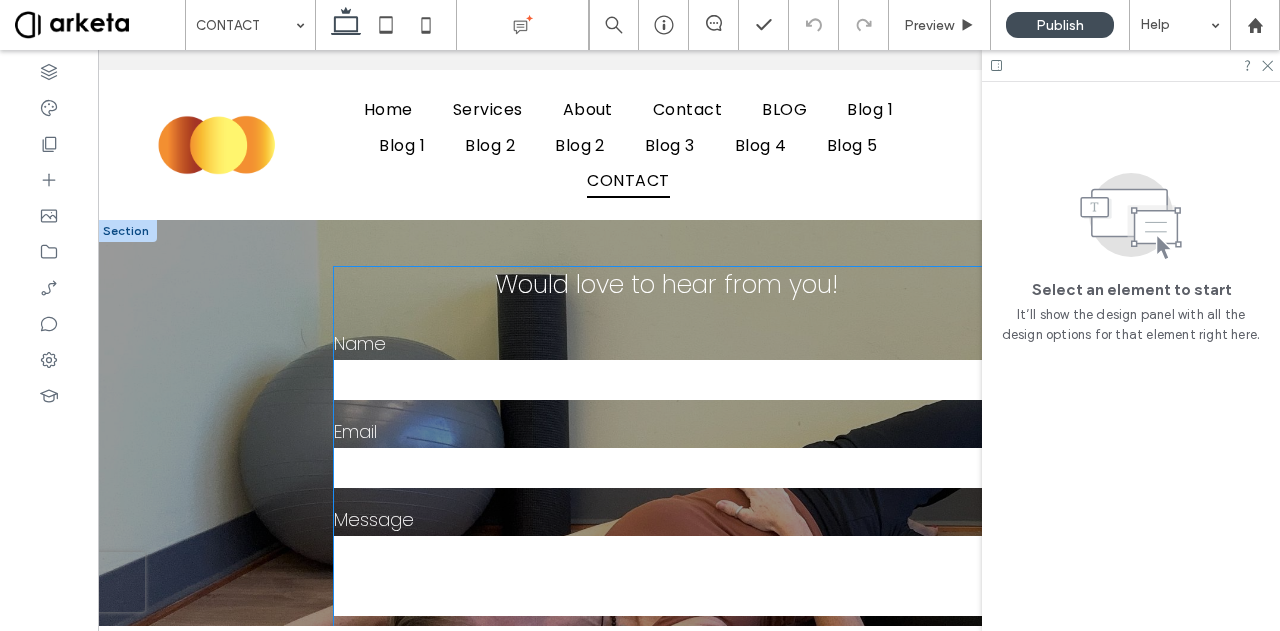 click on "Would love to hear from you!" at bounding box center [666, 285] 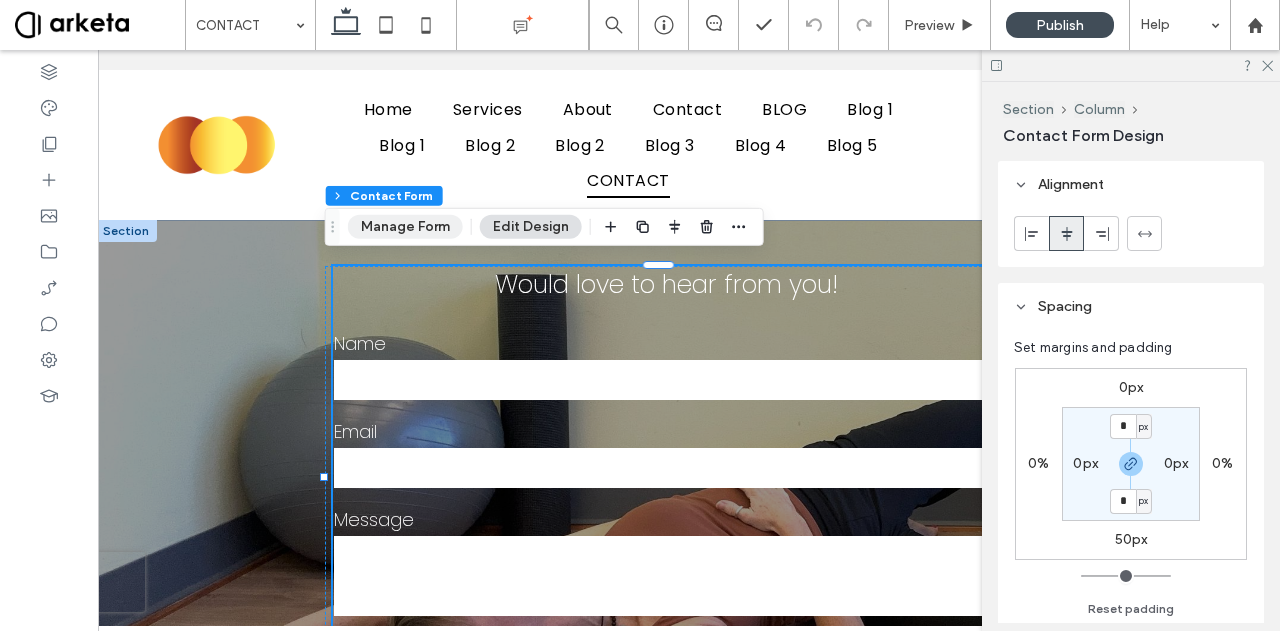 click on "Manage Form" at bounding box center (405, 227) 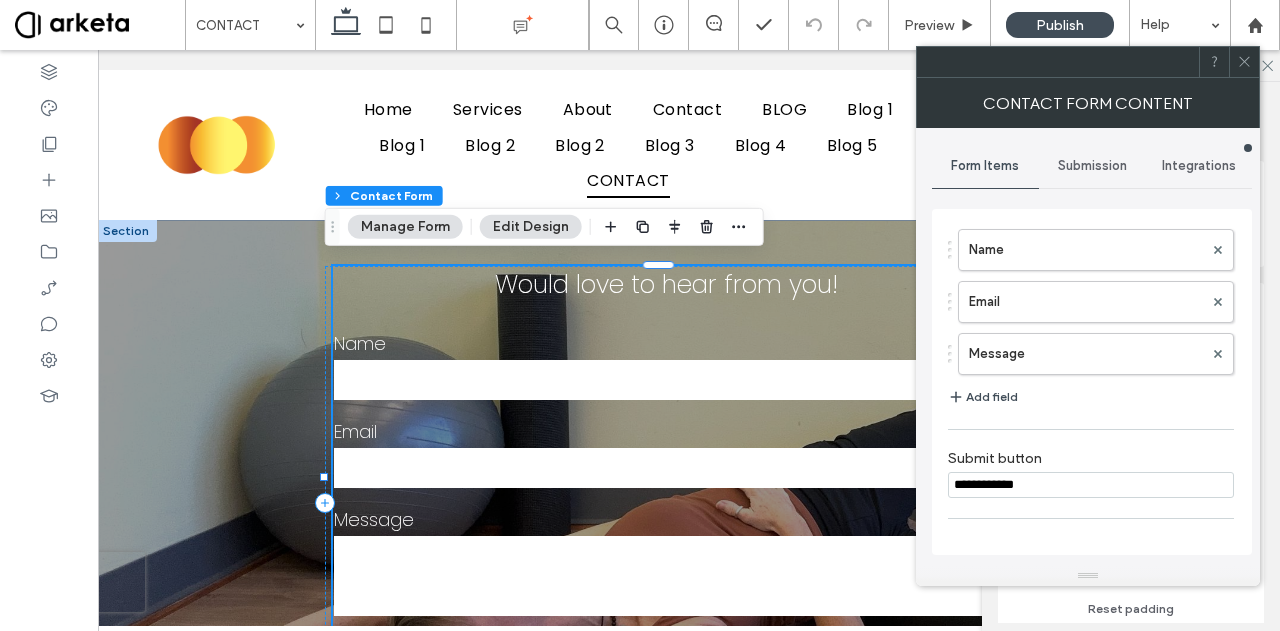 scroll, scrollTop: 266, scrollLeft: 0, axis: vertical 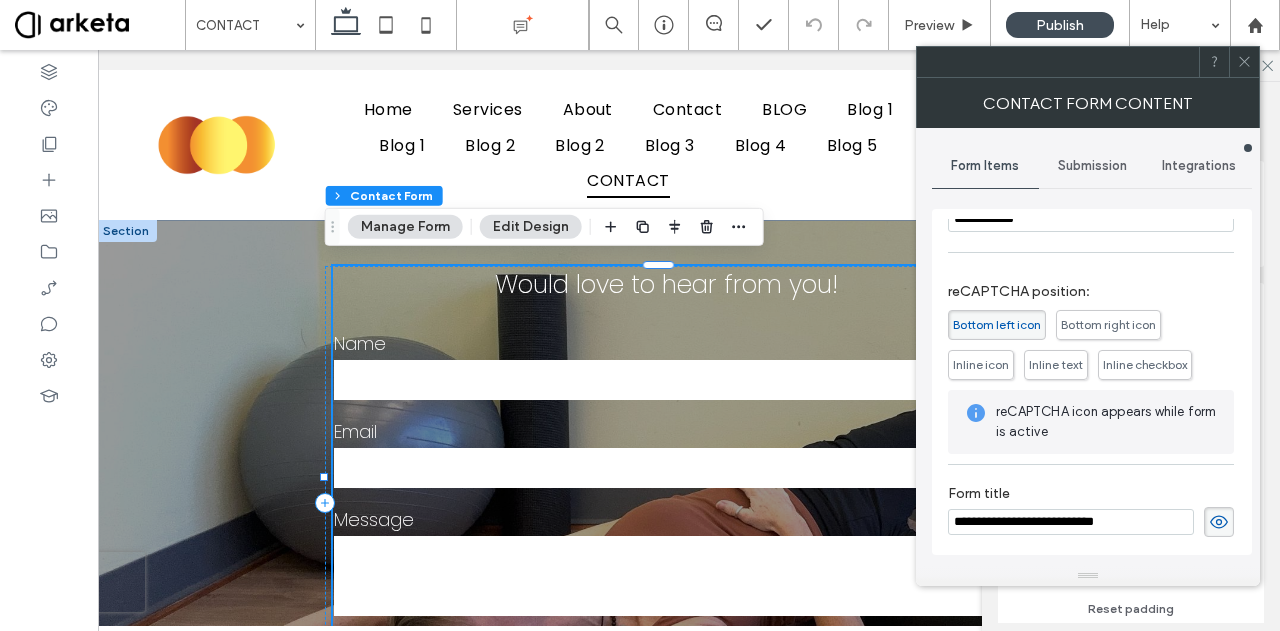click on "Inline text" at bounding box center (1056, 364) 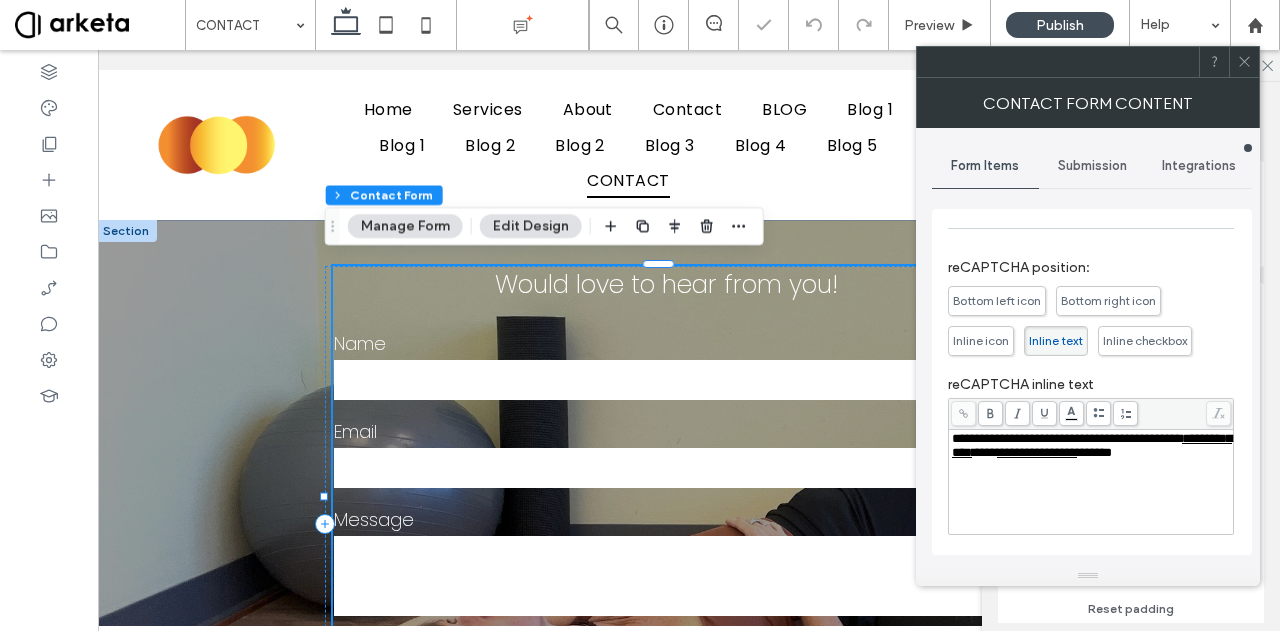 scroll, scrollTop: 290, scrollLeft: 0, axis: vertical 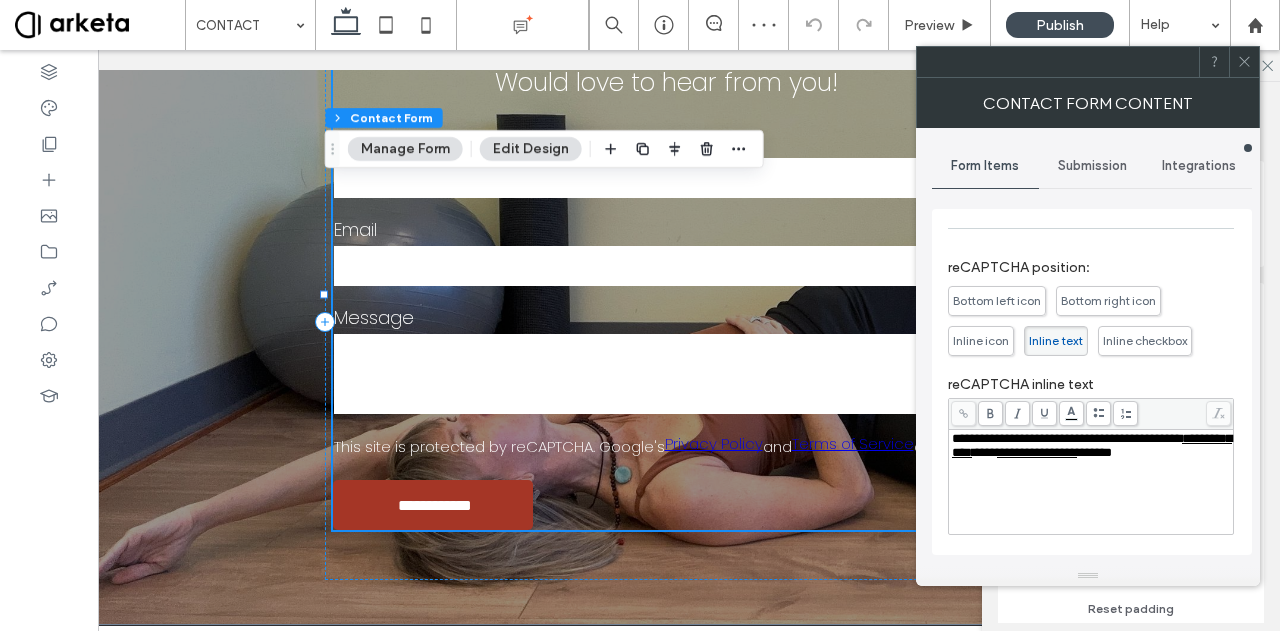 click on "Inline icon" at bounding box center (981, 341) 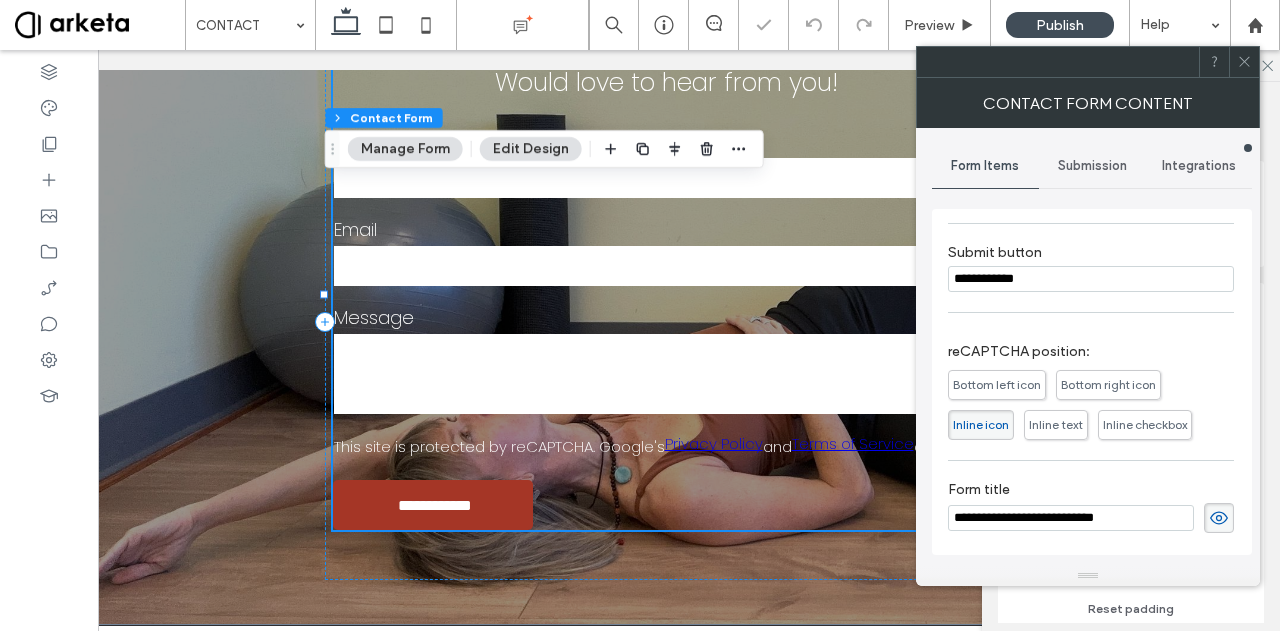 scroll, scrollTop: 202, scrollLeft: 0, axis: vertical 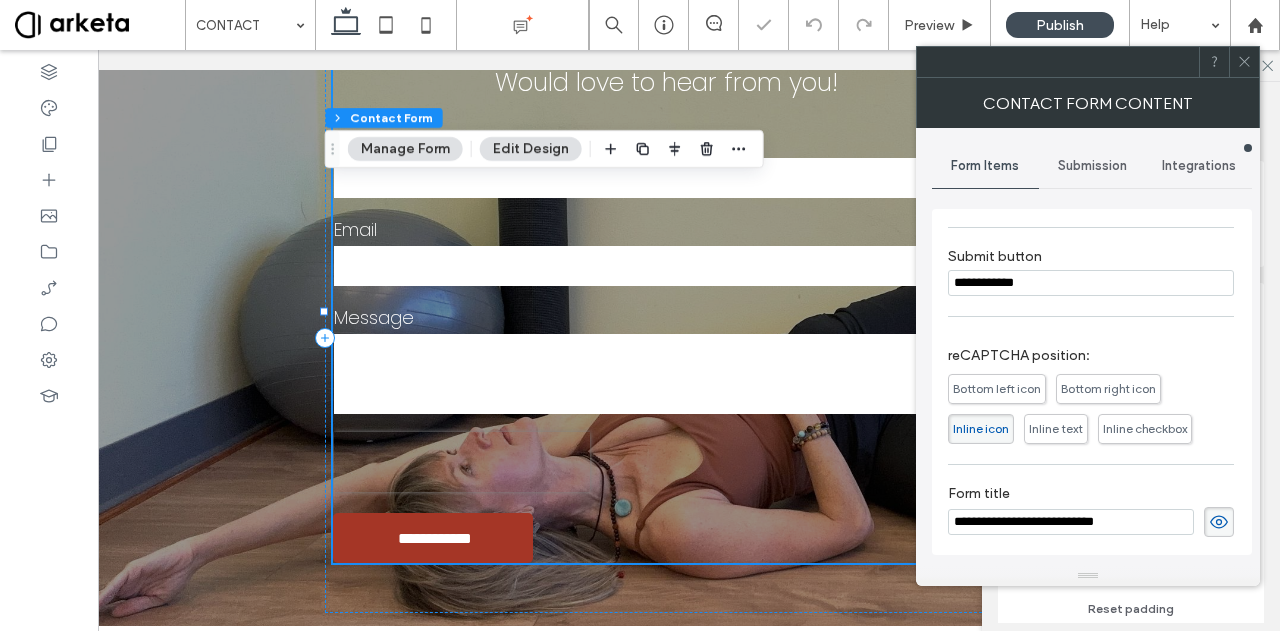 click on "Bottom left icon" at bounding box center [997, 388] 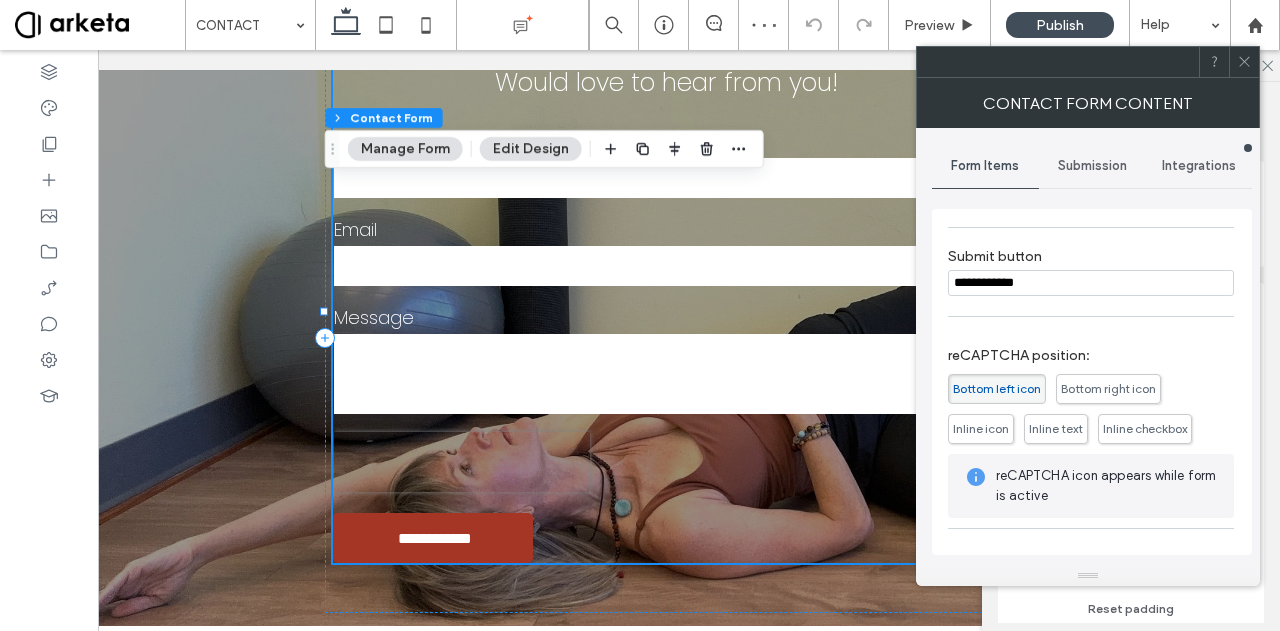 scroll, scrollTop: 266, scrollLeft: 0, axis: vertical 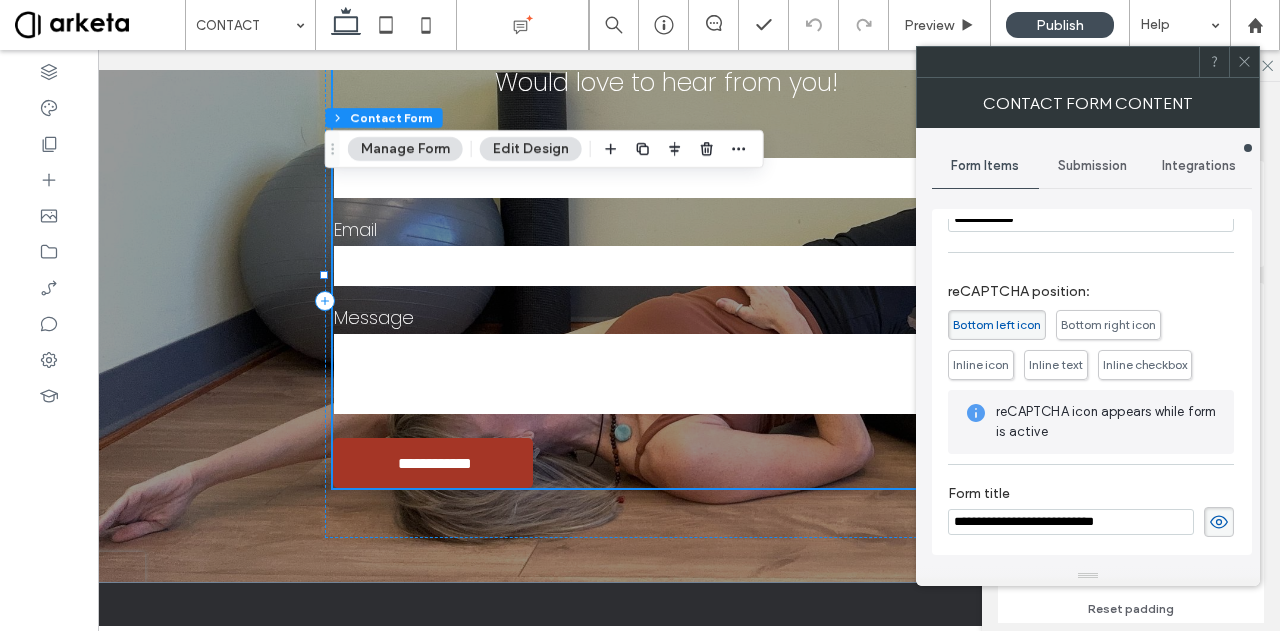click on "Bottom right icon" at bounding box center (1108, 324) 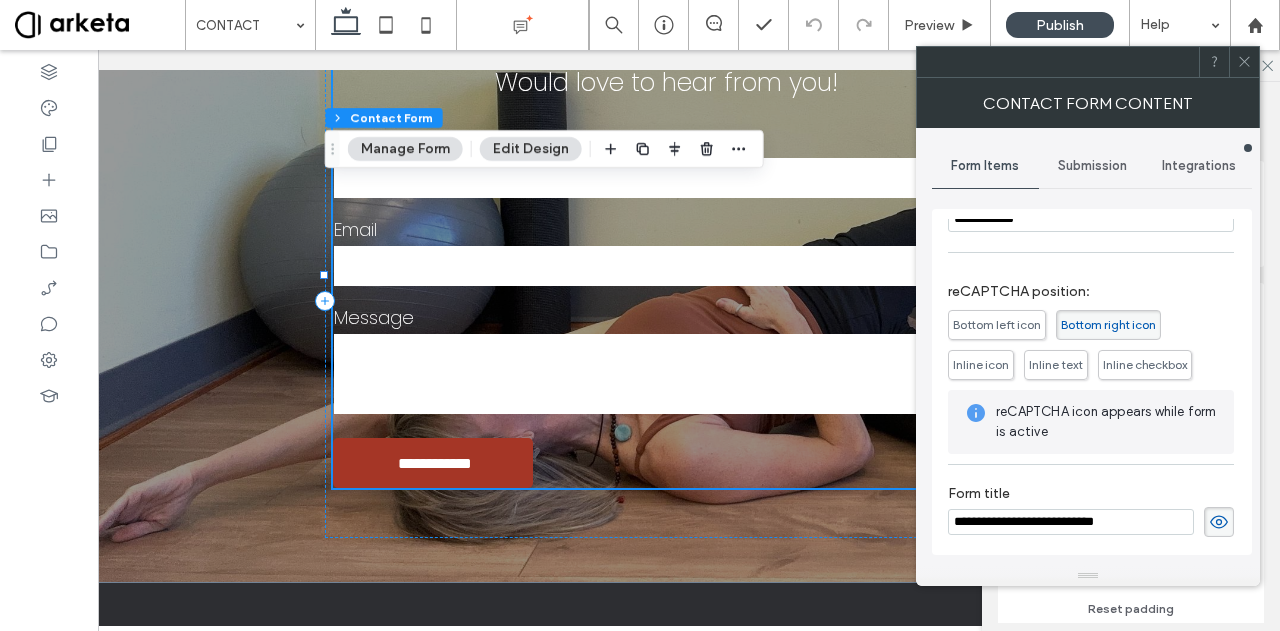 click on "Inline checkbox" at bounding box center [1145, 364] 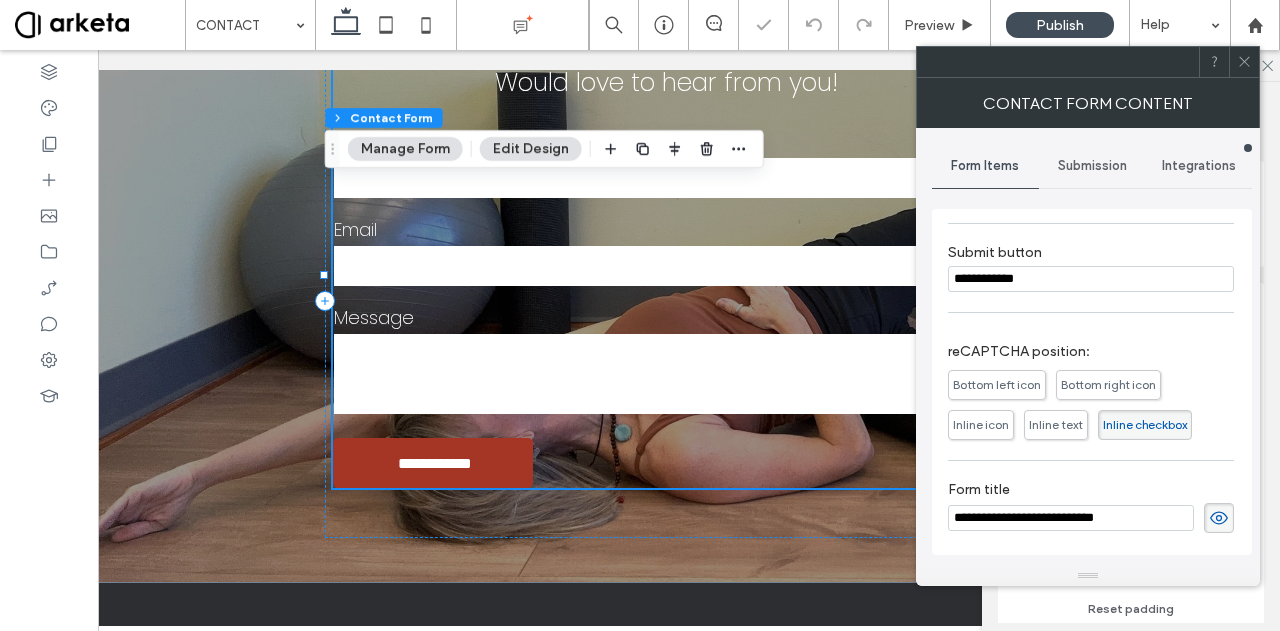scroll, scrollTop: 202, scrollLeft: 0, axis: vertical 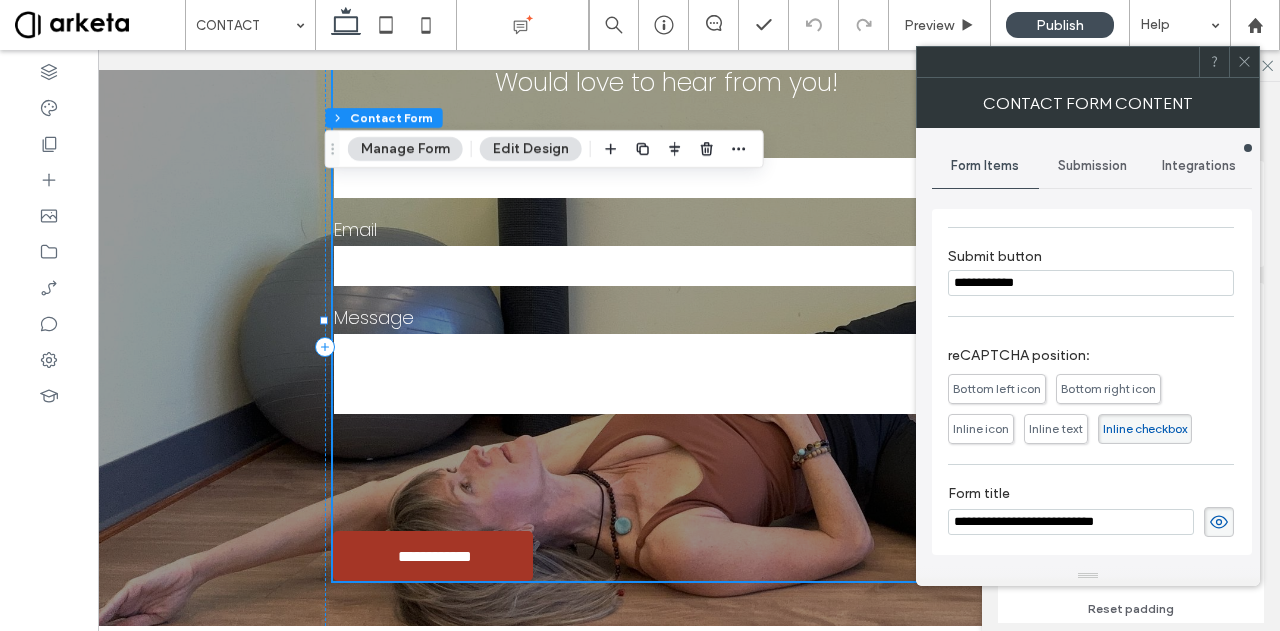 click on "Bottom left icon" at bounding box center [997, 388] 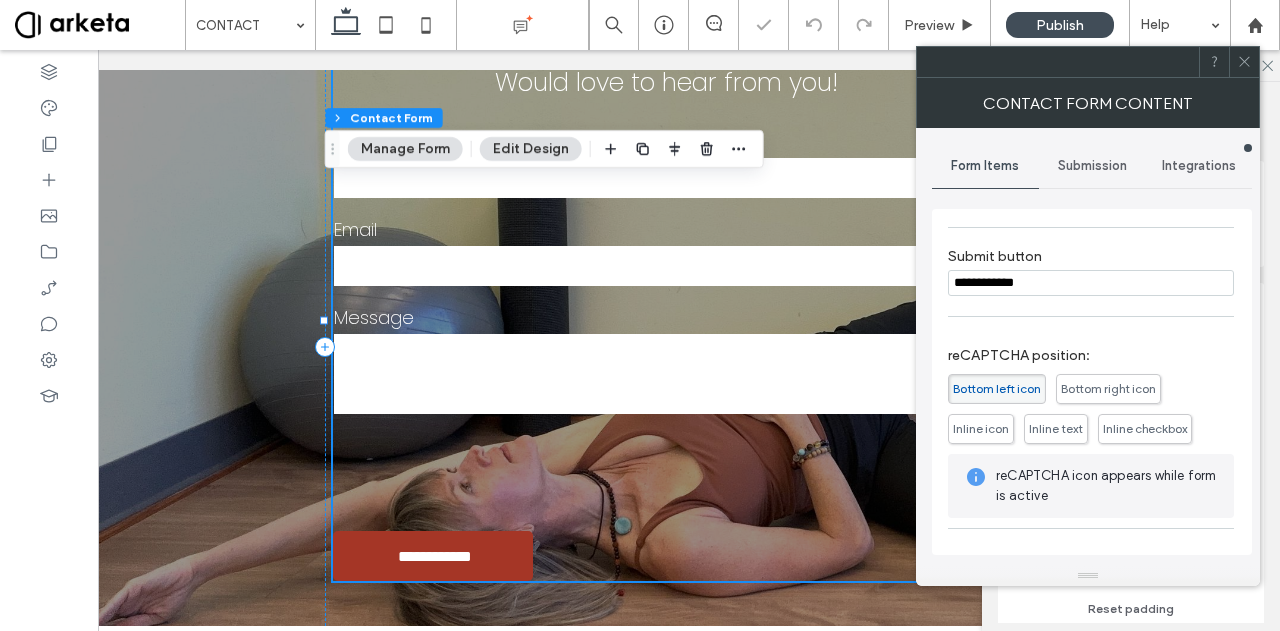 scroll, scrollTop: 266, scrollLeft: 0, axis: vertical 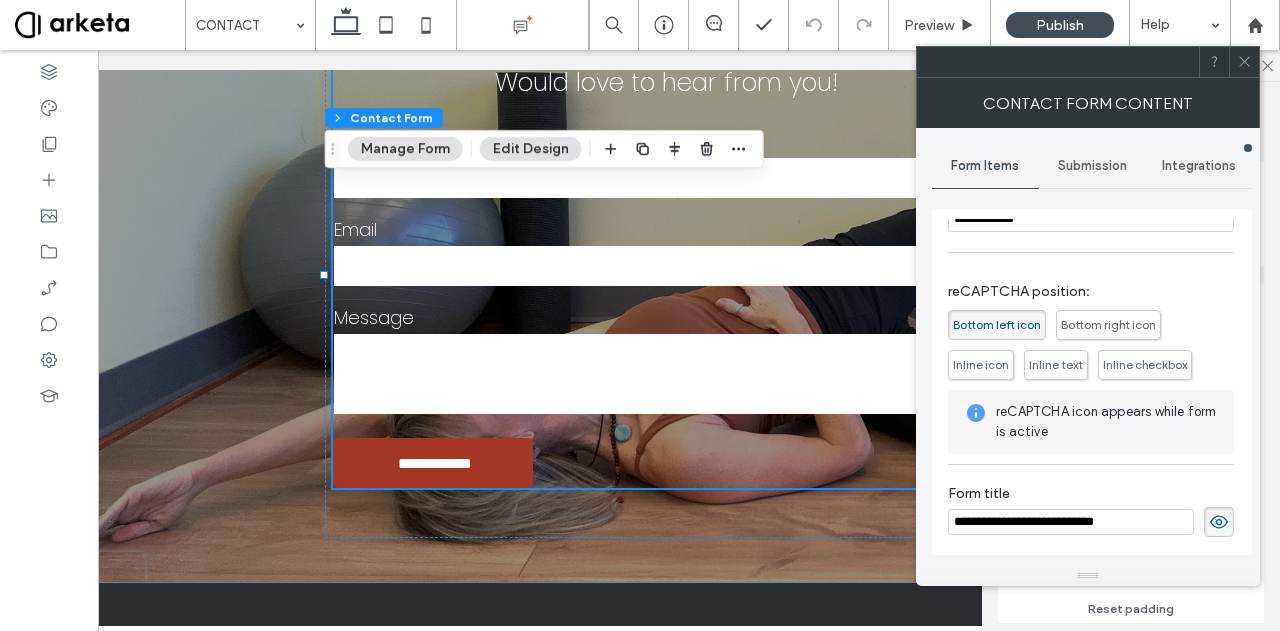 click on "Bottom left icon" at bounding box center [997, 324] 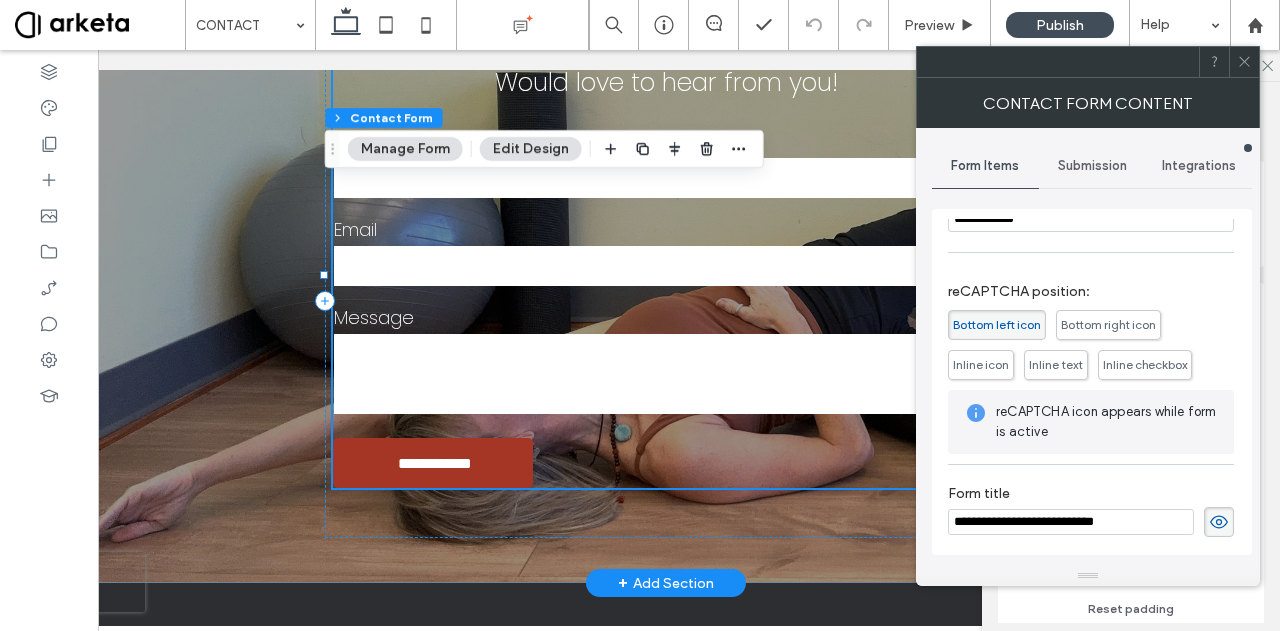 click at bounding box center [17, 582] 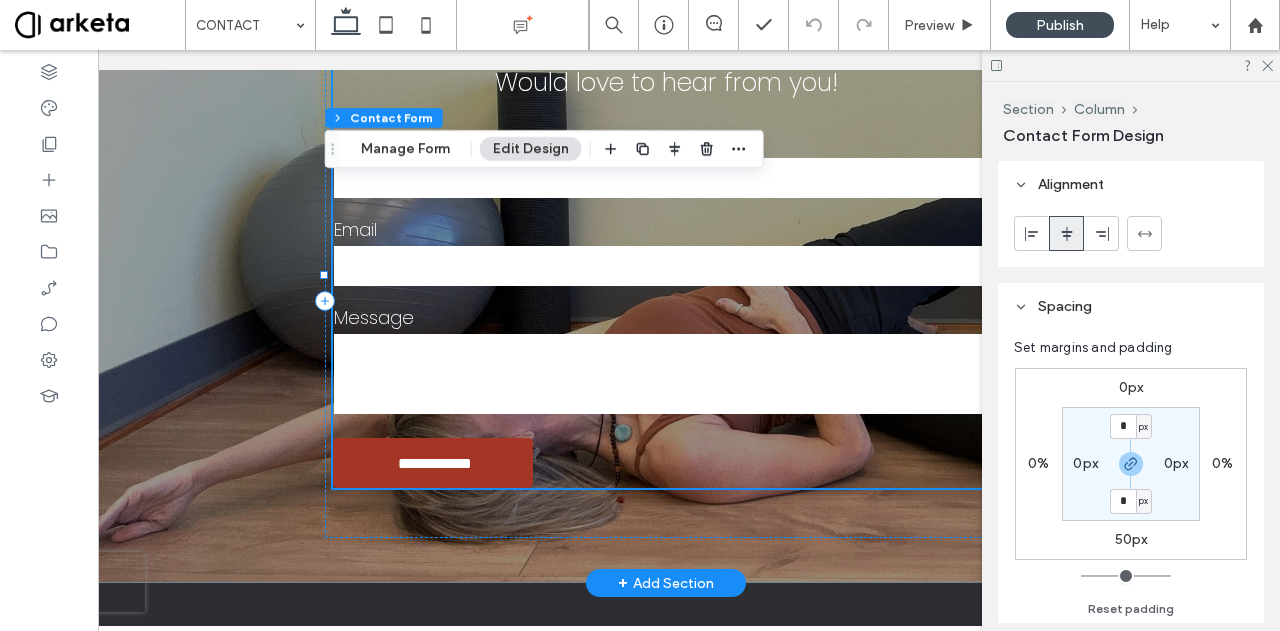 click at bounding box center [17, 582] 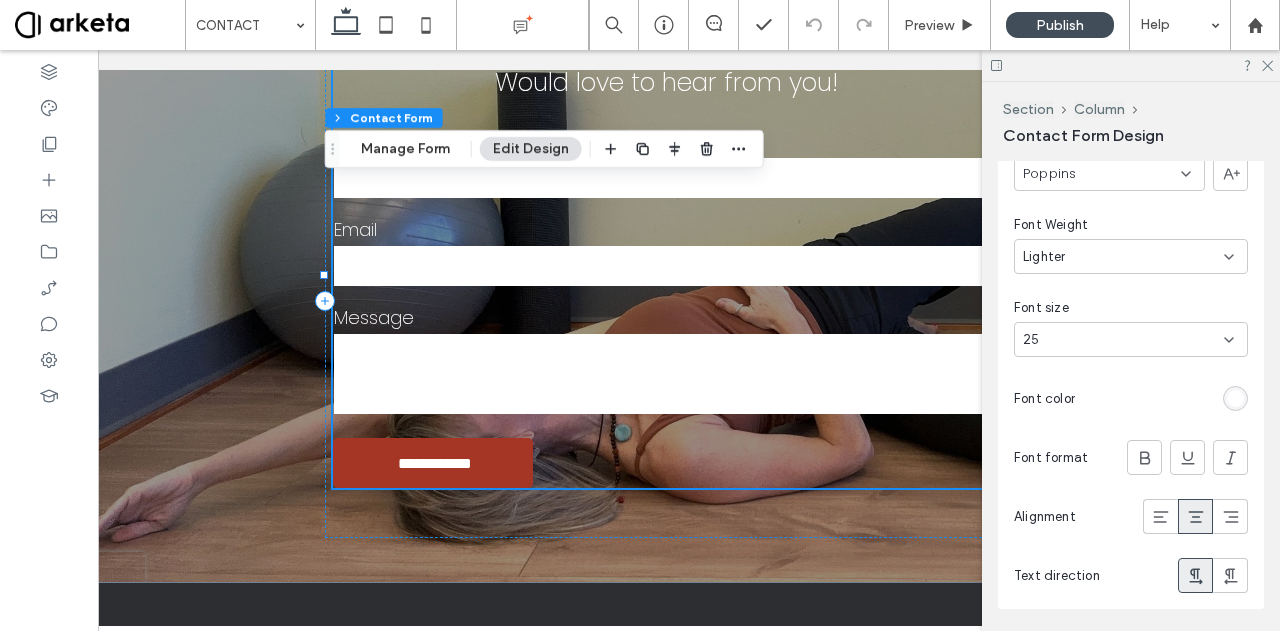 scroll, scrollTop: 2573, scrollLeft: 0, axis: vertical 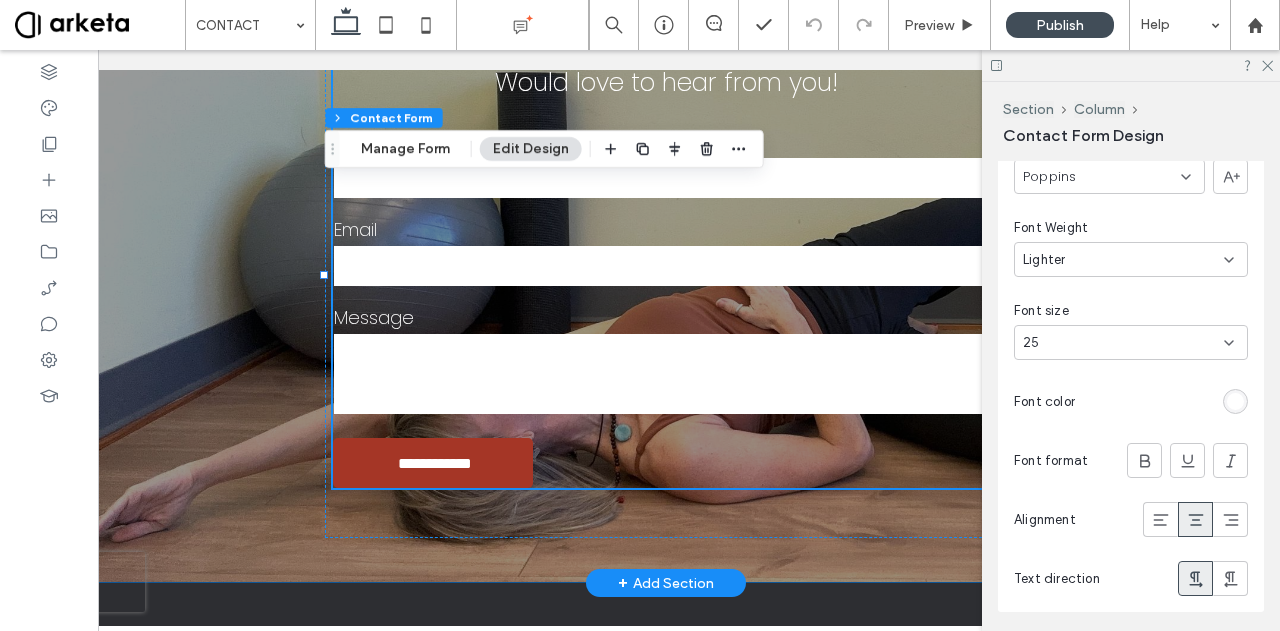 click on "**********" at bounding box center [666, 300] 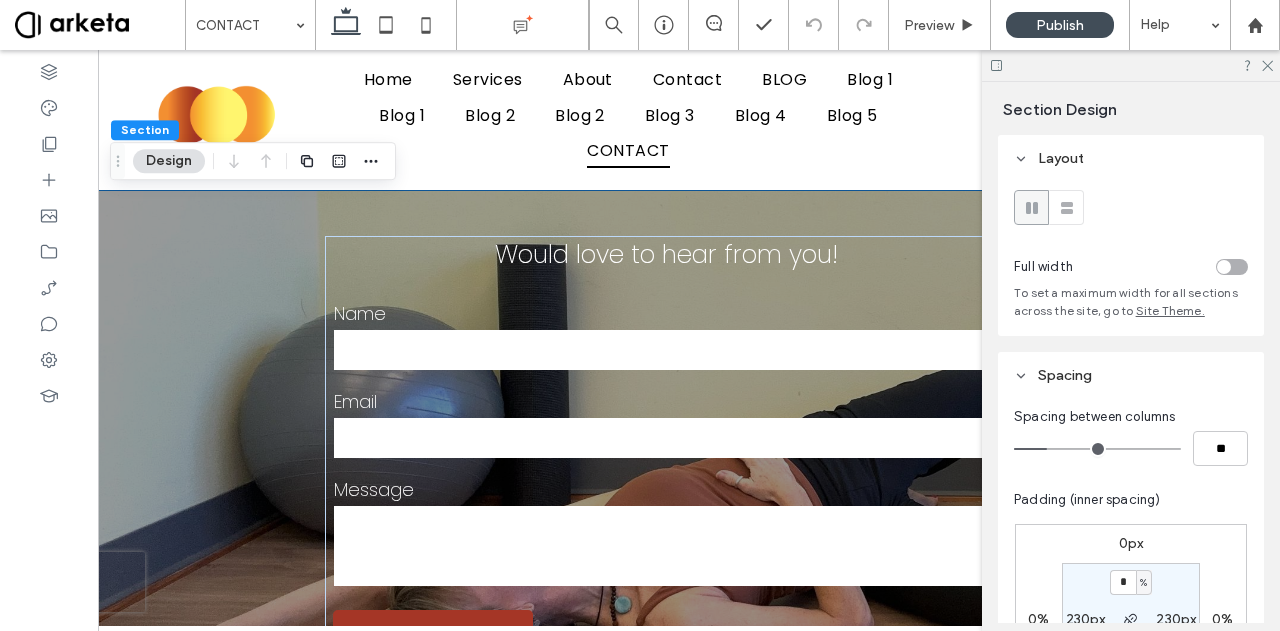 scroll, scrollTop: 0, scrollLeft: 0, axis: both 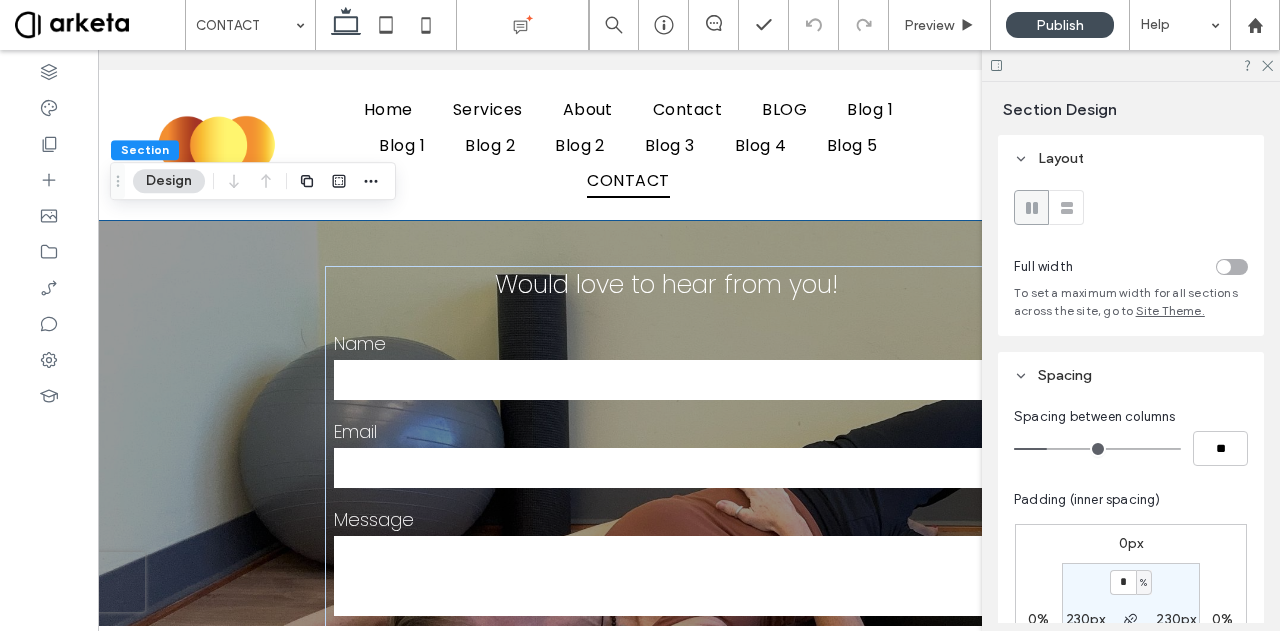 click on "**********" at bounding box center (666, 502) 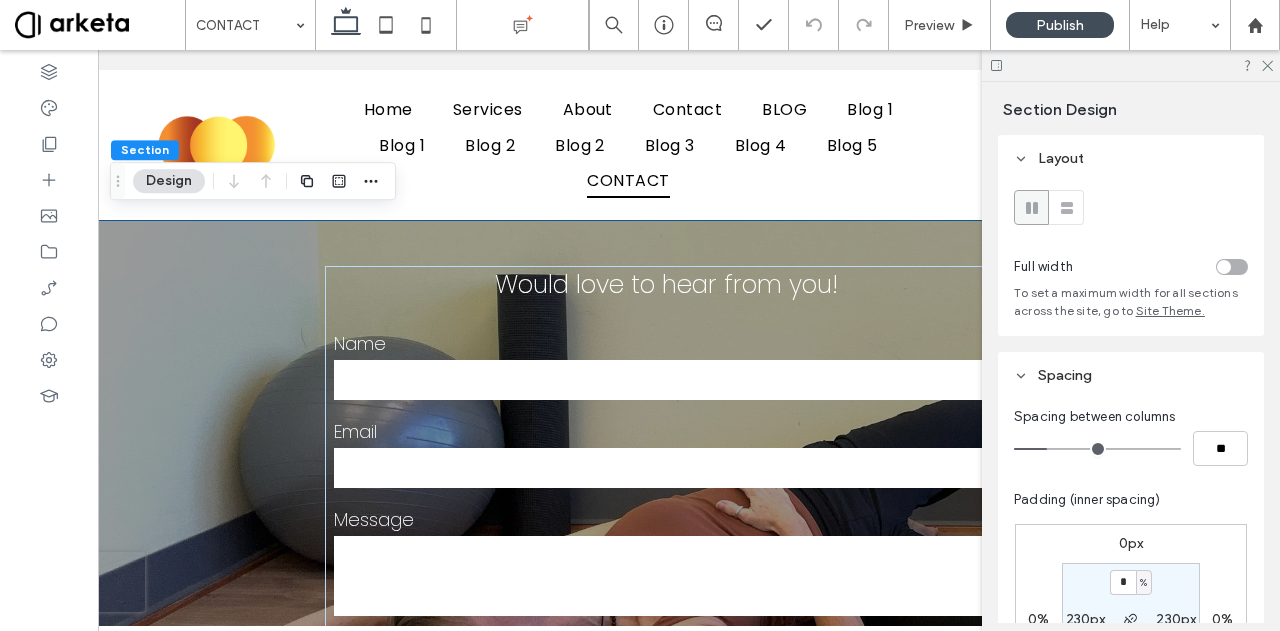 click at bounding box center (1224, 267) 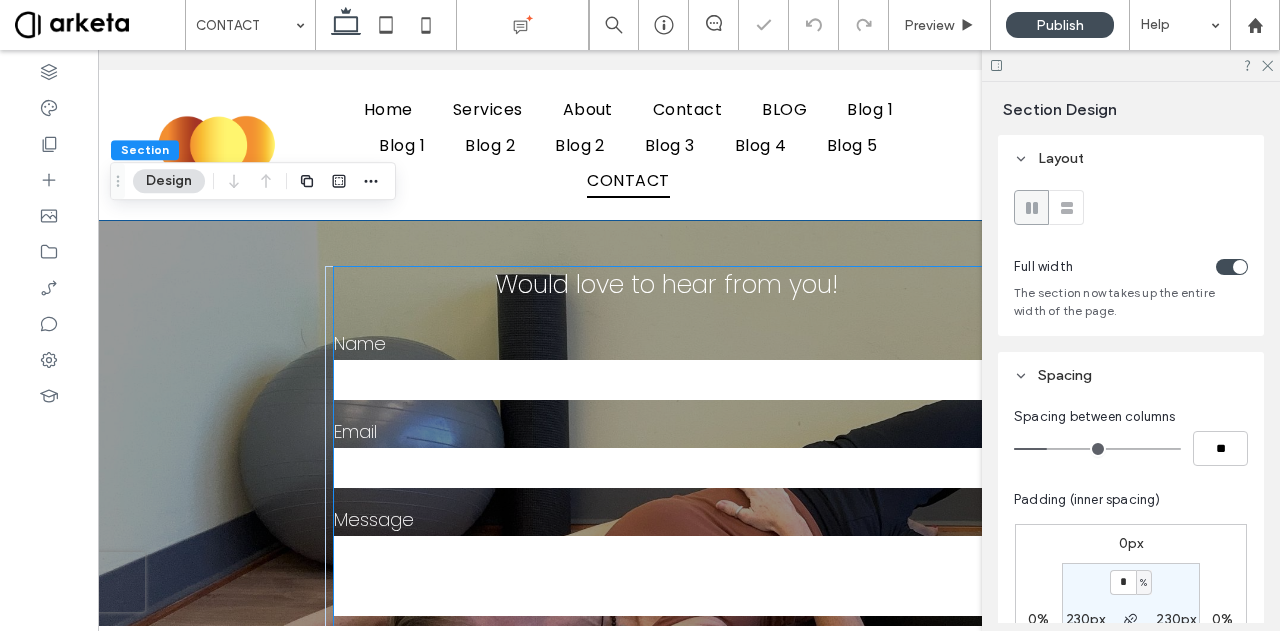 click on "**********" at bounding box center (666, 478) 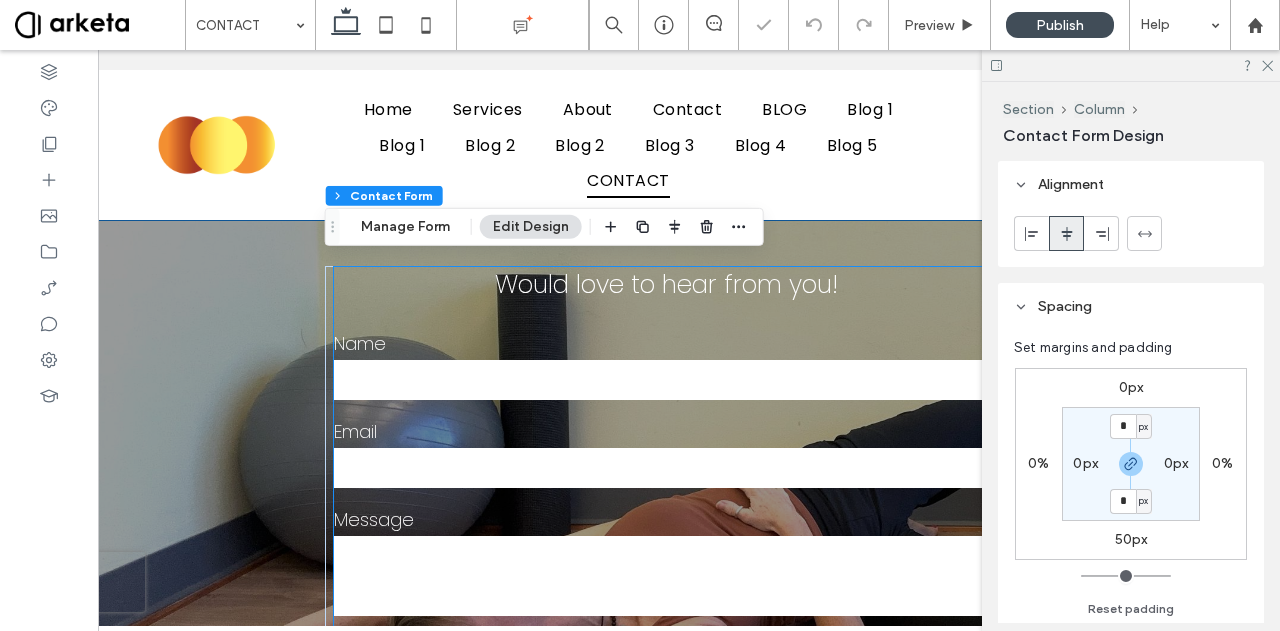 type on "*" 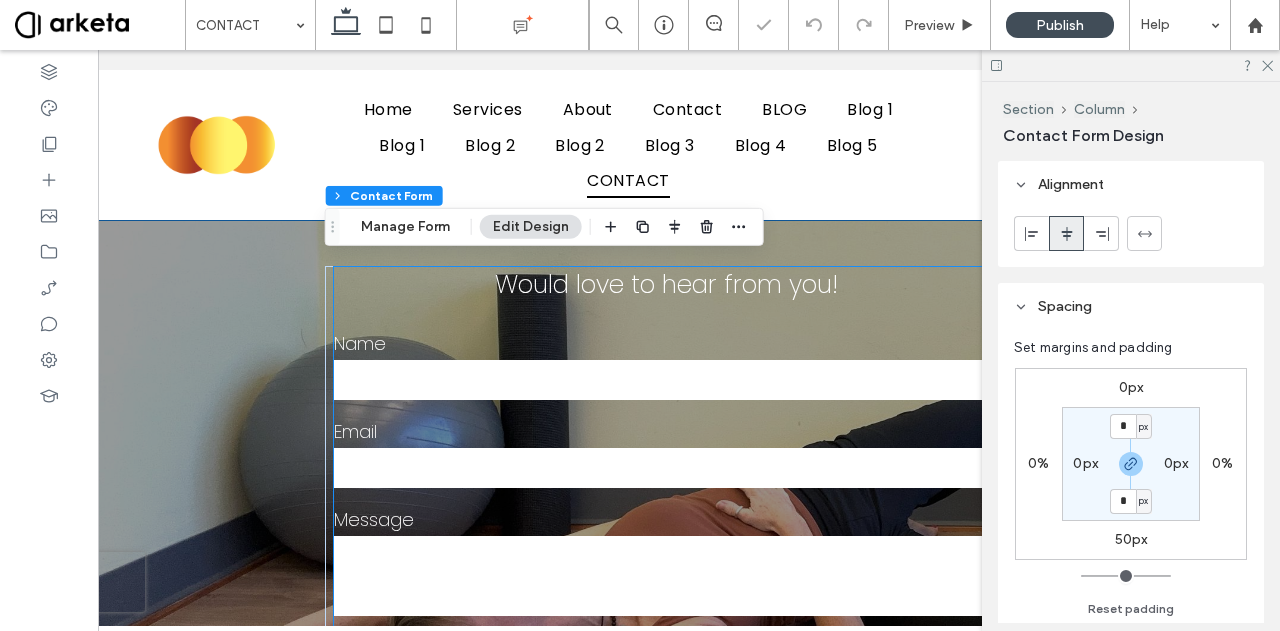type on "***" 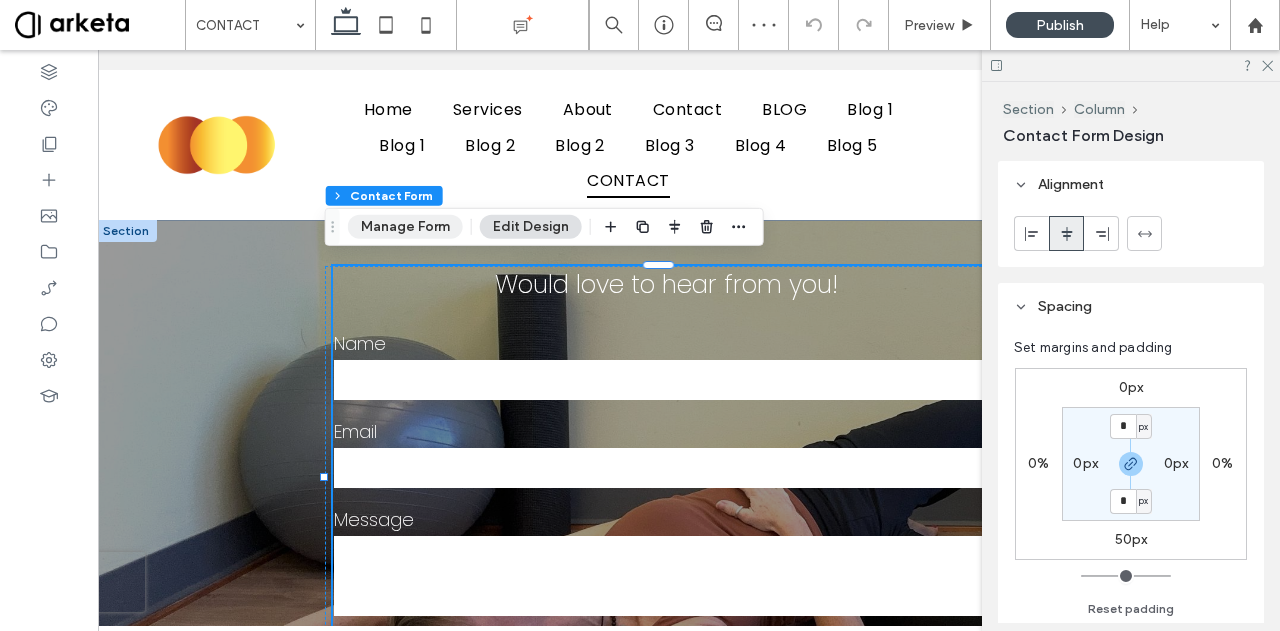 click on "Manage Form" at bounding box center (405, 227) 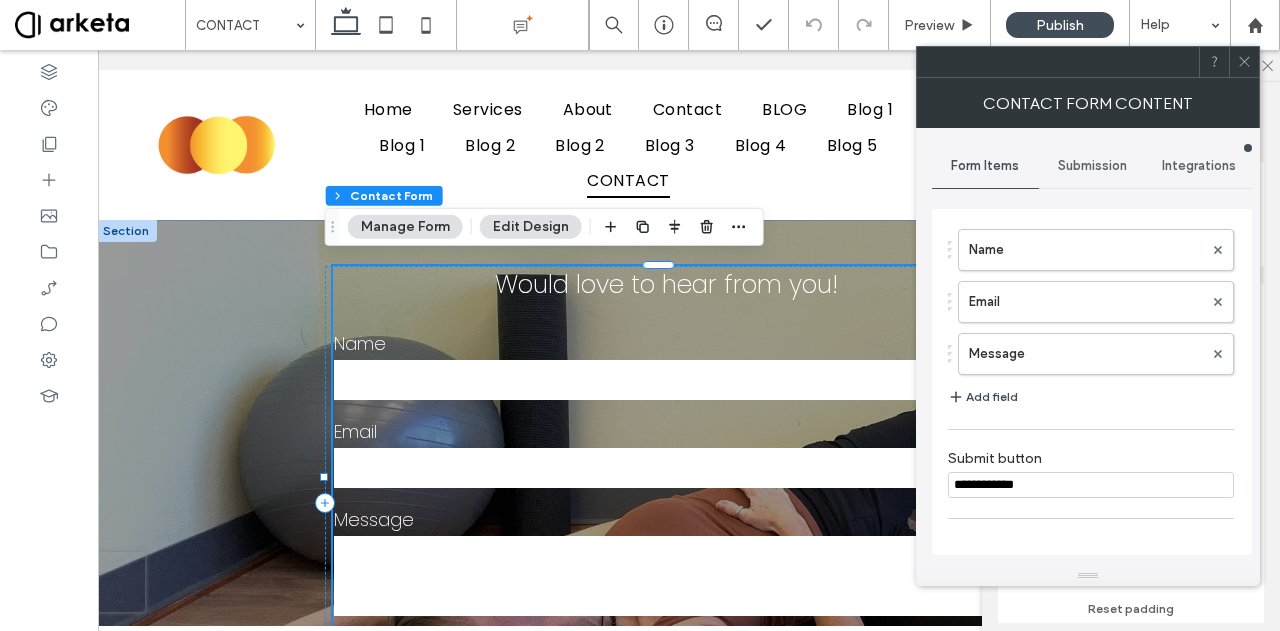 scroll, scrollTop: 266, scrollLeft: 0, axis: vertical 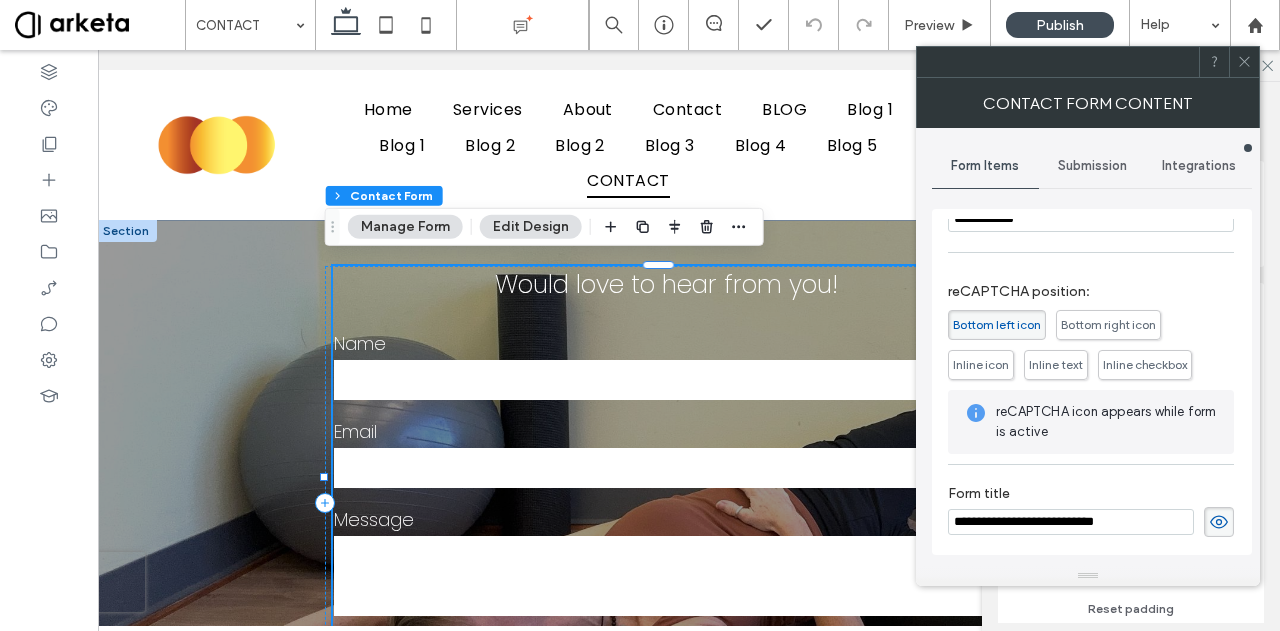 click on "Inline checkbox" at bounding box center [1145, 364] 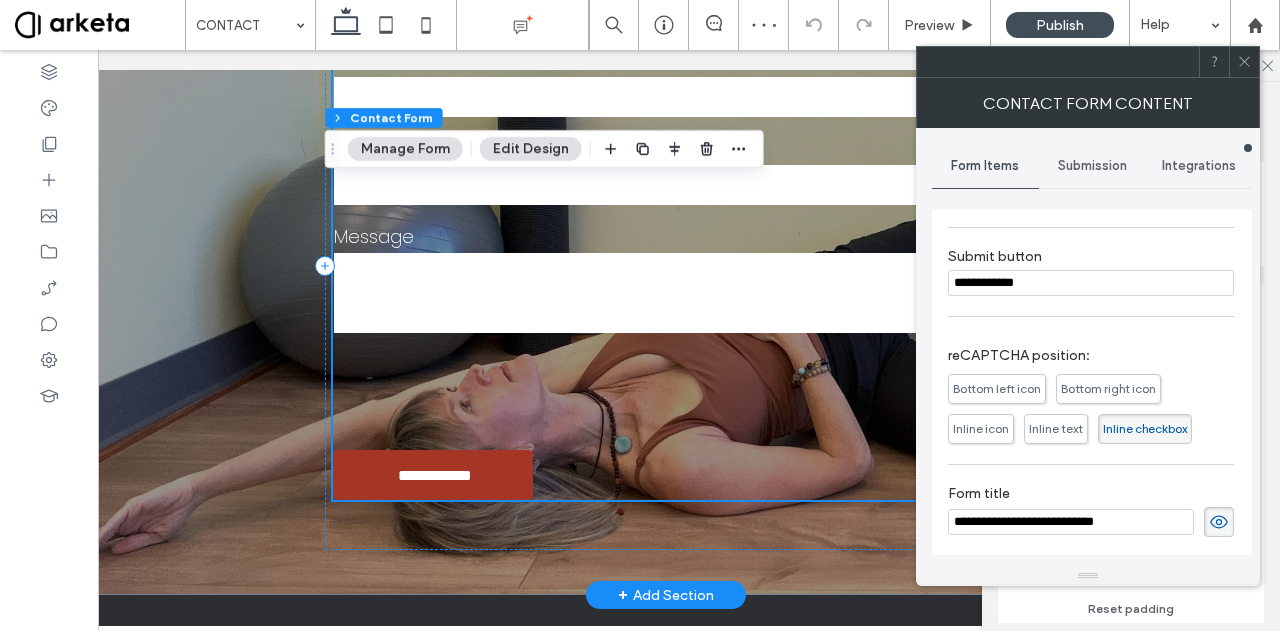 scroll, scrollTop: 288, scrollLeft: 0, axis: vertical 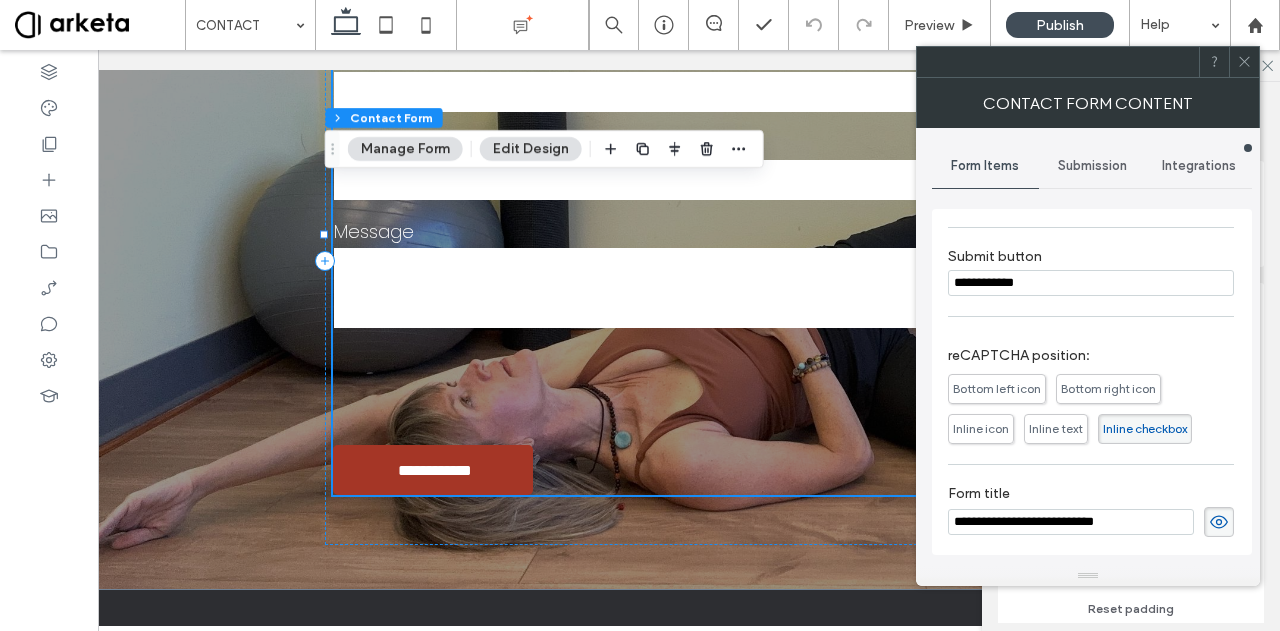 click on "Bottom left icon" at bounding box center (997, 388) 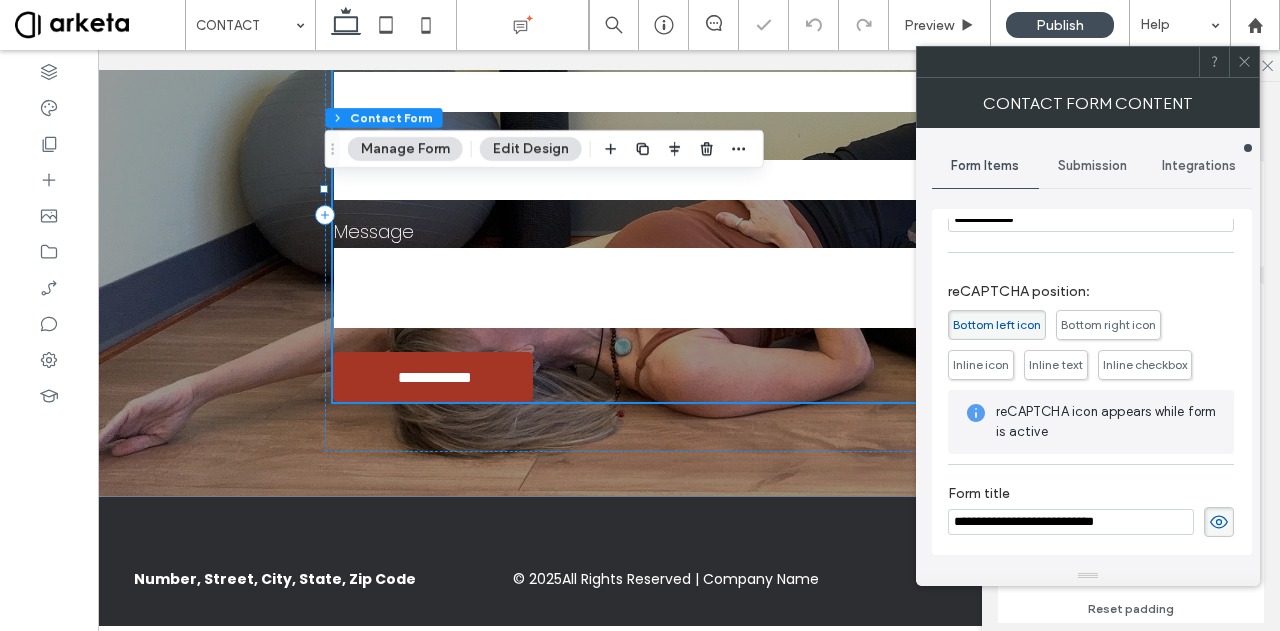 click on "Bottom right icon" at bounding box center (1108, 324) 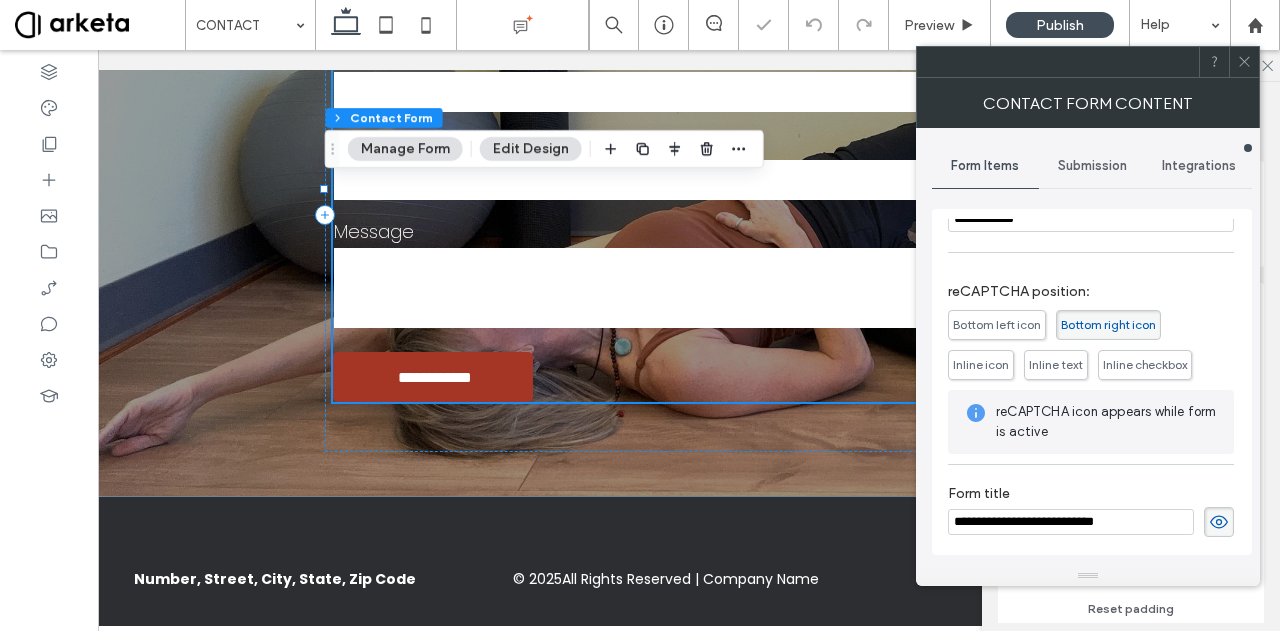 click on "Inline icon" at bounding box center [981, 364] 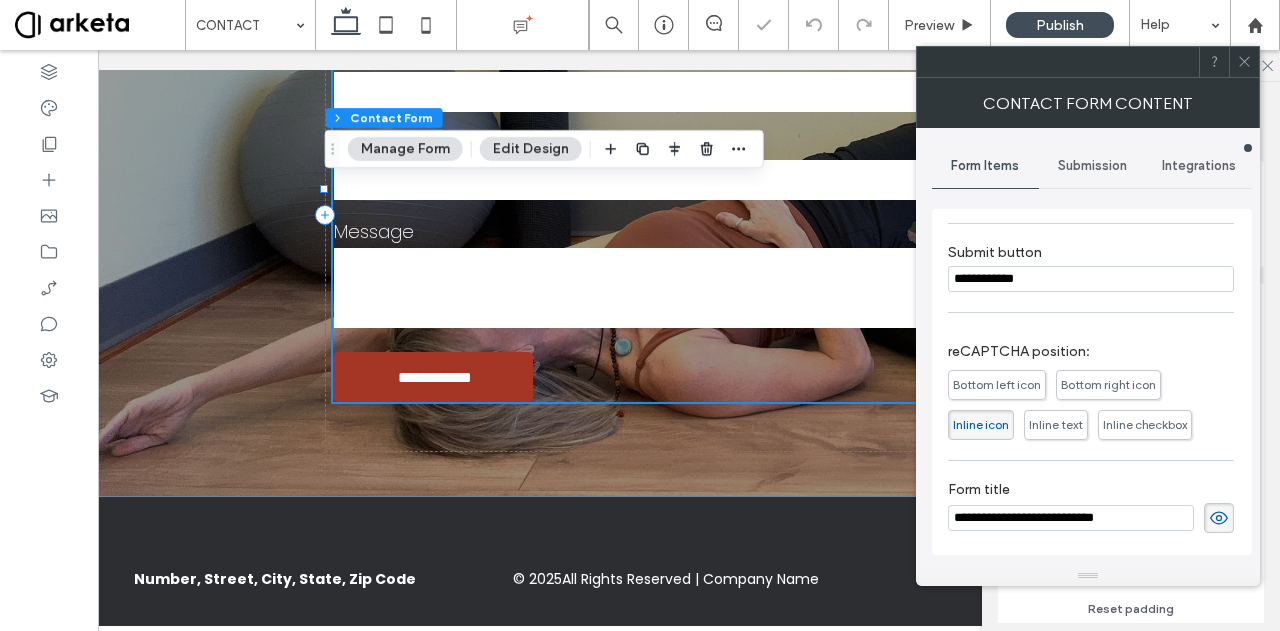 scroll, scrollTop: 202, scrollLeft: 0, axis: vertical 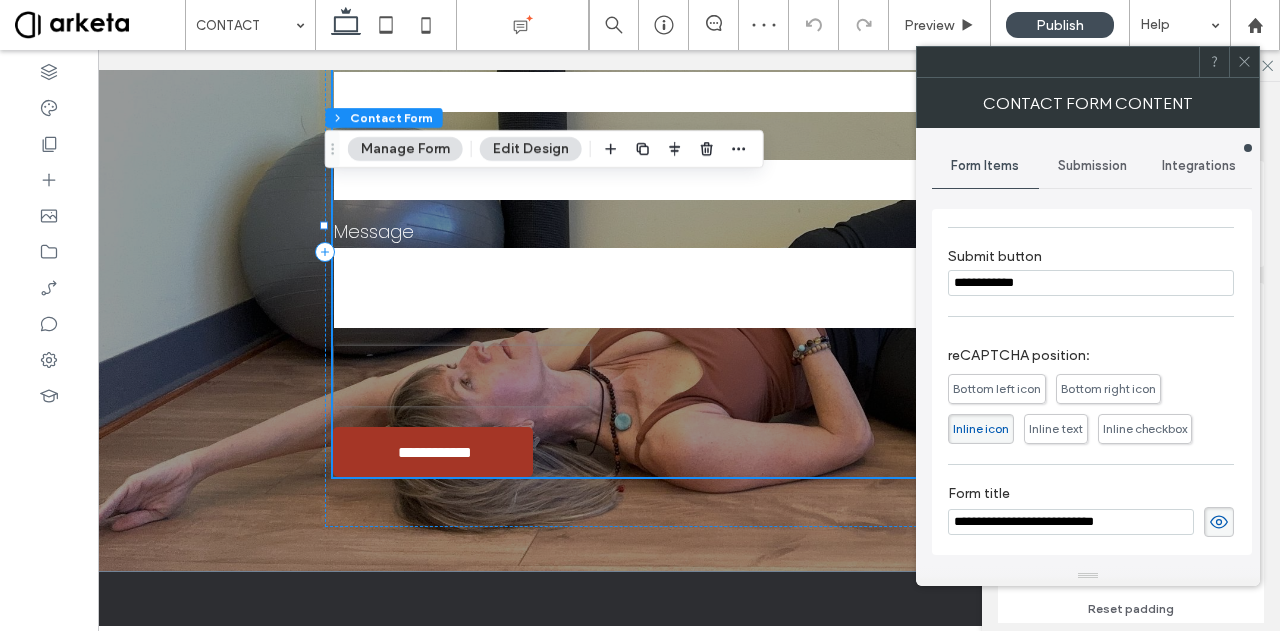 click on "Inline text" at bounding box center (1056, 428) 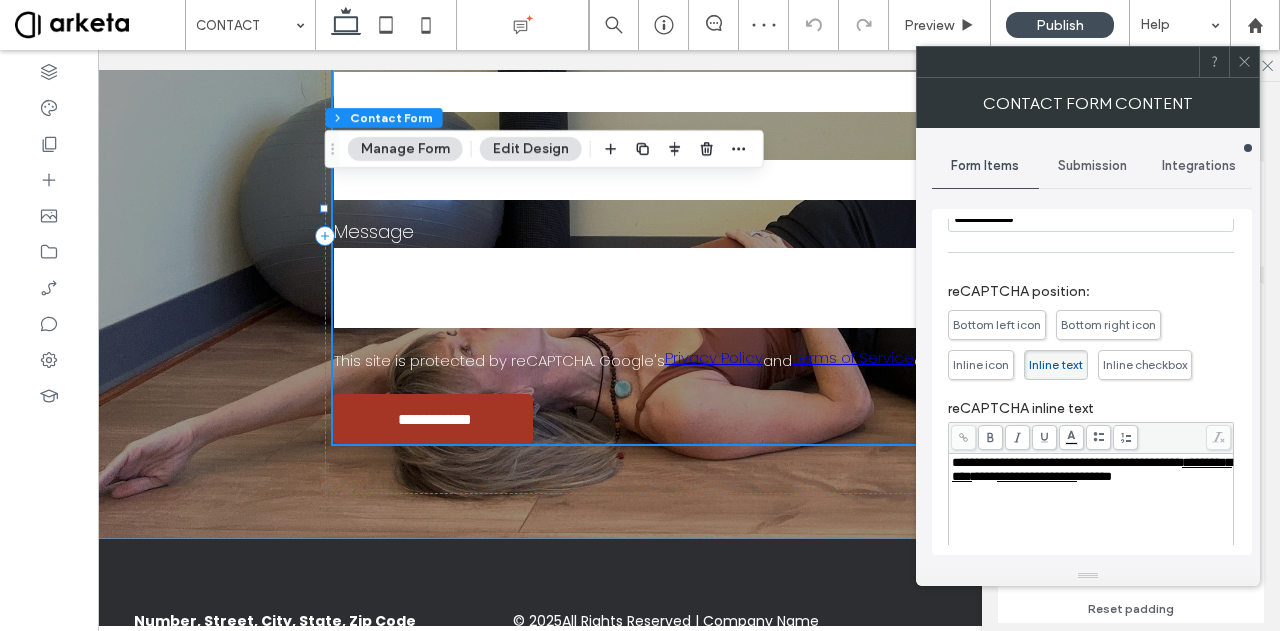 click on "**********" at bounding box center (1091, 470) 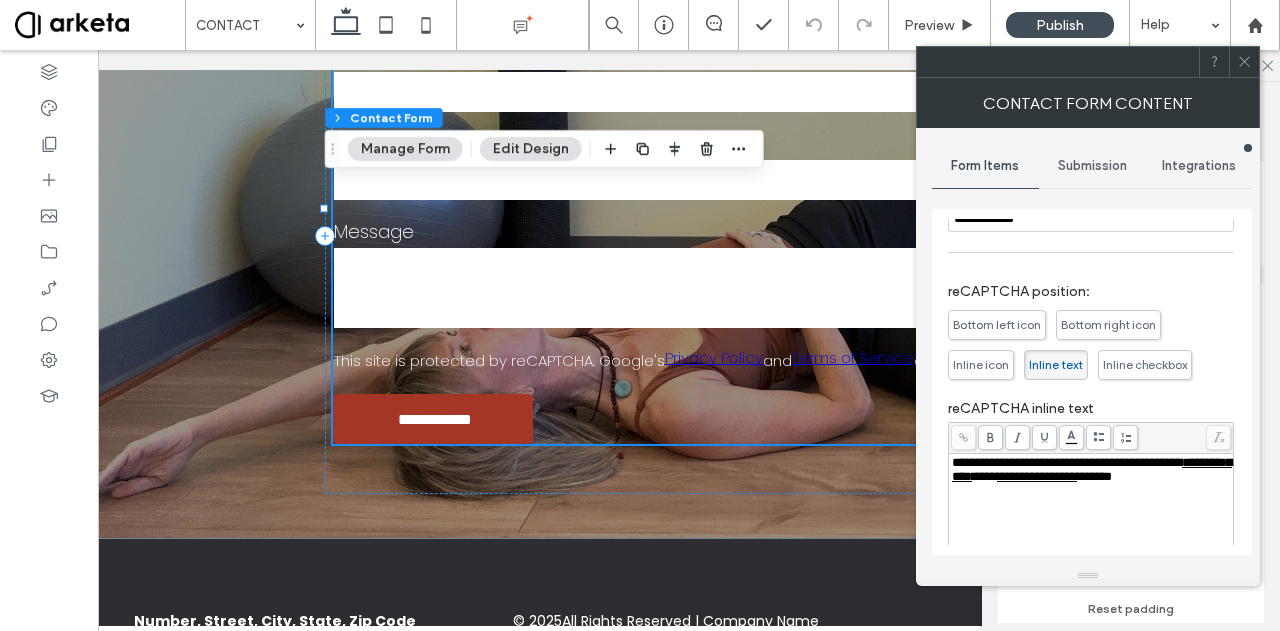 click on "**********" at bounding box center [1091, 470] 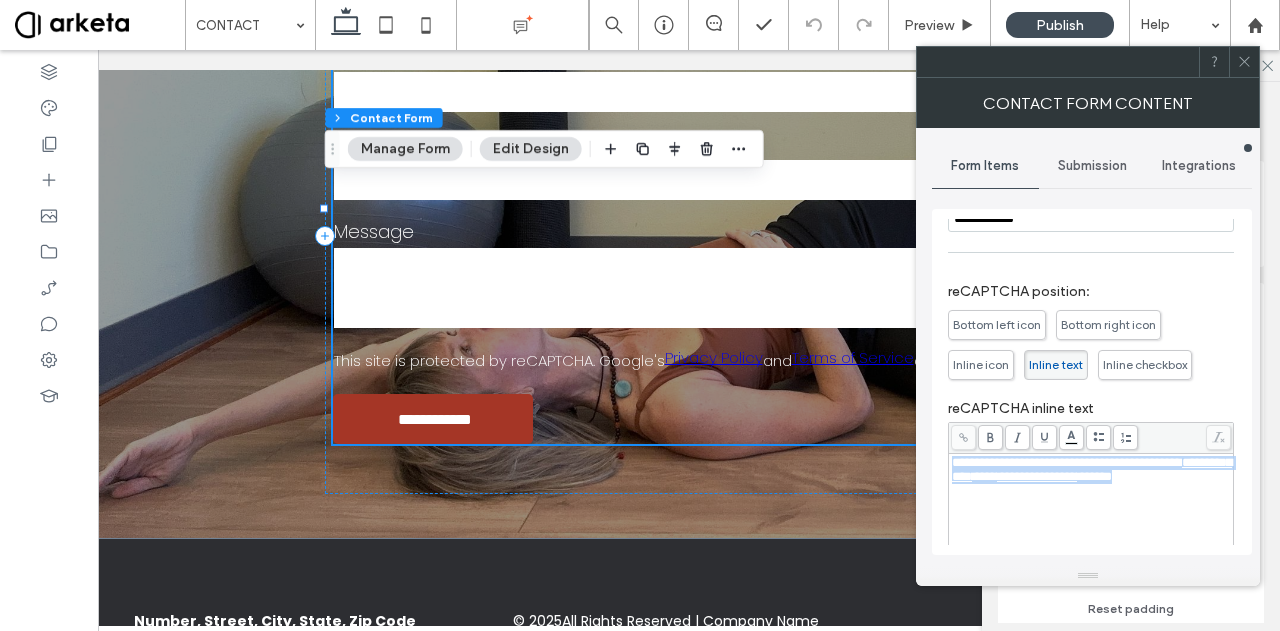 click on "**********" at bounding box center [1091, 470] 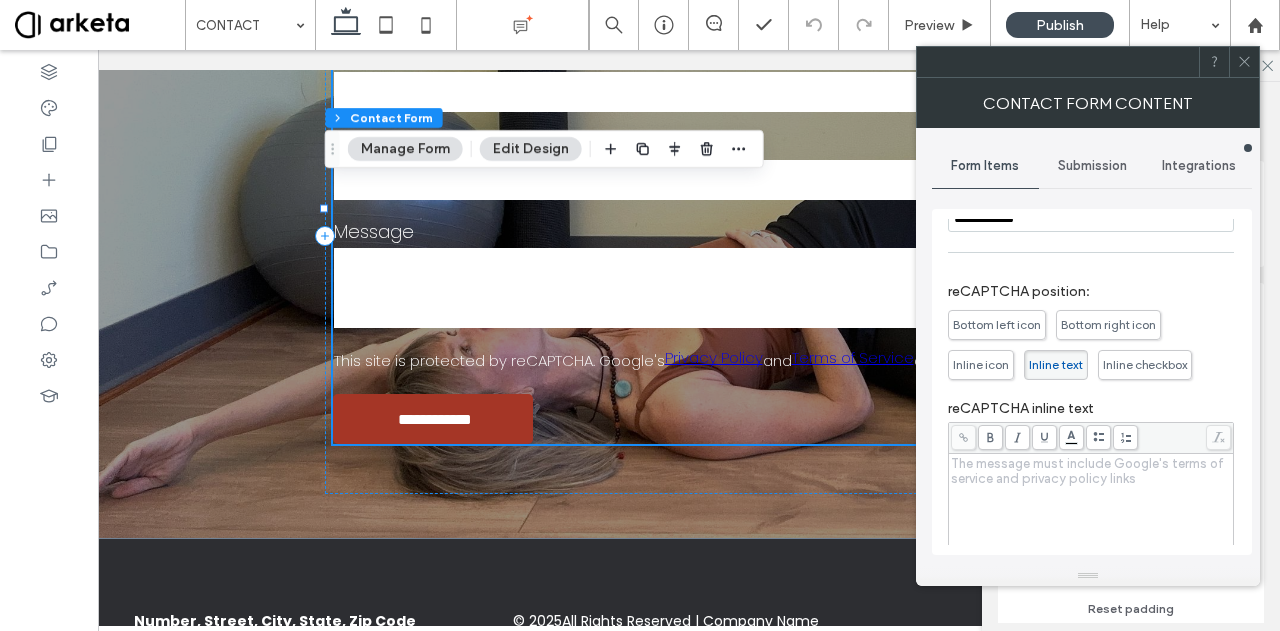 click at bounding box center [1091, 506] 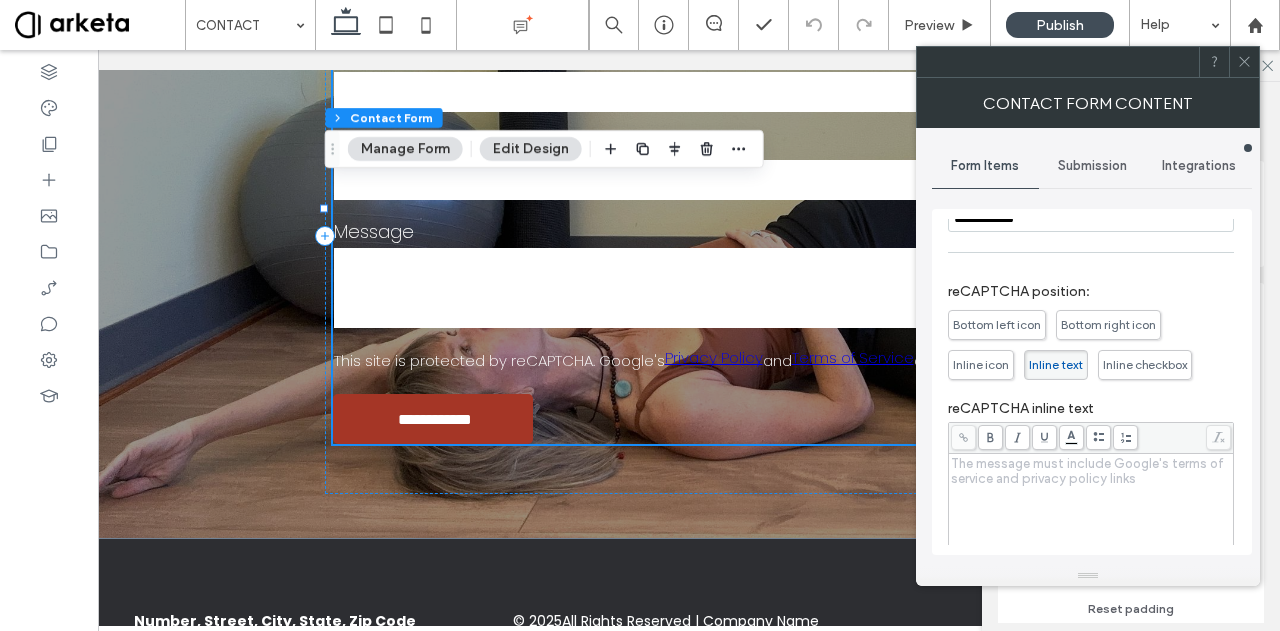 scroll, scrollTop: 380, scrollLeft: 0, axis: vertical 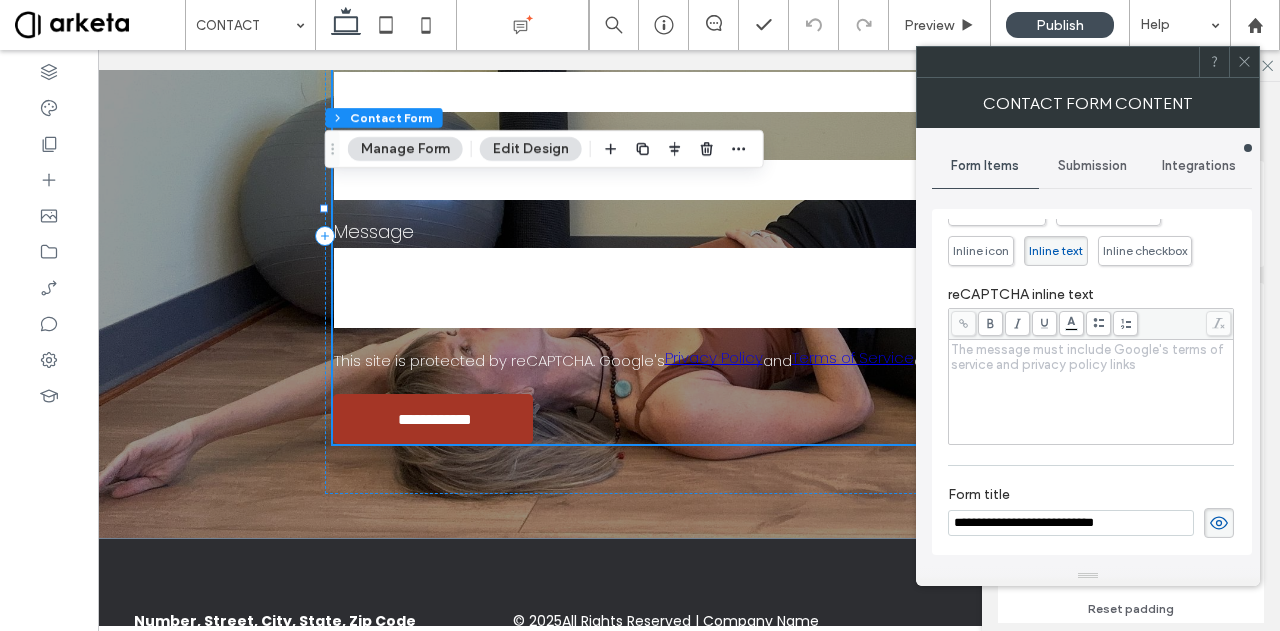 drag, startPoint x: 1078, startPoint y: 384, endPoint x: 1024, endPoint y: 344, distance: 67.20119 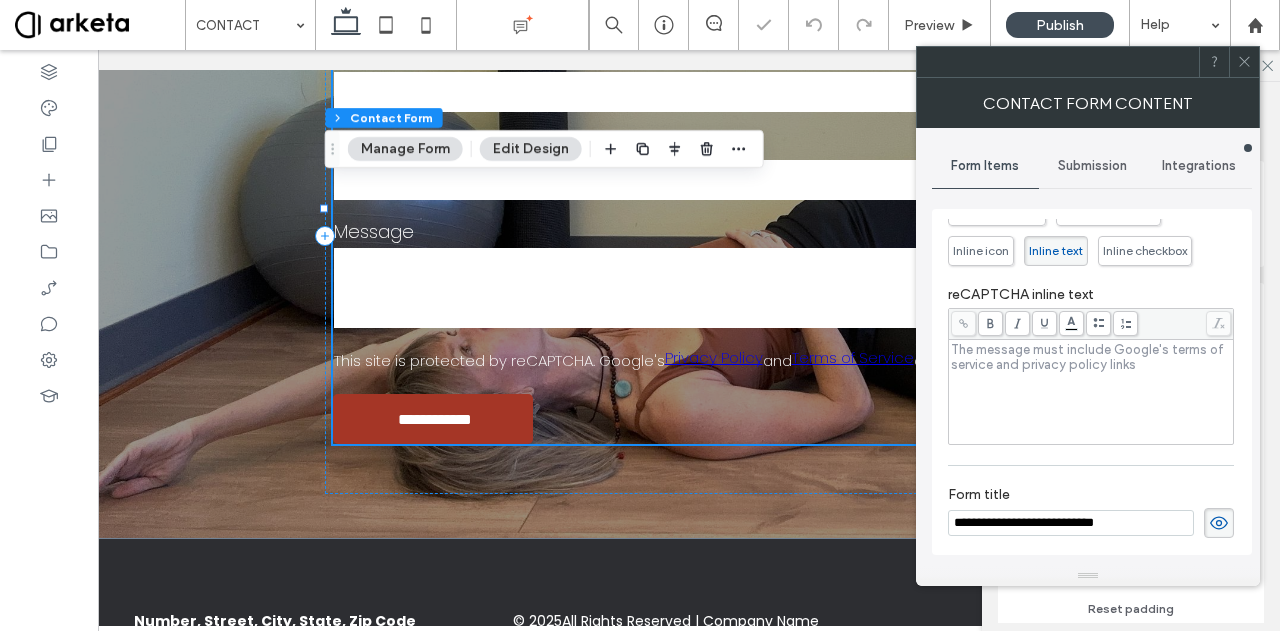 click on "reCAPTCHA inline text" at bounding box center (1091, 297) 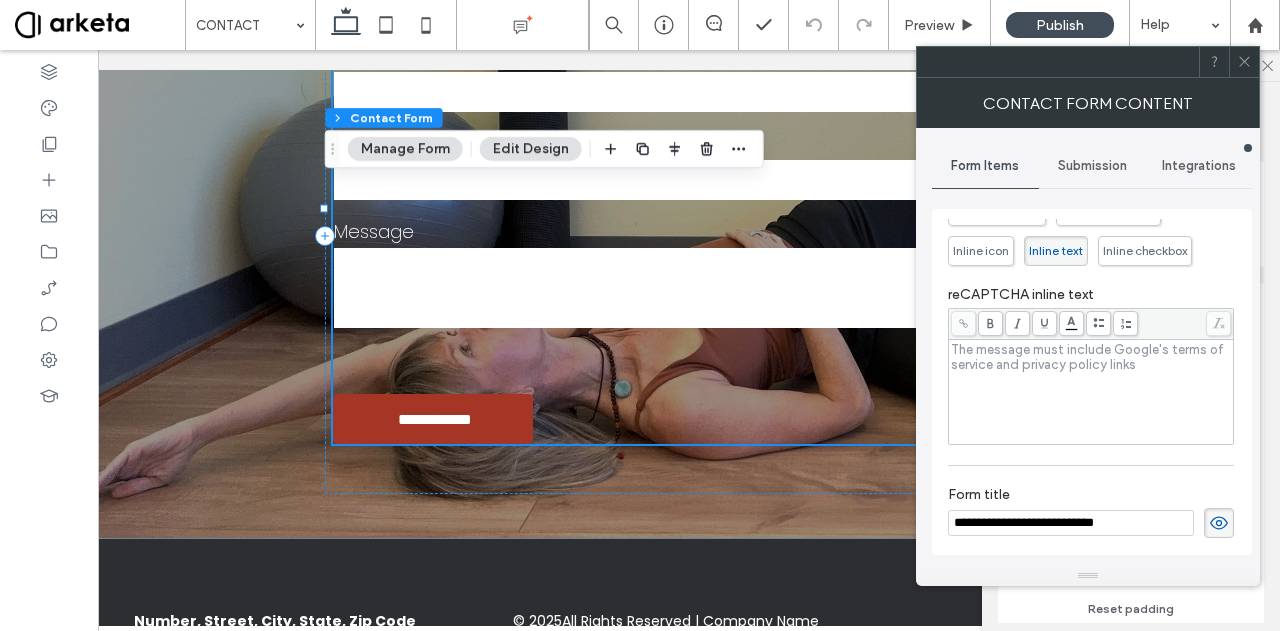click 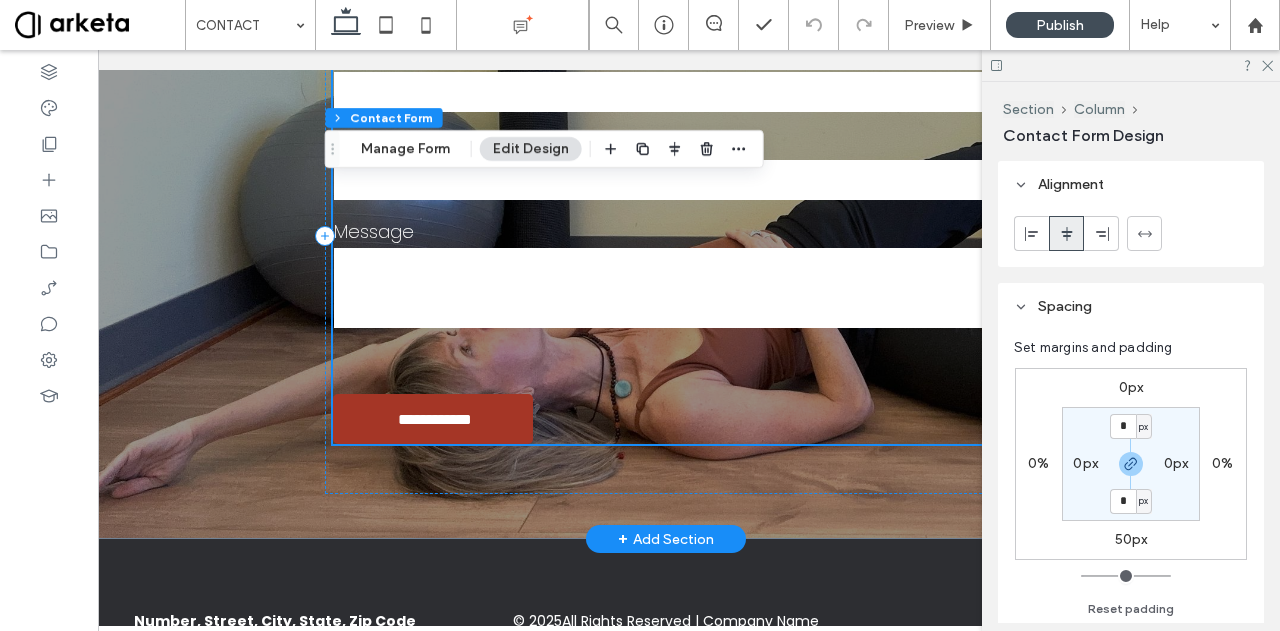 scroll, scrollTop: 154, scrollLeft: 0, axis: vertical 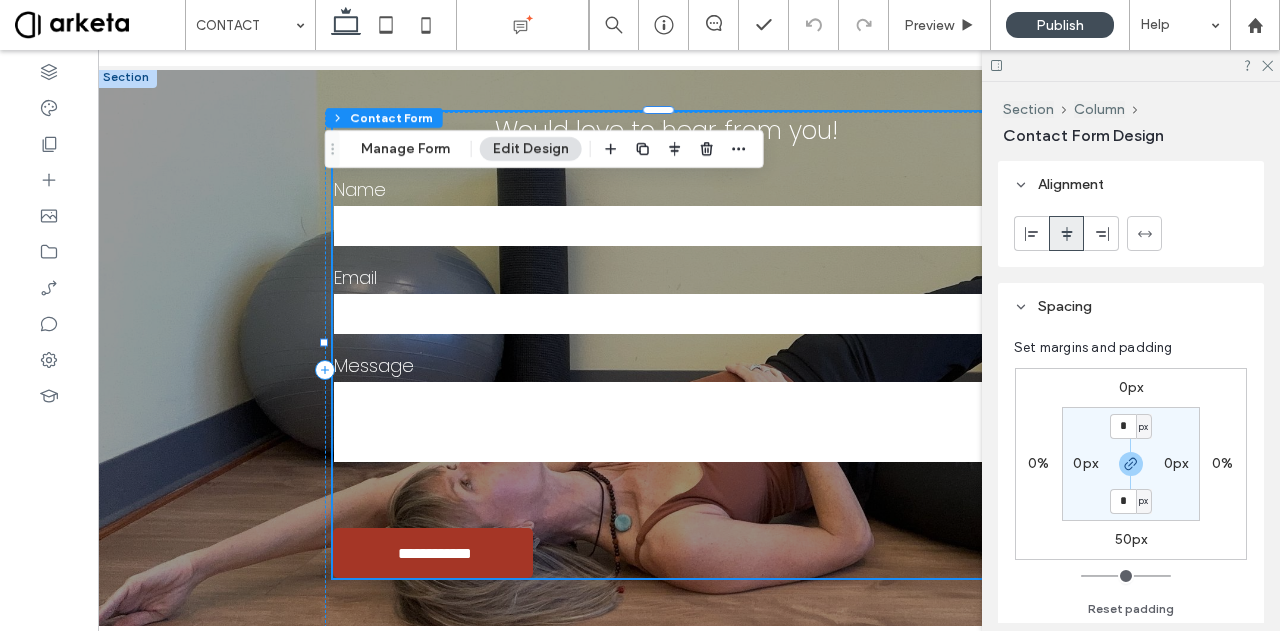 click on "**********" at bounding box center (435, 553) 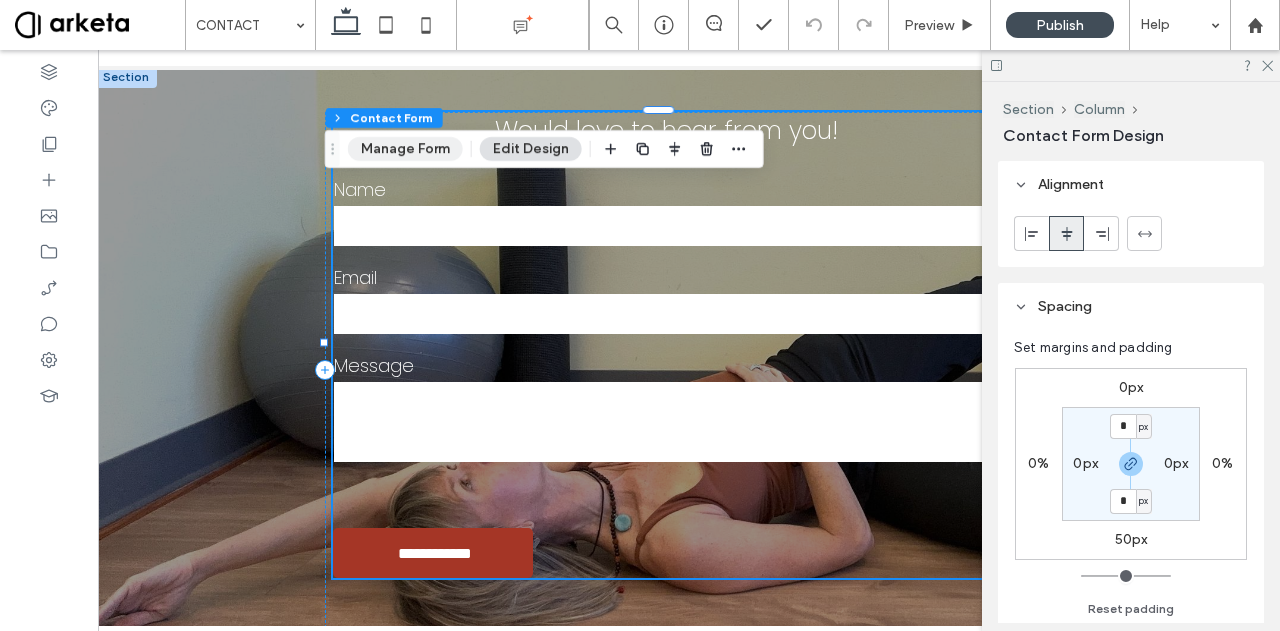 click on "Manage Form" at bounding box center [405, 149] 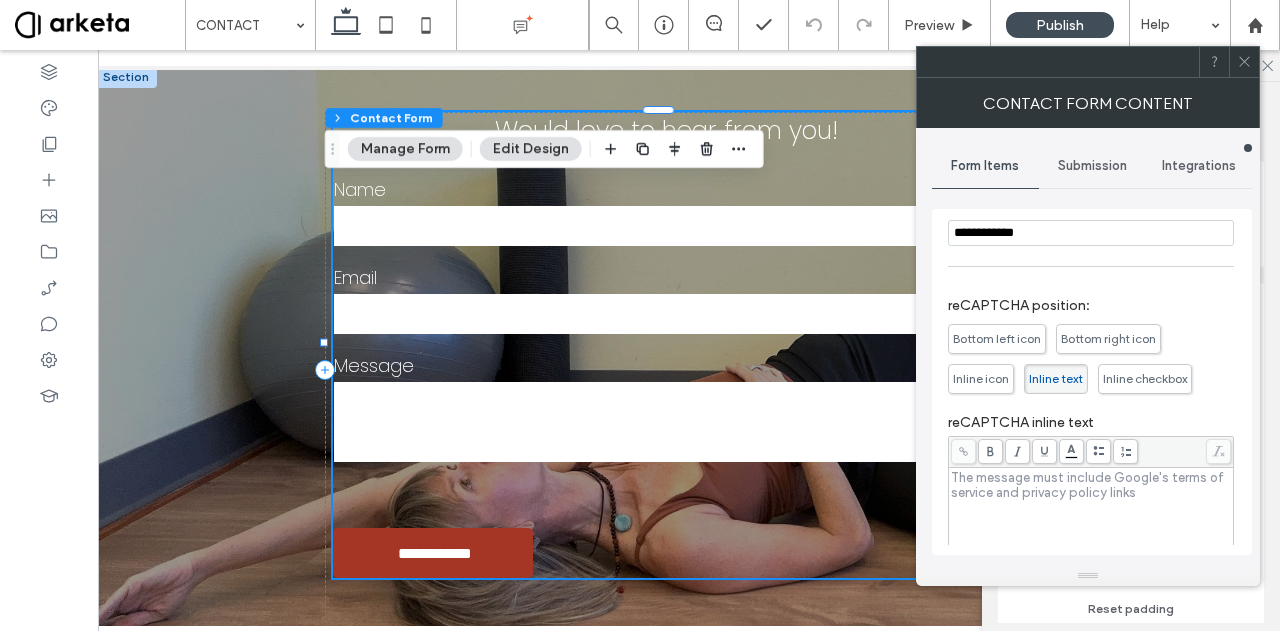 scroll, scrollTop: 250, scrollLeft: 0, axis: vertical 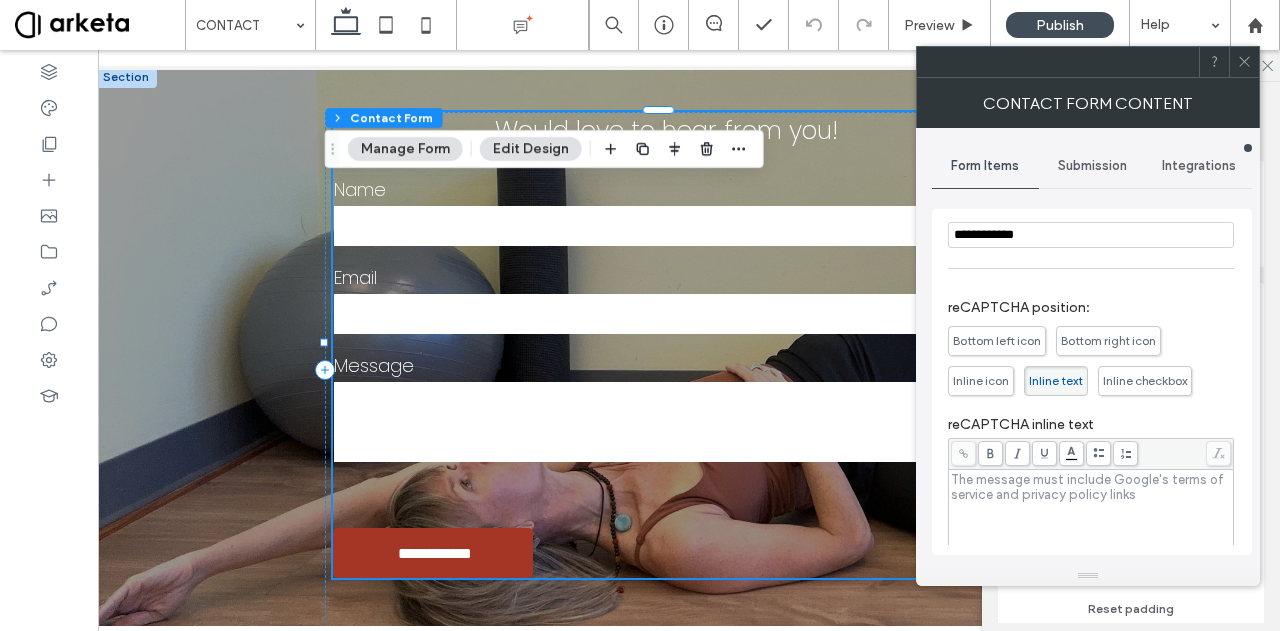 click on "Bottom left icon" at bounding box center (997, 340) 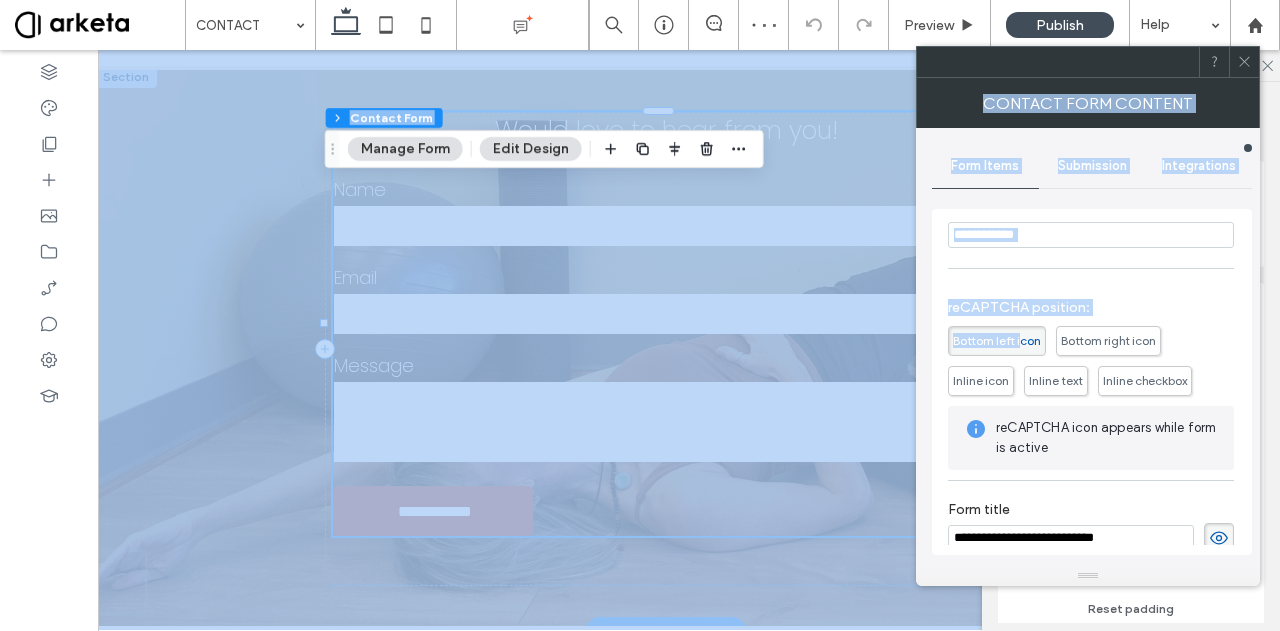 drag, startPoint x: 1096, startPoint y: 388, endPoint x: 351, endPoint y: 301, distance: 750.0627 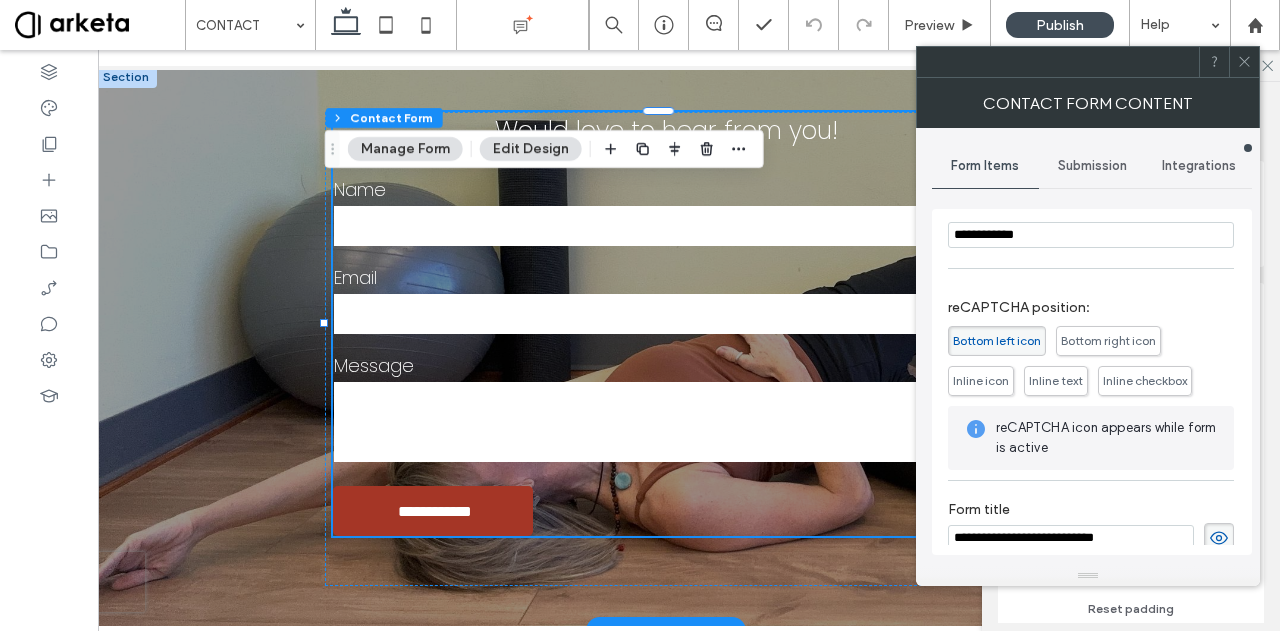 click on "**********" at bounding box center (666, 348) 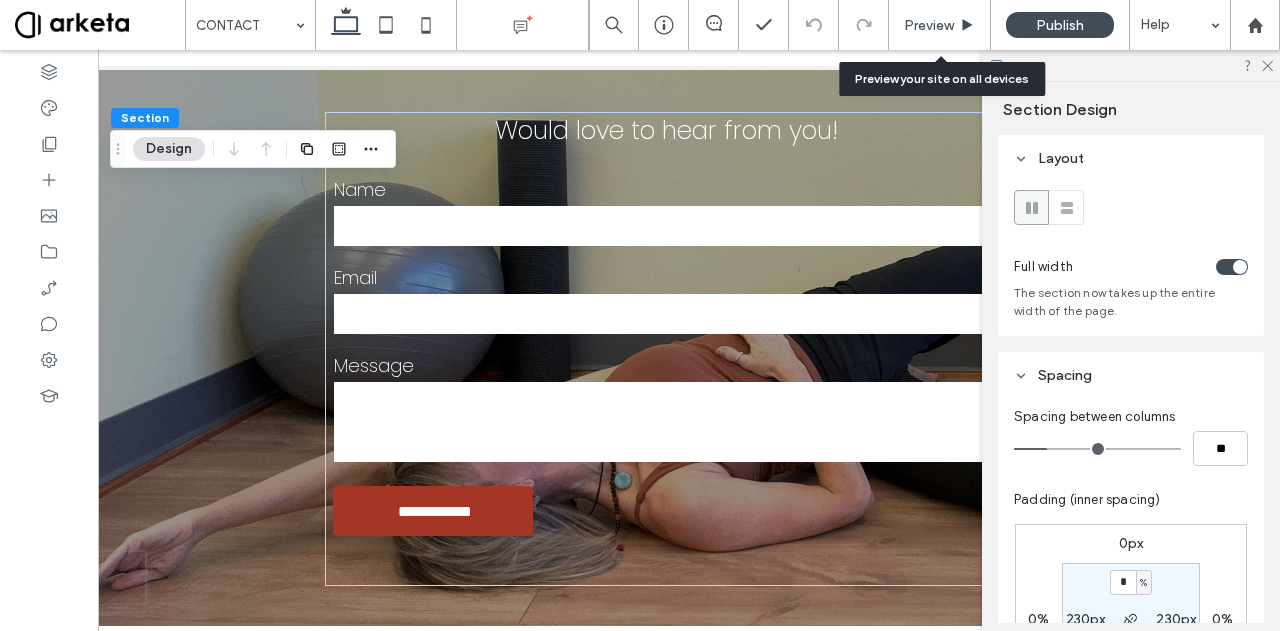 click on "Preview" at bounding box center [929, 25] 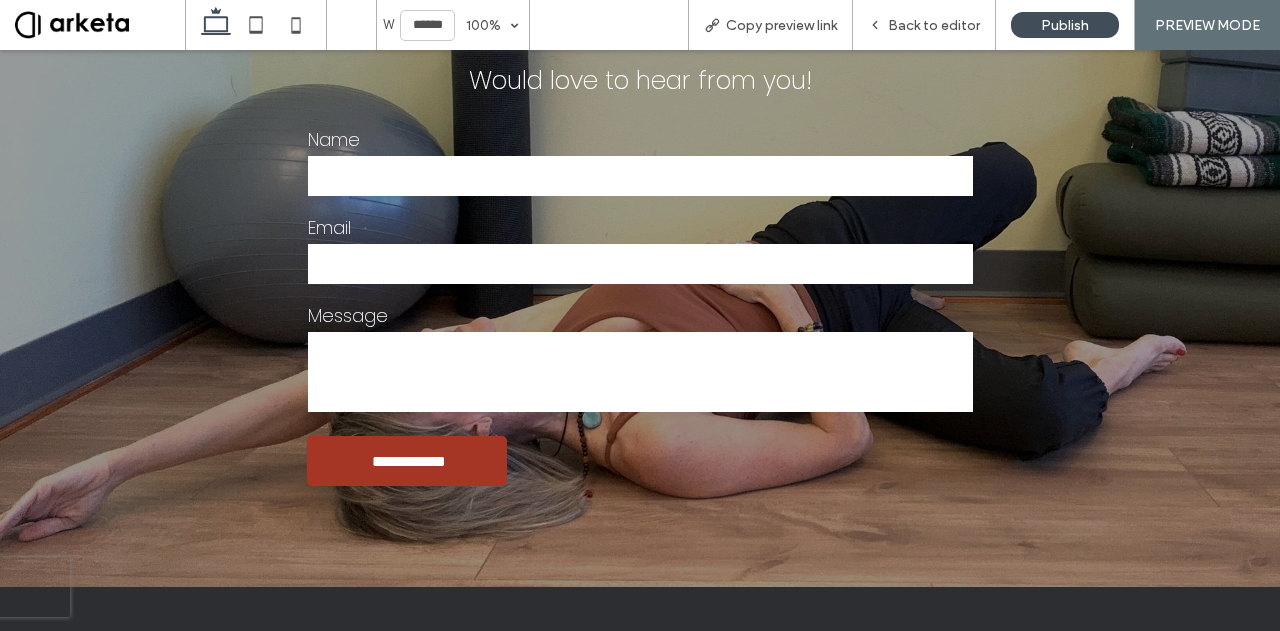 scroll, scrollTop: 120, scrollLeft: 0, axis: vertical 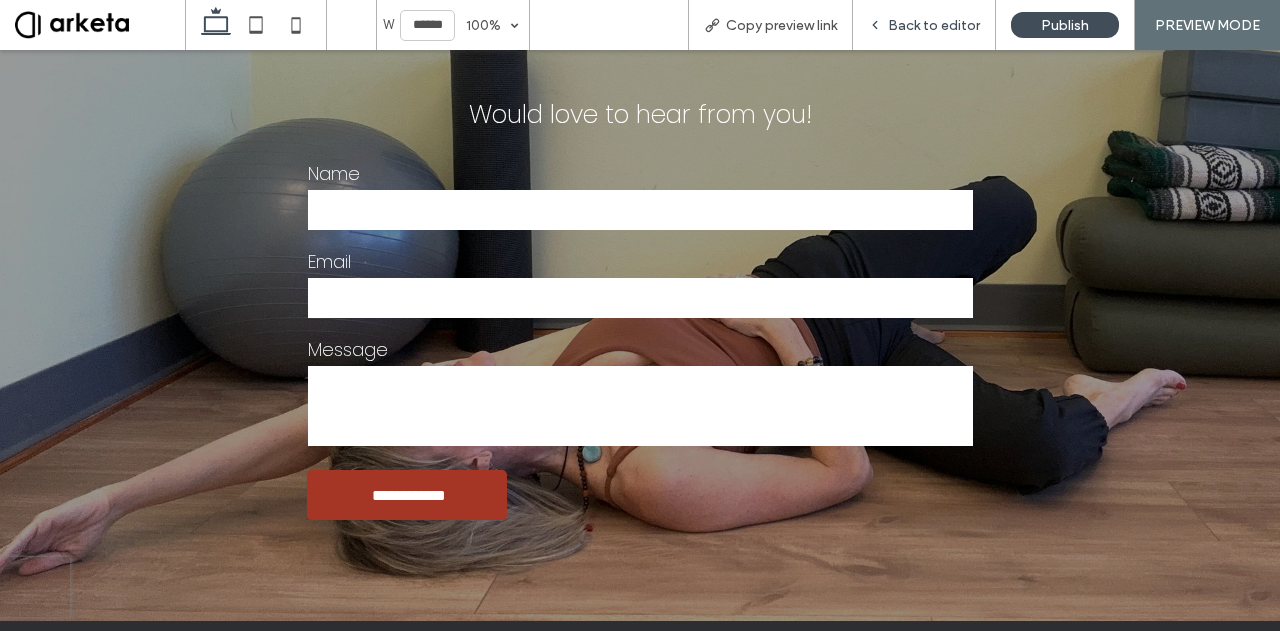 click on "Back to editor" at bounding box center (934, 25) 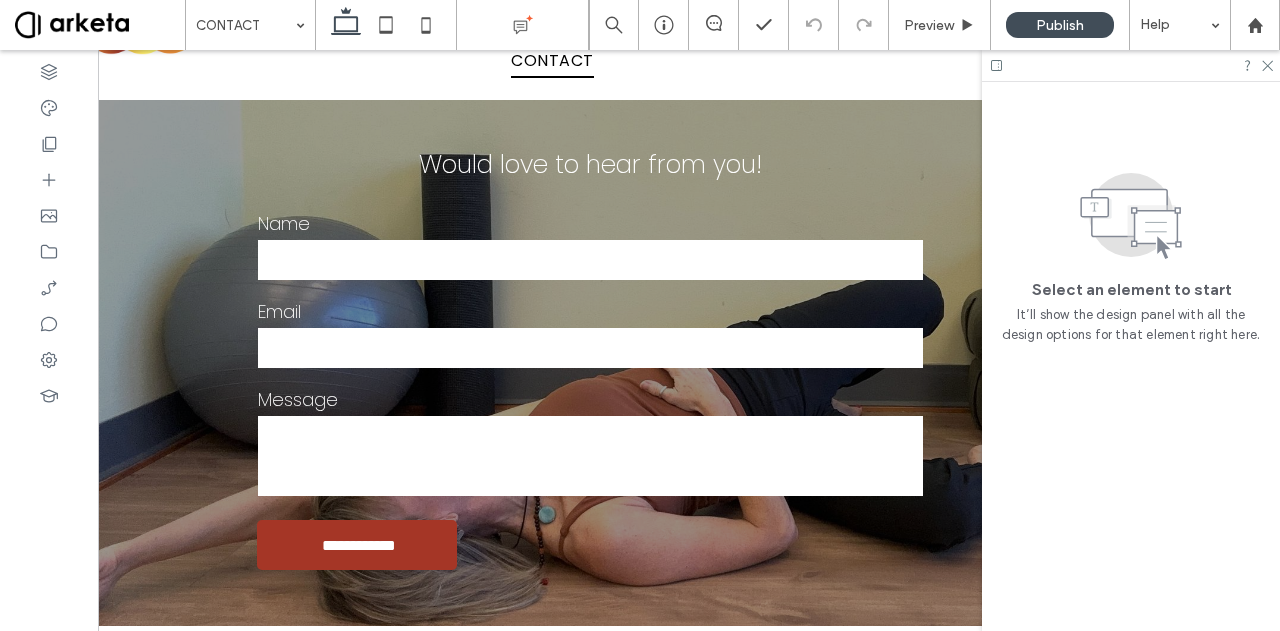 scroll, scrollTop: 0, scrollLeft: 99, axis: horizontal 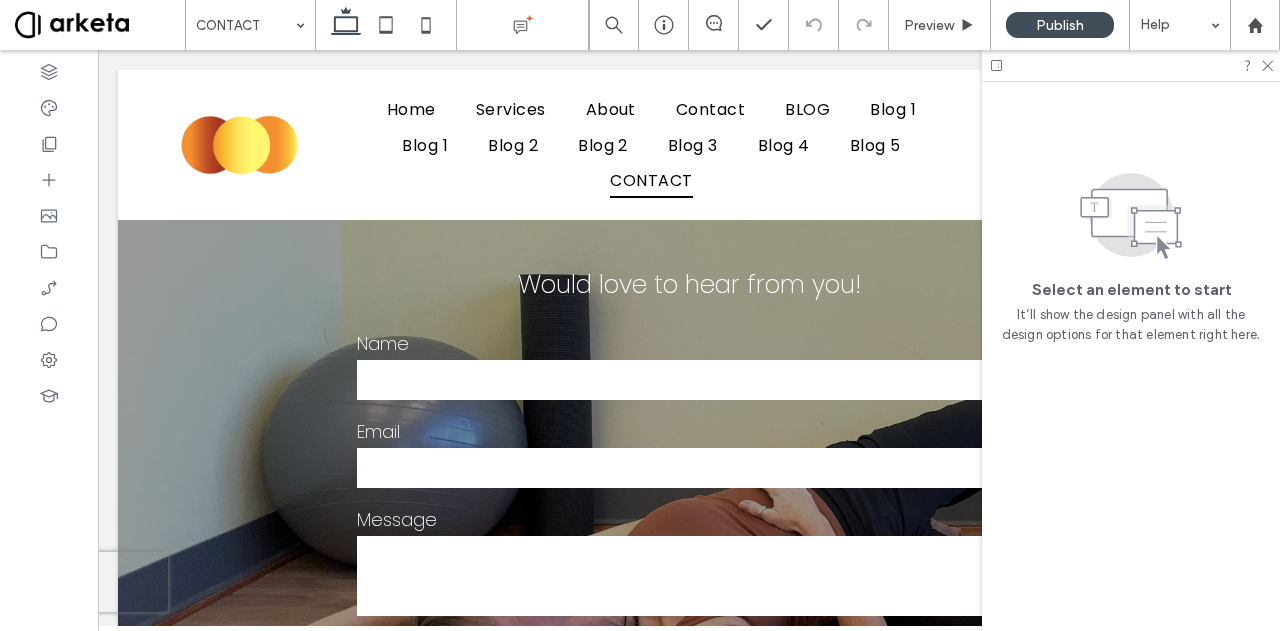 click at bounding box center [1131, 65] 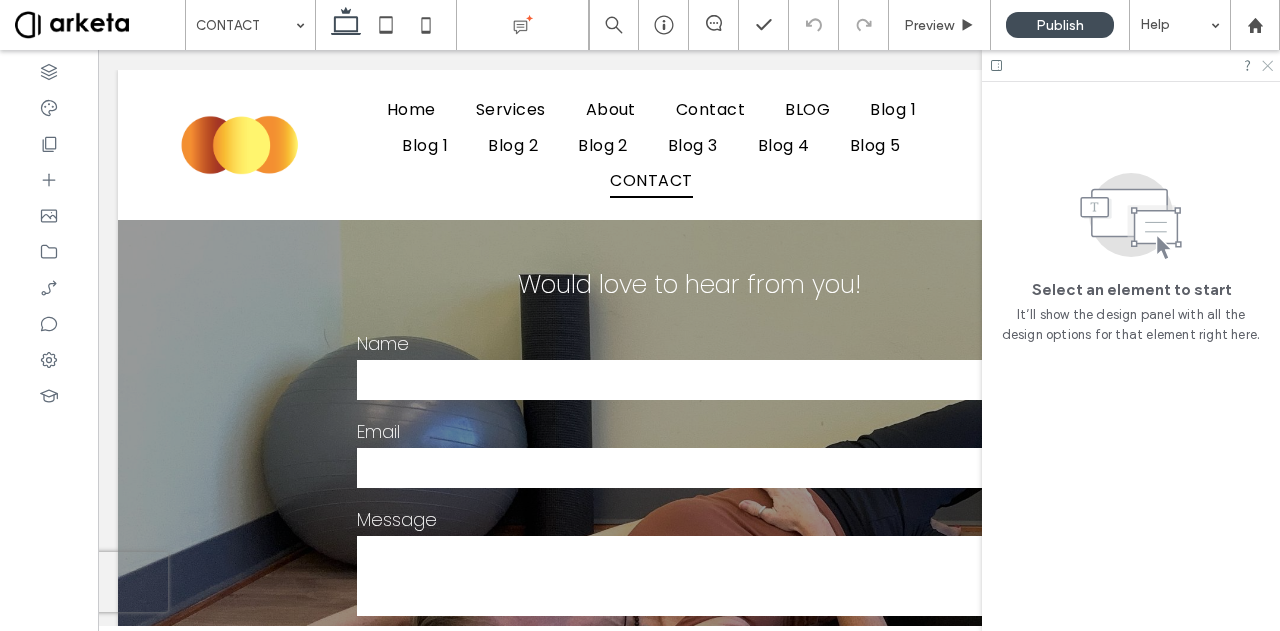 click 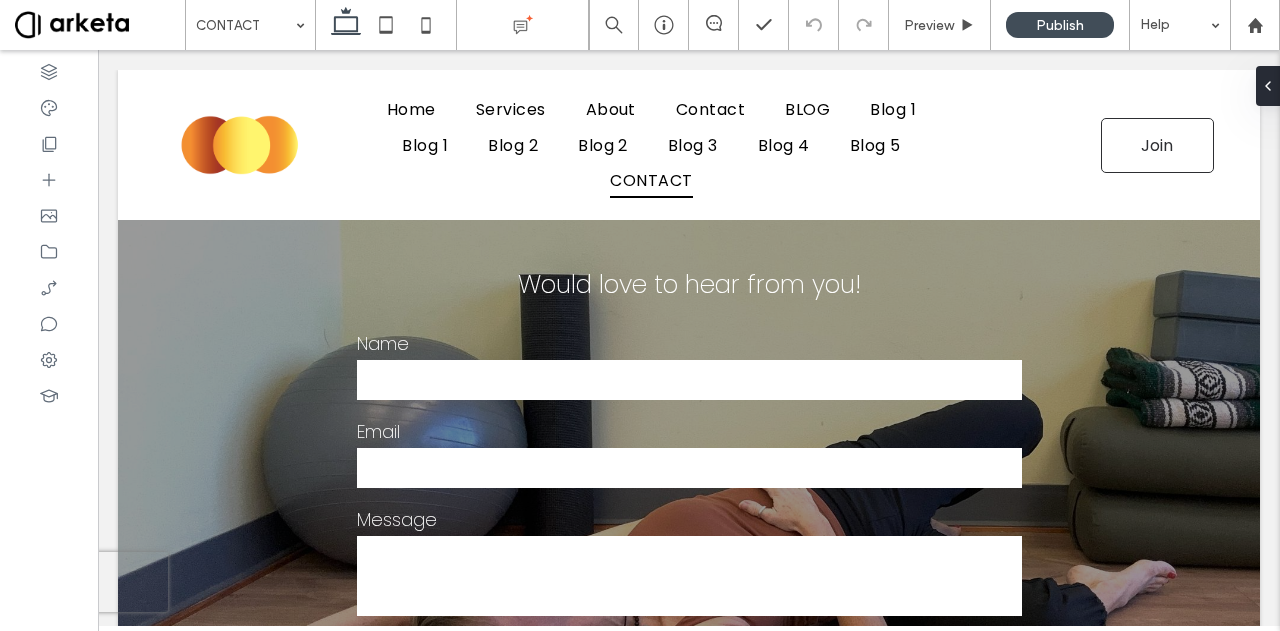 click at bounding box center (1268, 86) 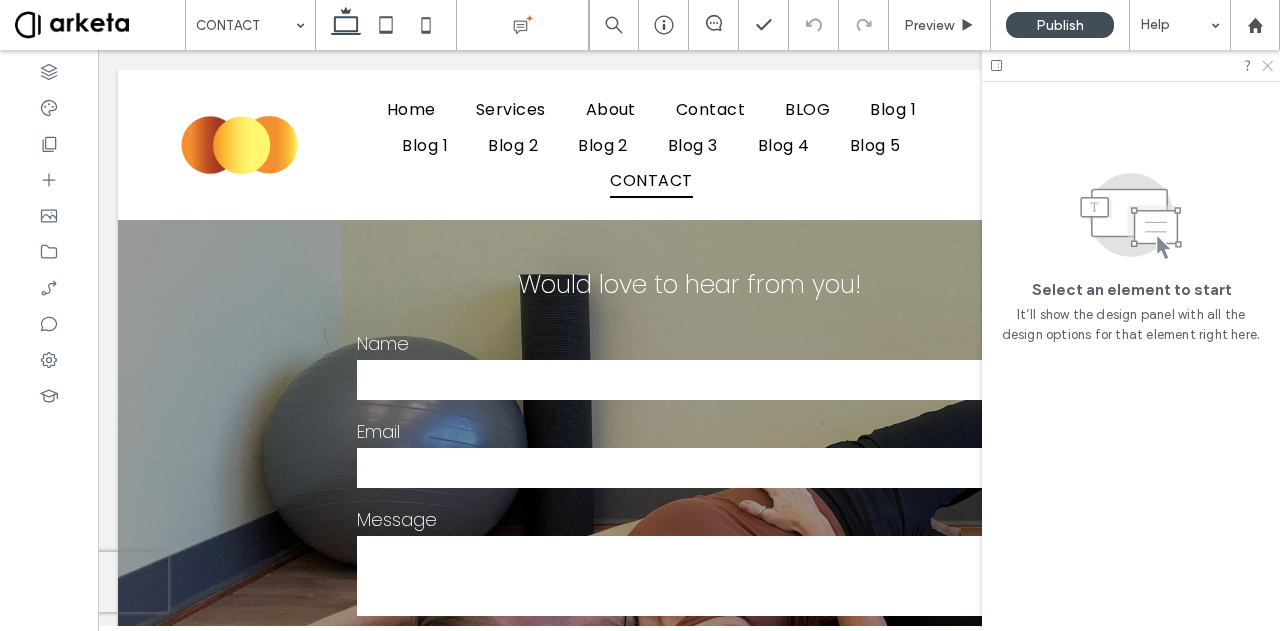 click 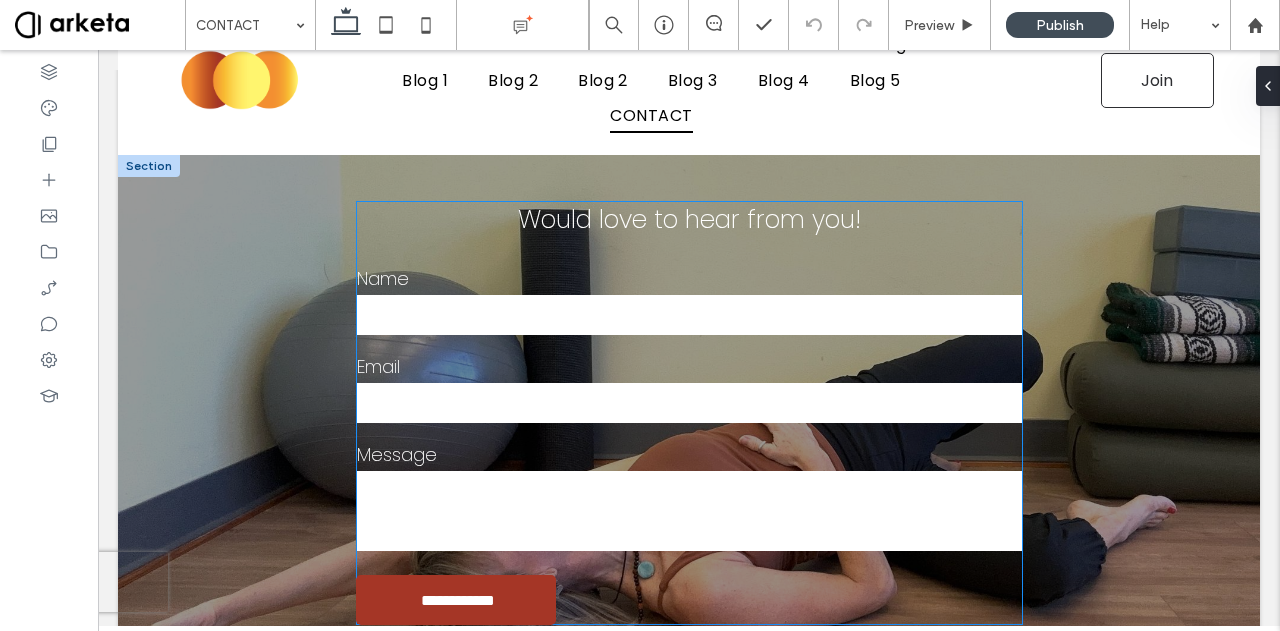 scroll, scrollTop: 0, scrollLeft: 0, axis: both 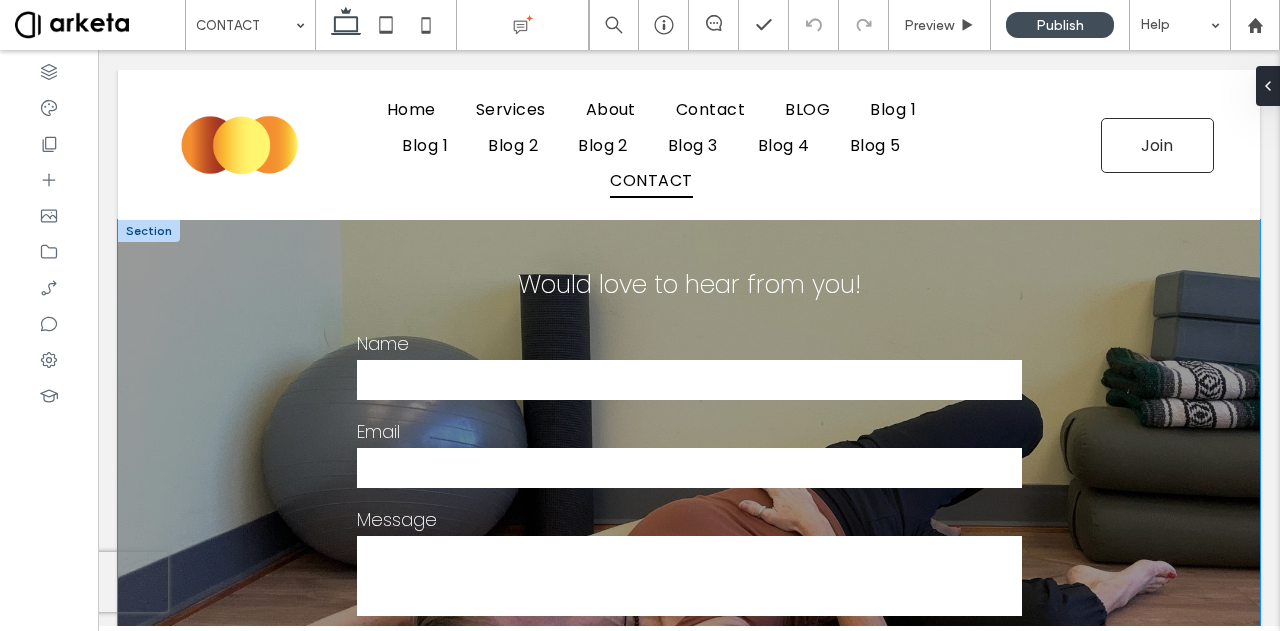 click on "**********" at bounding box center (689, 502) 